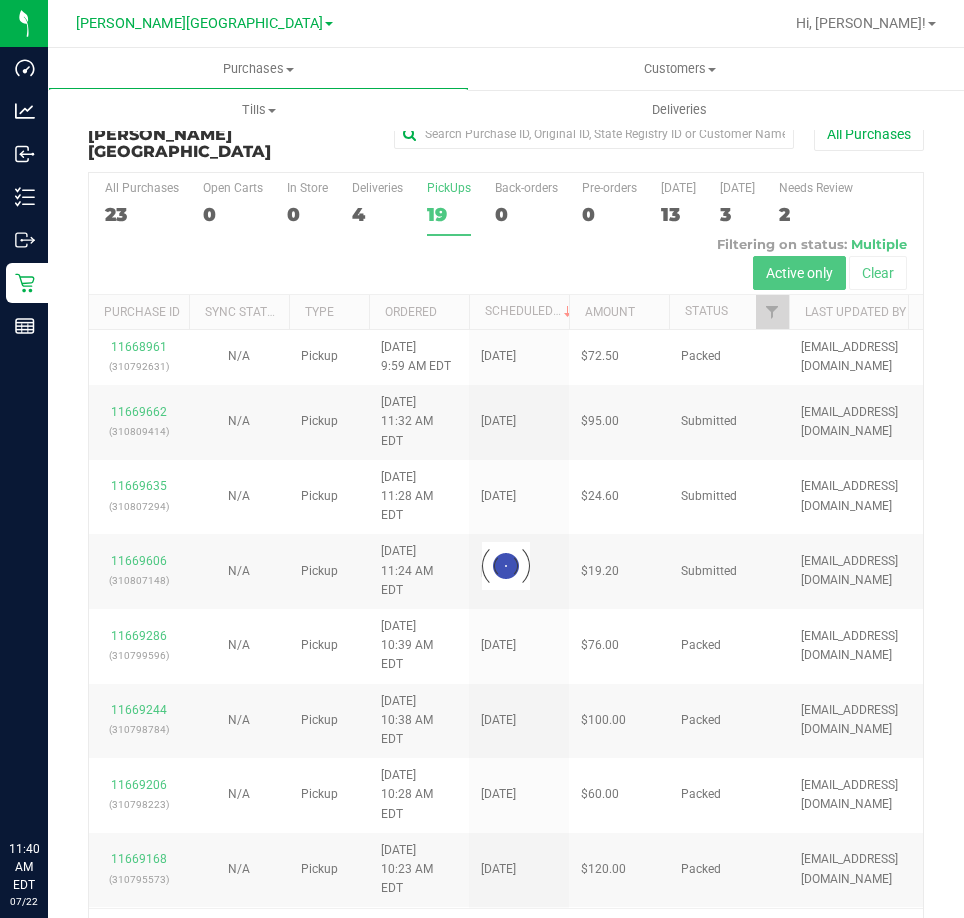 scroll, scrollTop: 0, scrollLeft: 0, axis: both 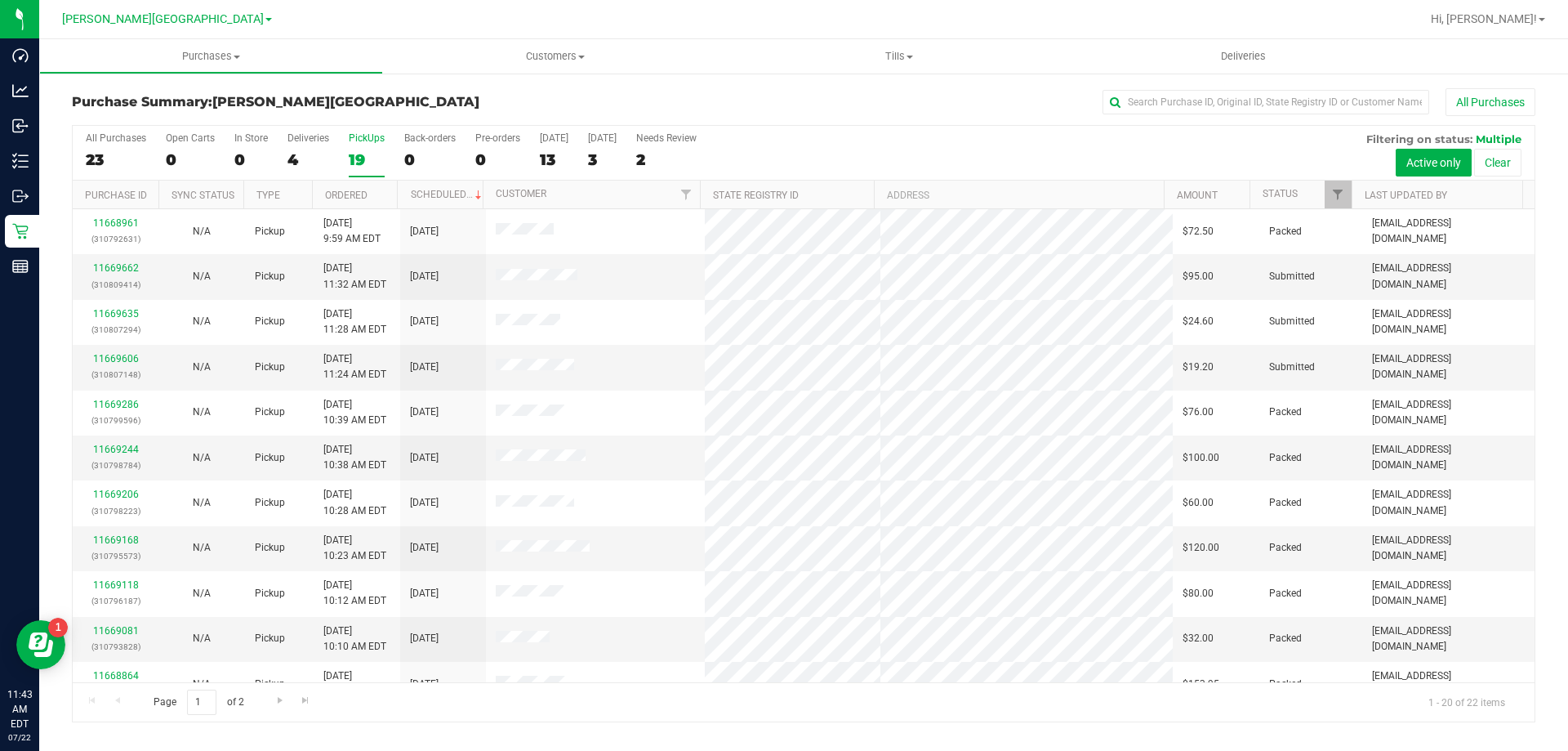 click on "19" at bounding box center [367, 159] 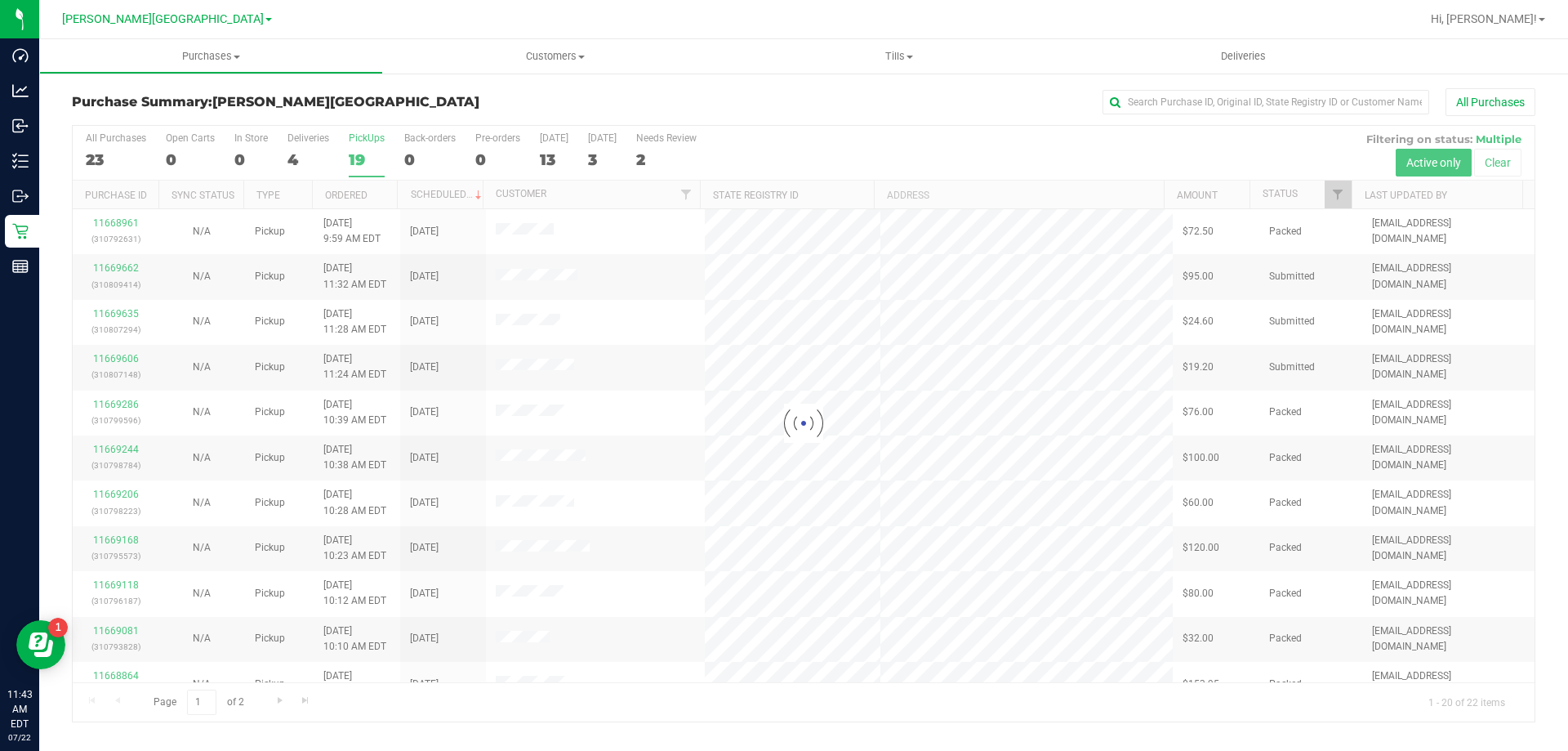 click at bounding box center (804, 423) 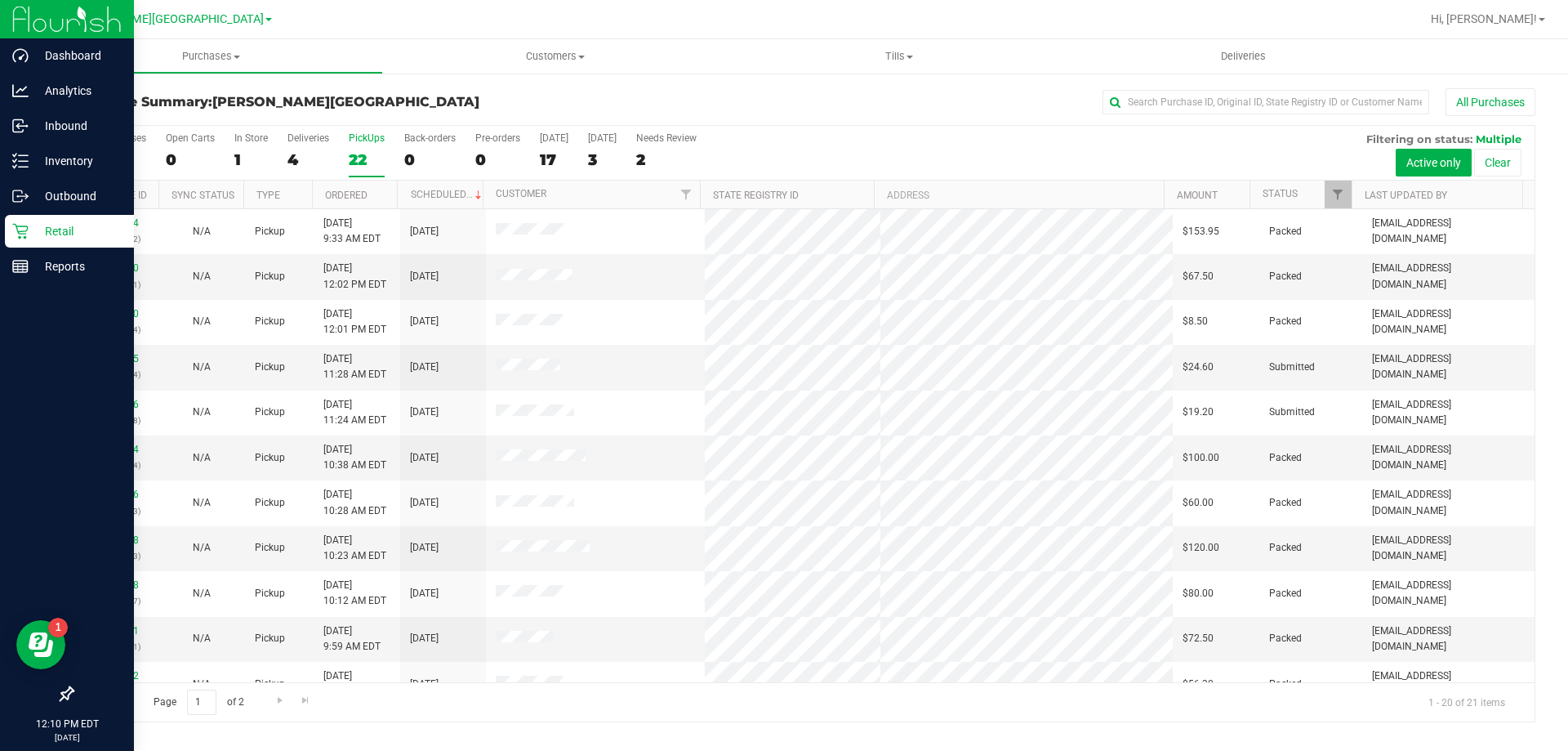 click on "Retail" at bounding box center [78, 231] 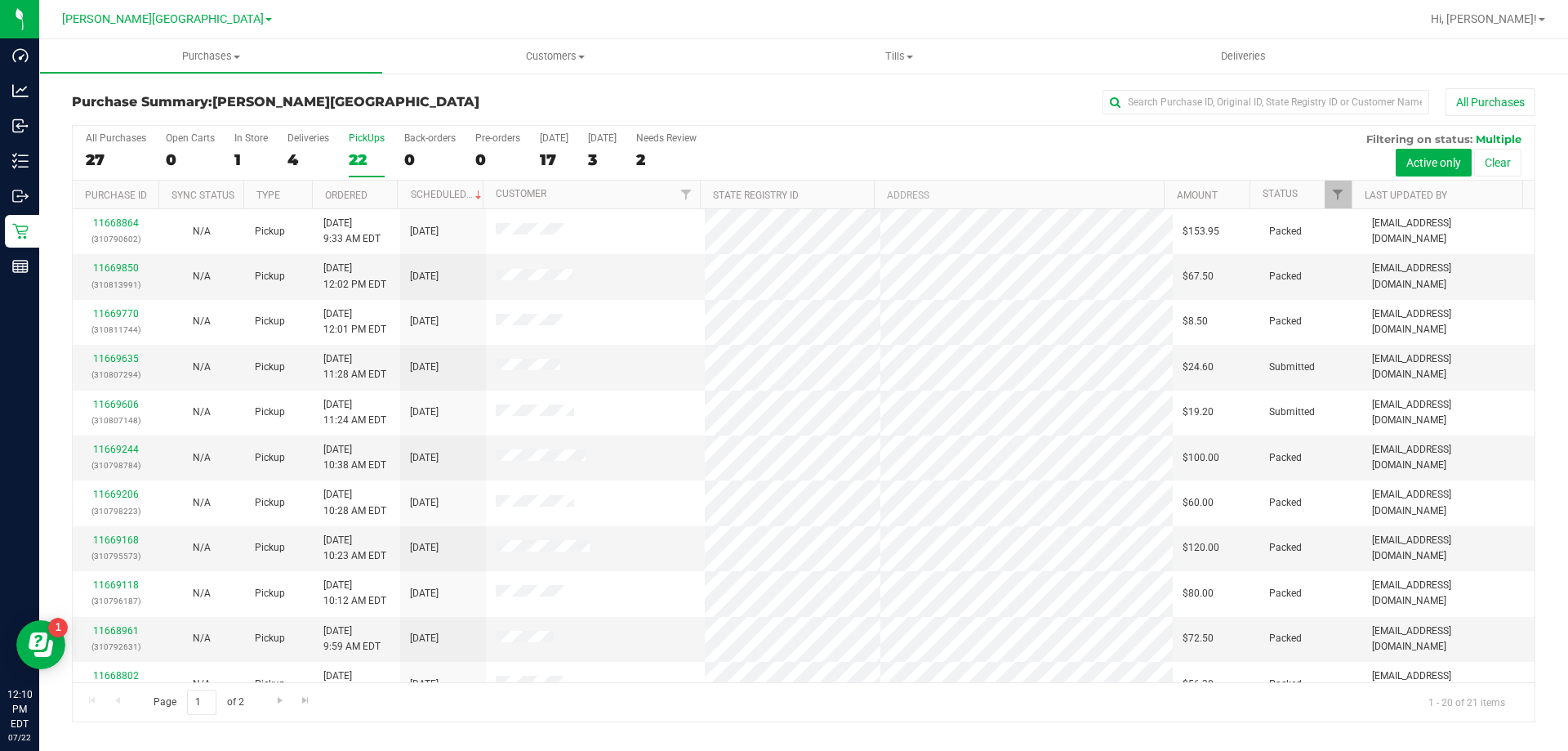 click on "22" at bounding box center (367, 159) 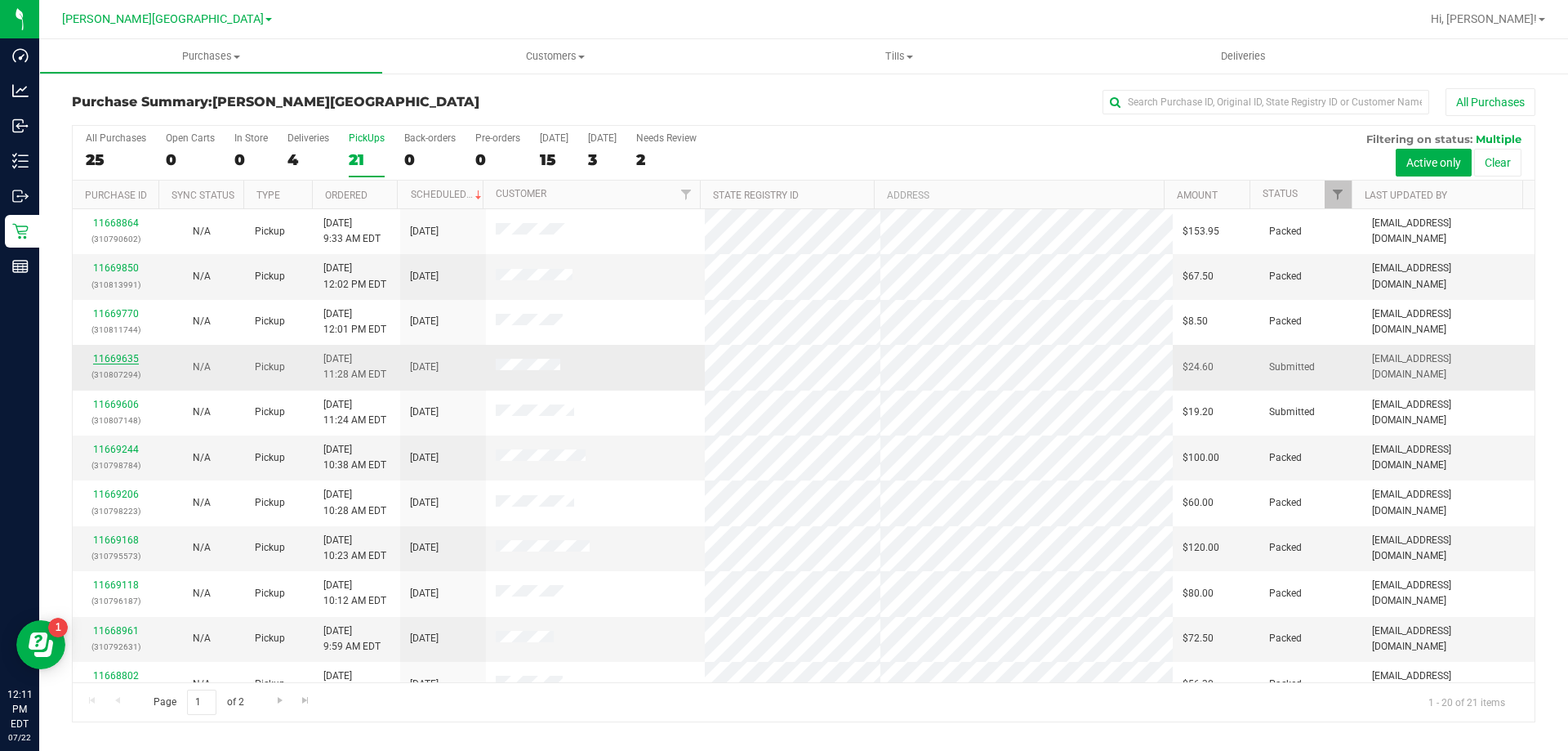 click on "11669635" at bounding box center (116, 359) 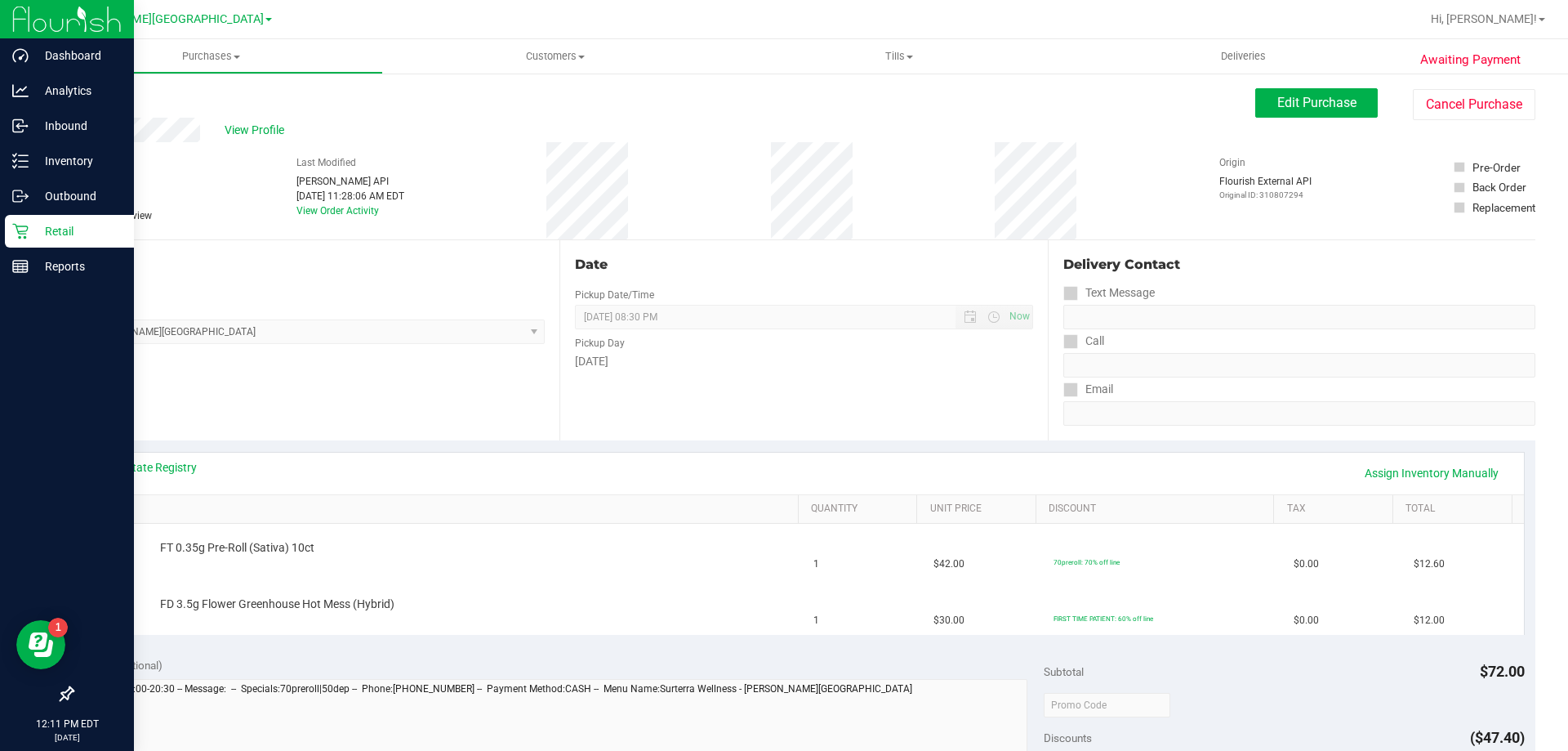 click on "Retail" at bounding box center [78, 231] 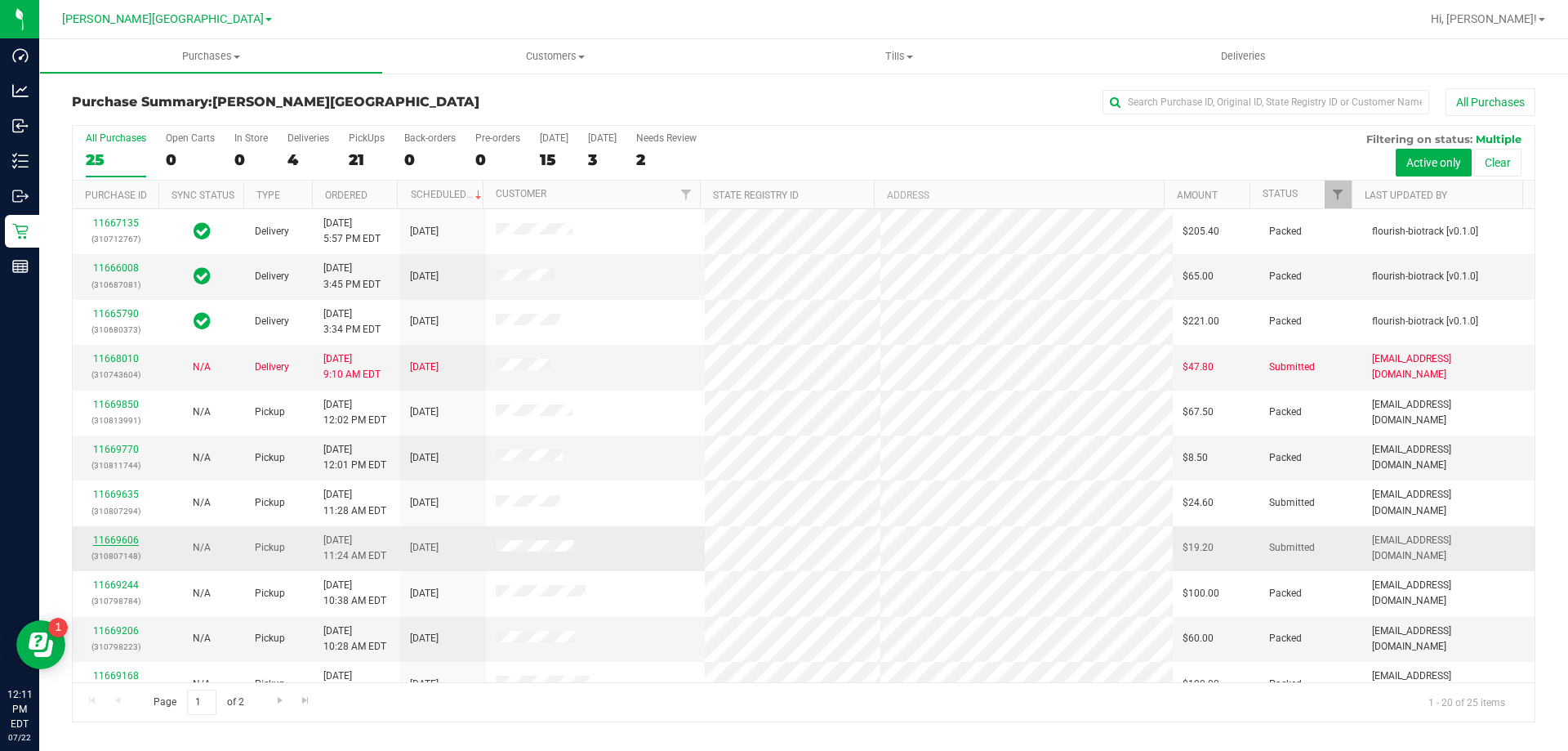 click on "11669606" at bounding box center (116, 540) 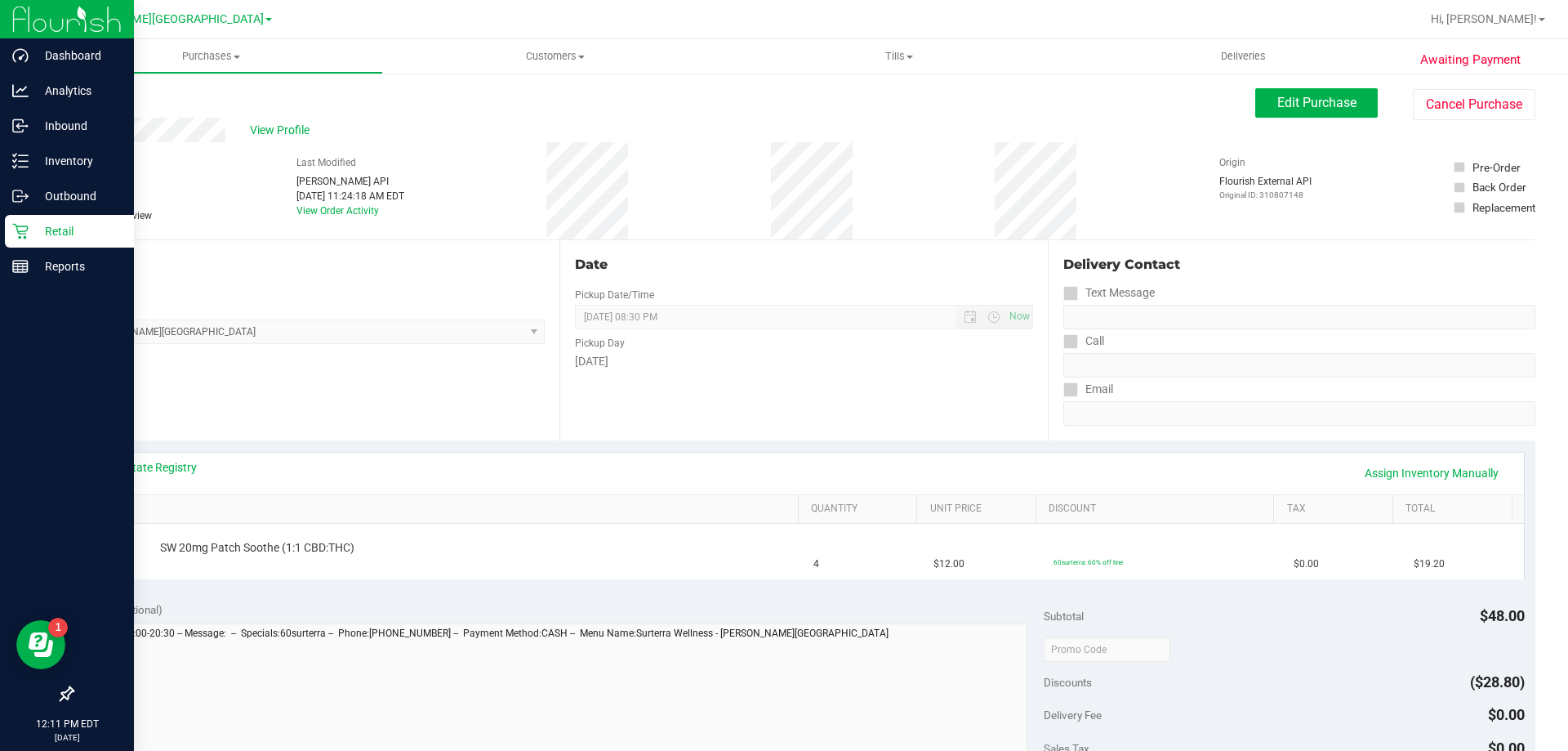 click on "Retail" at bounding box center (78, 231) 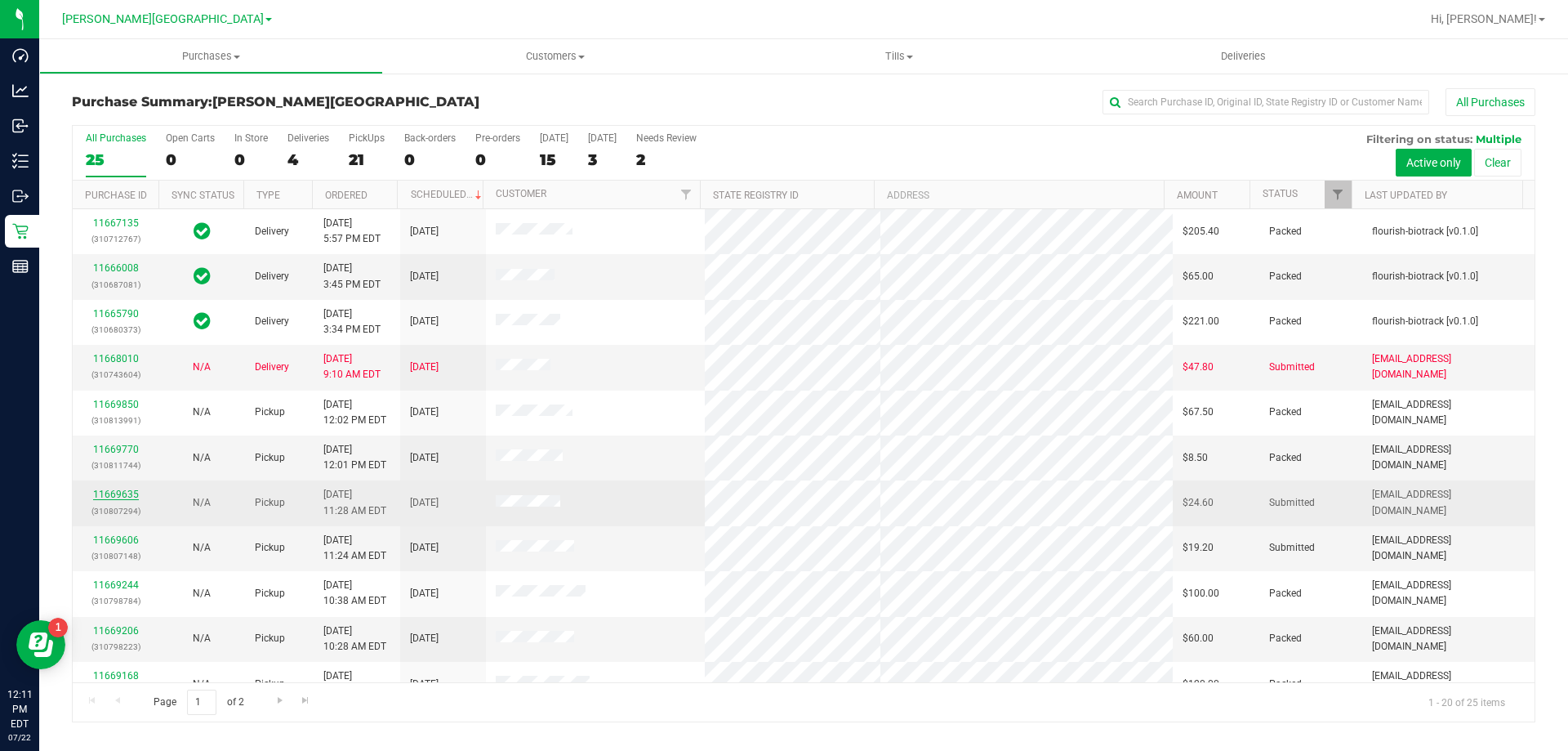 click on "11669635" at bounding box center [116, 494] 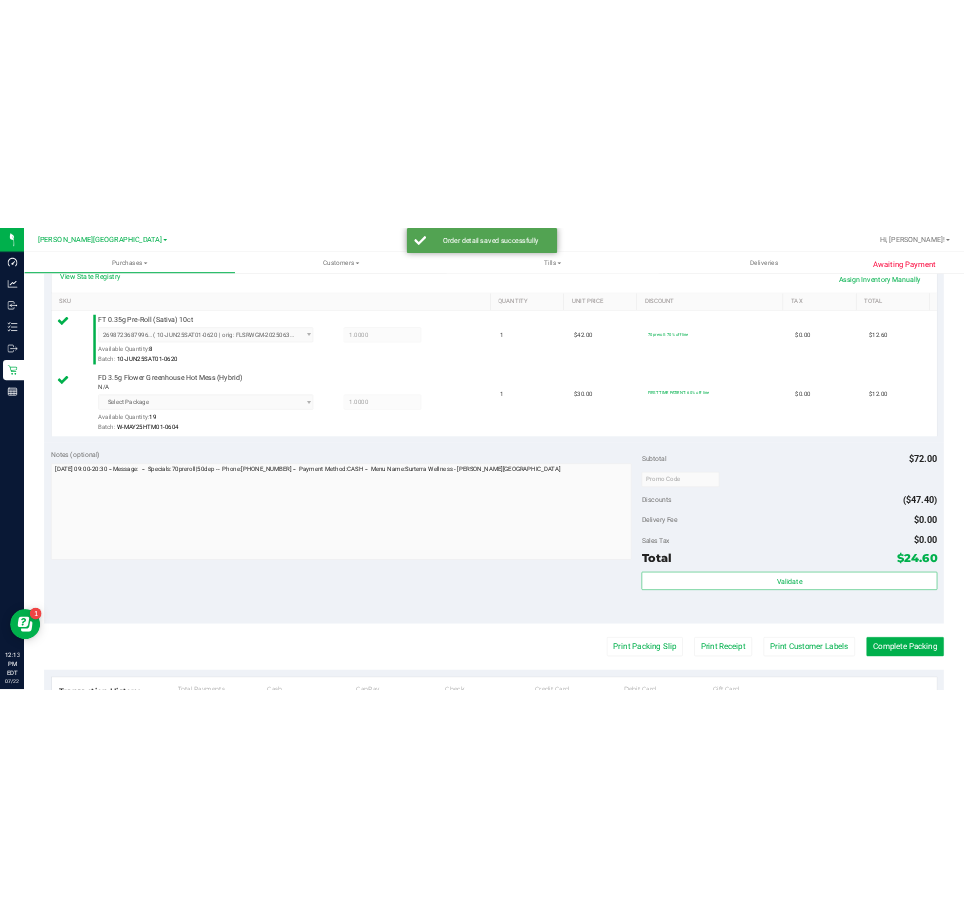 scroll, scrollTop: 500, scrollLeft: 0, axis: vertical 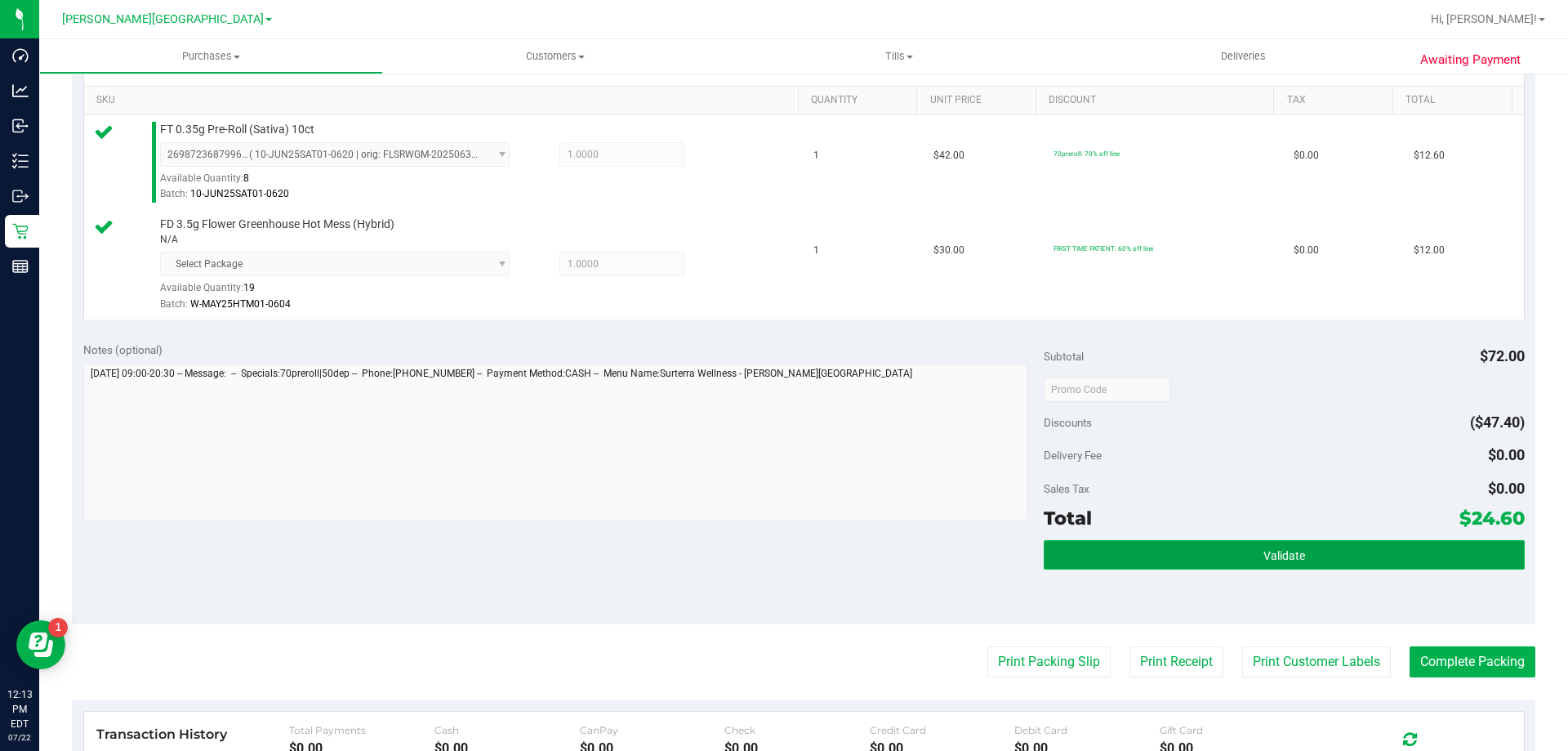 click on "Validate" at bounding box center [1284, 555] 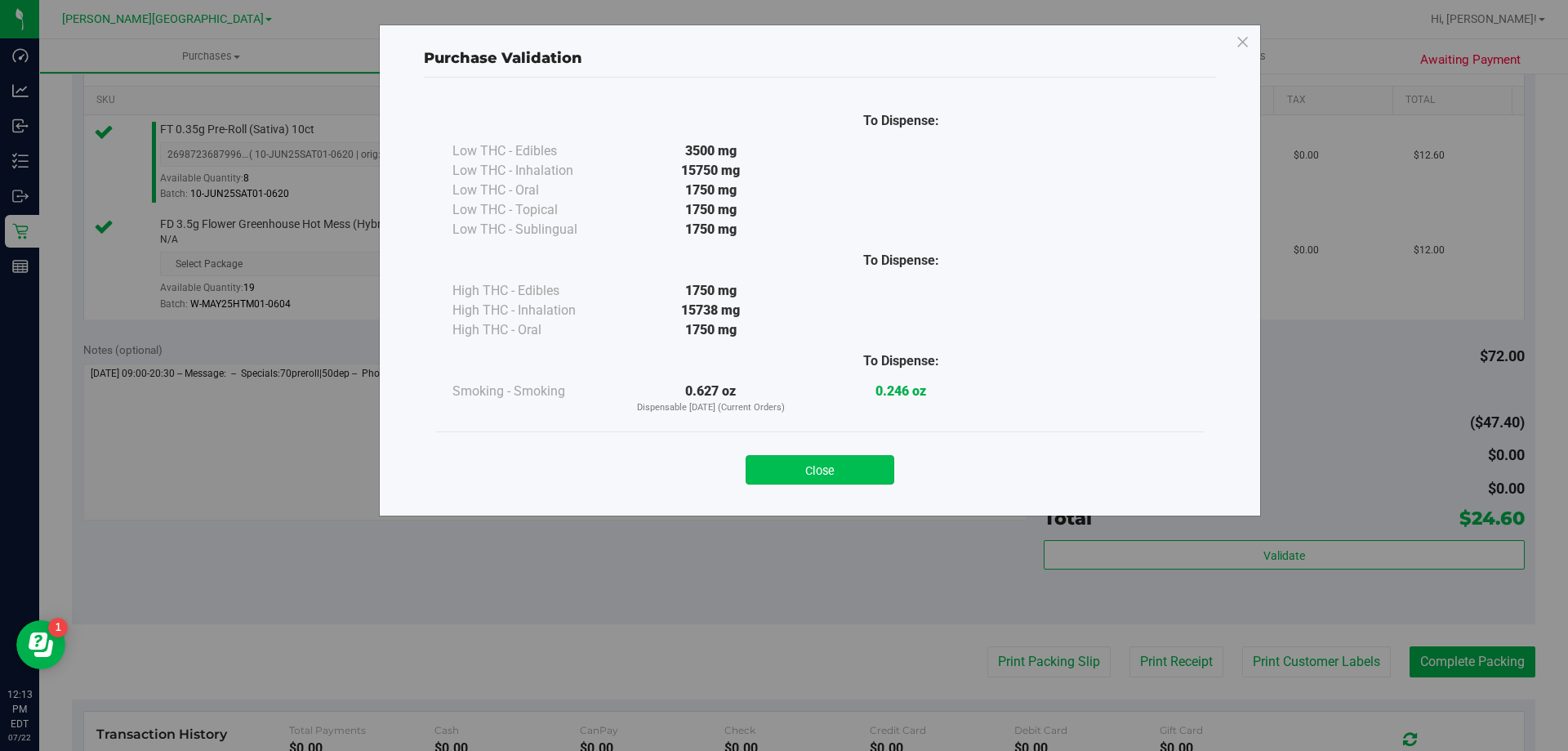 click on "Close" at bounding box center (820, 470) 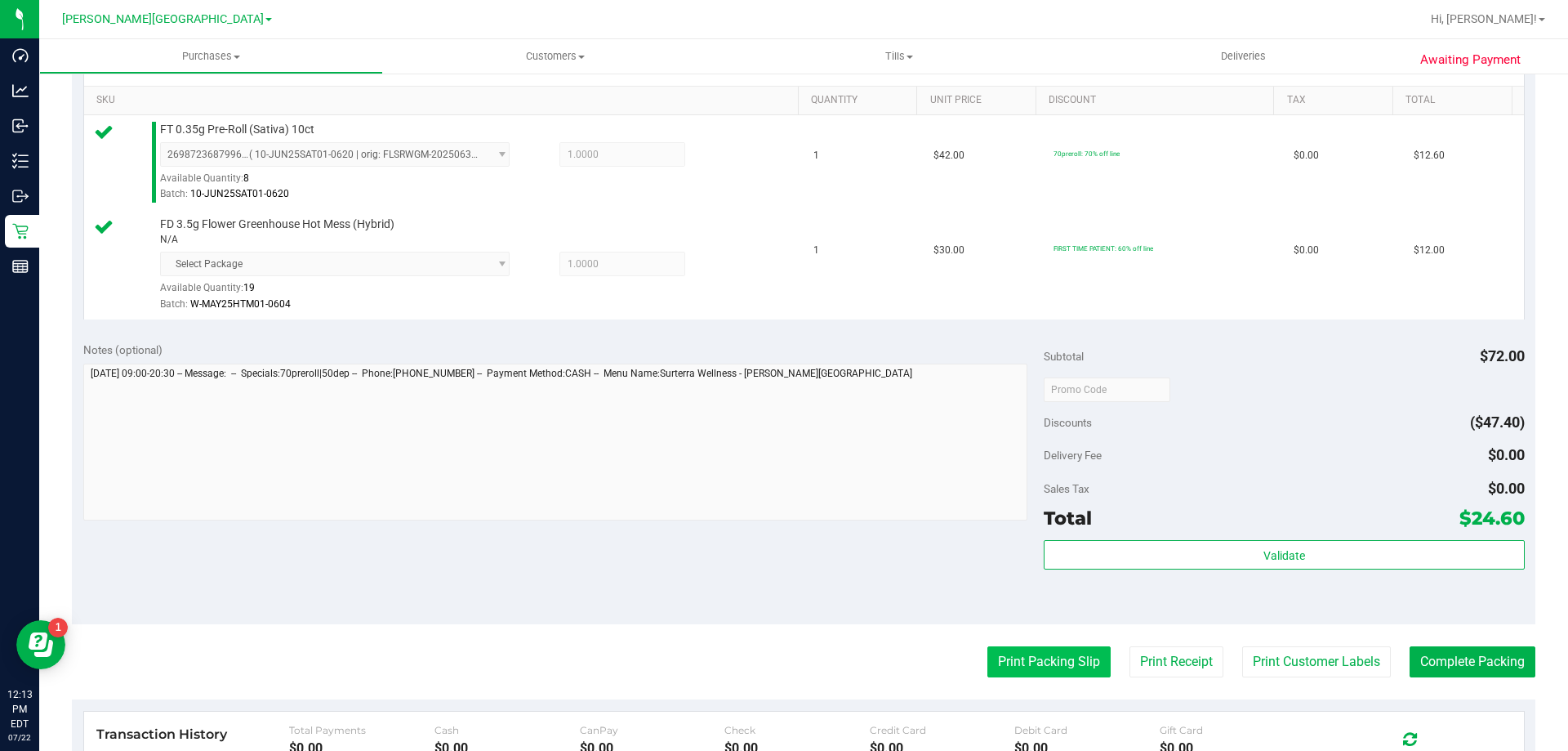 click on "Print Packing Slip" at bounding box center [1049, 662] 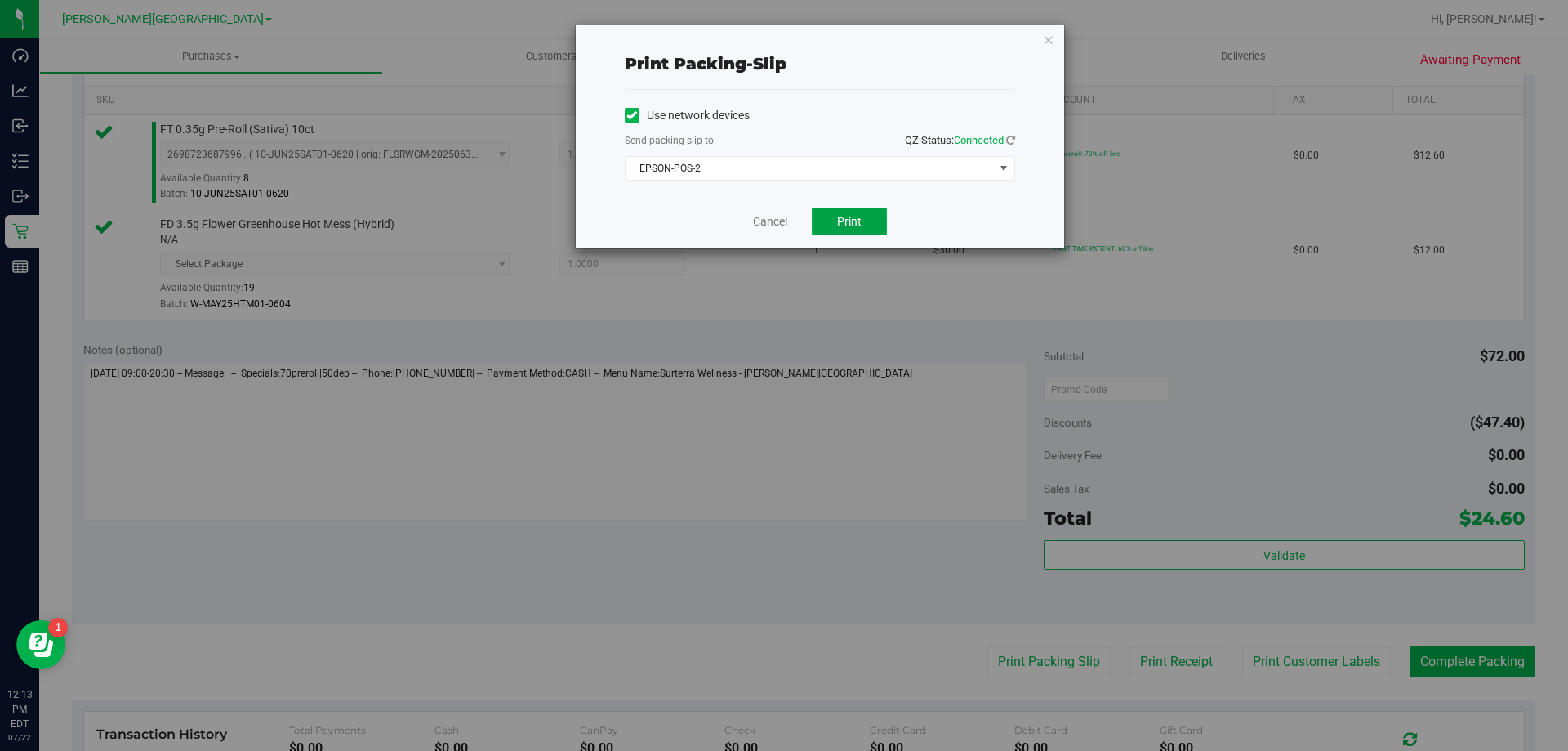 click on "Print" at bounding box center (849, 221) 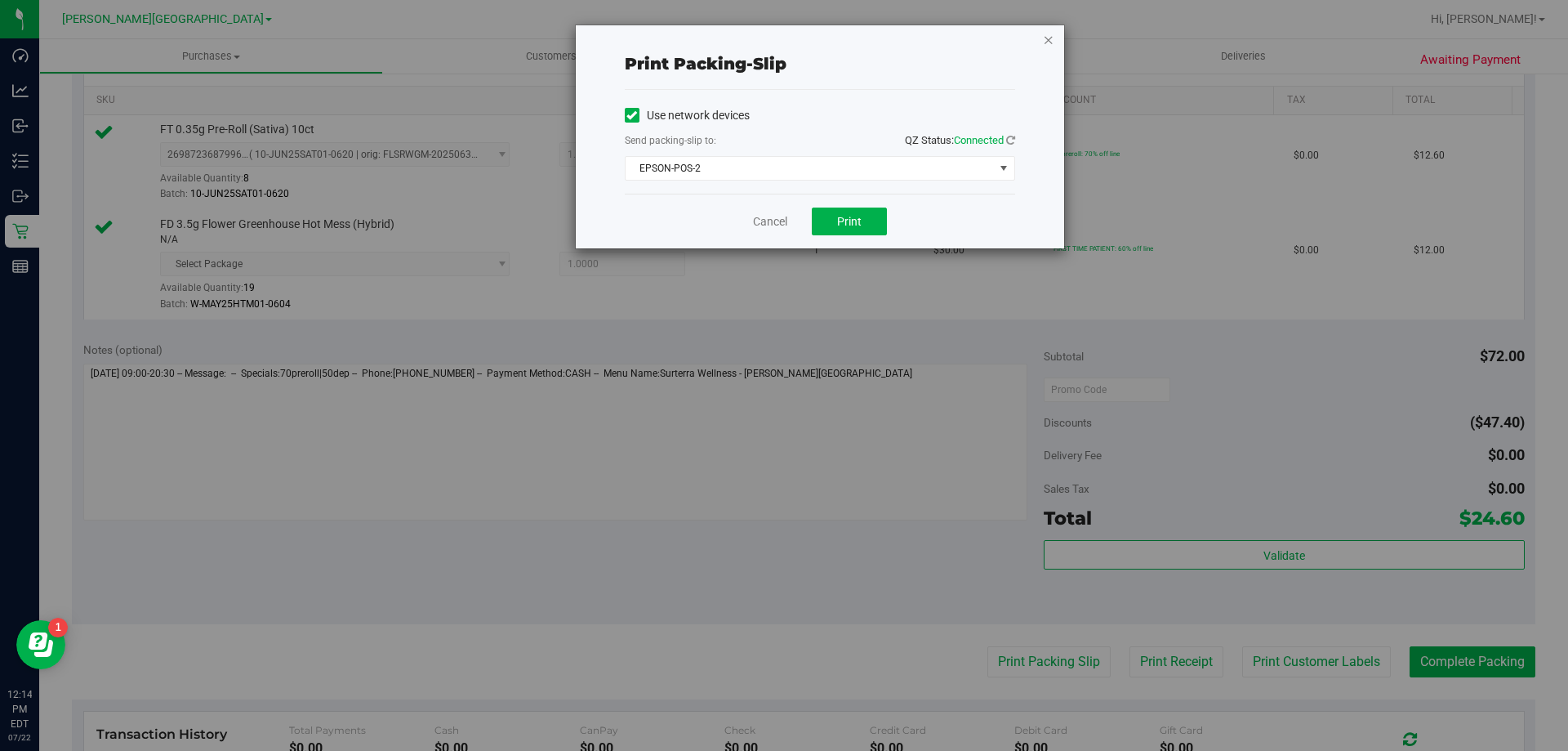click at bounding box center [1049, 39] 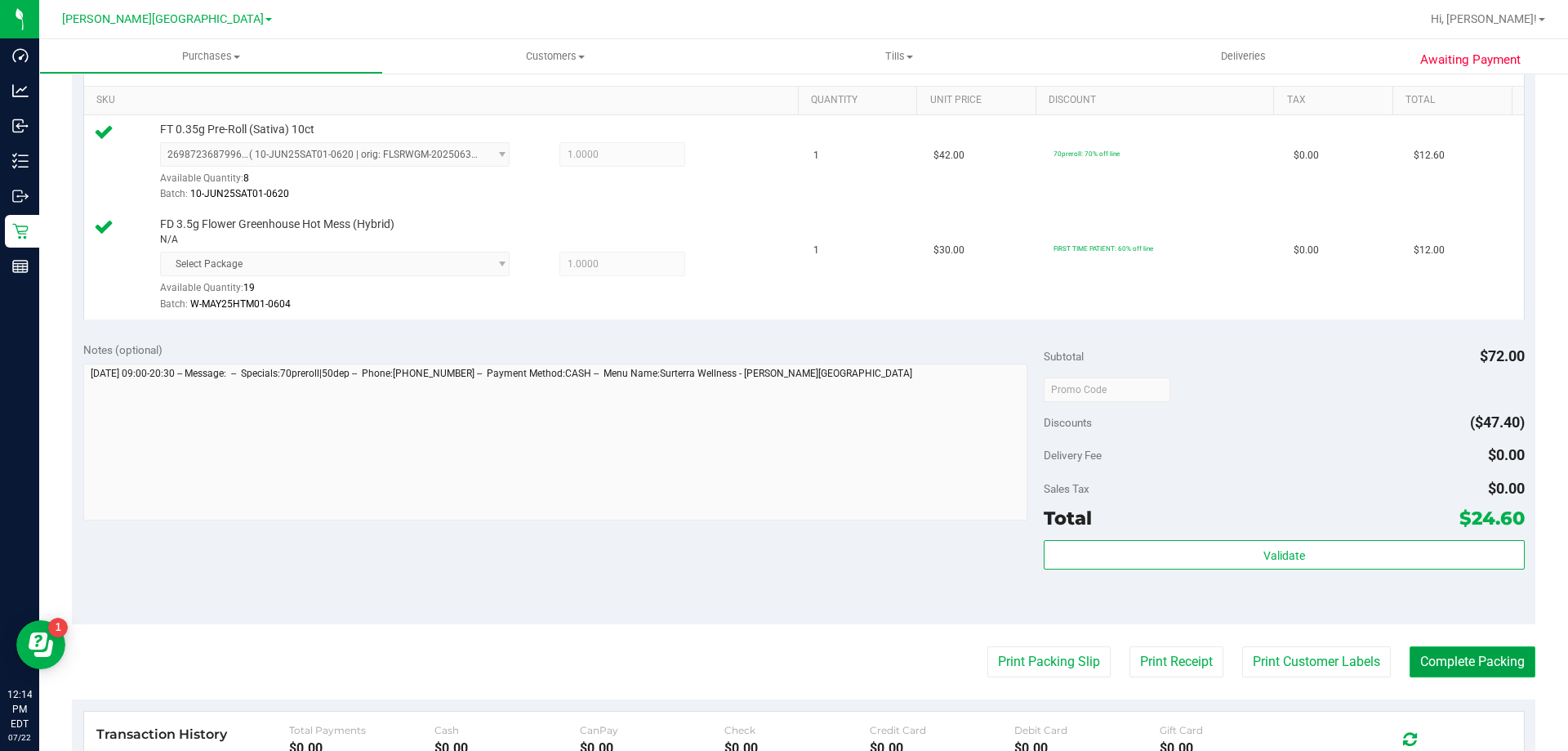 click on "Complete Packing" at bounding box center (1472, 662) 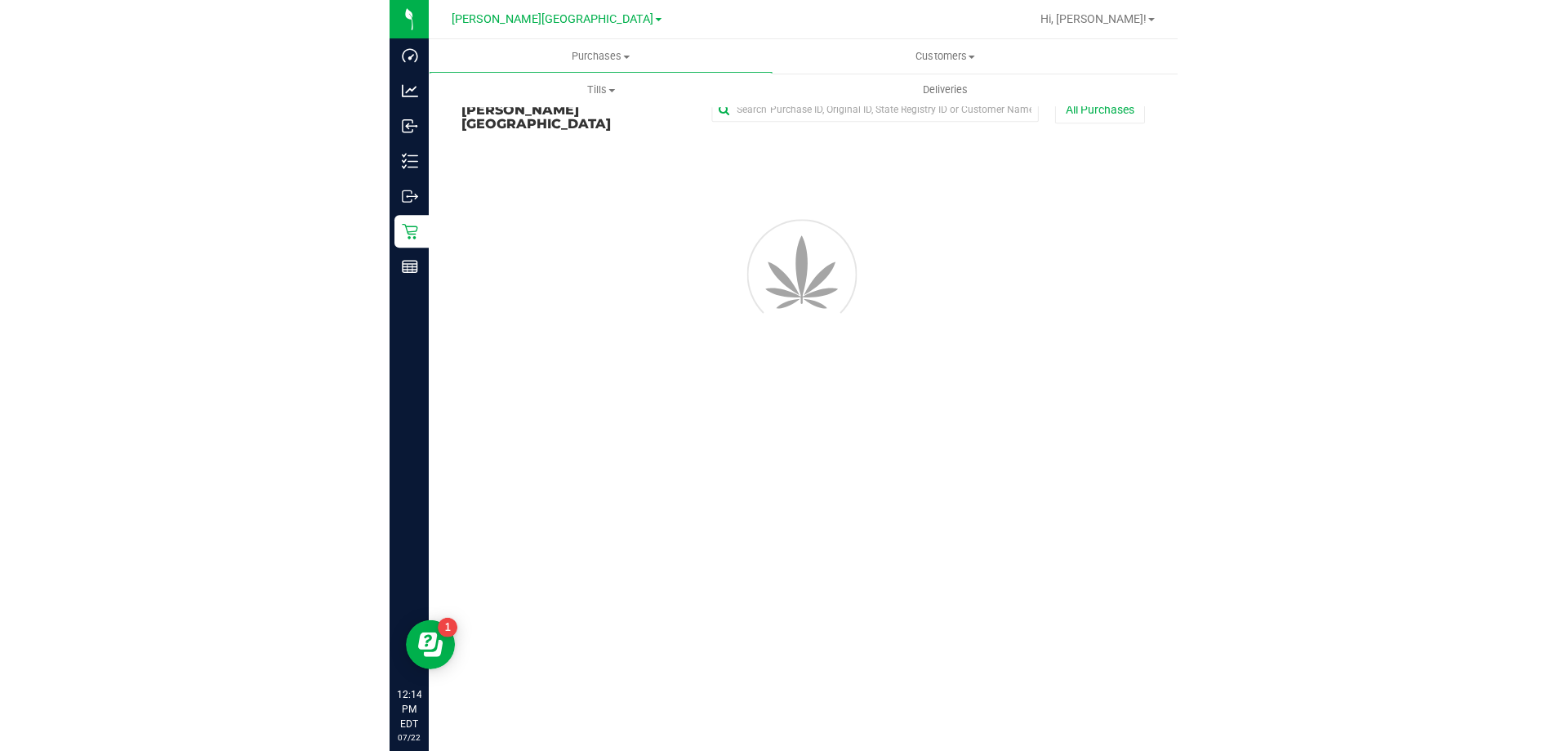scroll, scrollTop: 0, scrollLeft: 0, axis: both 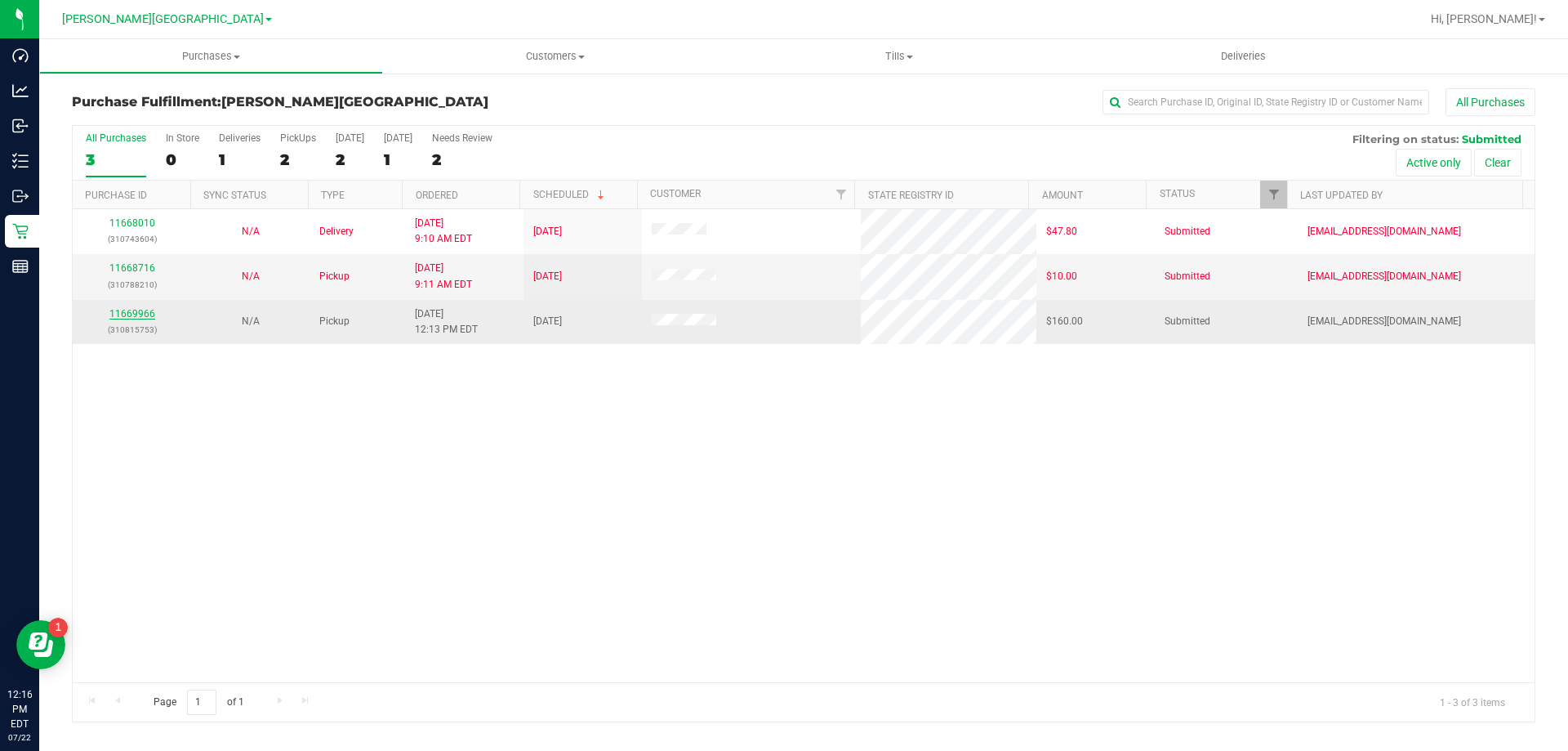 click on "11669966" at bounding box center (132, 314) 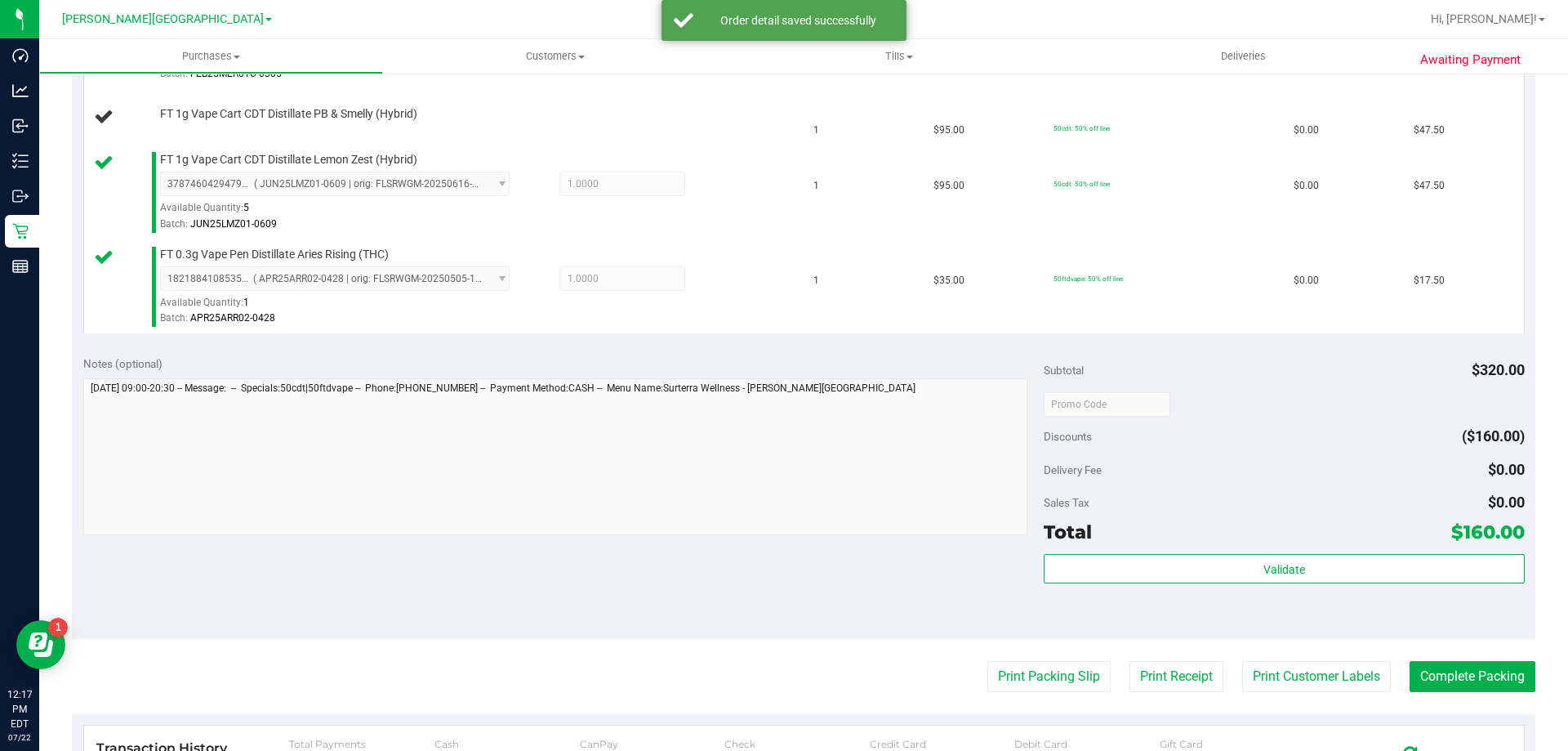 scroll, scrollTop: 735, scrollLeft: 0, axis: vertical 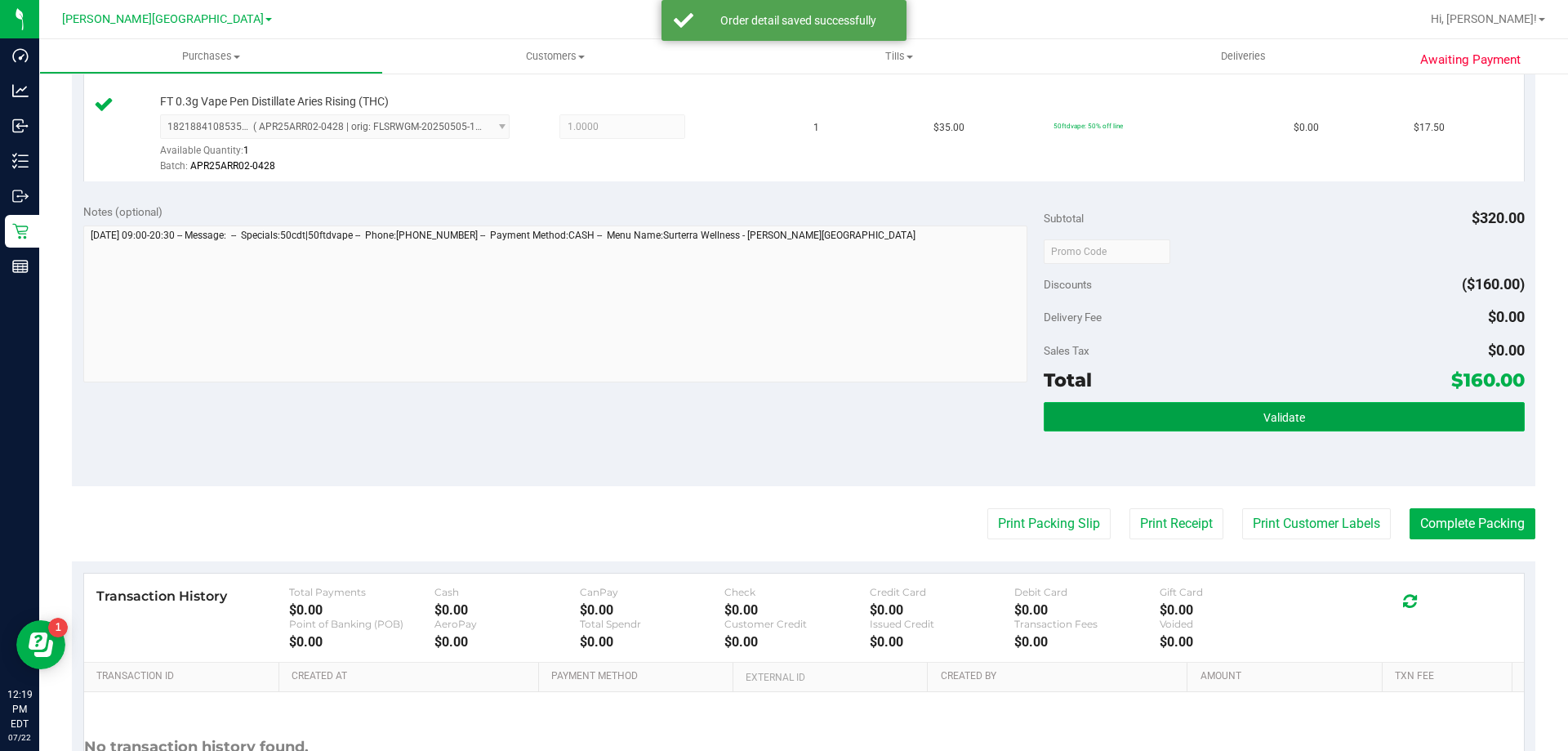 click on "Validate" at bounding box center (1284, 417) 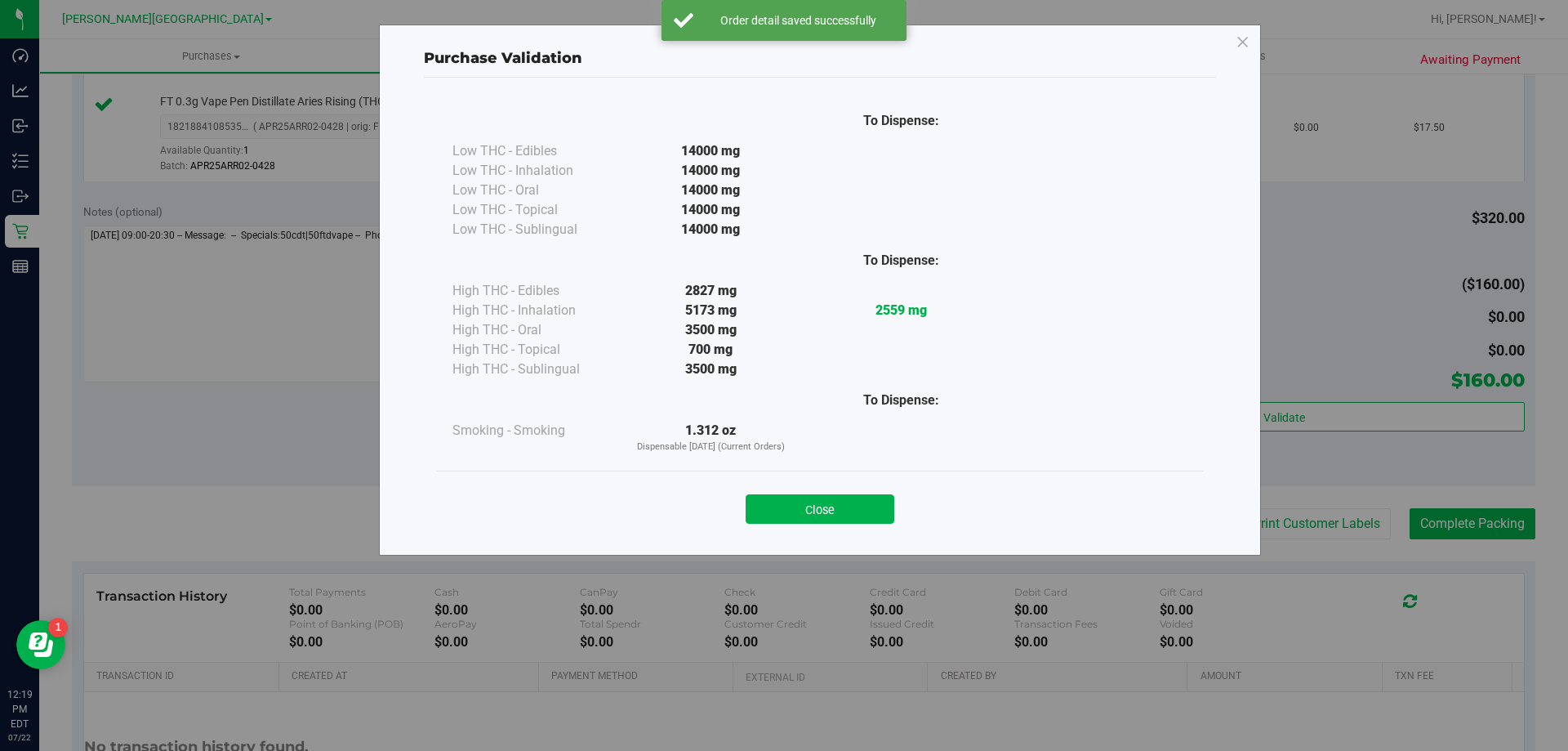 click on "Close" at bounding box center (820, 503) 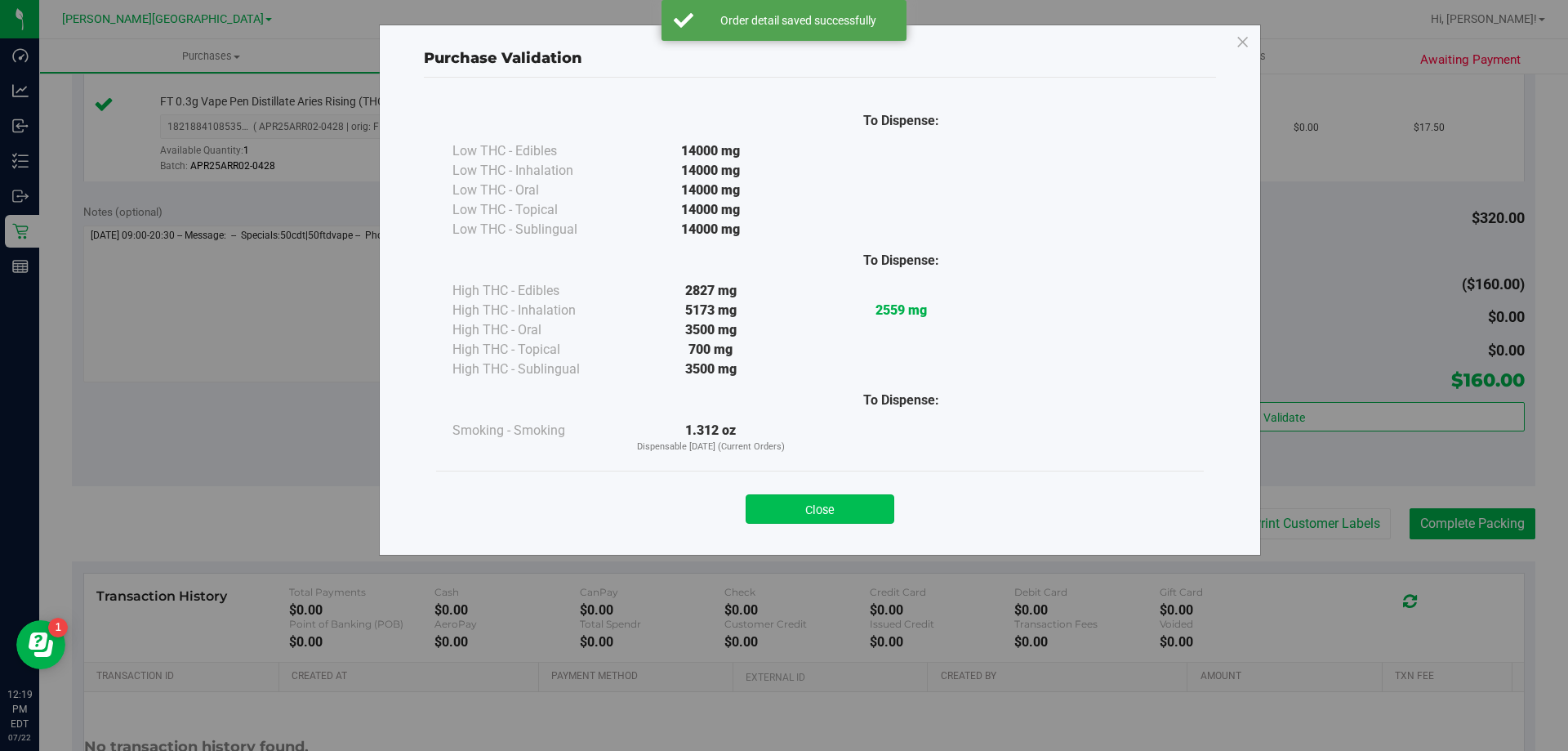 click on "Close" at bounding box center (820, 509) 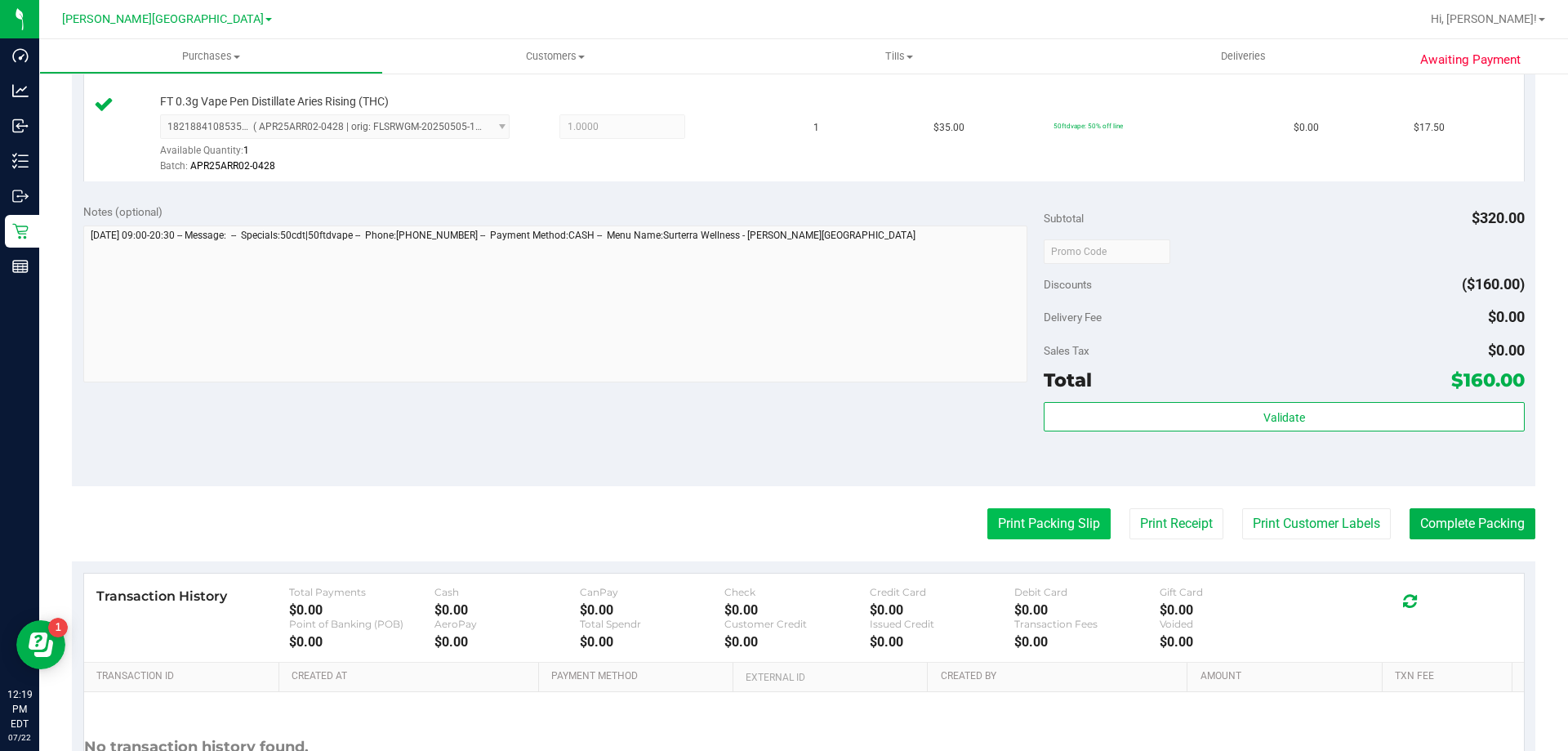 click on "Print Packing Slip" at bounding box center [1049, 524] 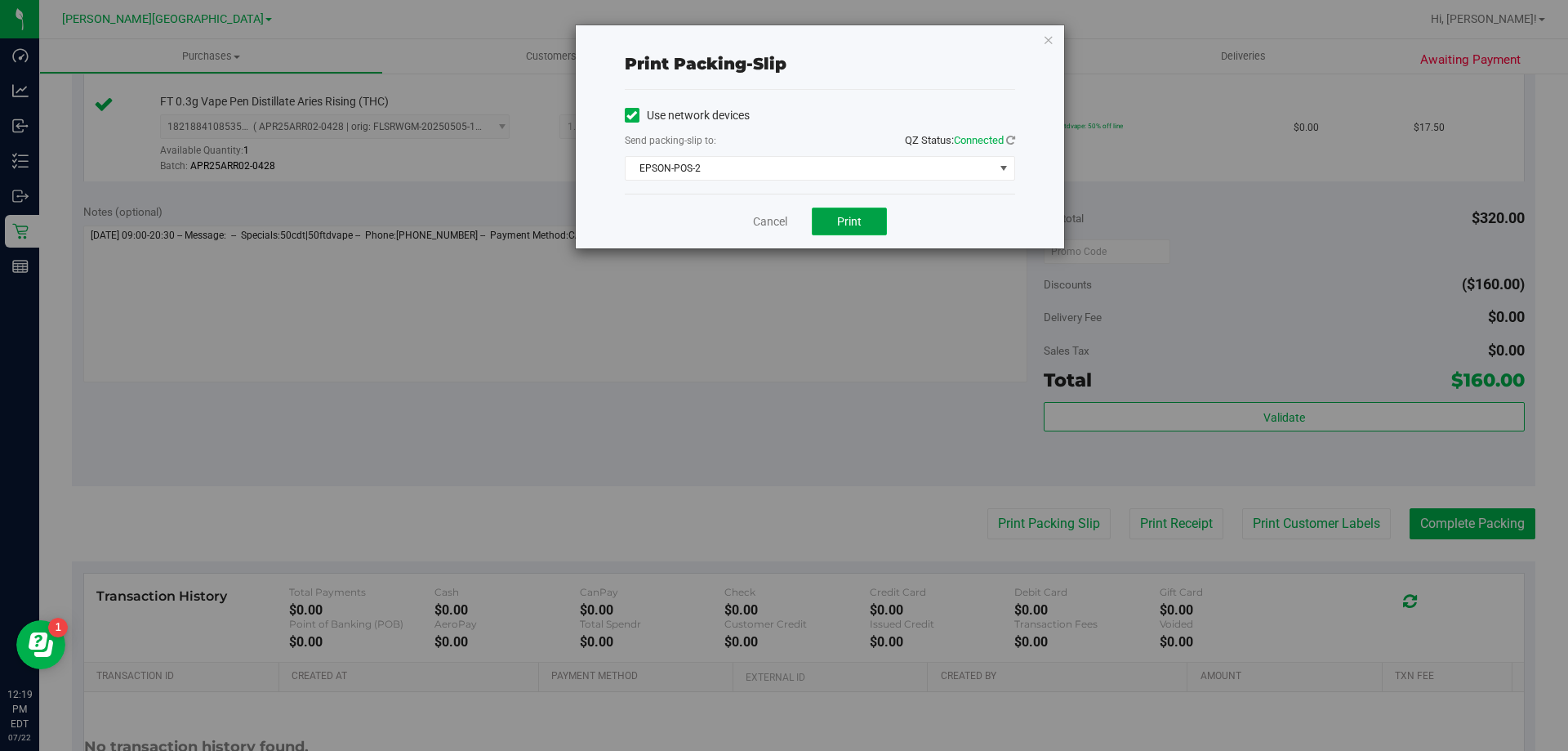 click on "Print" at bounding box center [849, 221] 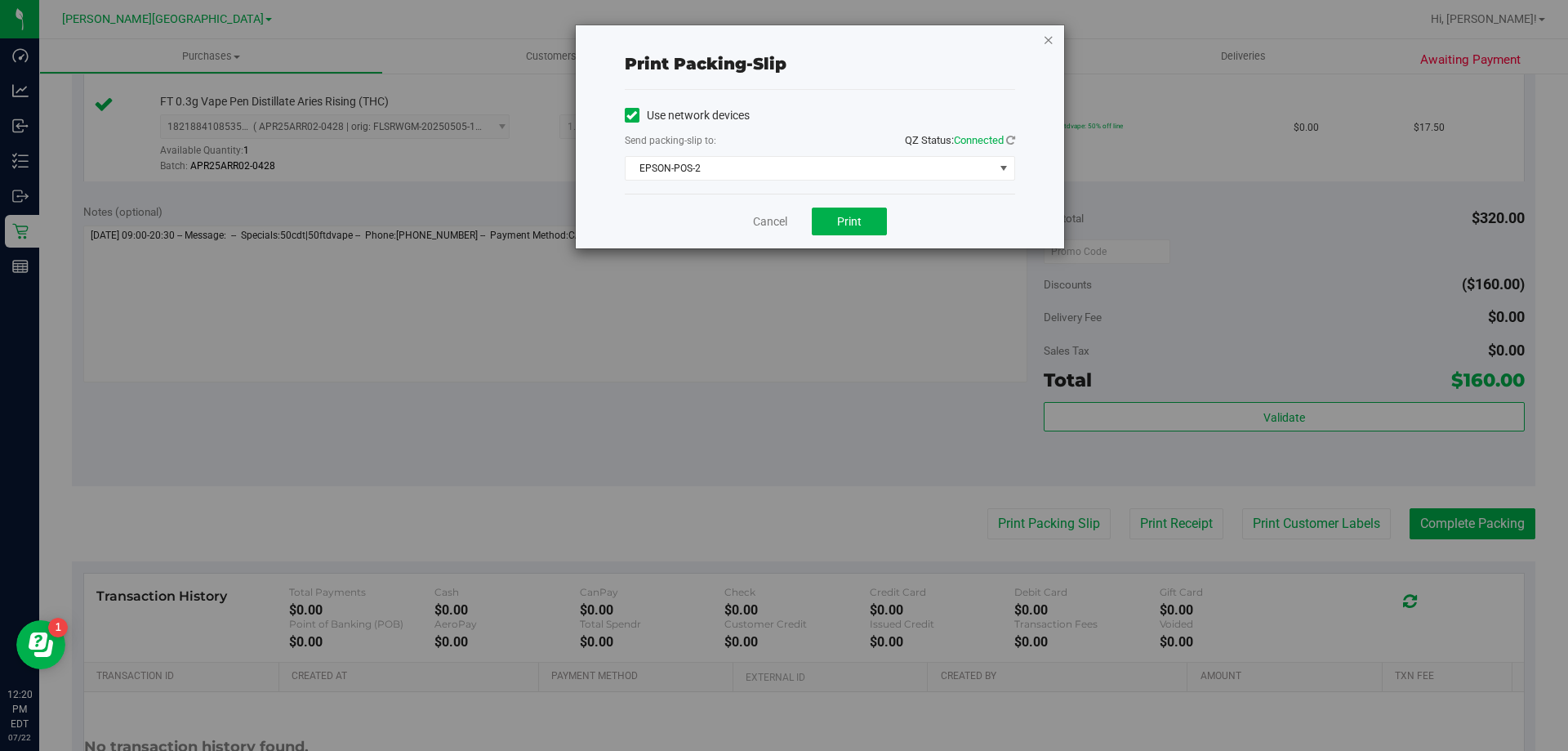 click at bounding box center [1049, 39] 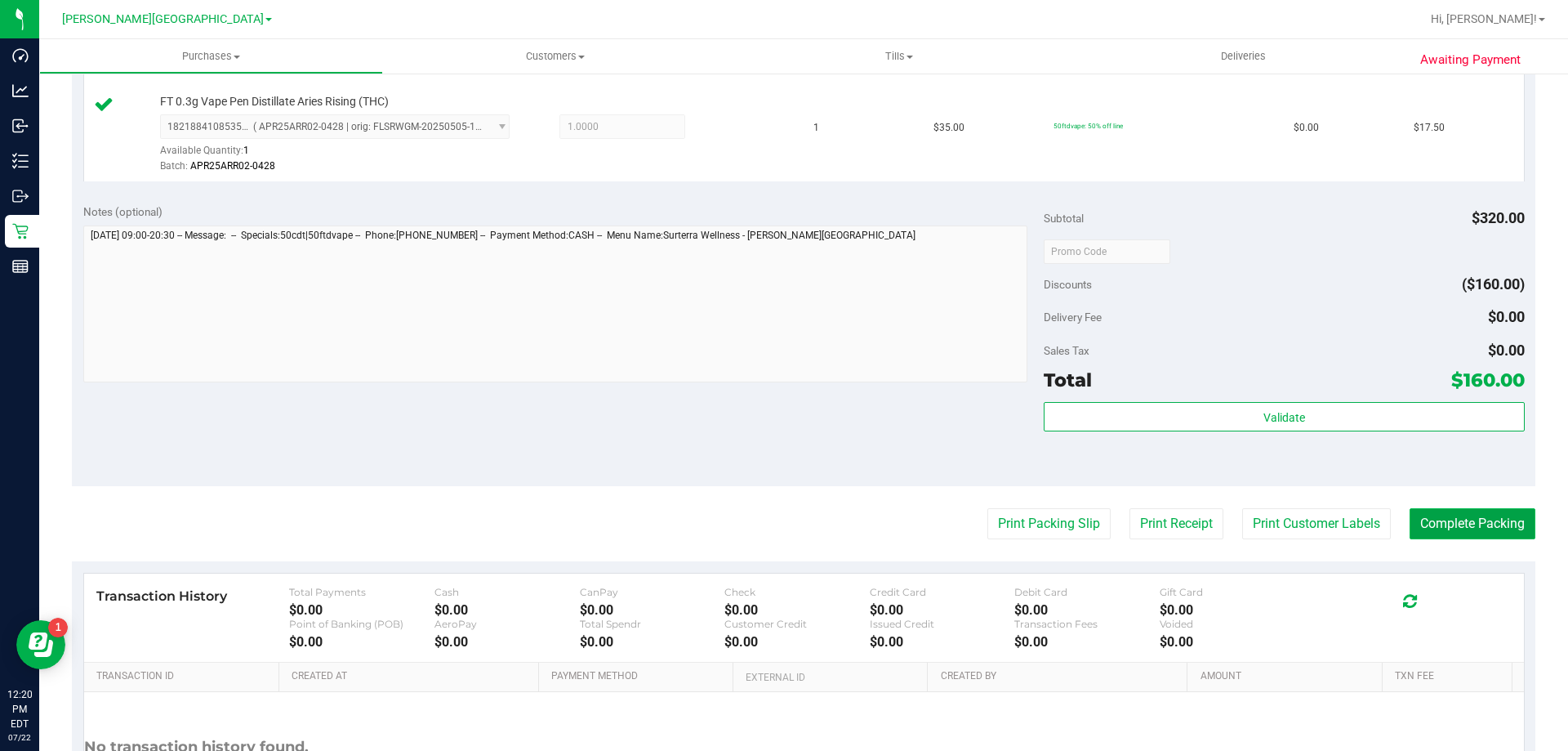 click on "Complete Packing" at bounding box center [1472, 524] 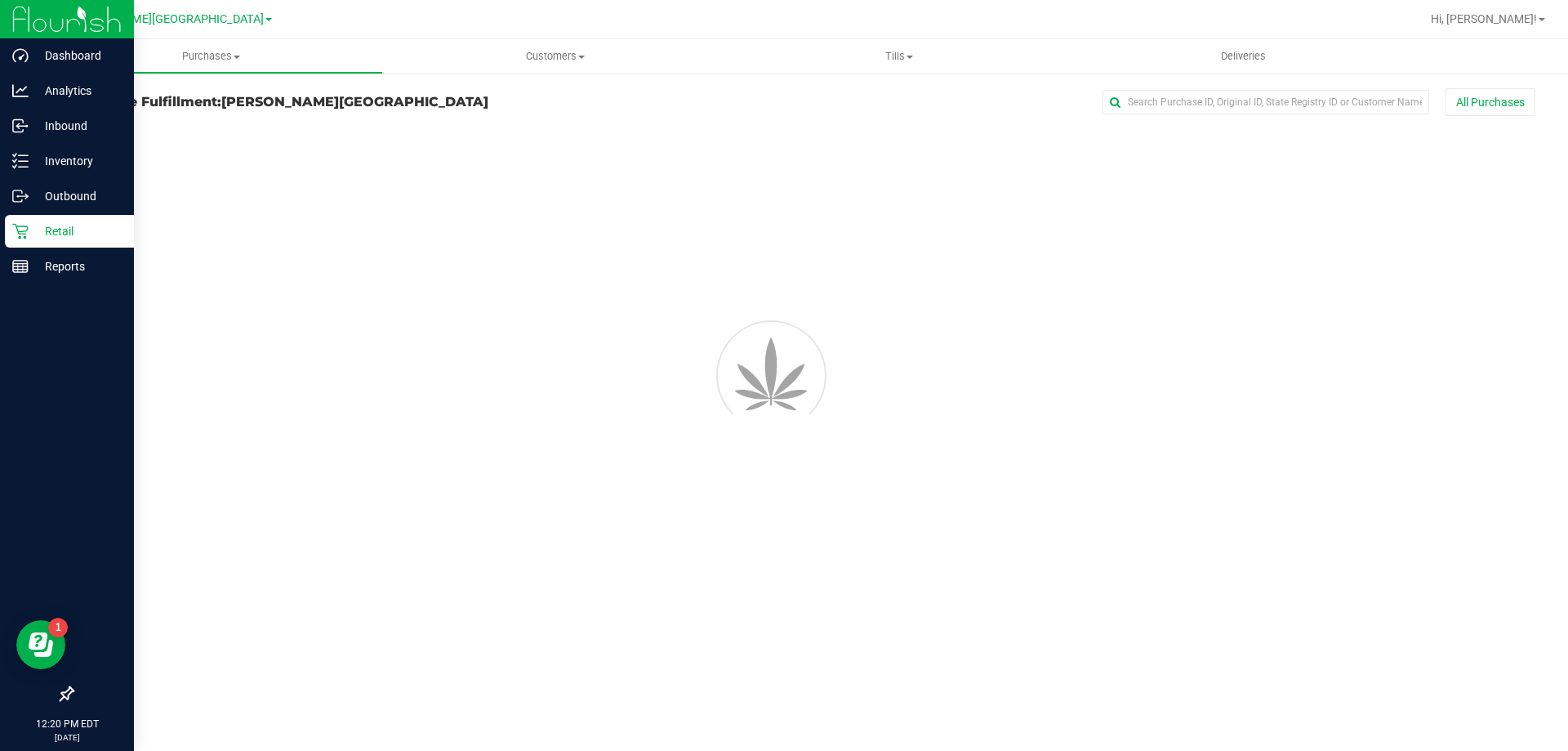 scroll, scrollTop: 0, scrollLeft: 0, axis: both 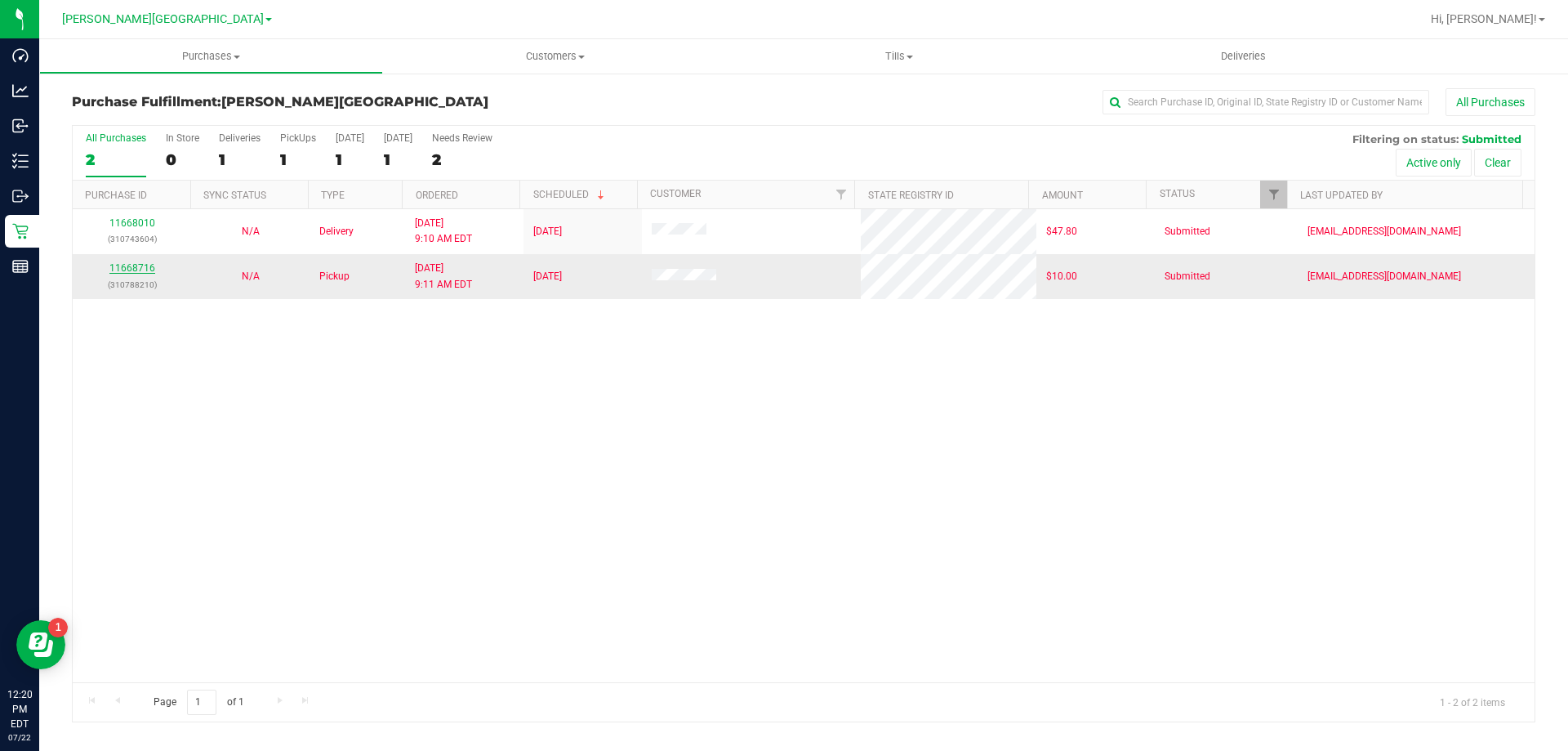 click on "11668716" at bounding box center (132, 268) 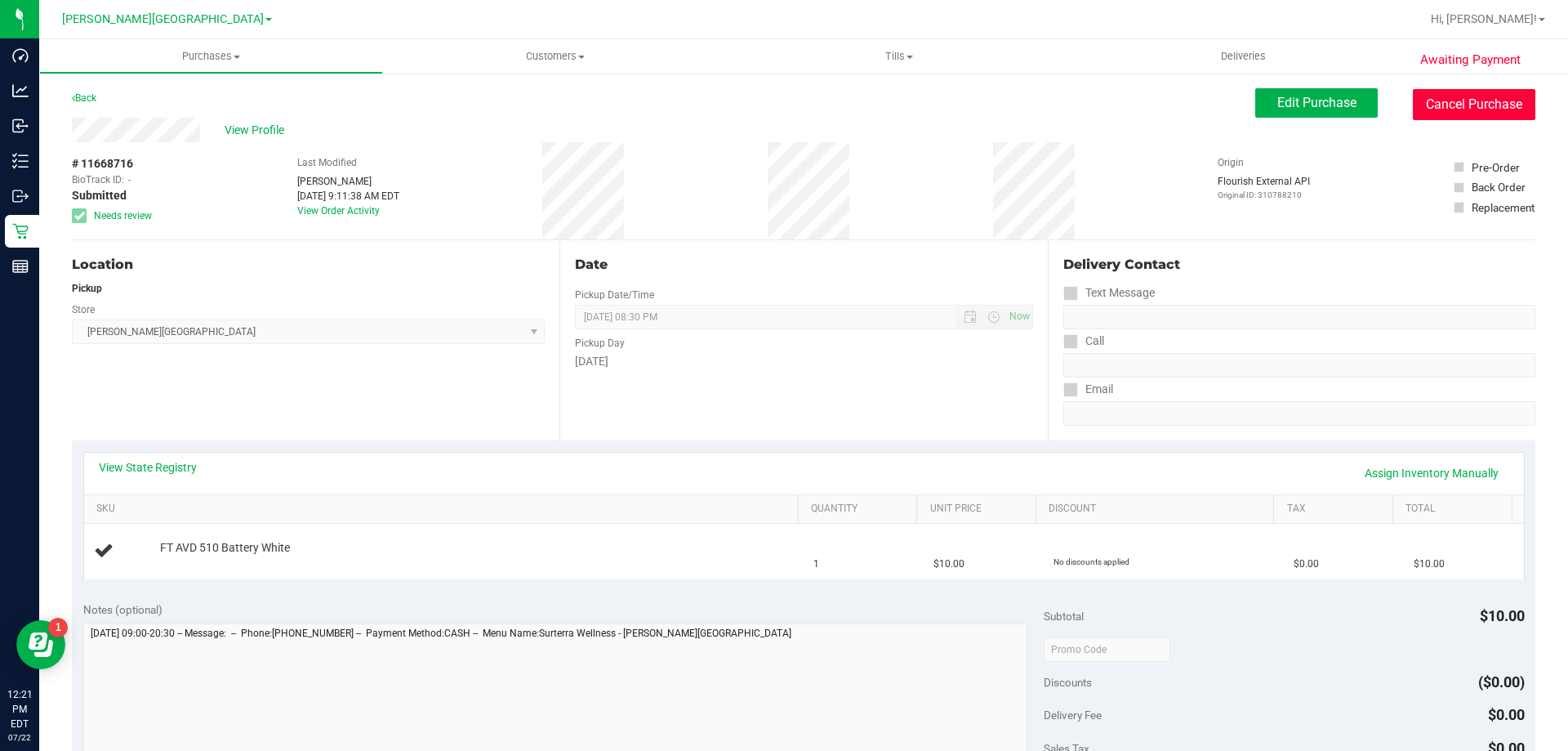 click on "Cancel Purchase" at bounding box center [1474, 105] 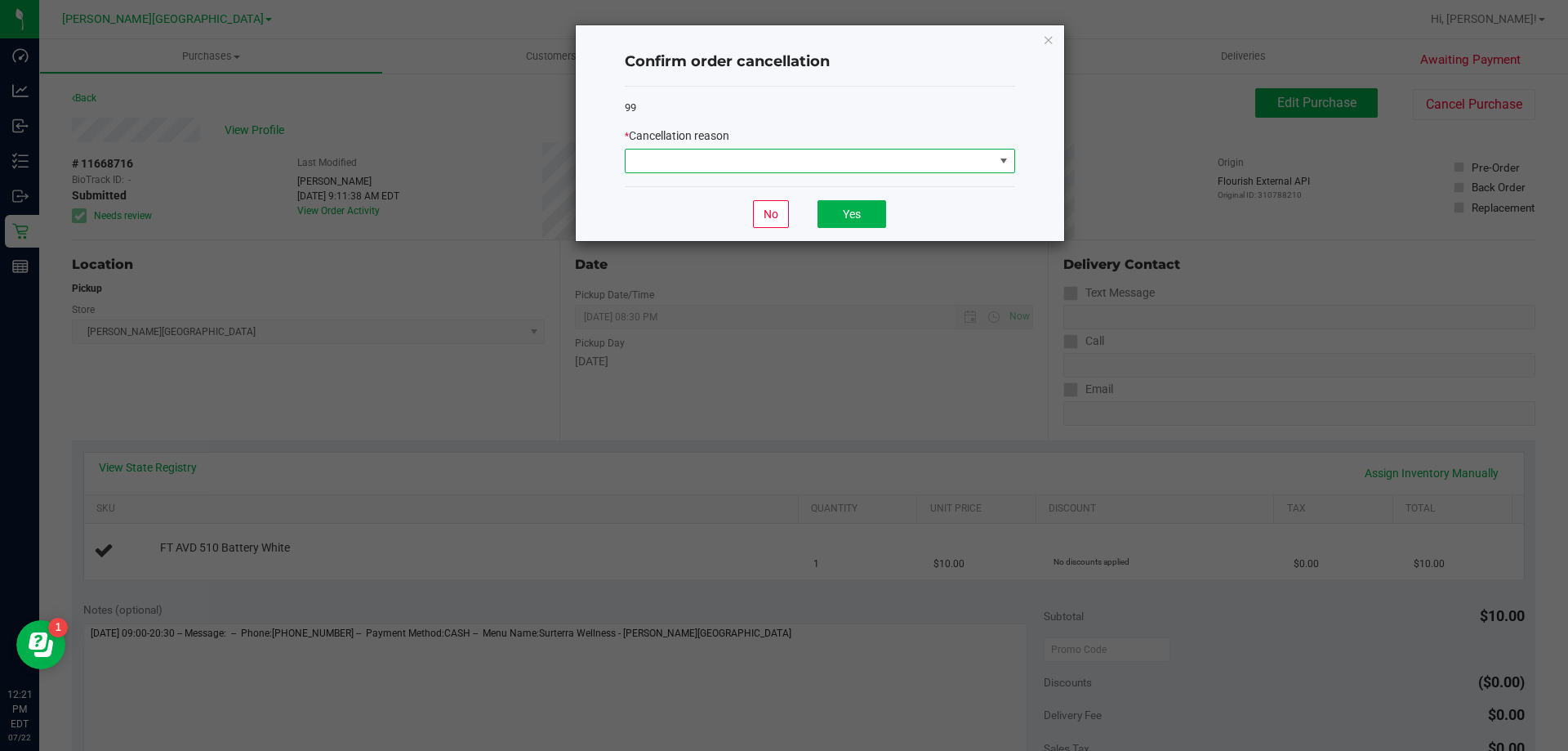 click at bounding box center (809, 161) 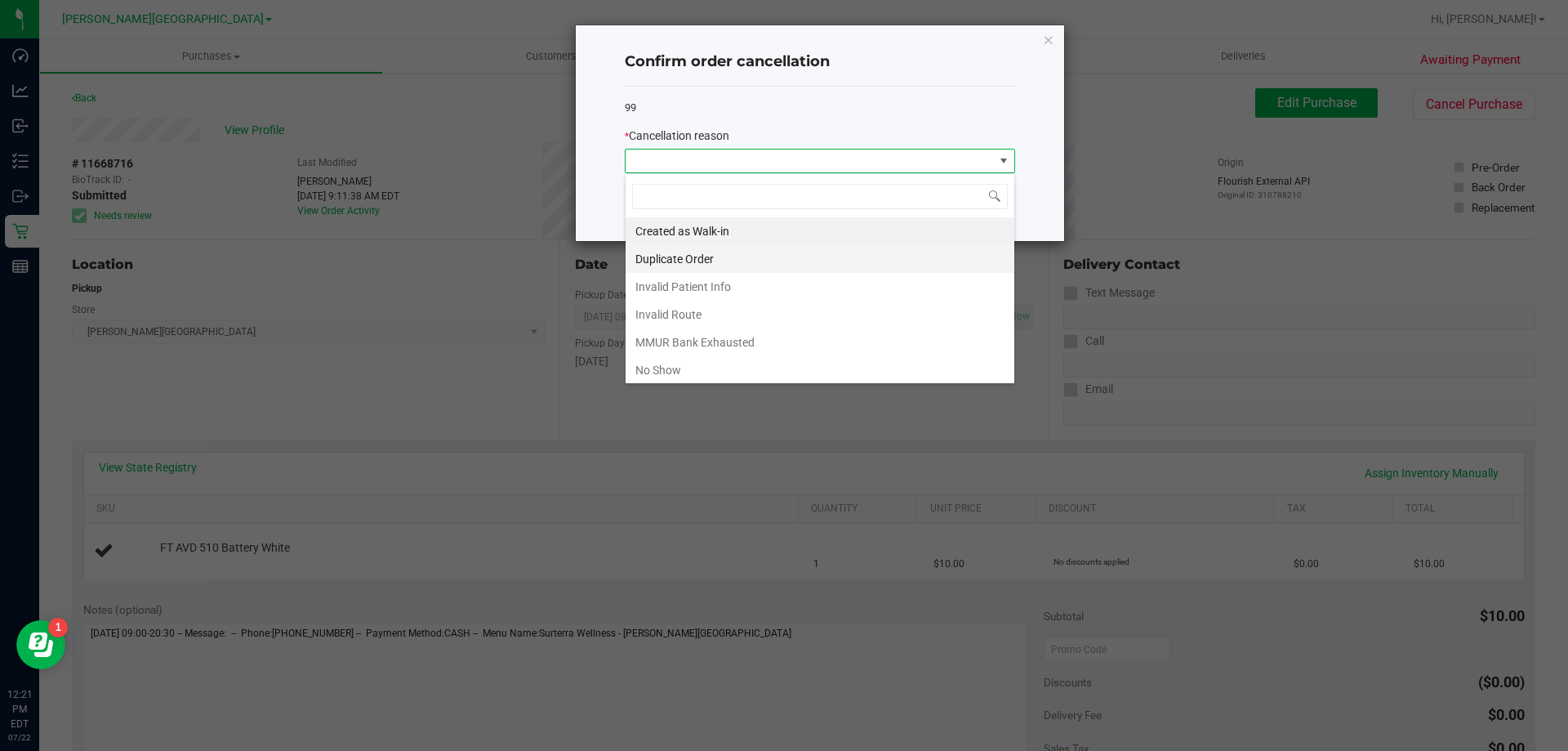 scroll, scrollTop: 81695, scrollLeft: 81276, axis: both 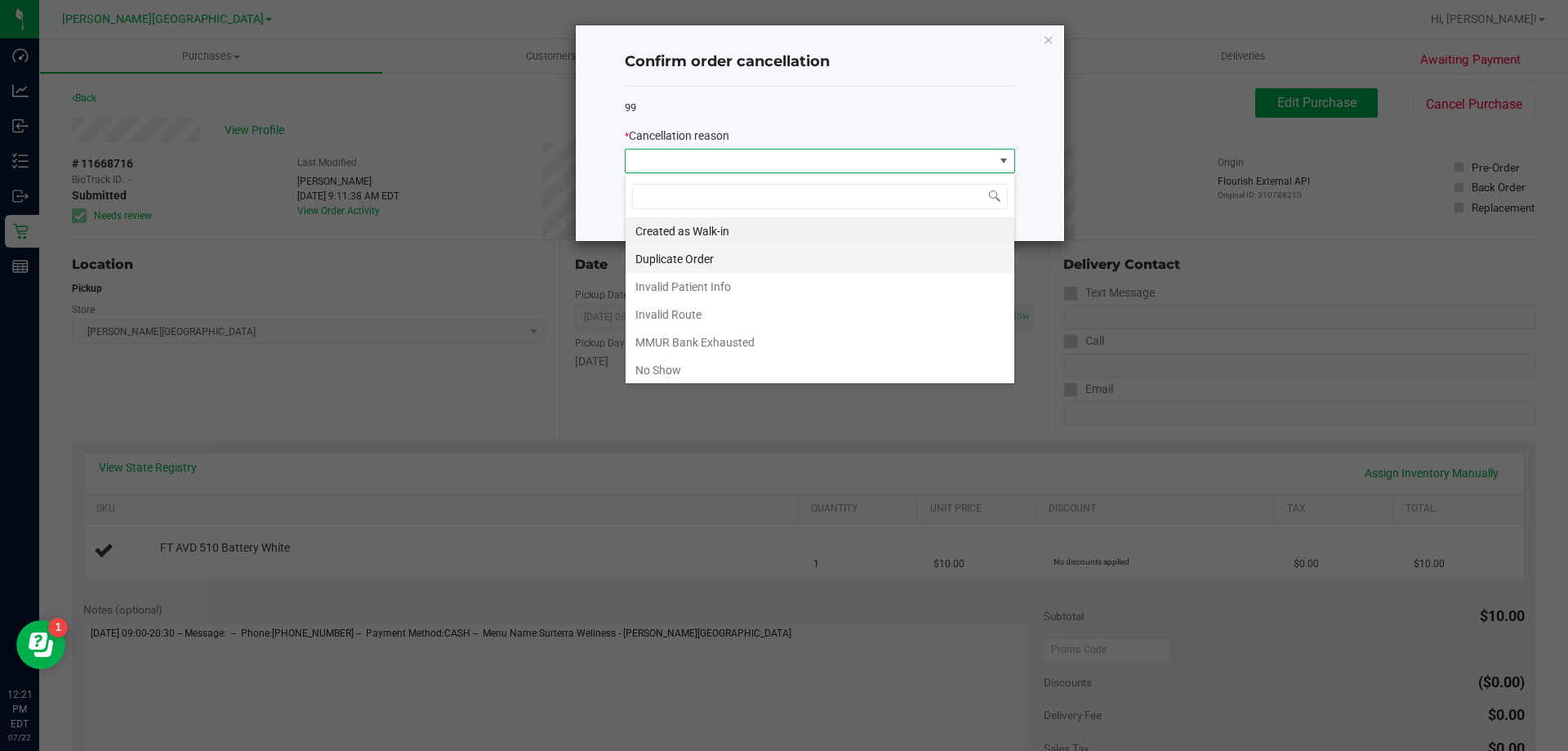 click on "Duplicate Order" at bounding box center [820, 259] 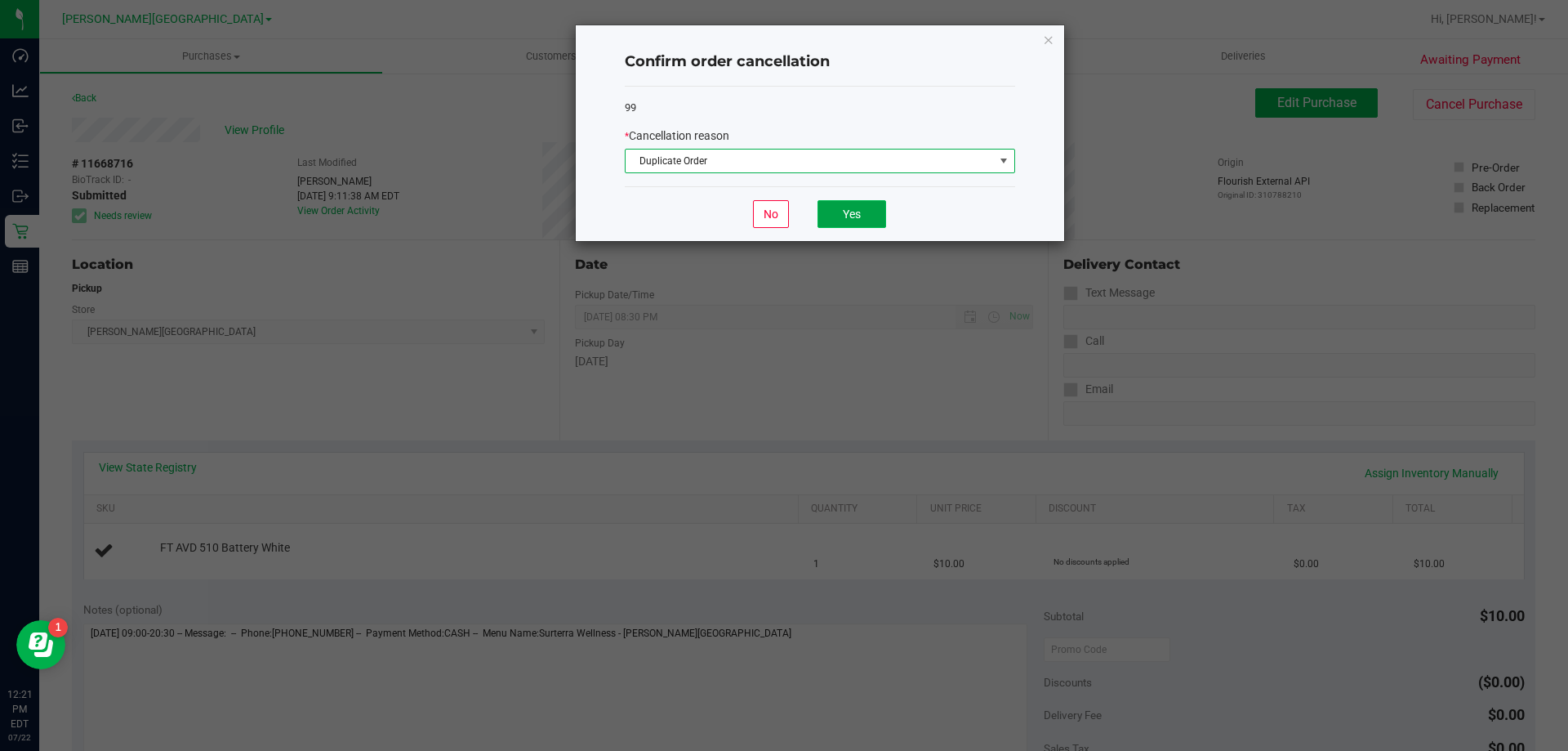 click on "Yes" 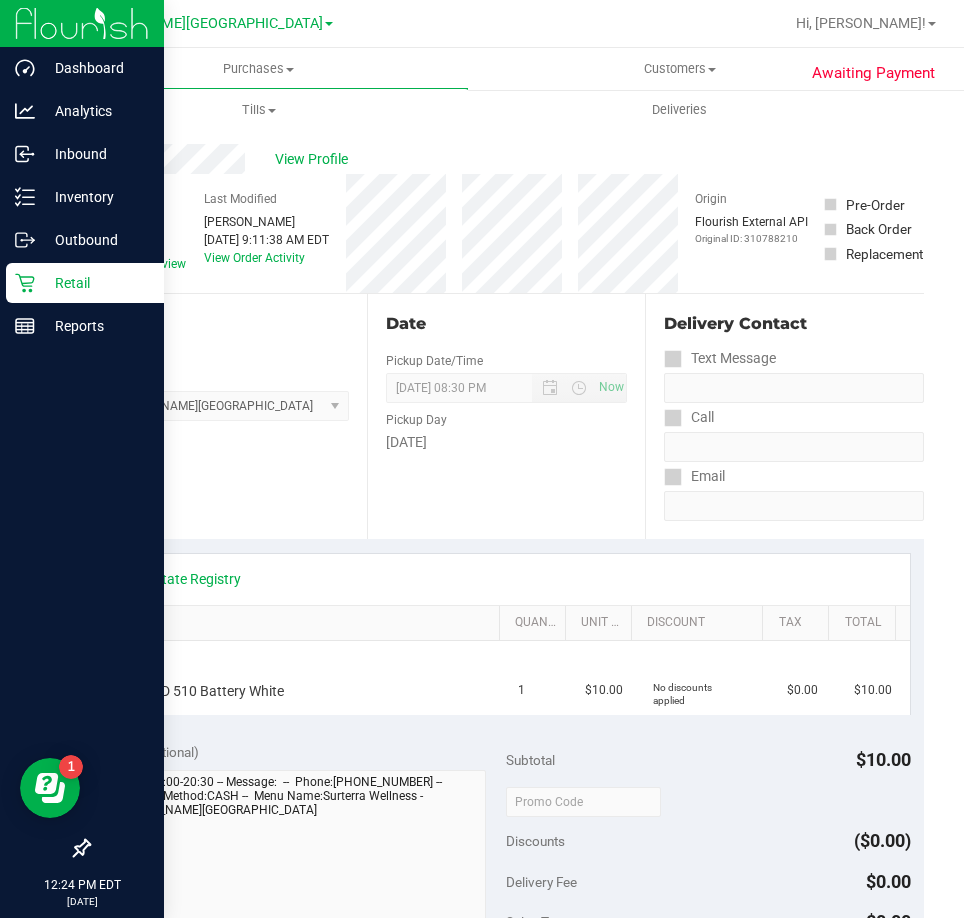 click on "Retail" at bounding box center (95, 283) 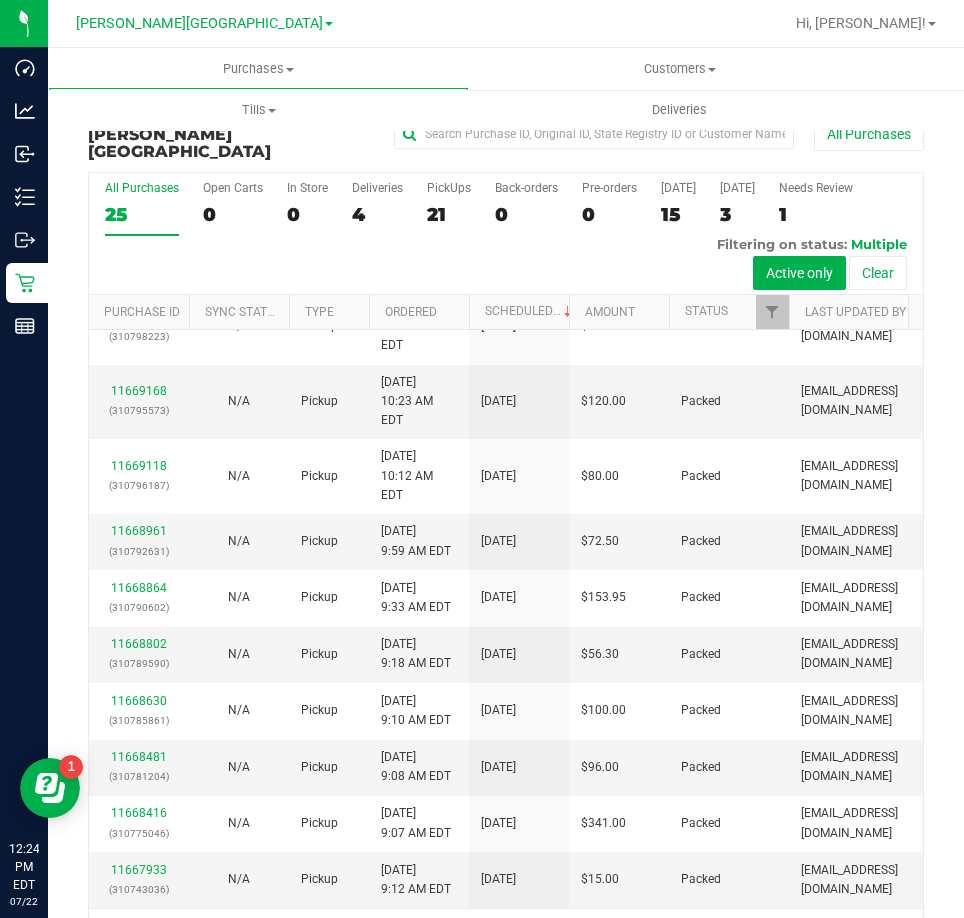 scroll, scrollTop: 381, scrollLeft: 0, axis: vertical 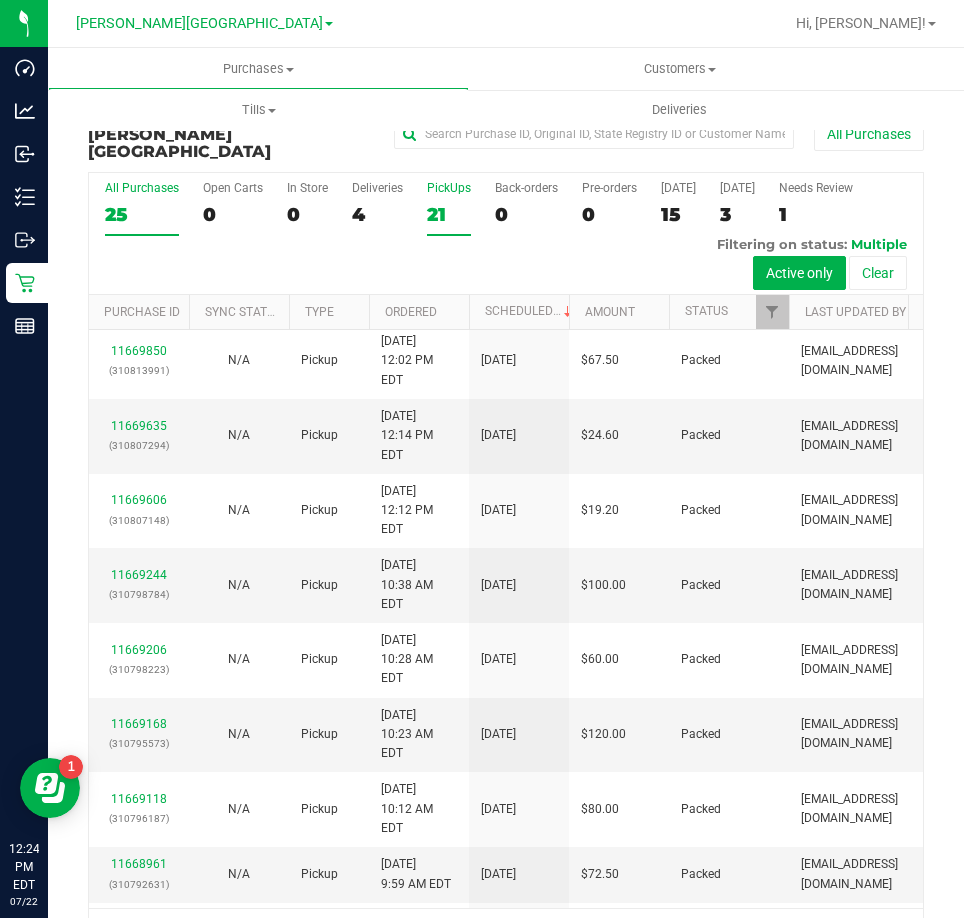 click on "21" at bounding box center (449, 214) 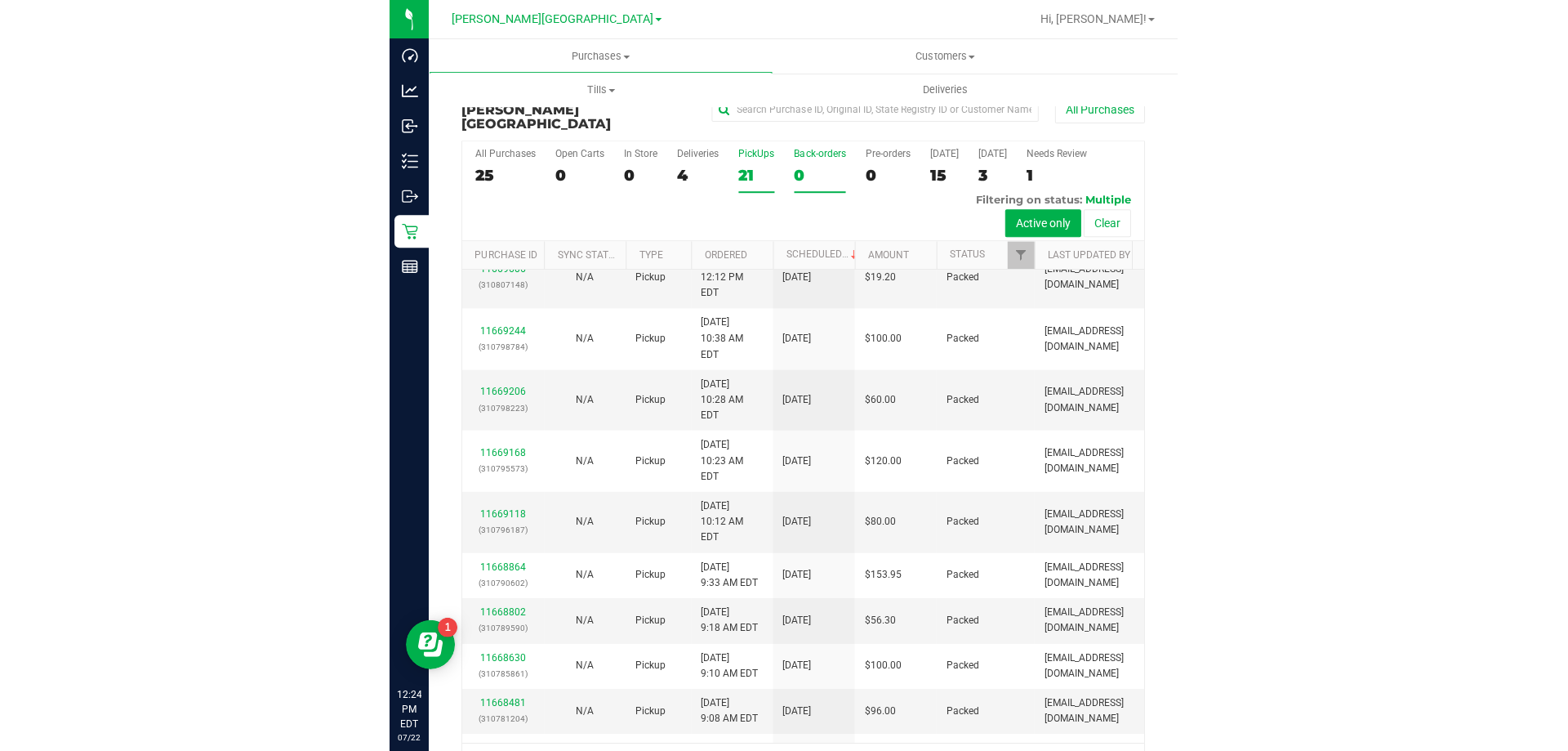 scroll, scrollTop: 0, scrollLeft: 0, axis: both 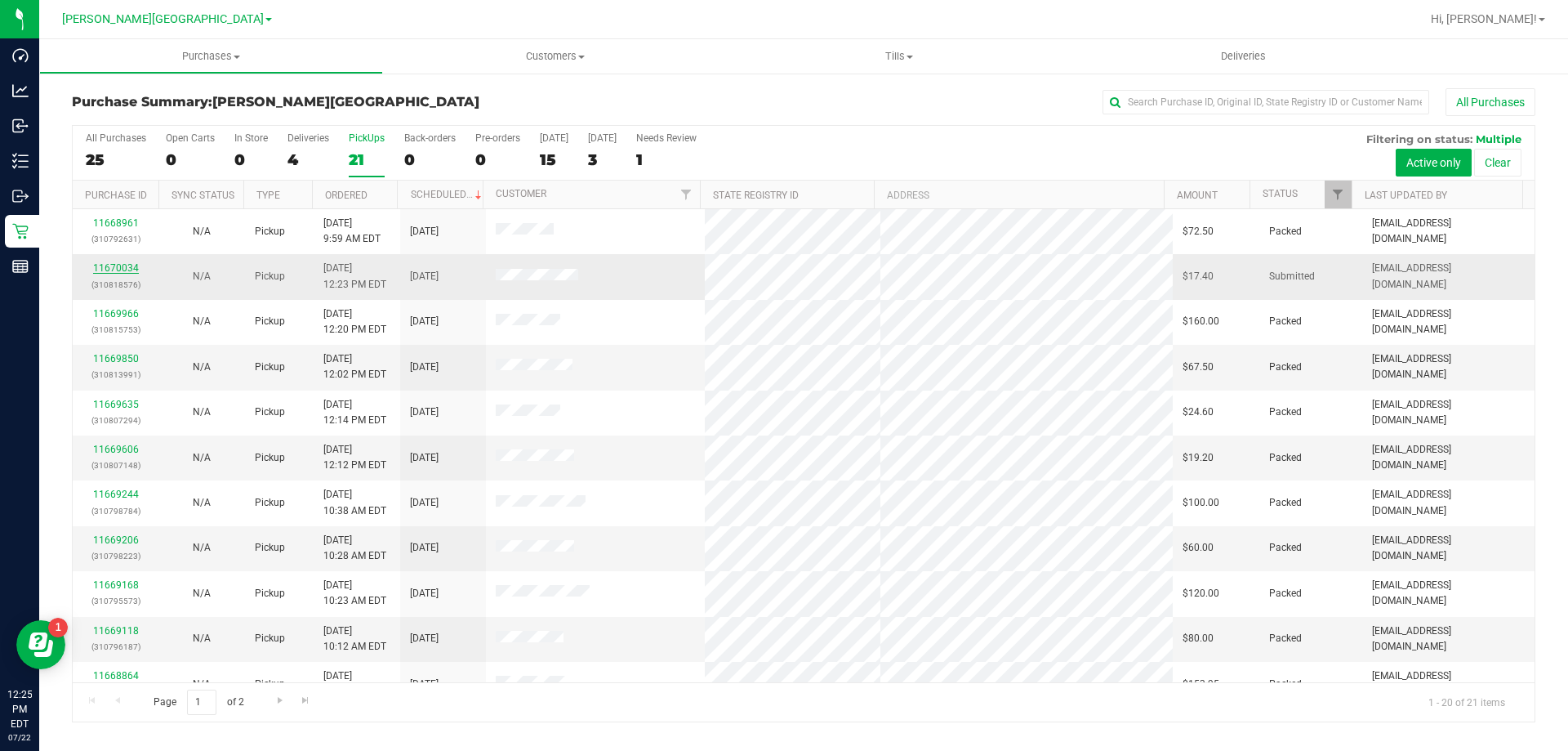 click on "11670034" at bounding box center (116, 268) 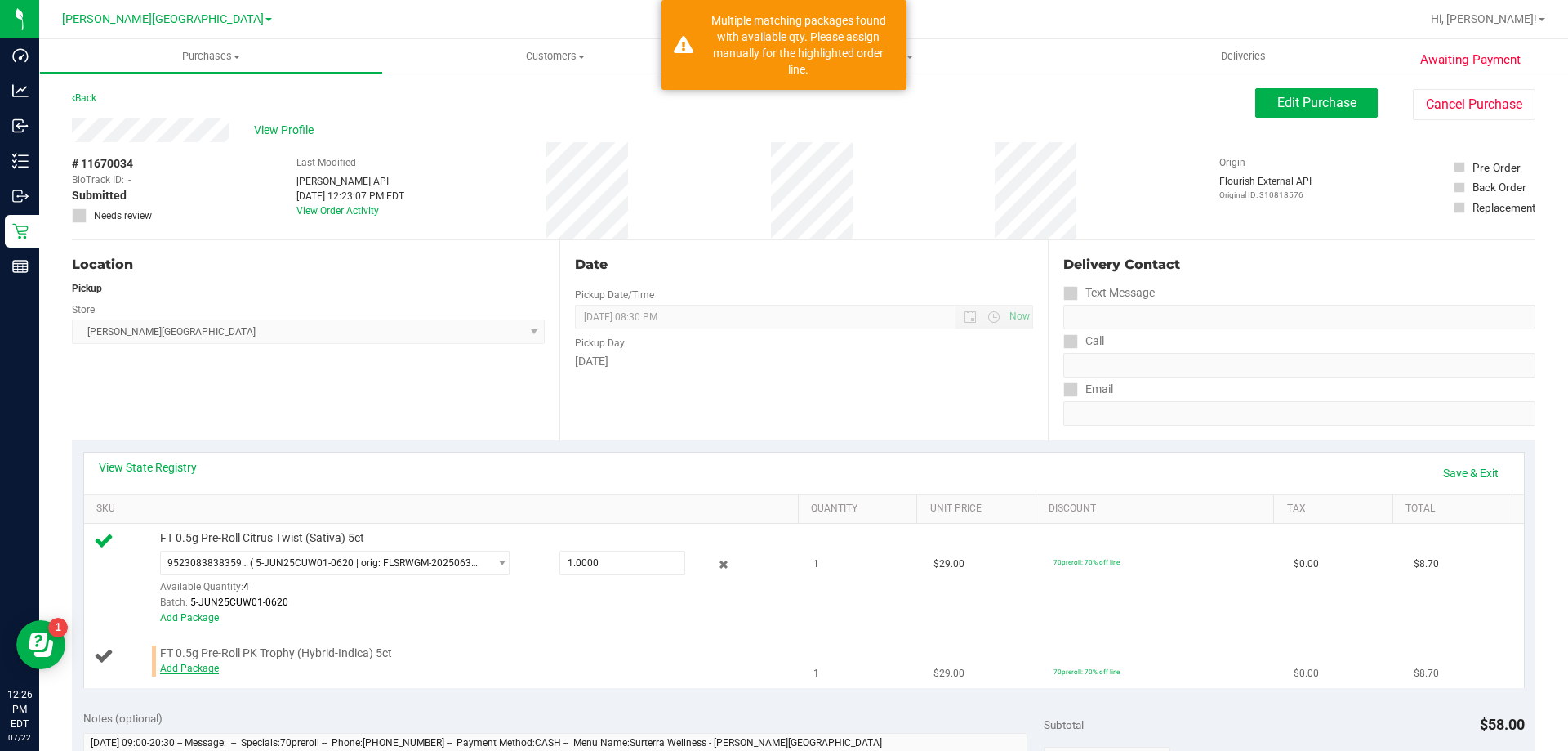 click on "Add Package" at bounding box center (189, 668) 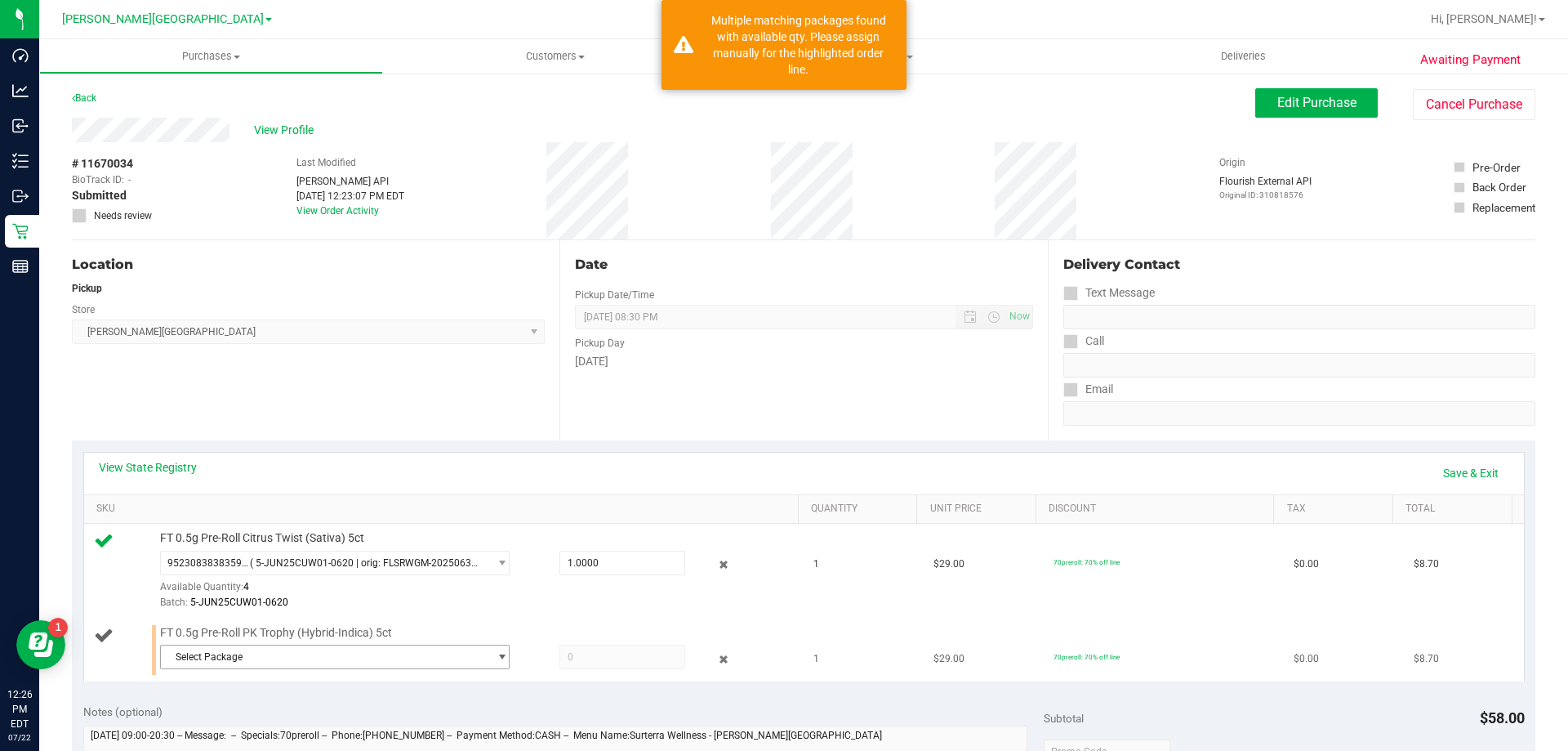 click on "Select Package" at bounding box center [324, 657] 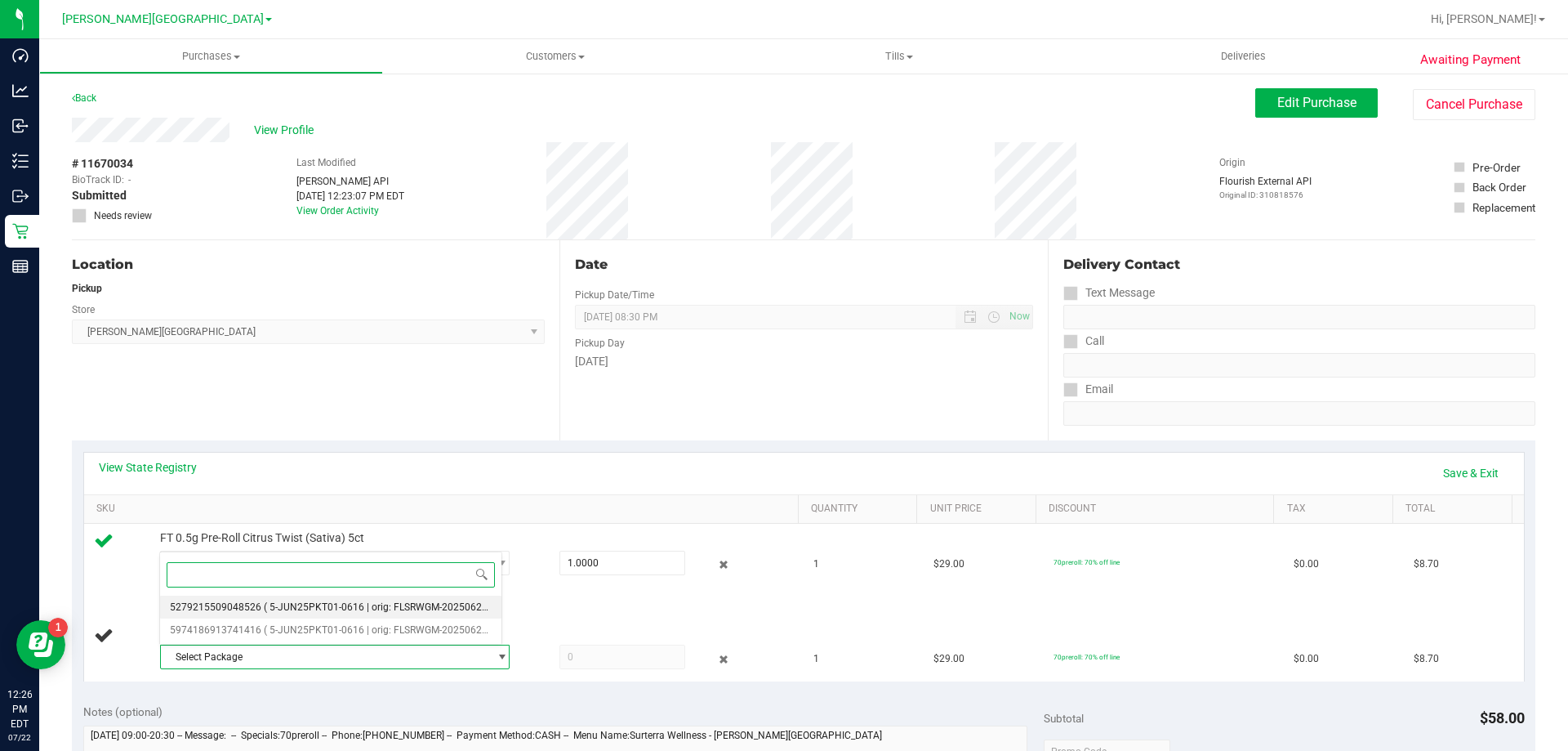 click on "(
5-JUN25PKT01-0616 | orig: FLSRWGM-20250623-701
)" at bounding box center [388, 607] 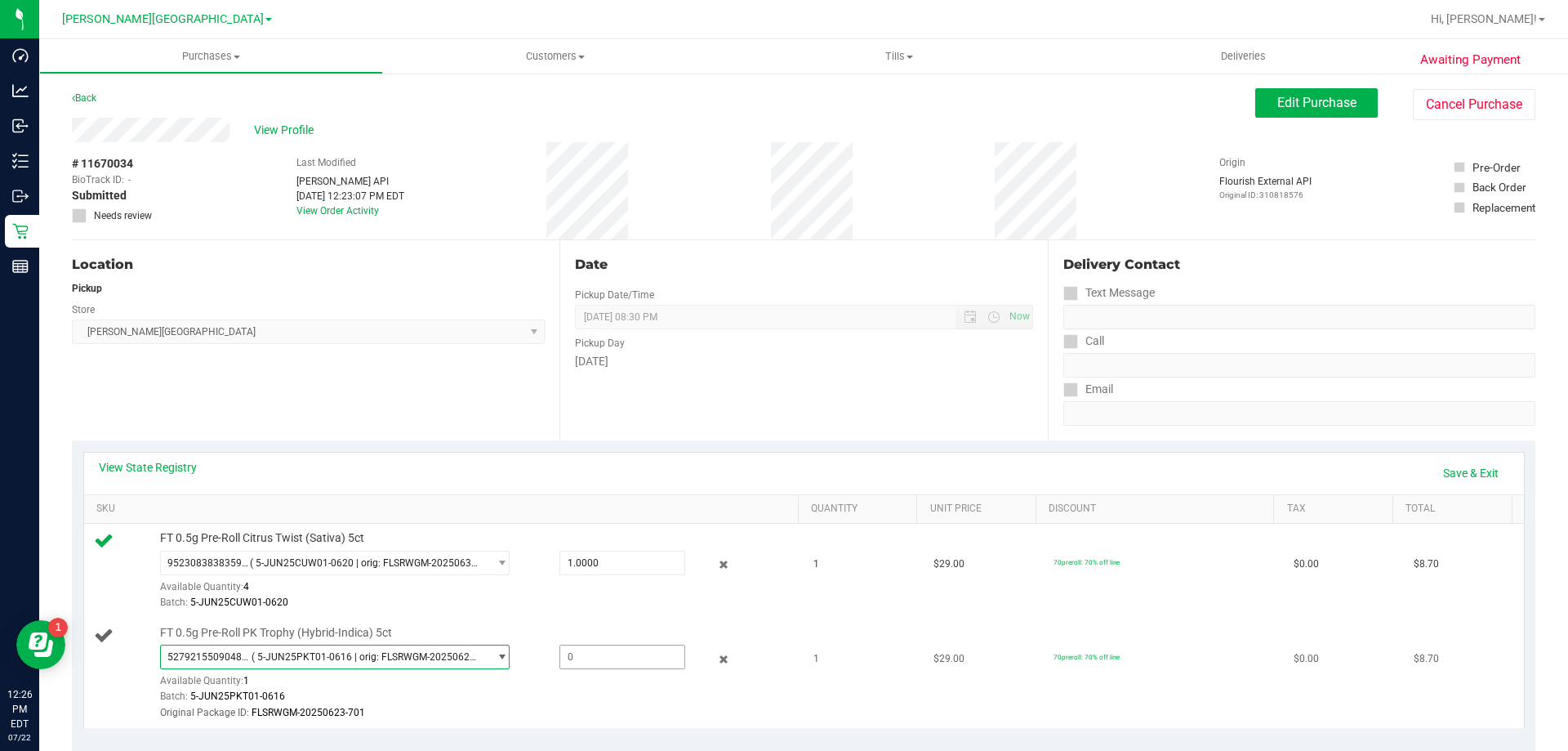 click at bounding box center [622, 657] 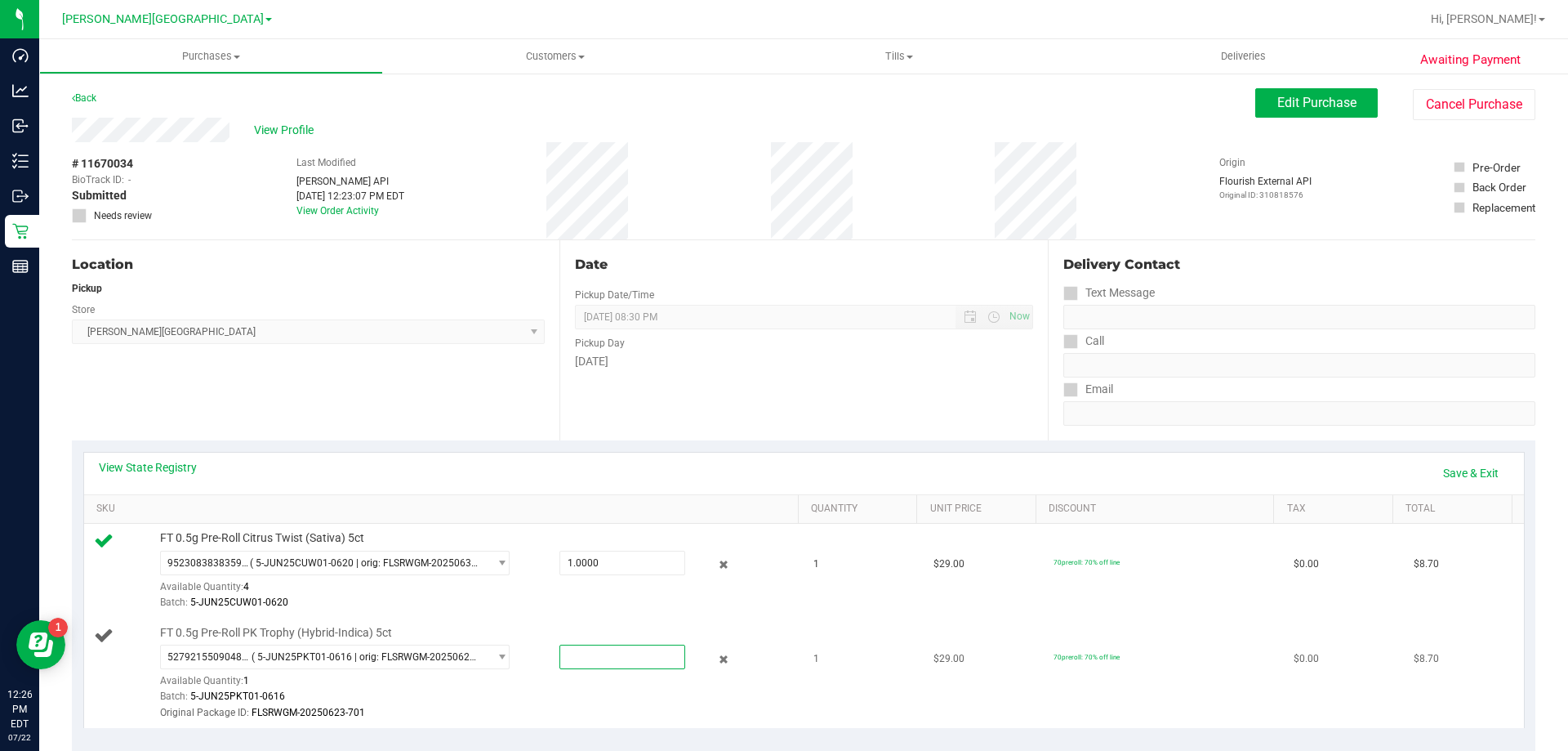 type on "1" 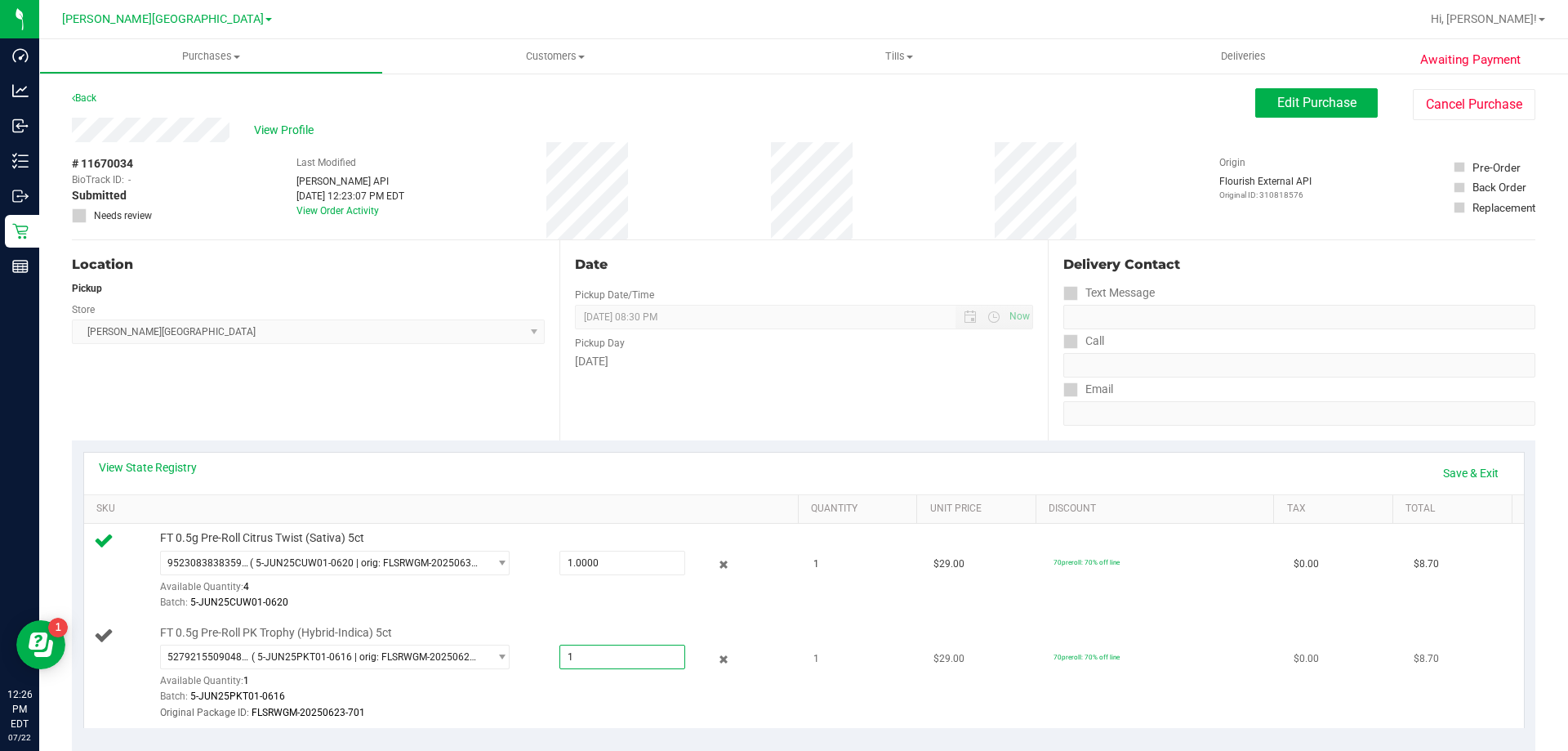 type on "1.0000" 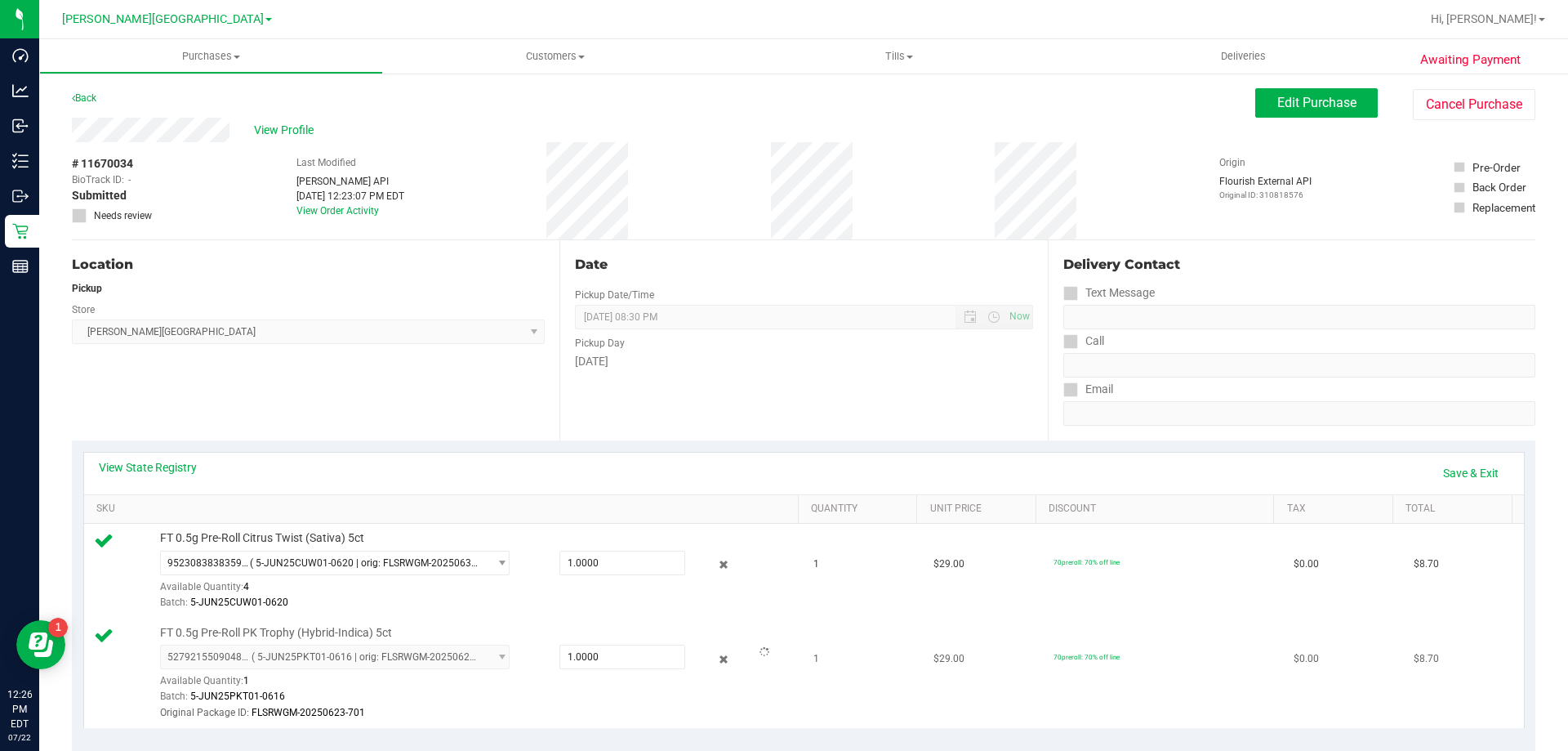 click on "Original Package ID:
FLSRWGM-20250623-701" at bounding box center (475, 713) 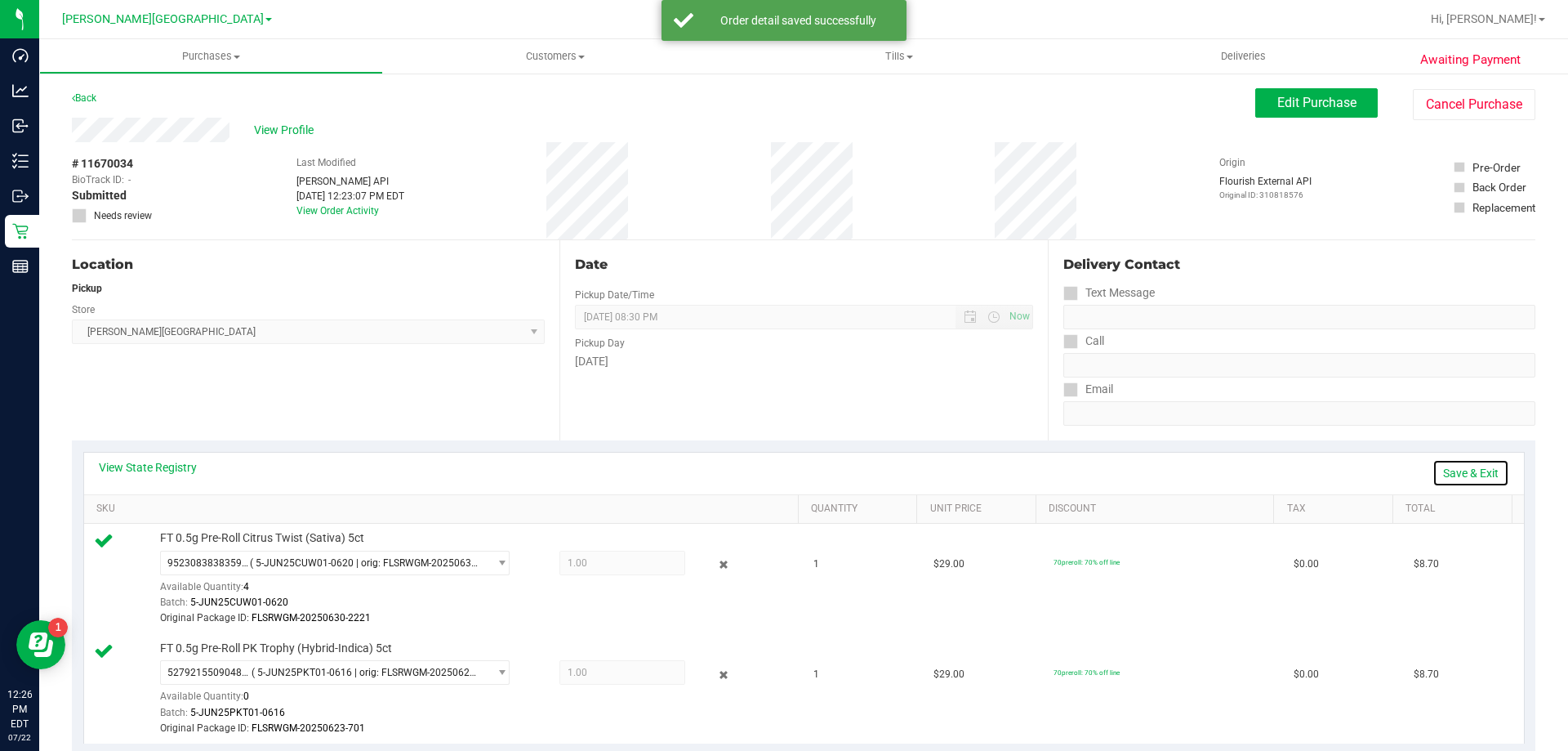 click on "Save & Exit" at bounding box center [1471, 473] 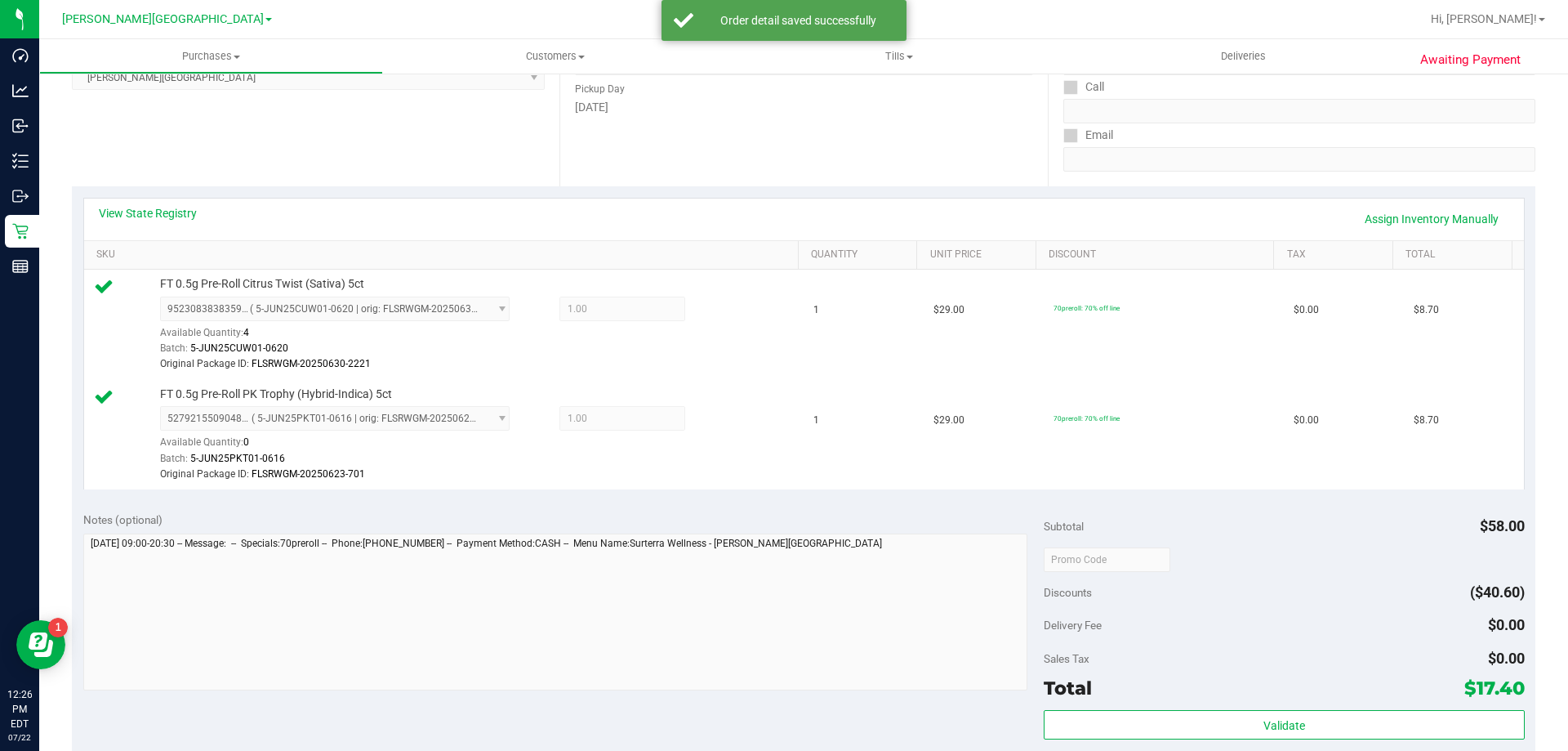 scroll, scrollTop: 490, scrollLeft: 0, axis: vertical 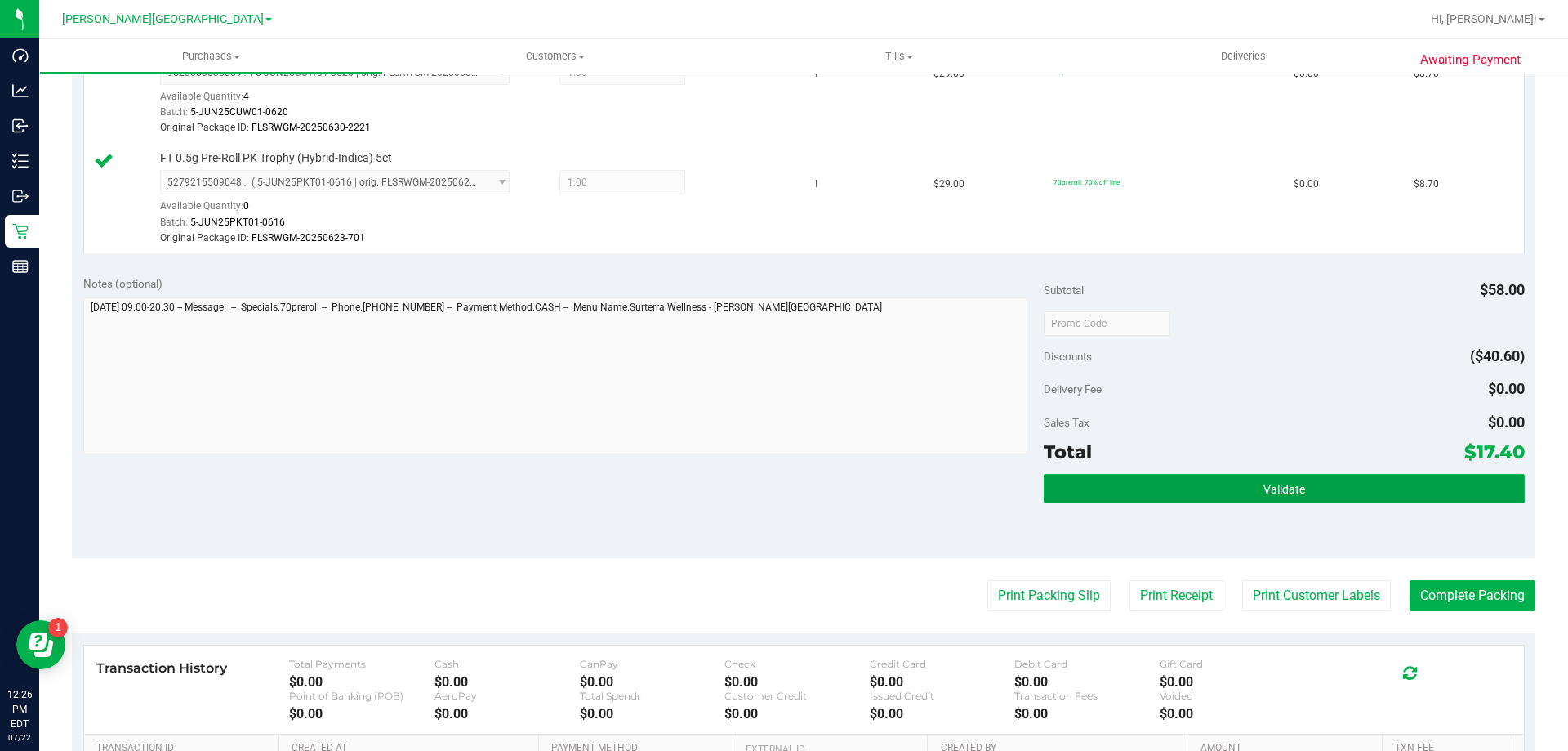 click on "Validate" at bounding box center (1284, 489) 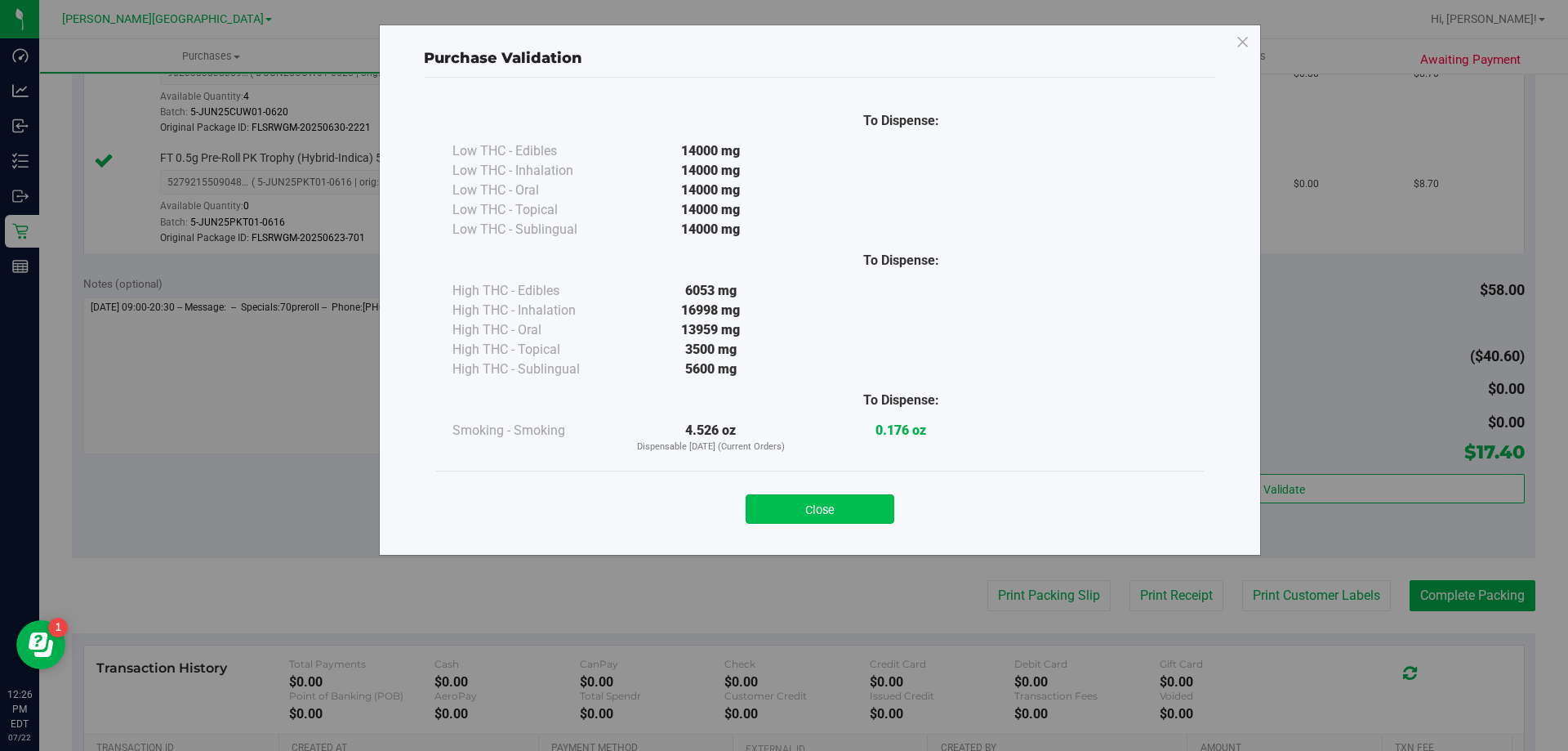click on "Close" at bounding box center (820, 509) 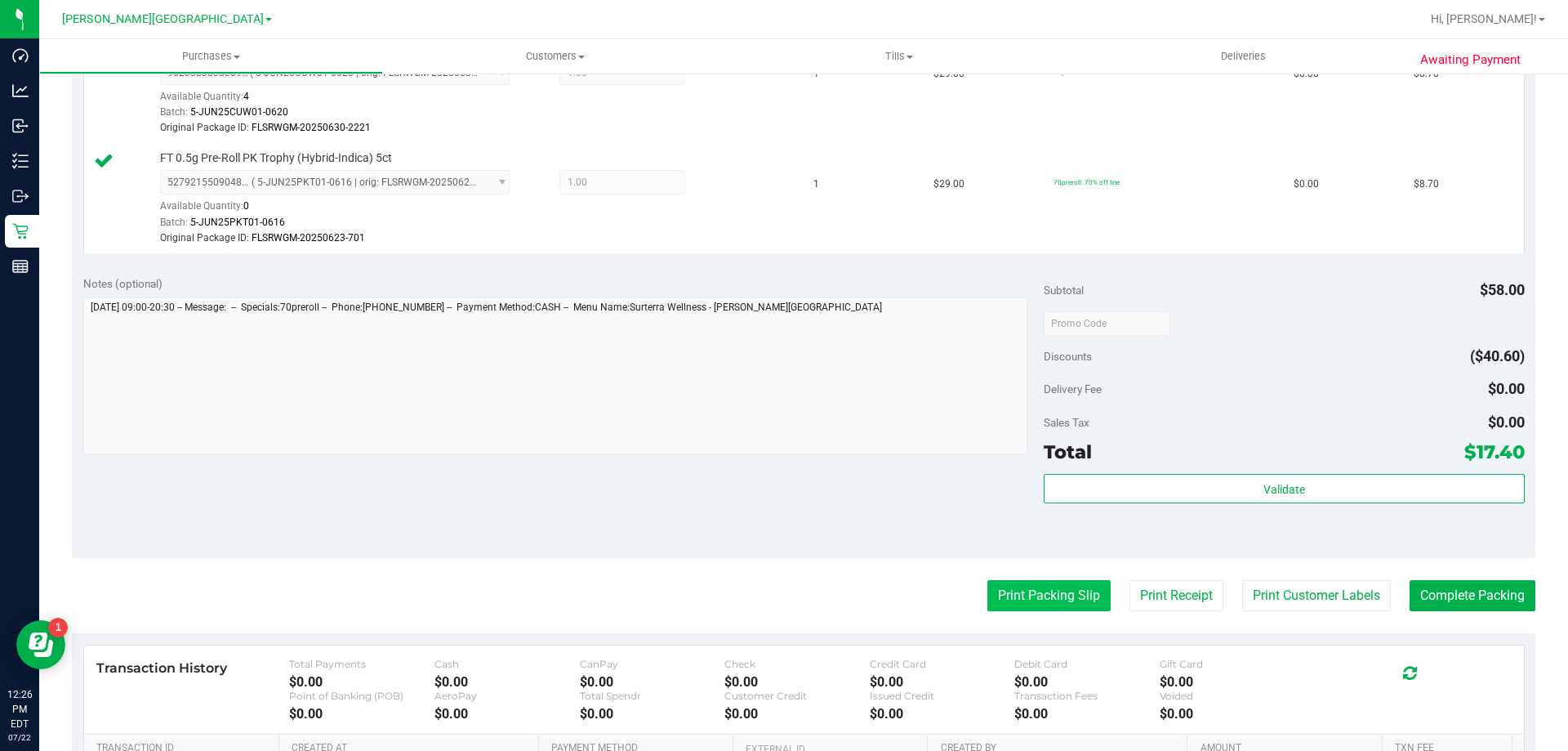 click on "Print Packing Slip" at bounding box center [1049, 596] 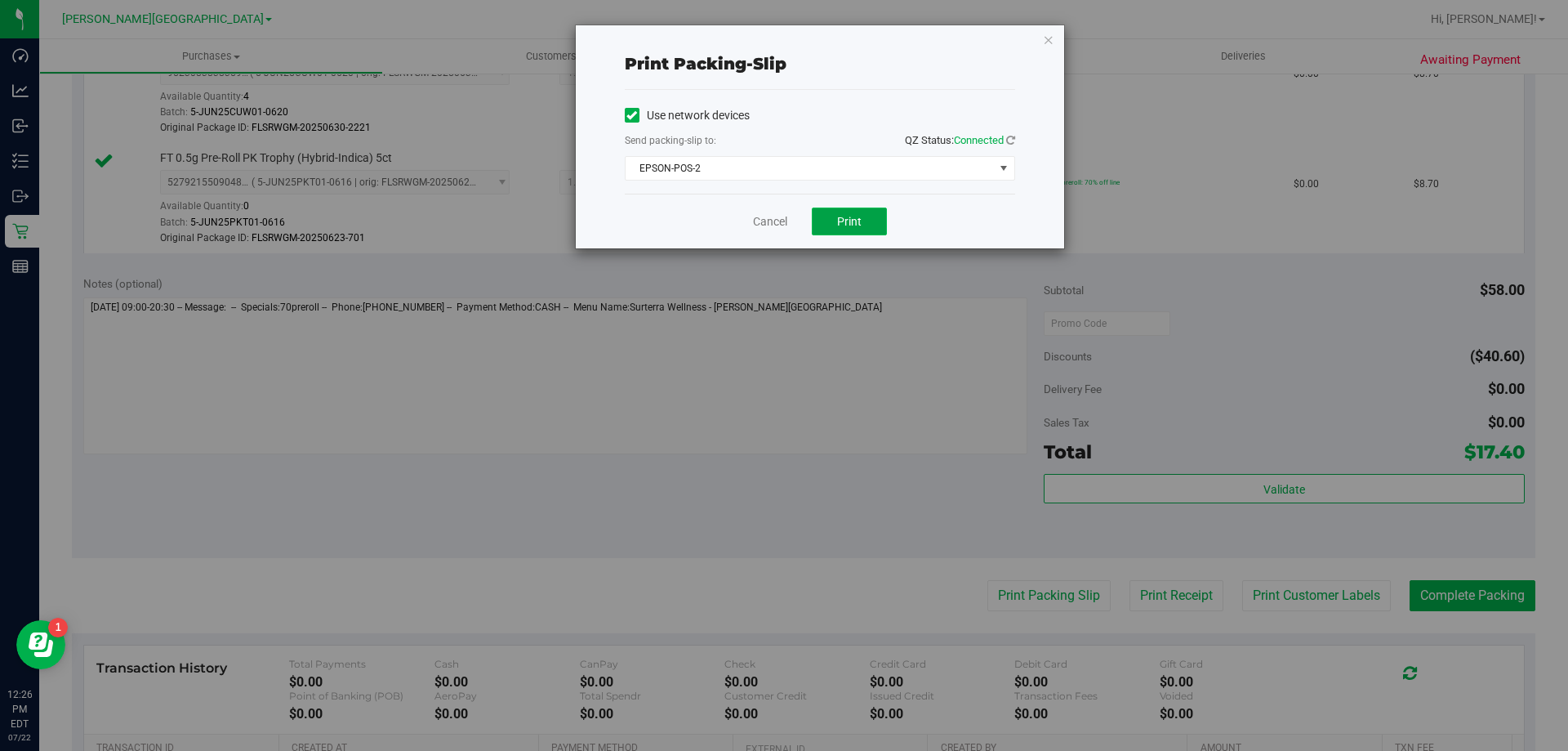 click on "Print" at bounding box center [849, 221] 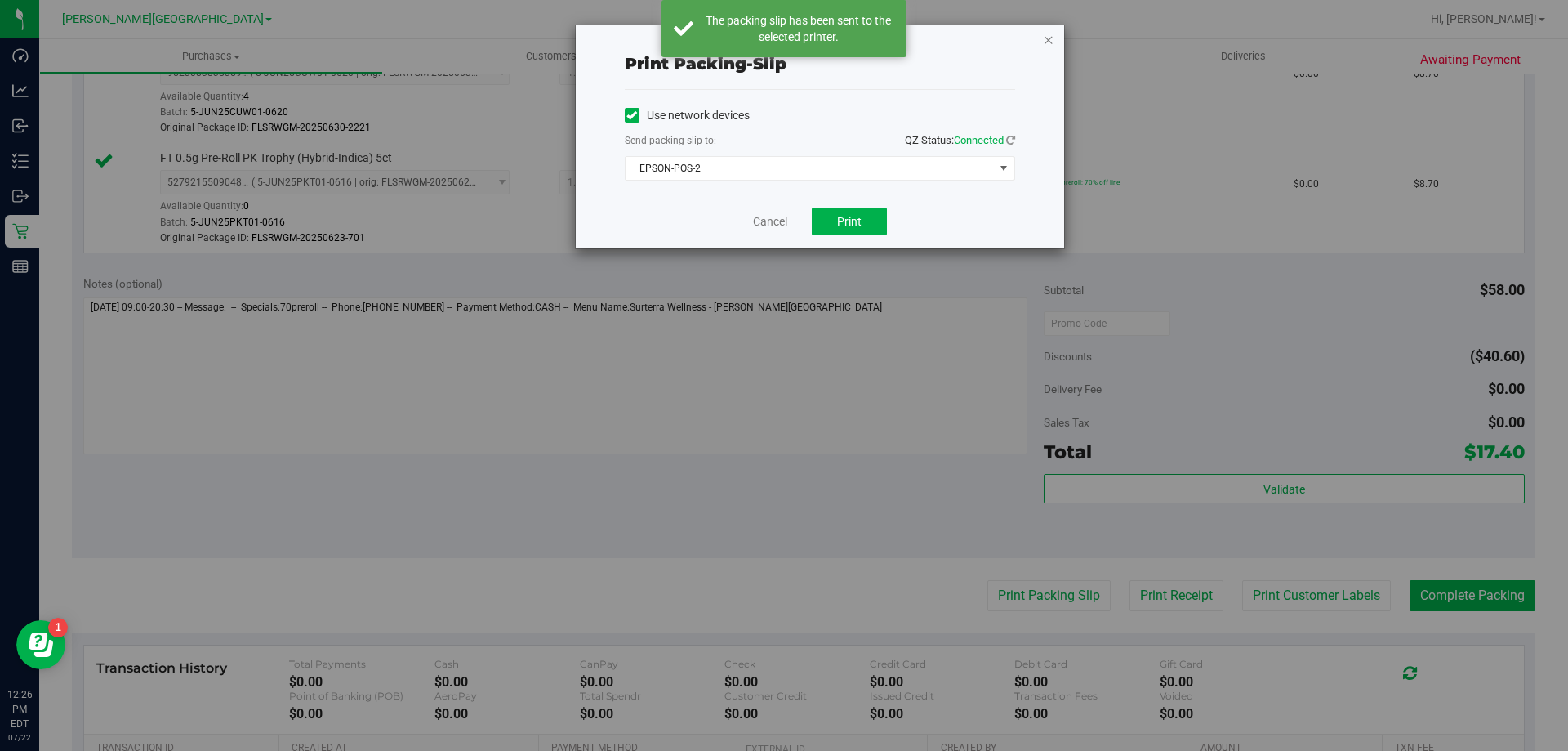 click at bounding box center [1049, 39] 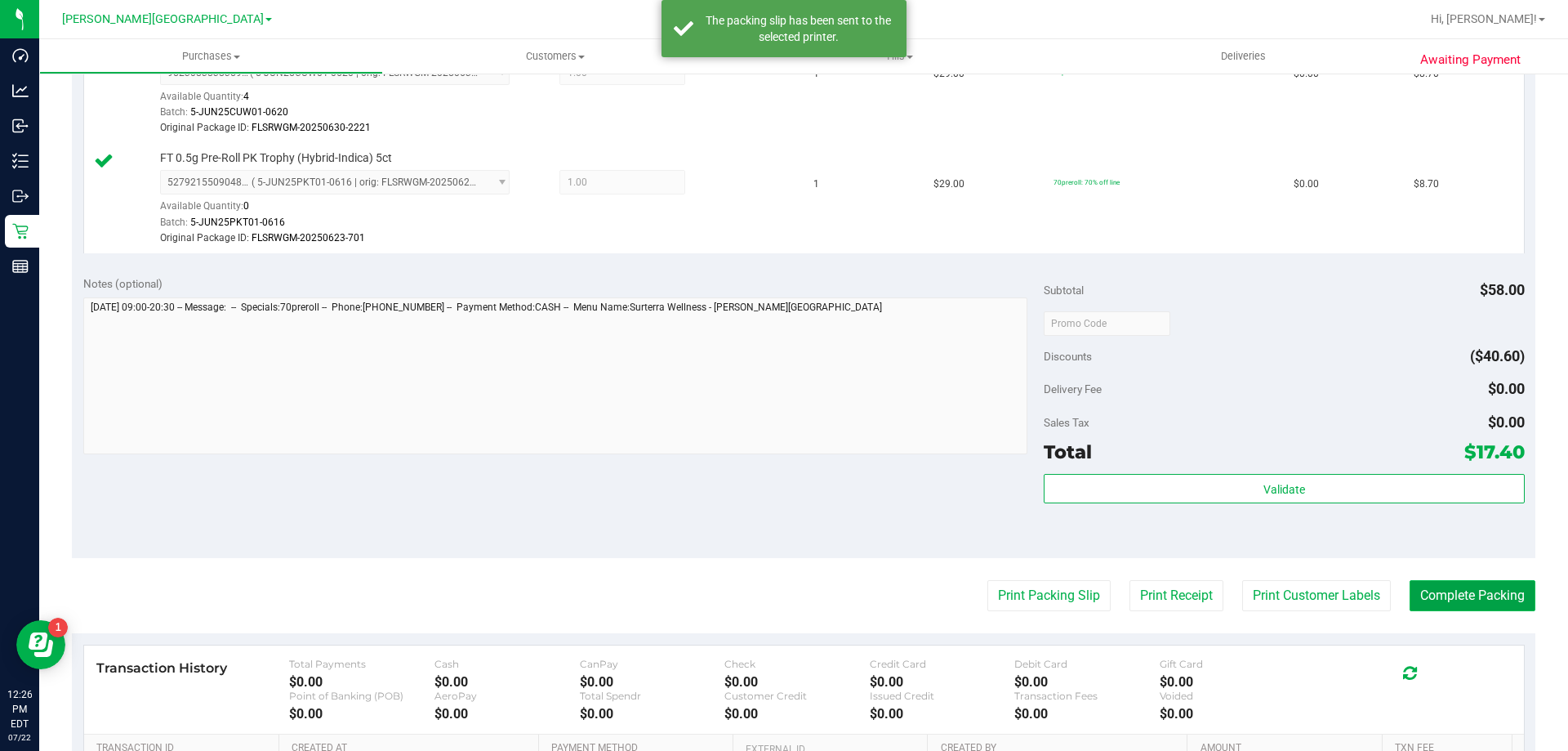 click on "Complete Packing" at bounding box center (1472, 596) 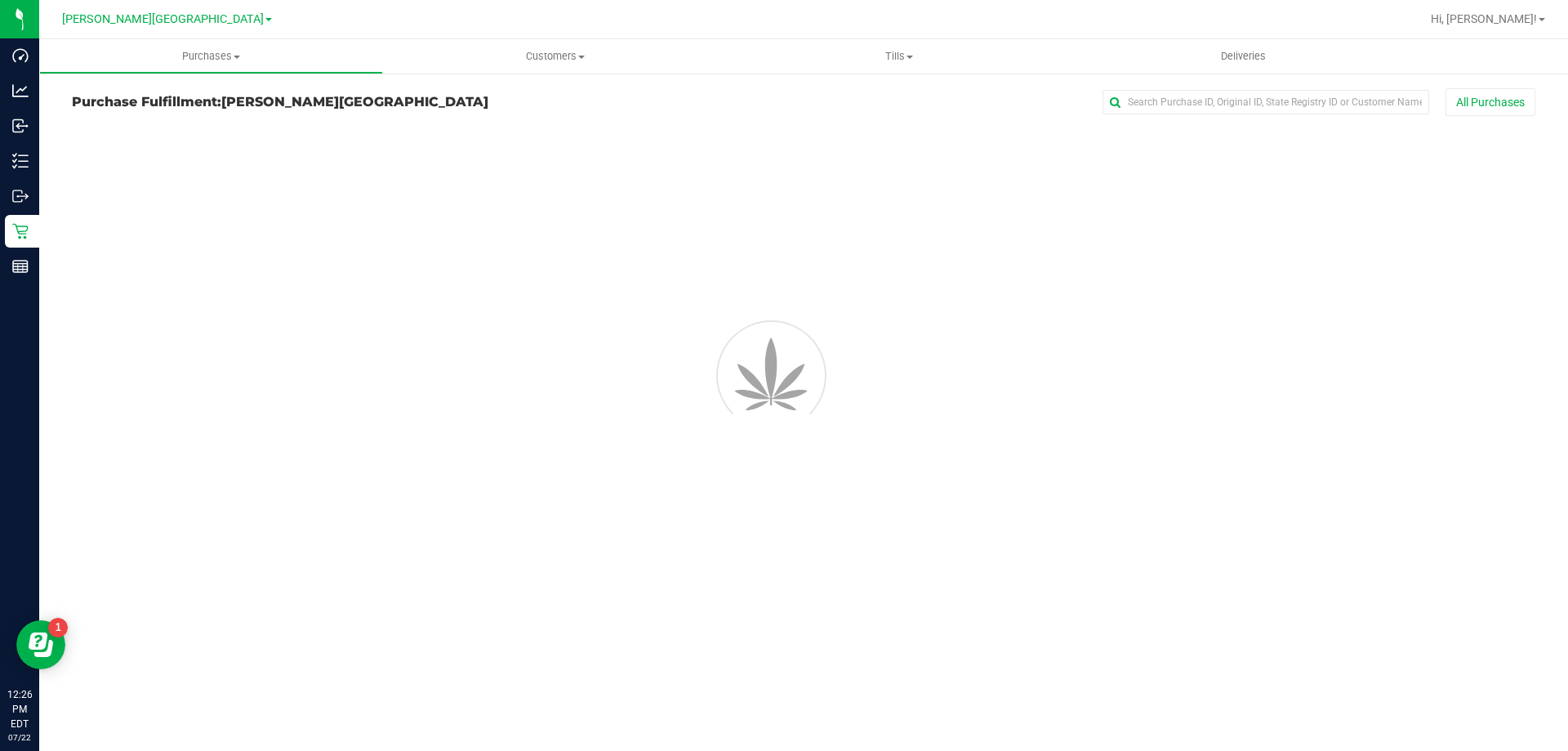 scroll, scrollTop: 0, scrollLeft: 0, axis: both 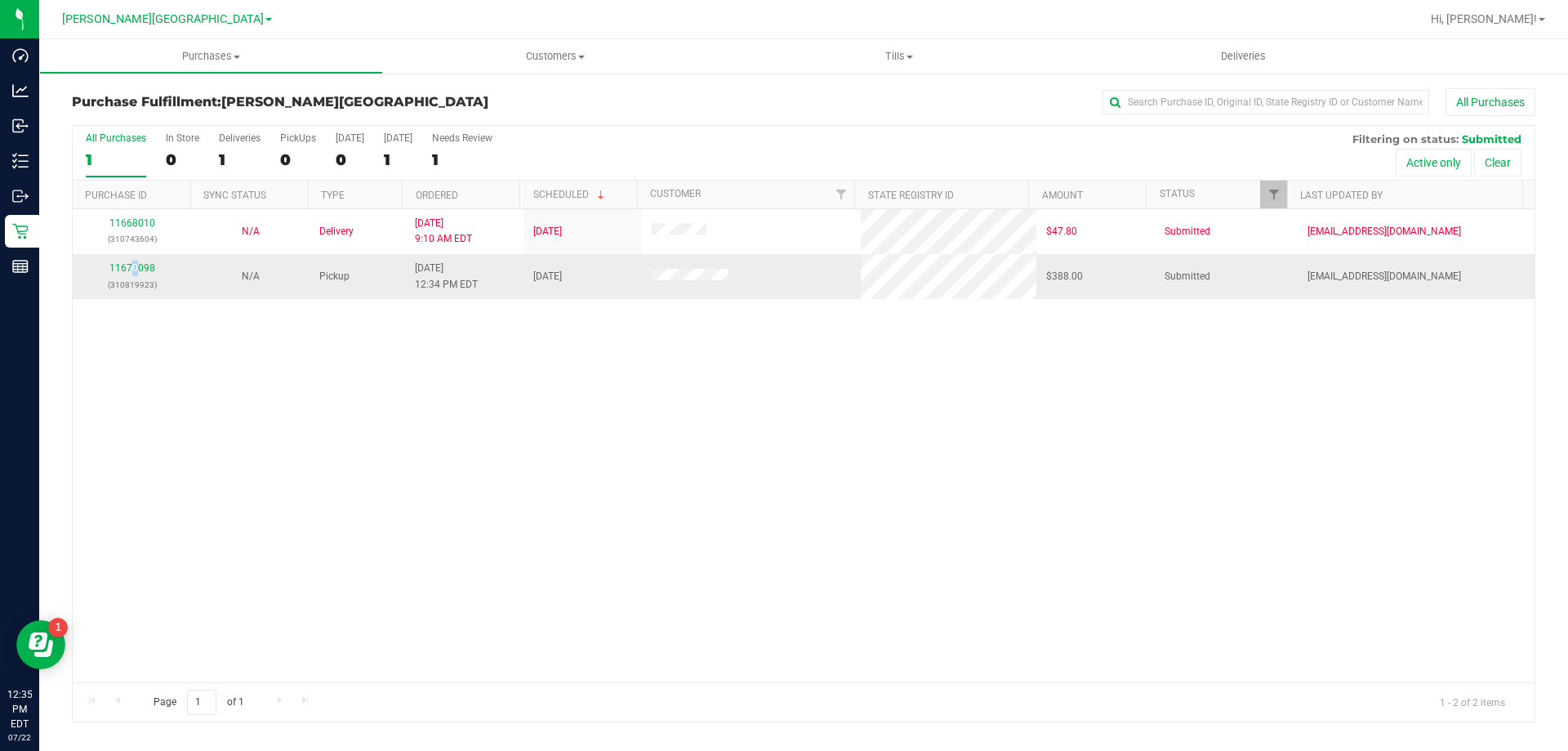 click on "11670098
(310819923)" at bounding box center [131, 276] 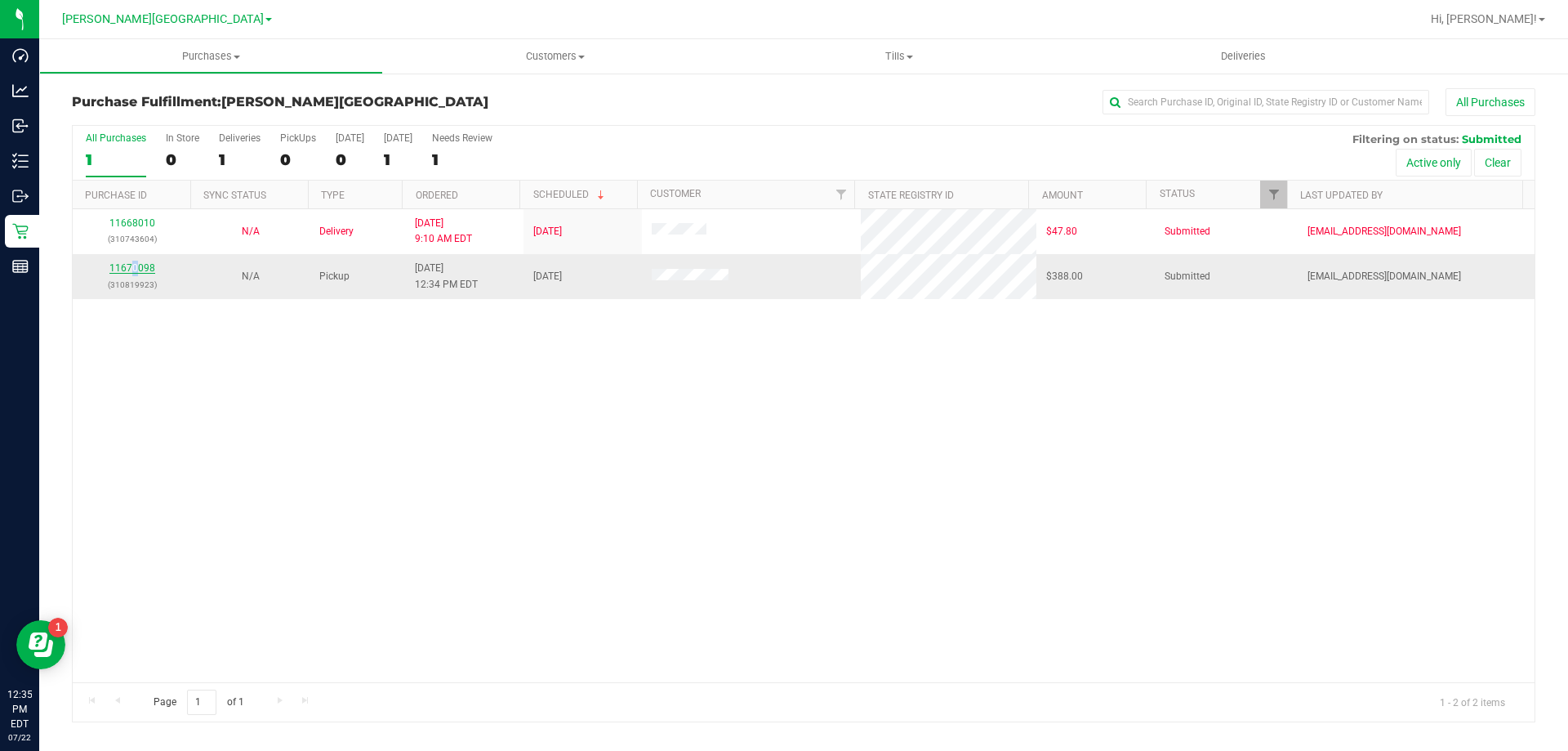 click on "11670098" at bounding box center (132, 268) 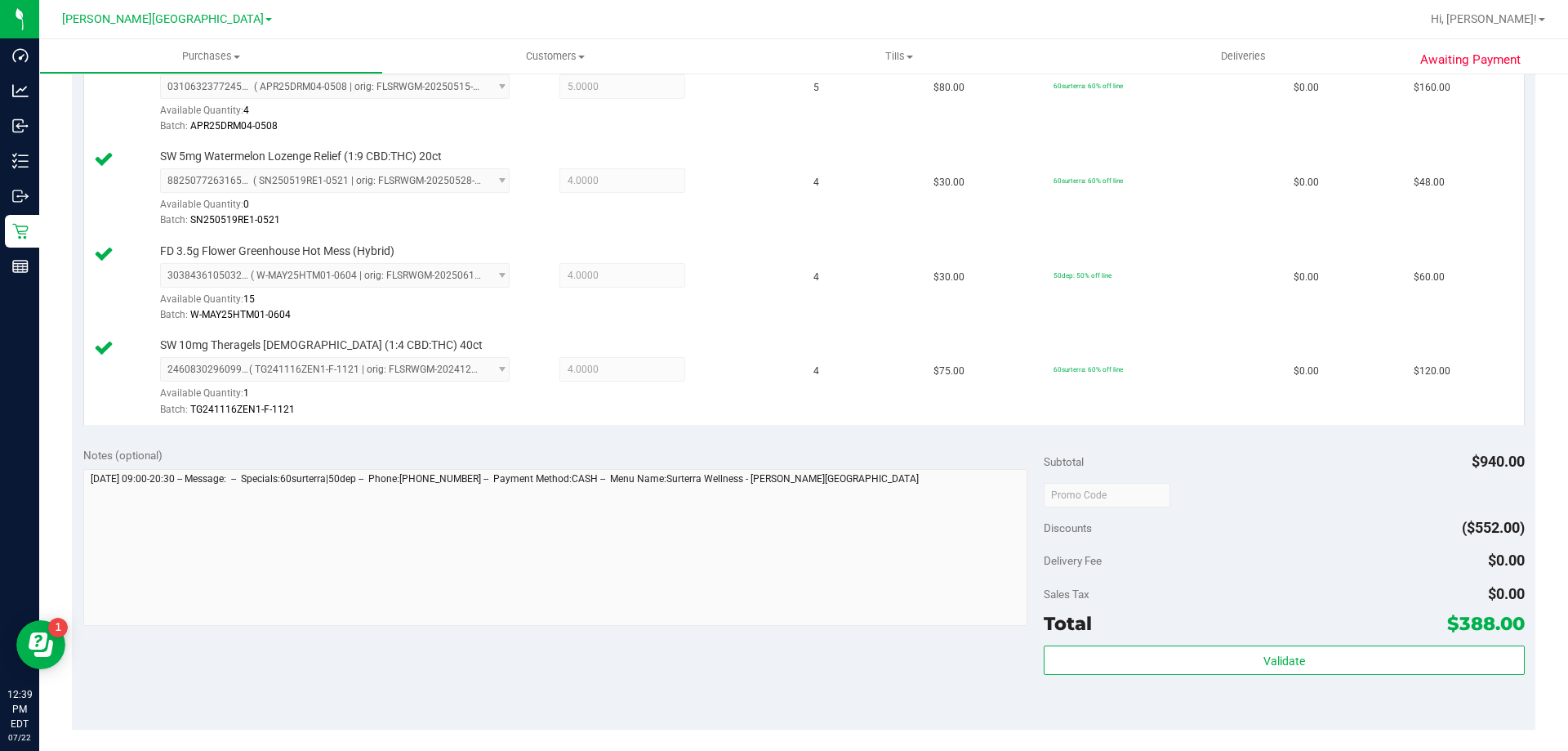 scroll, scrollTop: 654, scrollLeft: 0, axis: vertical 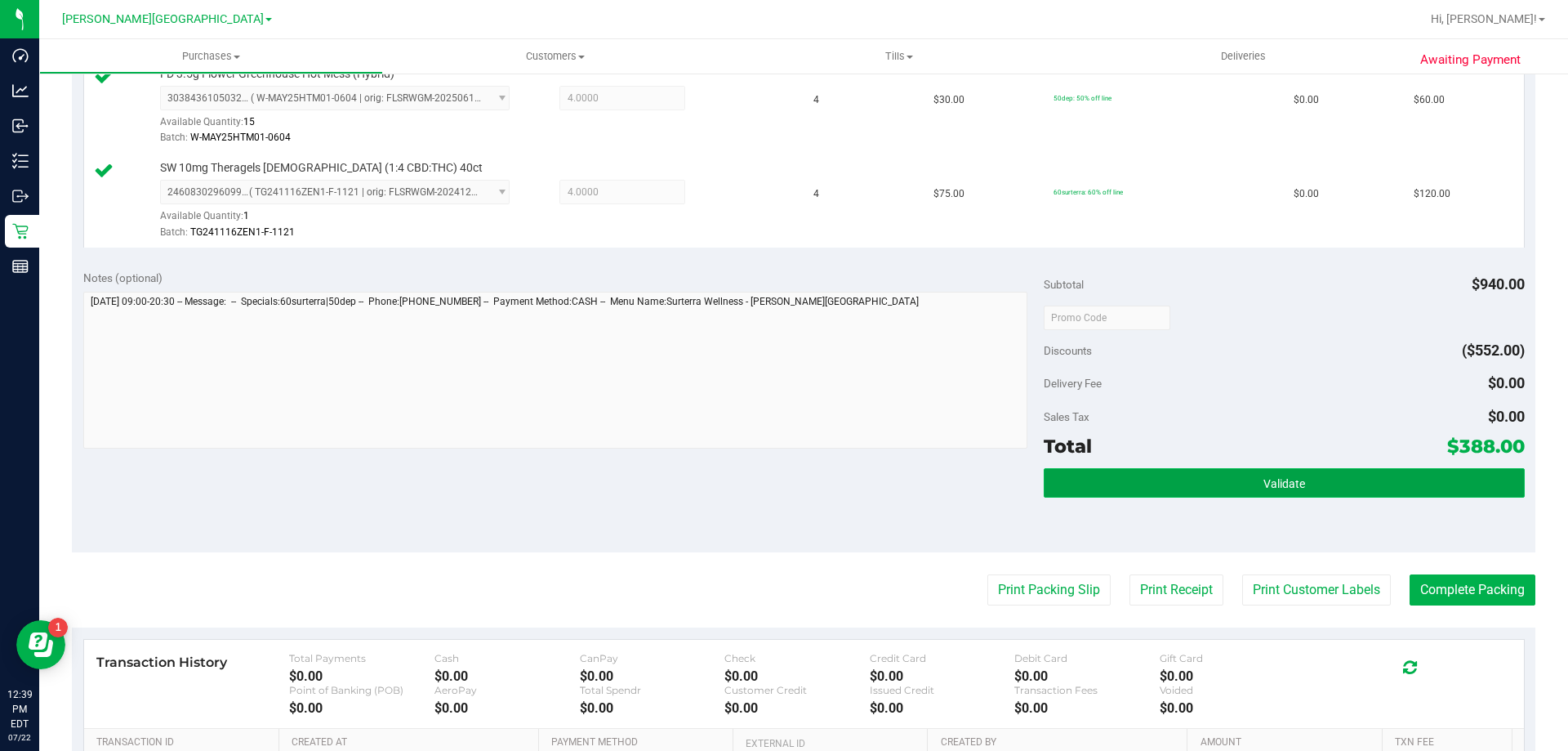 click on "Validate" at bounding box center (1284, 483) 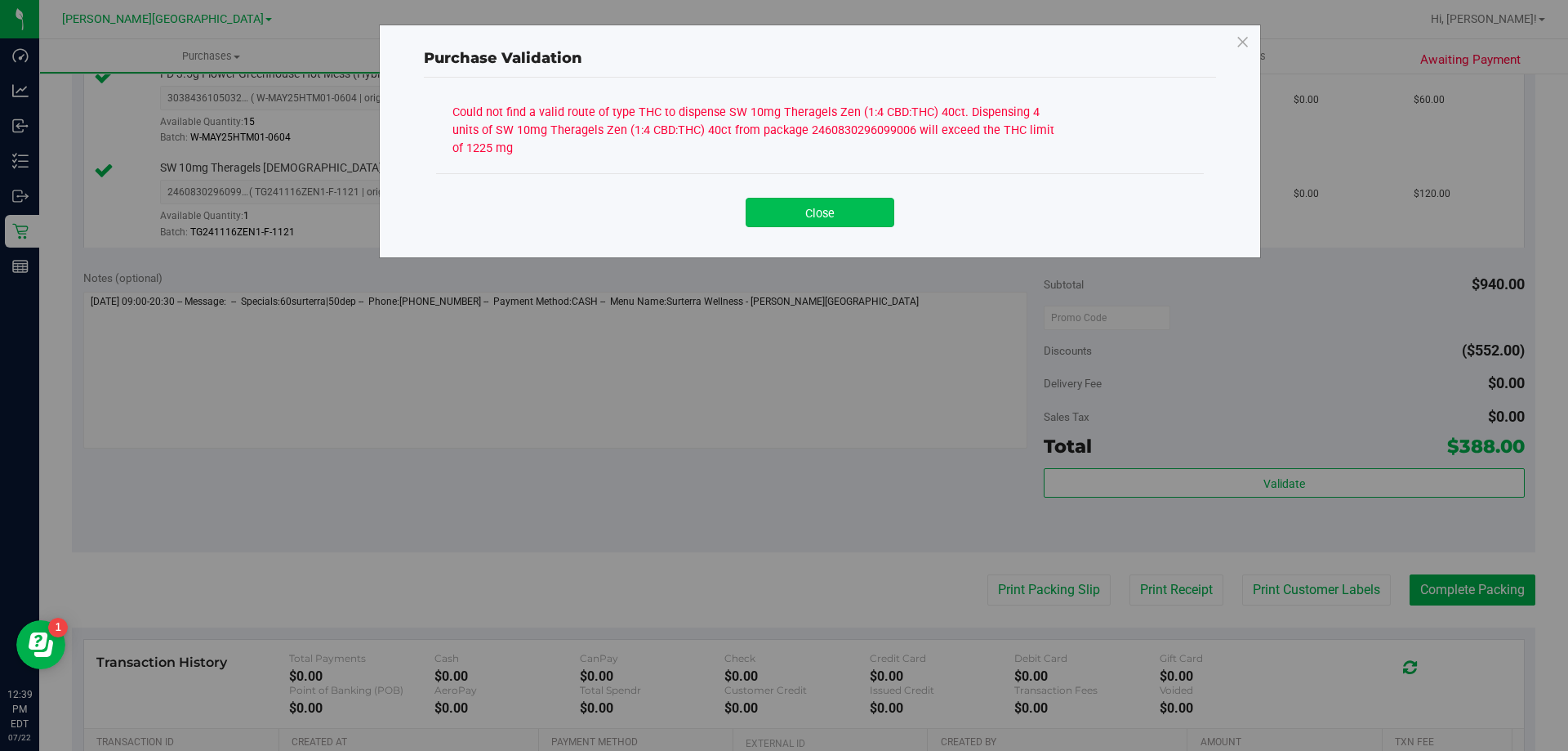click on "Close" at bounding box center (820, 212) 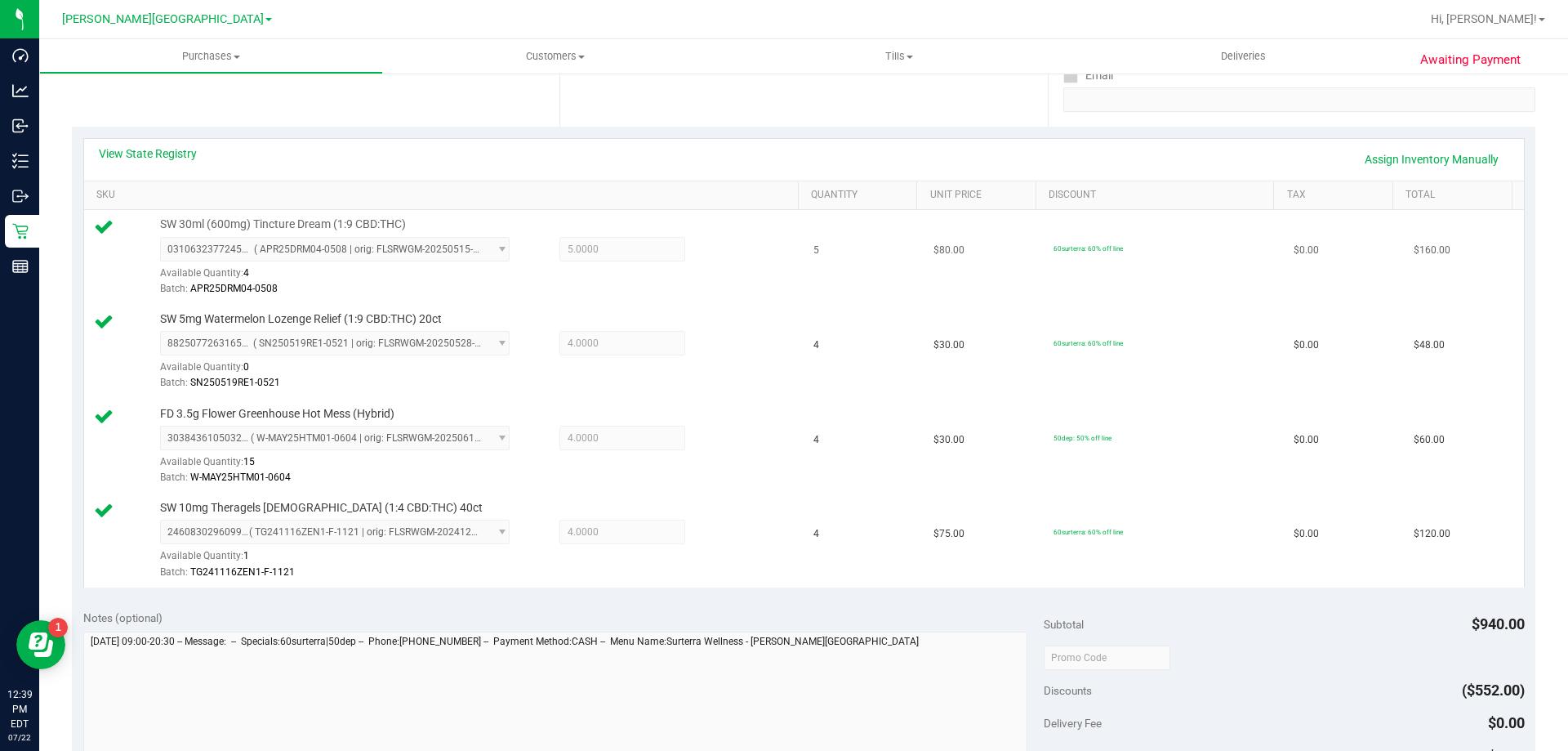 scroll, scrollTop: 327, scrollLeft: 0, axis: vertical 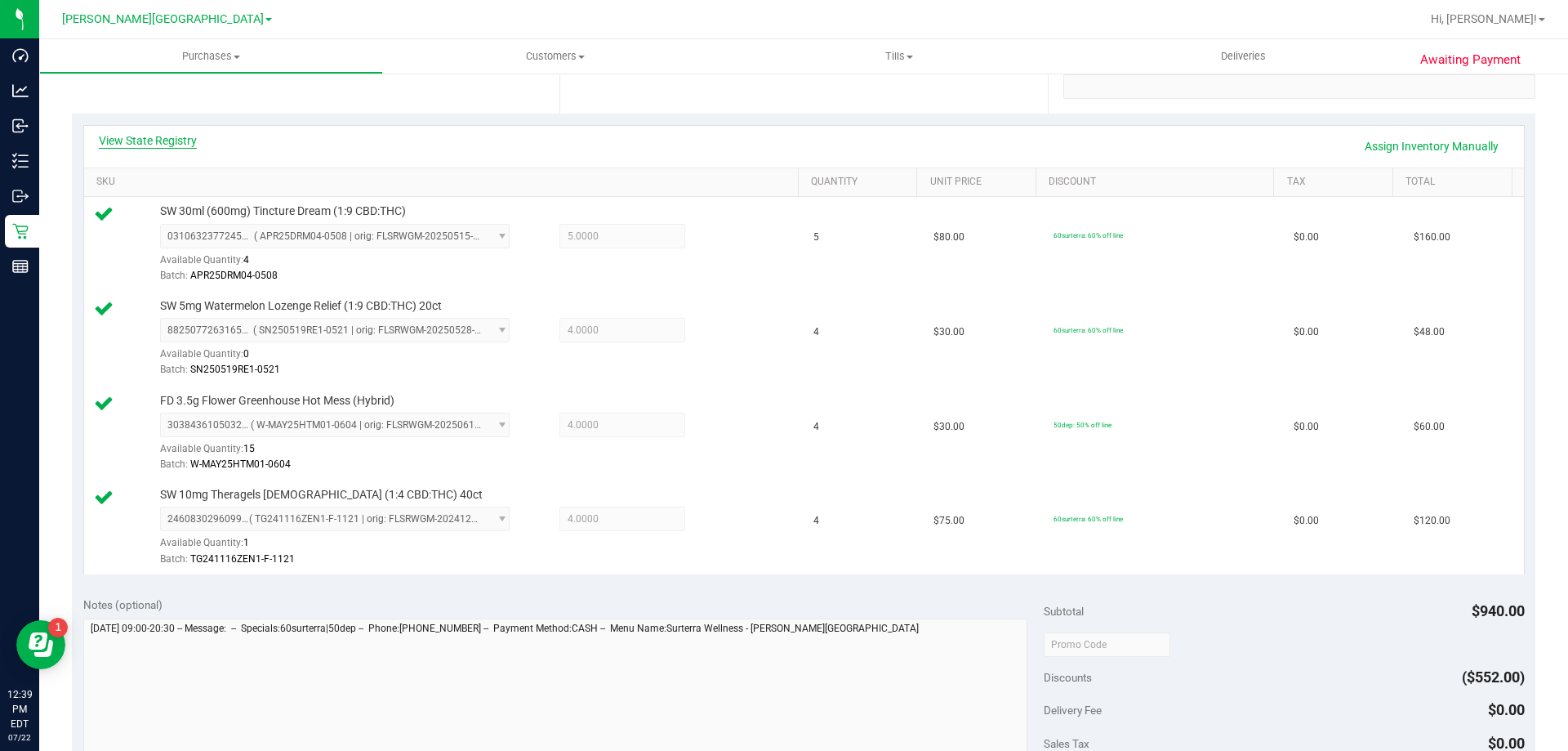 click on "View State Registry" at bounding box center [148, 141] 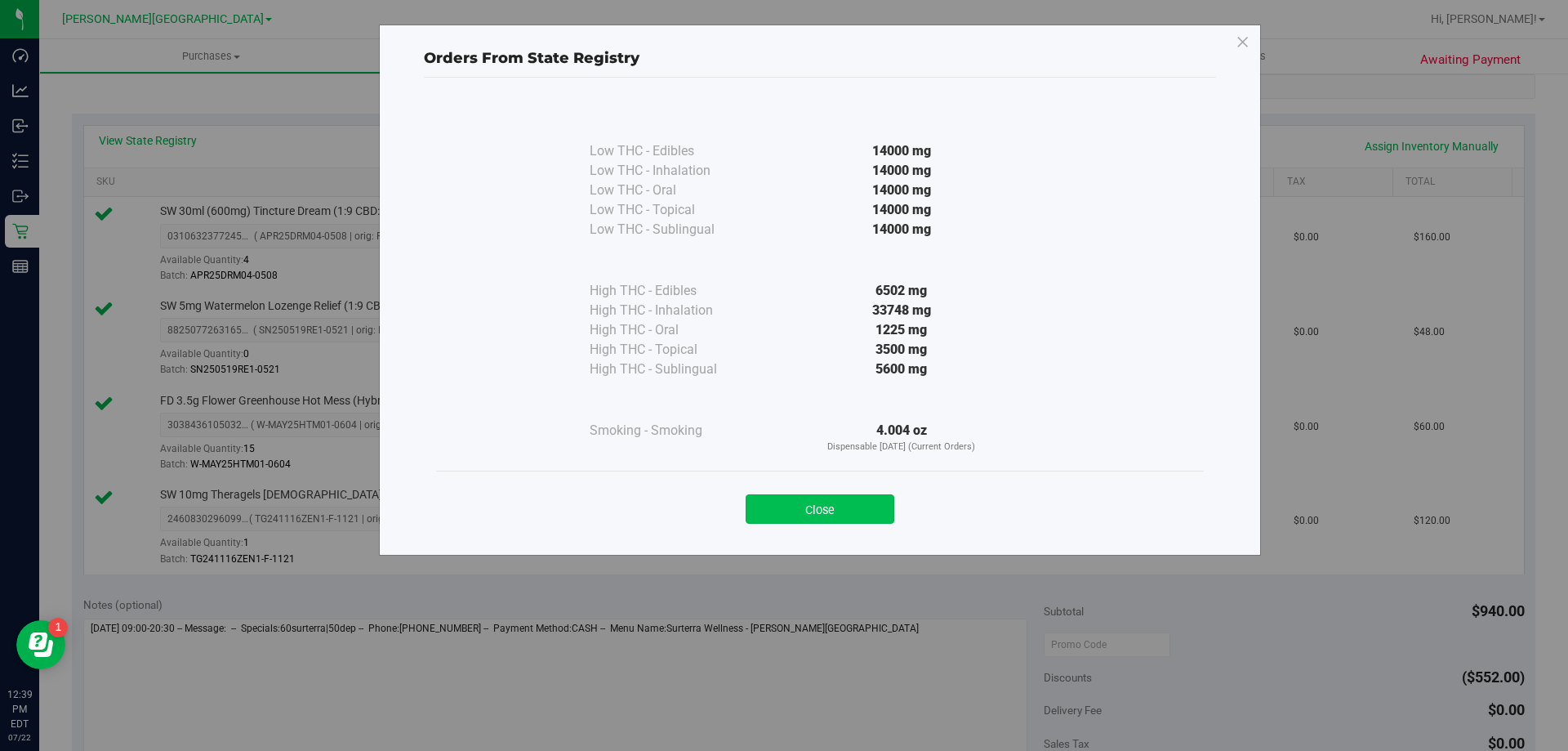 click on "Close" at bounding box center (820, 509) 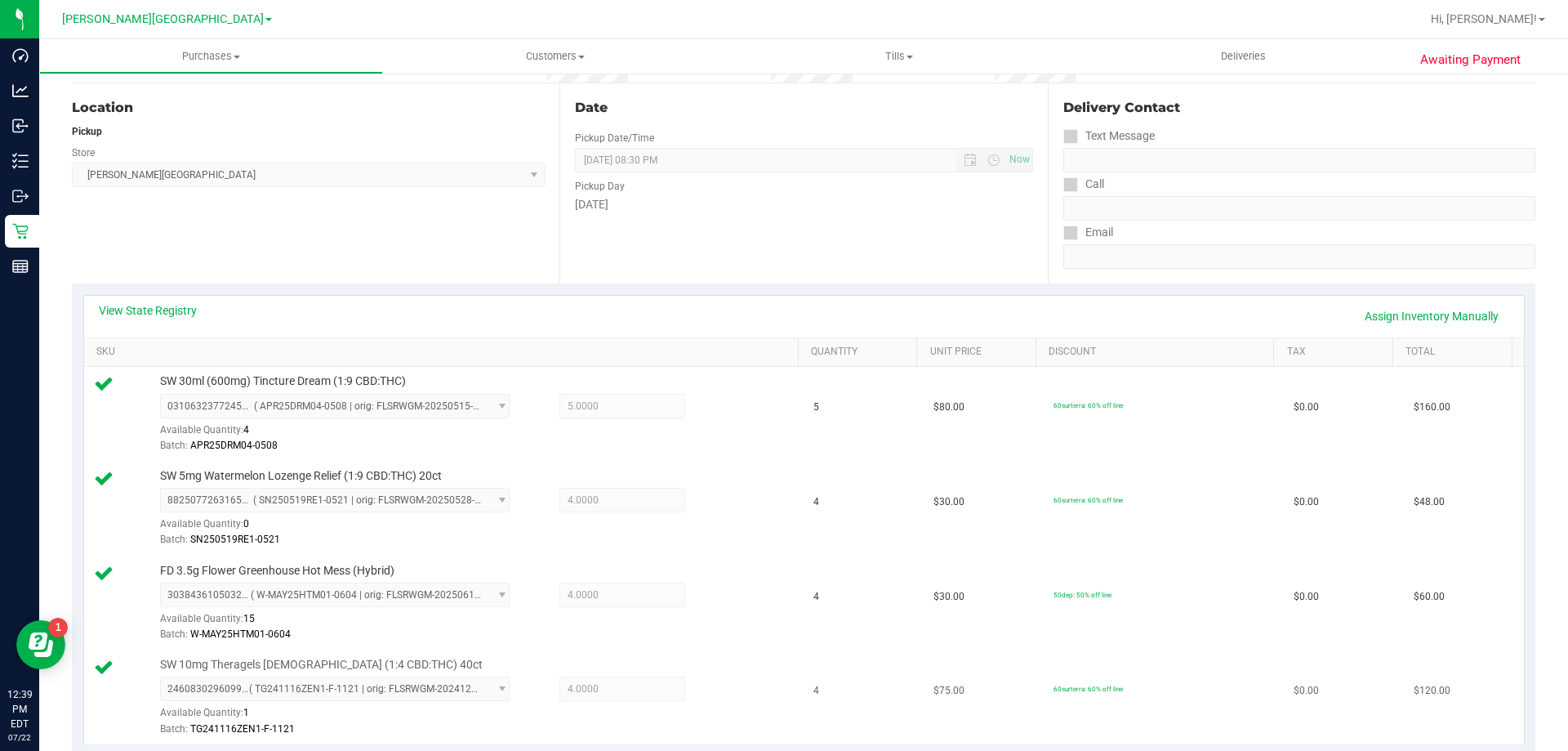 scroll, scrollTop: 0, scrollLeft: 0, axis: both 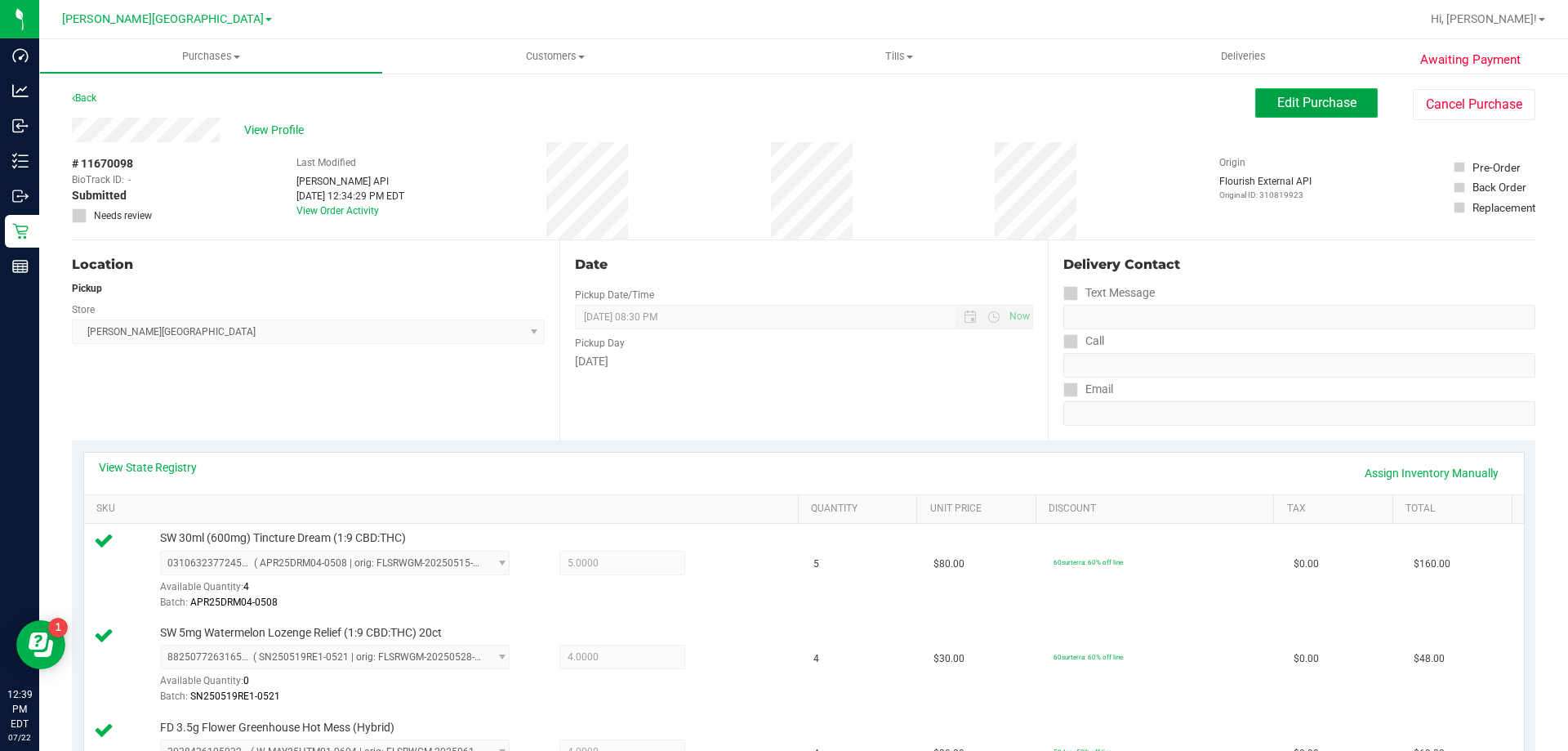click on "Edit Purchase" at bounding box center (1316, 102) 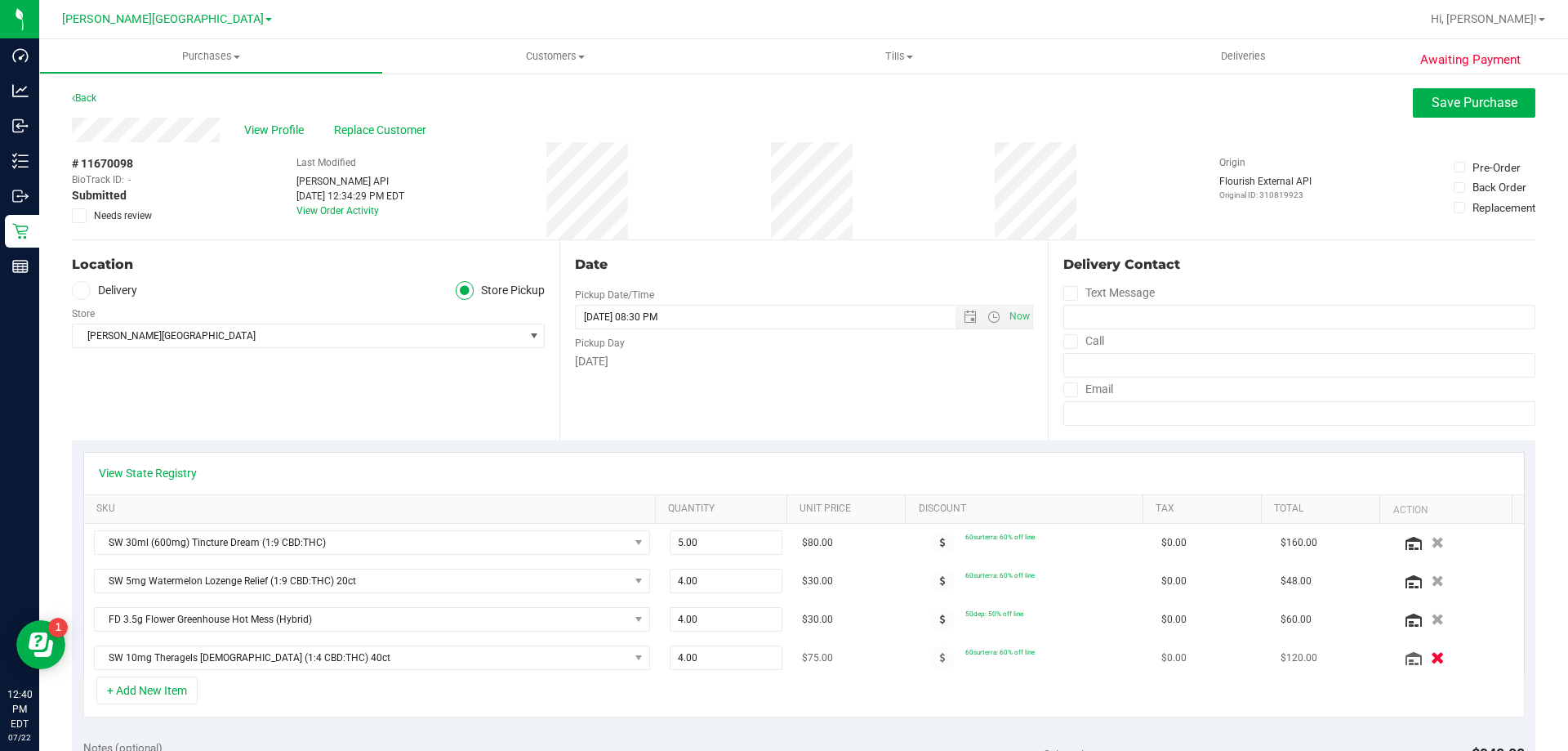 click at bounding box center (1437, 658) 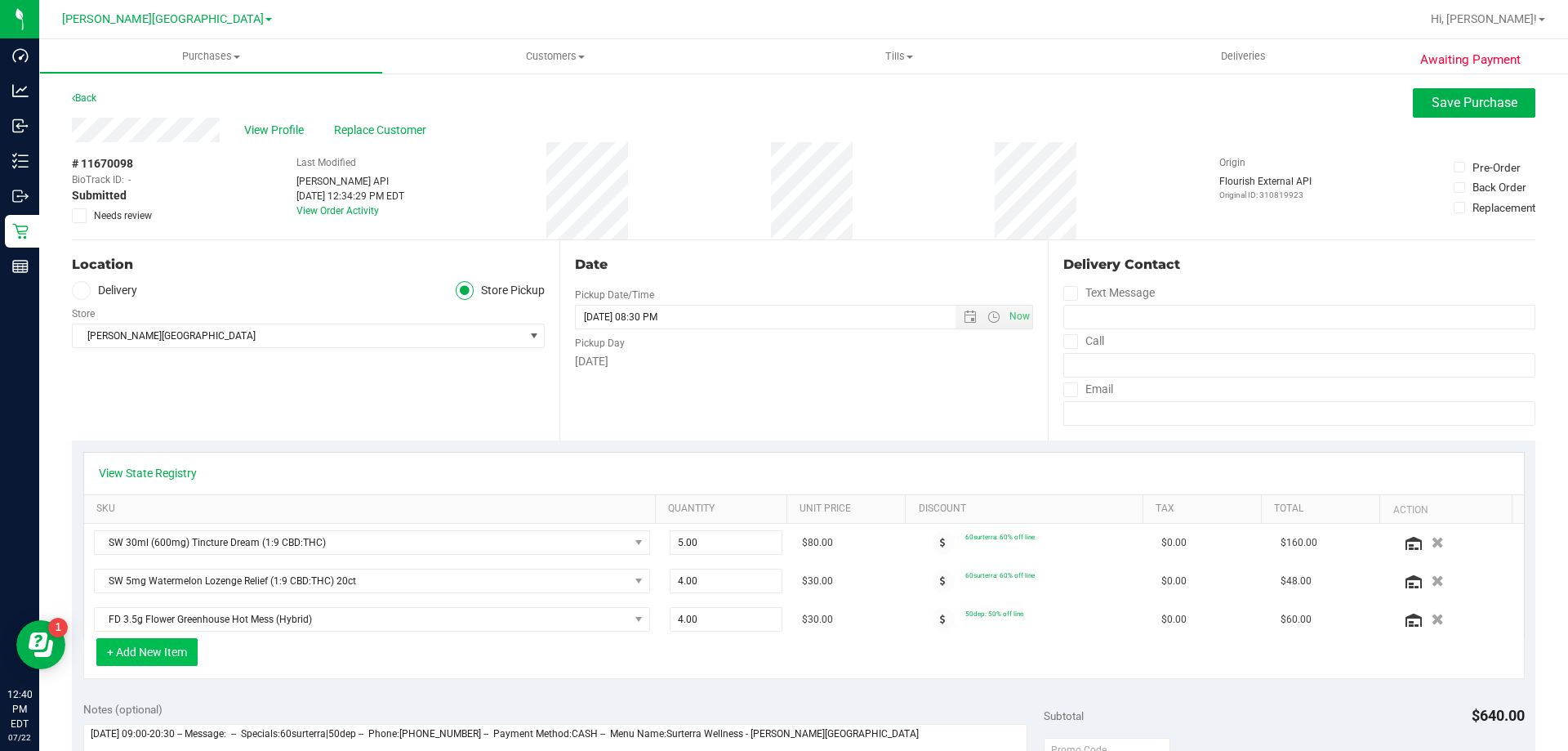 click on "+ Add New Item" at bounding box center (147, 652) 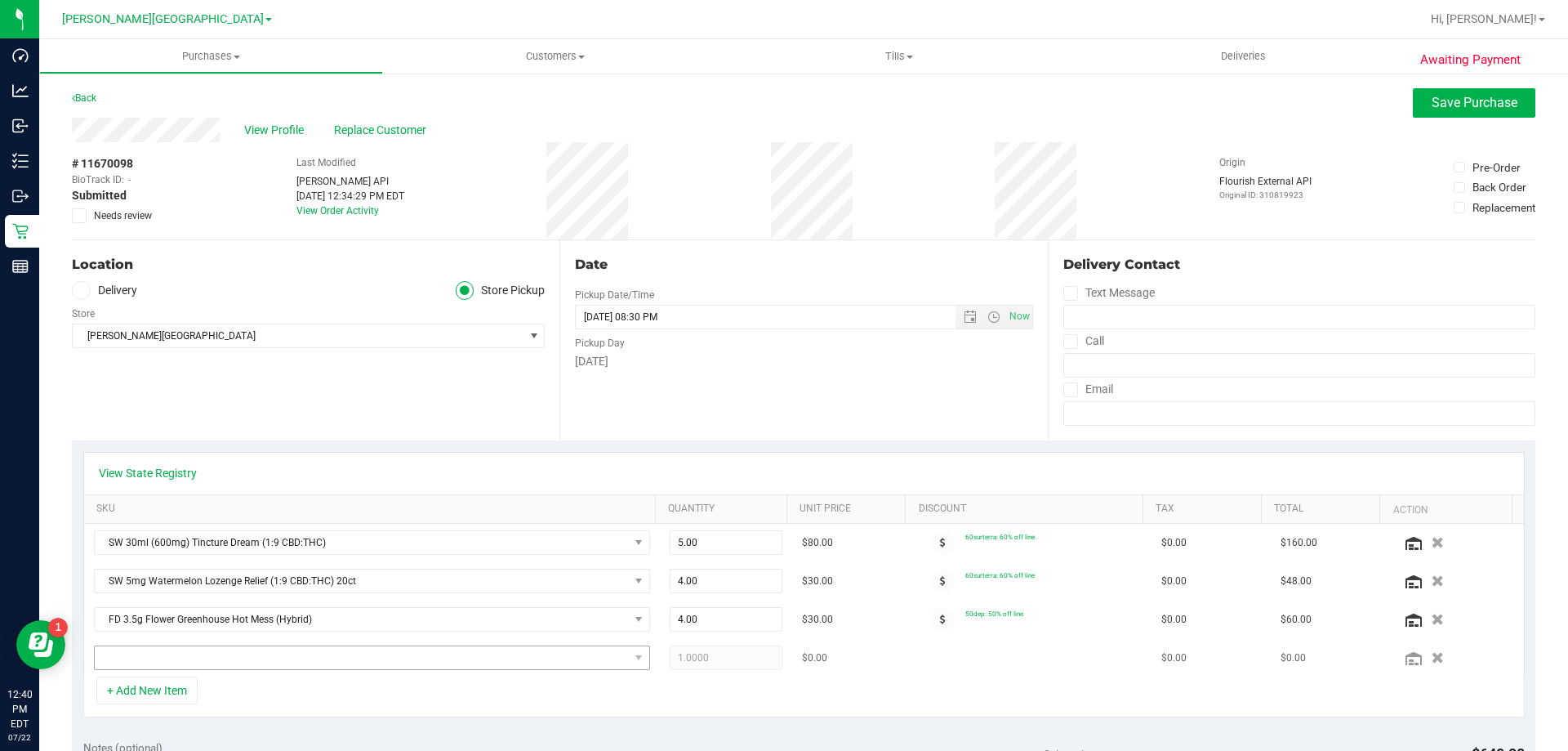 type 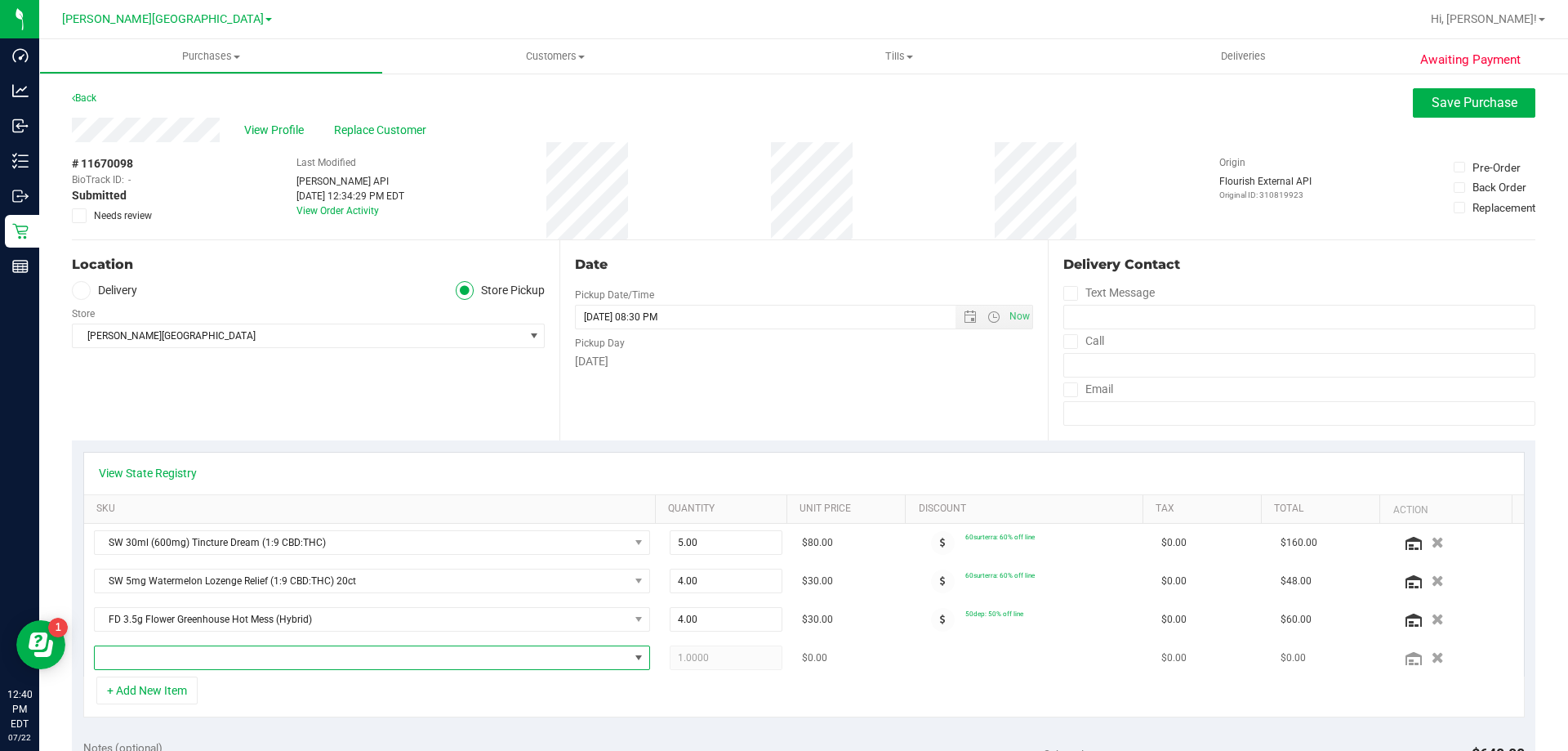 click at bounding box center (362, 658) 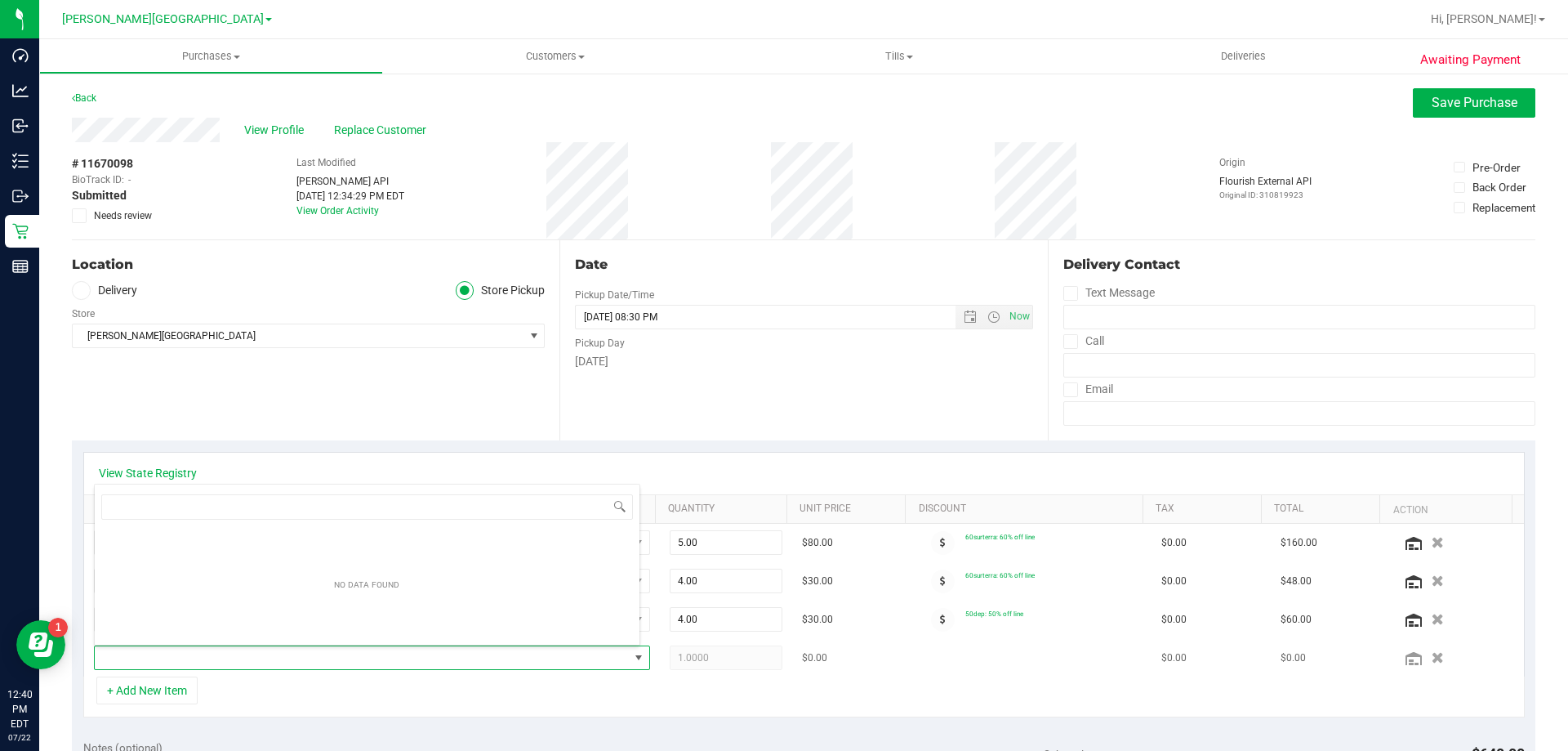 scroll, scrollTop: 81695, scrollLeft: 81120, axis: both 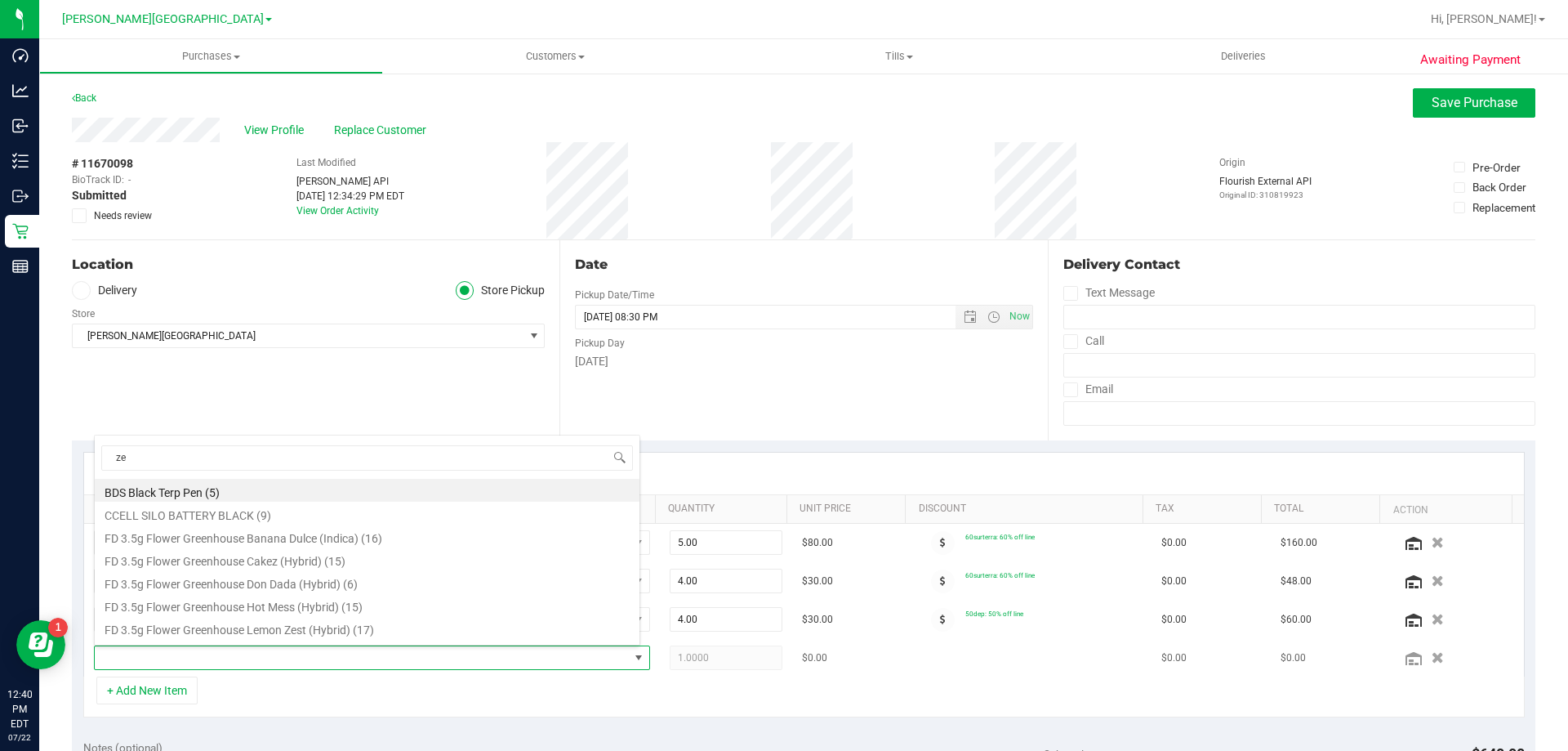 type on "zen" 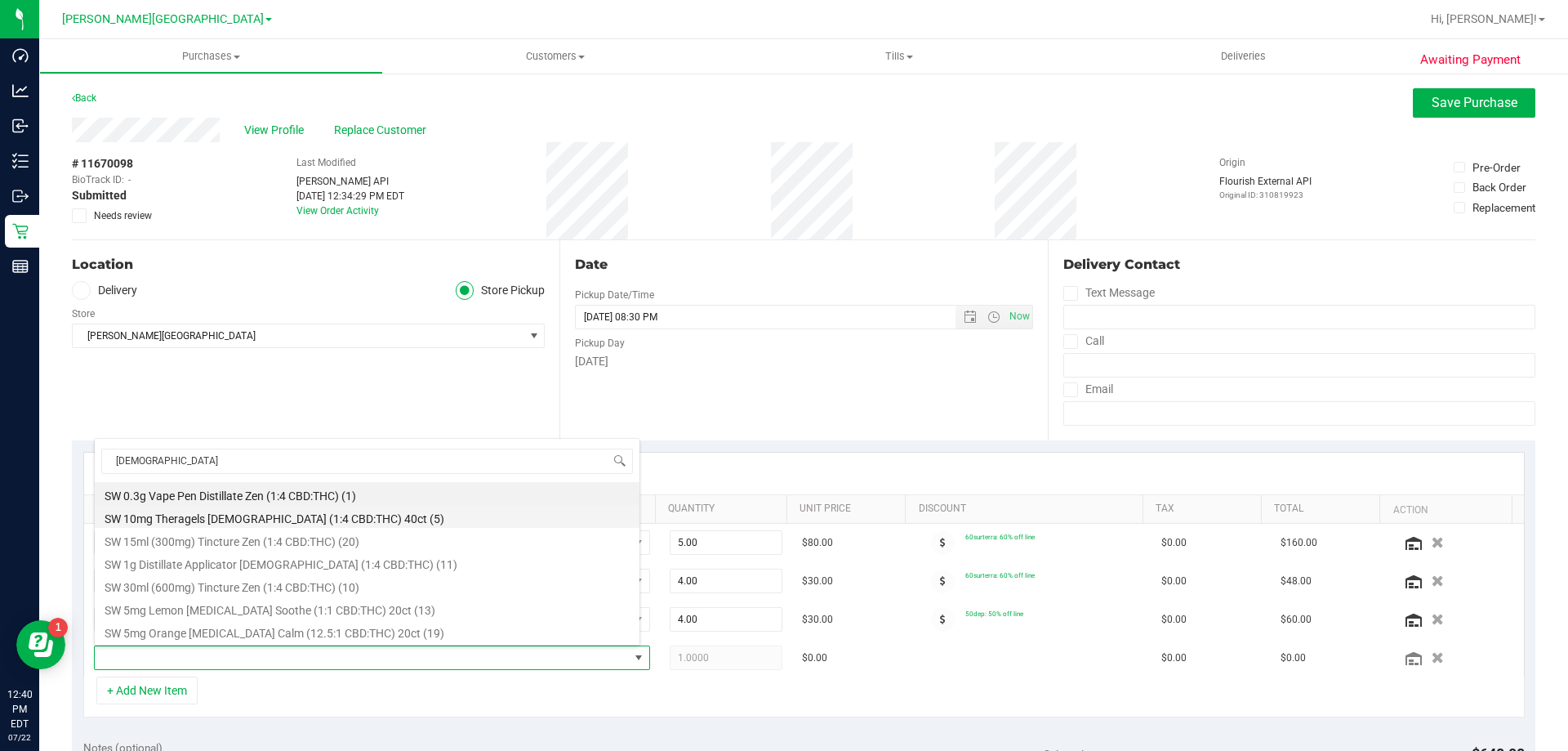 click on "SW 10mg Theragels Zen (1:4 CBD:THC) 40ct (5)" at bounding box center [367, 516] 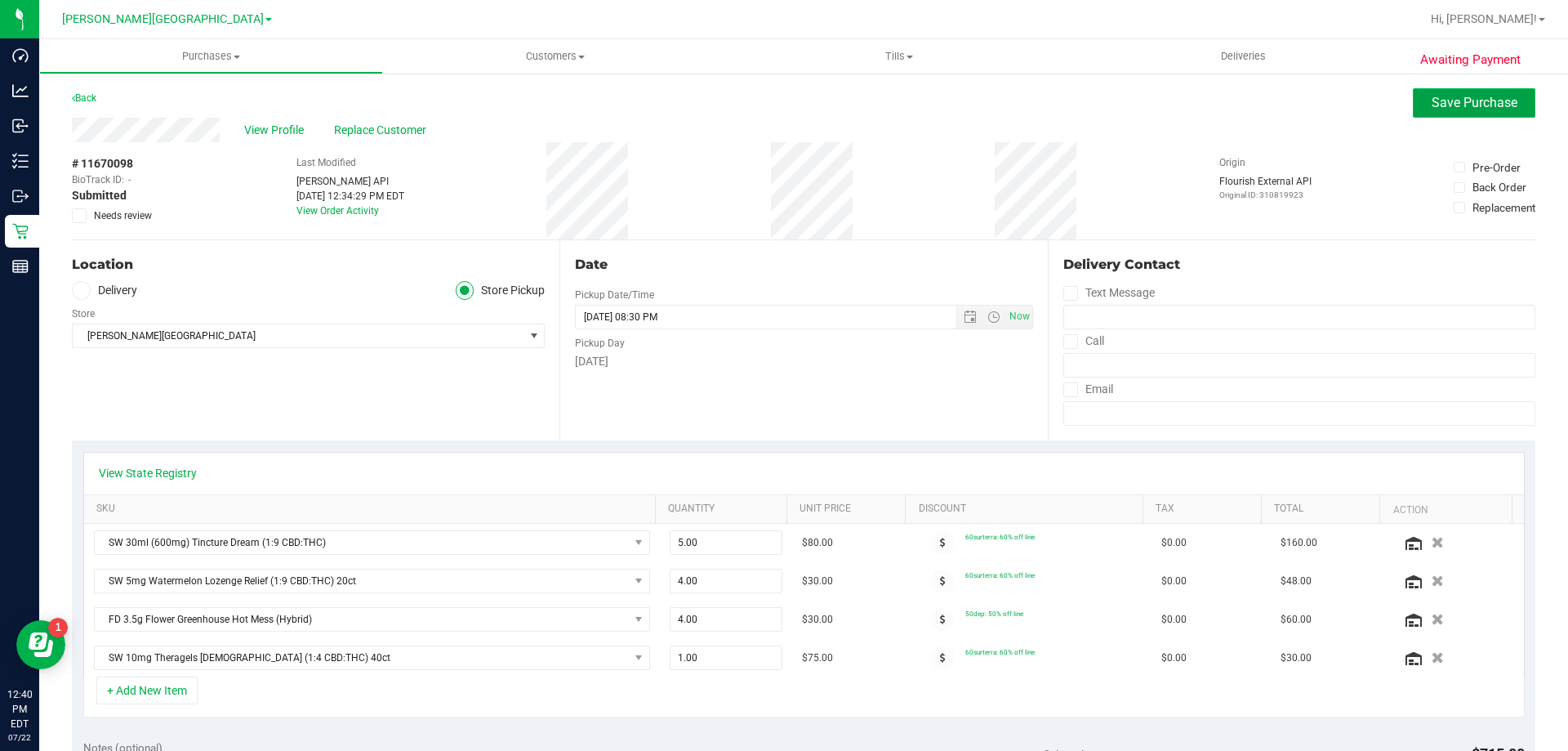 click on "Save Purchase" at bounding box center [1474, 102] 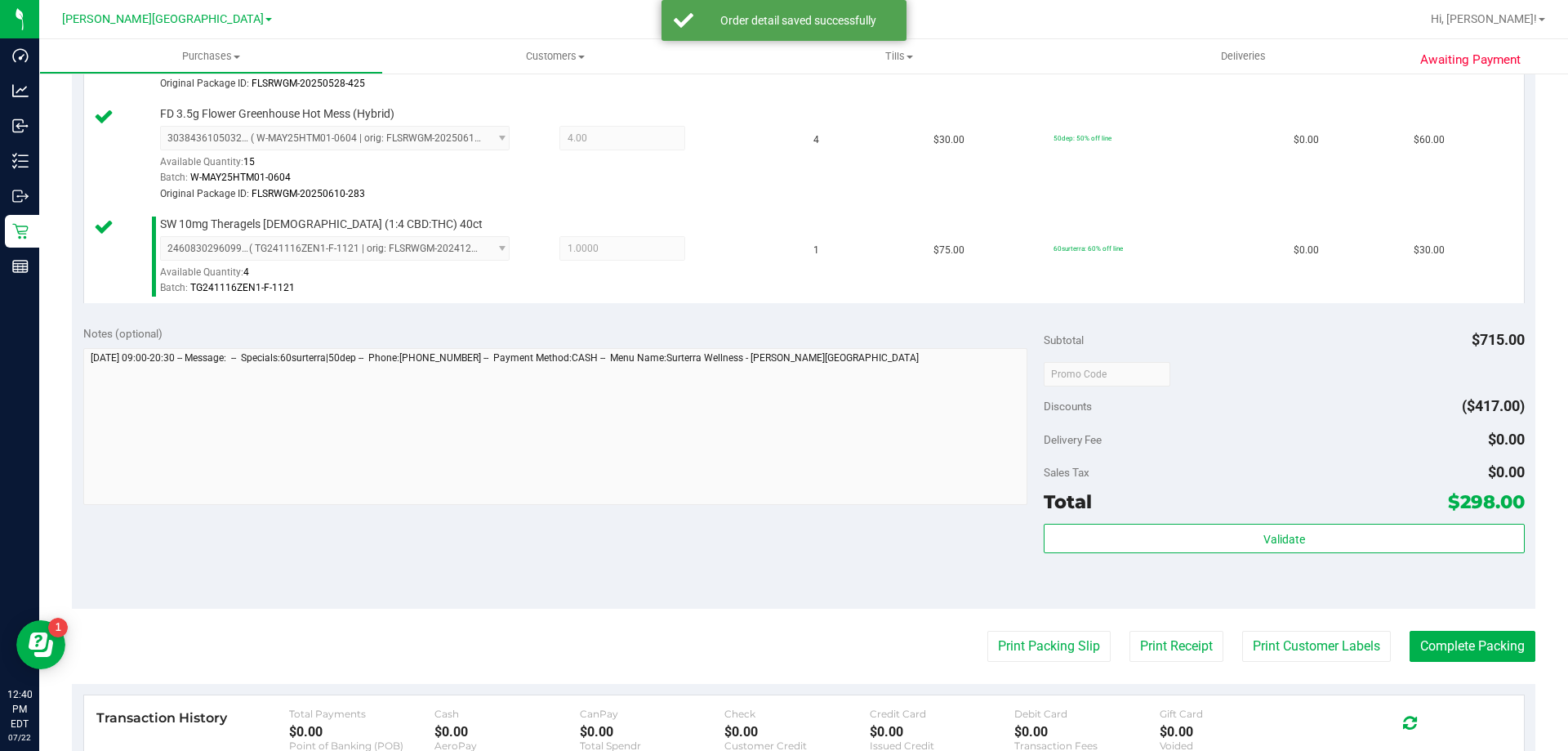 scroll, scrollTop: 654, scrollLeft: 0, axis: vertical 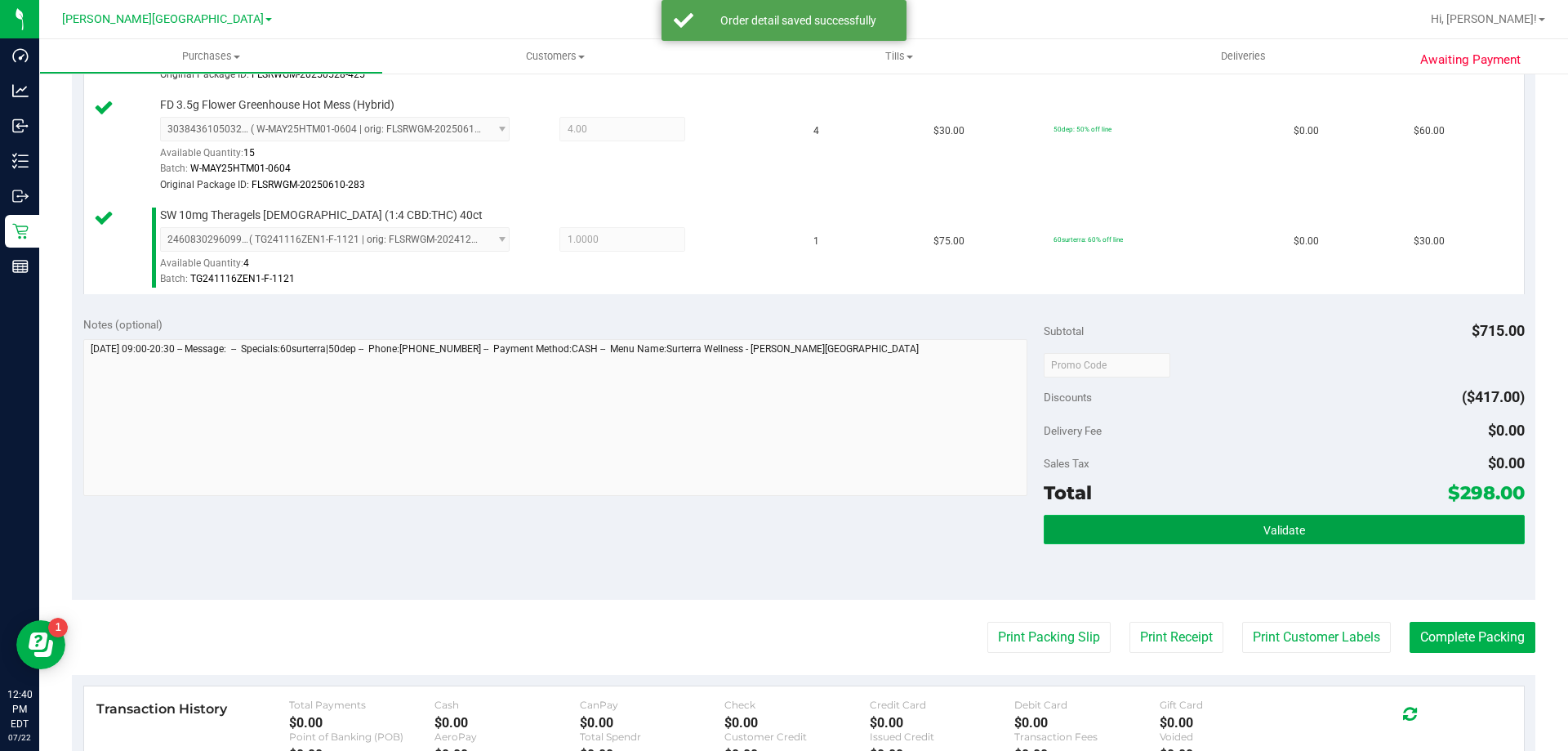 click on "Validate" at bounding box center [1284, 530] 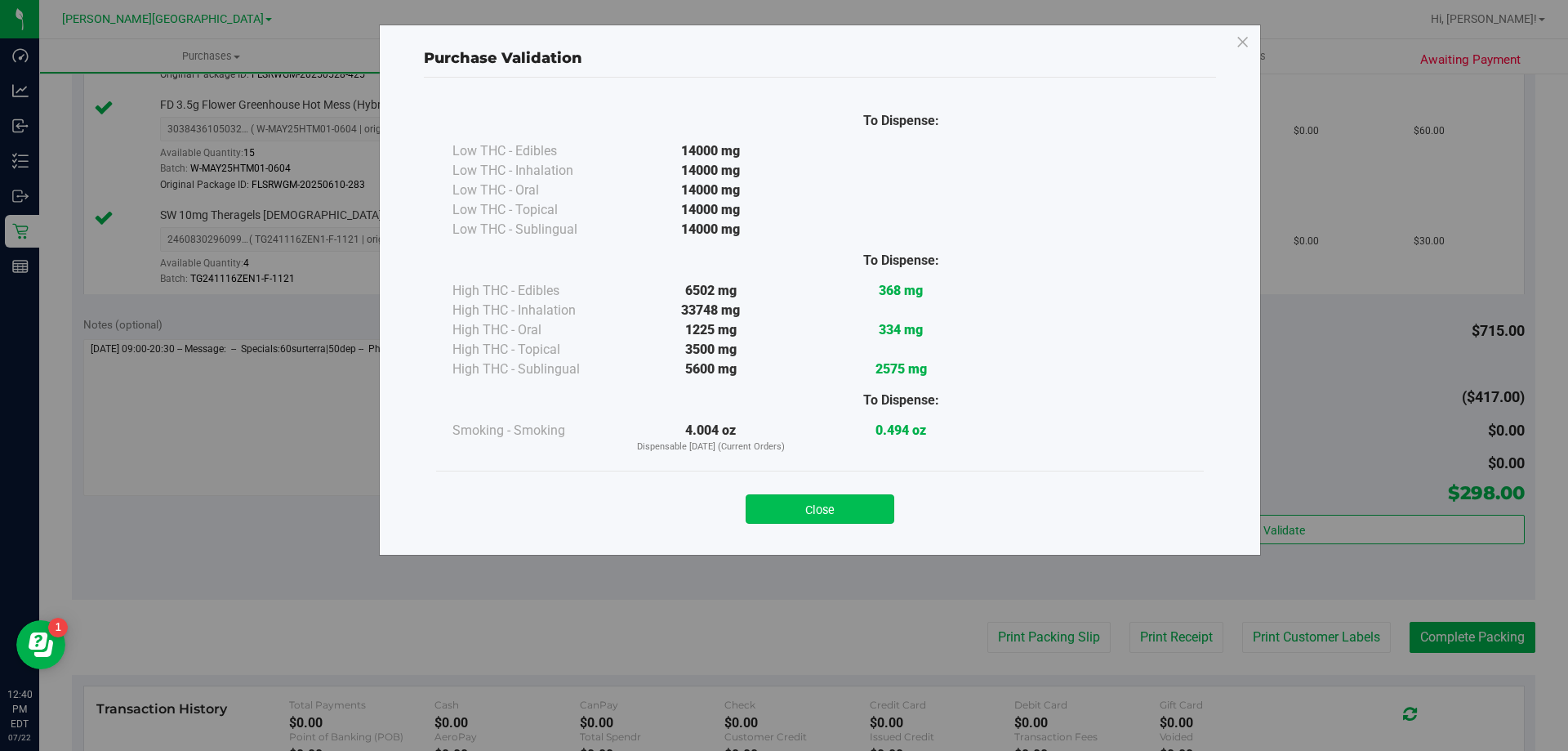click on "Close" at bounding box center (820, 509) 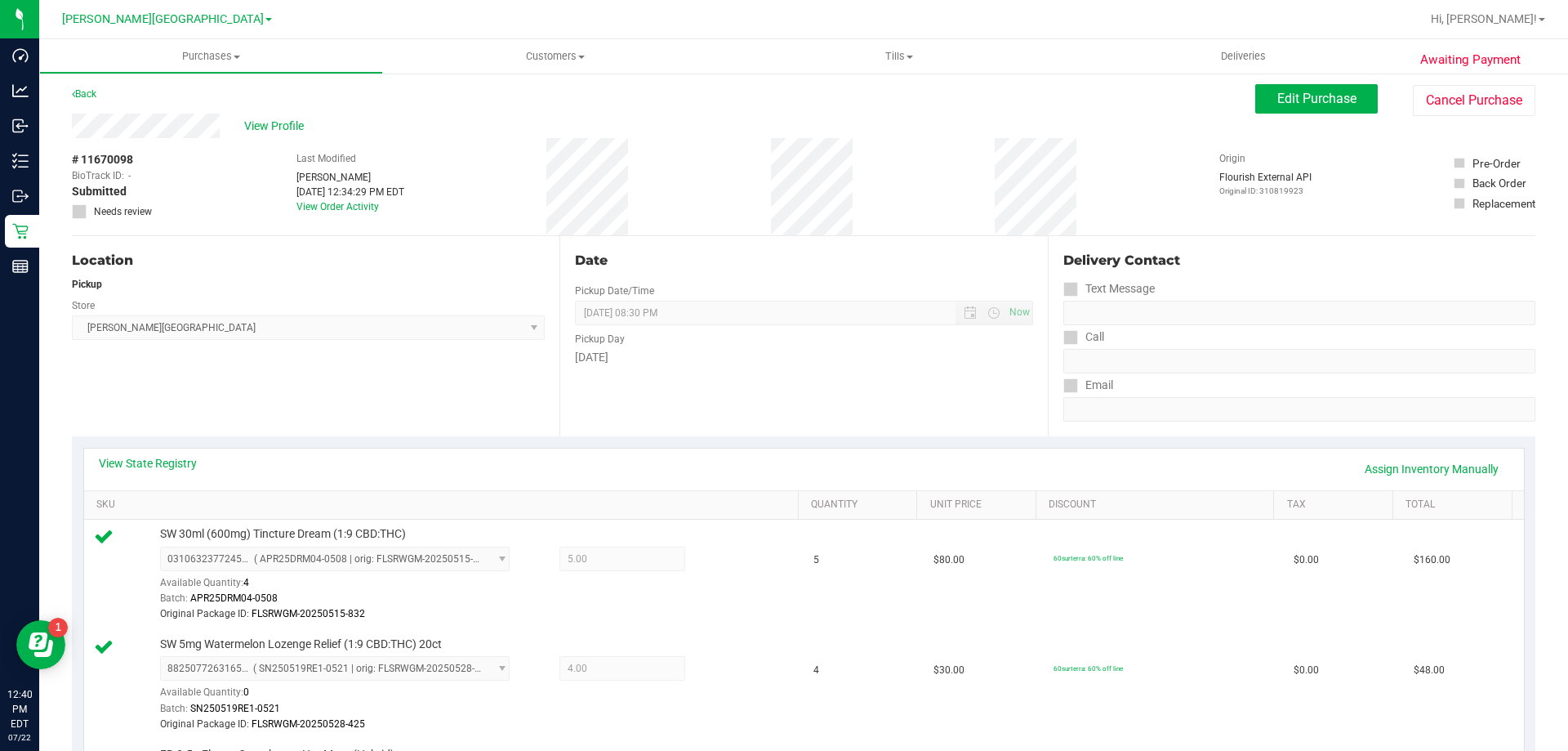 scroll, scrollTop: 0, scrollLeft: 0, axis: both 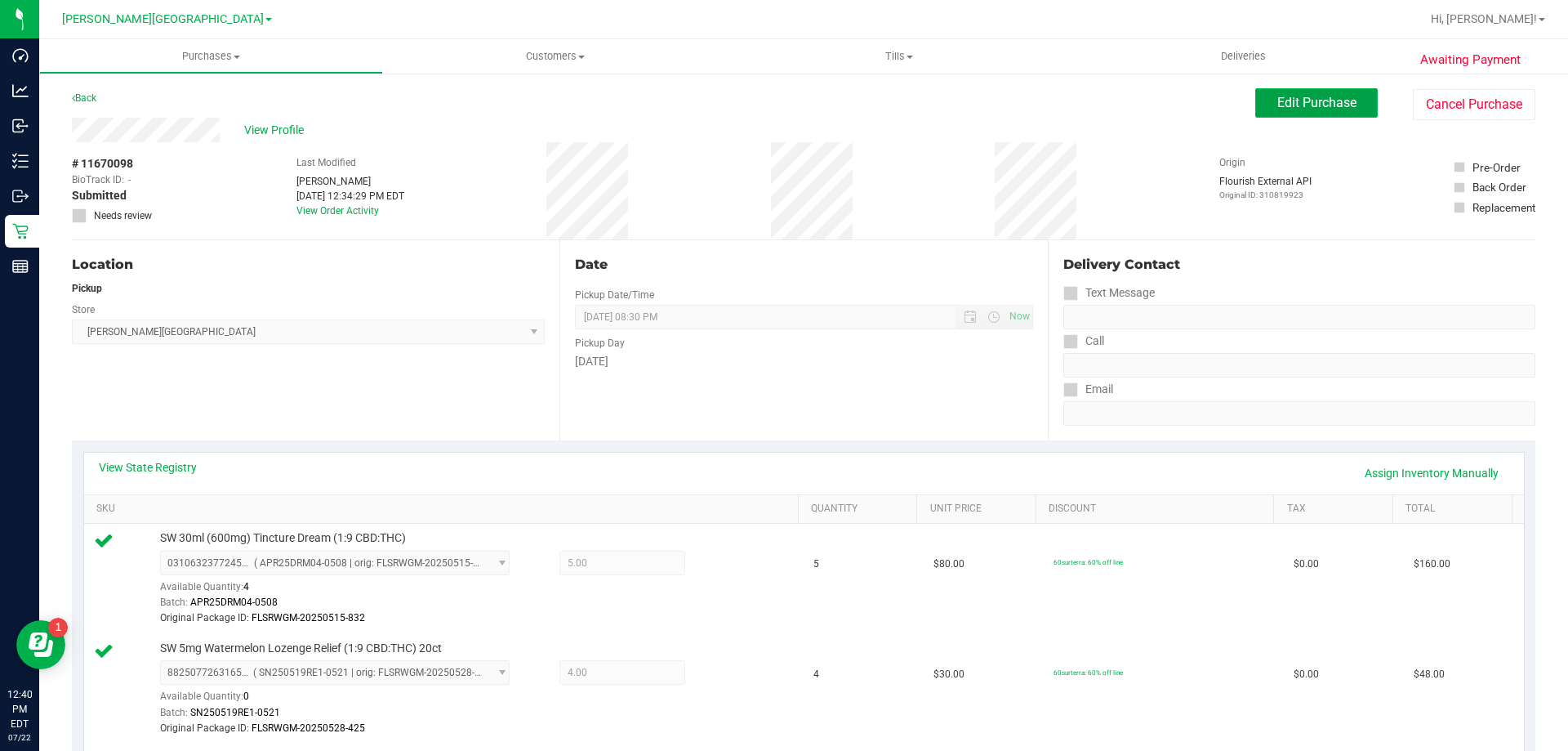 click on "Edit Purchase" at bounding box center [1316, 102] 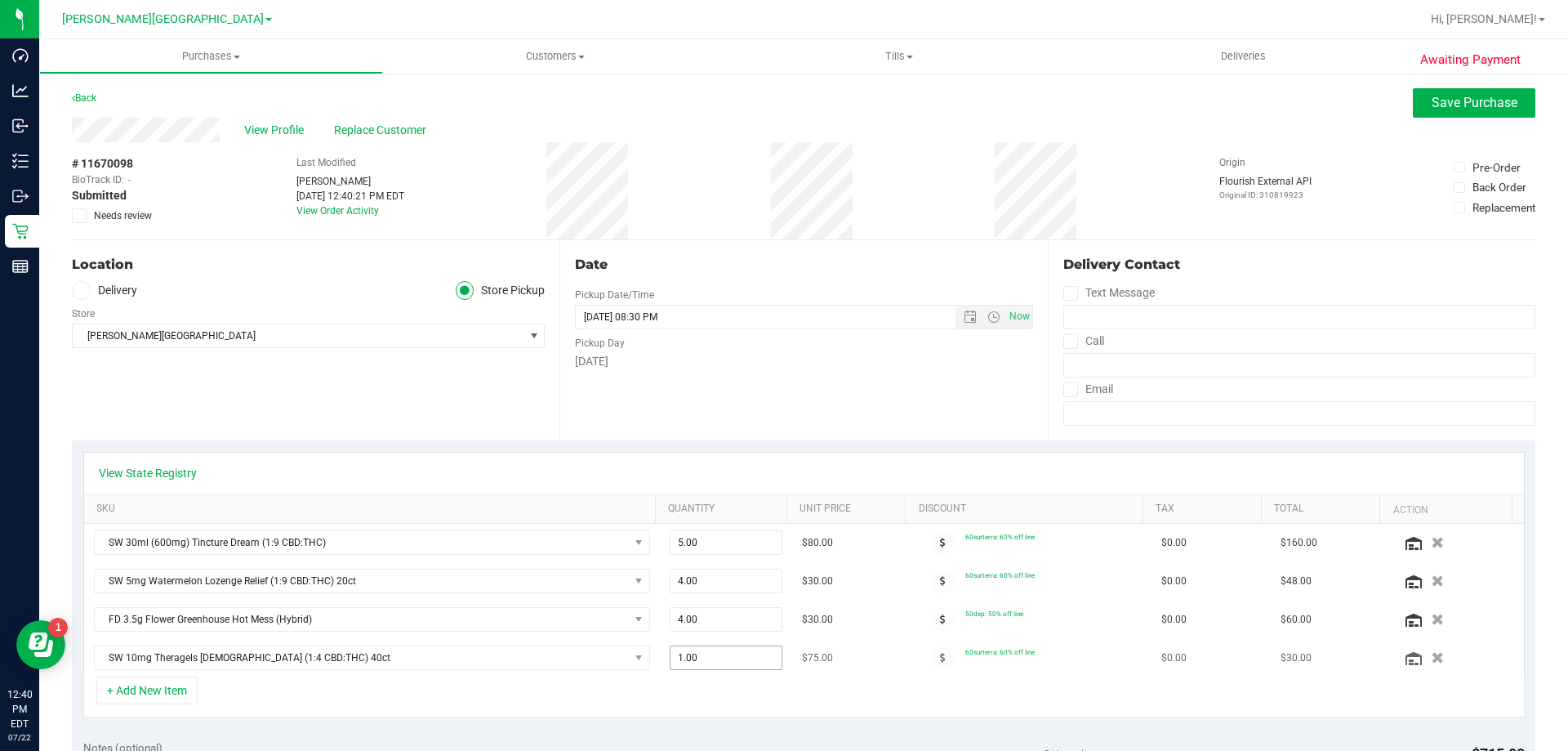 click on "1.00 1" at bounding box center (726, 658) 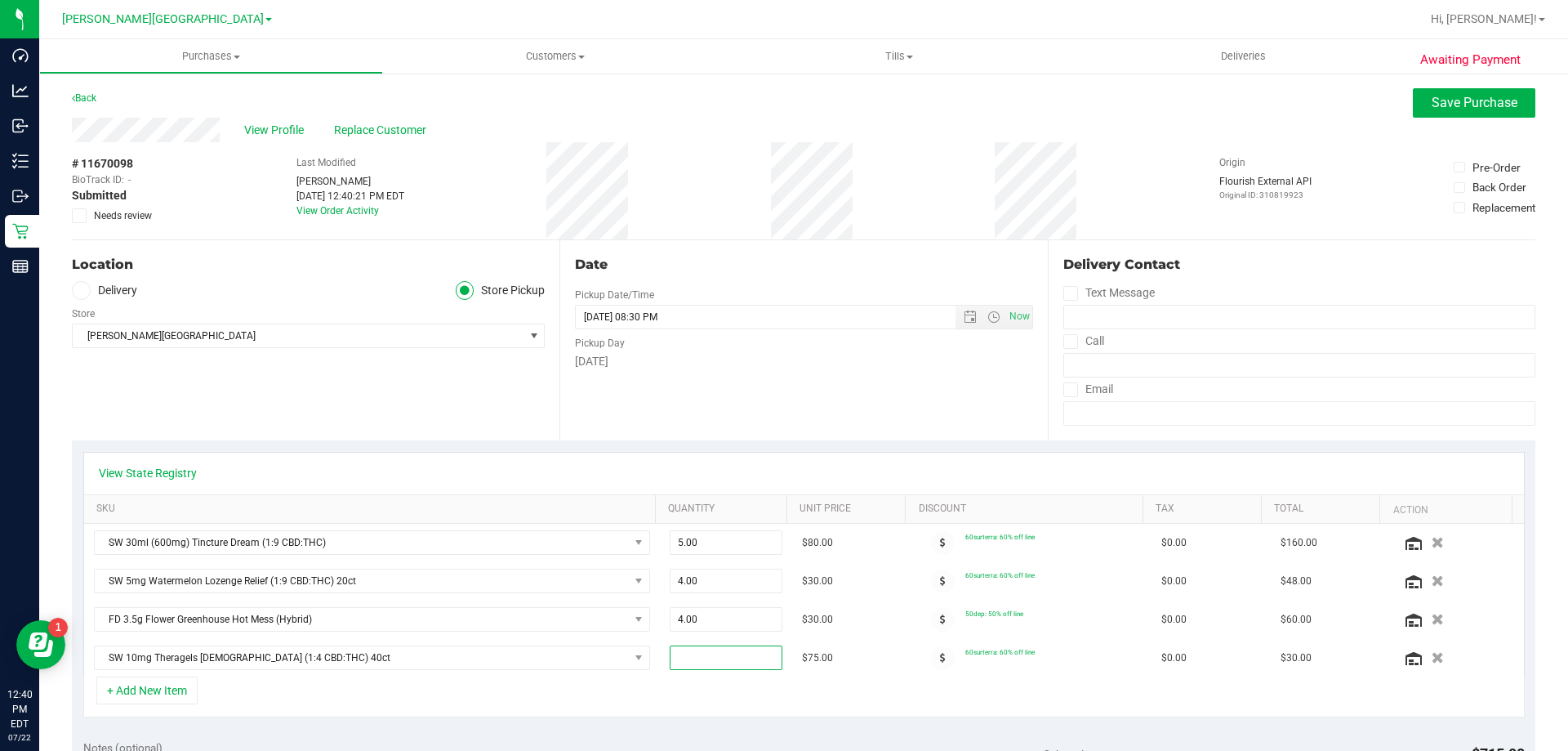 type on "3" 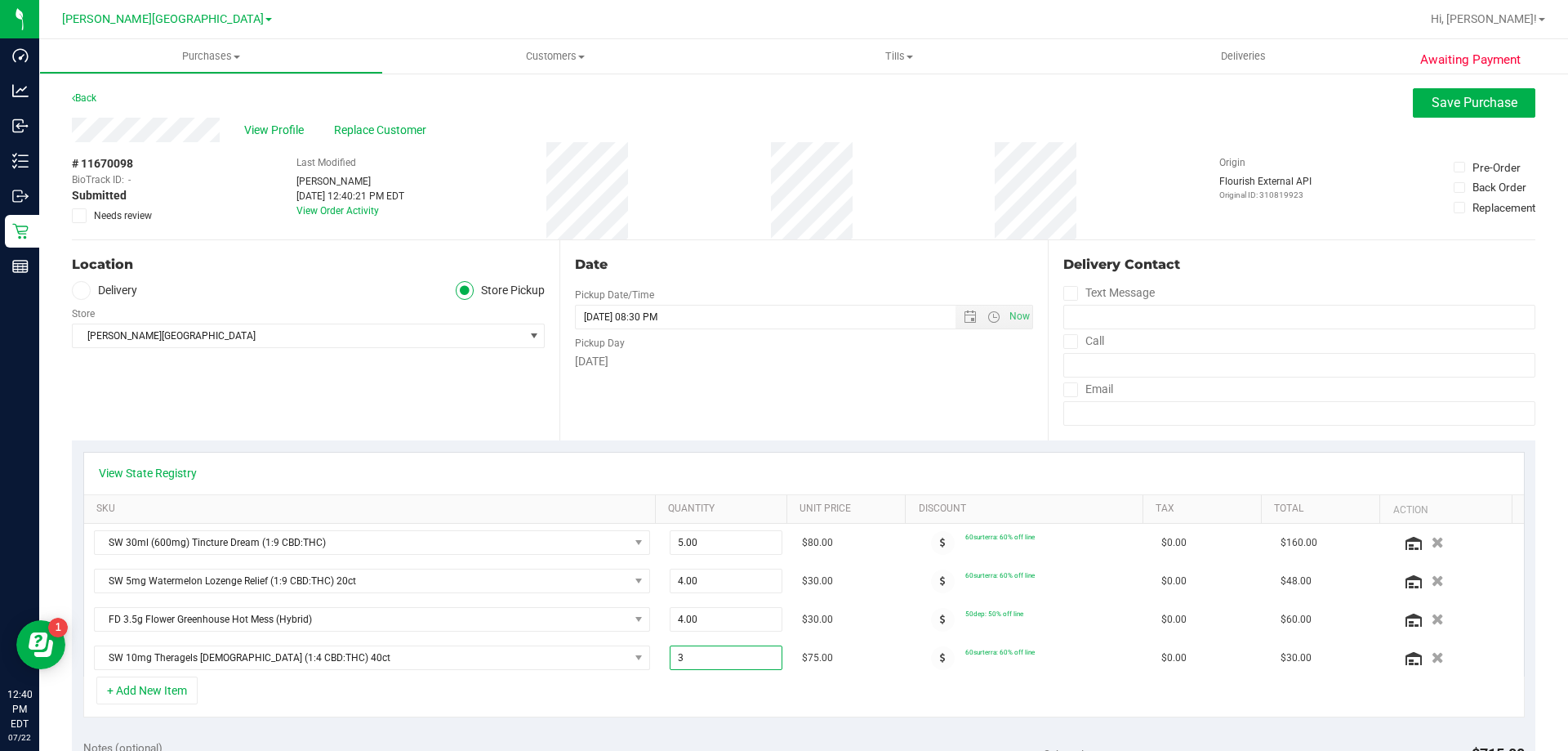 type on "3.00" 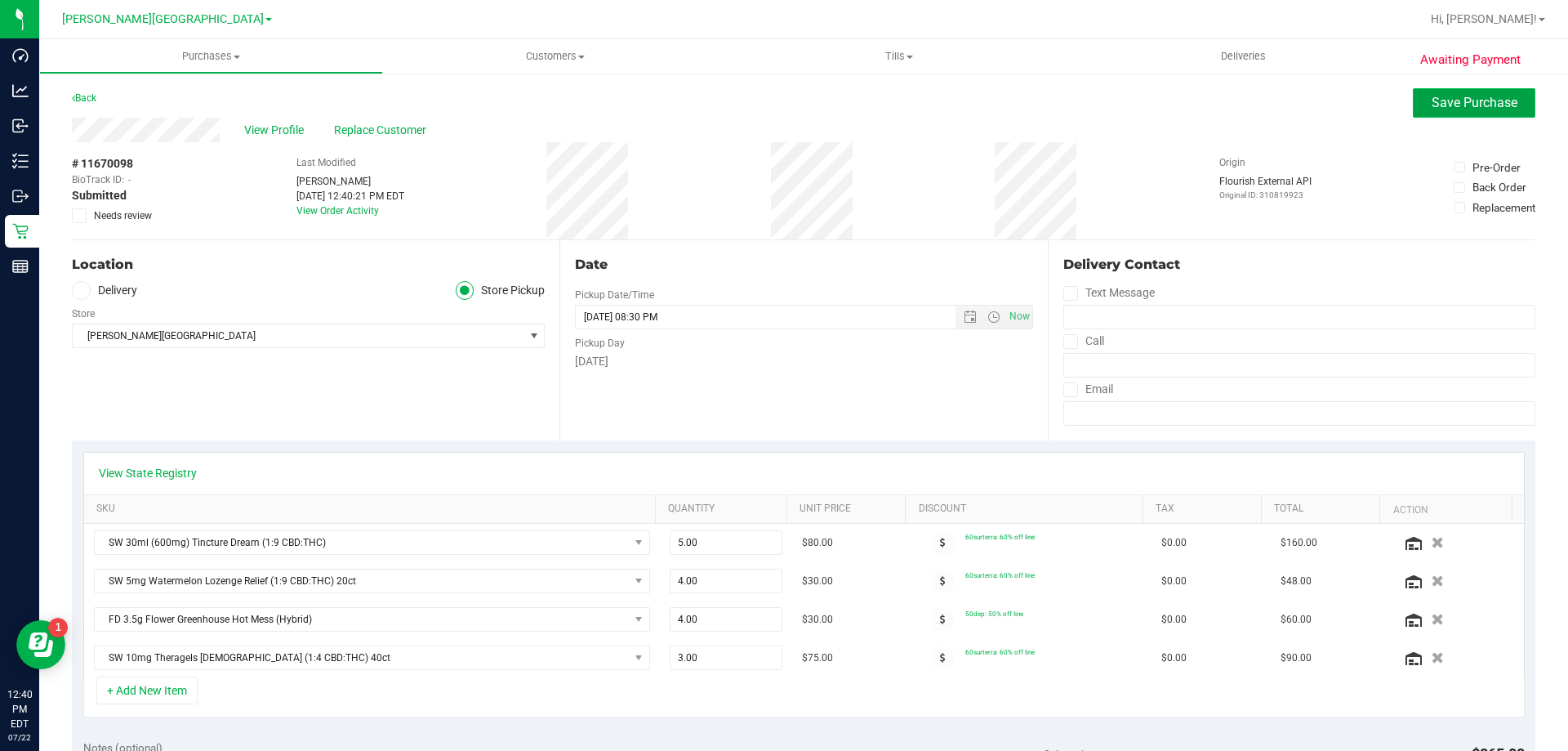 click on "Save Purchase" at bounding box center (1474, 103) 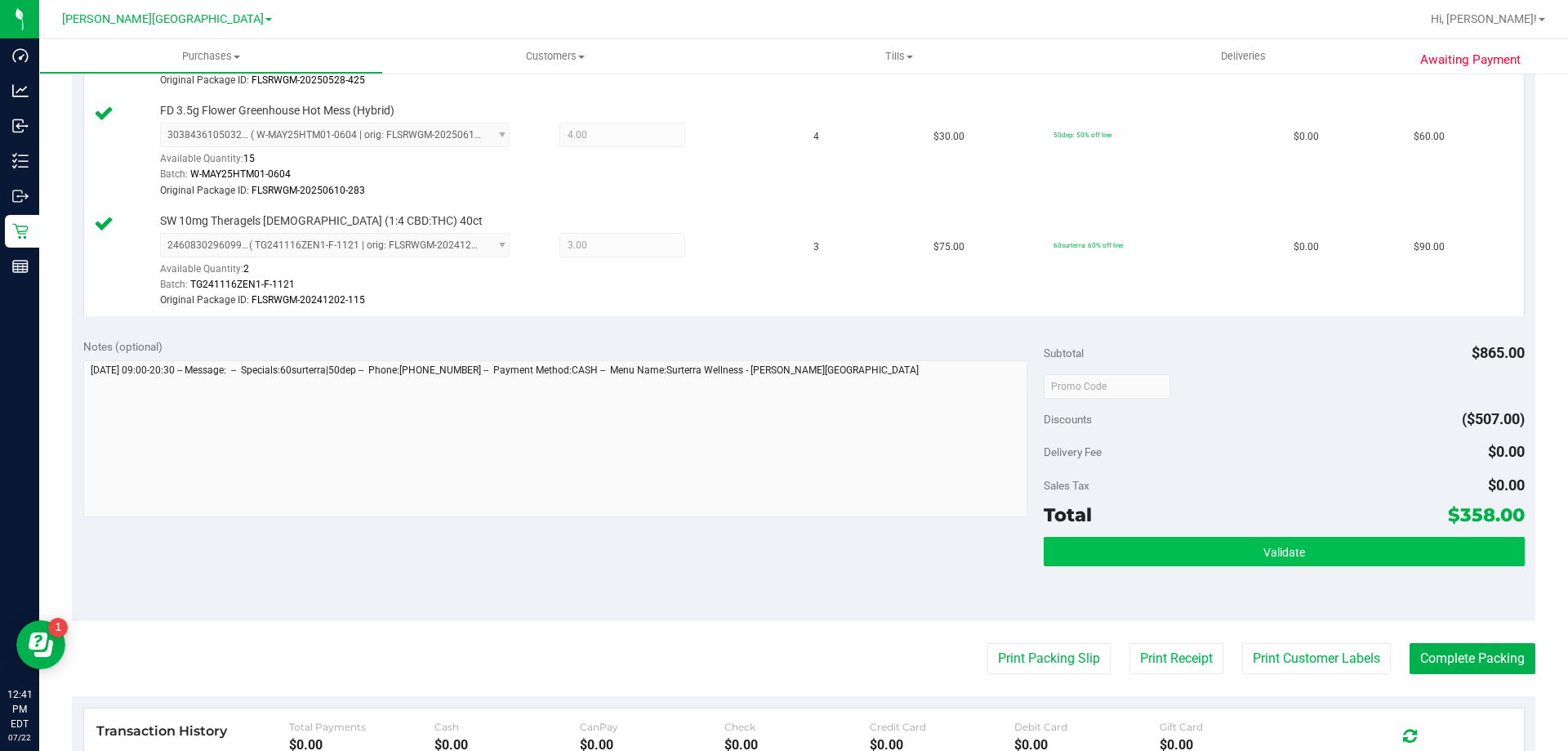 scroll, scrollTop: 654, scrollLeft: 0, axis: vertical 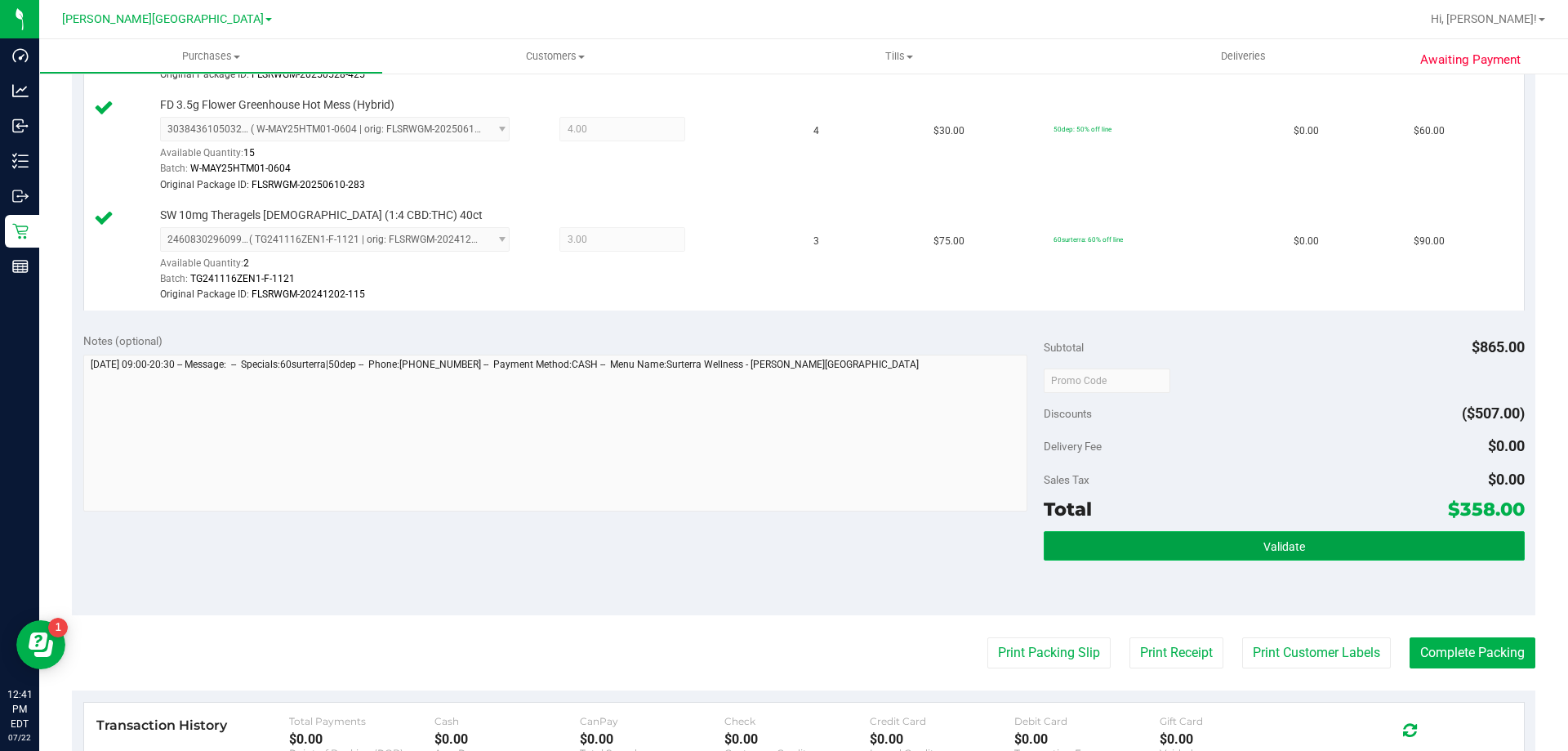 click on "Validate" at bounding box center [1284, 546] 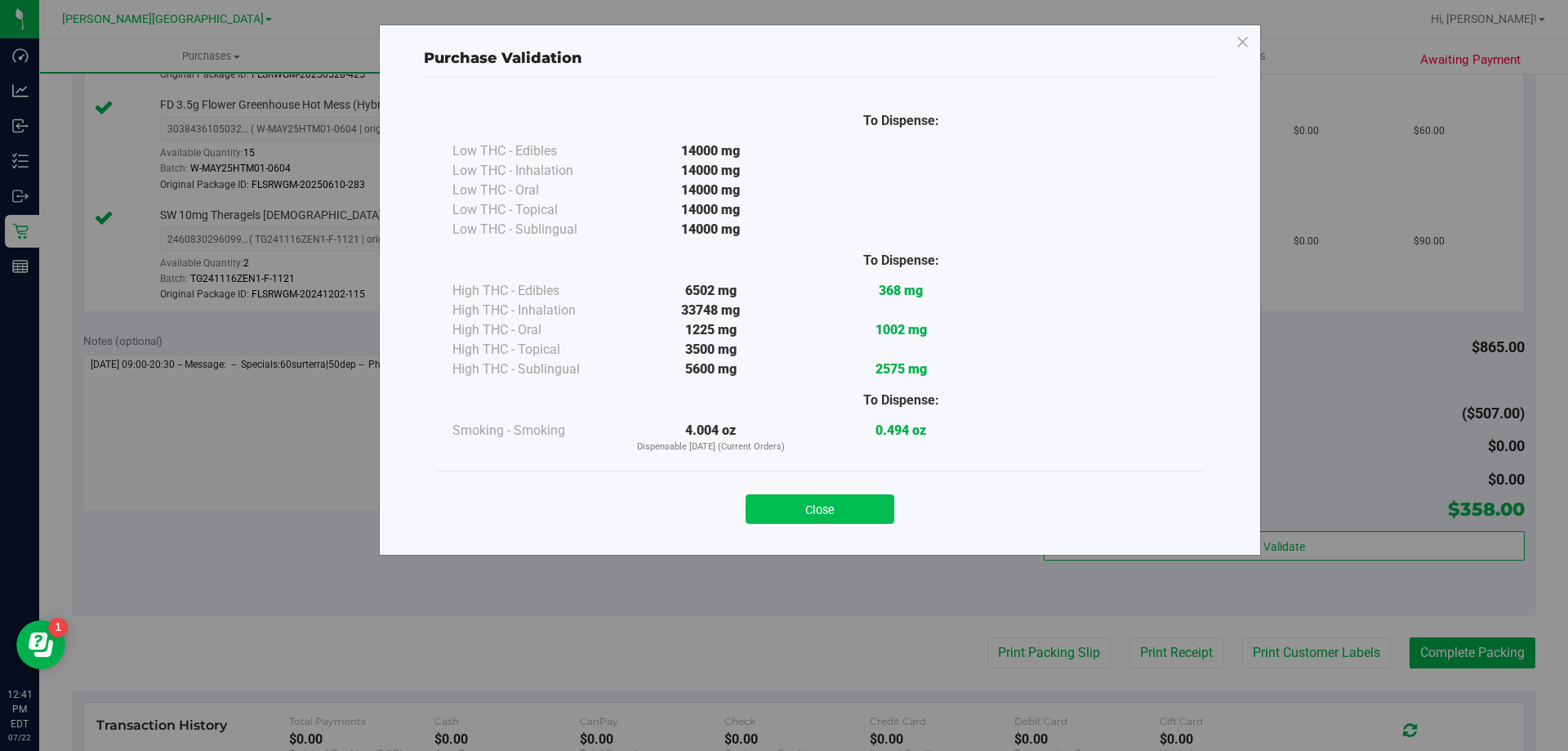 click on "Close" at bounding box center (820, 509) 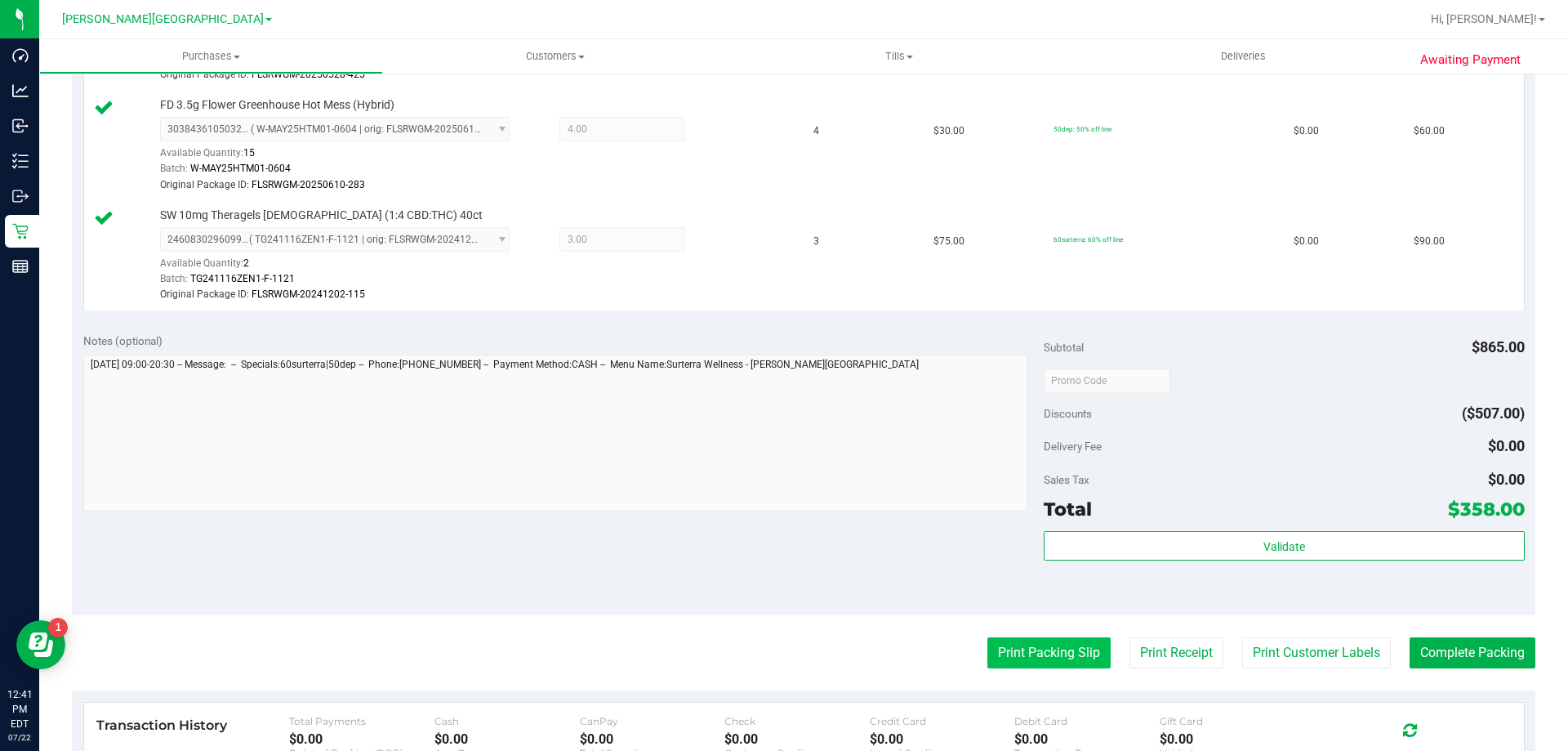 click on "Print Packing Slip" at bounding box center [1049, 653] 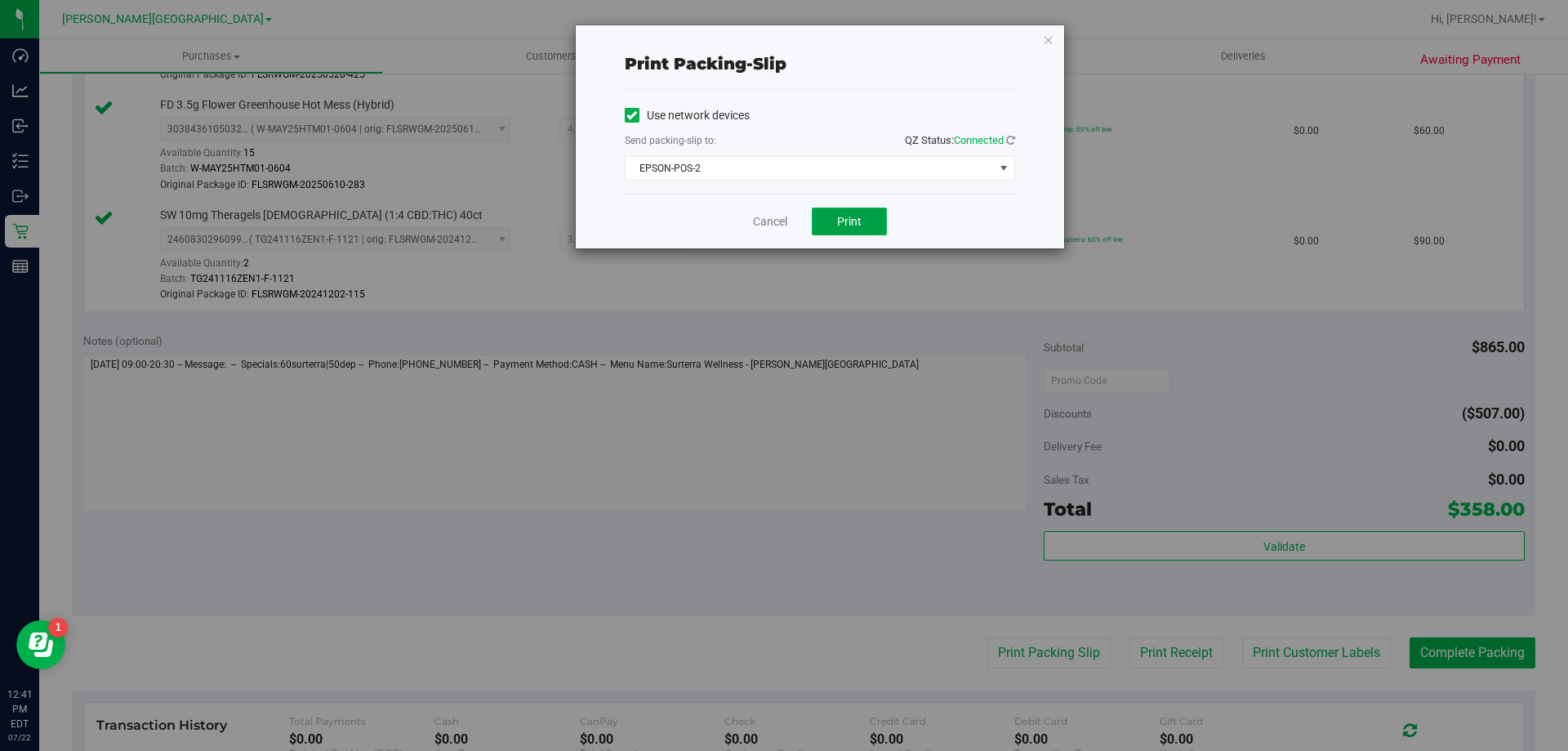 click on "Print" at bounding box center (849, 221) 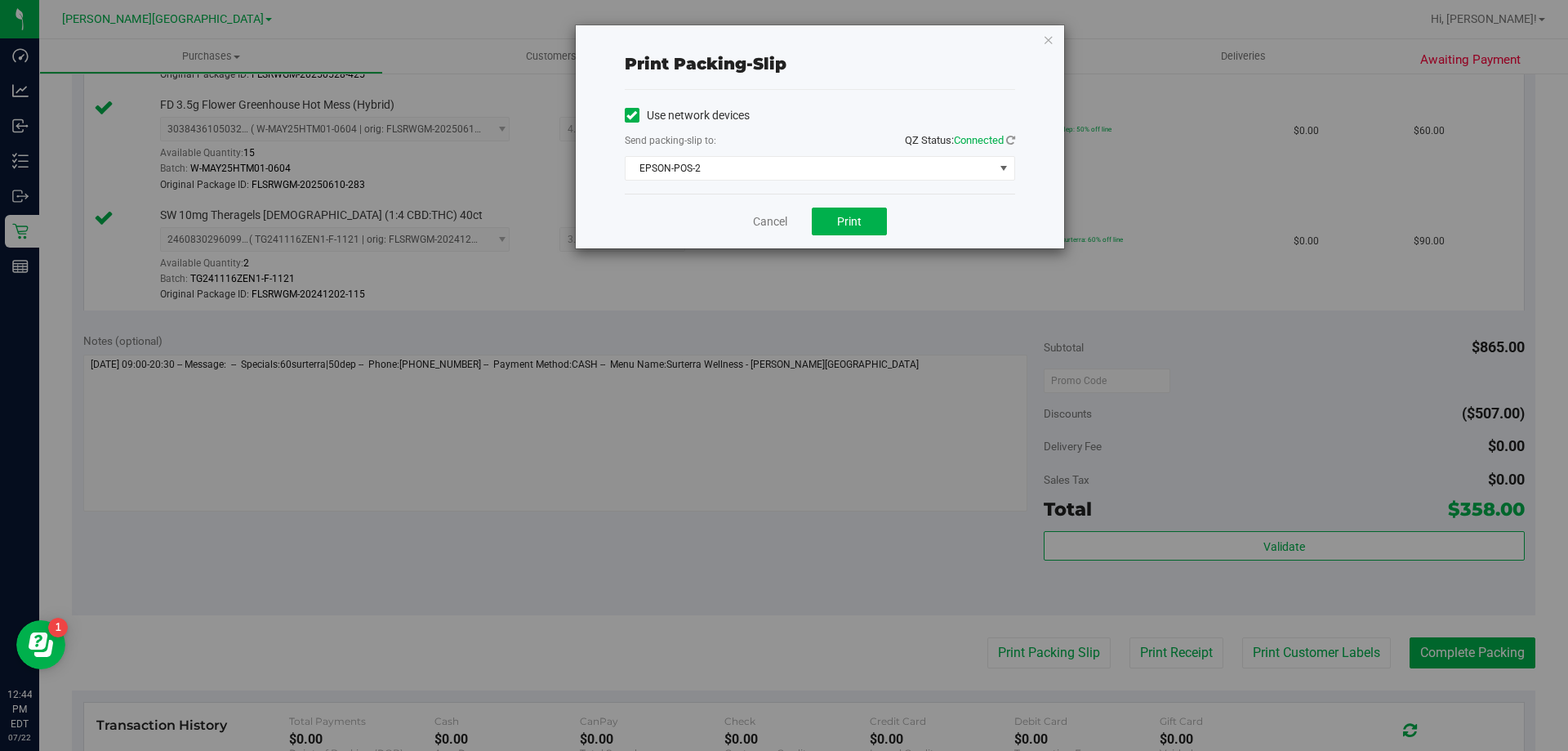 click on "Print packing-slip
Use network devices
Send packing-slip to:
QZ Status:   Connected
EPSON-POS-2 Choose printer DONOTUSE-EPSON EPSON EPSON-AUGUST-ALSINA EPSON-CHECKIN-1 EPSON-CHECKIN-2 EPSON-CONSULT EPSON-FILLPACK-1 EPSON-FILLPACK-2 EPSON-PANTRY EPSON-POS-2 EPSON-POS-3 EPSON-POS-4
Cancel
Print" at bounding box center [820, 136] 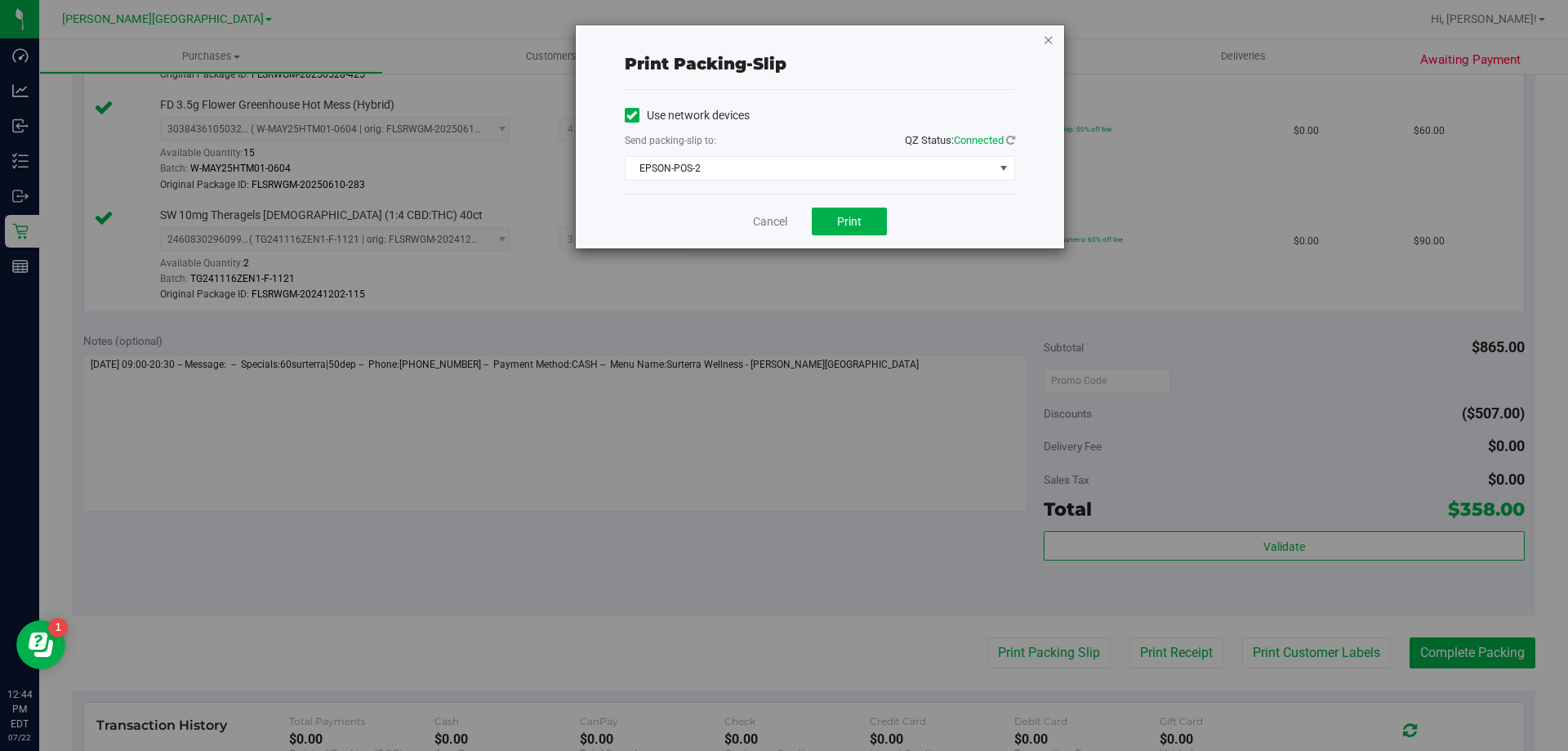 click at bounding box center (1049, 39) 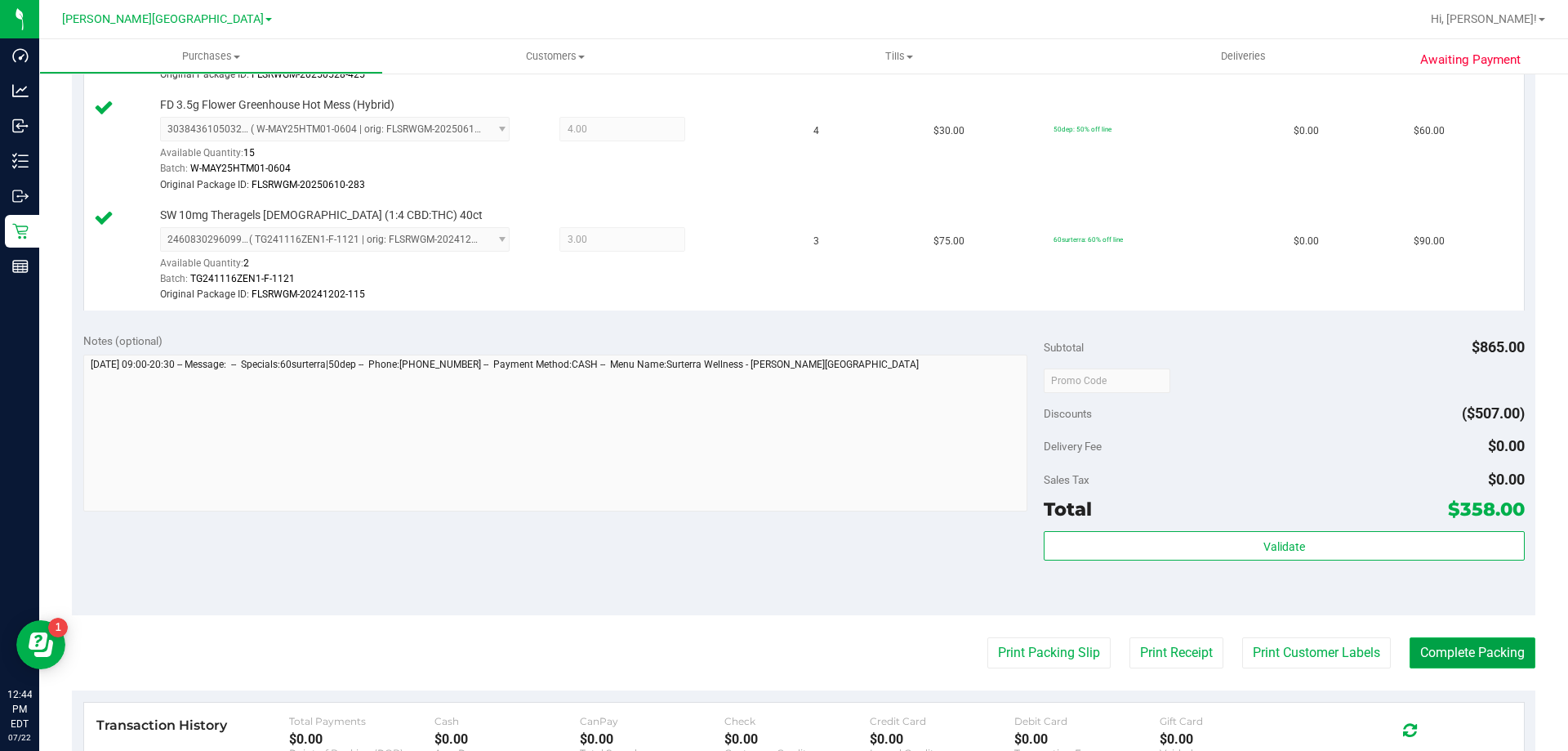 click on "Complete Packing" at bounding box center [1472, 653] 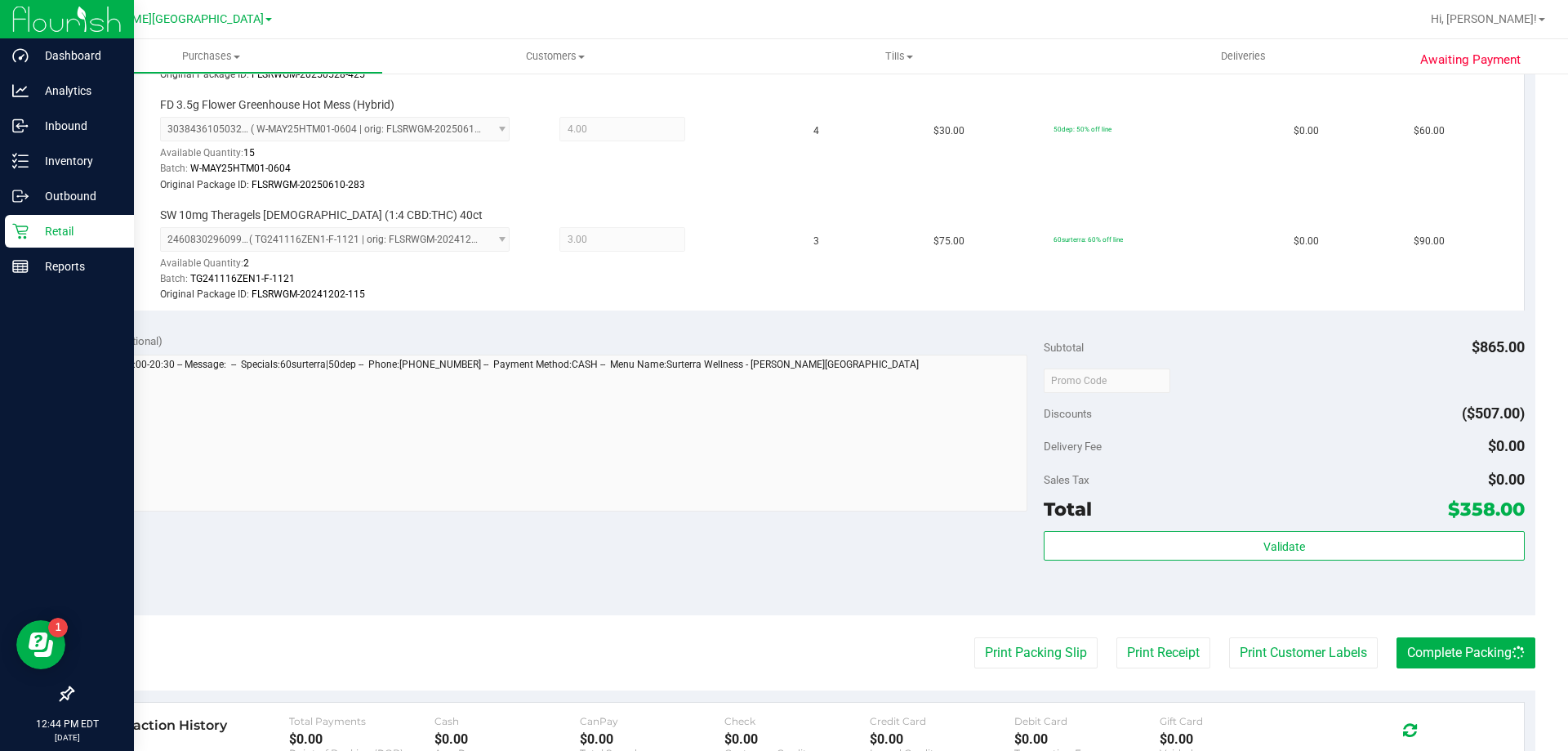 click on "Retail" at bounding box center [78, 231] 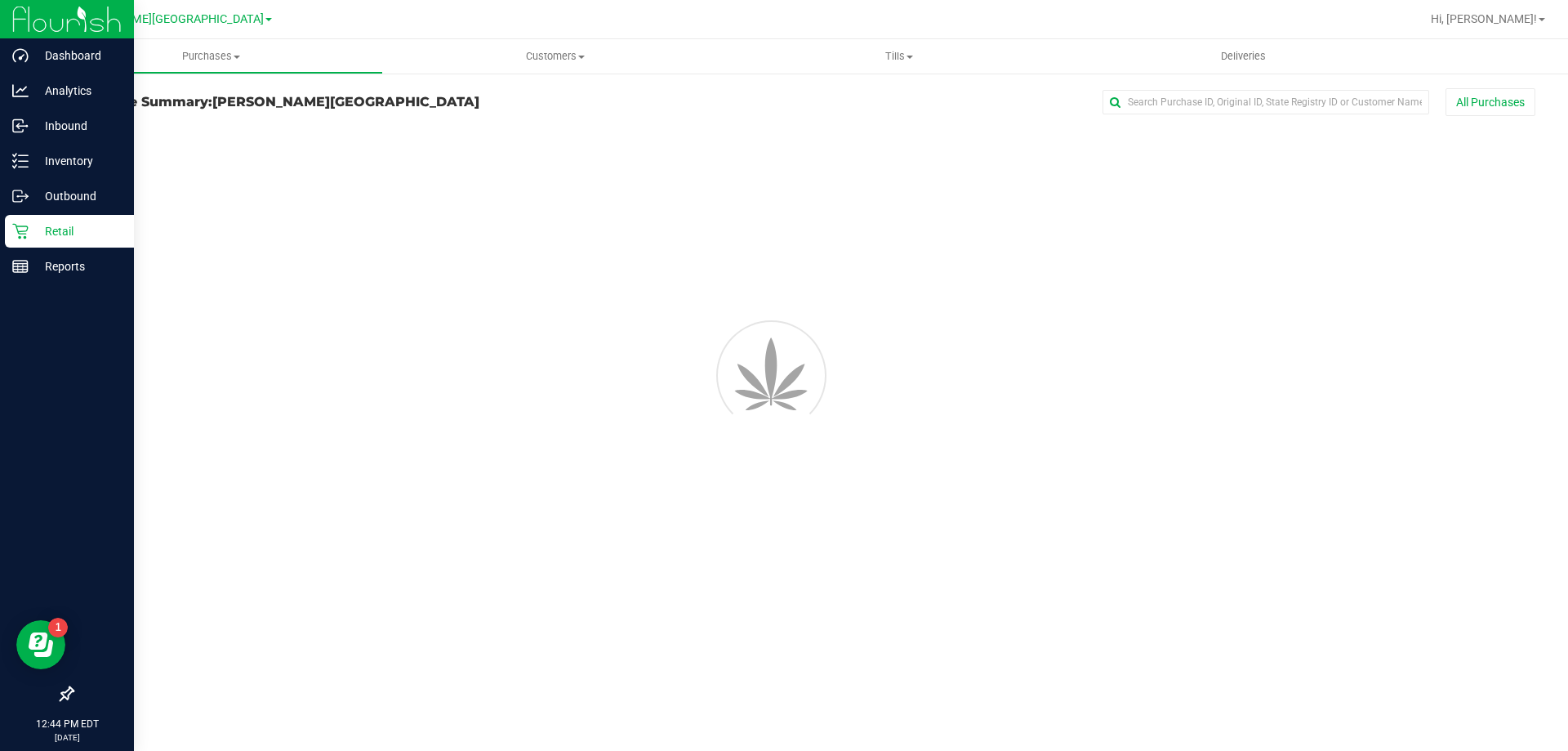scroll, scrollTop: 0, scrollLeft: 0, axis: both 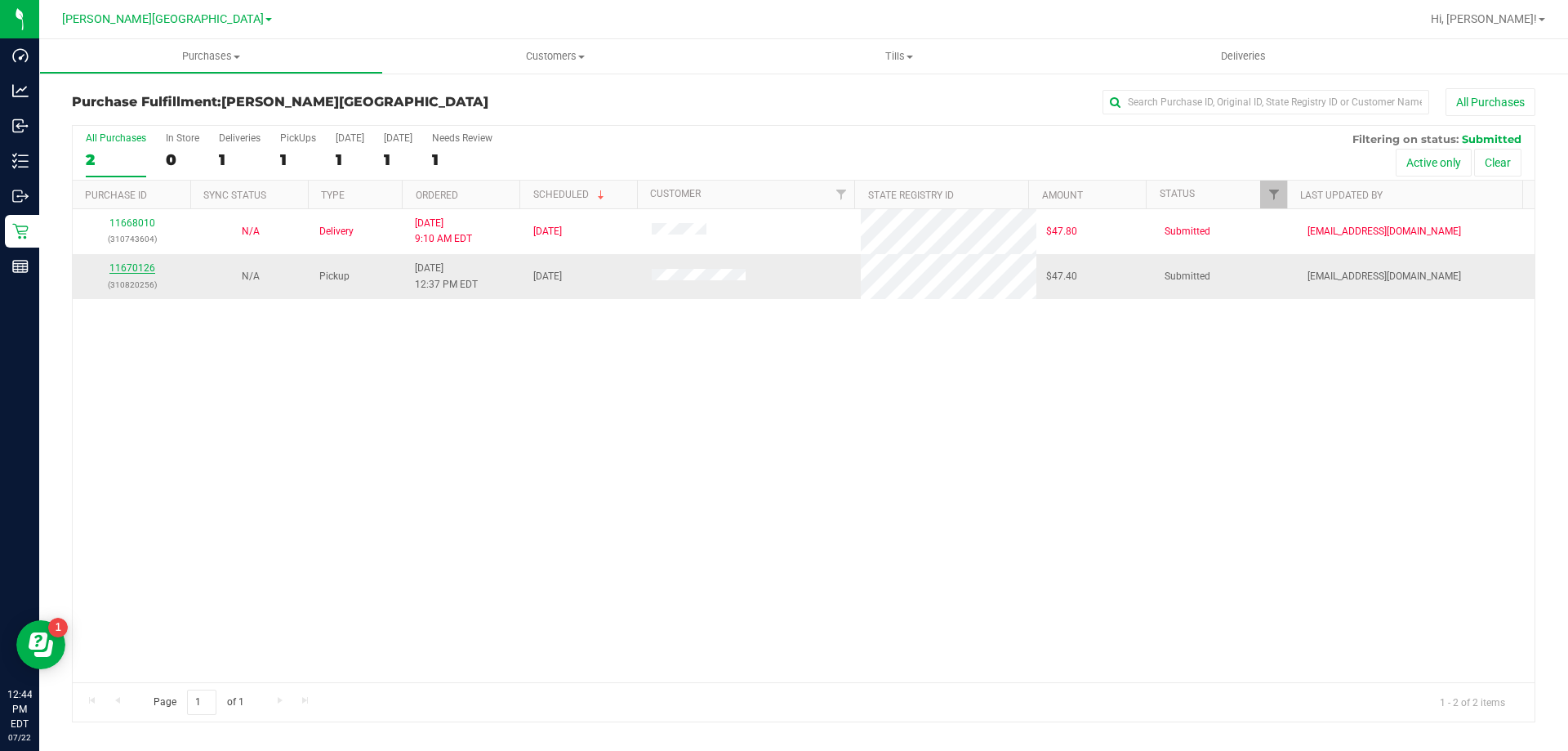 click on "11670126" at bounding box center [132, 268] 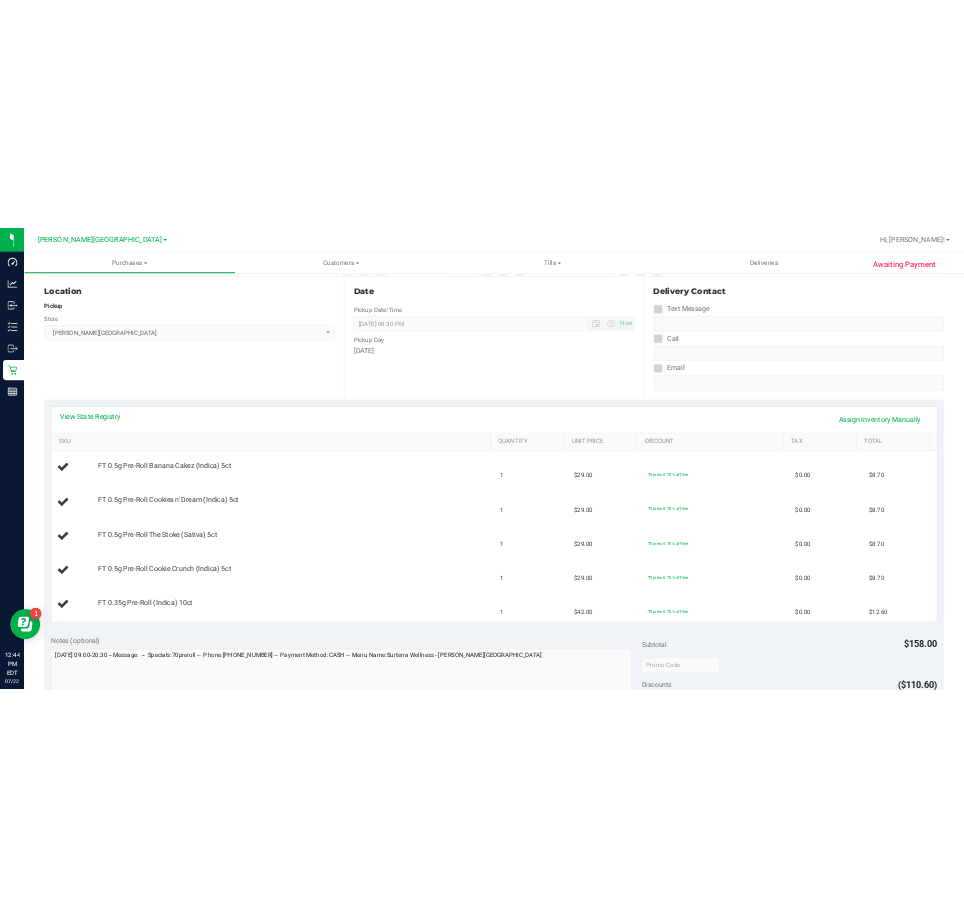 scroll, scrollTop: 200, scrollLeft: 0, axis: vertical 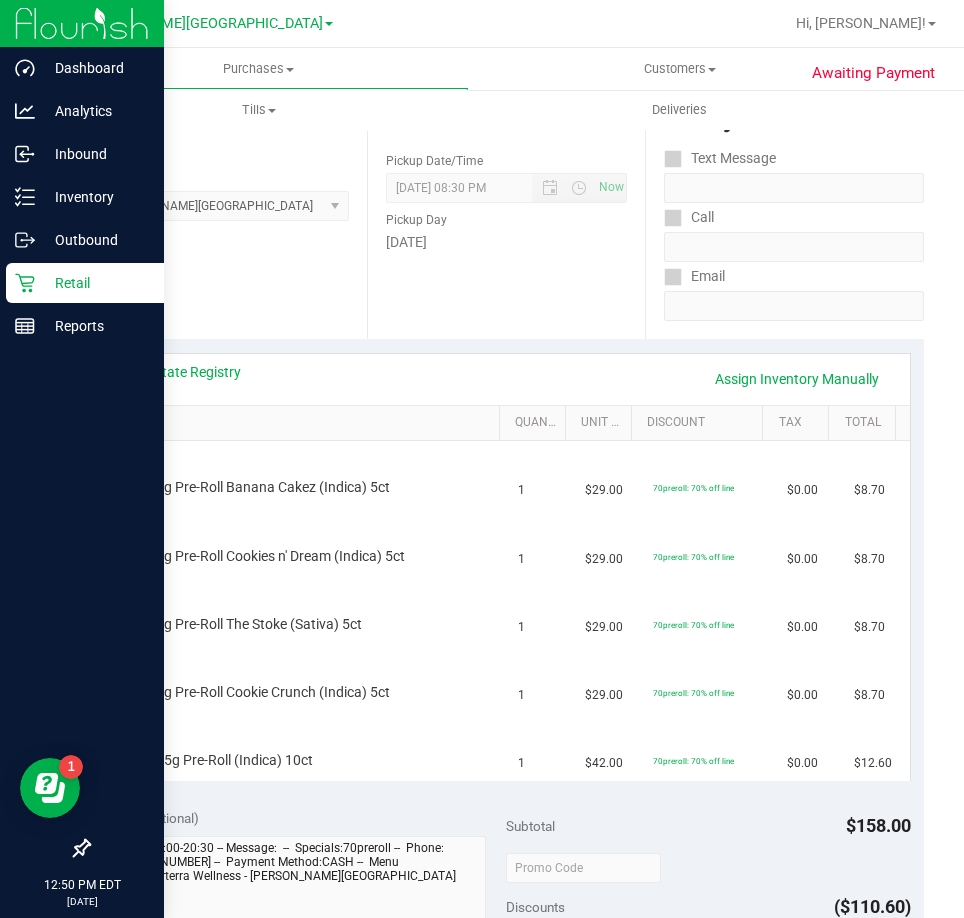 click on "Retail" at bounding box center (82, 284) 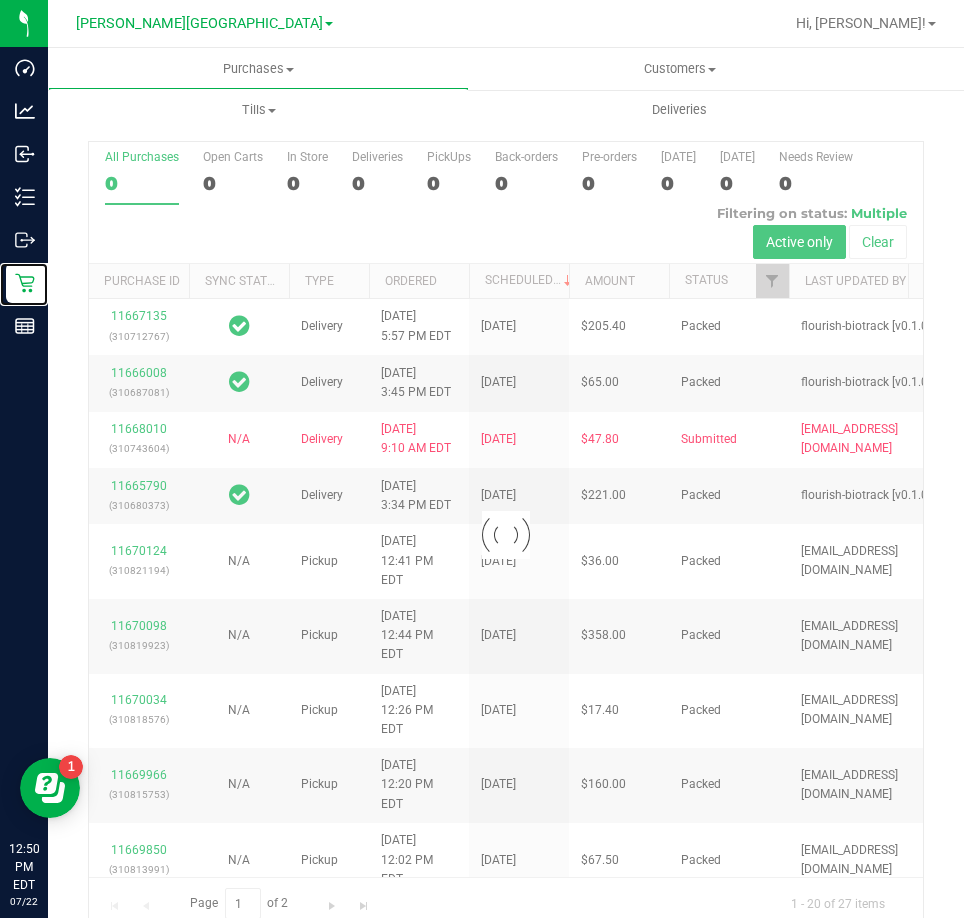 scroll, scrollTop: 45, scrollLeft: 0, axis: vertical 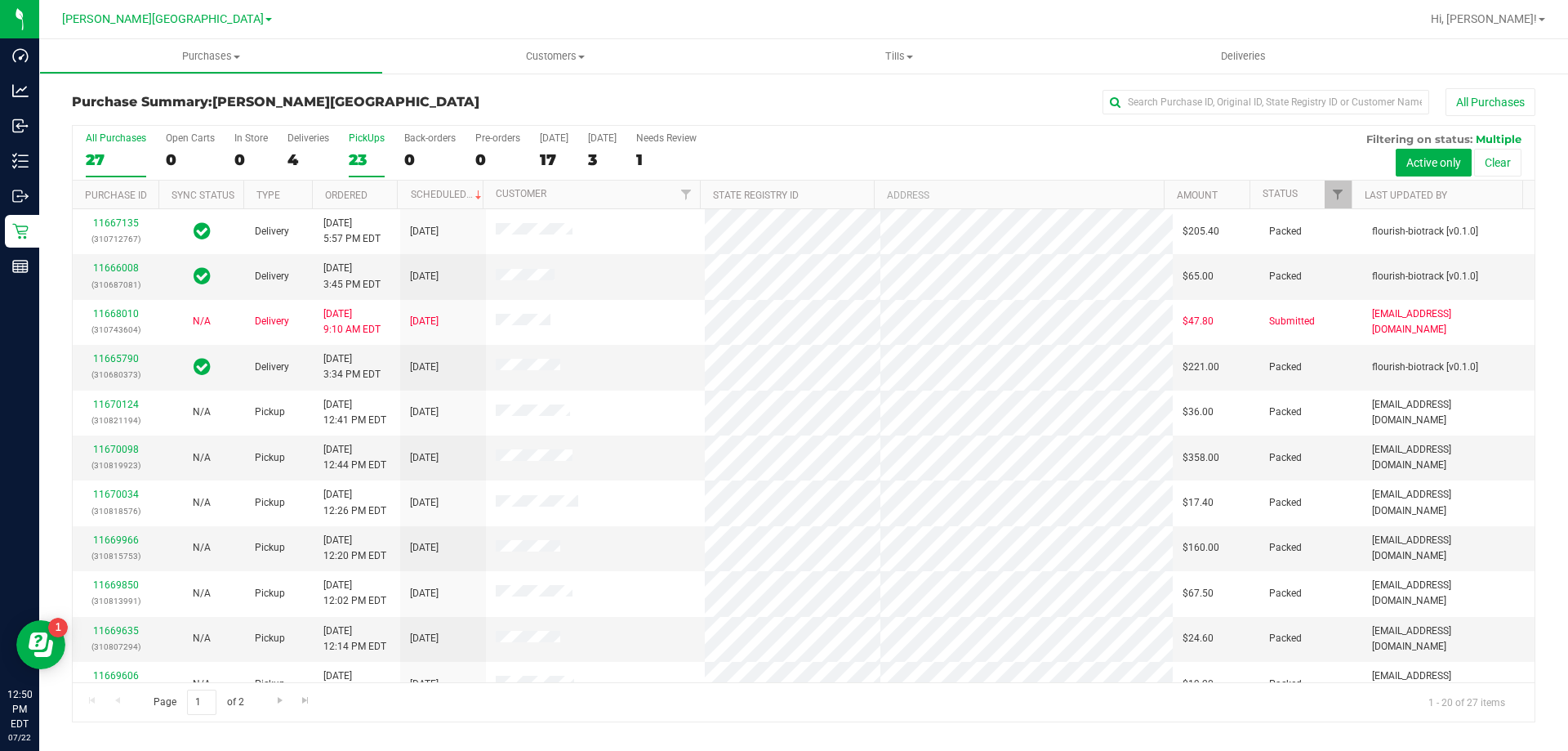 click on "23" at bounding box center (367, 159) 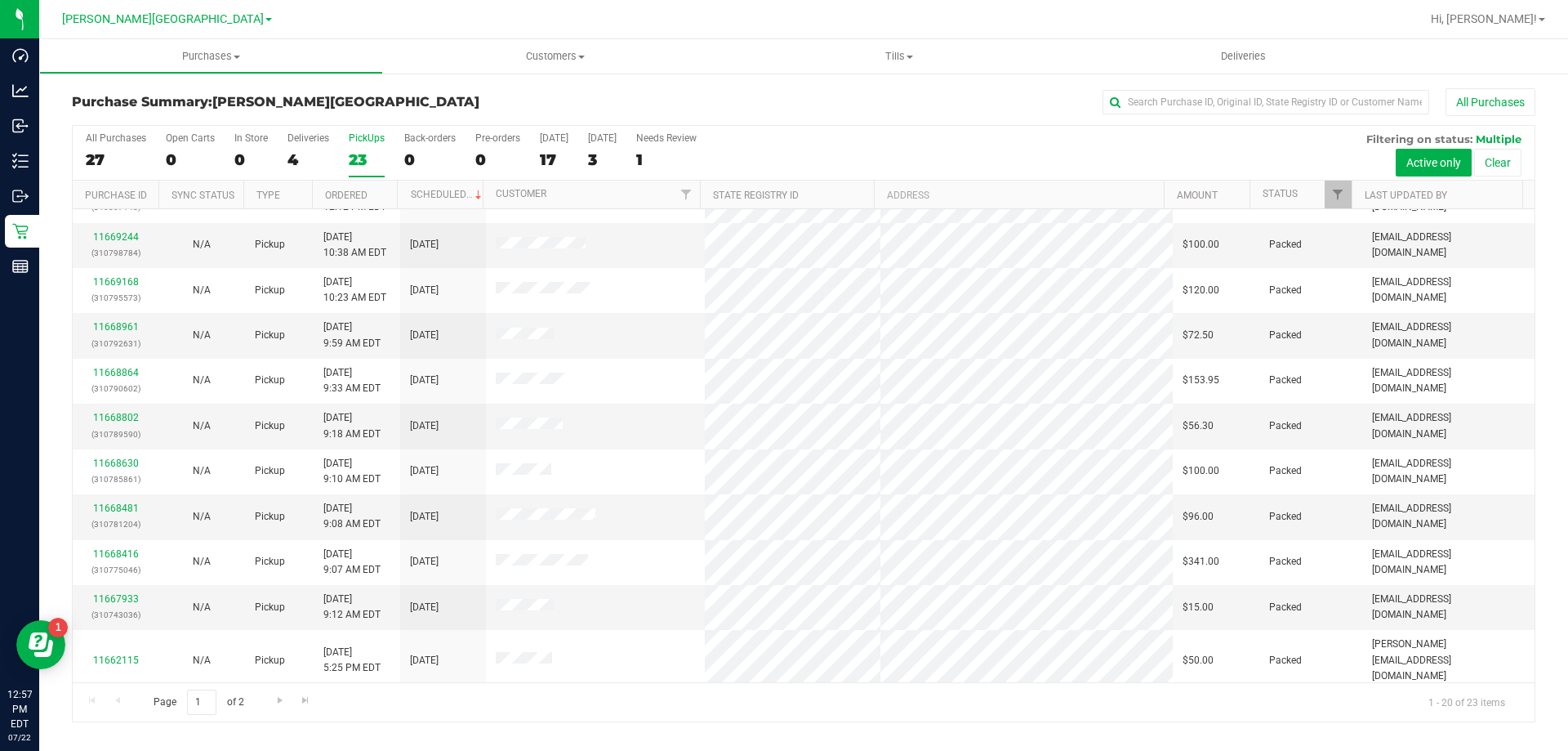 scroll, scrollTop: 431, scrollLeft: 0, axis: vertical 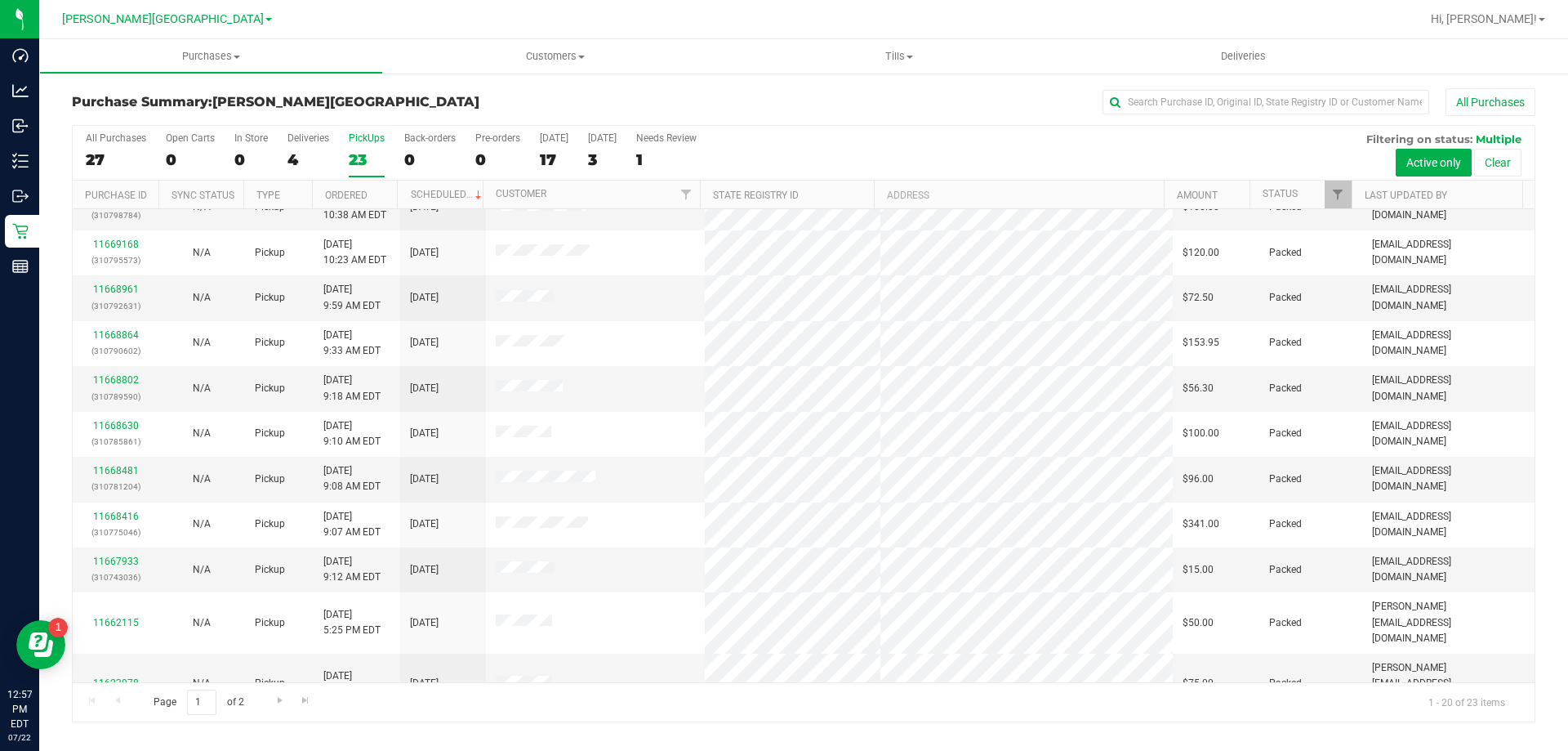 click on "23" at bounding box center [367, 159] 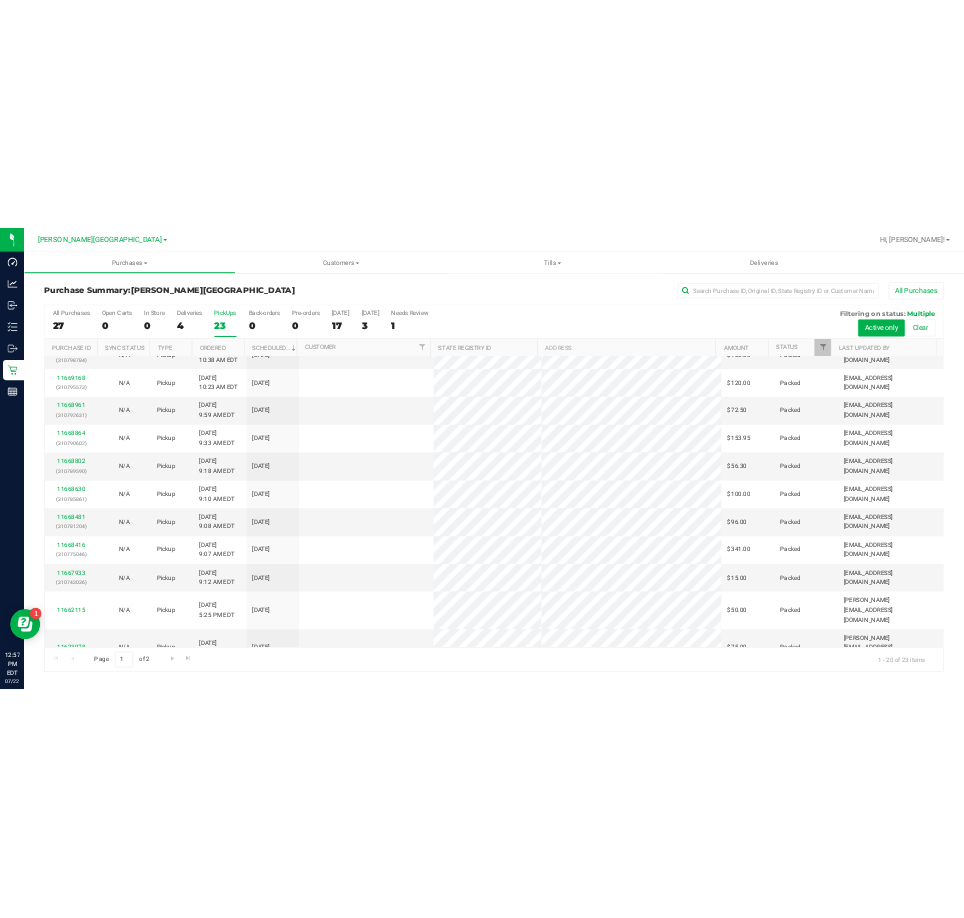 scroll, scrollTop: 0, scrollLeft: 0, axis: both 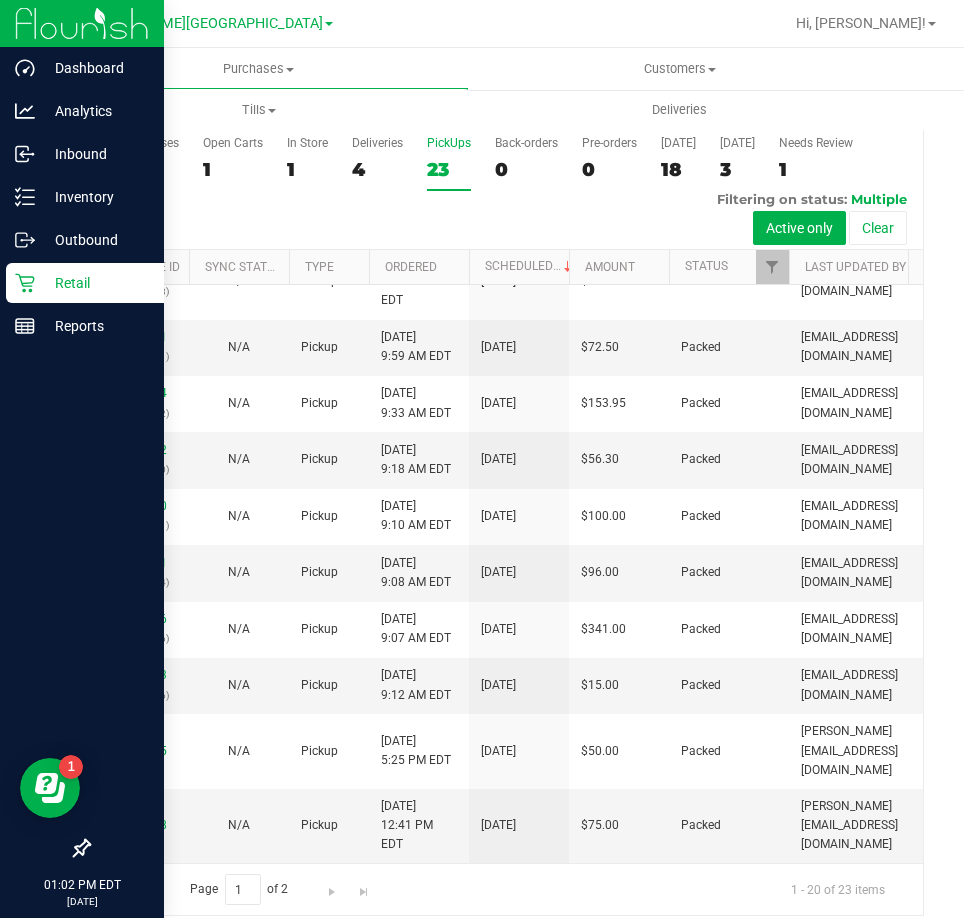 click 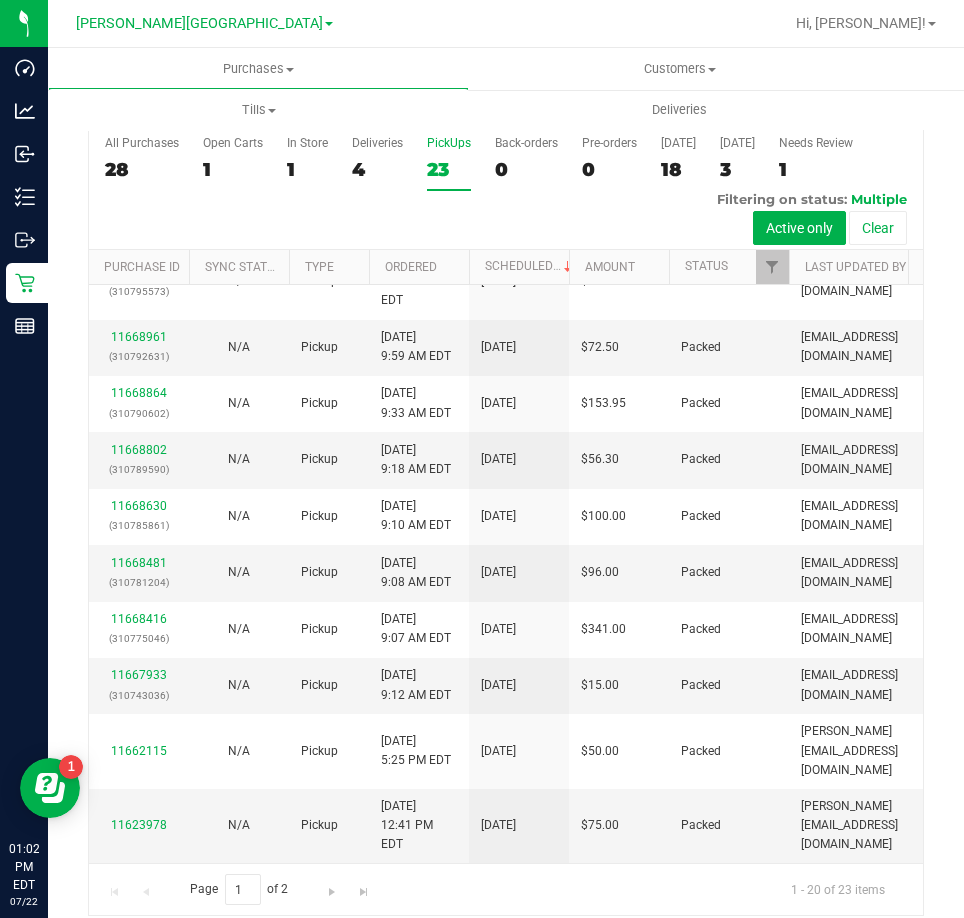 click on "23" at bounding box center (449, 169) 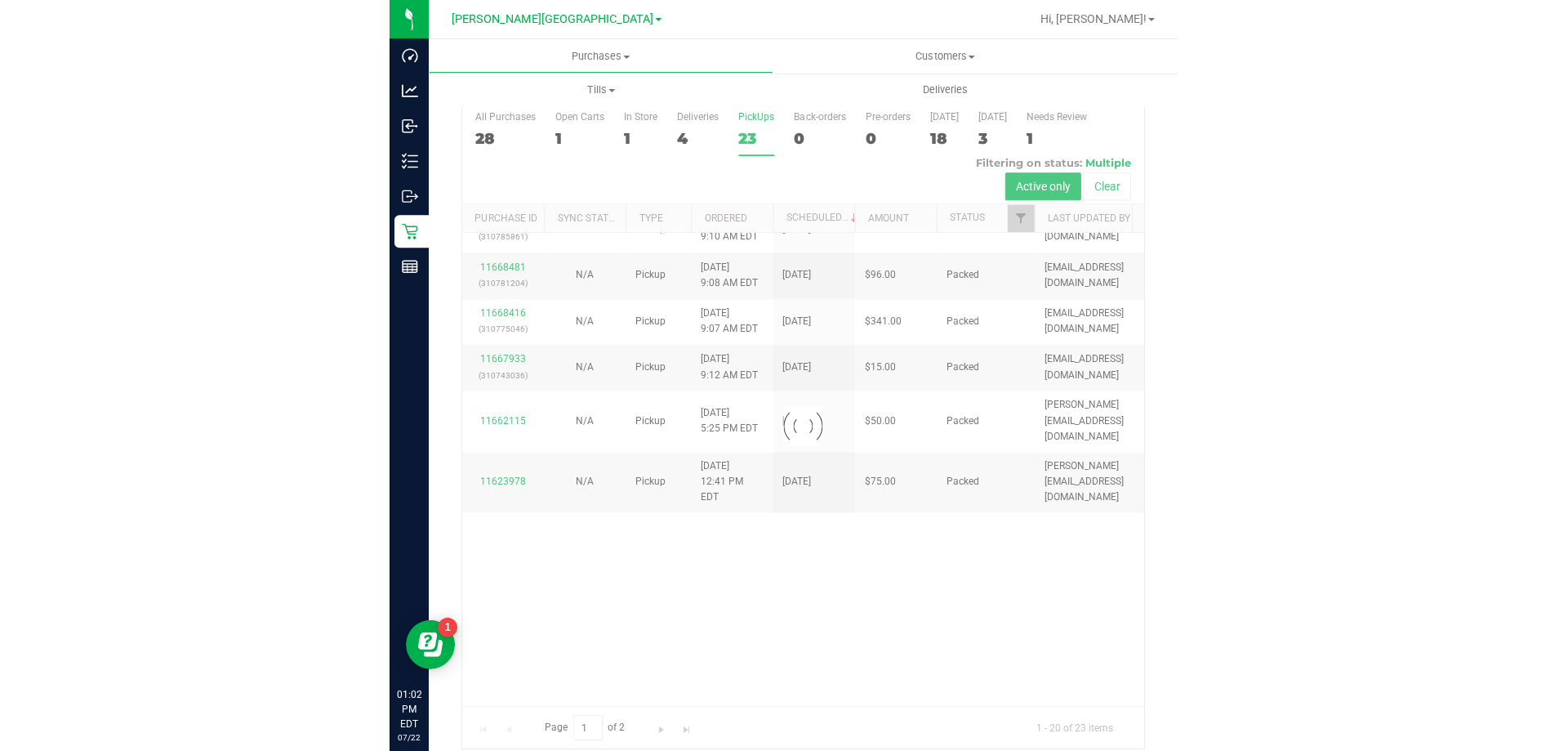 scroll, scrollTop: 0, scrollLeft: 0, axis: both 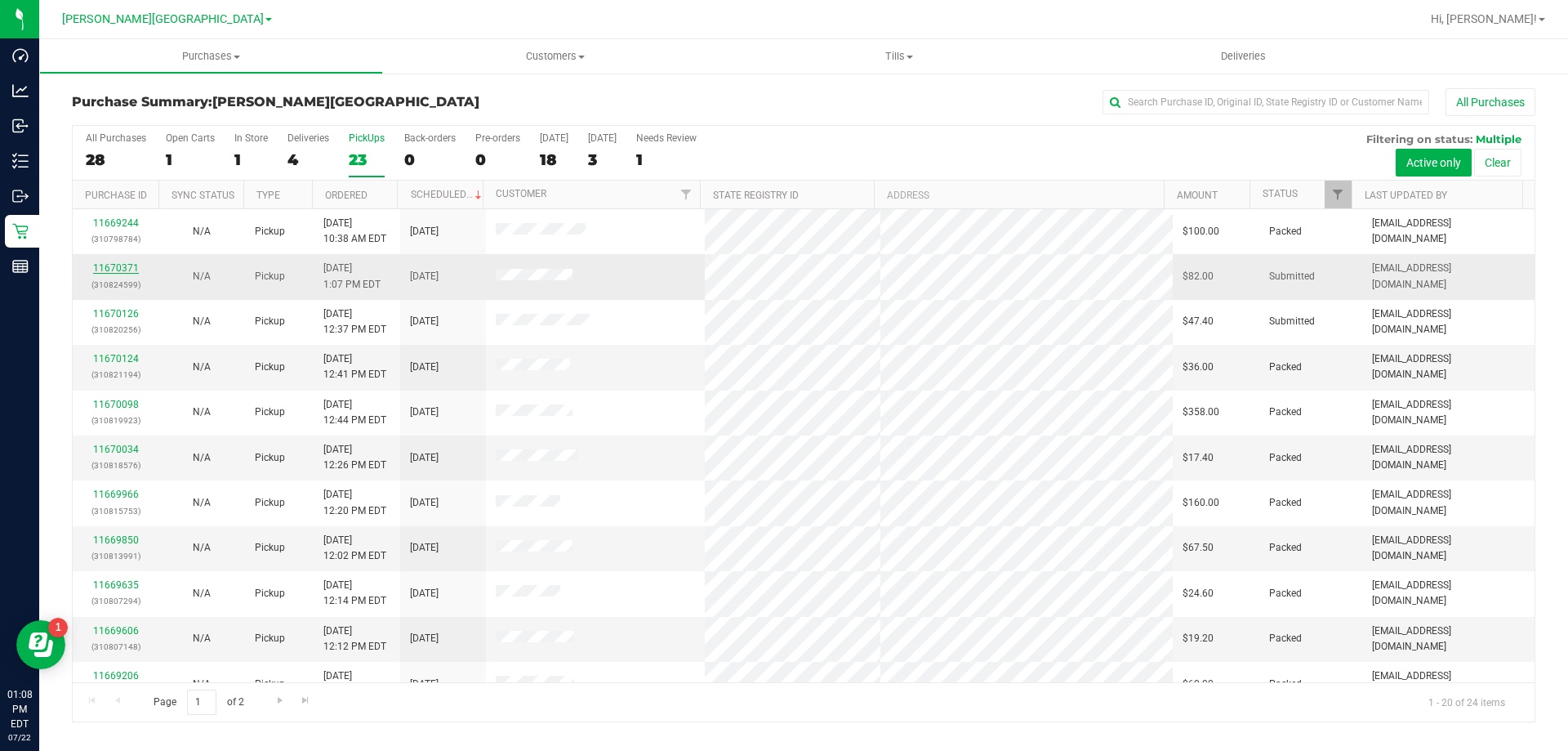 click on "11670371" at bounding box center (116, 268) 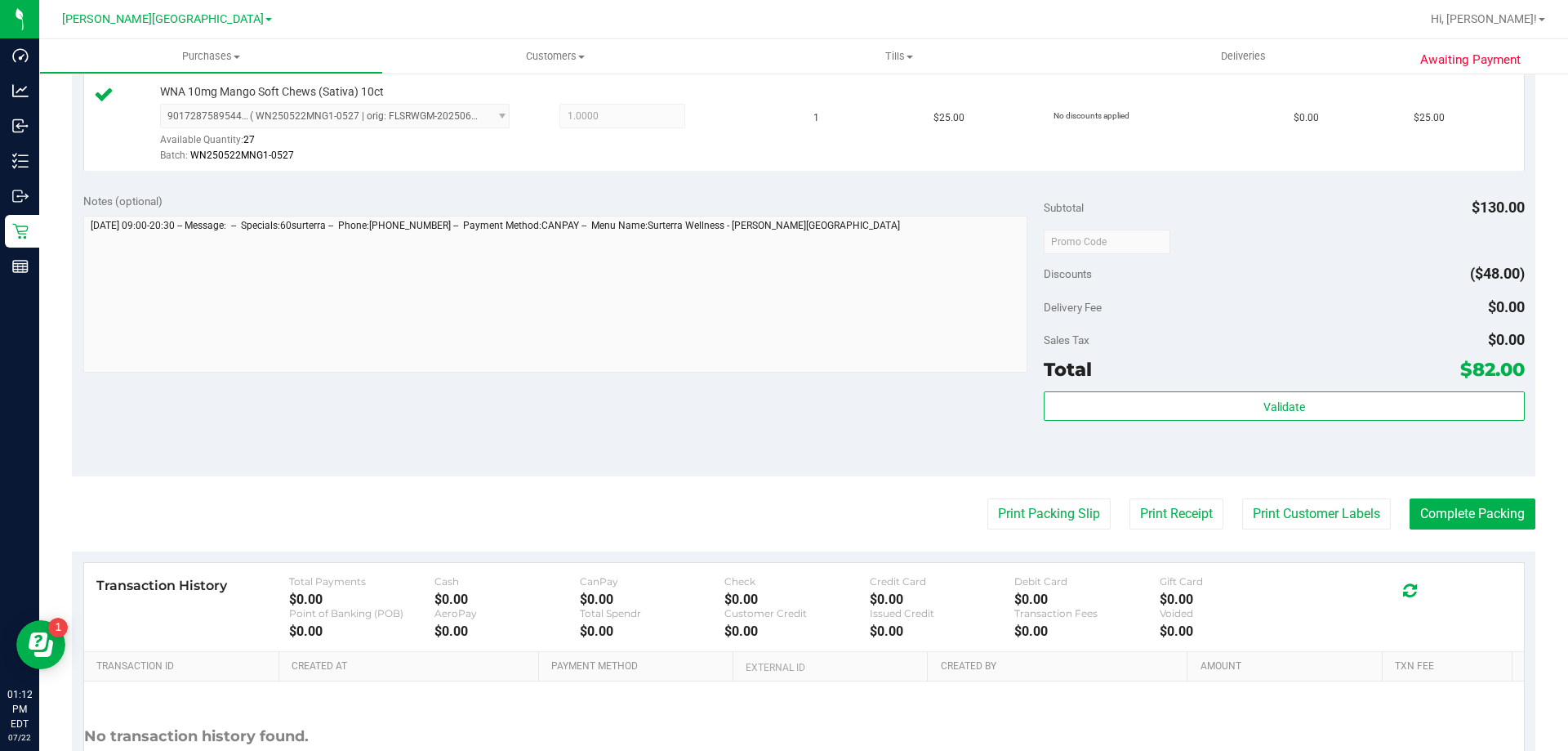 scroll, scrollTop: 654, scrollLeft: 0, axis: vertical 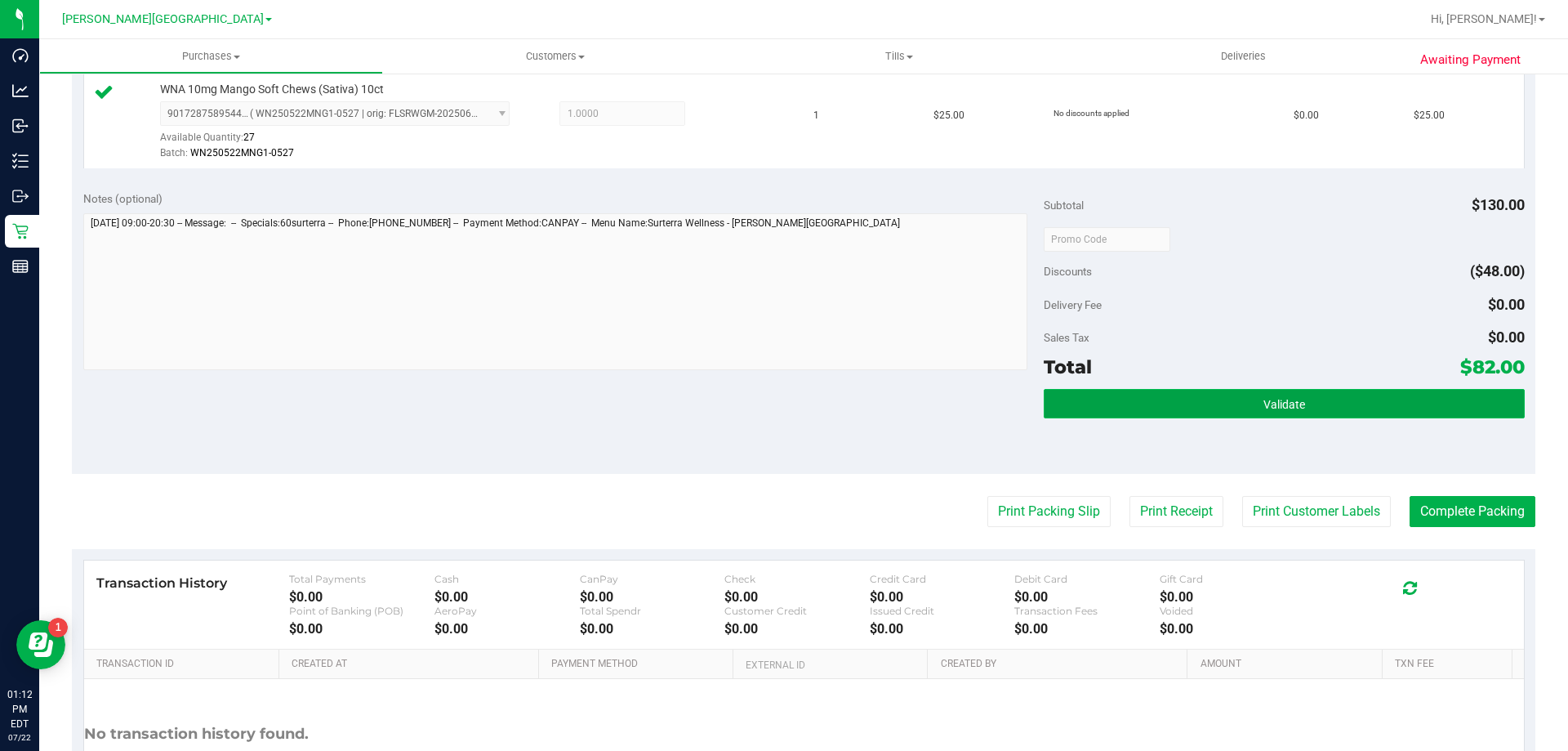 click on "Validate" at bounding box center [1284, 404] 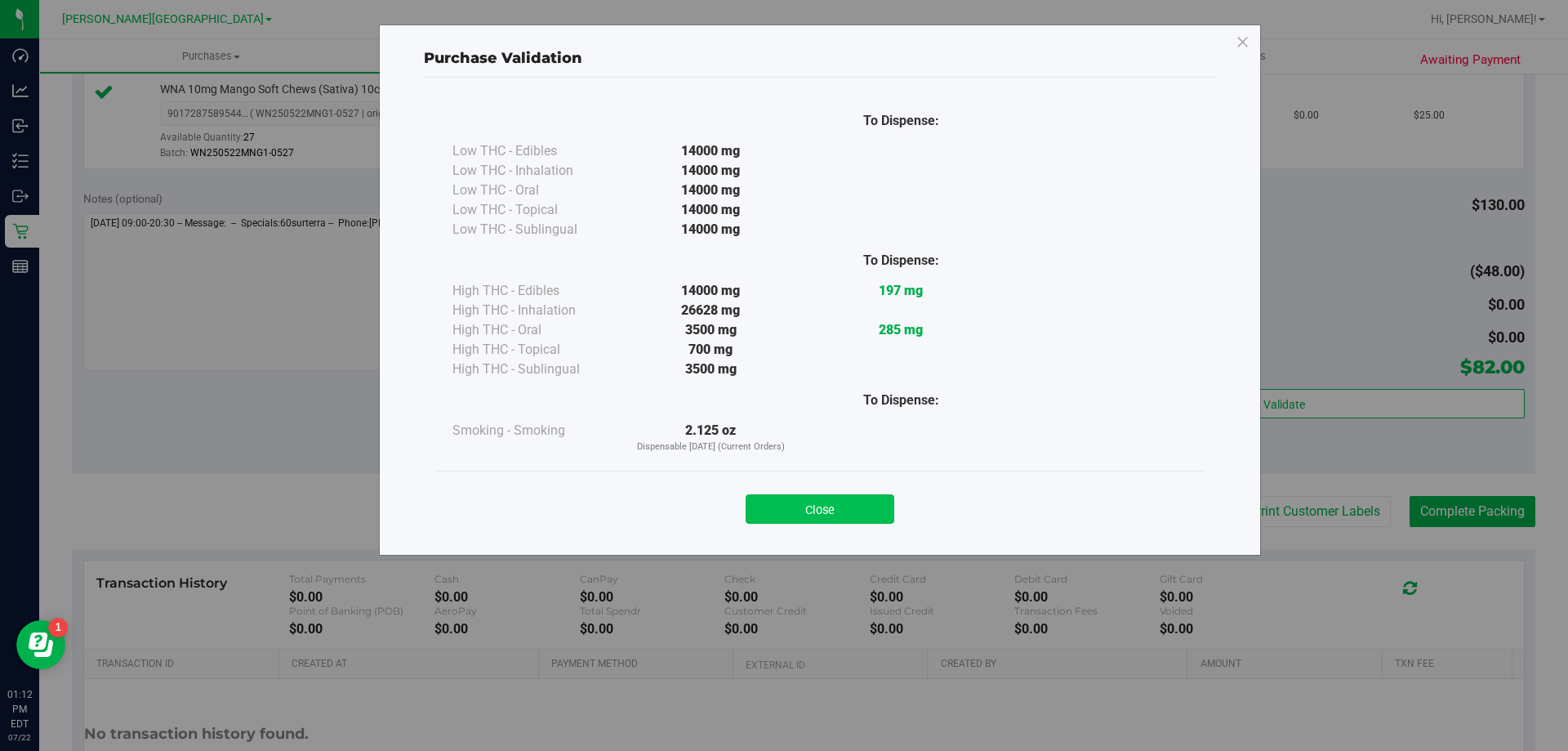 click on "Close" at bounding box center (820, 509) 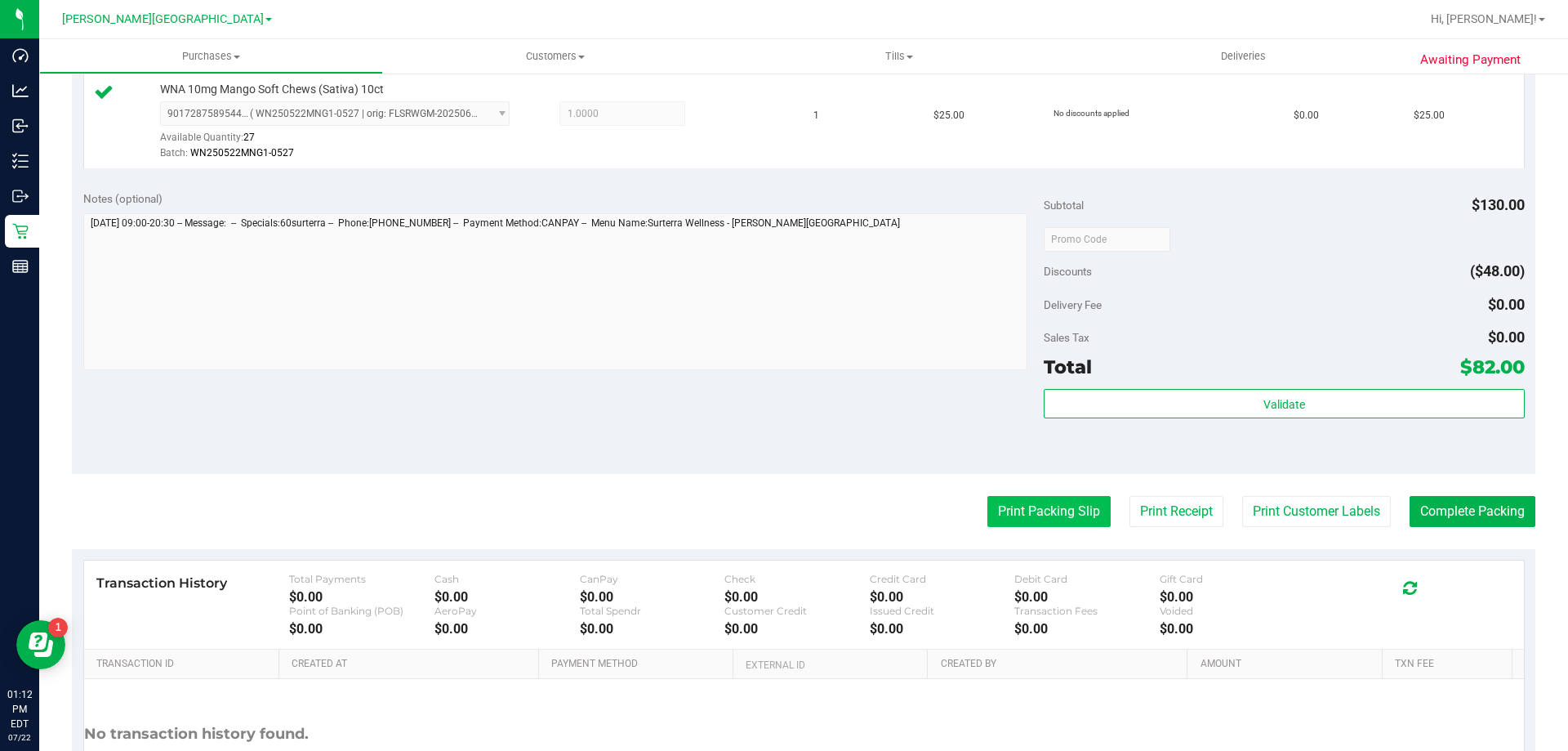 click on "Print Packing Slip" at bounding box center [1049, 512] 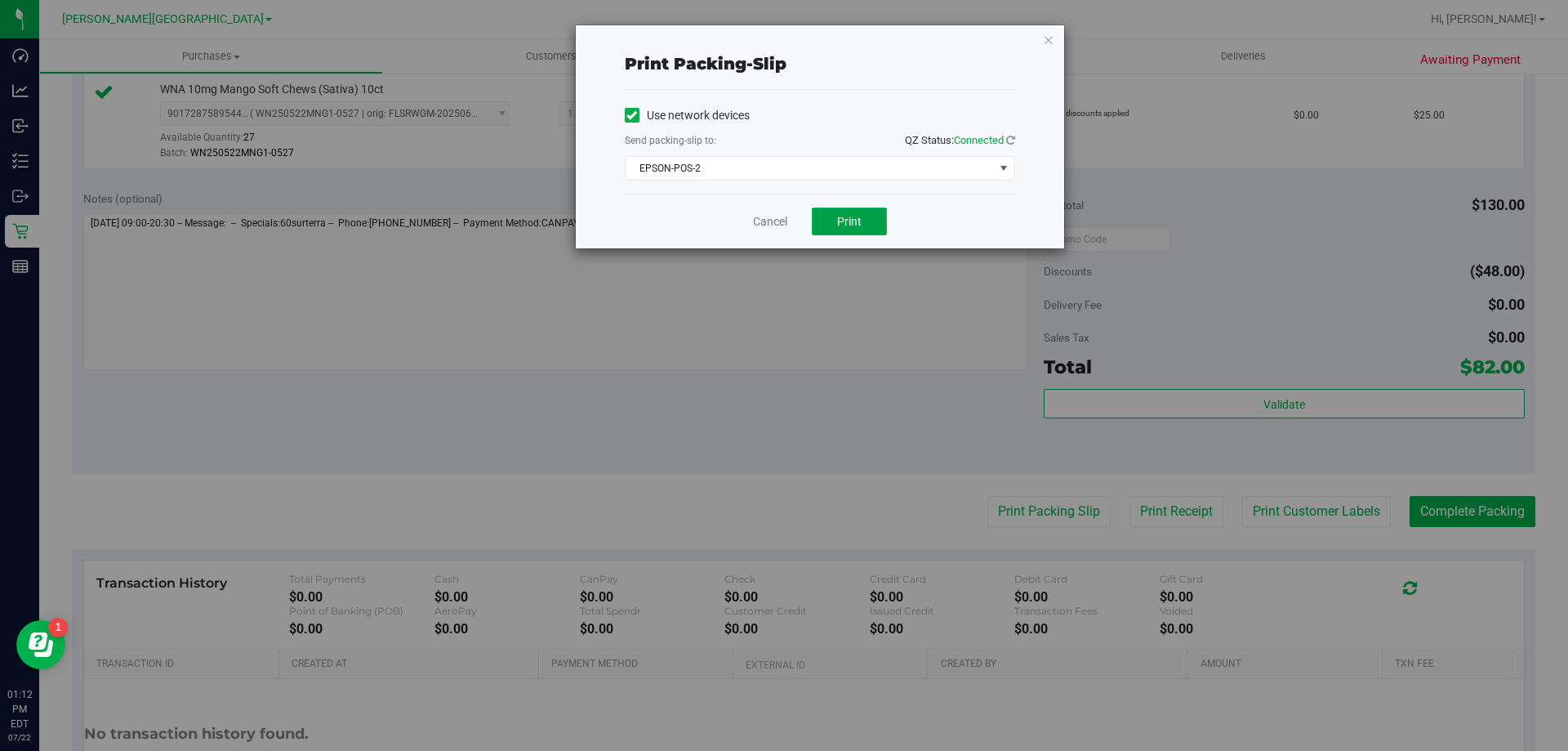 click on "Print" at bounding box center [849, 221] 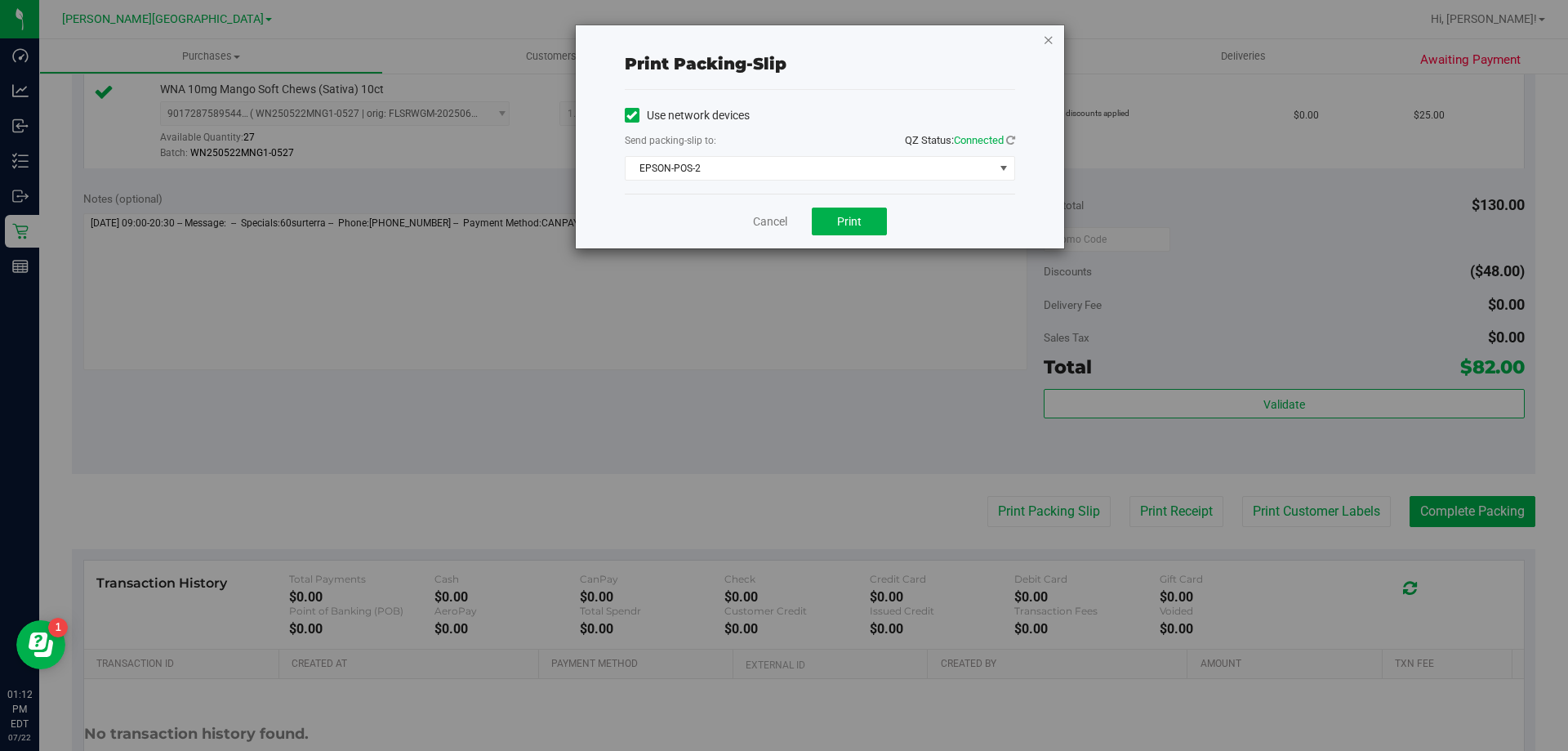 click at bounding box center (1049, 39) 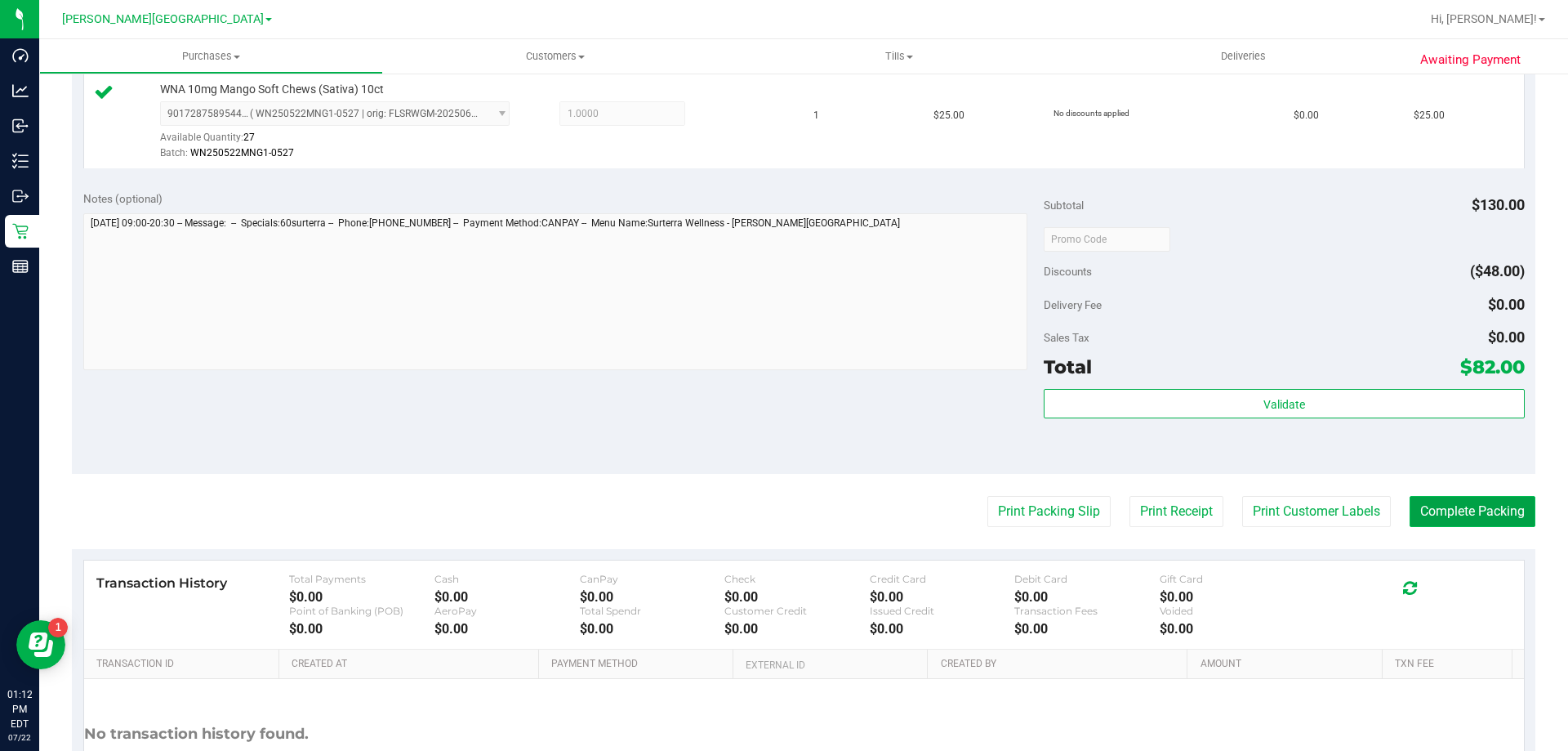 click on "Complete Packing" at bounding box center [1472, 512] 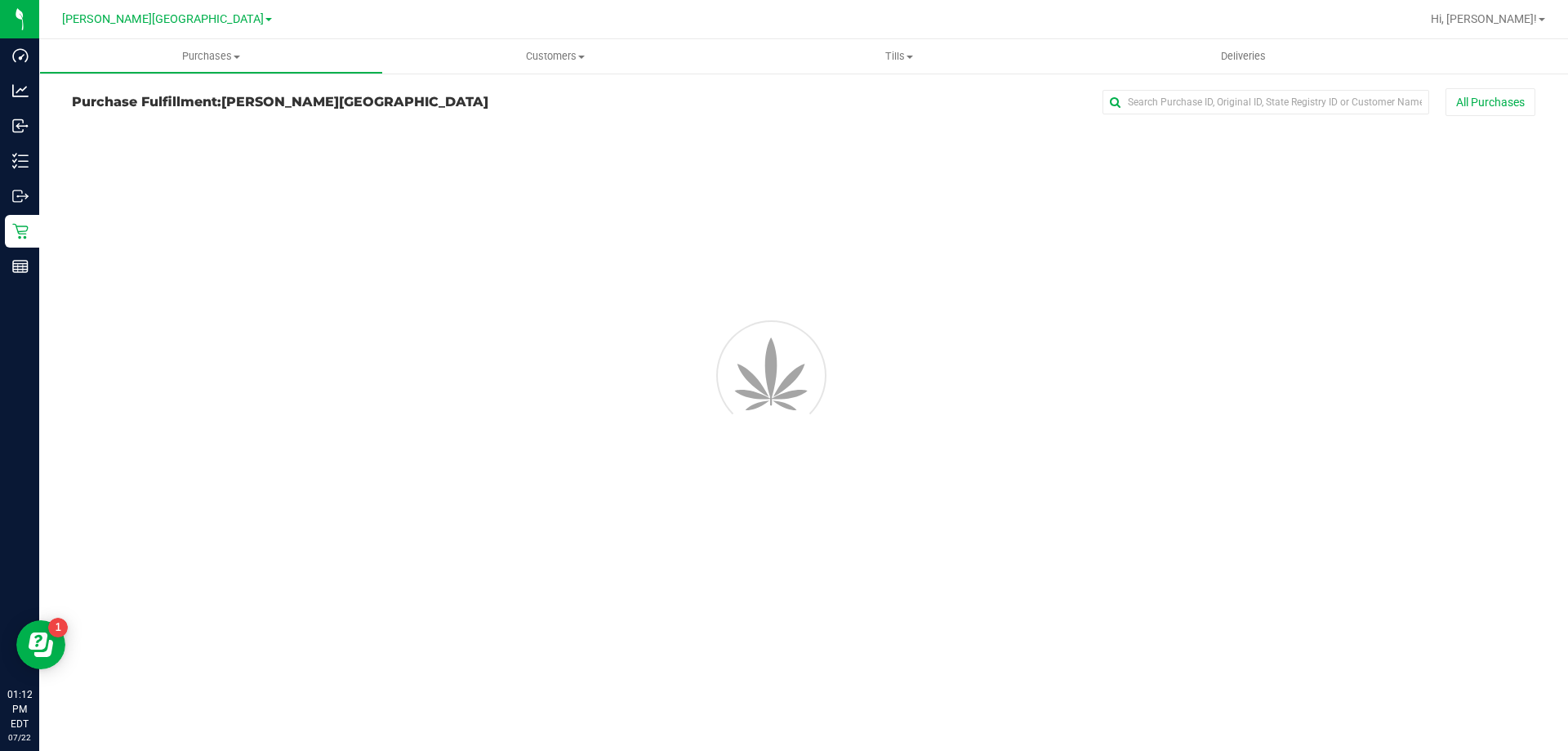 scroll, scrollTop: 0, scrollLeft: 0, axis: both 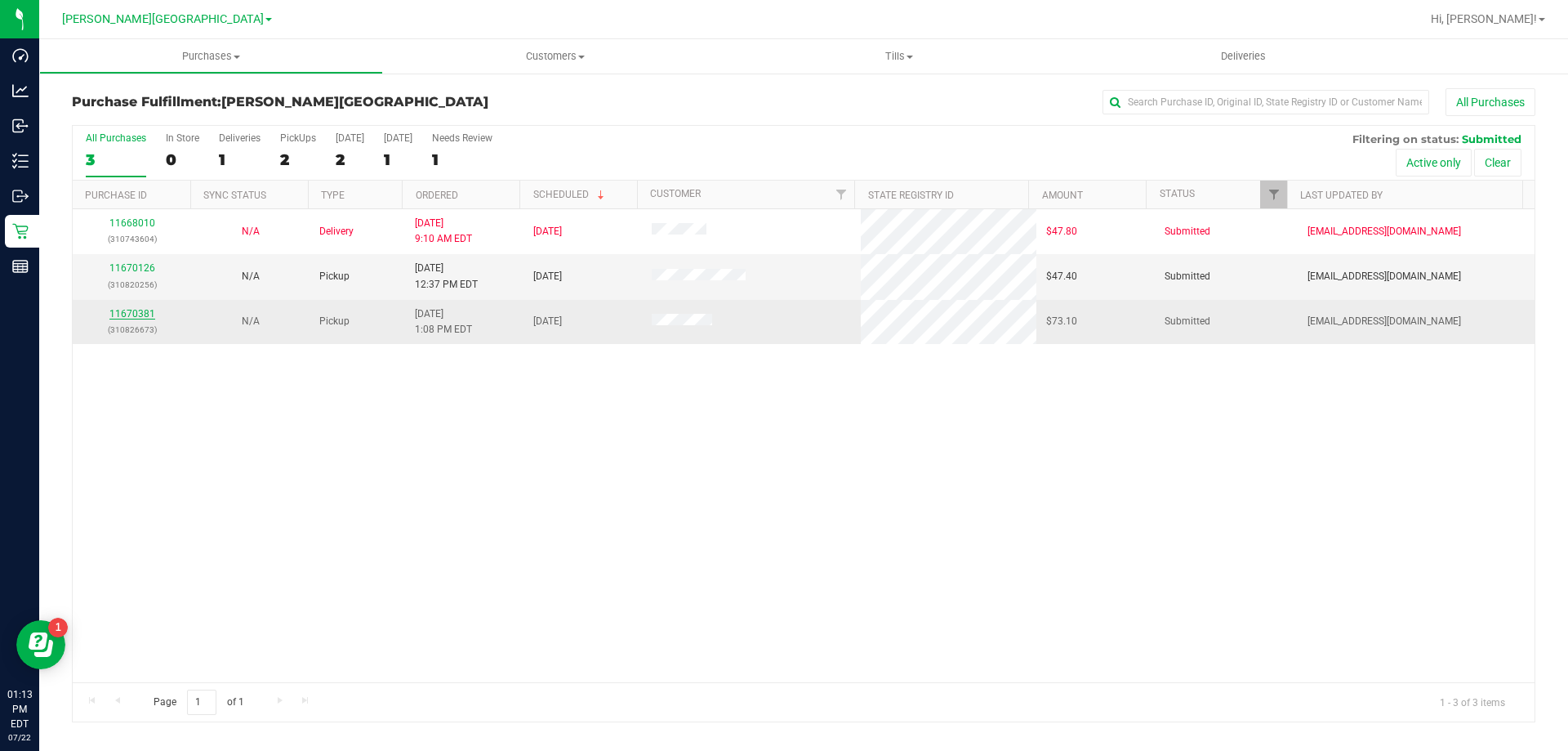 click on "11670381" at bounding box center (132, 314) 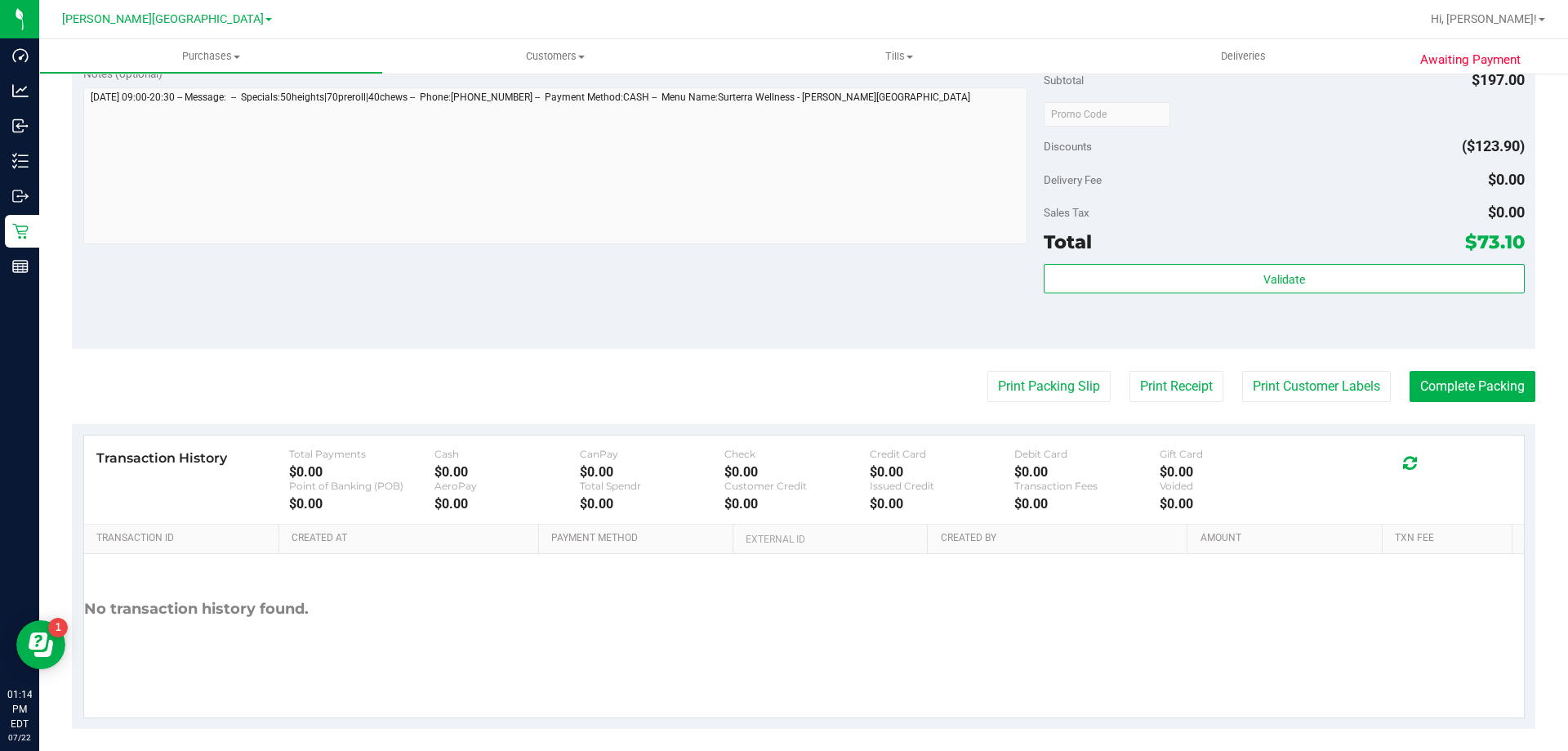 scroll, scrollTop: 1057, scrollLeft: 0, axis: vertical 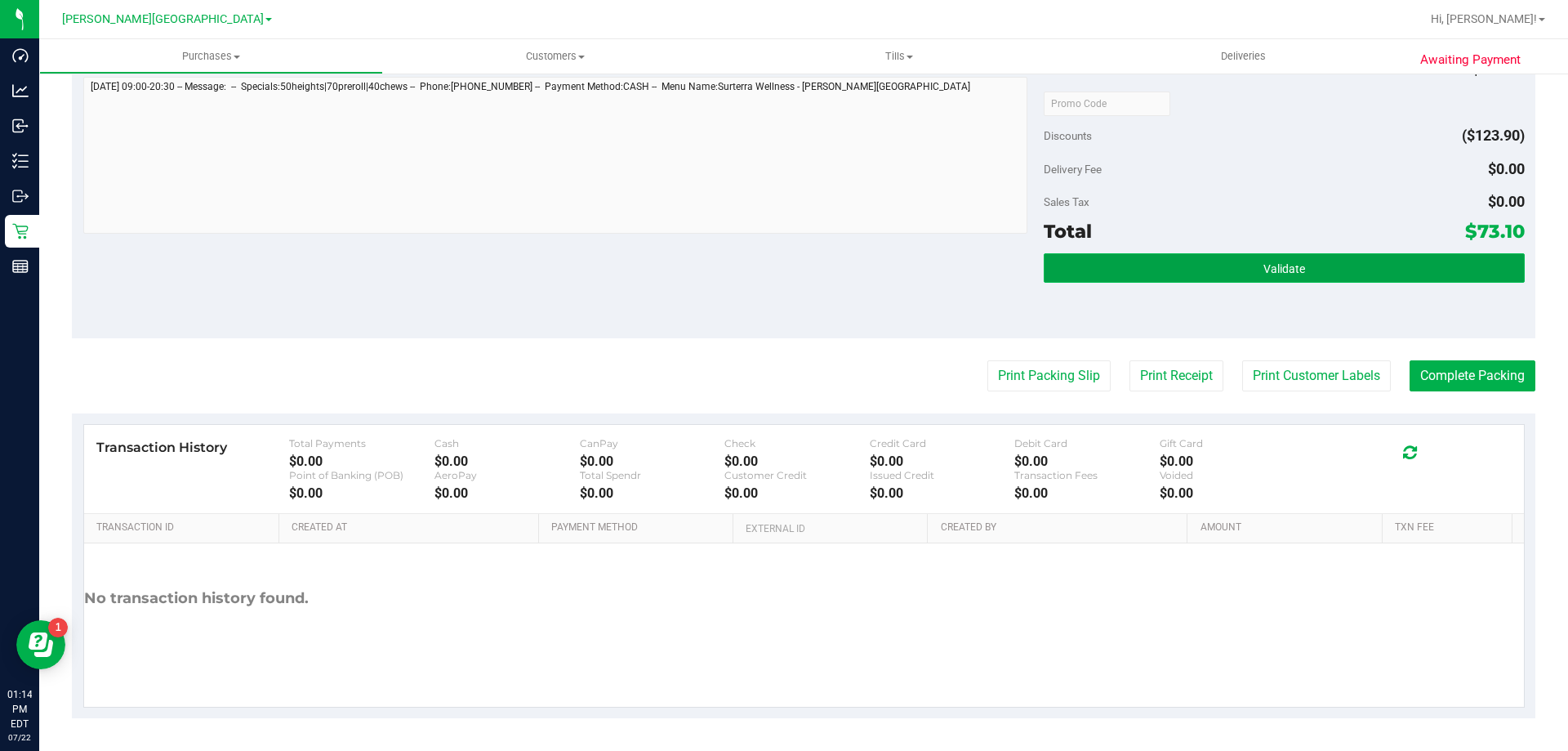 click on "Validate" at bounding box center [1284, 268] 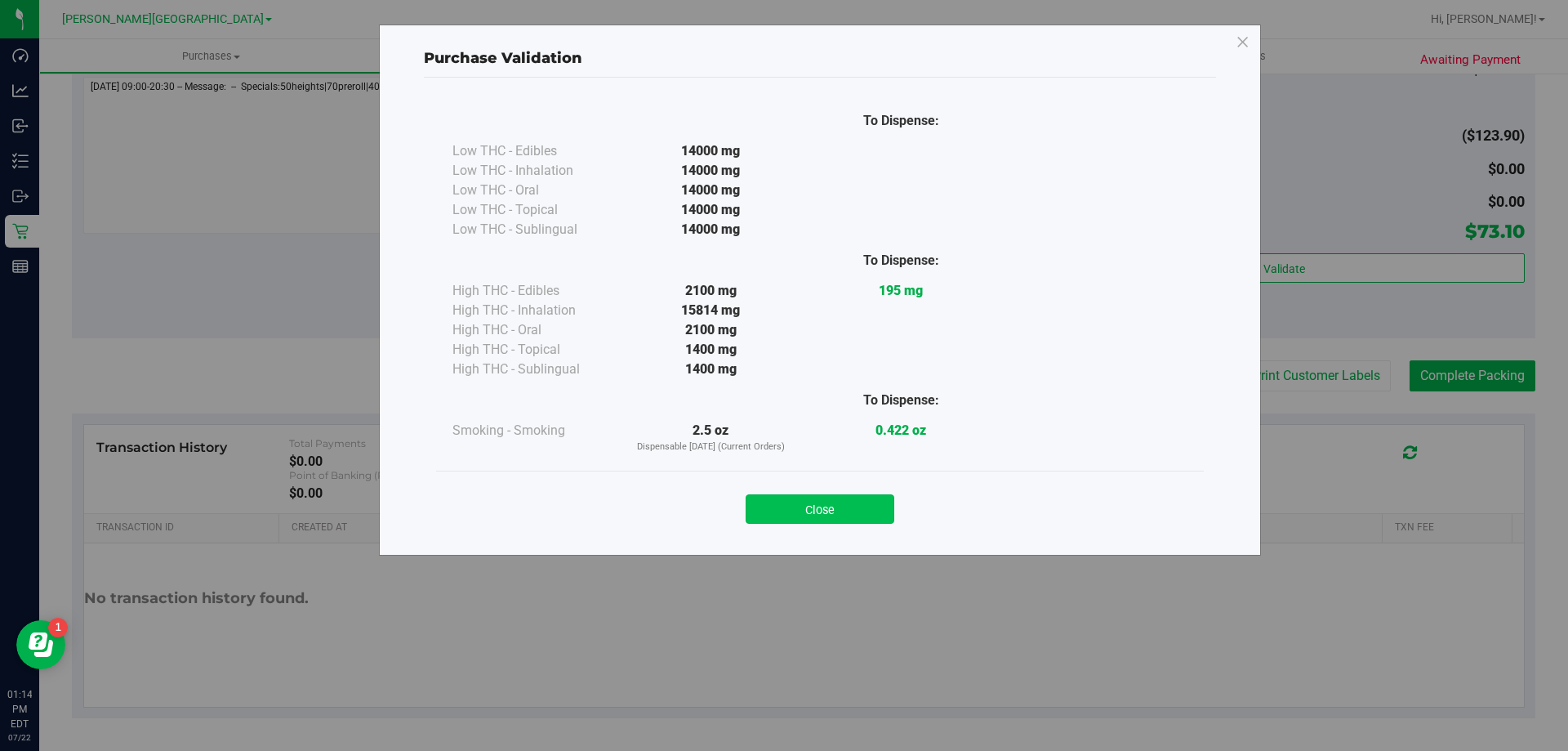 click on "Close" at bounding box center [820, 509] 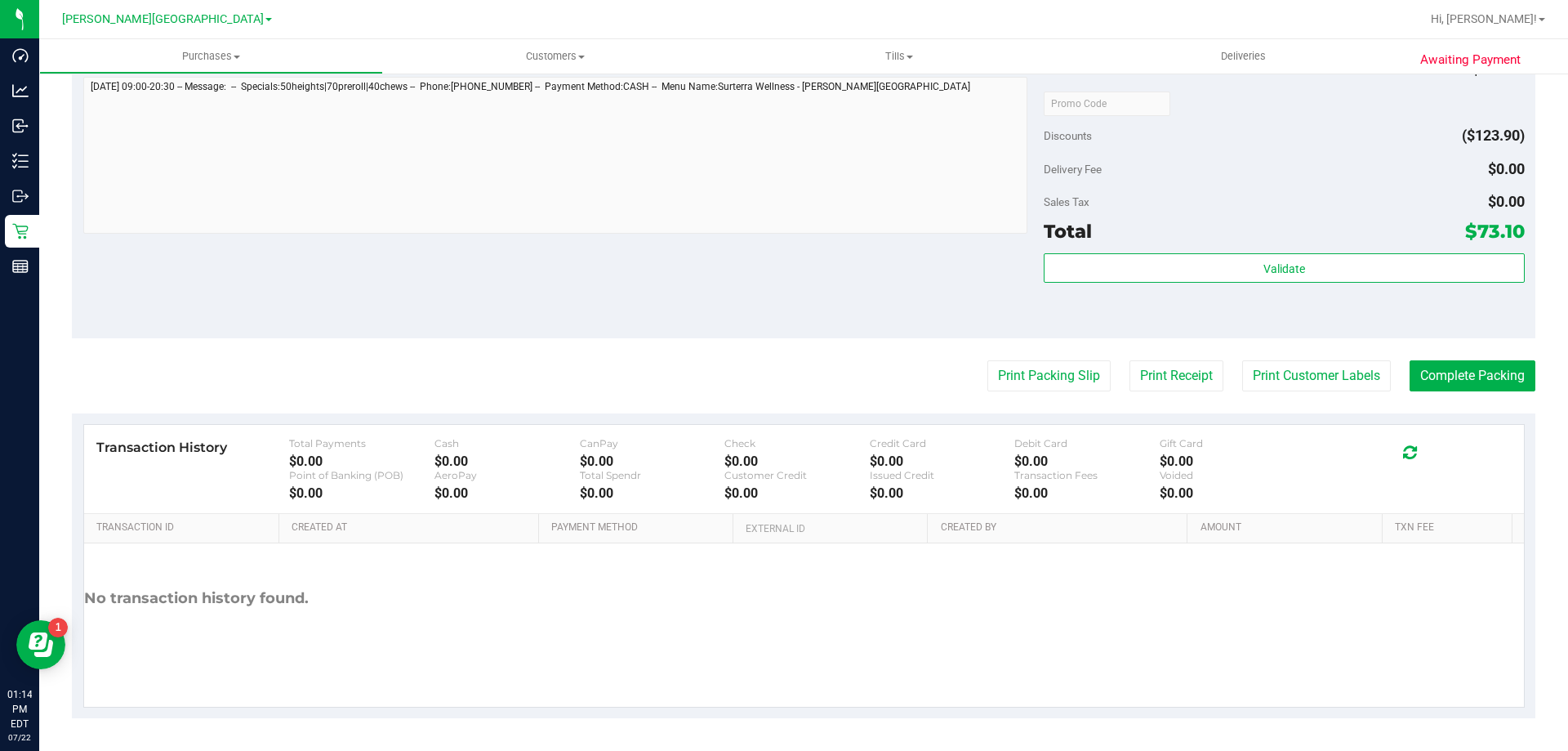 click on "Back
Edit Purchase
Cancel Purchase
View Profile
# 11670381
BioTrack ID:
-
Submitted
Needs review
Last Modified
Jane API
Jul 22, 2025 1:08:51 PM EDT" at bounding box center [804, -126] 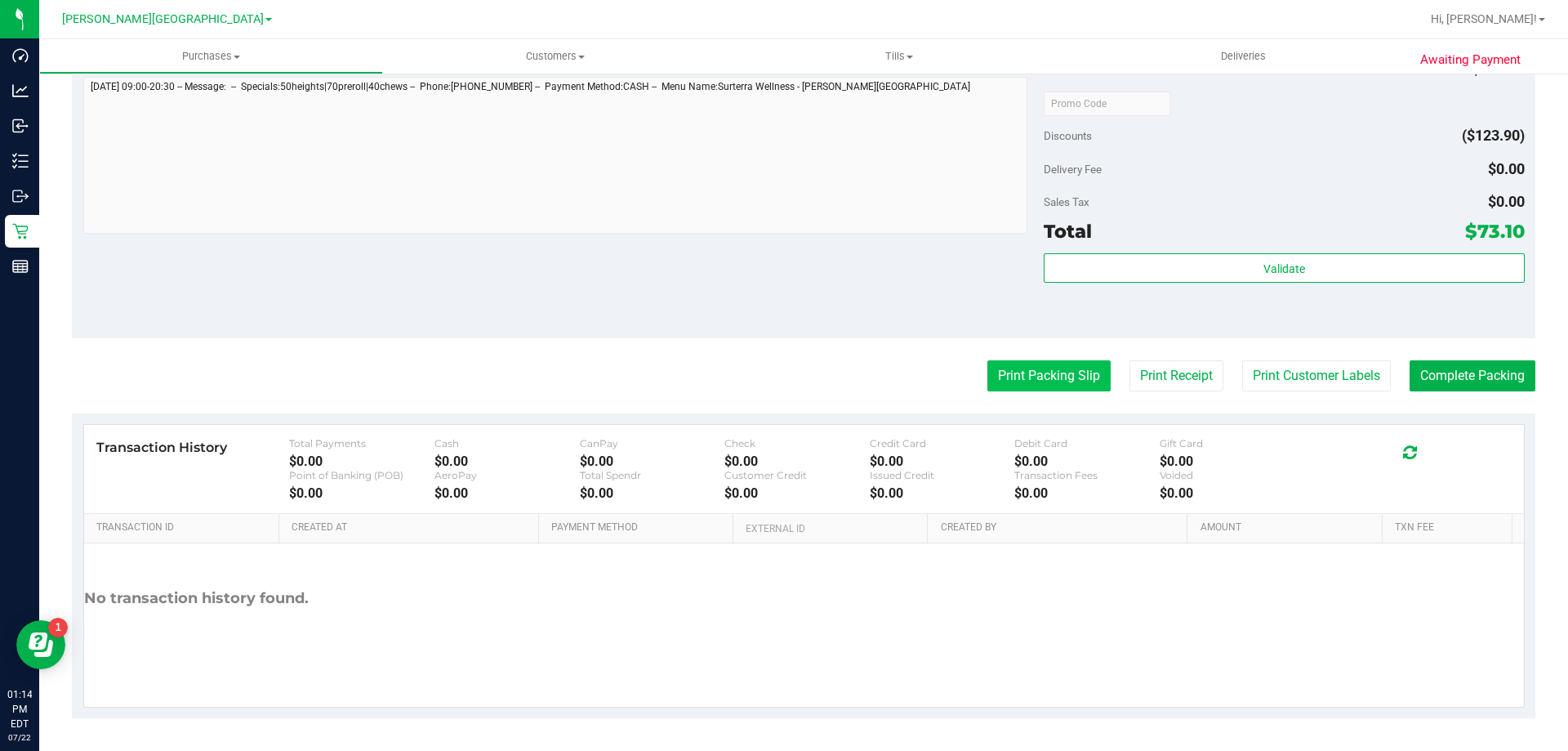 click on "Print Packing Slip" at bounding box center (1049, 376) 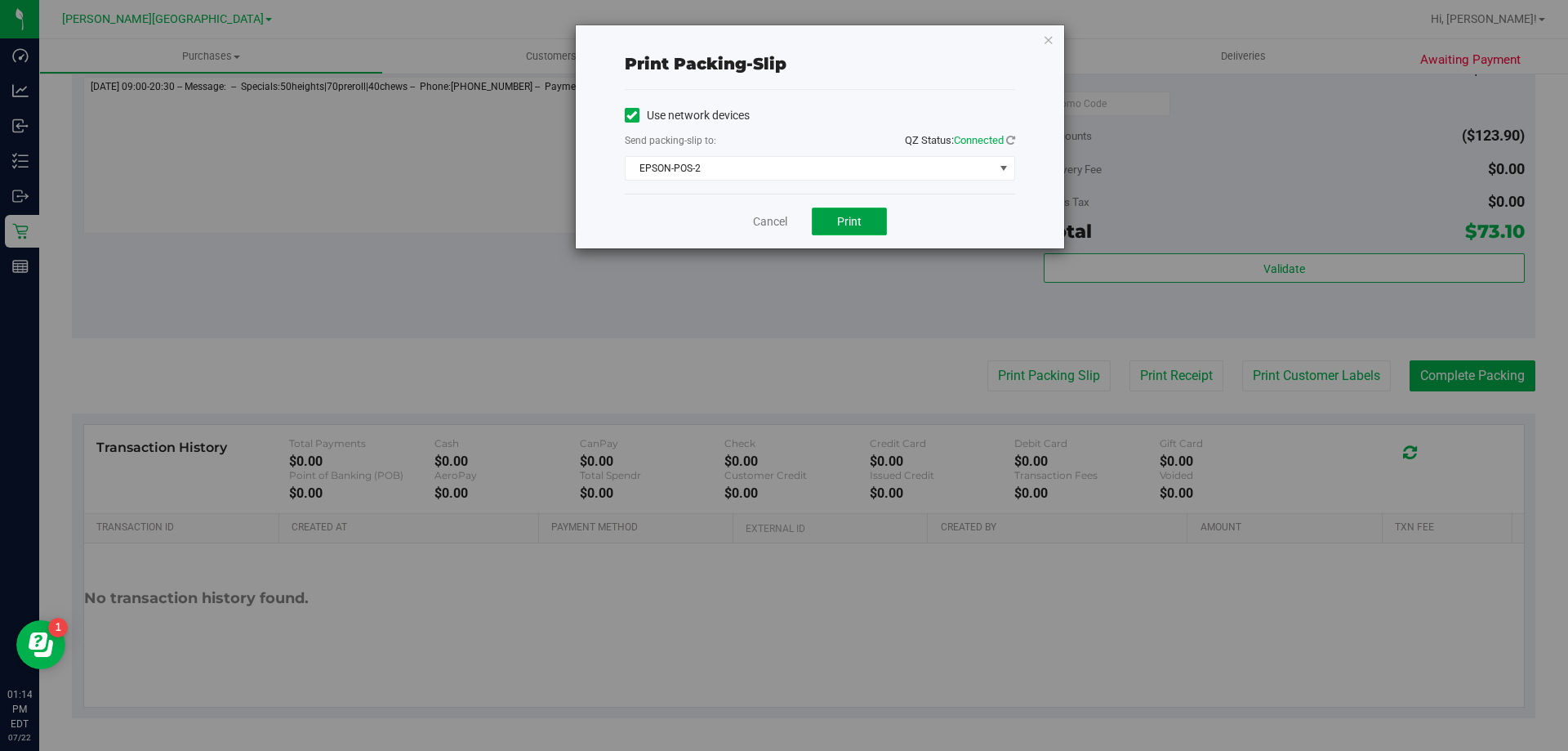 click on "Print" at bounding box center [849, 221] 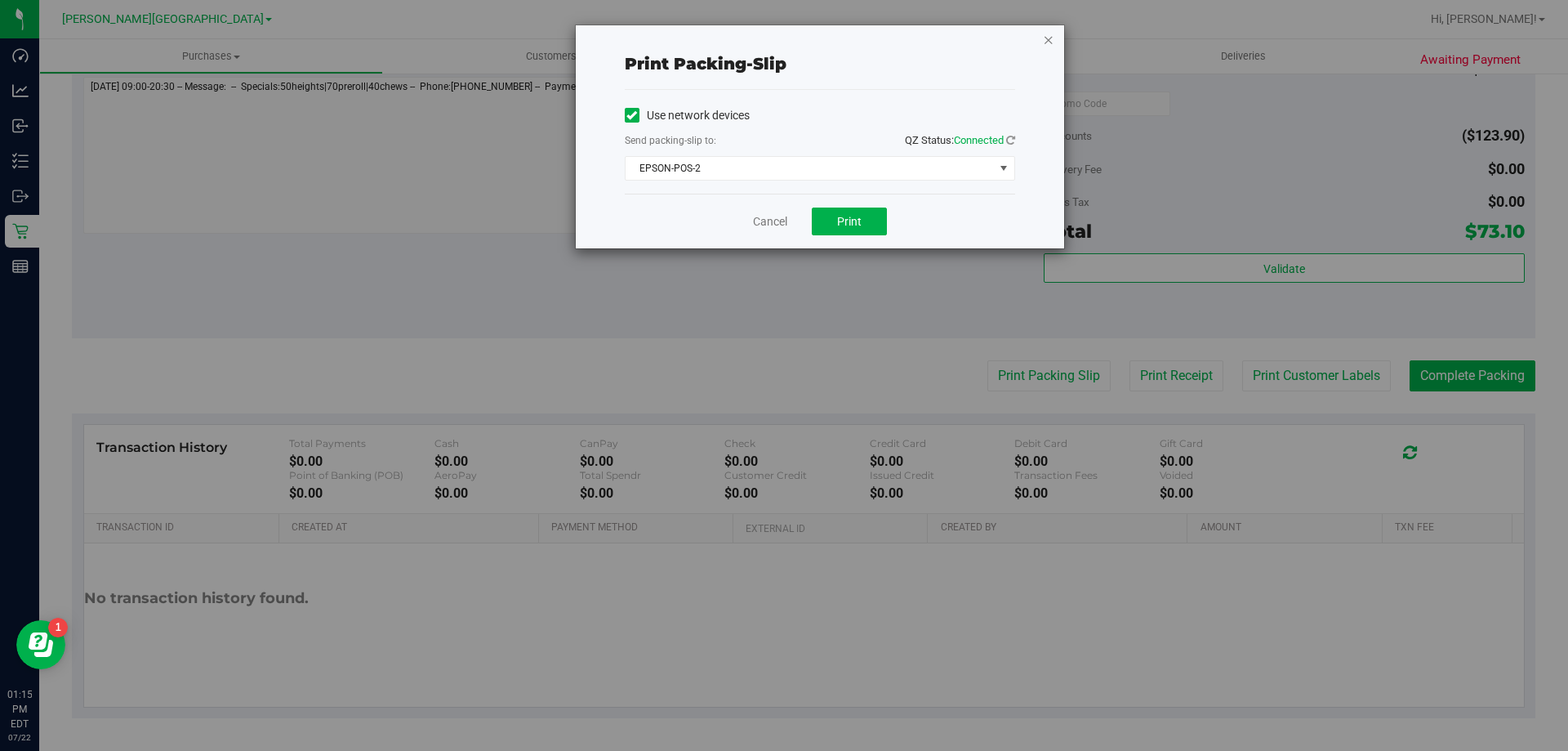 click at bounding box center (1049, 39) 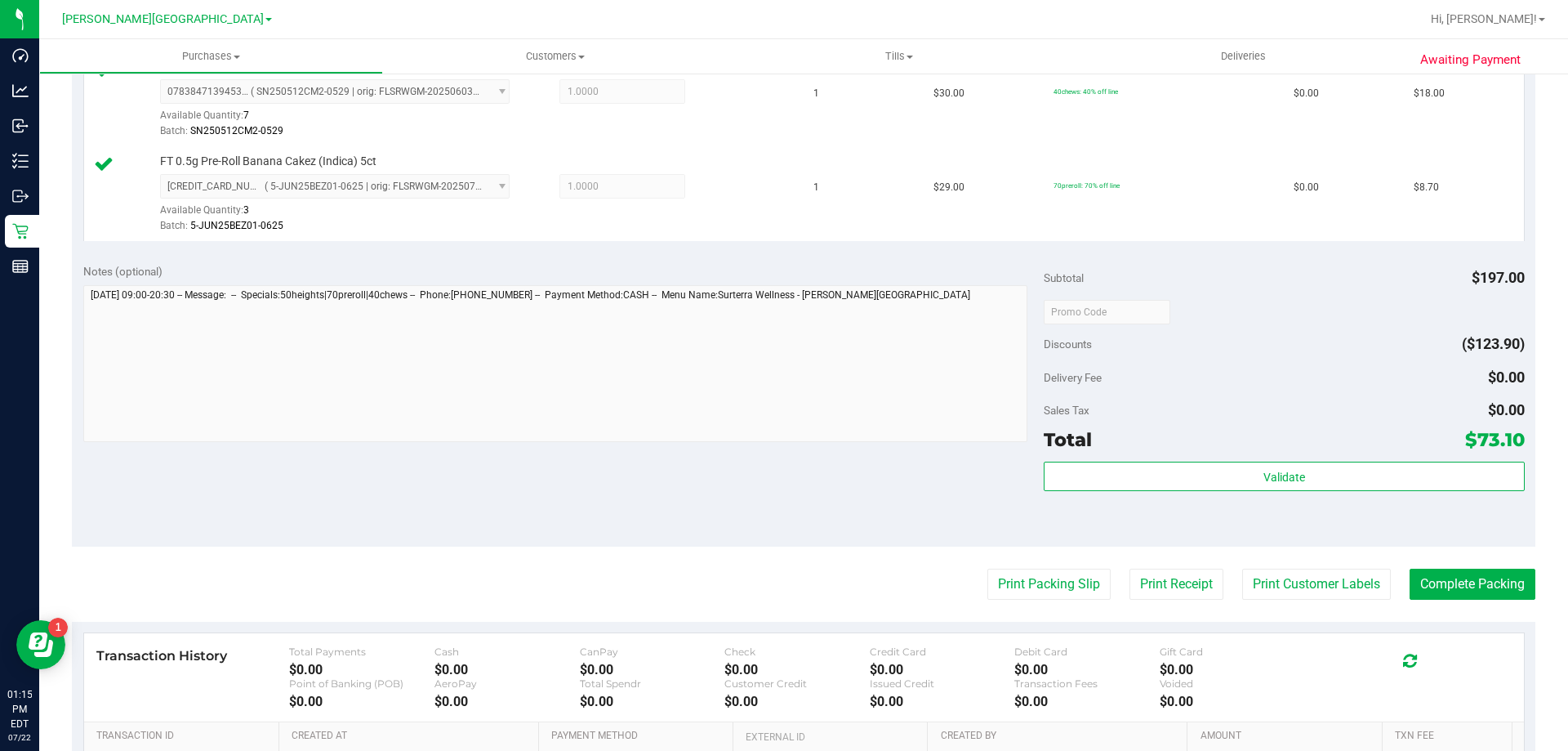scroll, scrollTop: 1057, scrollLeft: 0, axis: vertical 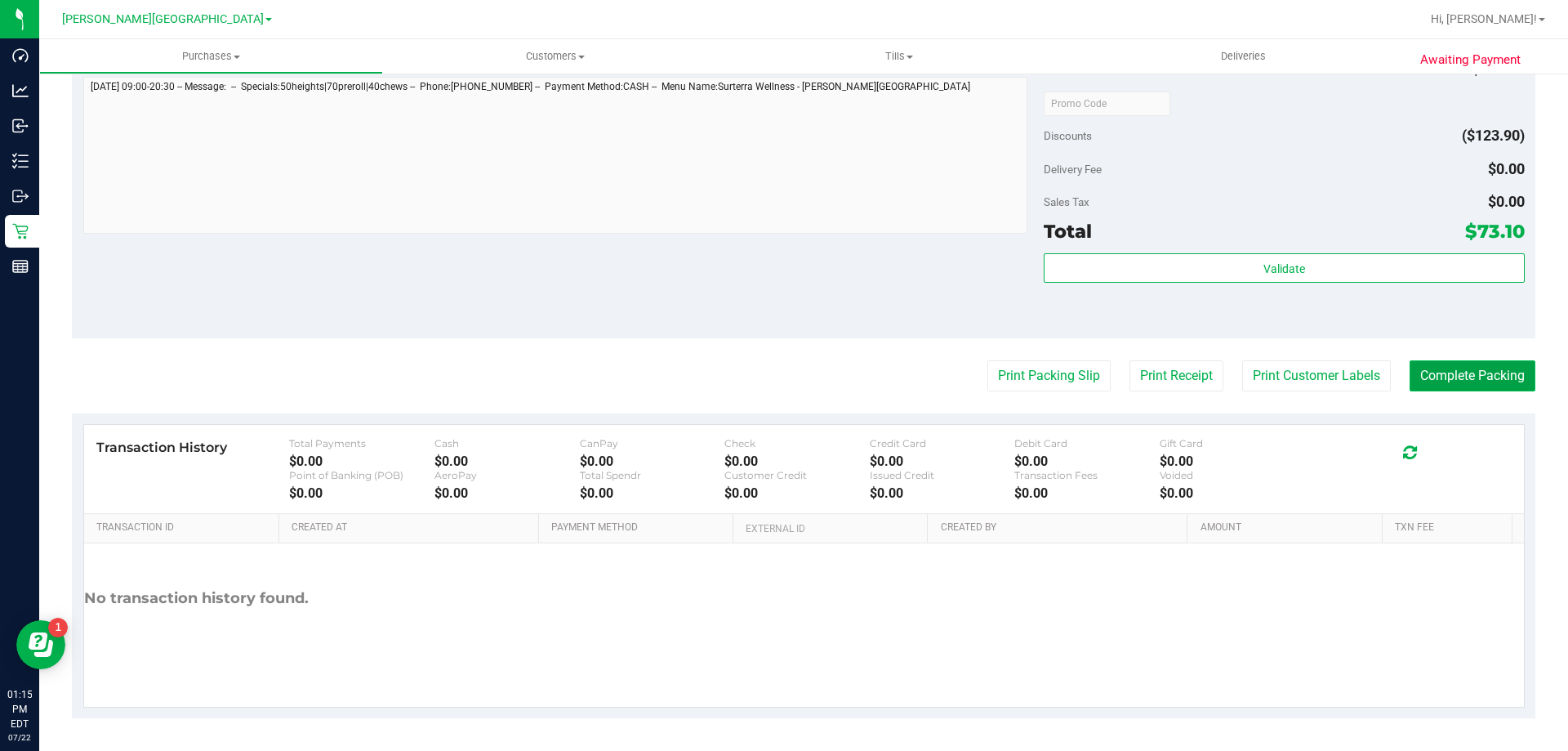 click on "Complete Packing" at bounding box center [1472, 376] 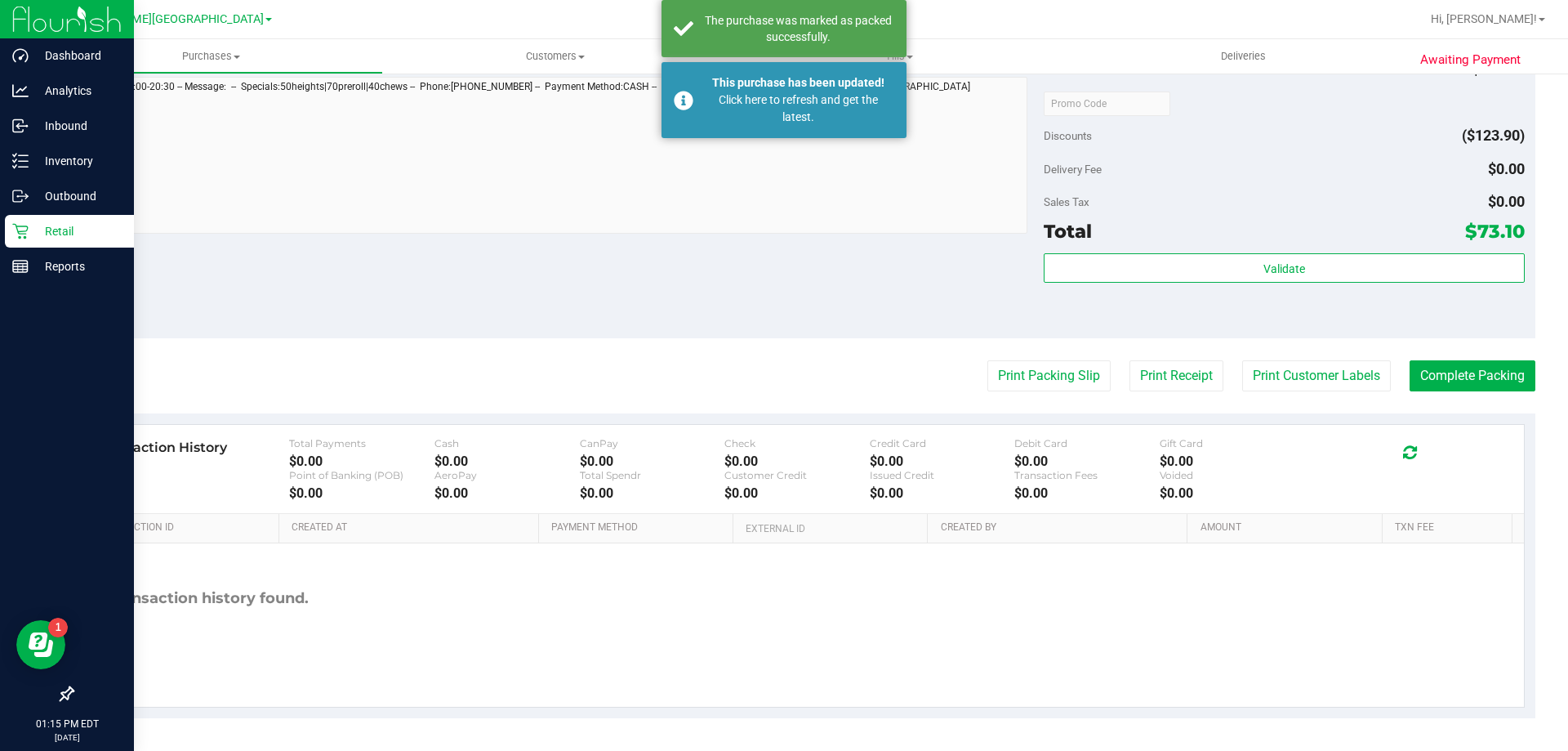click on "Retail" at bounding box center [78, 231] 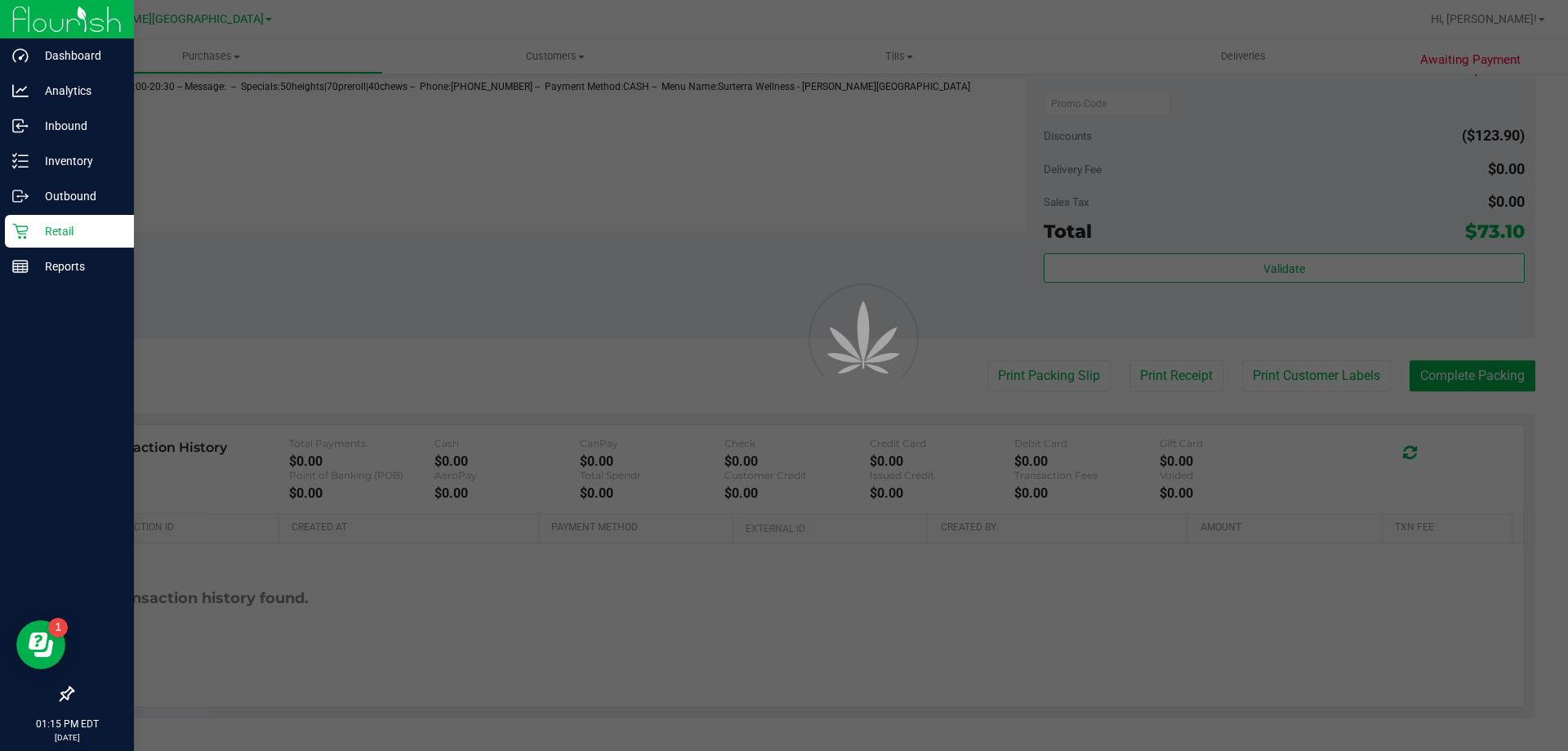 scroll, scrollTop: 0, scrollLeft: 0, axis: both 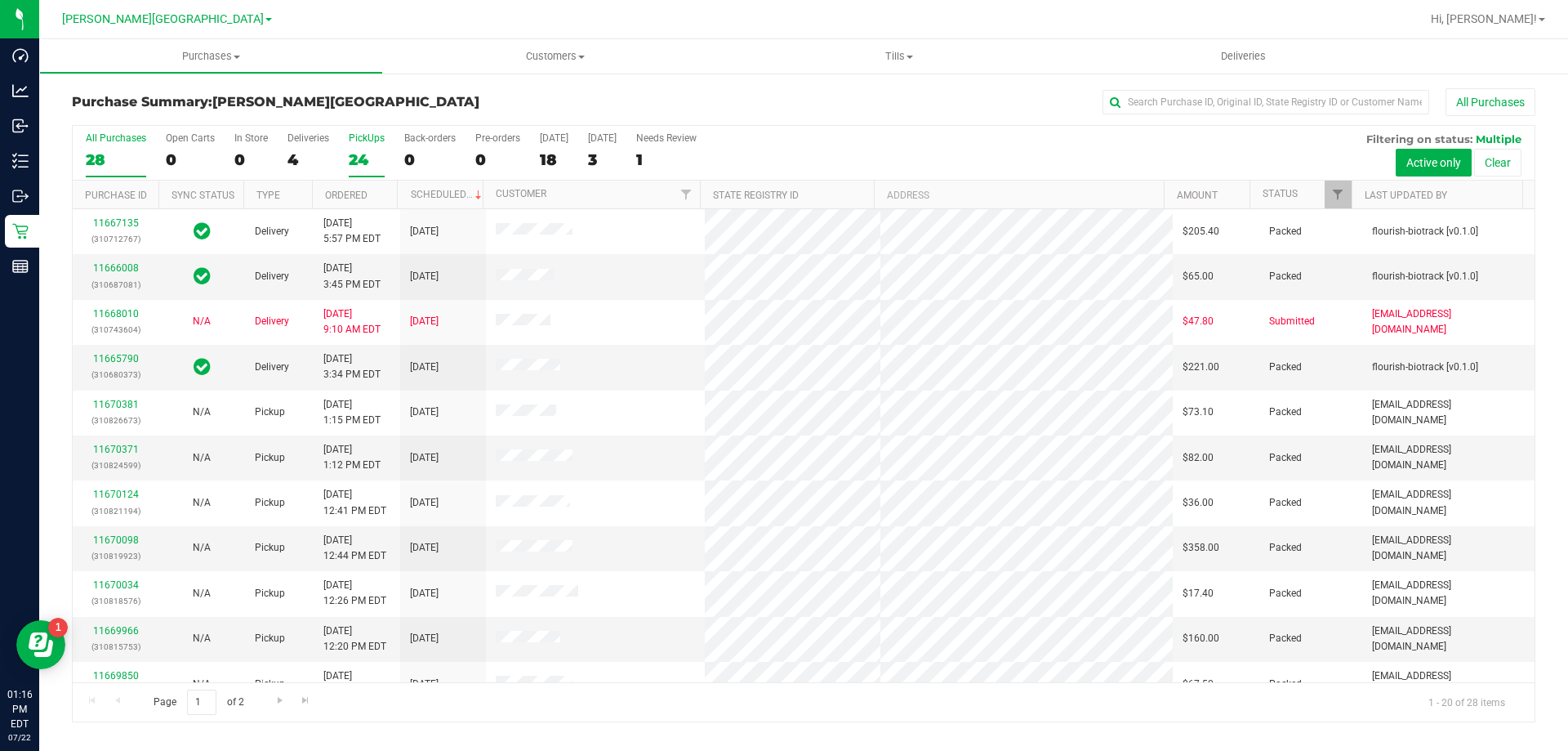 click on "24" at bounding box center [367, 159] 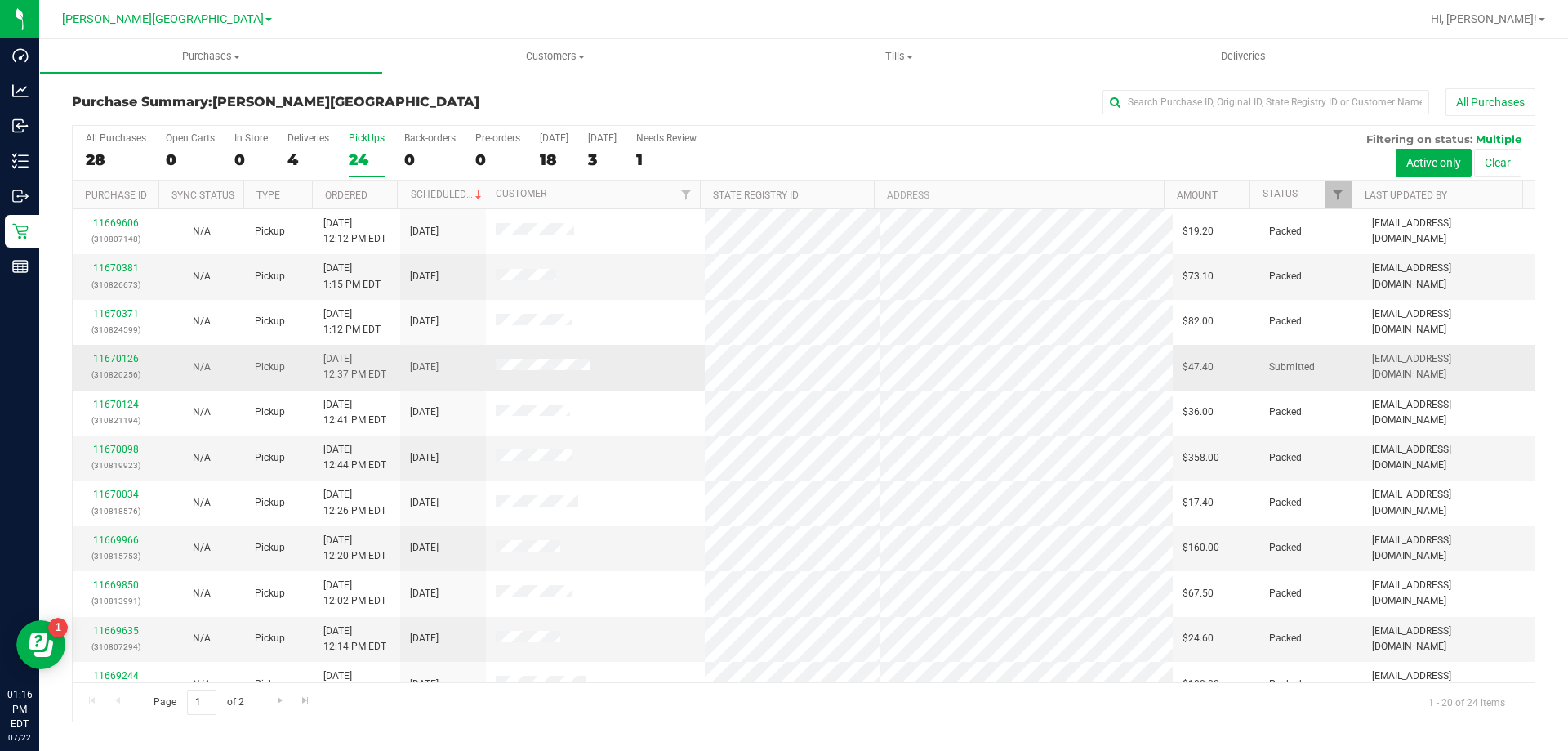click on "11670126" at bounding box center [116, 359] 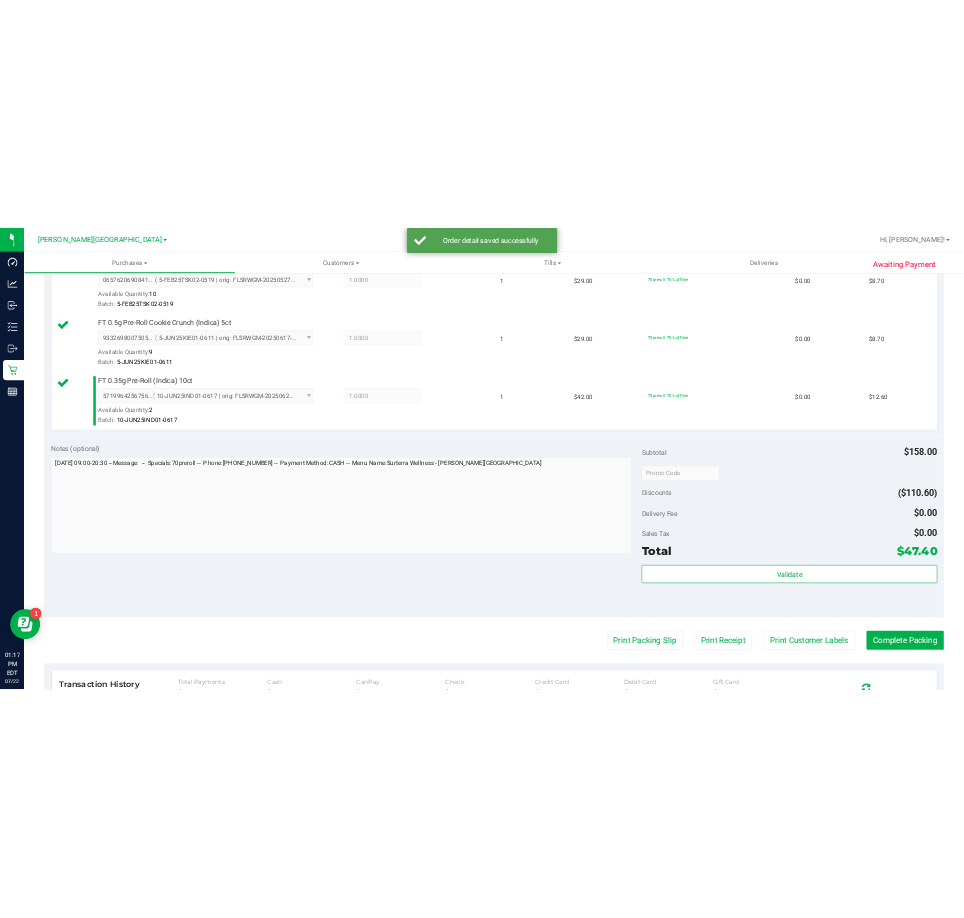 scroll, scrollTop: 1100, scrollLeft: 0, axis: vertical 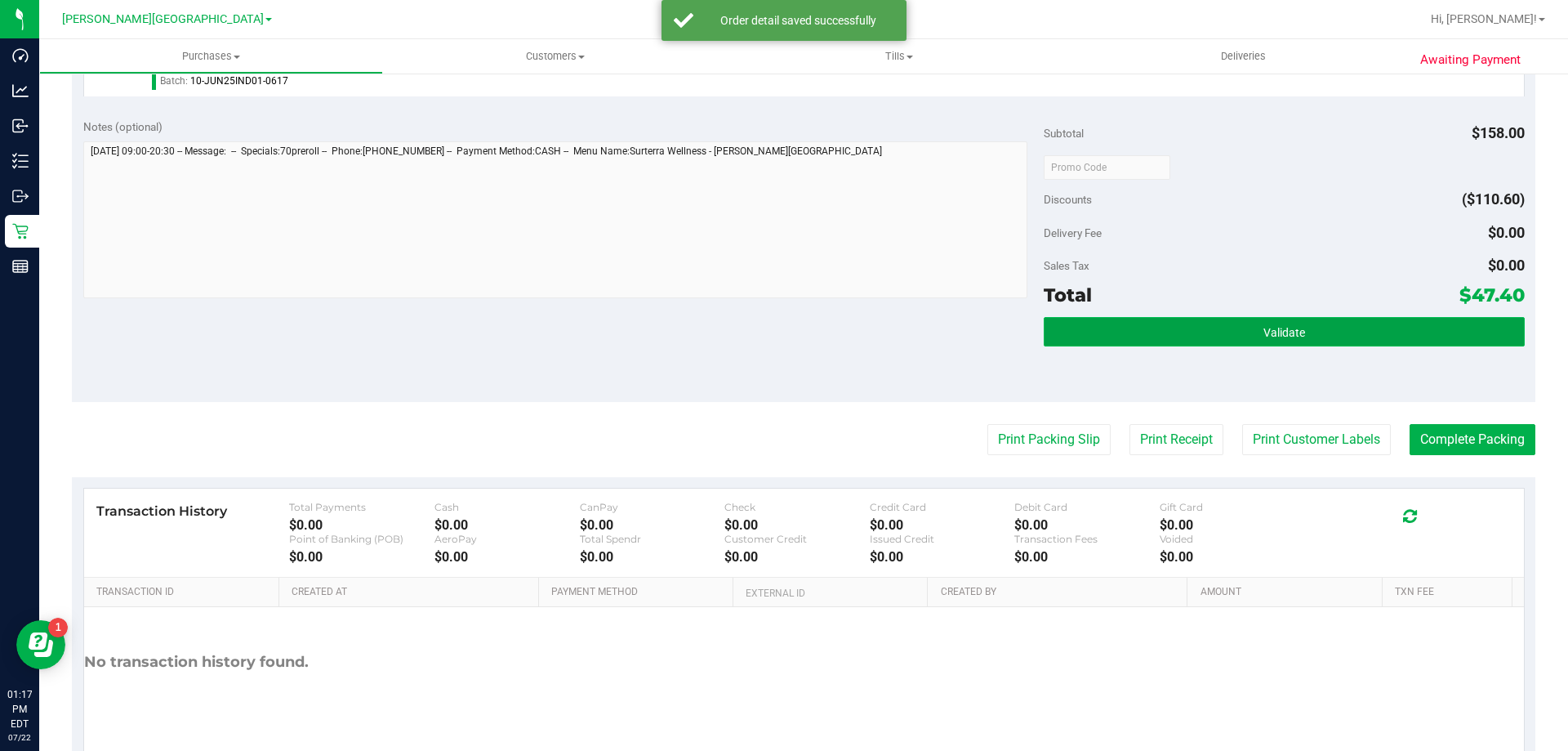 click on "Validate" at bounding box center [1284, 333] 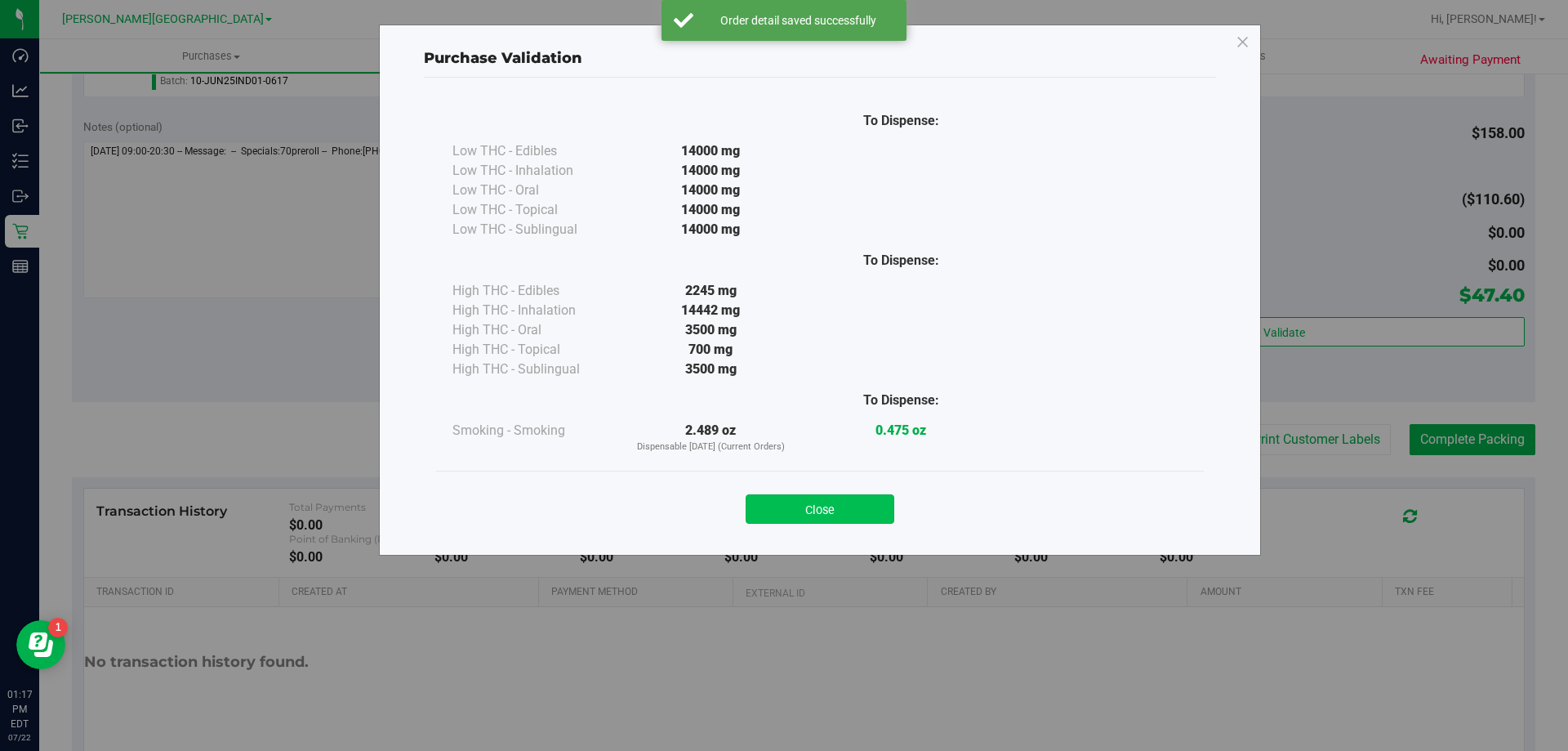 click on "Close" at bounding box center [820, 509] 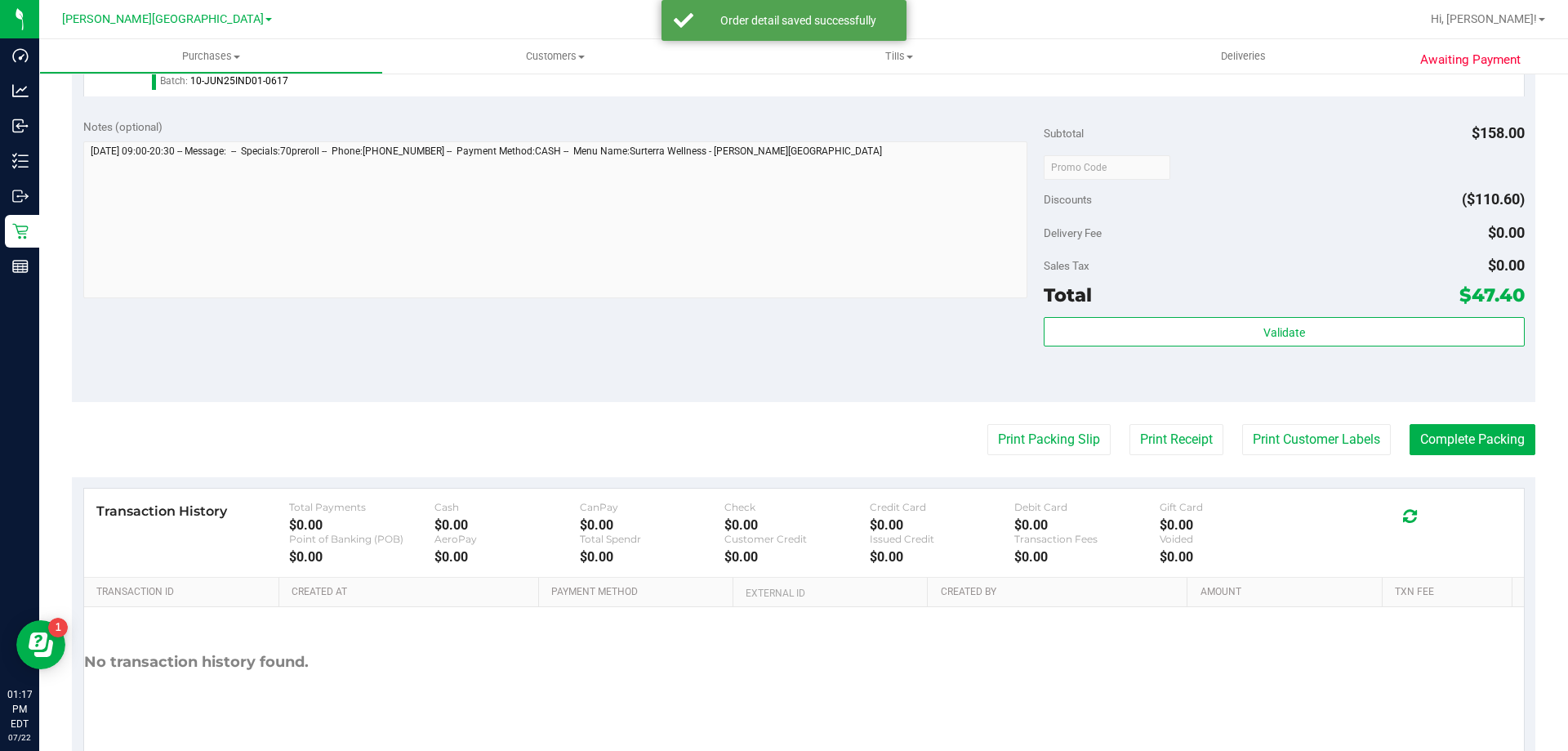 click on "Back
Edit Purchase
Cancel Purchase
View Profile
# 11670126
BioTrack ID:
-
Submitted
Needs review
Last Modified
Jane API
Jul 22, 2025 12:37:24 PM EDT" at bounding box center (804, -14) 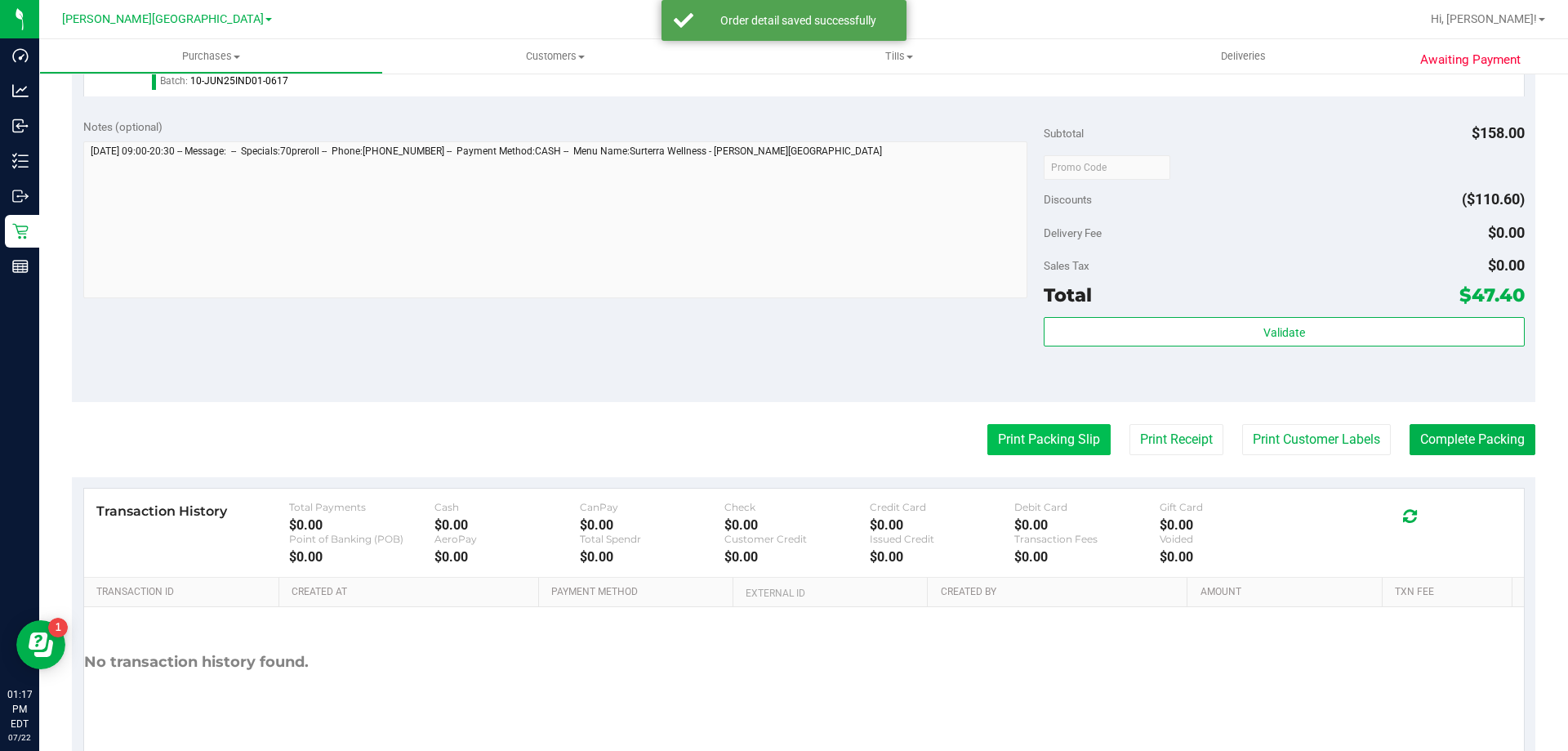click on "Print Packing Slip" at bounding box center (1049, 440) 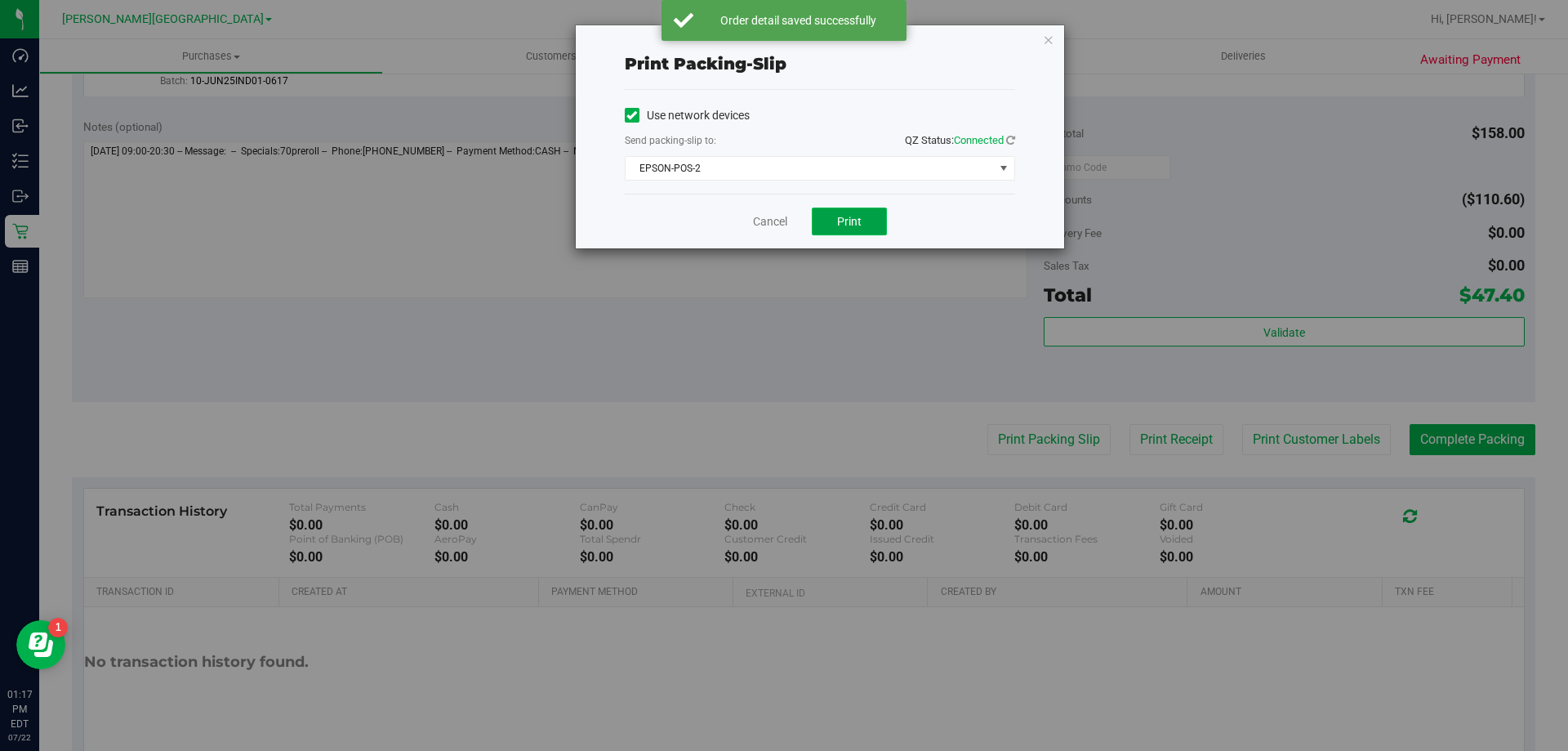 click on "Print" at bounding box center (849, 221) 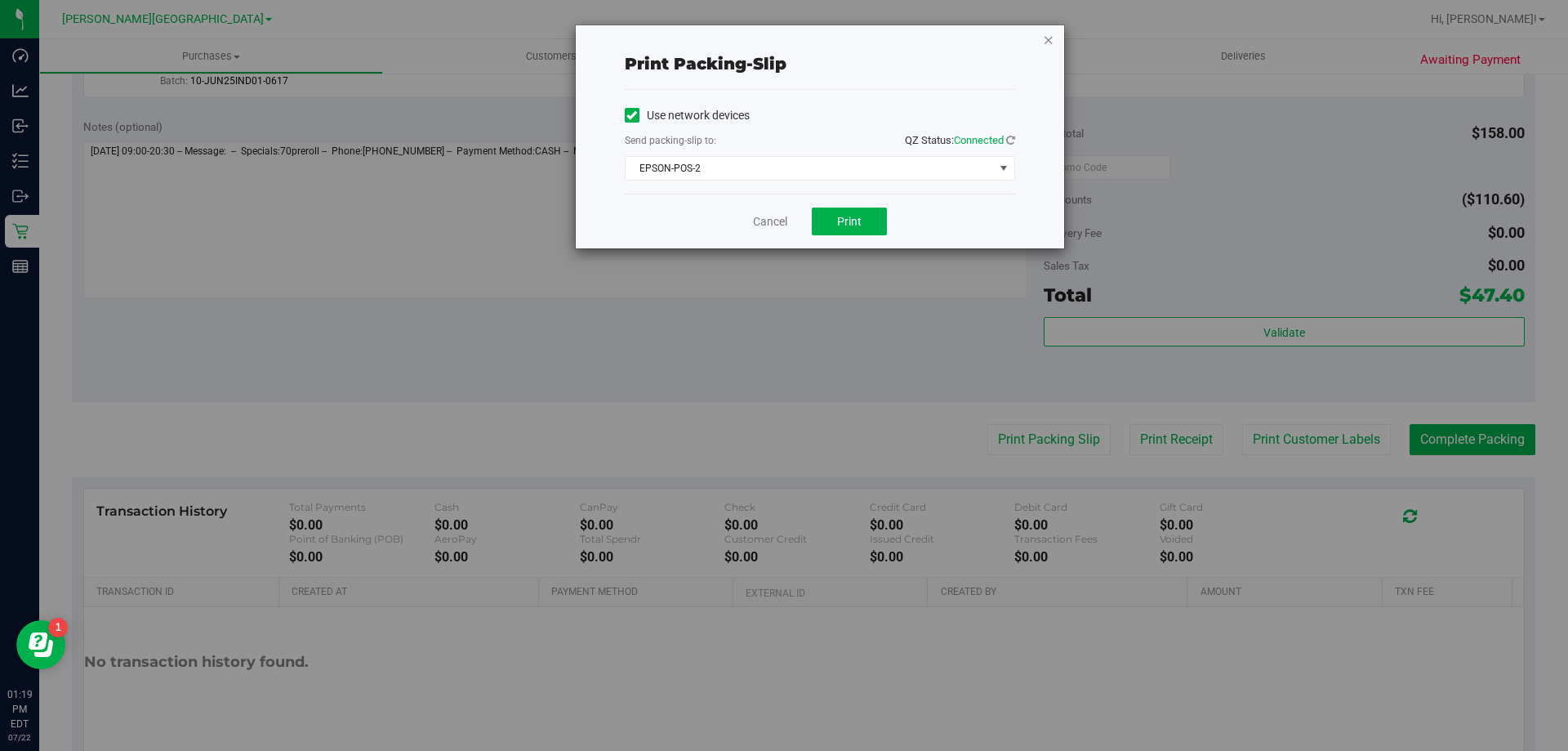 click at bounding box center [1049, 39] 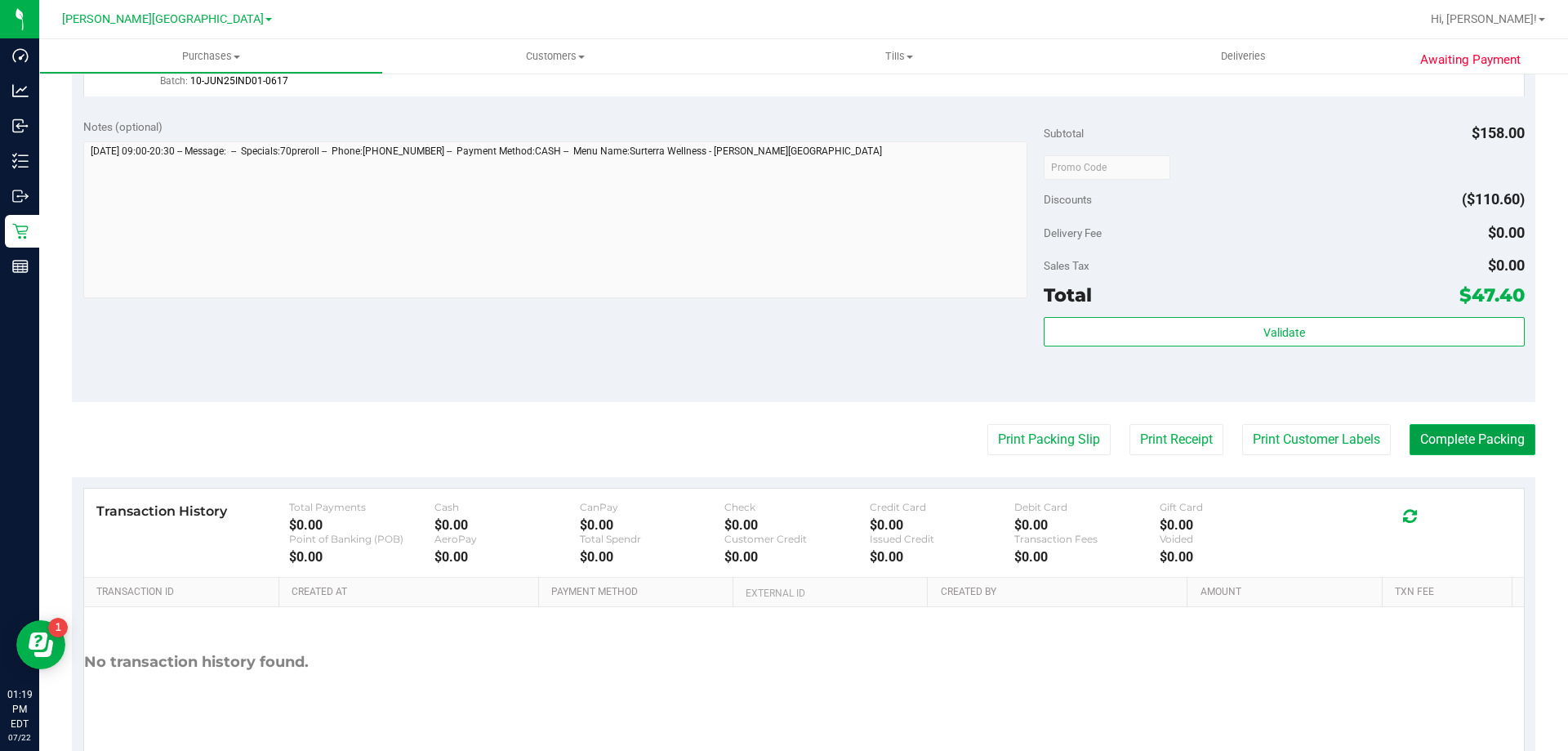 click on "Complete Packing" at bounding box center [1472, 440] 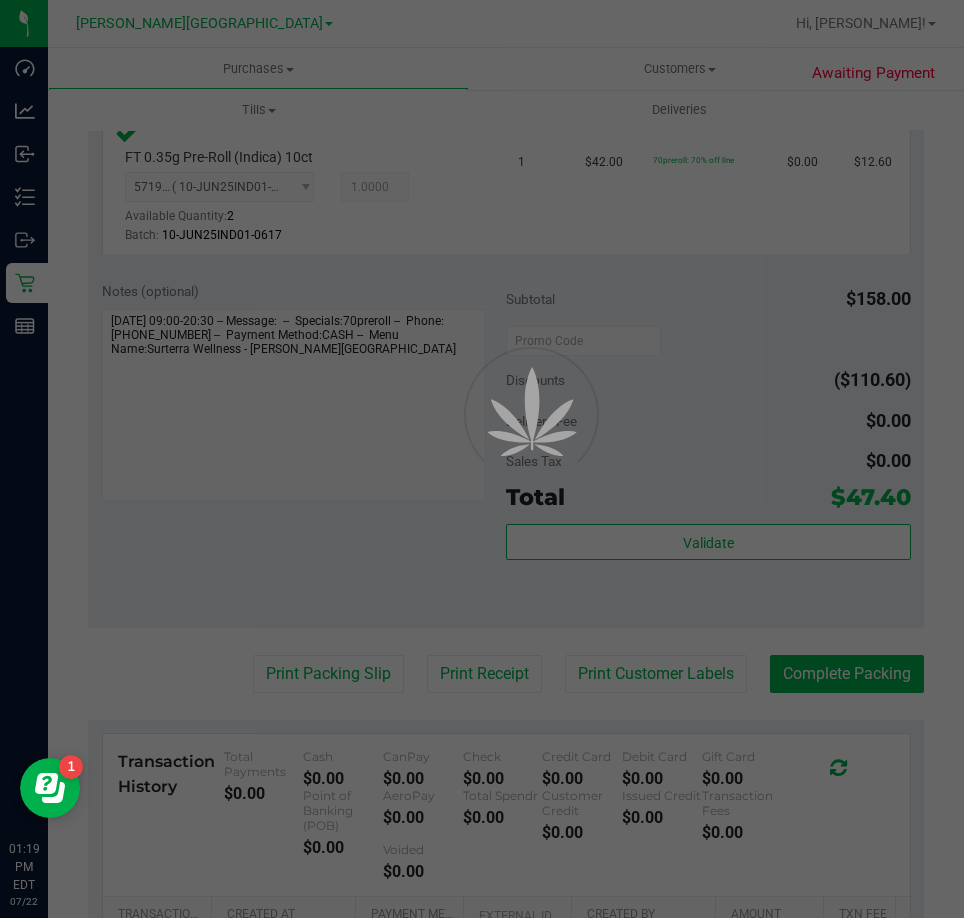 scroll, scrollTop: 0, scrollLeft: 0, axis: both 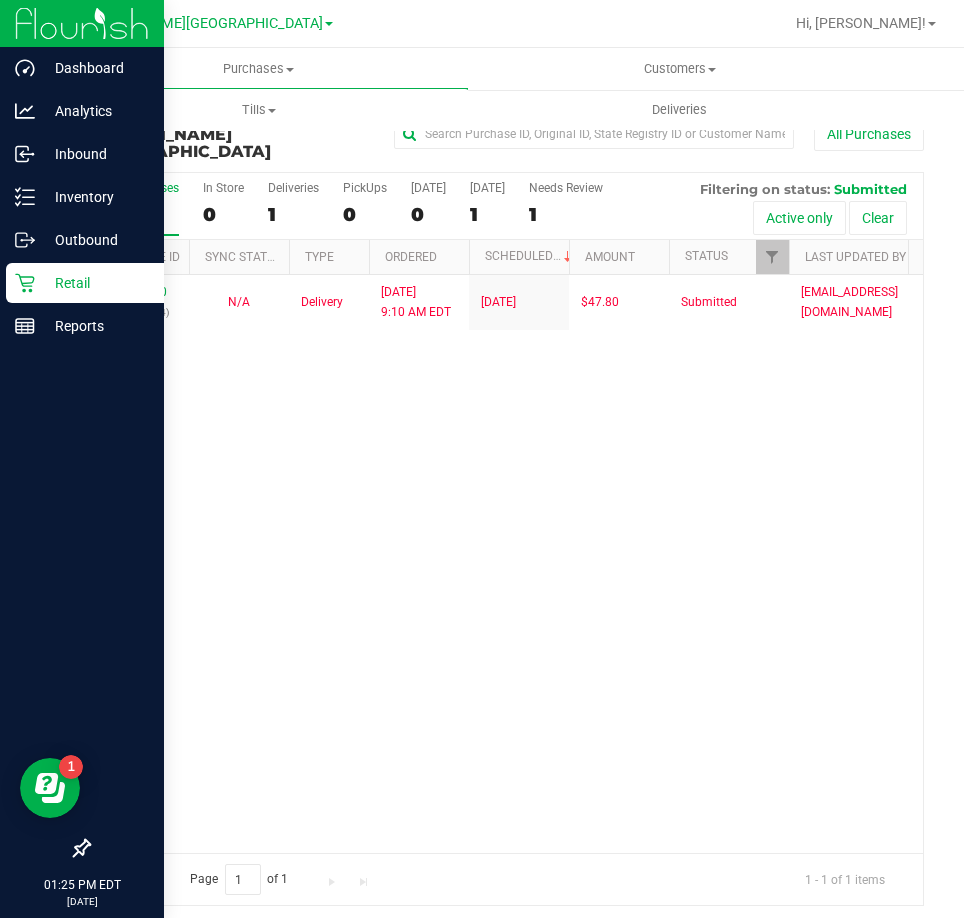 click on "Retail" at bounding box center (85, 283) 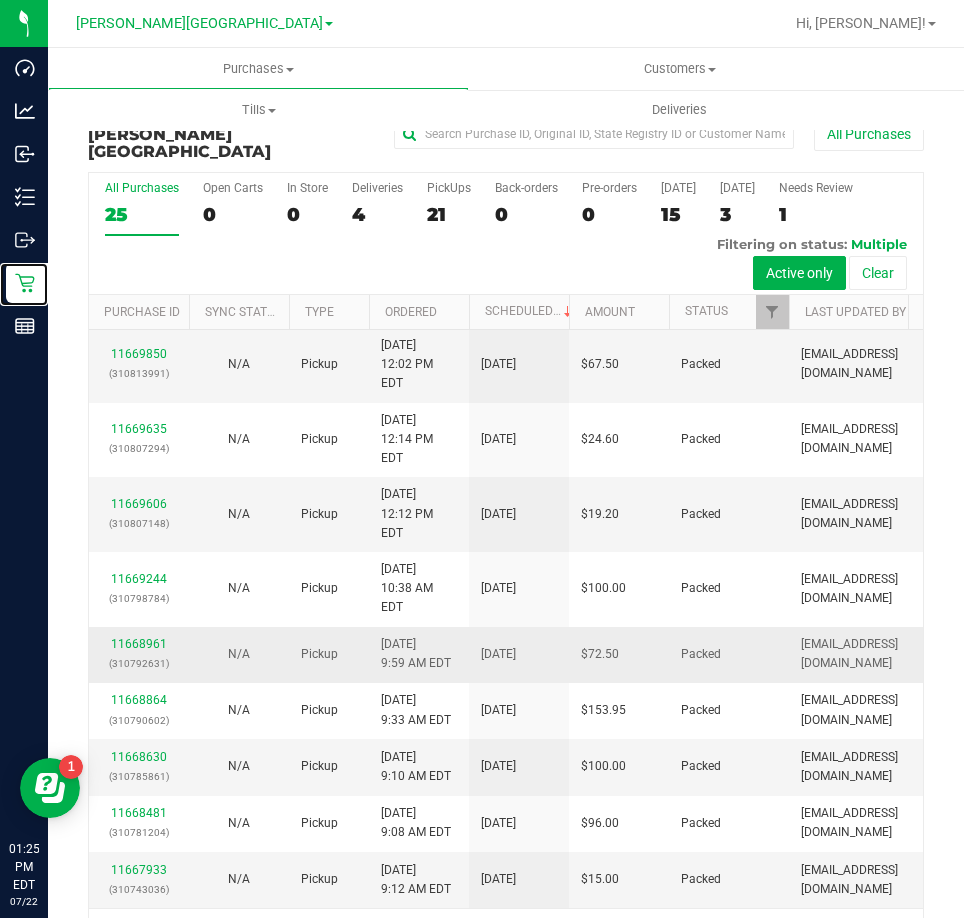 scroll, scrollTop: 1254, scrollLeft: 0, axis: vertical 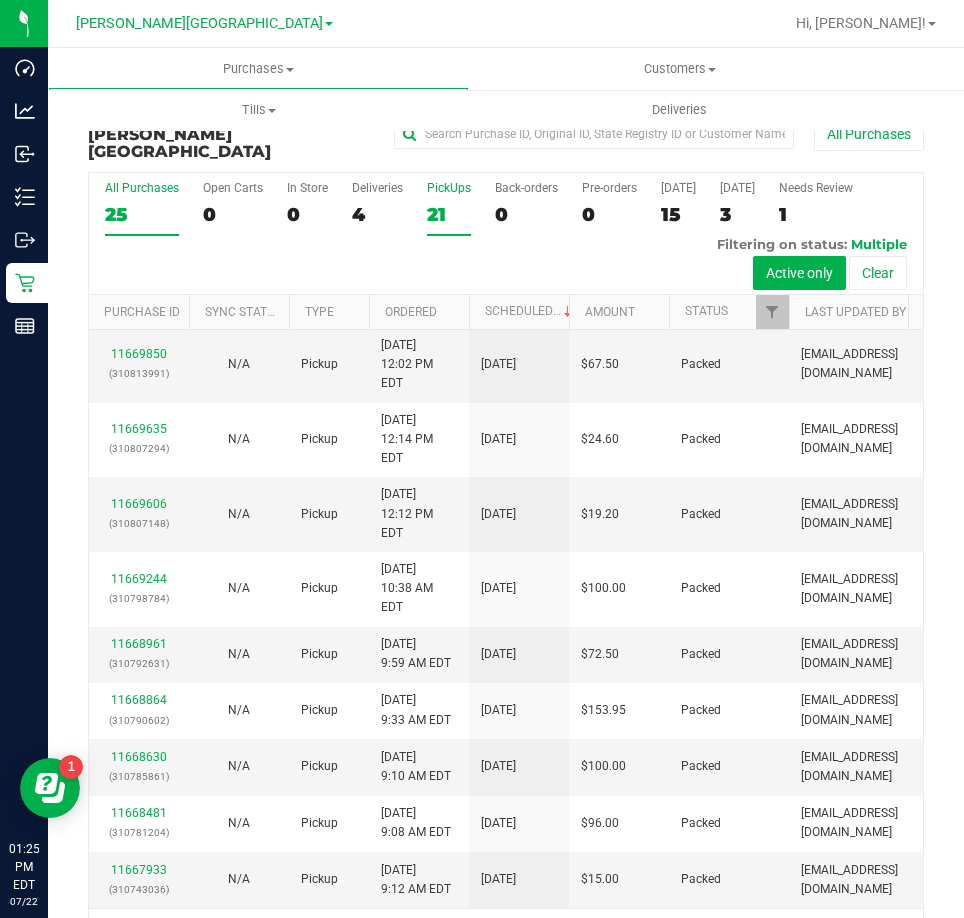 click on "21" at bounding box center [449, 214] 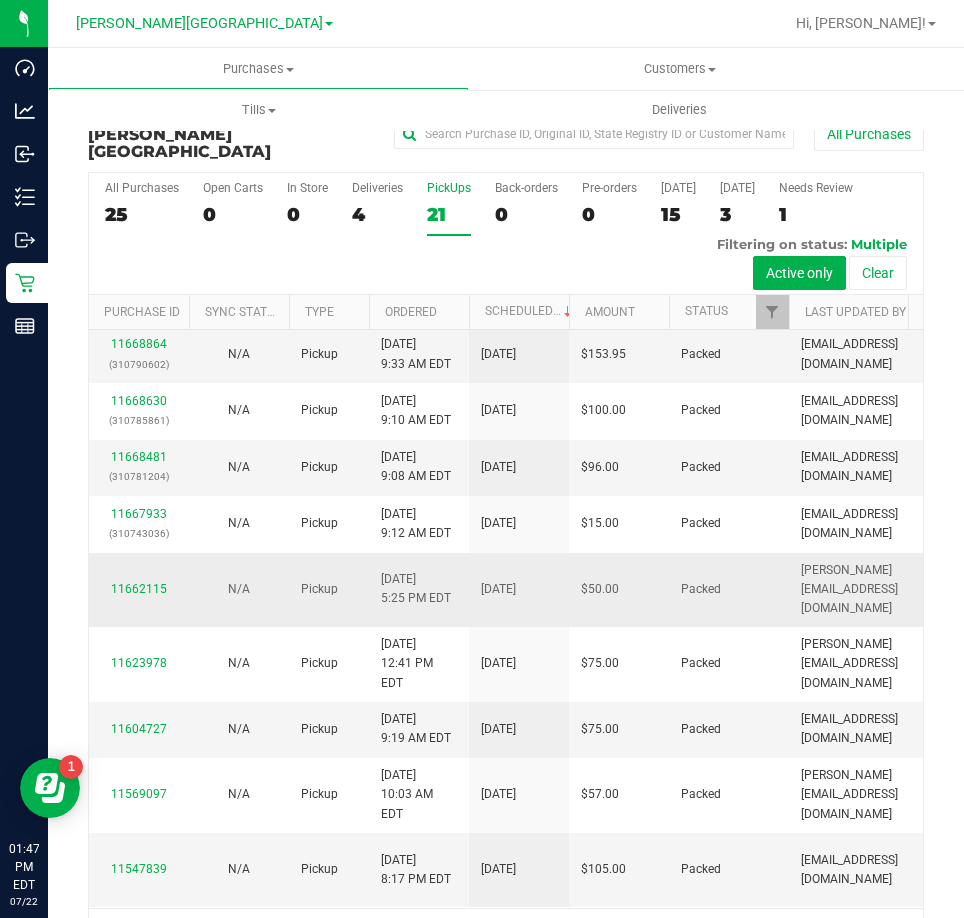 scroll, scrollTop: 932, scrollLeft: 0, axis: vertical 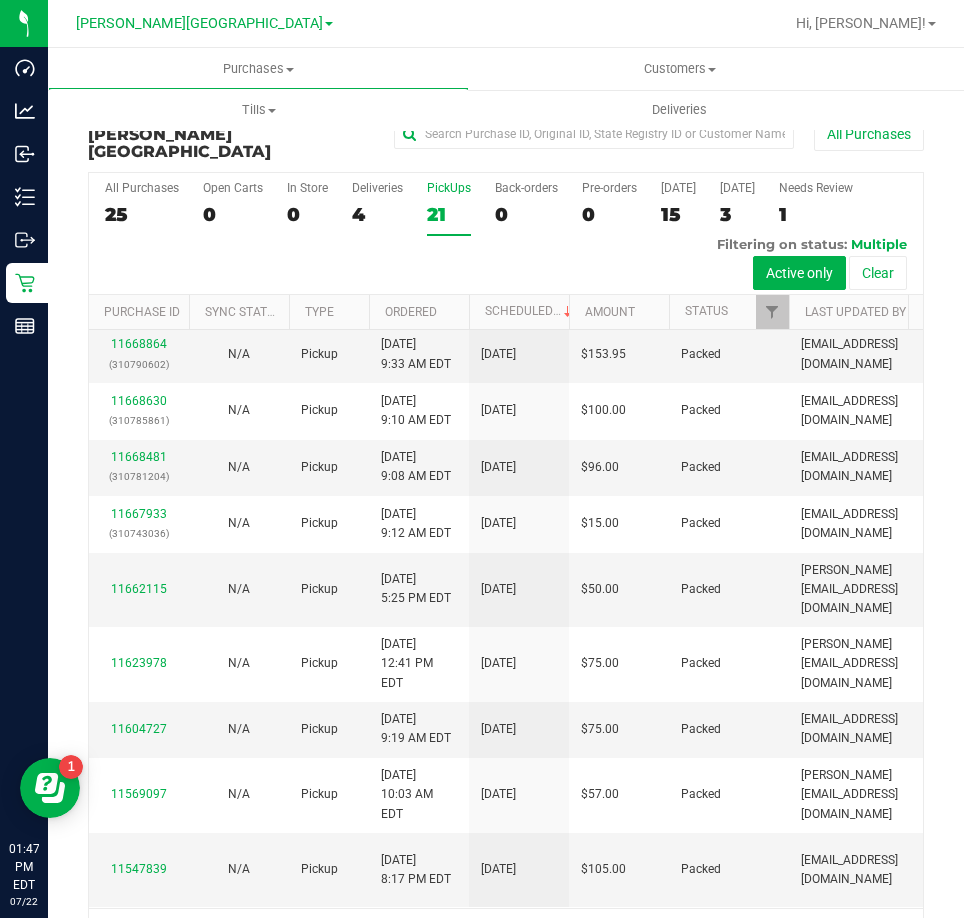 click on "21" at bounding box center (449, 214) 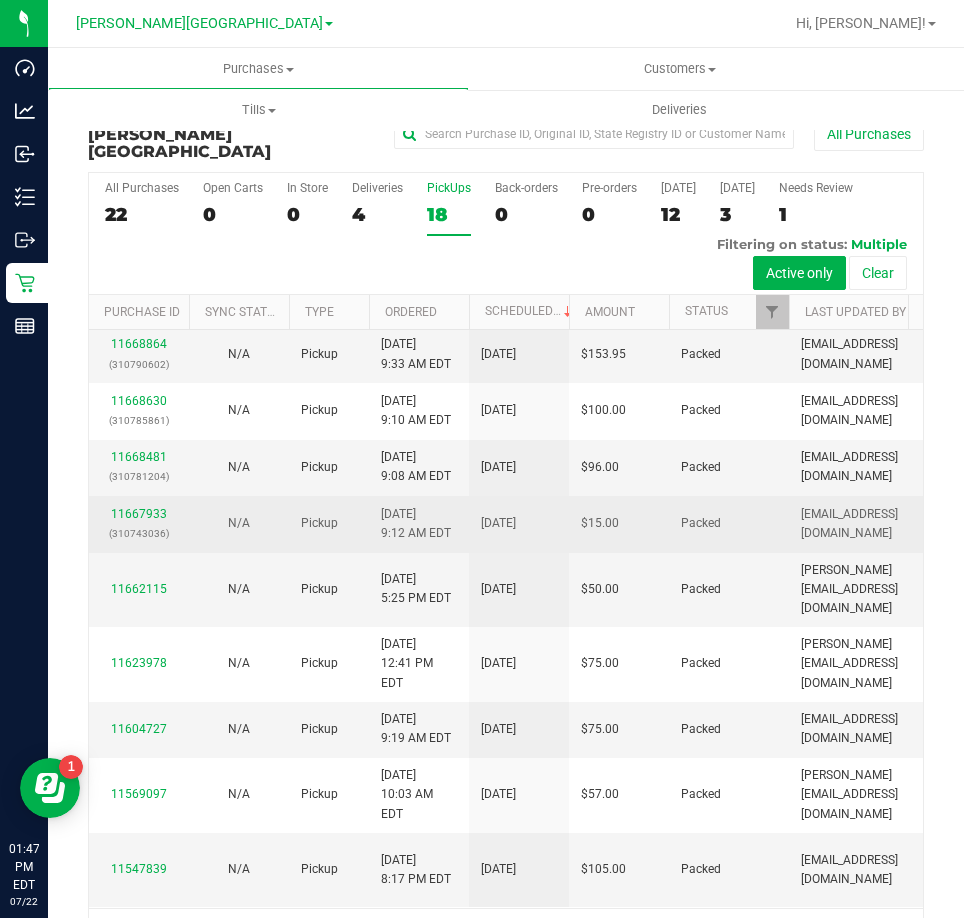 scroll, scrollTop: 932, scrollLeft: 0, axis: vertical 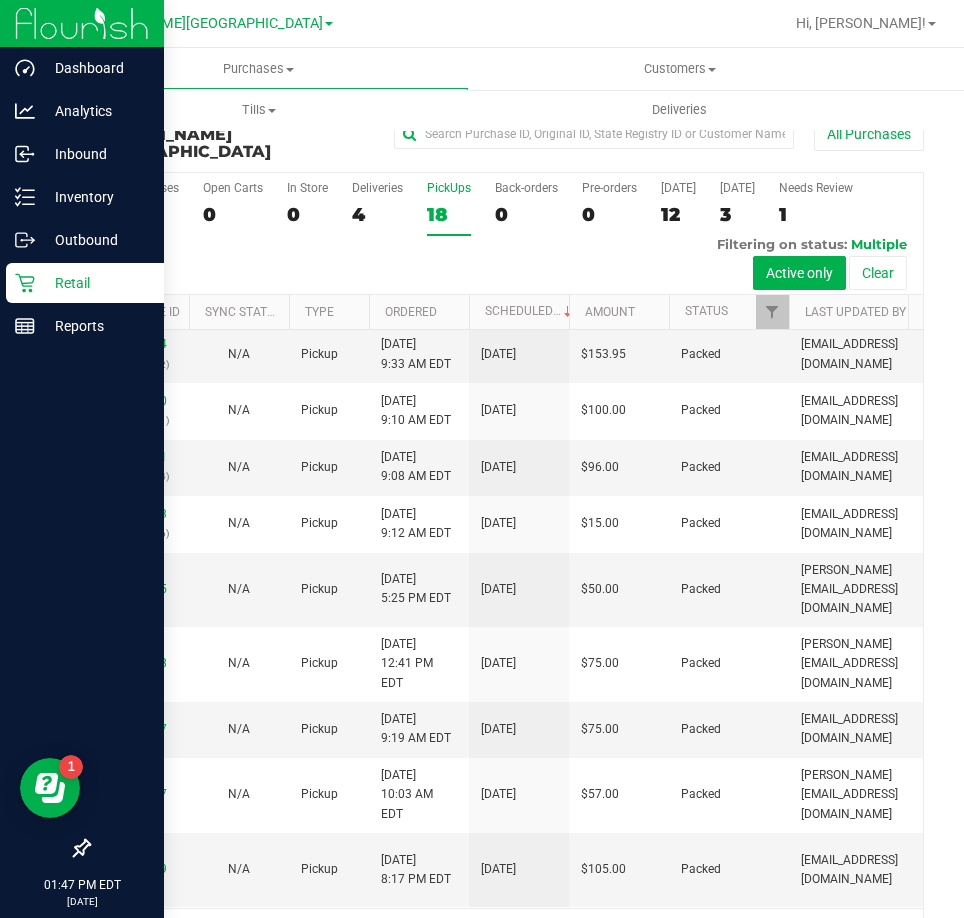 click on "Retail" at bounding box center [82, 284] 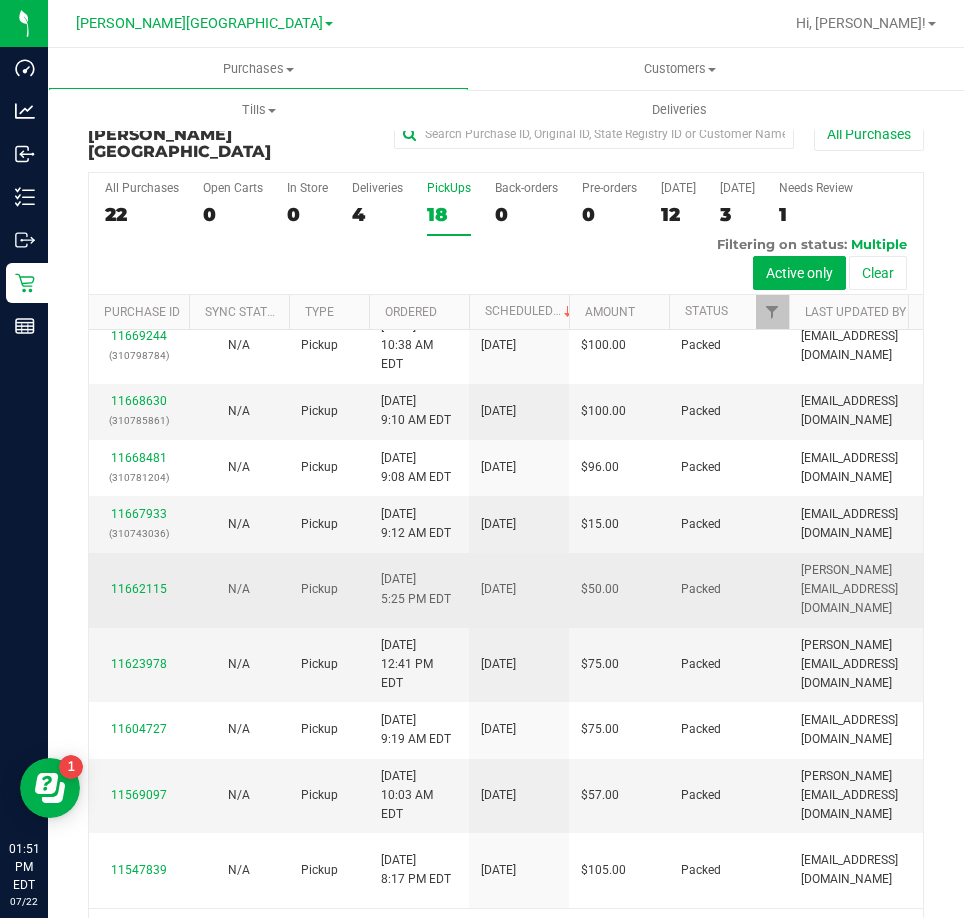 scroll, scrollTop: 780, scrollLeft: 0, axis: vertical 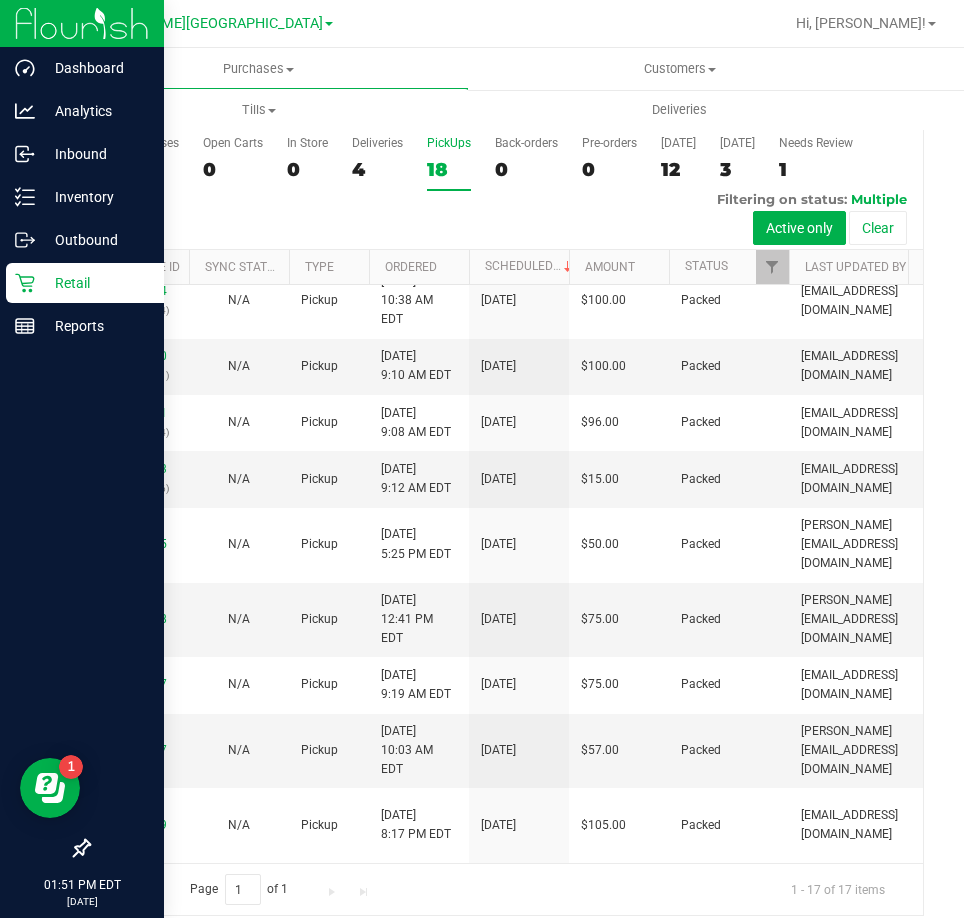 click on "Retail" at bounding box center [95, 283] 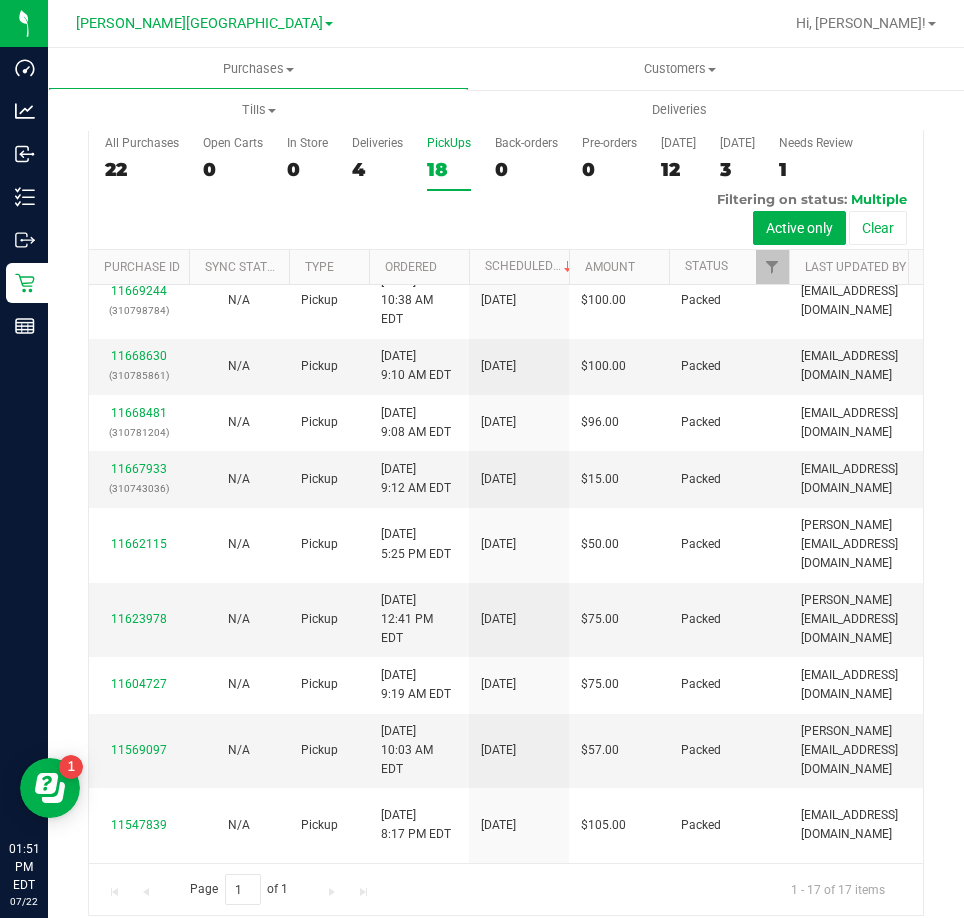 click on "18" at bounding box center [449, 169] 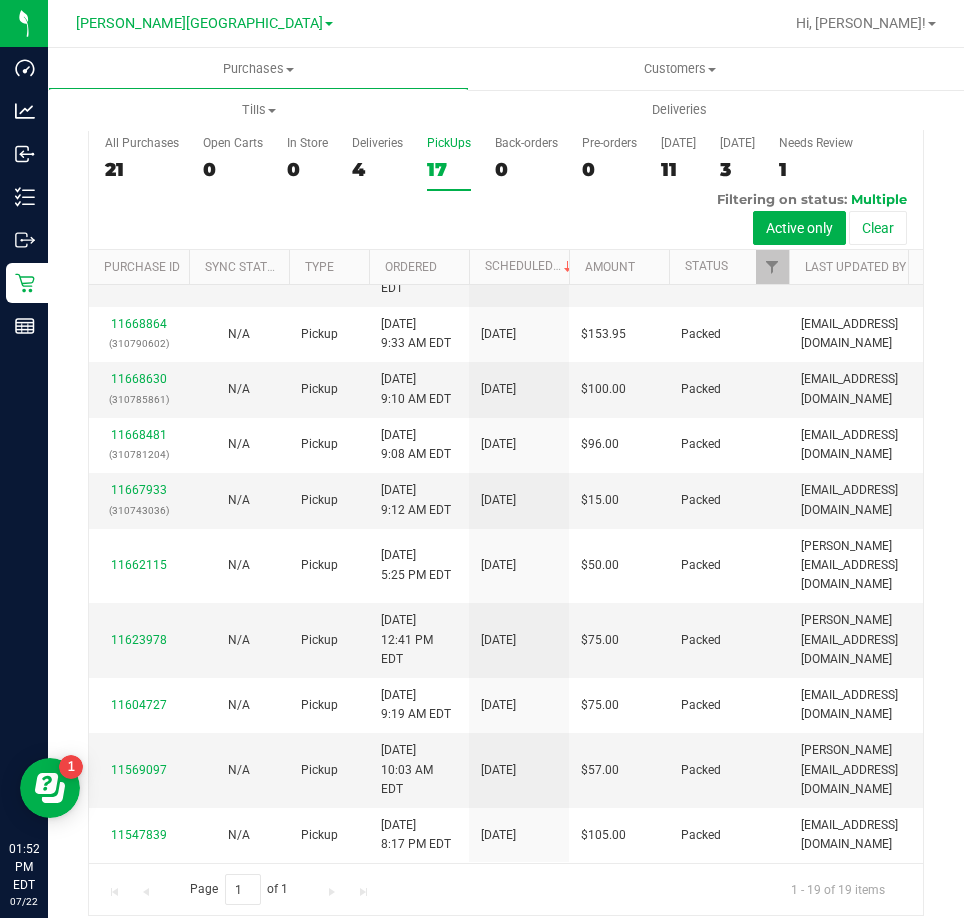 scroll, scrollTop: 0, scrollLeft: 0, axis: both 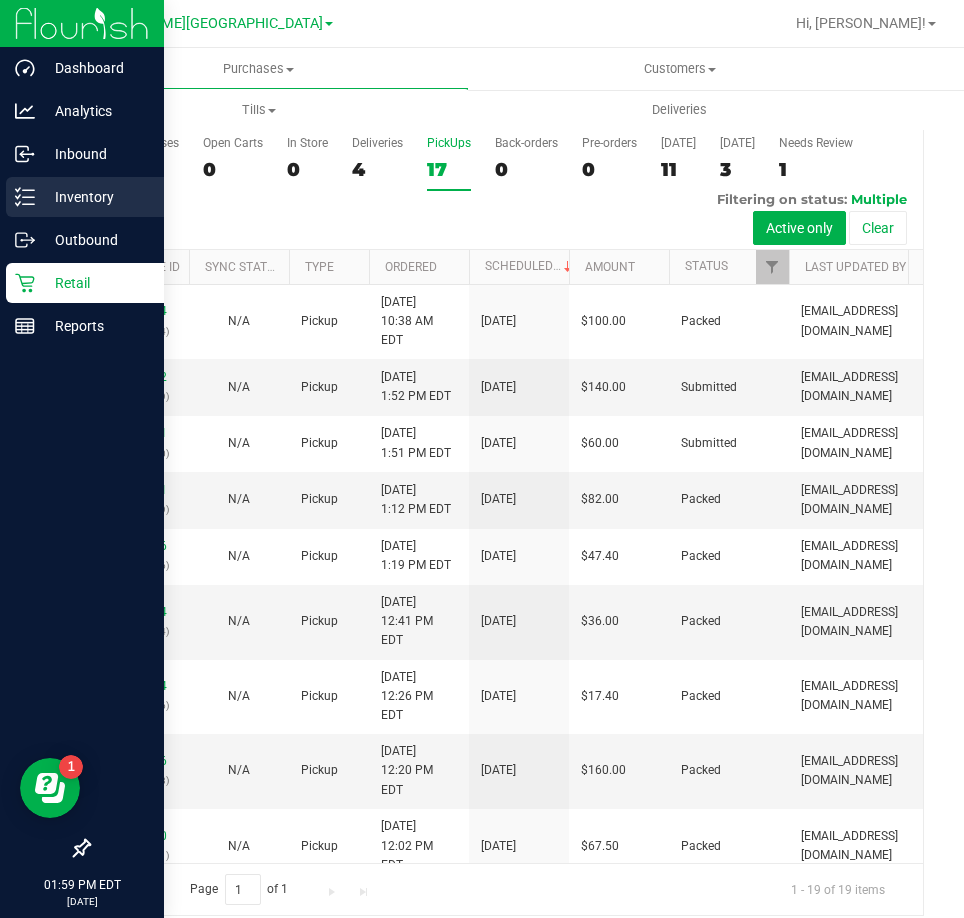 click on "Inventory" at bounding box center [95, 197] 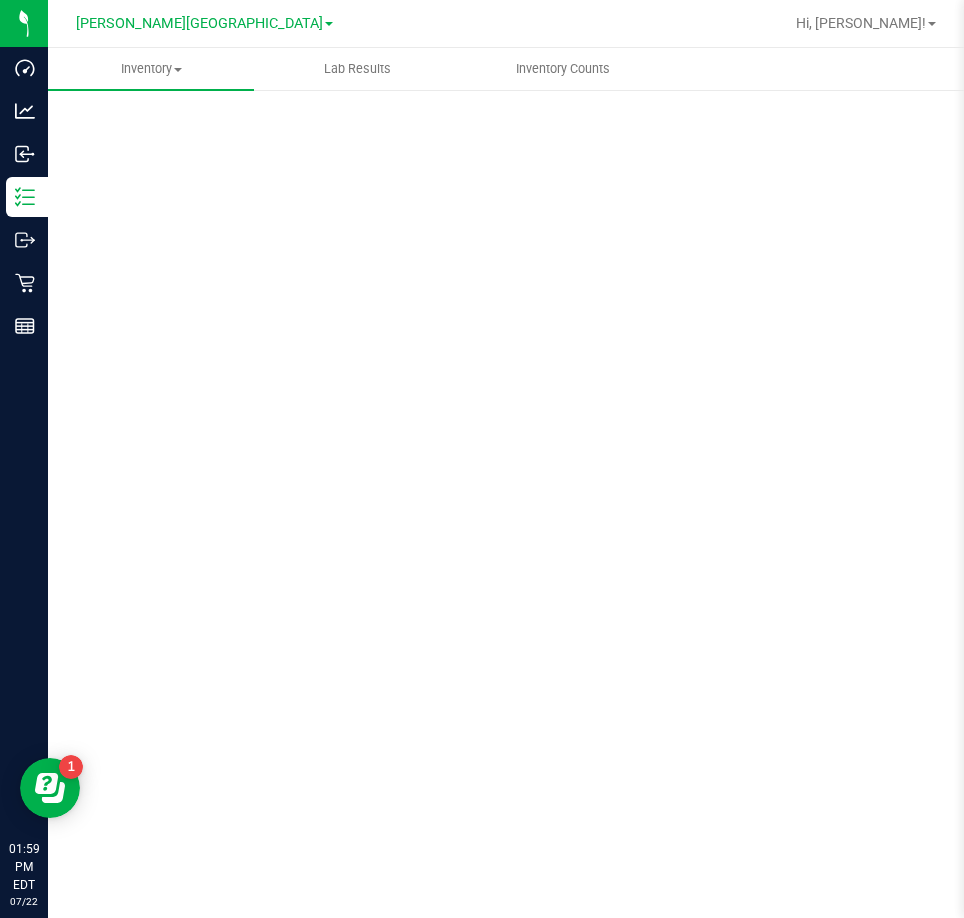 scroll, scrollTop: 0, scrollLeft: 0, axis: both 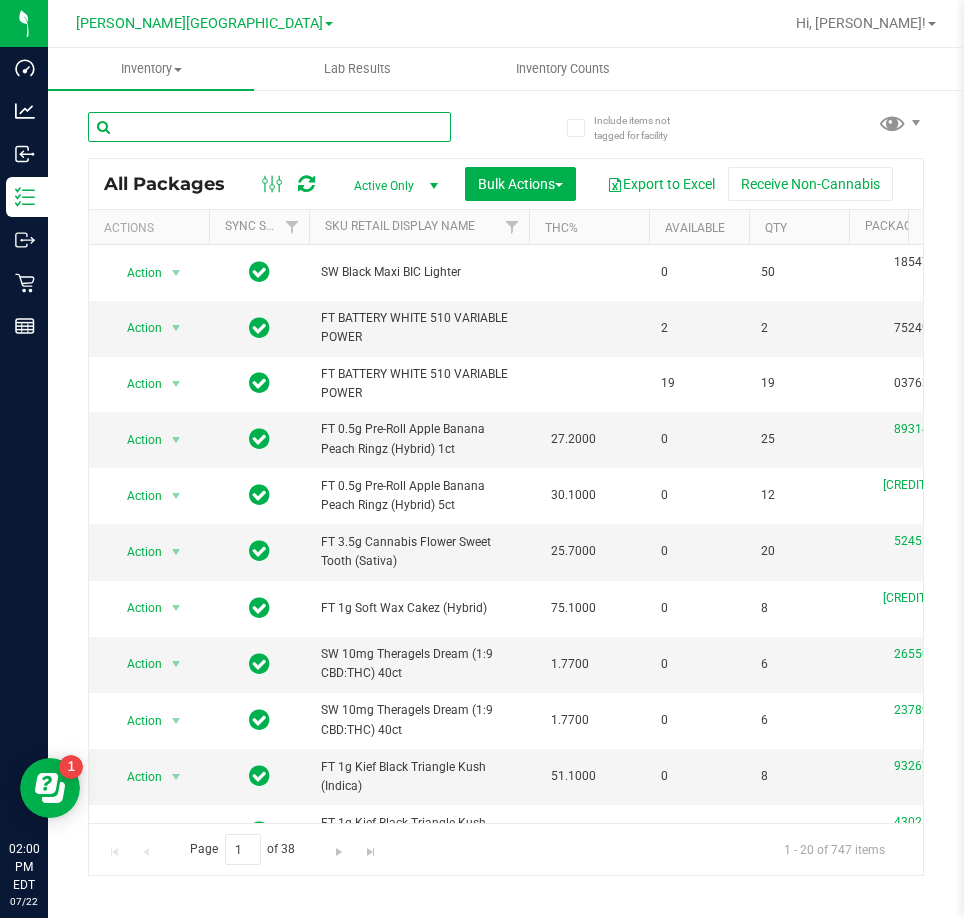 click at bounding box center (269, 127) 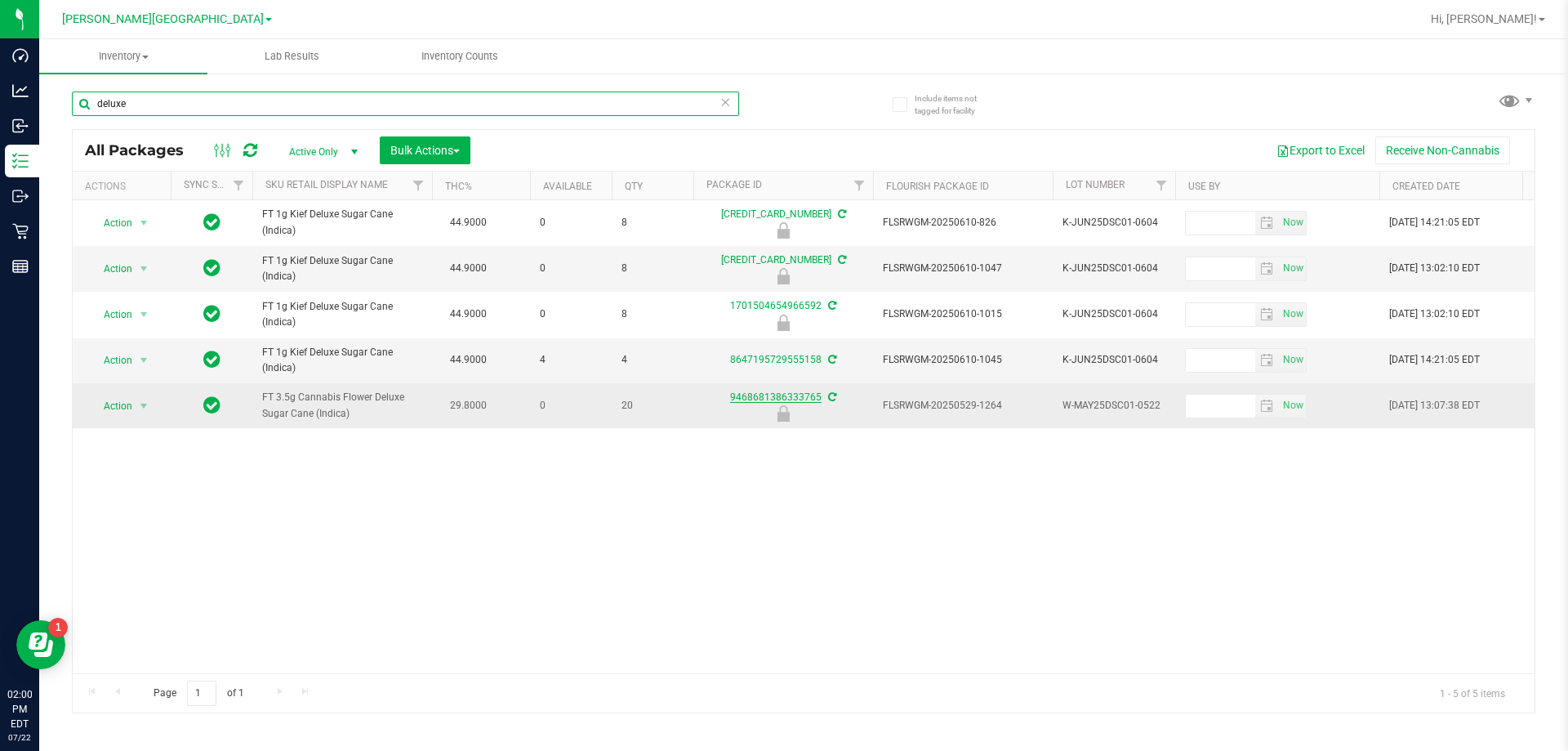 type on "deluxe" 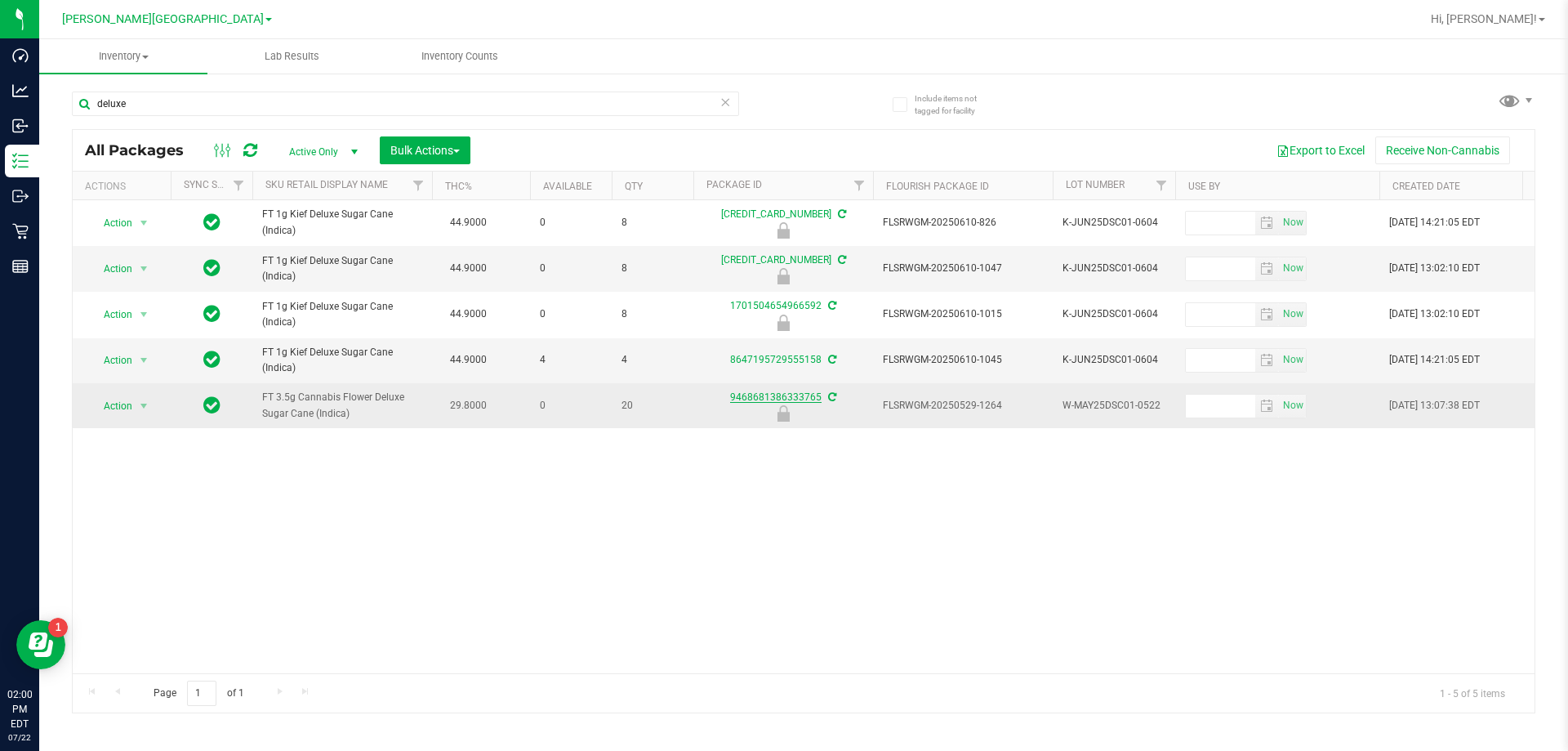 click on "9468681386333765" at bounding box center (776, 397) 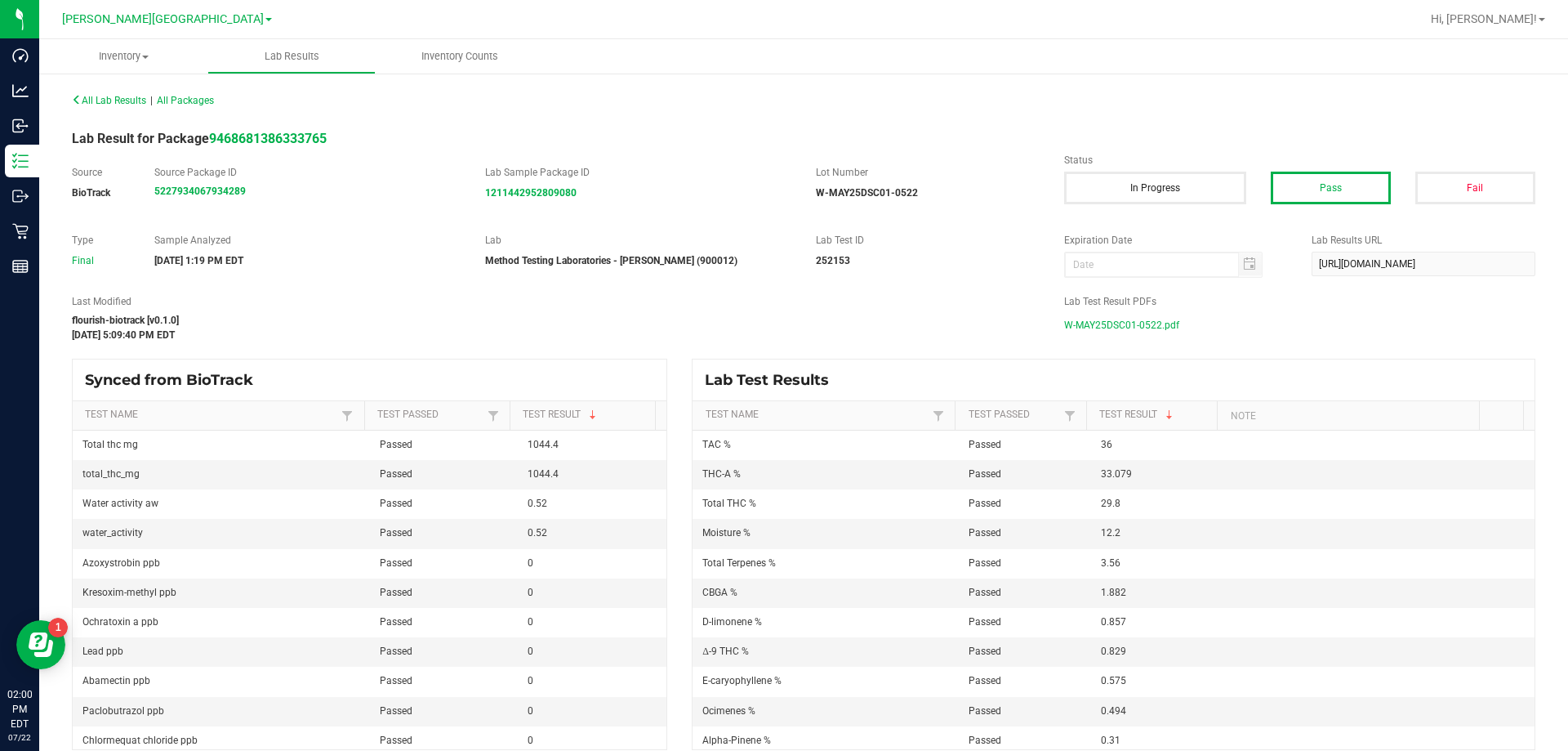 click on "W-MAY25DSC01-0522.pdf" at bounding box center (1121, 325) 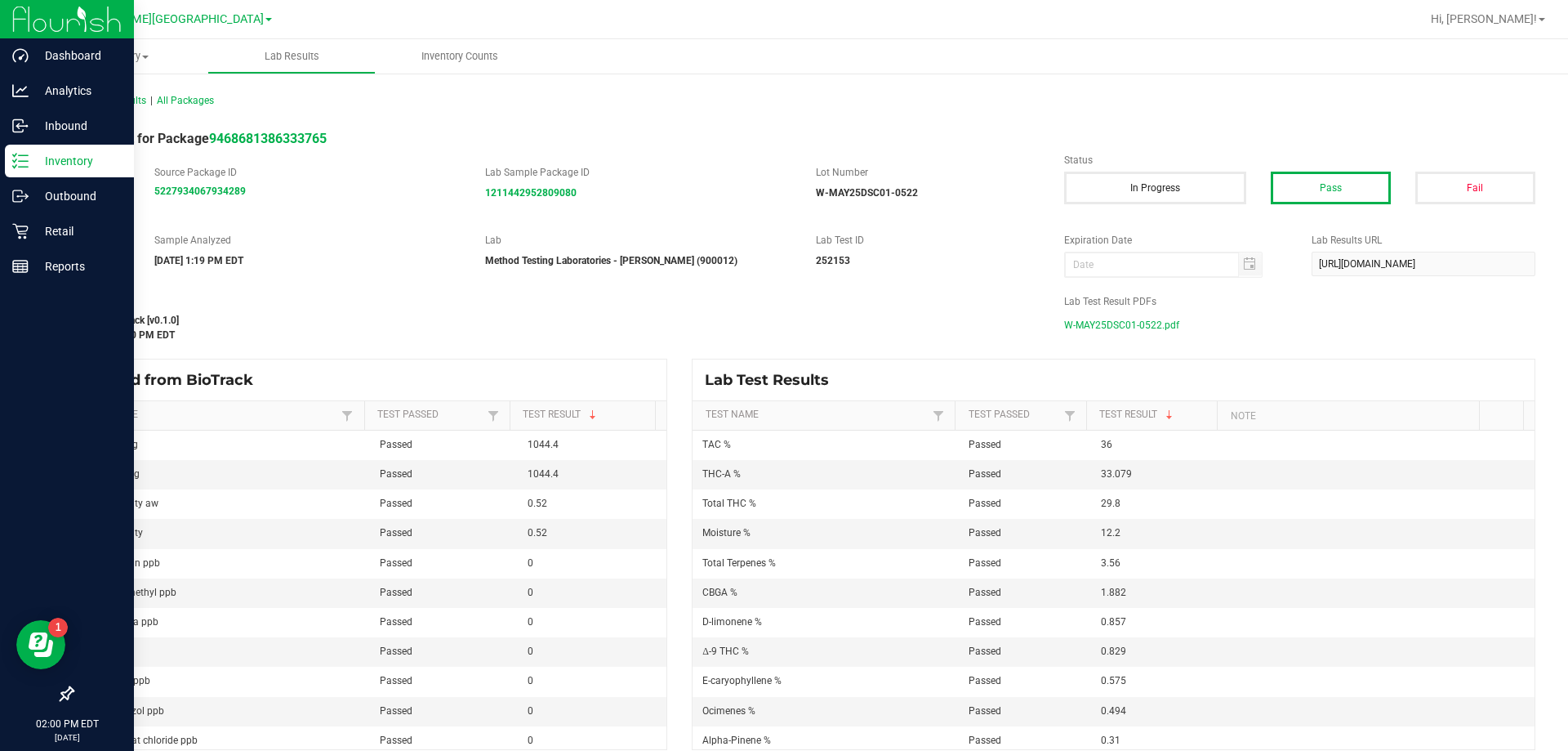 click on "Inventory" at bounding box center (69, 161) 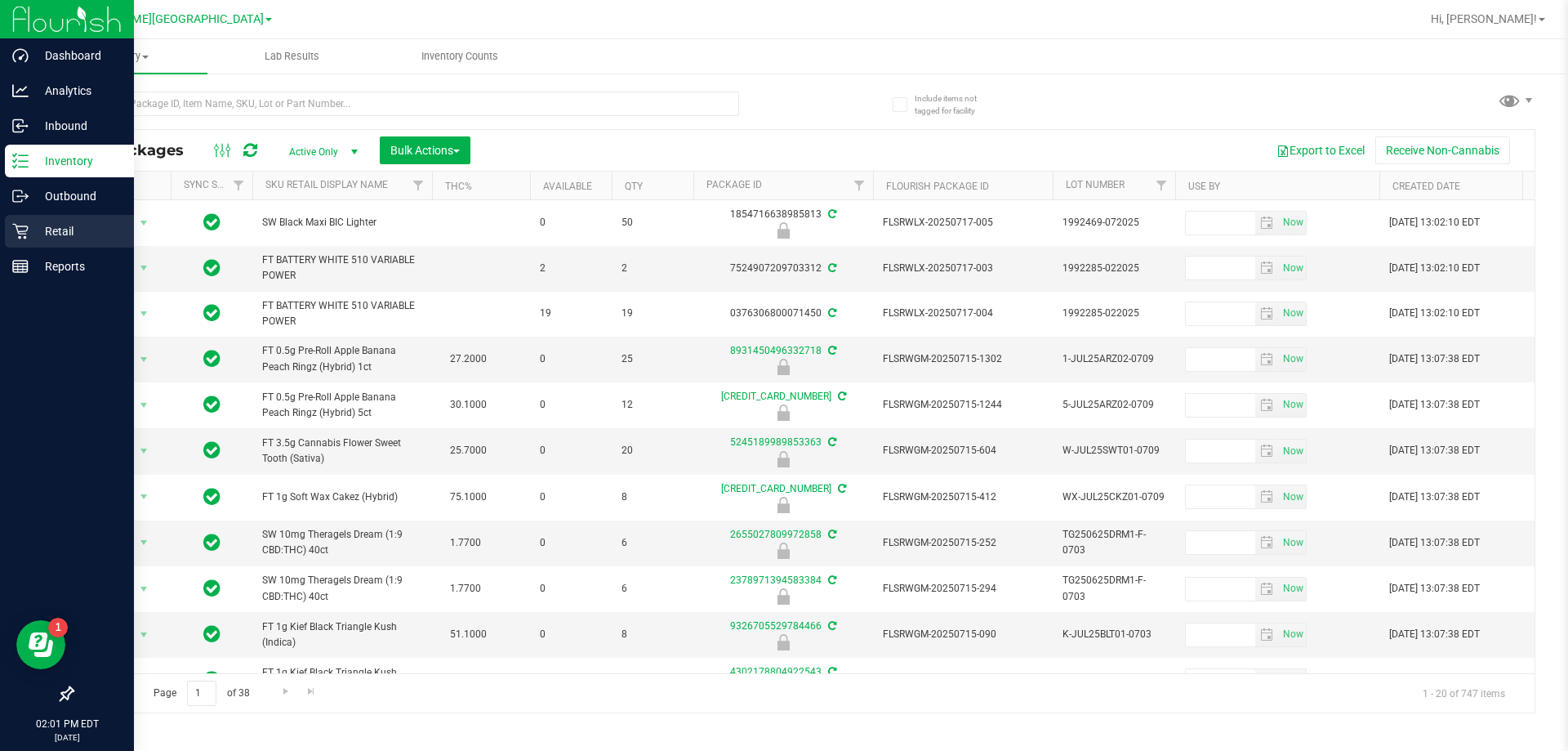 click on "Retail" at bounding box center (78, 231) 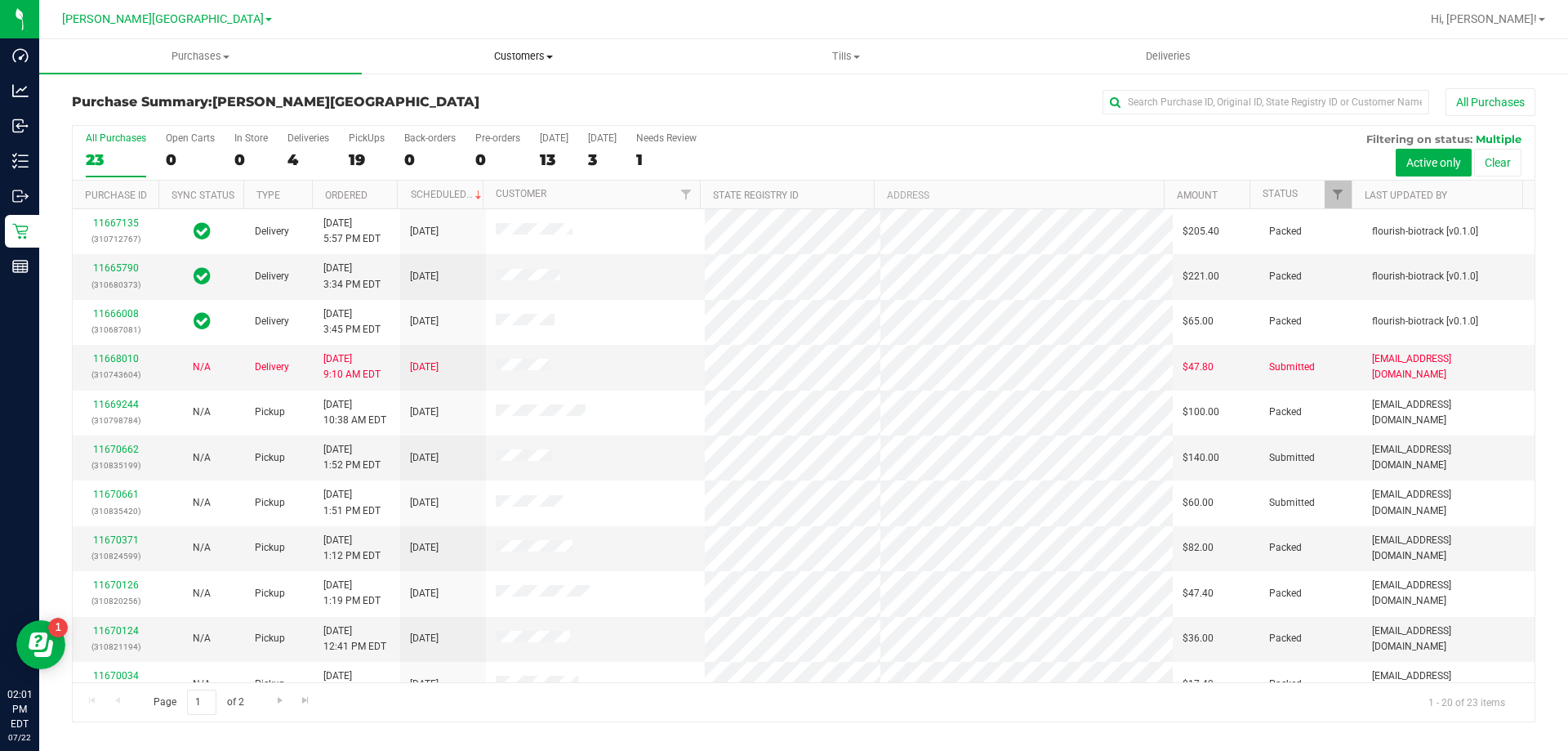 click on "Customers" at bounding box center [523, 56] 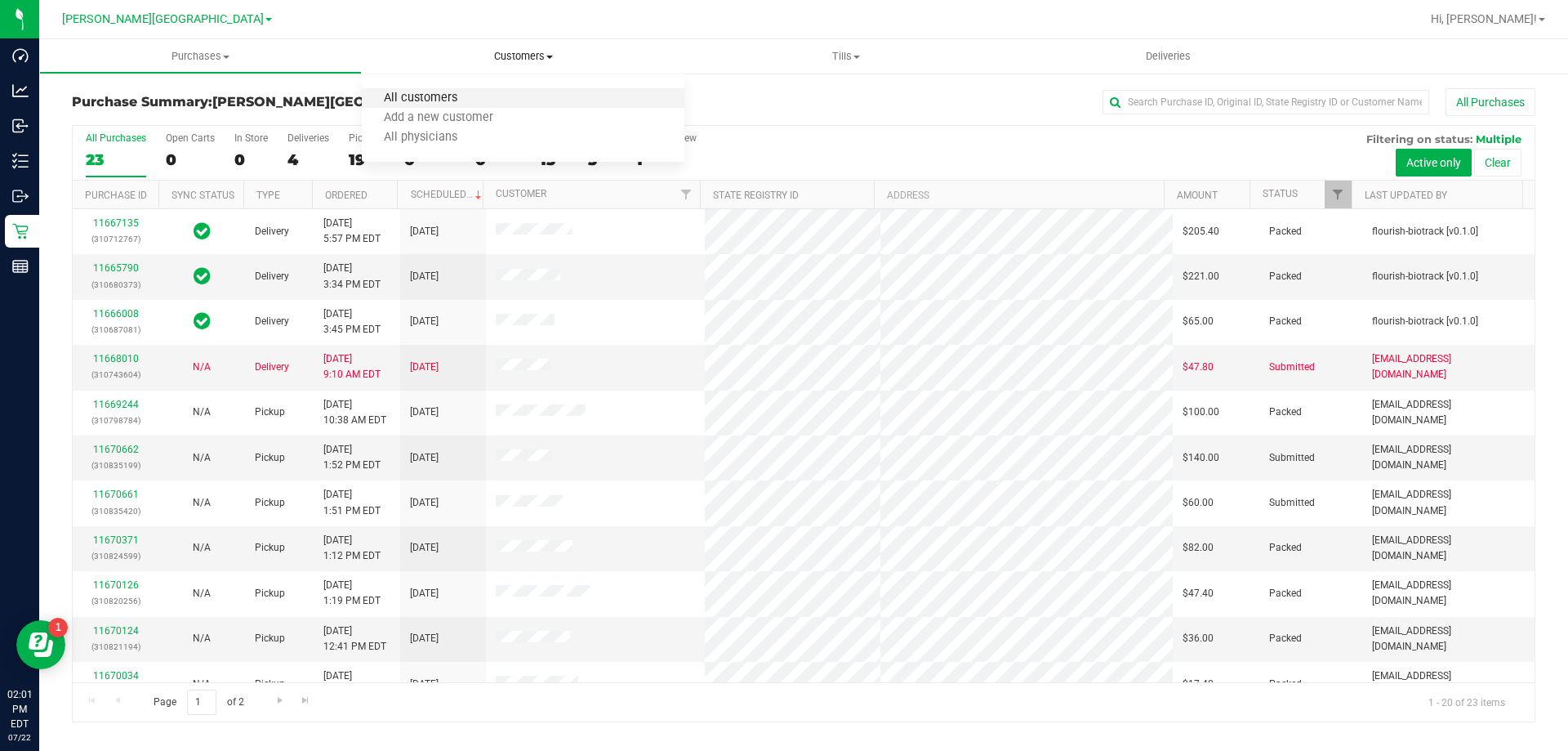 click on "All customers" at bounding box center [421, 98] 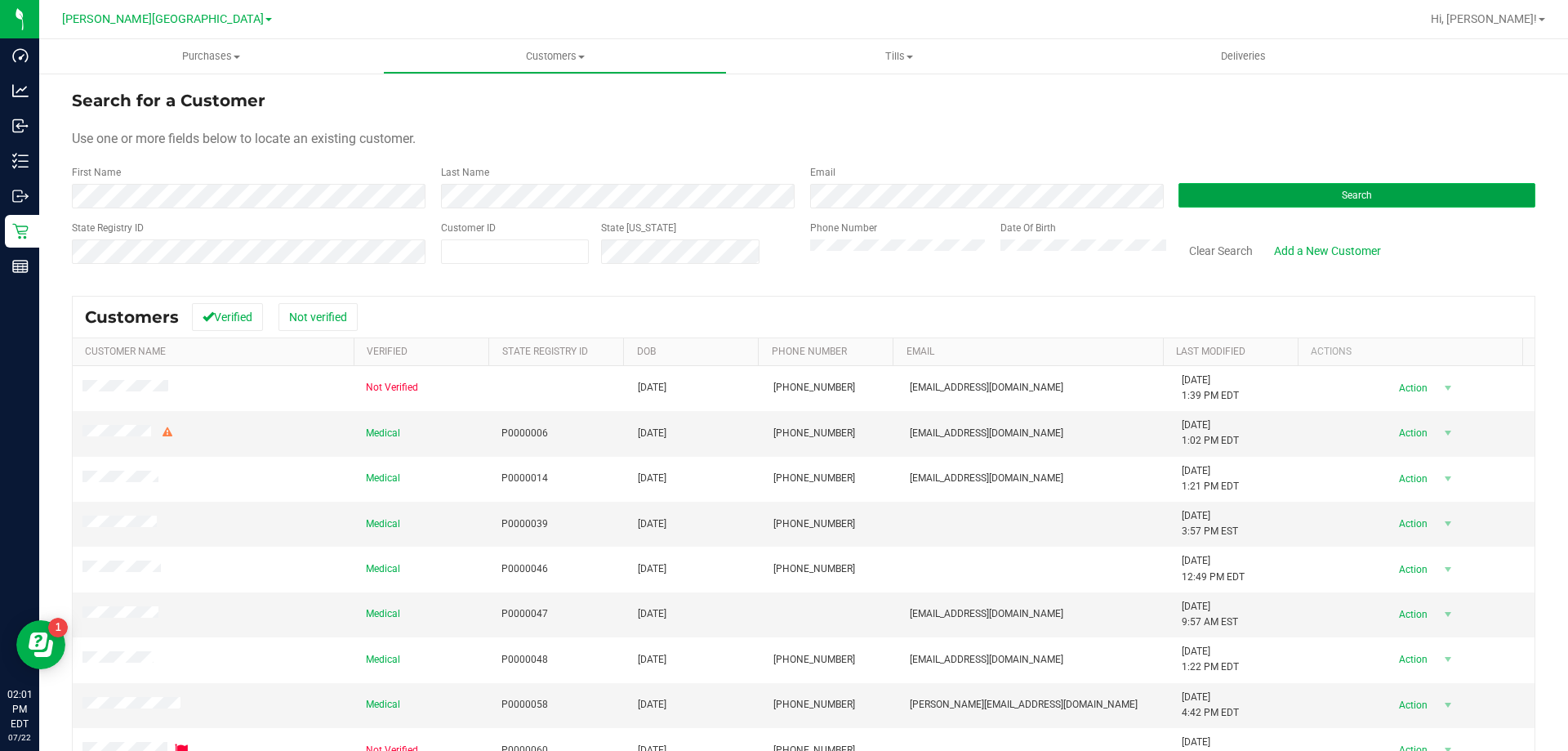 click on "Search" at bounding box center (1356, 195) 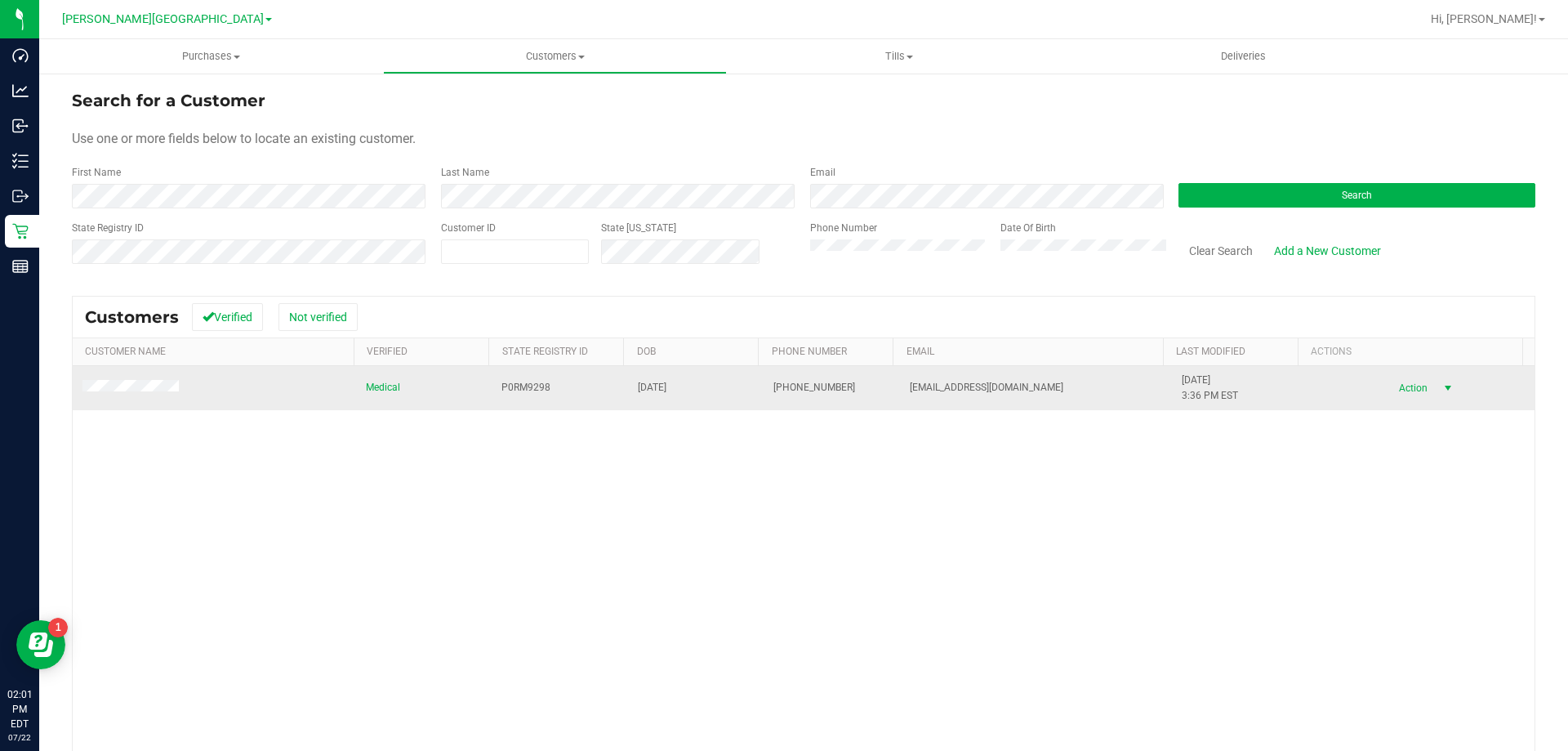 click at bounding box center [1448, 388] 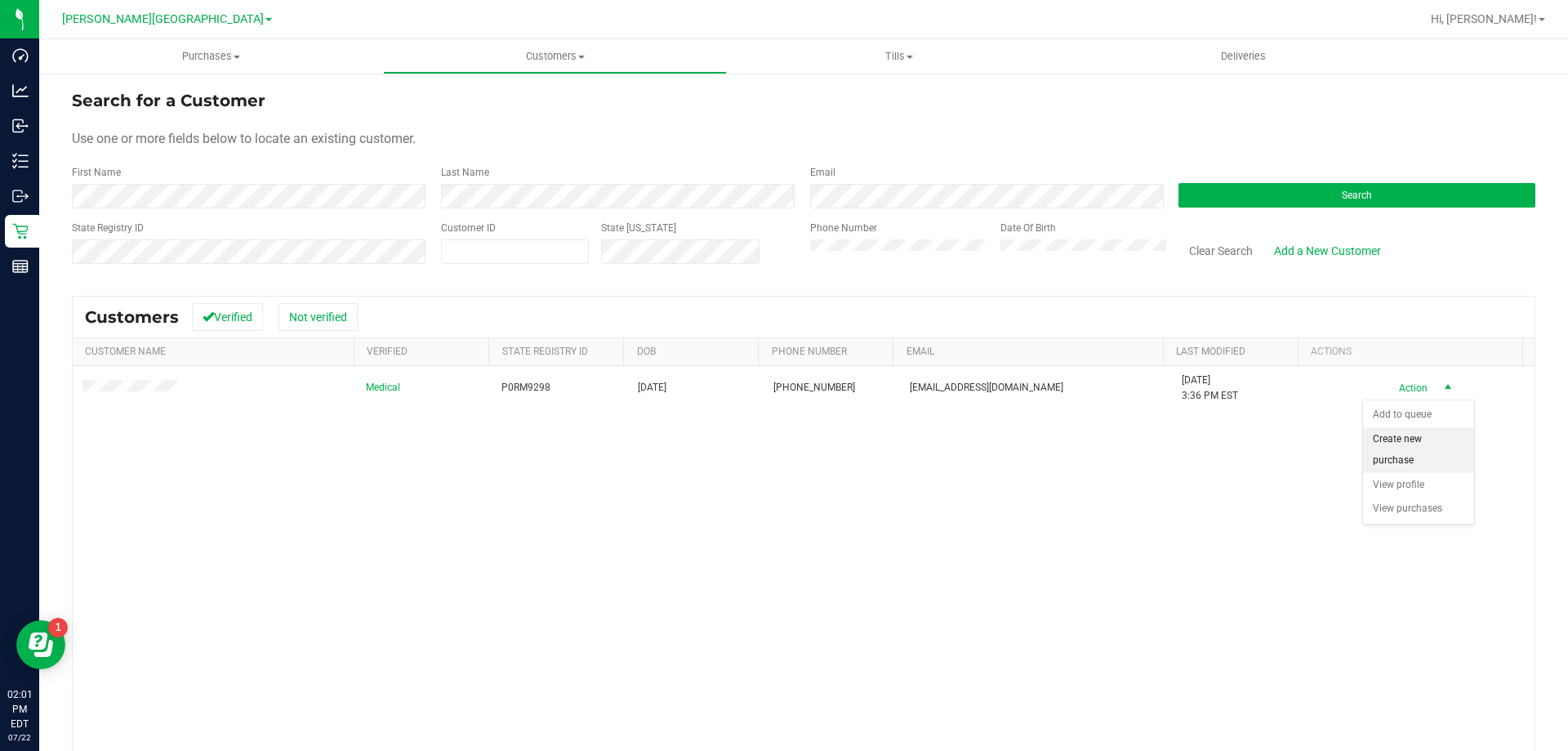 click on "Create new purchase" at bounding box center [1419, 449] 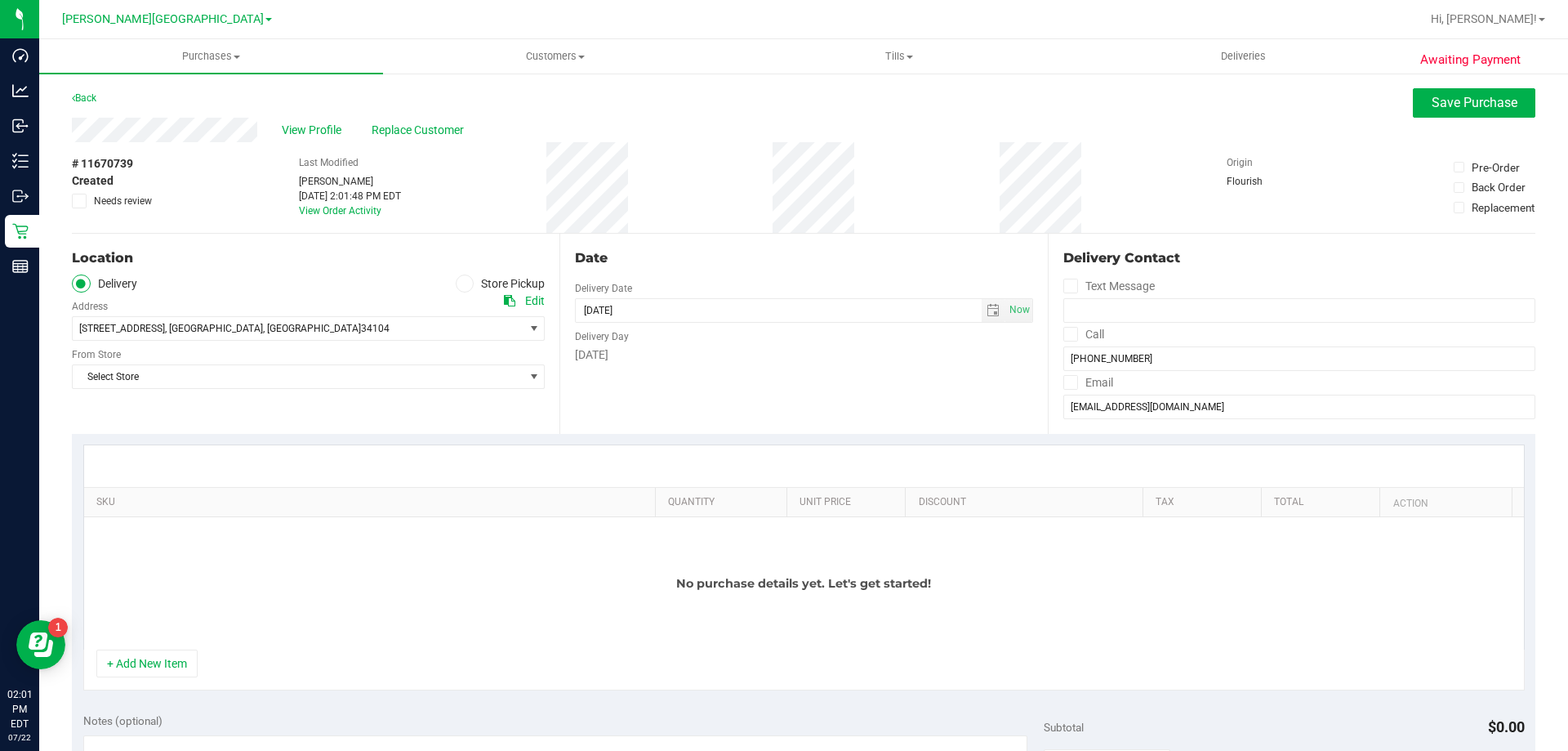 click on "Store Pickup" at bounding box center (501, 284) 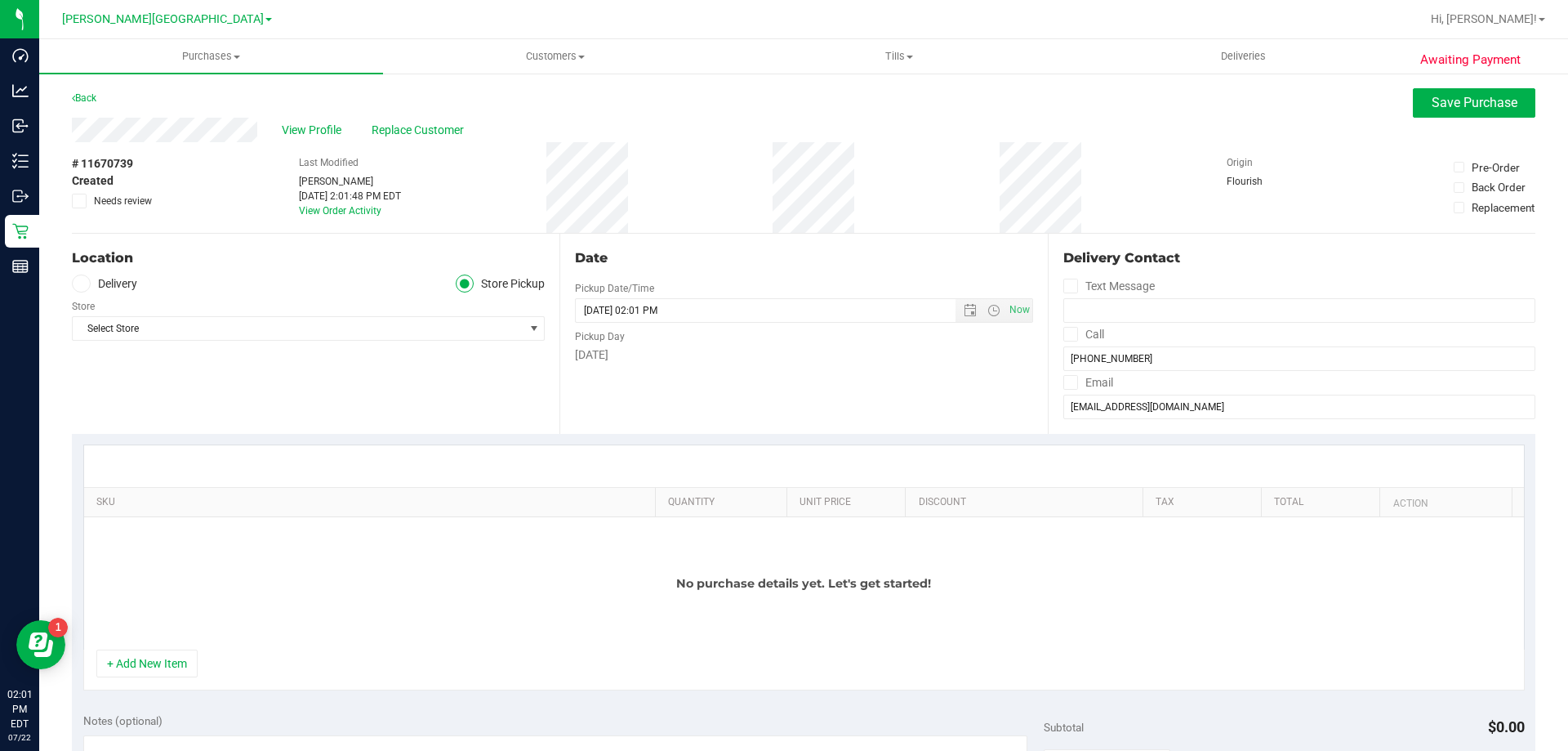 click at bounding box center (465, 284) 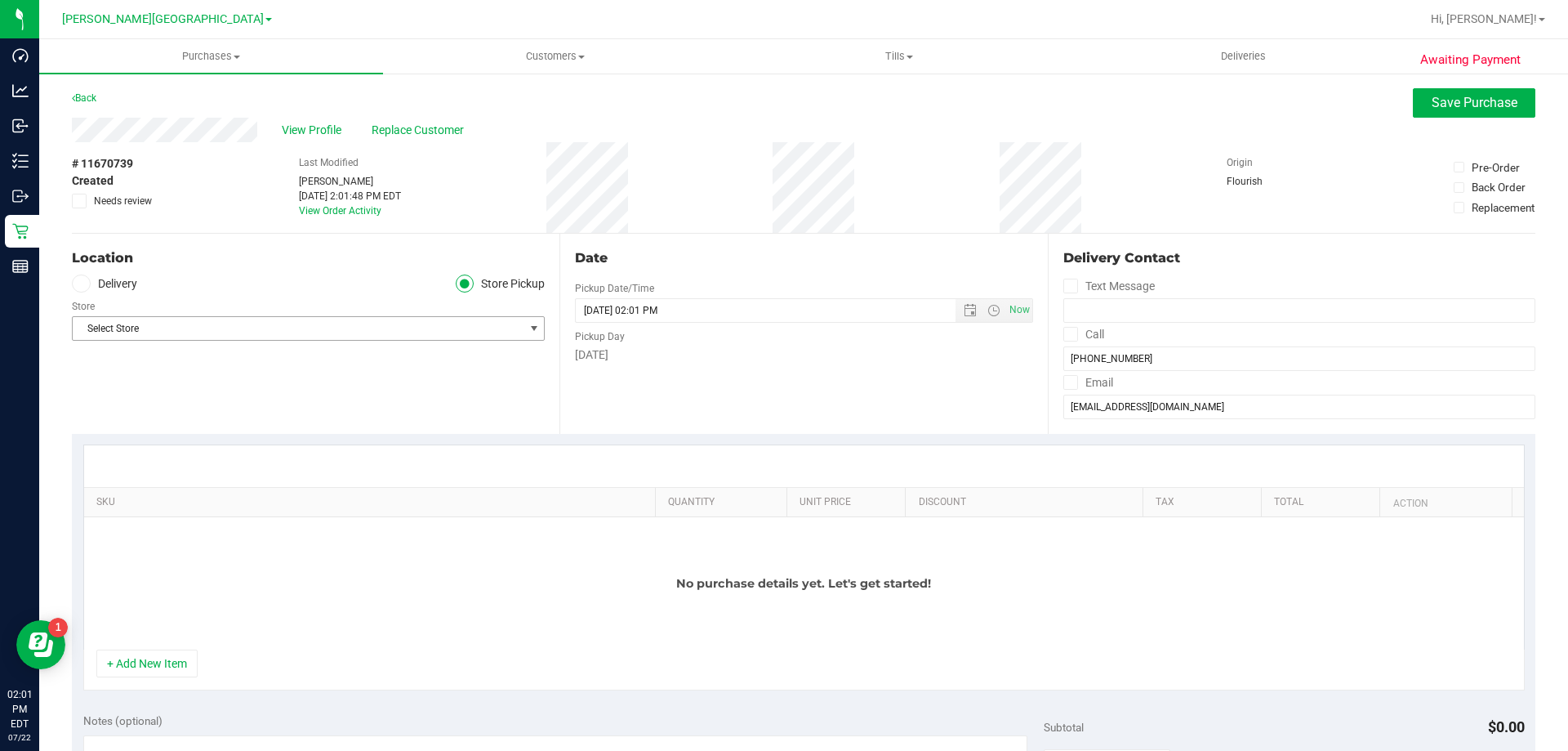 click at bounding box center (534, 329) 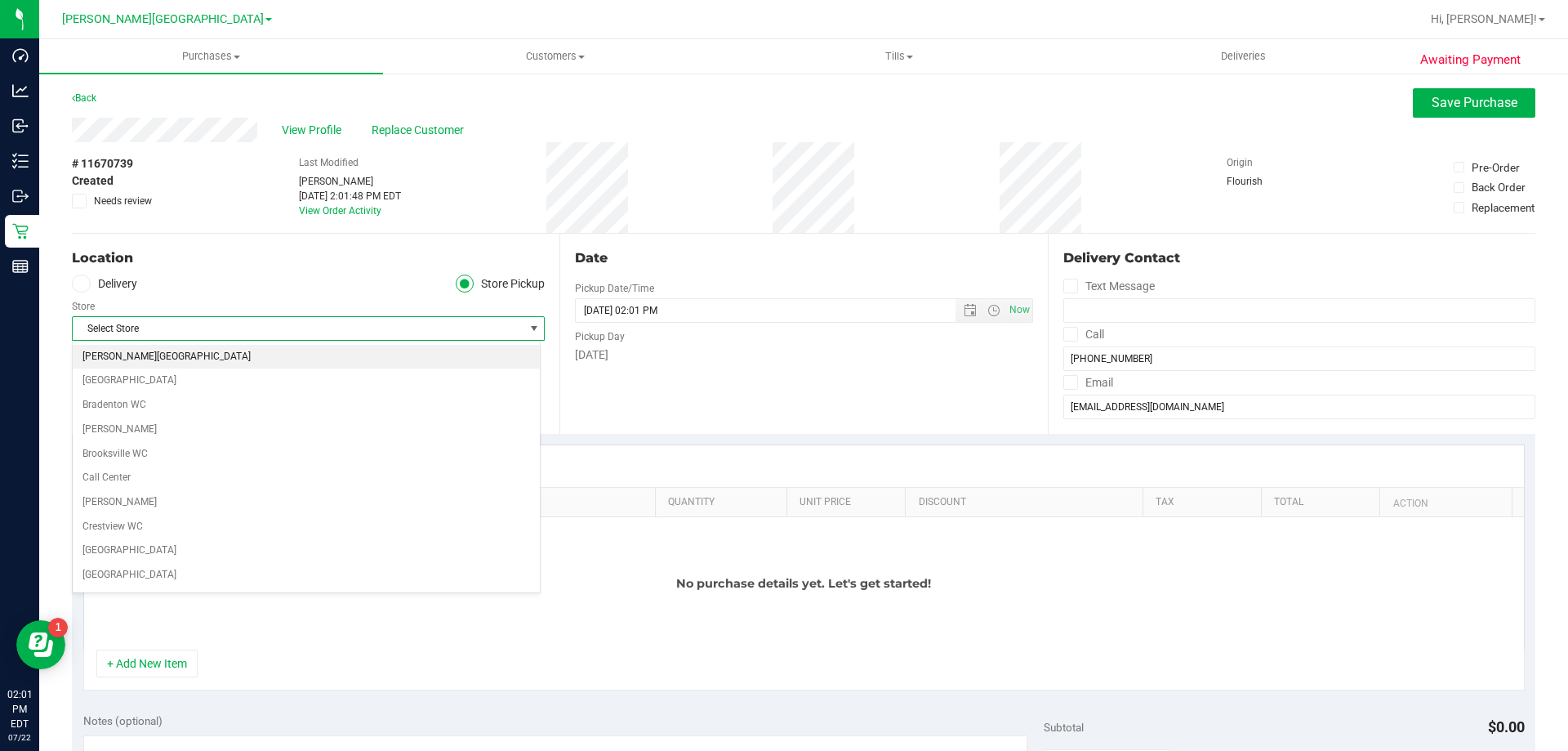 click on "[PERSON_NAME][GEOGRAPHIC_DATA]" at bounding box center [306, 357] 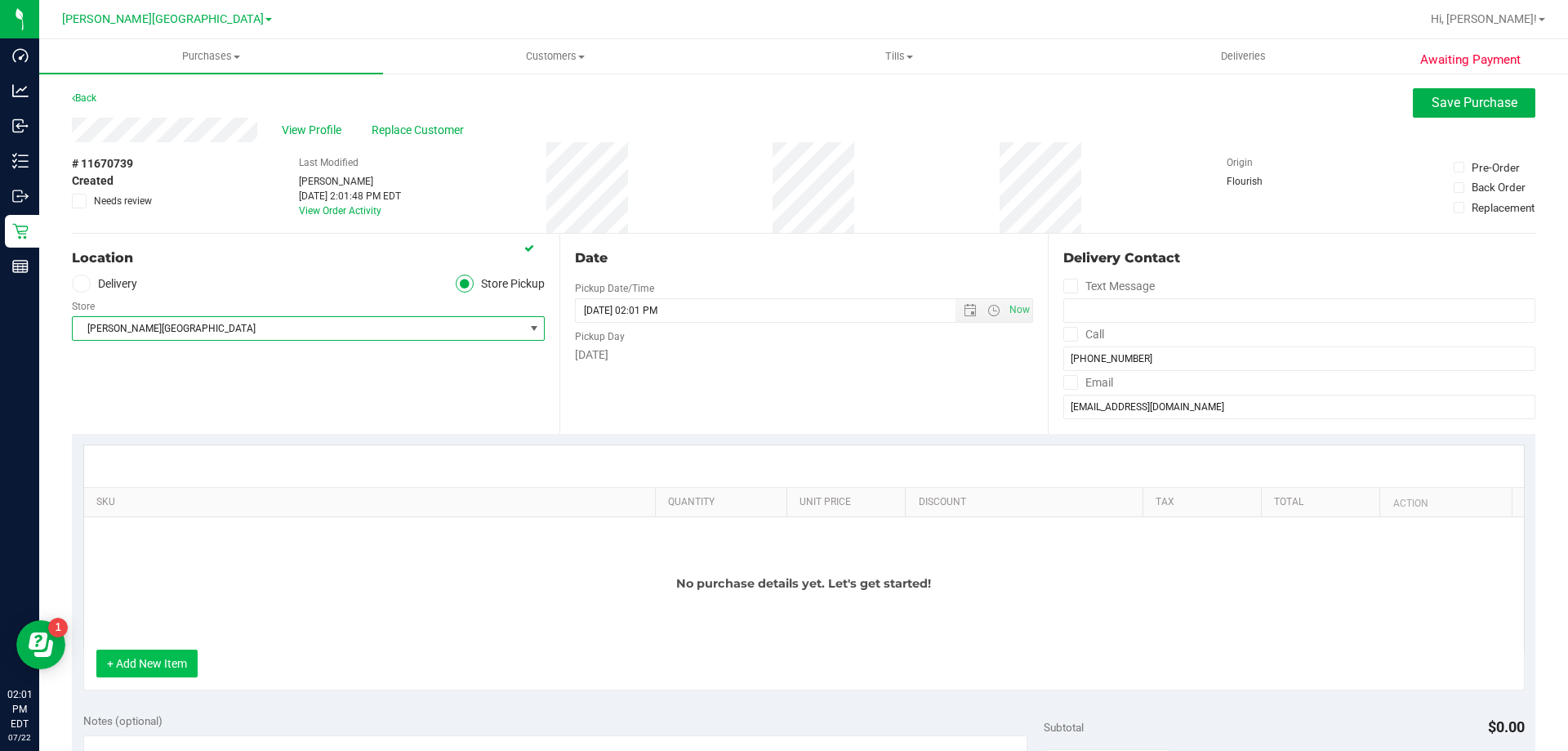 click on "+ Add New Item" at bounding box center (147, 664) 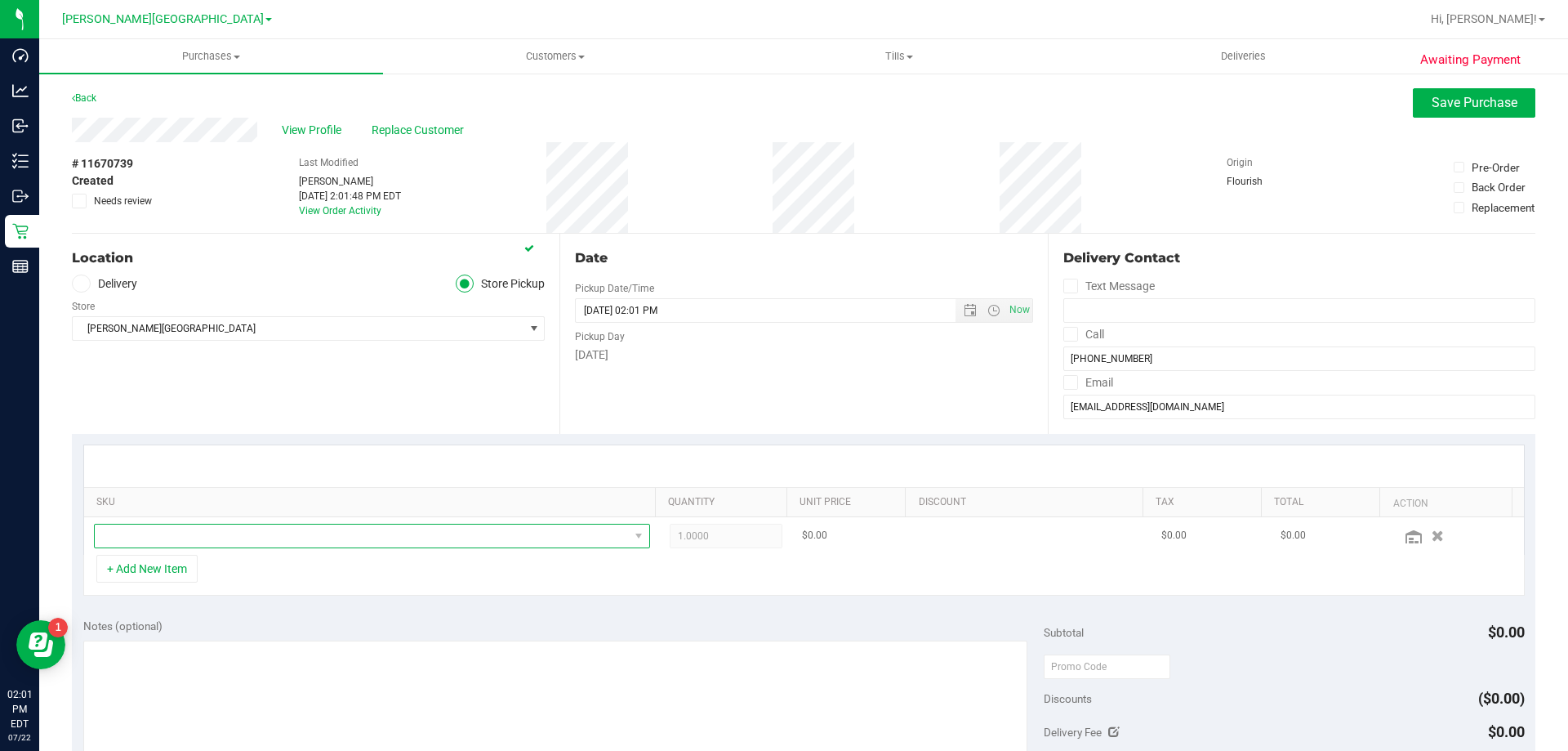 click at bounding box center [362, 536] 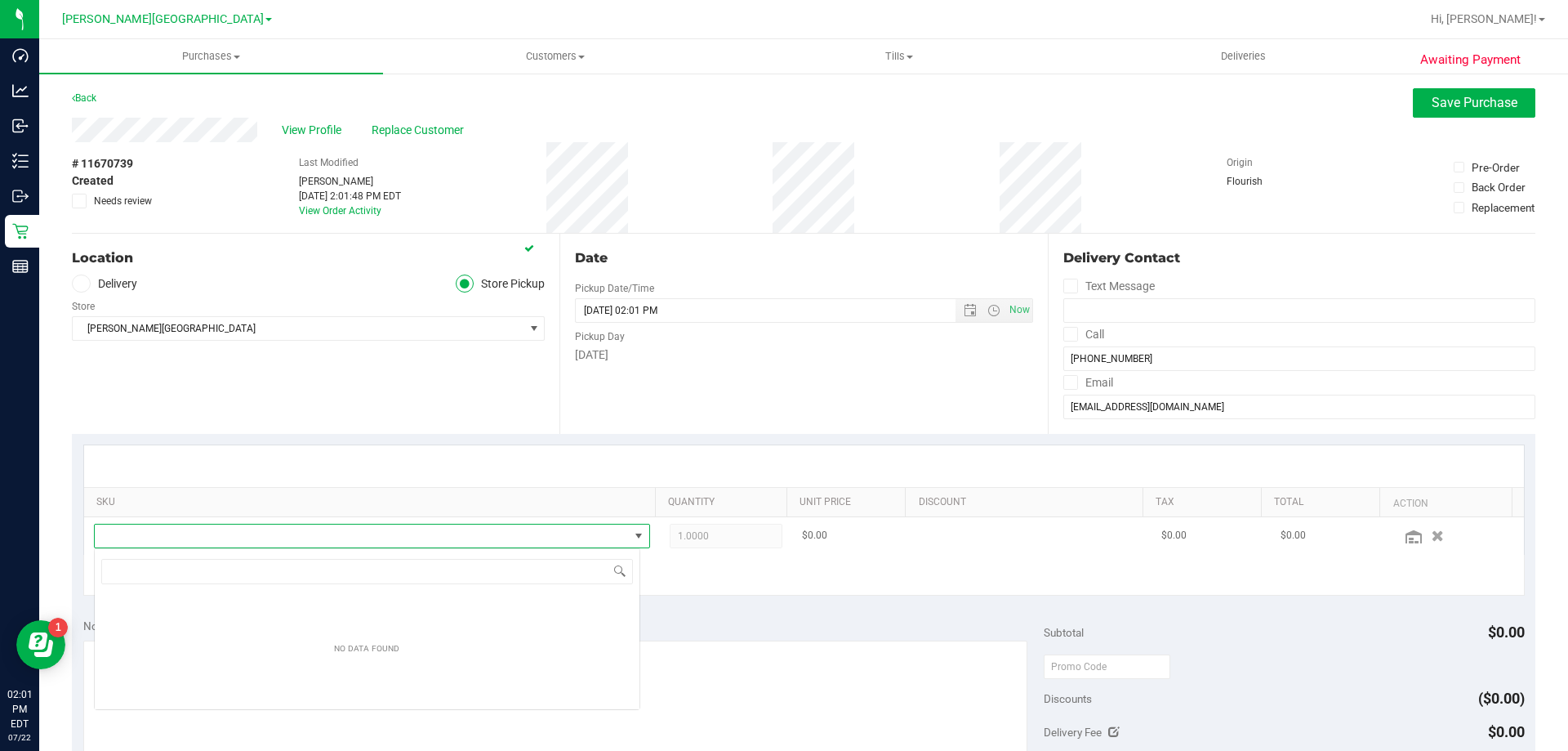 scroll, scrollTop: 81695, scrollLeft: 81120, axis: both 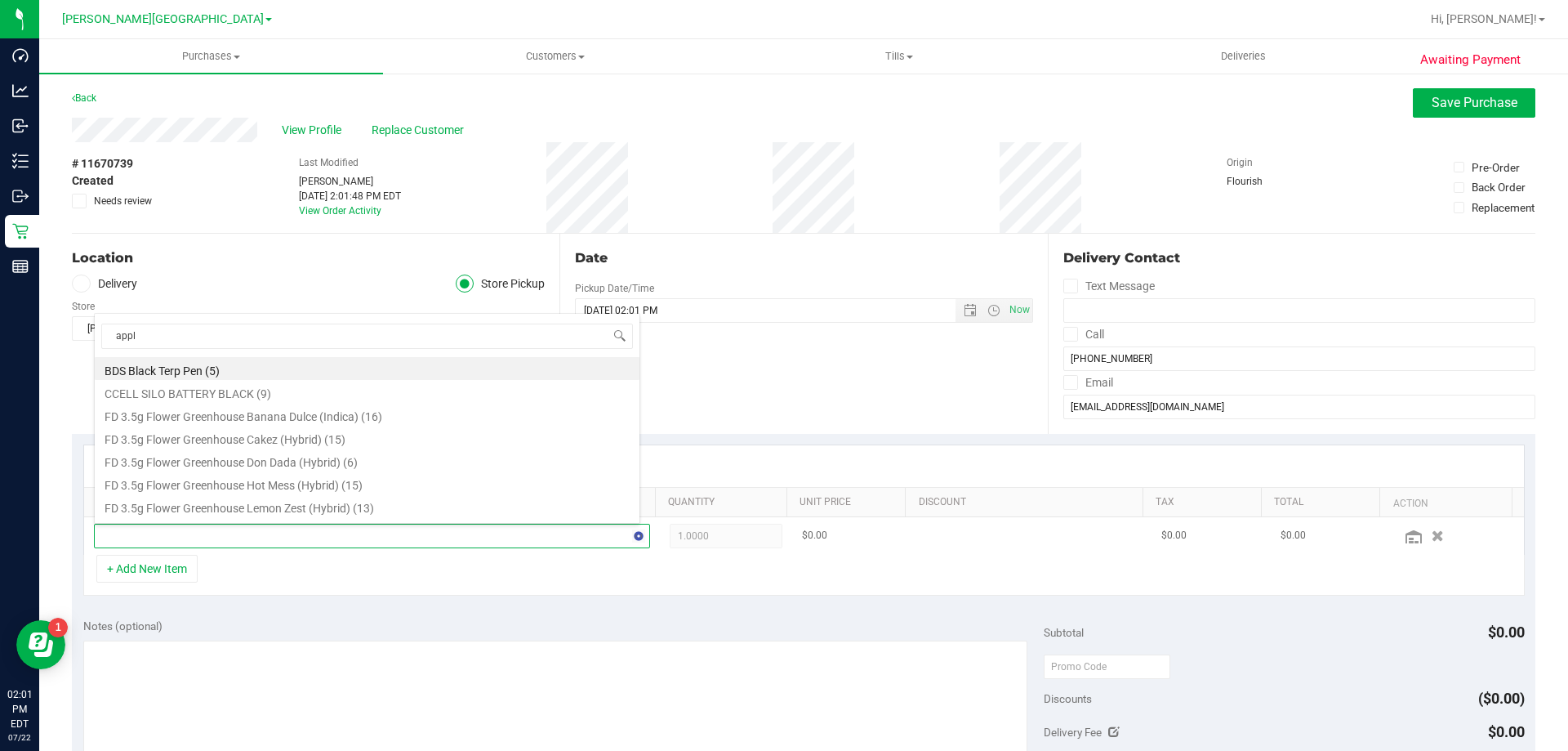 type on "apple" 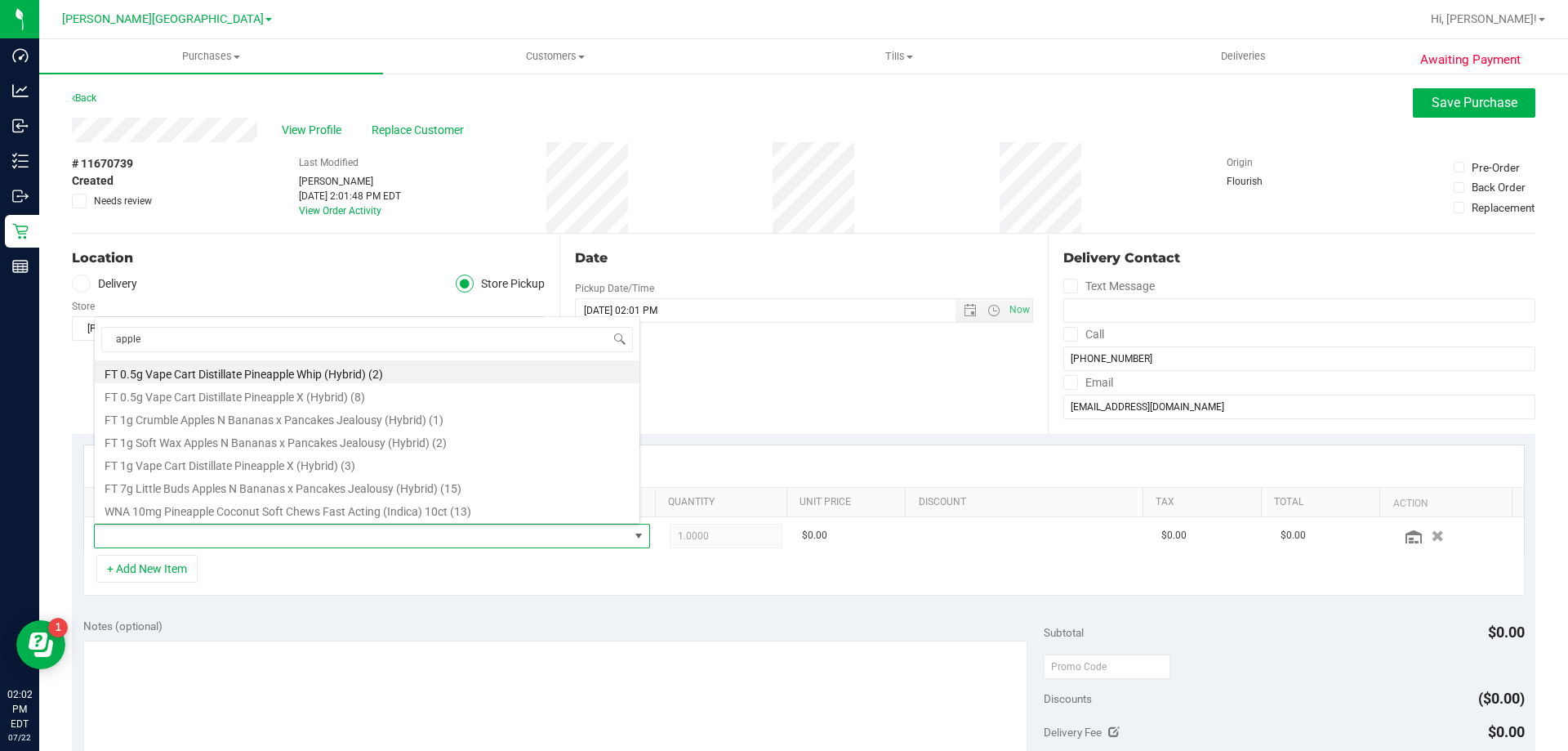 click on "+ Add New Item" at bounding box center (804, 575) 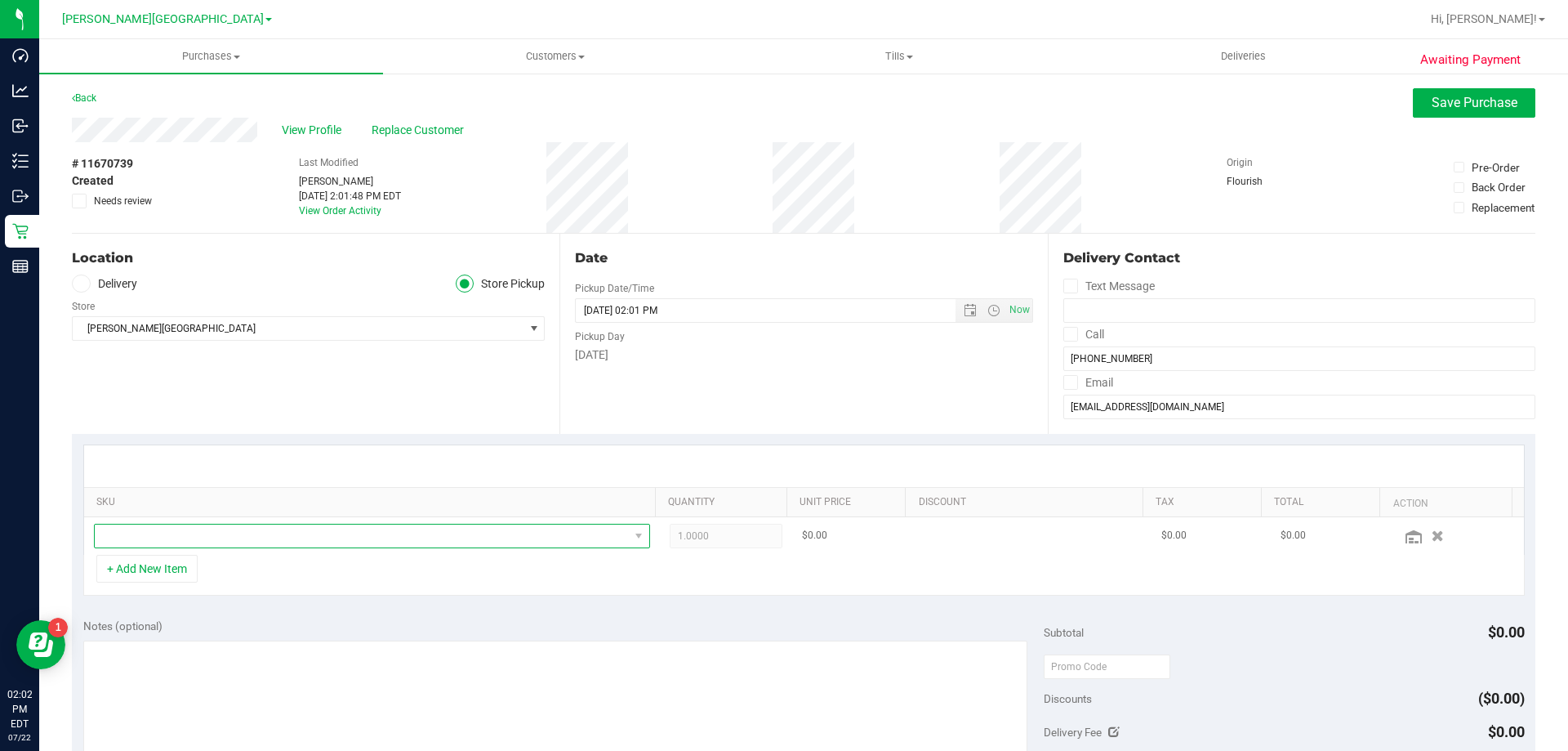 click at bounding box center [362, 536] 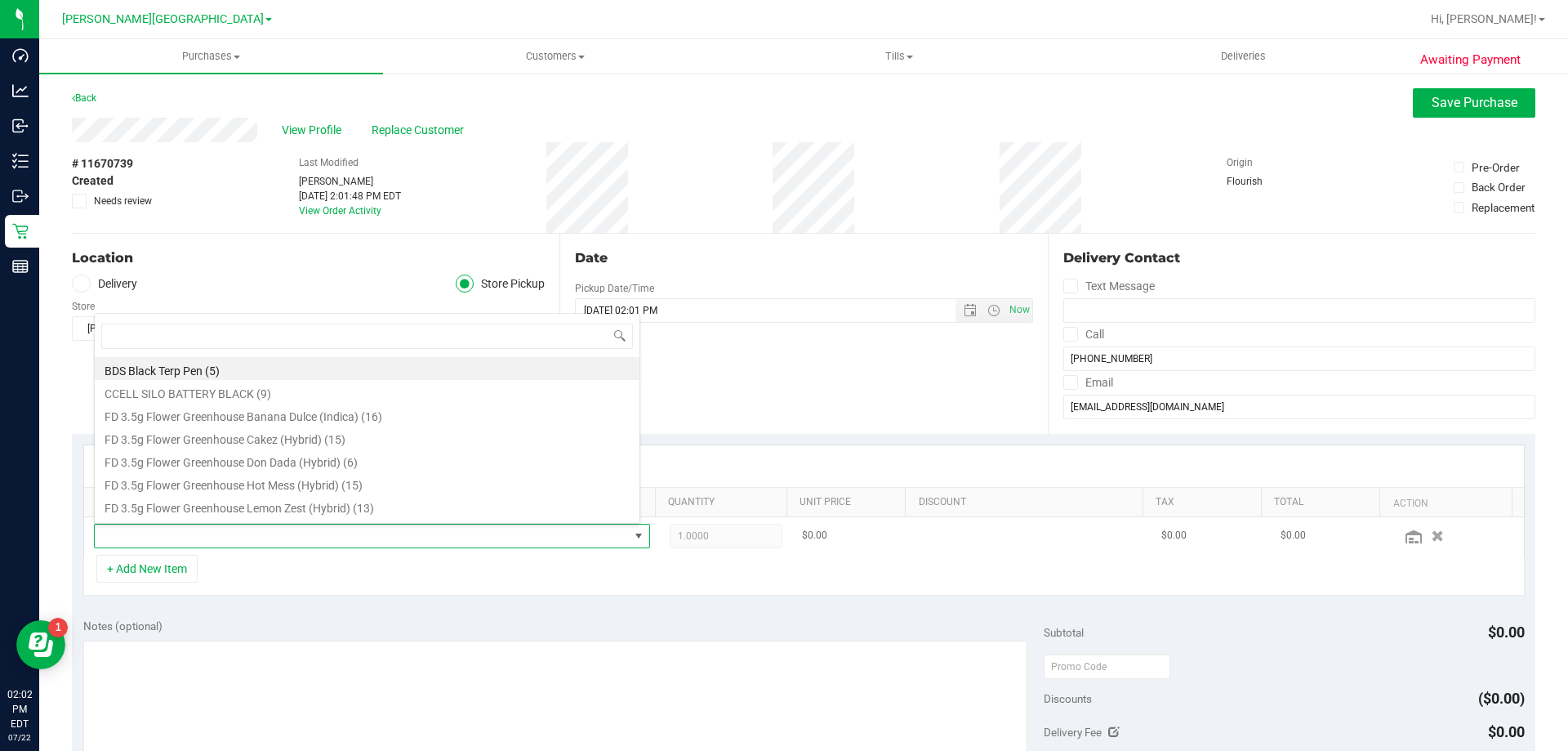 scroll, scrollTop: 81695, scrollLeft: 81120, axis: both 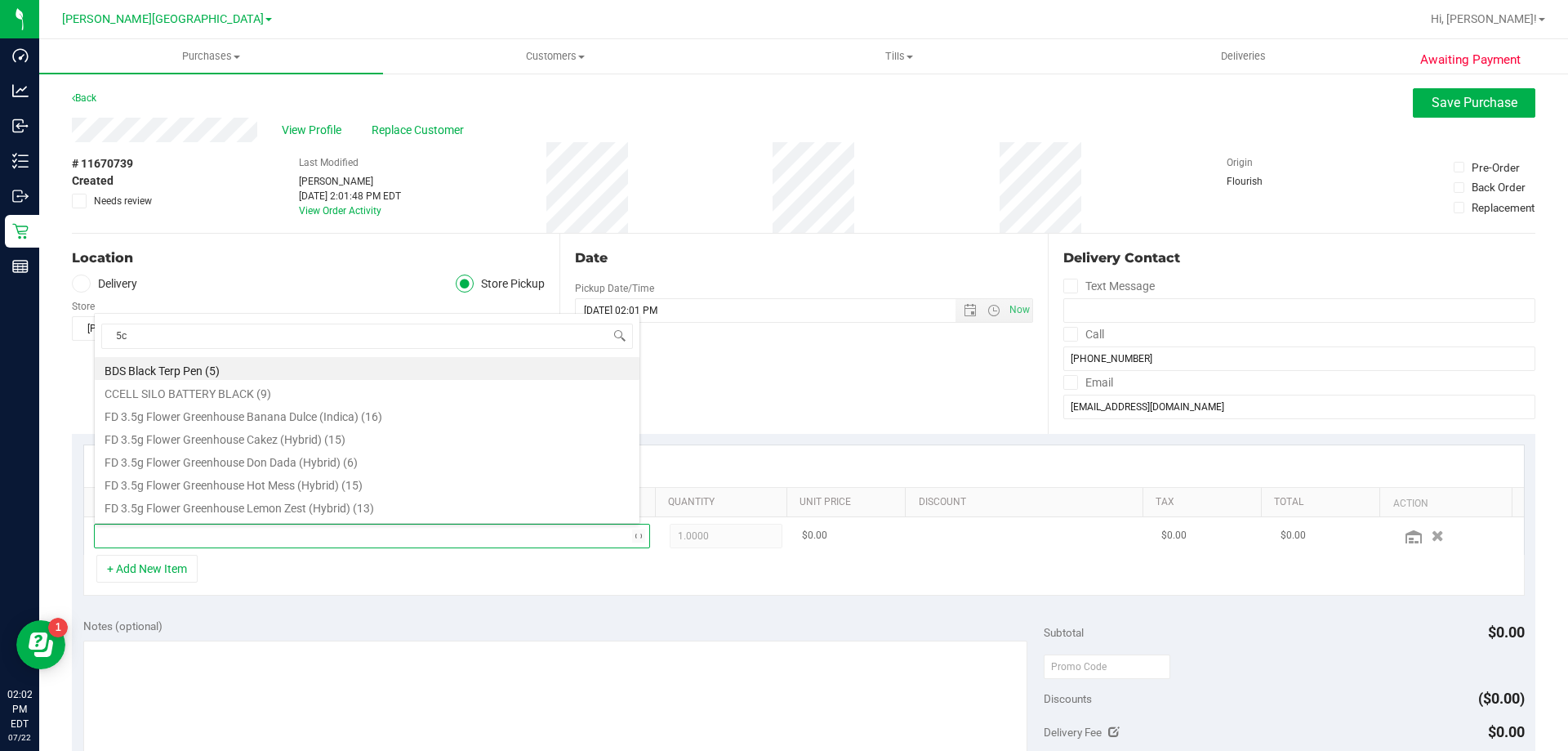 type on "5ct" 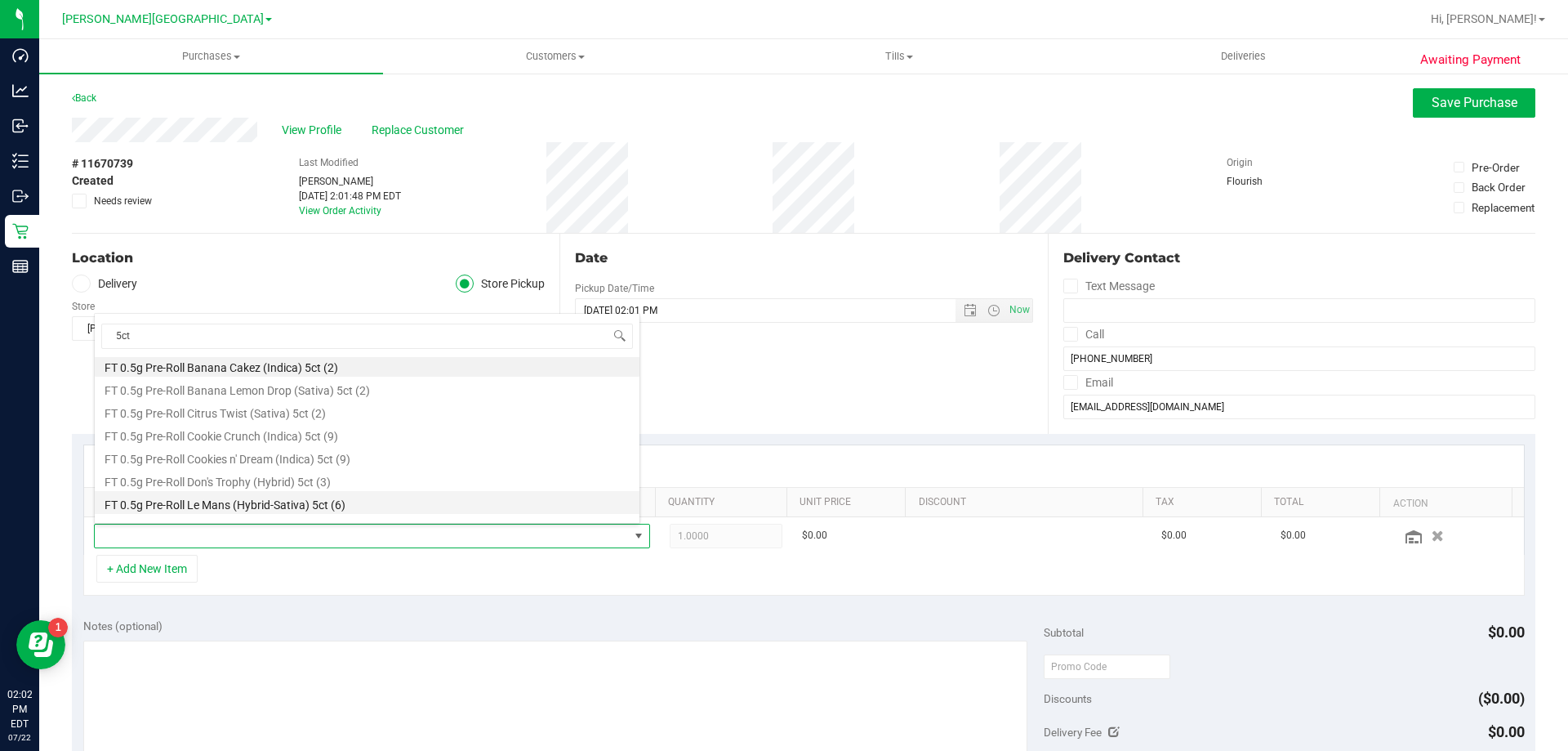 scroll, scrollTop: 0, scrollLeft: 0, axis: both 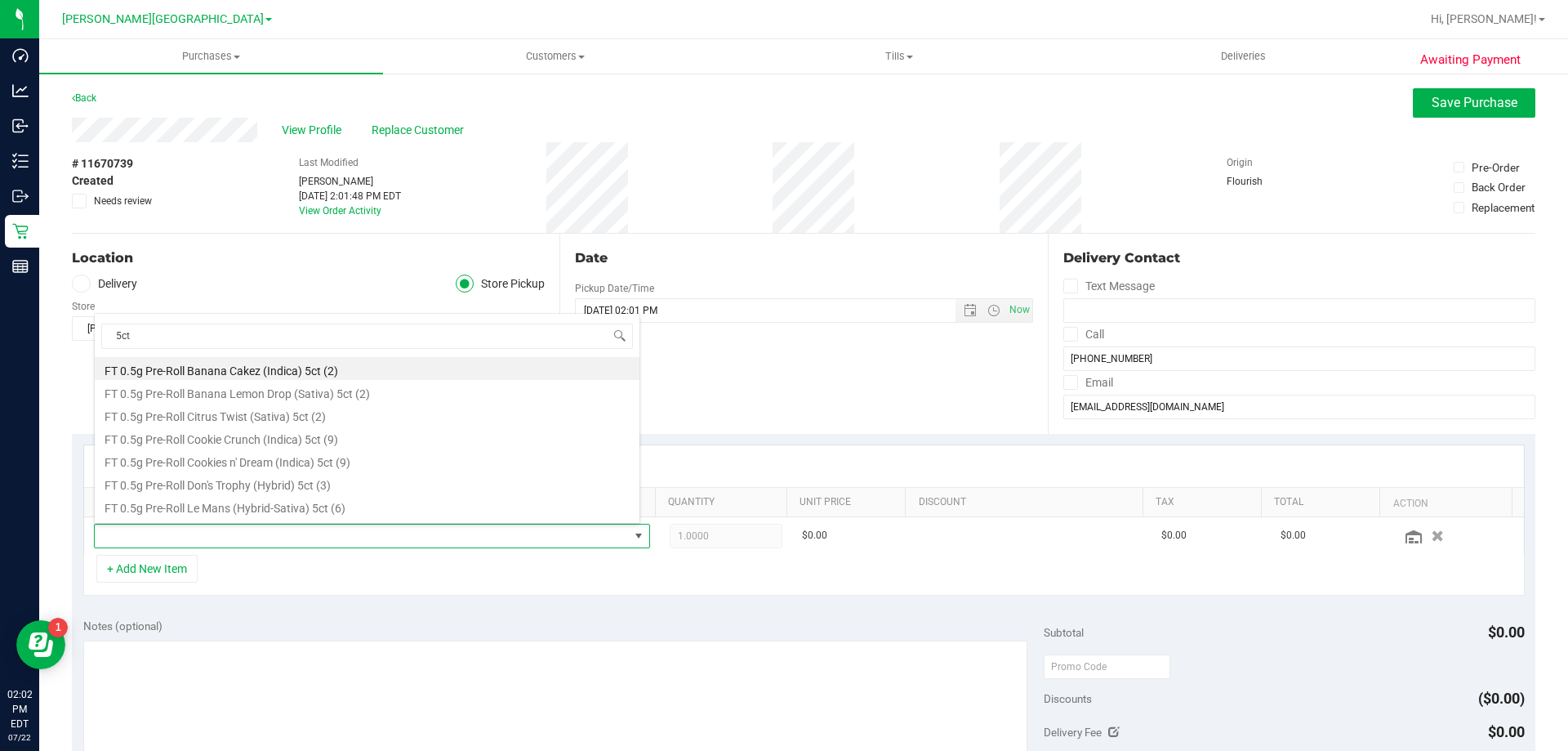 drag, startPoint x: 145, startPoint y: 327, endPoint x: 96, endPoint y: 343, distance: 51.546096 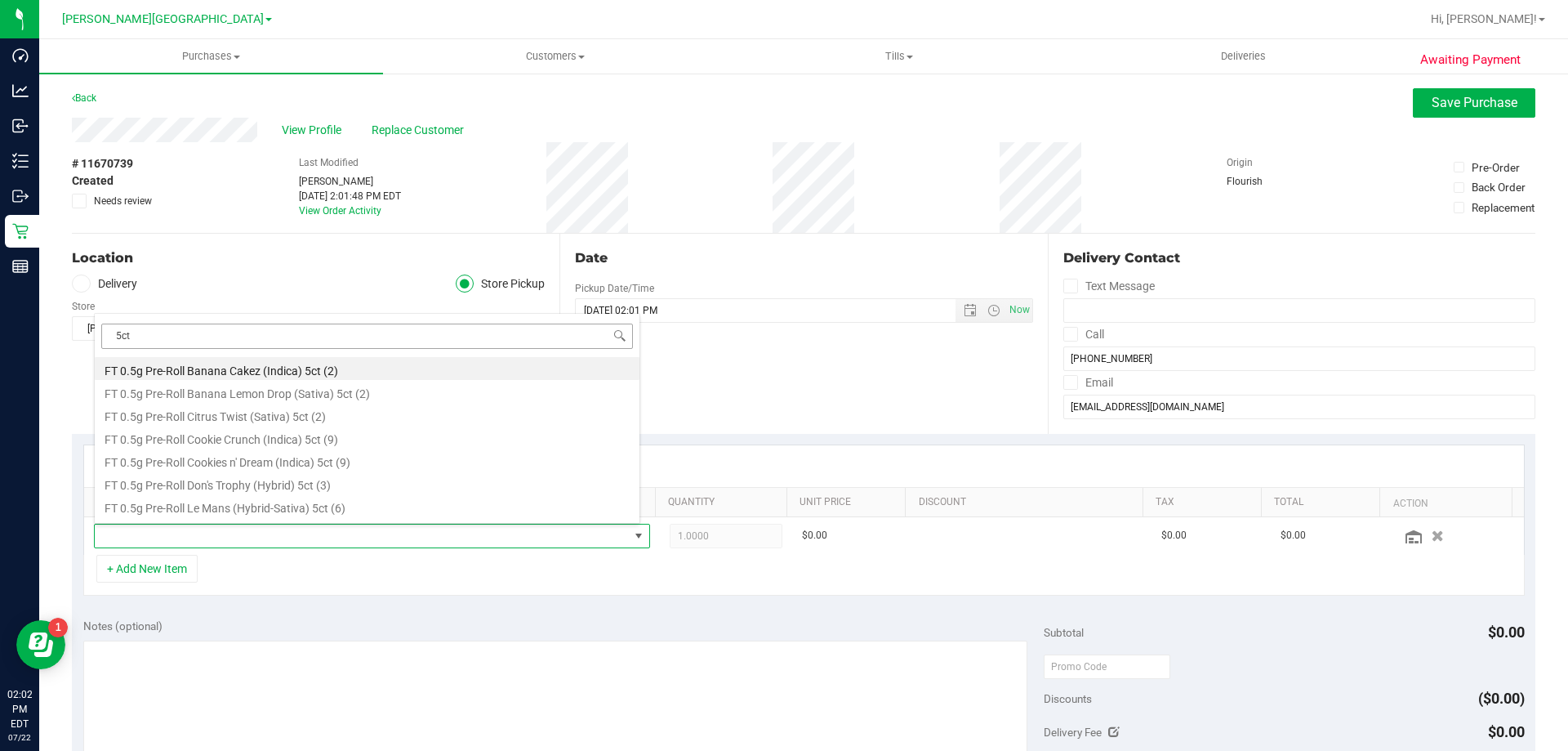 type 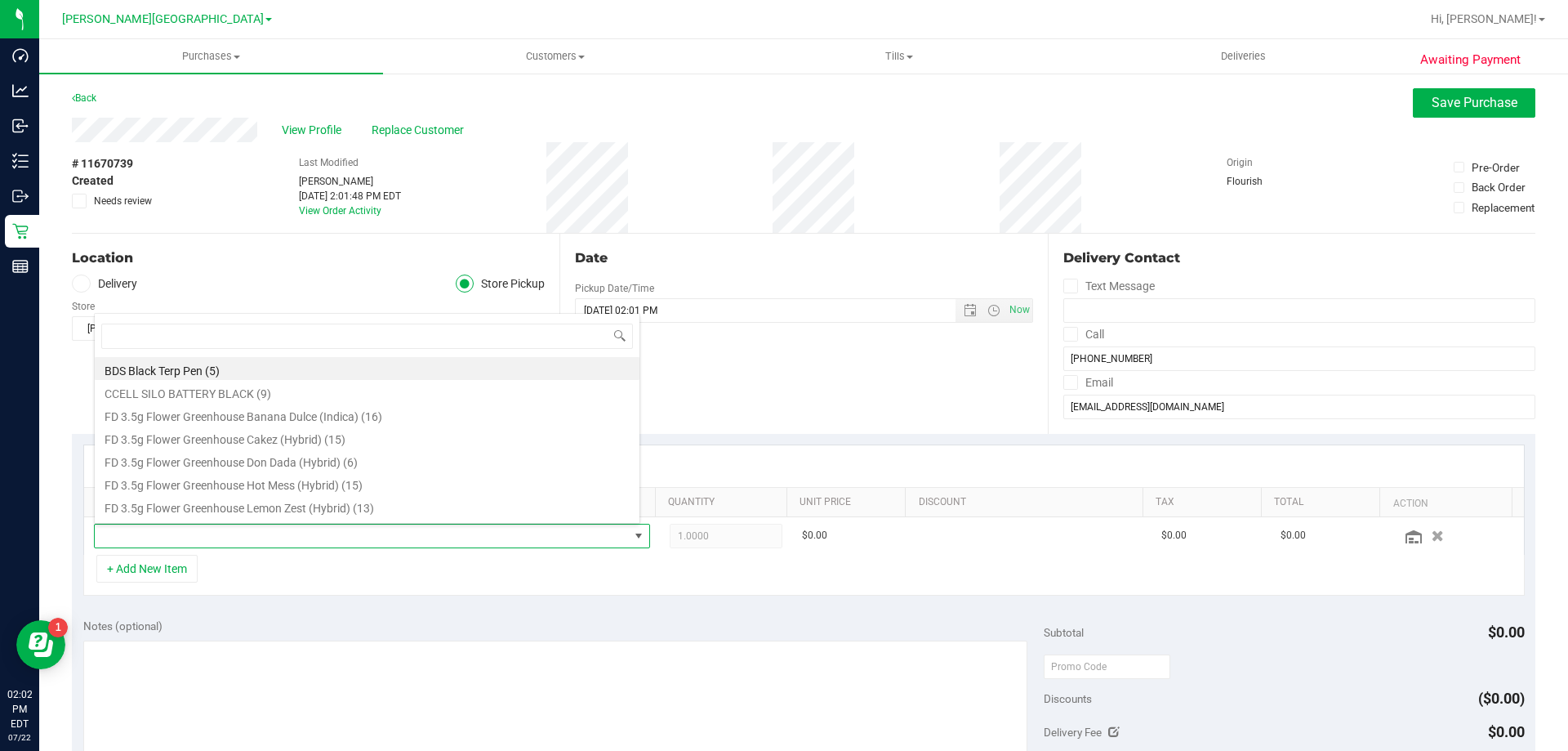 click on "+ Add New Item" at bounding box center (804, 575) 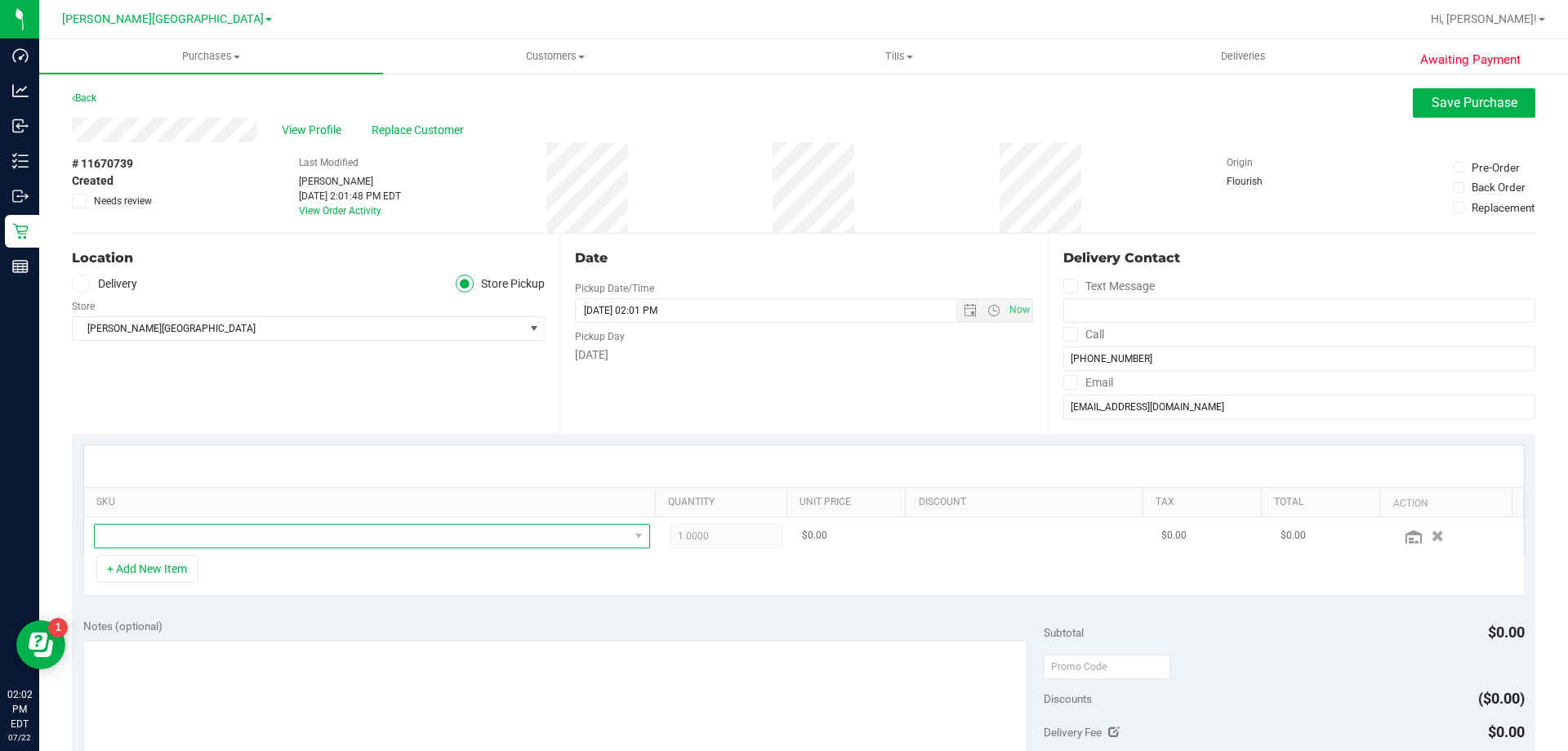 click at bounding box center [362, 536] 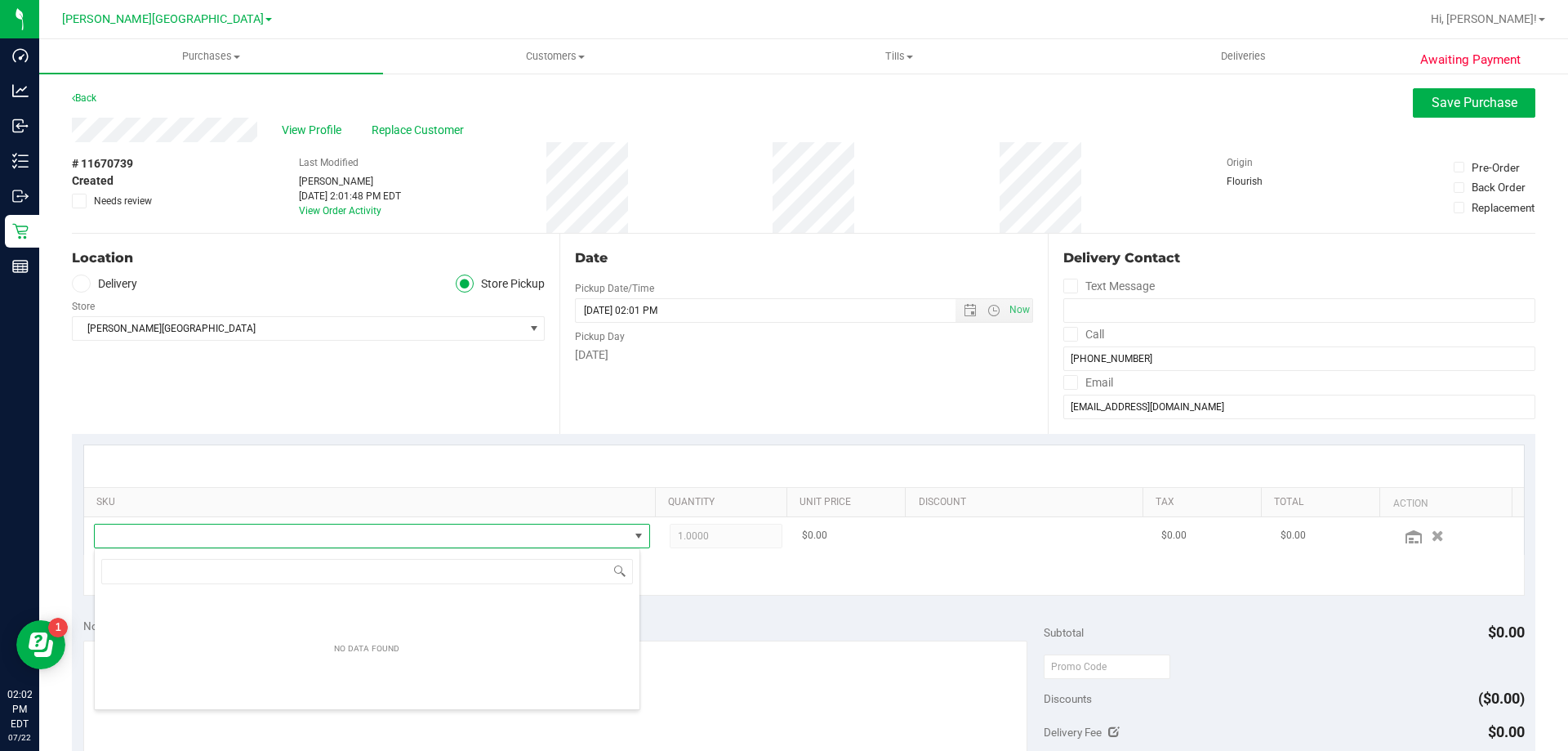 scroll, scrollTop: 81695, scrollLeft: 81120, axis: both 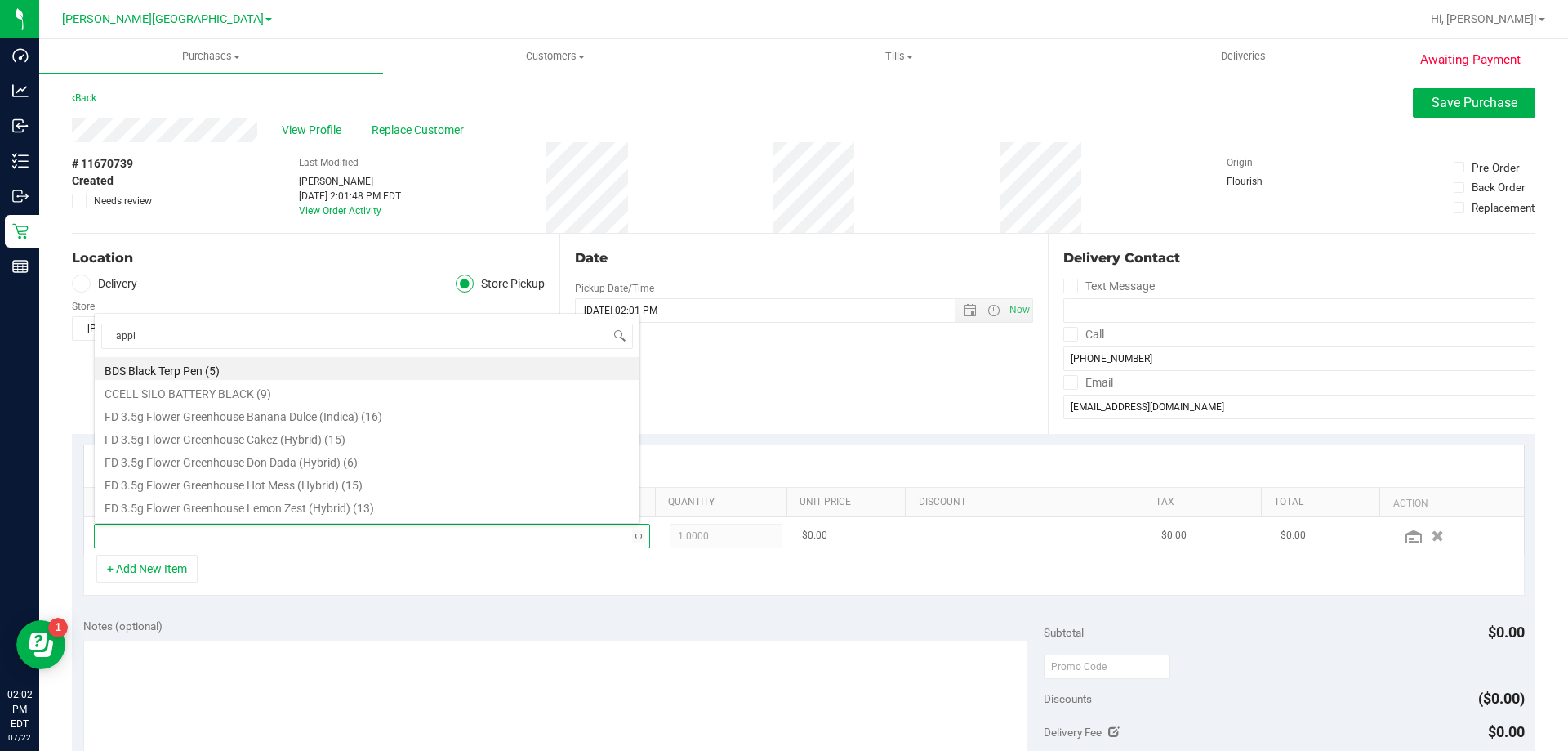 type on "apple" 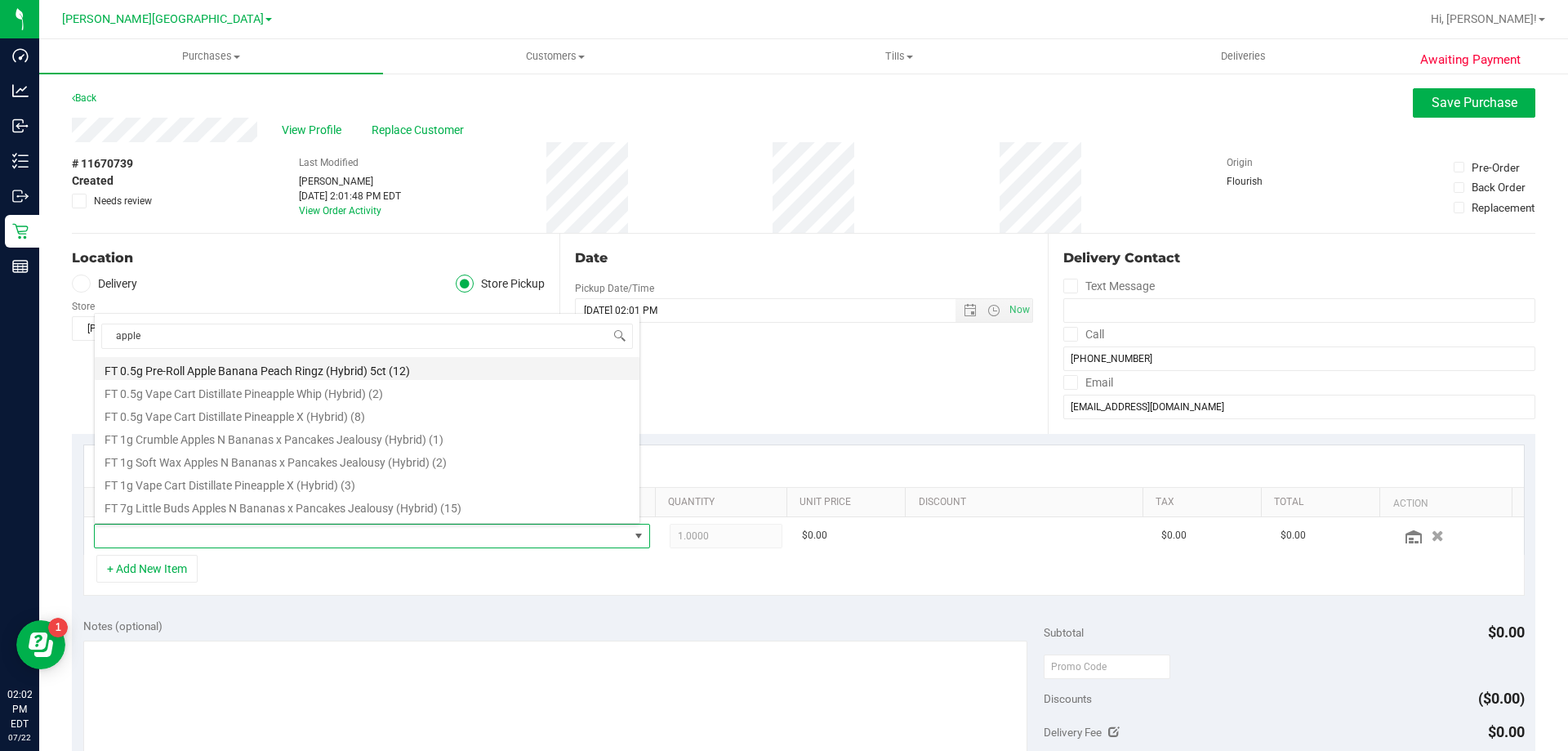 click on "FT 0.5g Pre-Roll Apple Banana Peach Ringz (Hybrid) 5ct (12)" at bounding box center [367, 369] 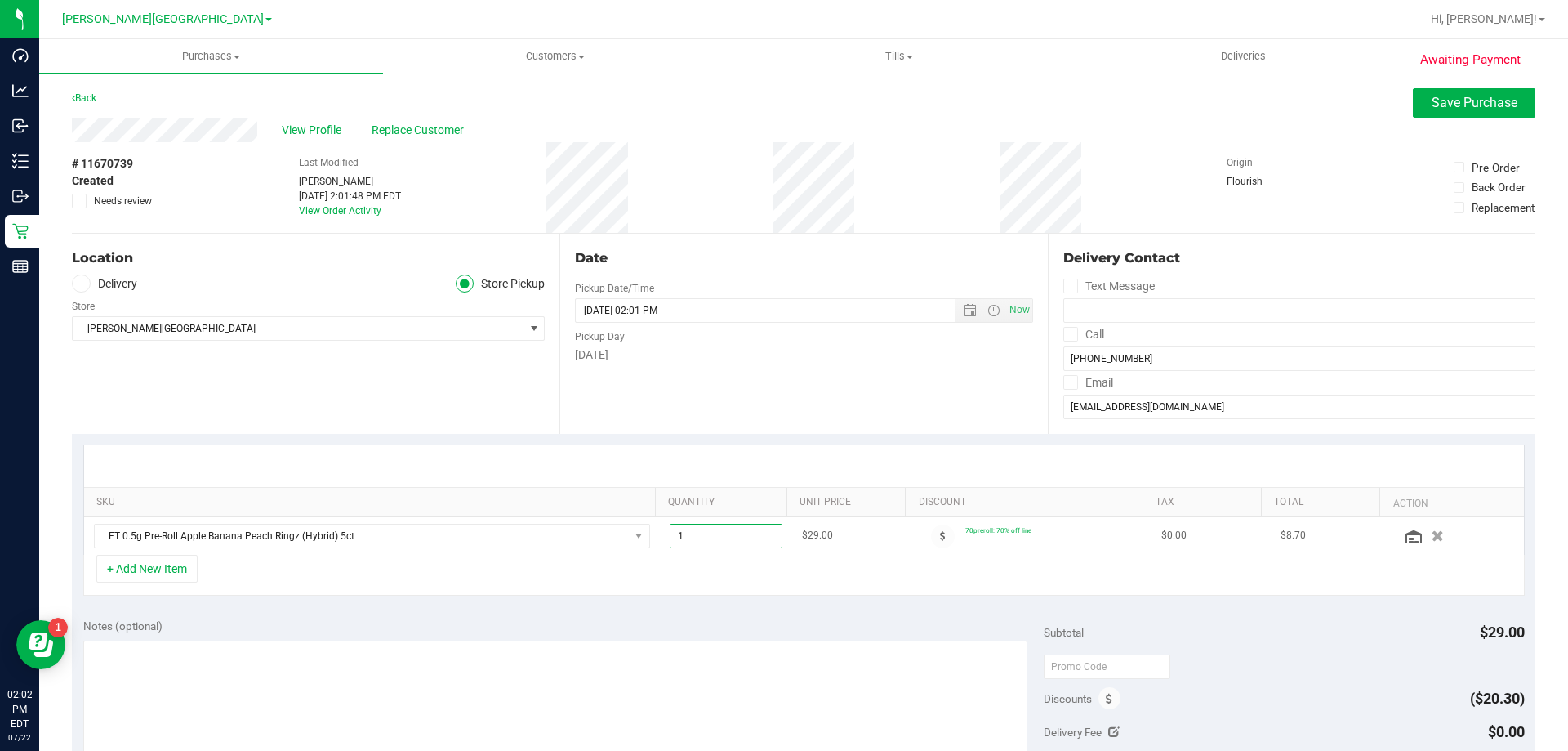 click on "1.00 1" at bounding box center (726, 536) 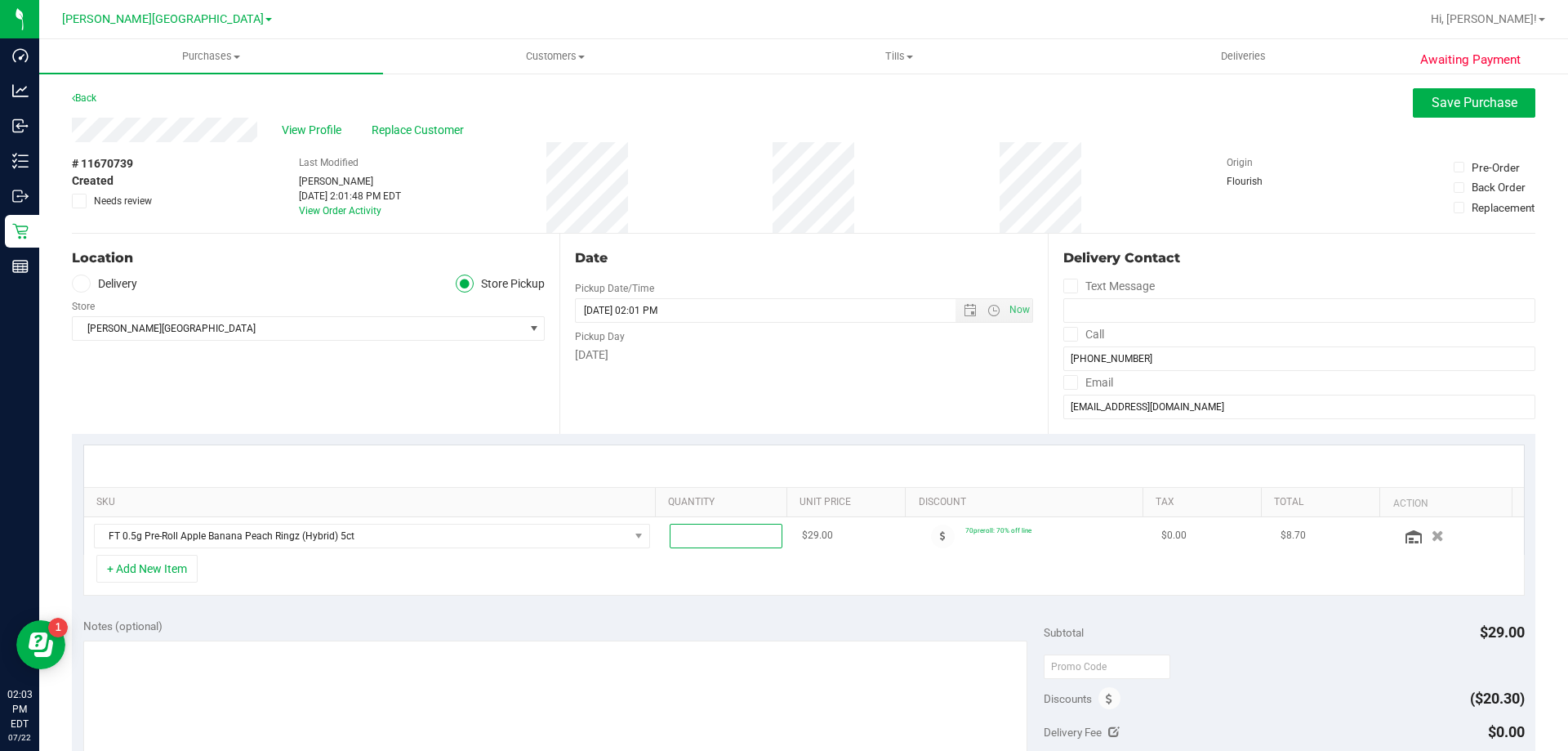 type on "3" 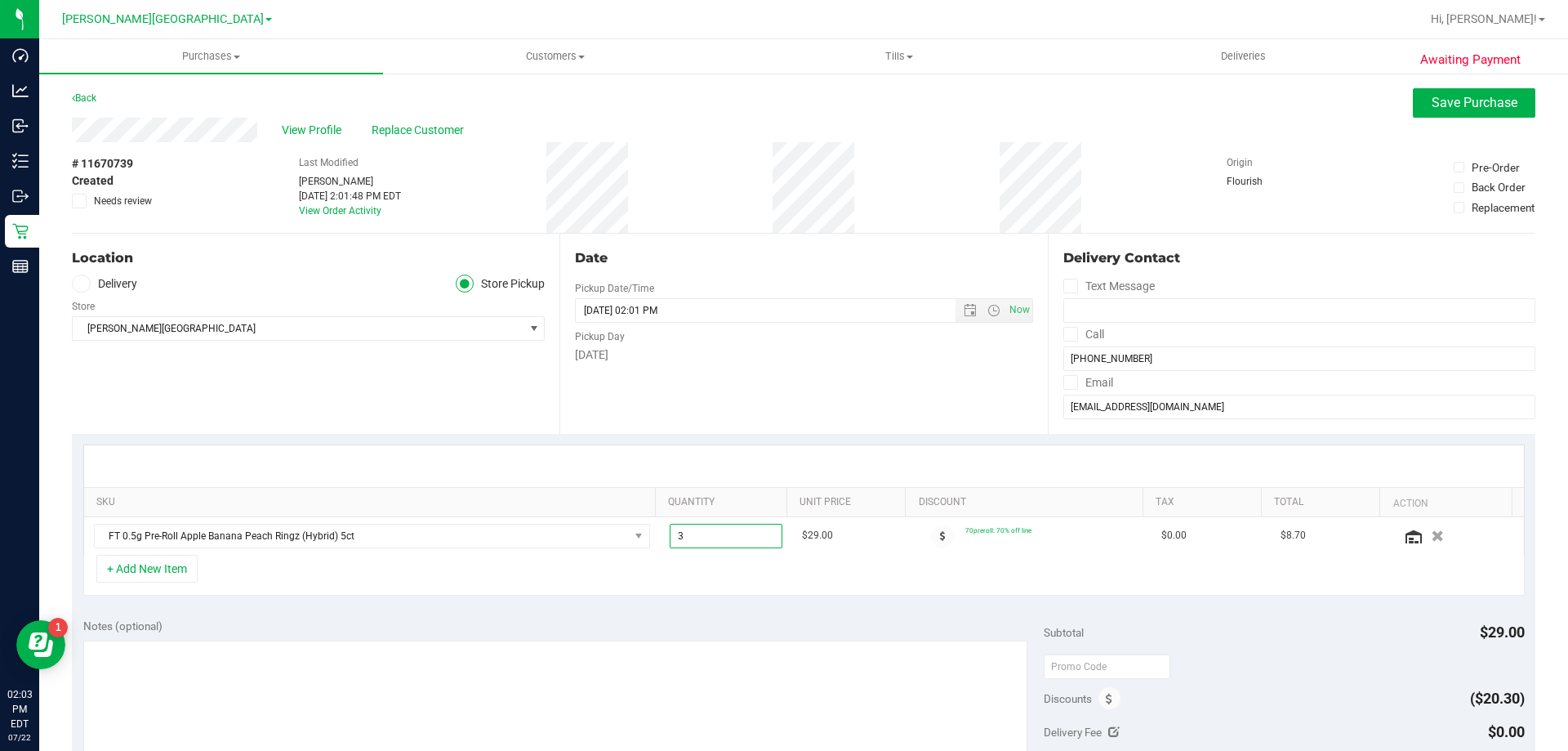 type on "3.00" 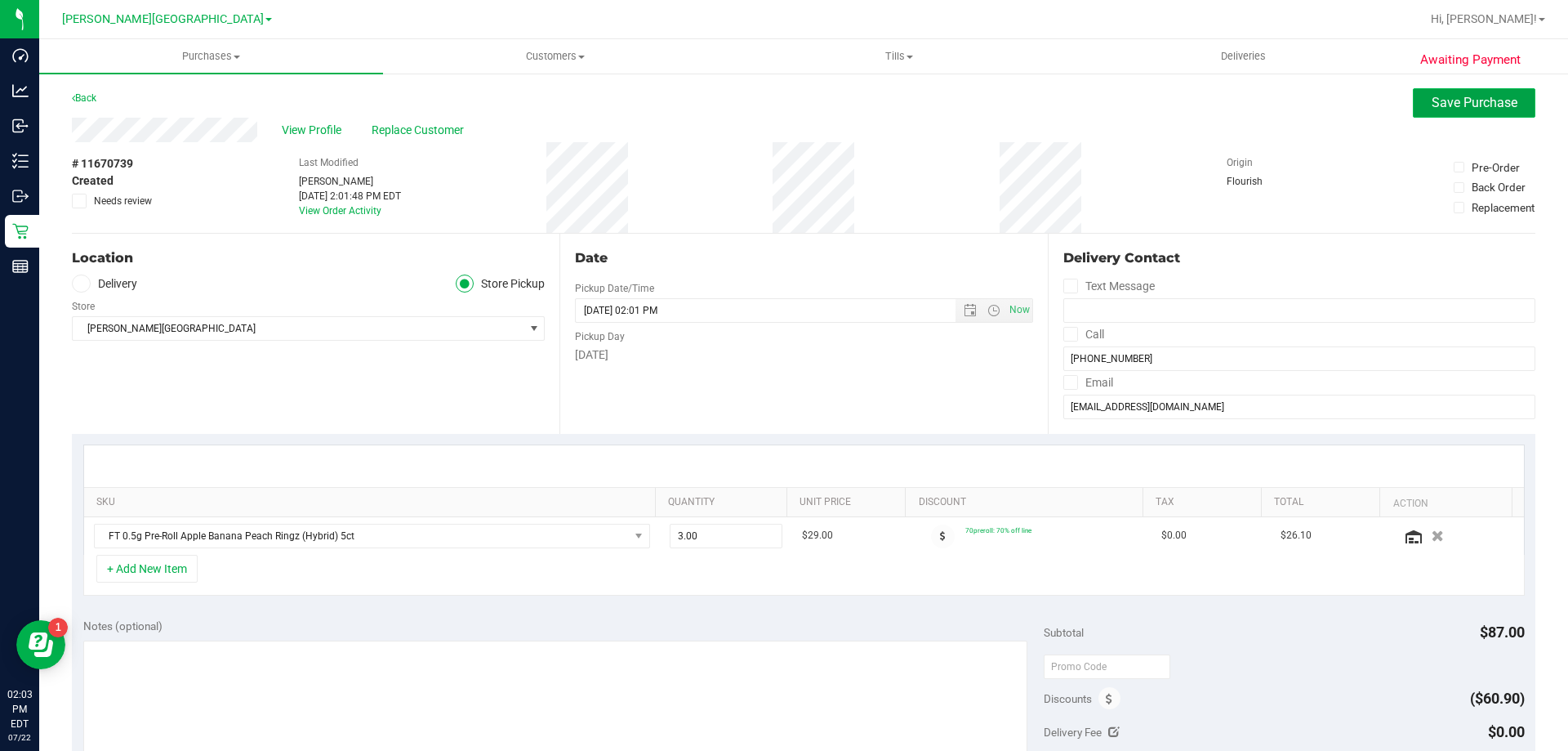 click on "Save Purchase" at bounding box center (1474, 102) 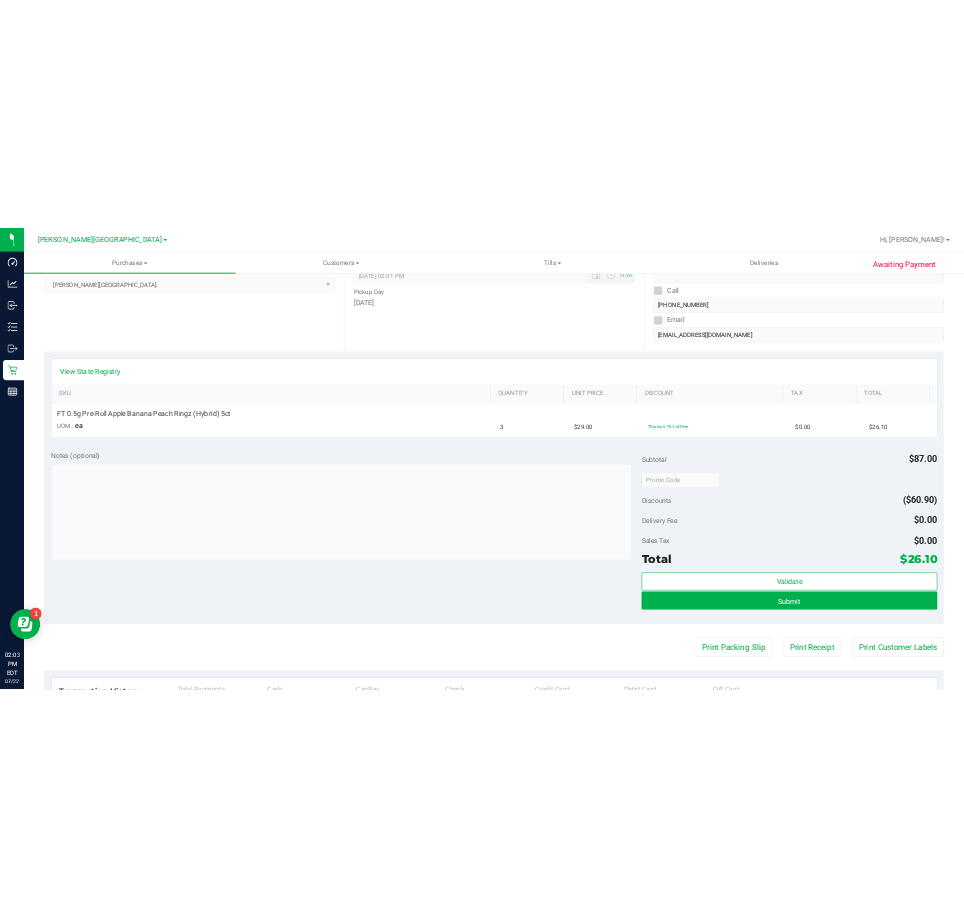 scroll, scrollTop: 300, scrollLeft: 0, axis: vertical 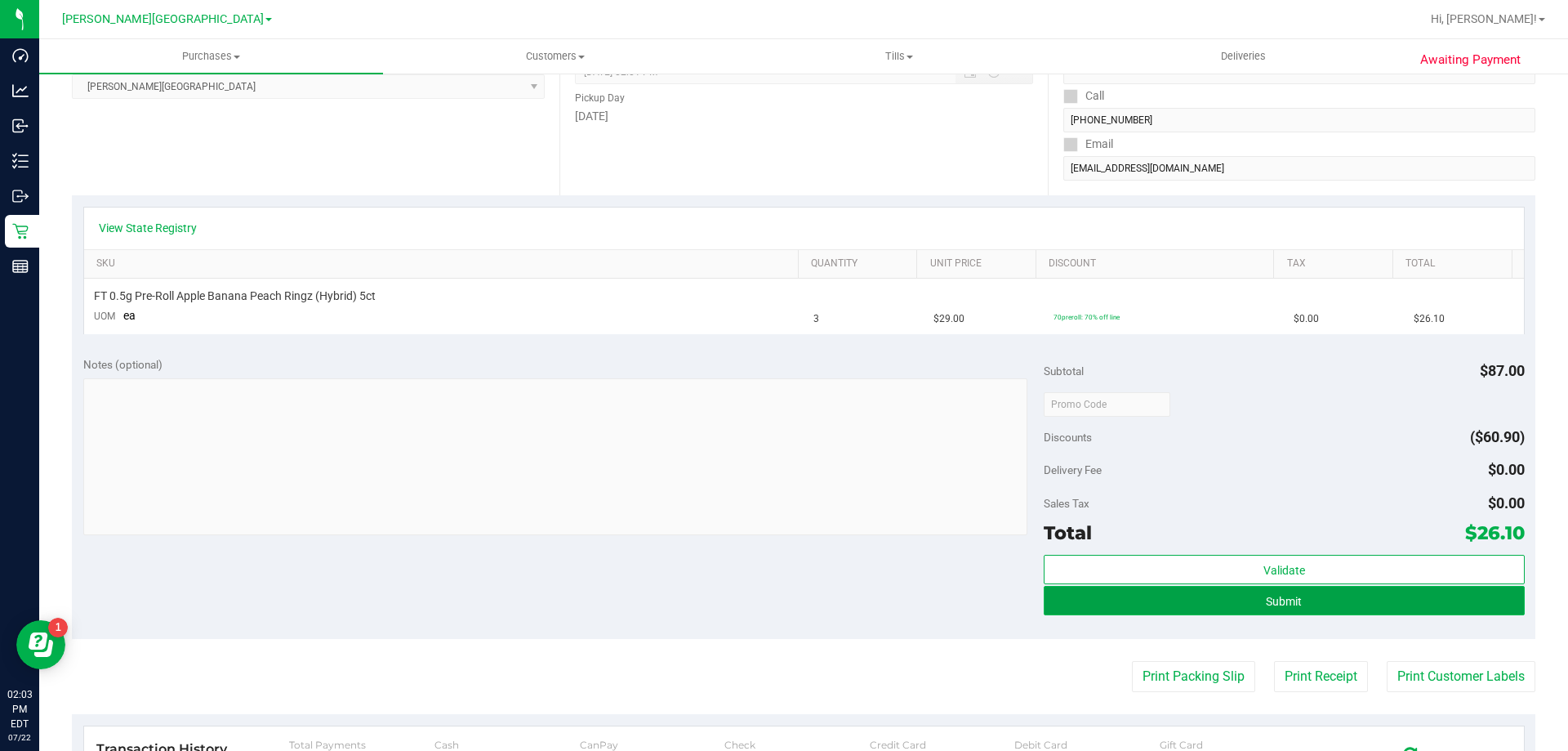 click on "Submit" at bounding box center [1284, 601] 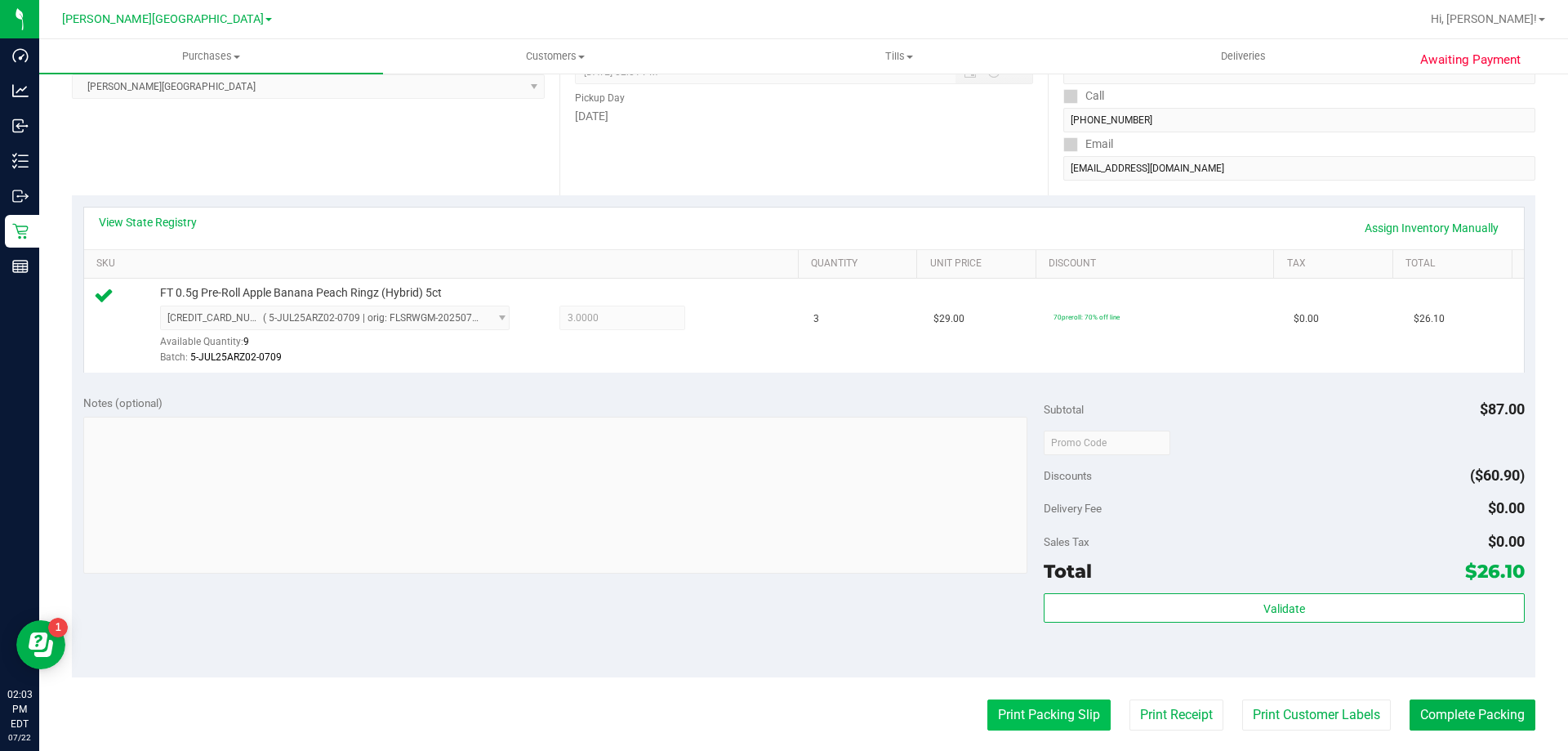 click on "Print Packing Slip" at bounding box center [1049, 715] 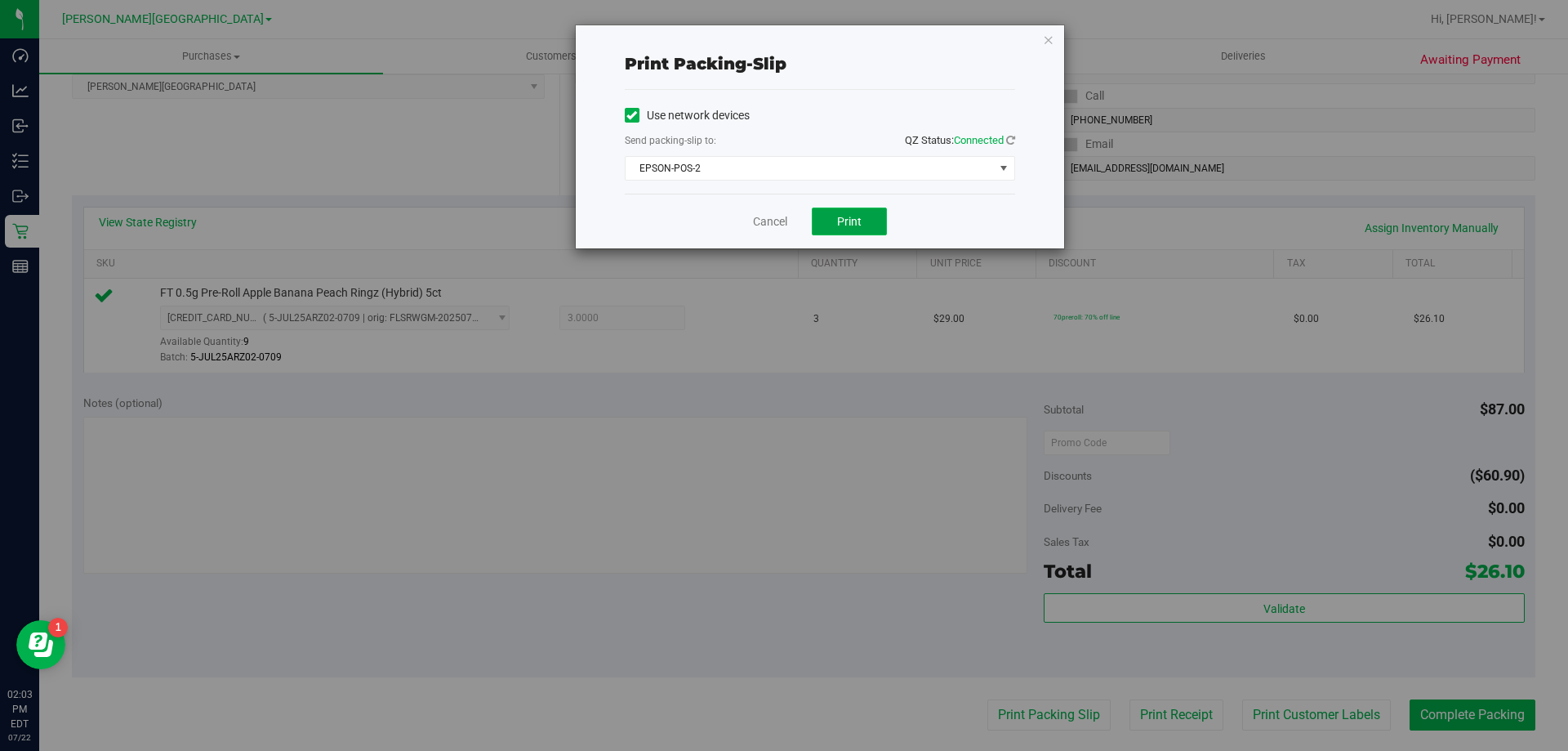 click on "Print" at bounding box center (849, 221) 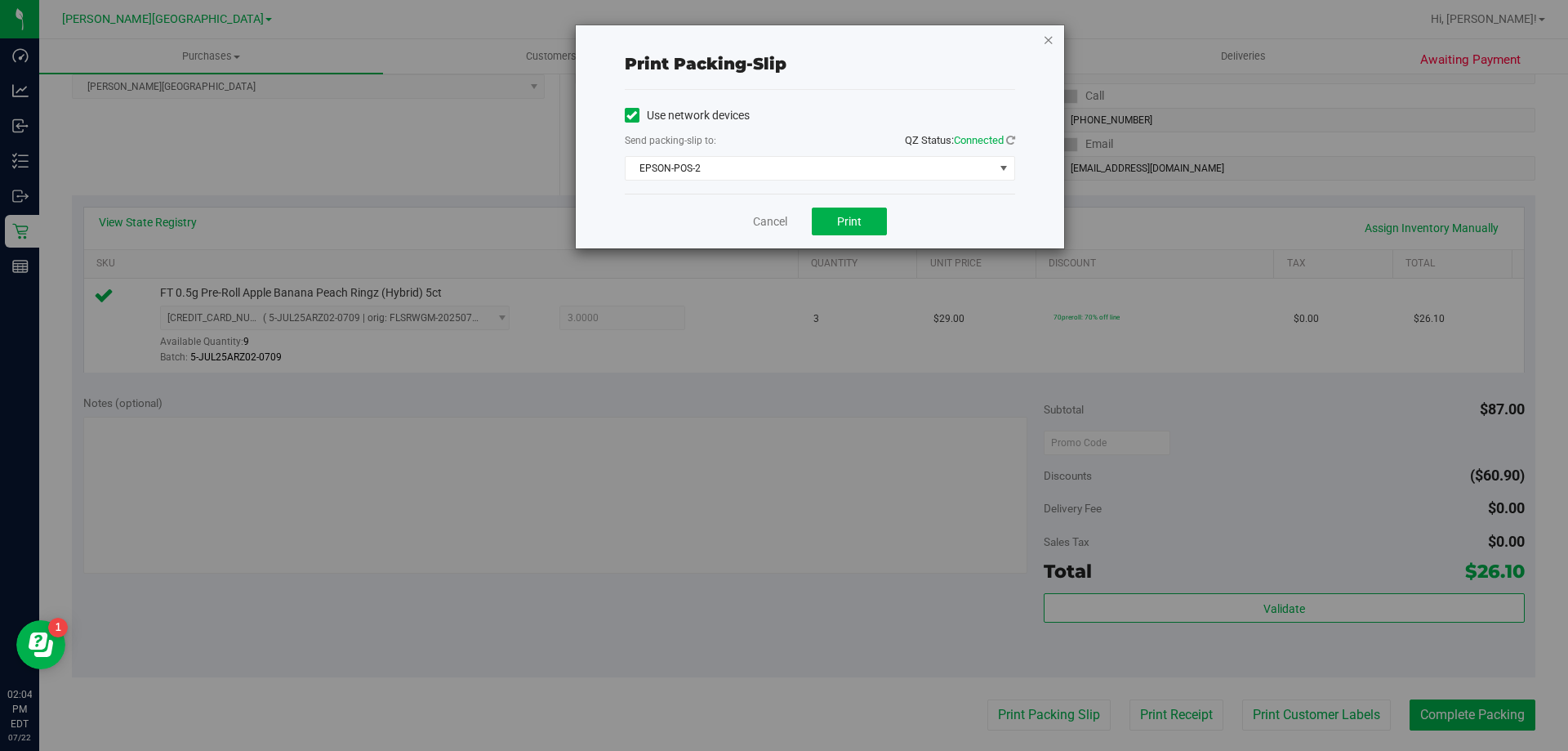 click at bounding box center [1049, 39] 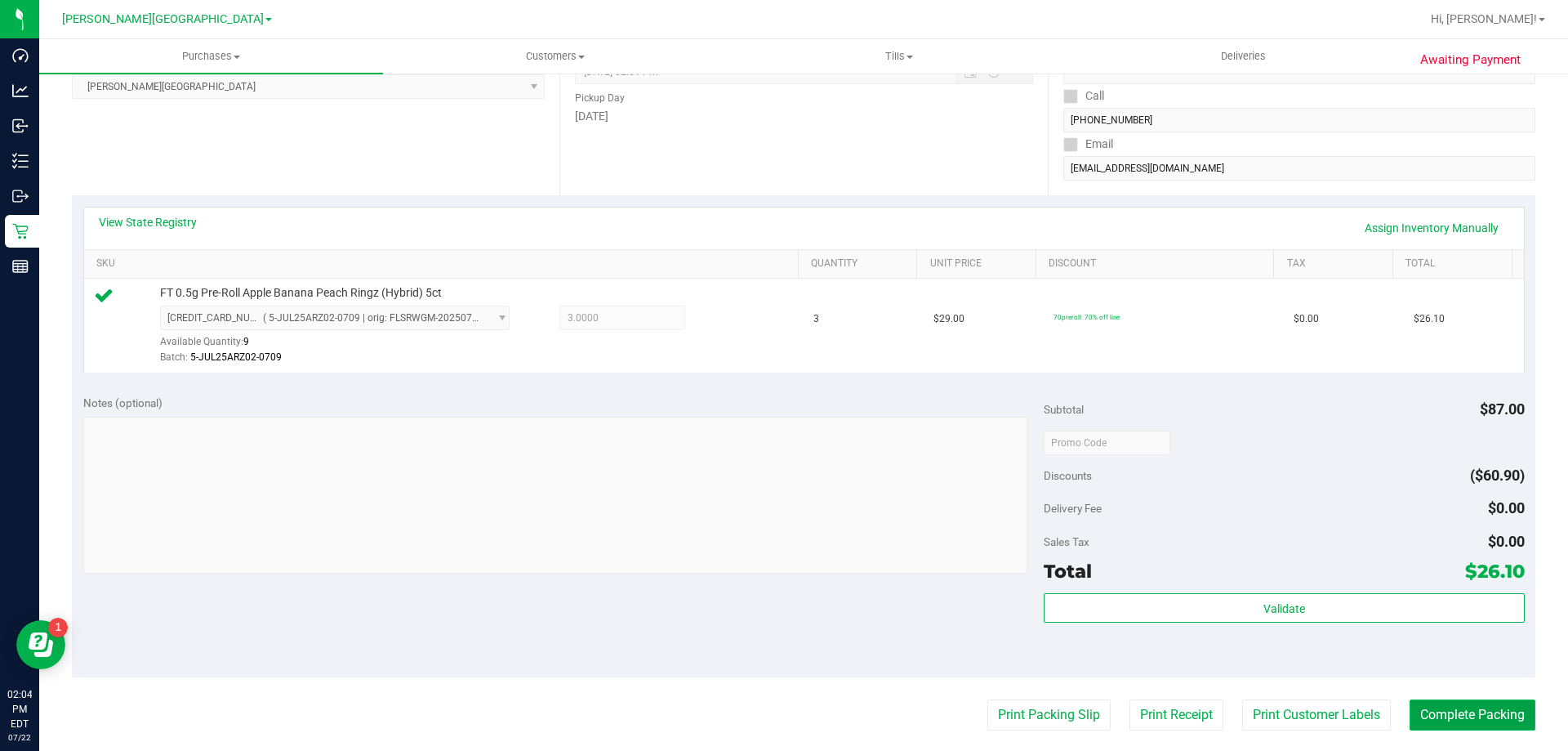 click on "Complete Packing" at bounding box center (1472, 715) 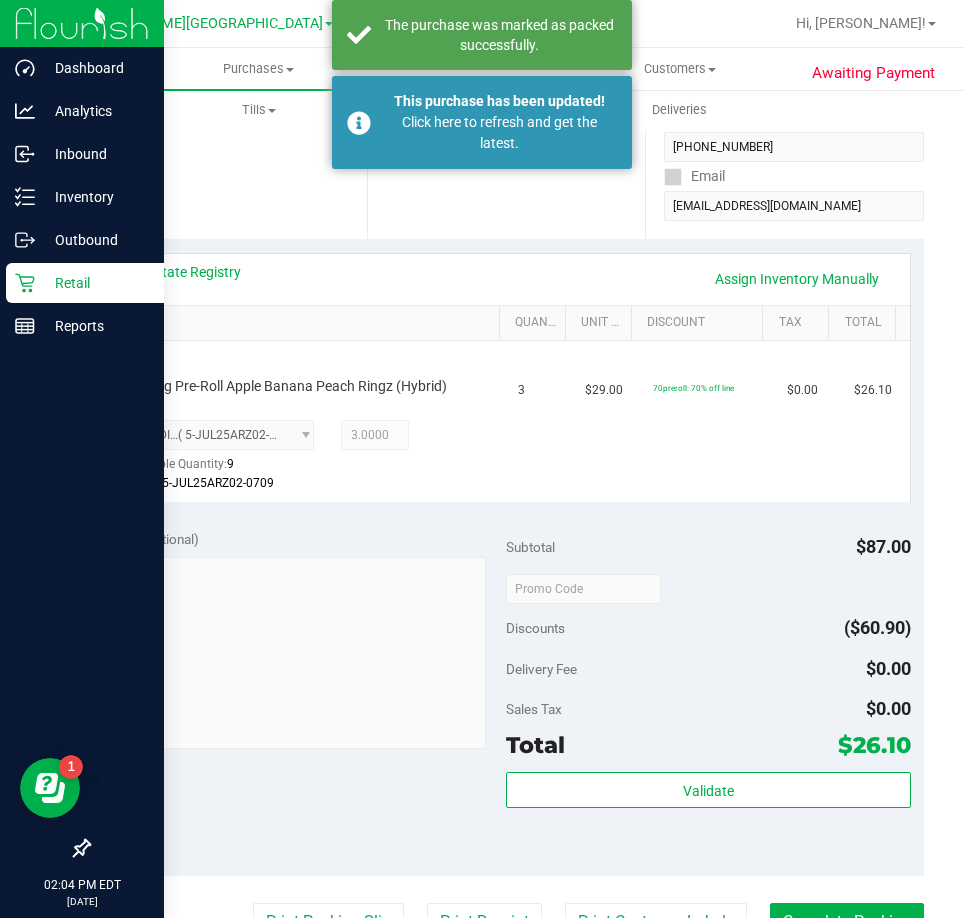 click on "Retail" at bounding box center [95, 283] 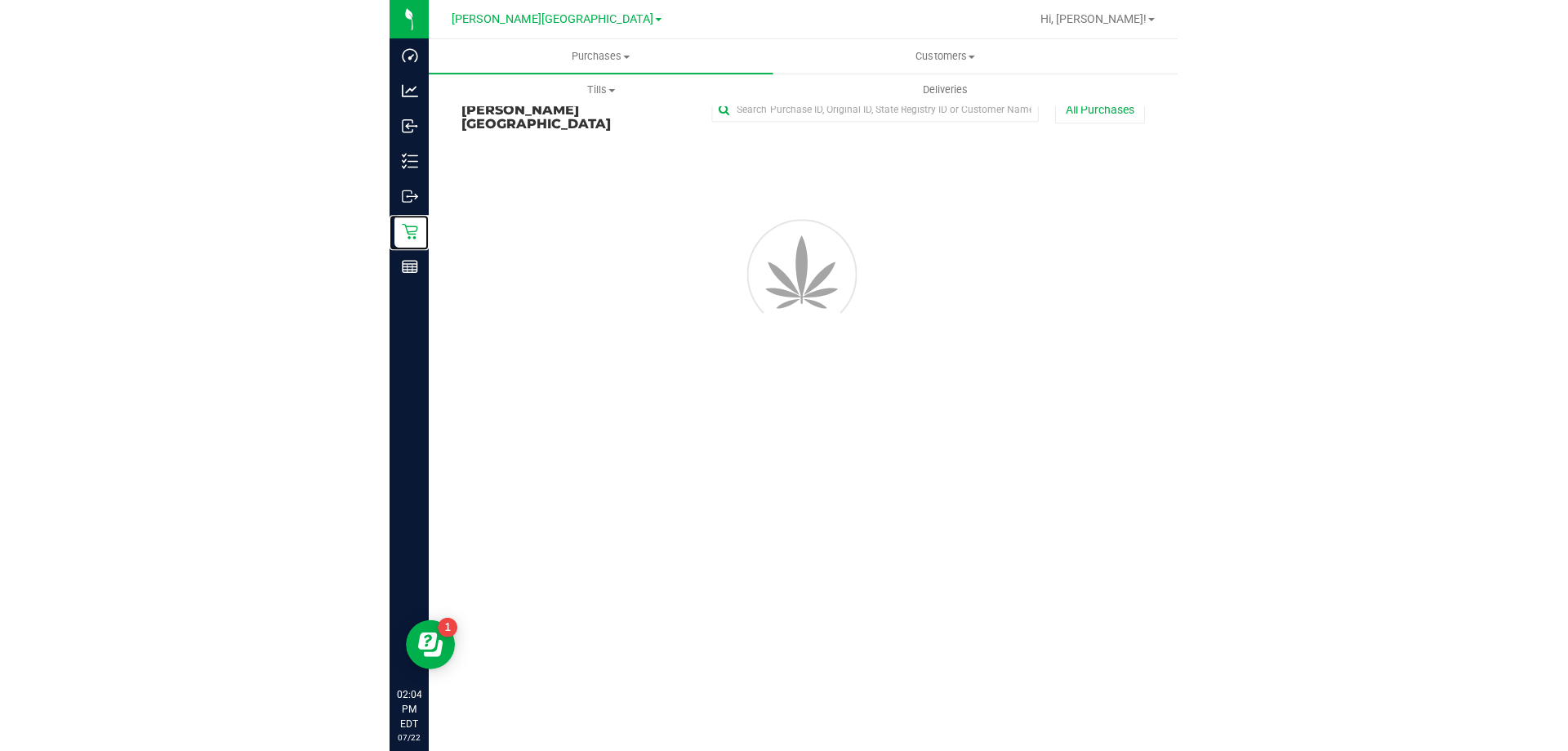 scroll, scrollTop: 0, scrollLeft: 0, axis: both 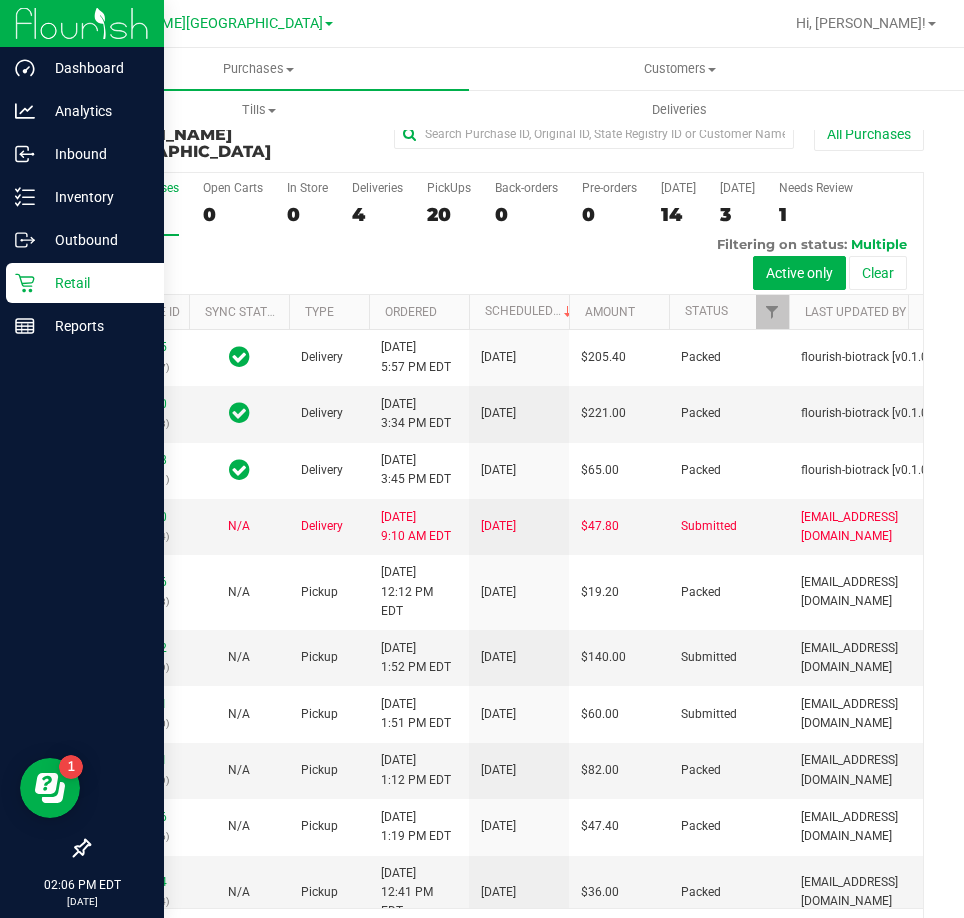 click on "Retail" at bounding box center [82, 284] 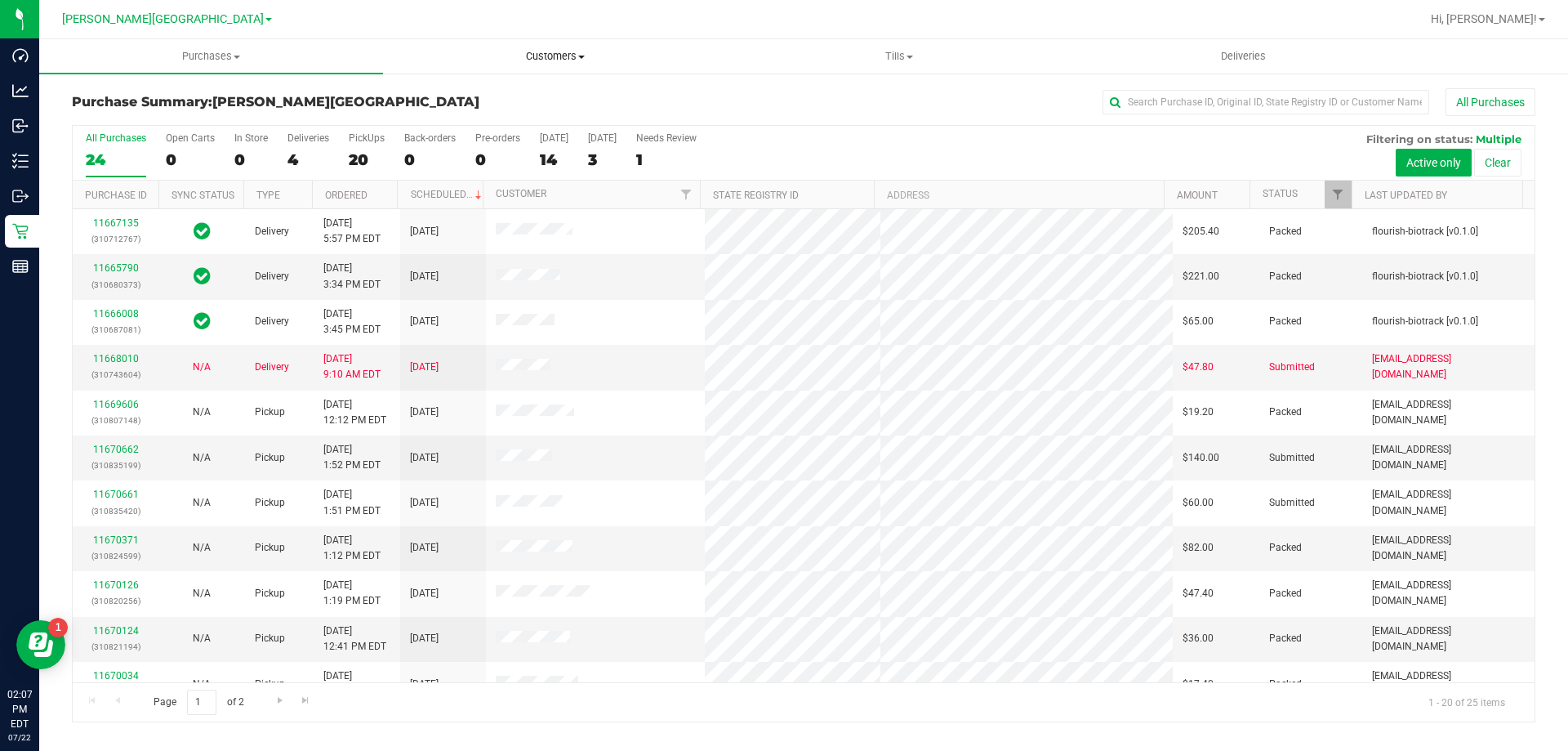 click on "Customers
All customers
Add a new customer
All physicians" at bounding box center [555, 56] 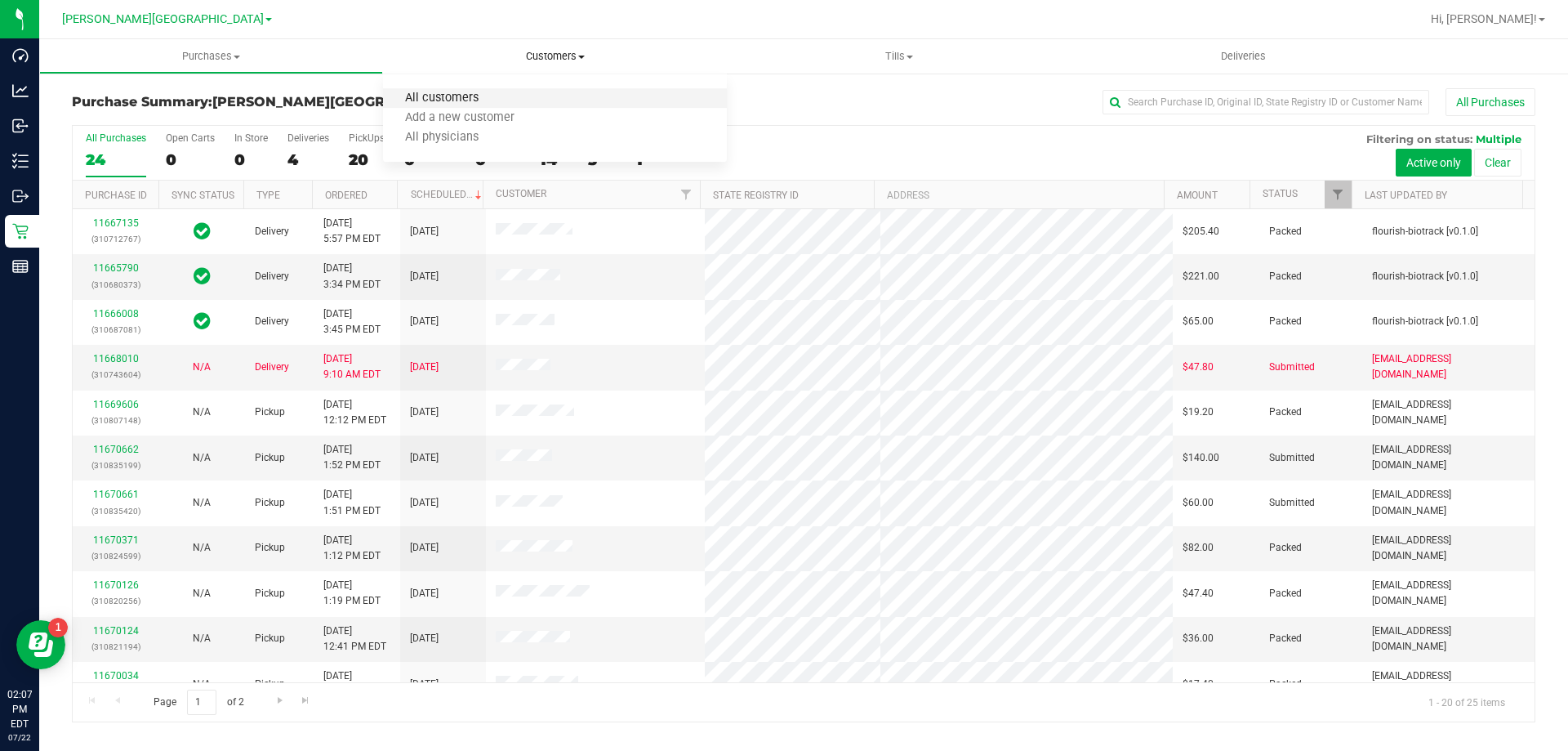 click on "All customers" at bounding box center (442, 98) 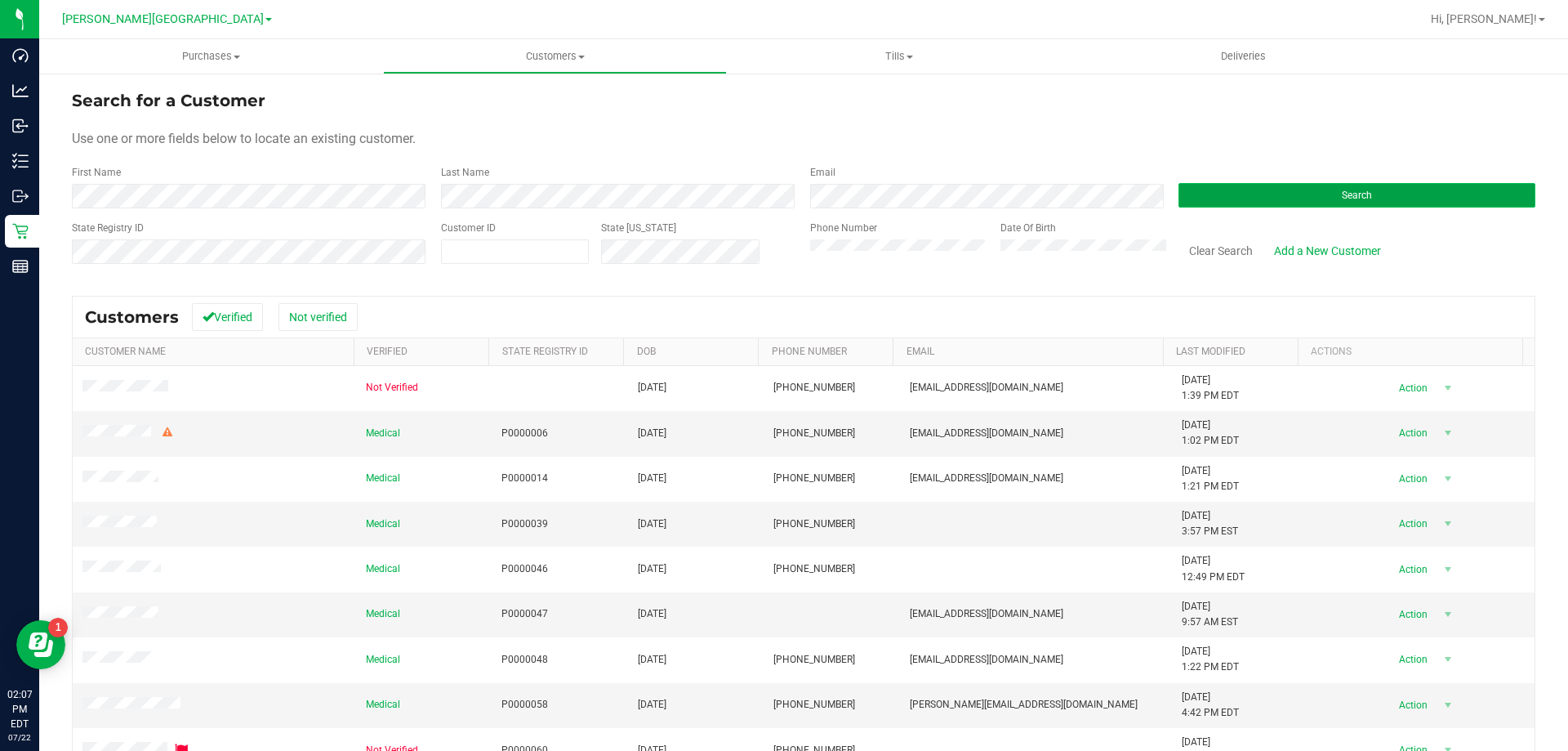 click on "Search" at bounding box center [1356, 195] 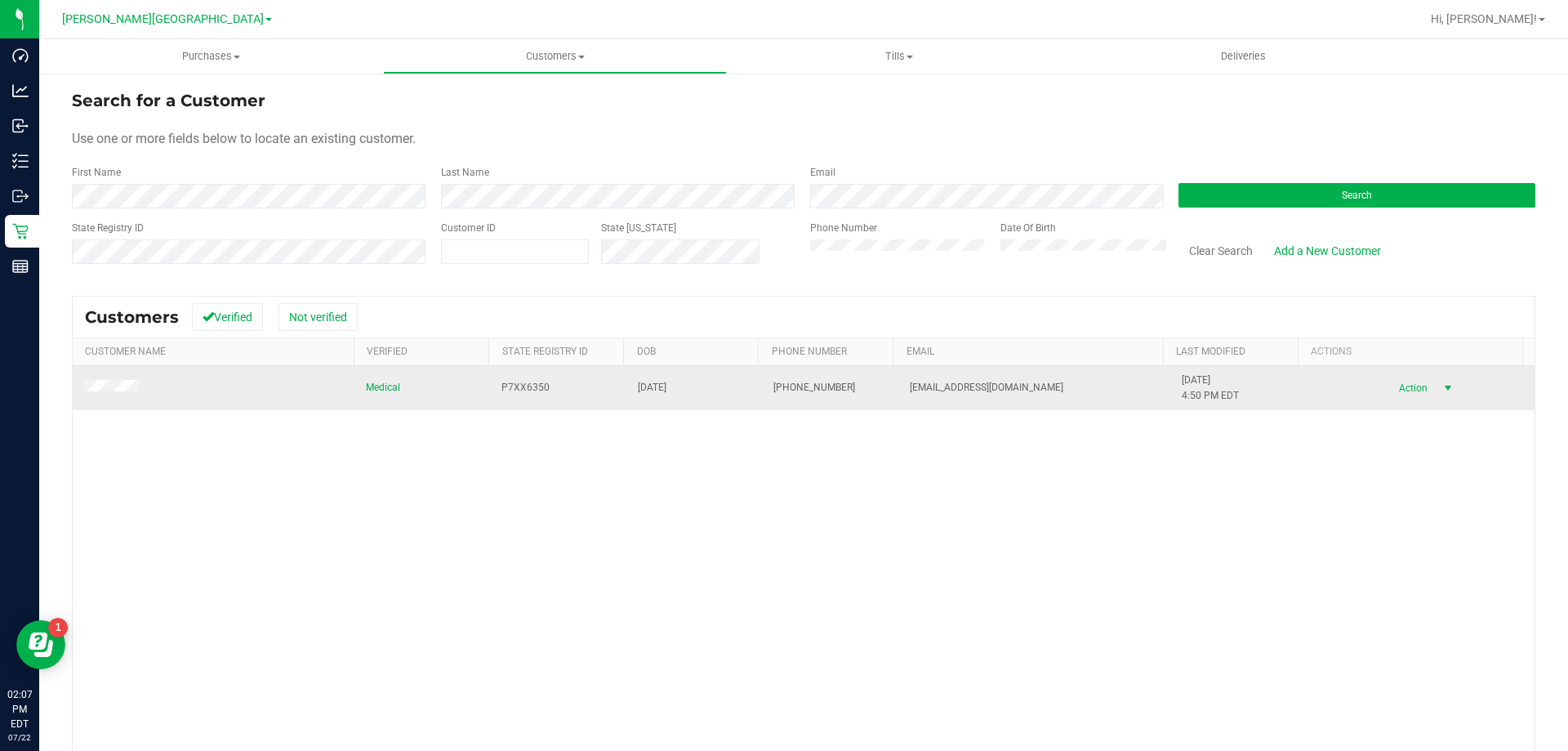 click at bounding box center (1448, 388) 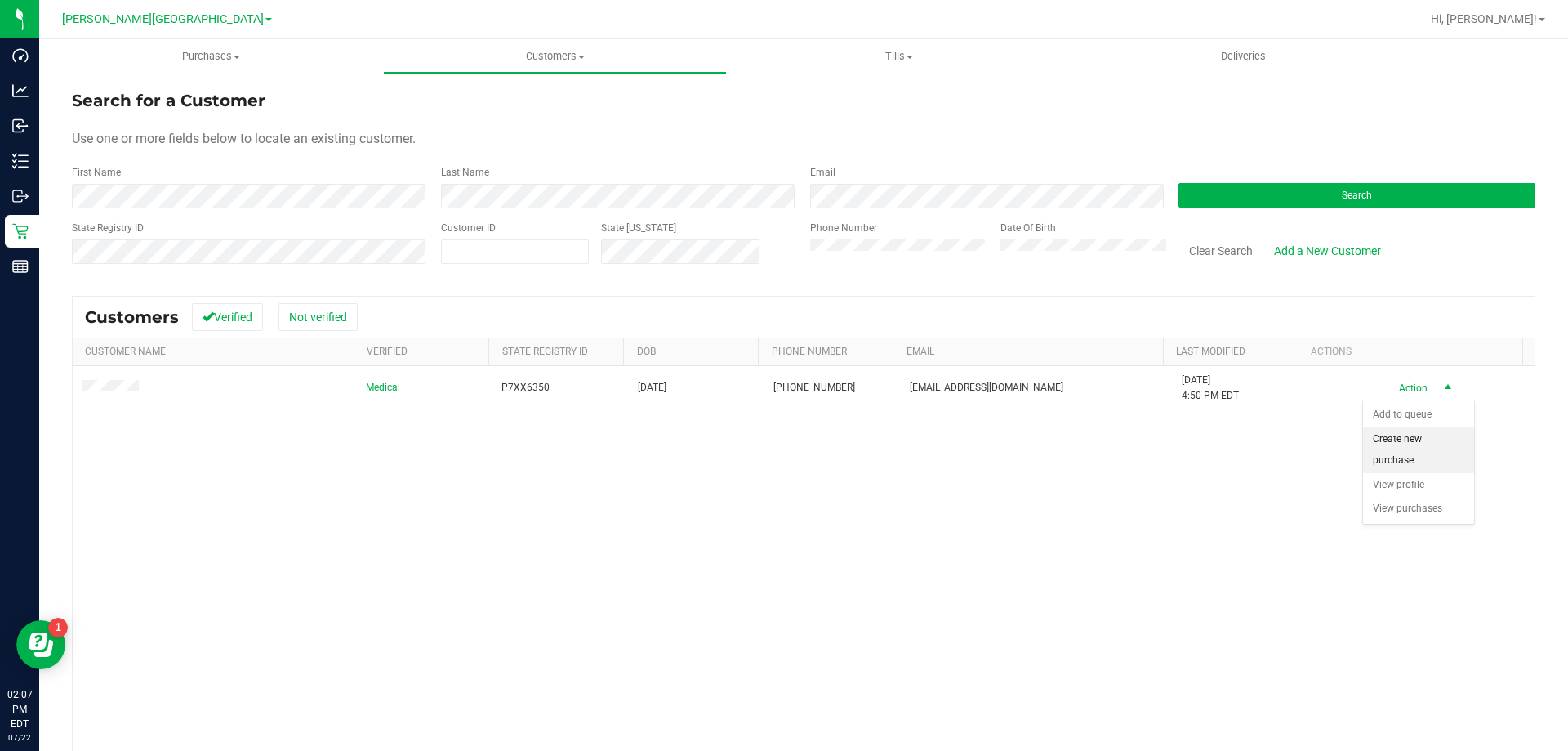 click on "Create new purchase" at bounding box center (1419, 449) 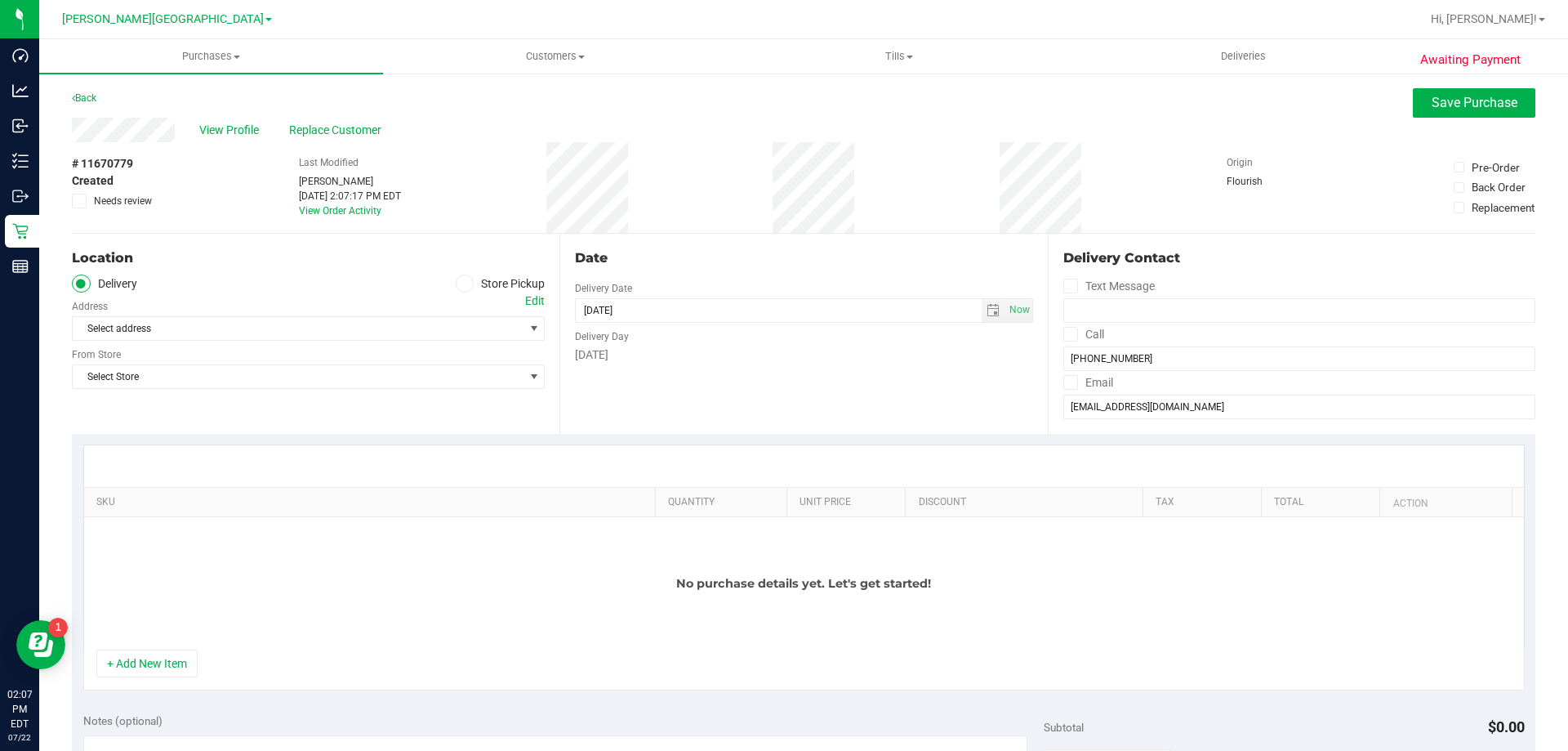 click at bounding box center [465, 284] 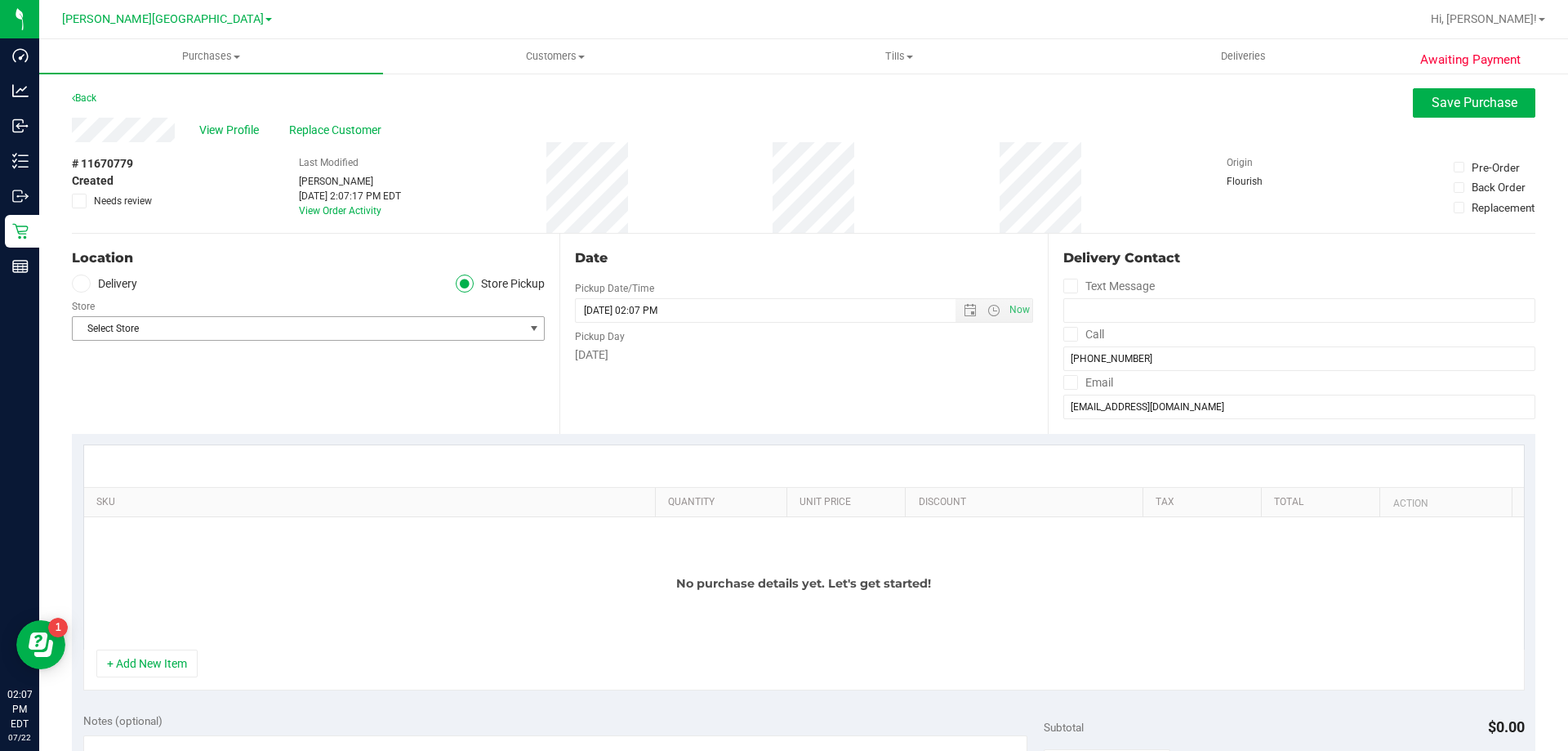 click on "Select Store" at bounding box center (298, 329) 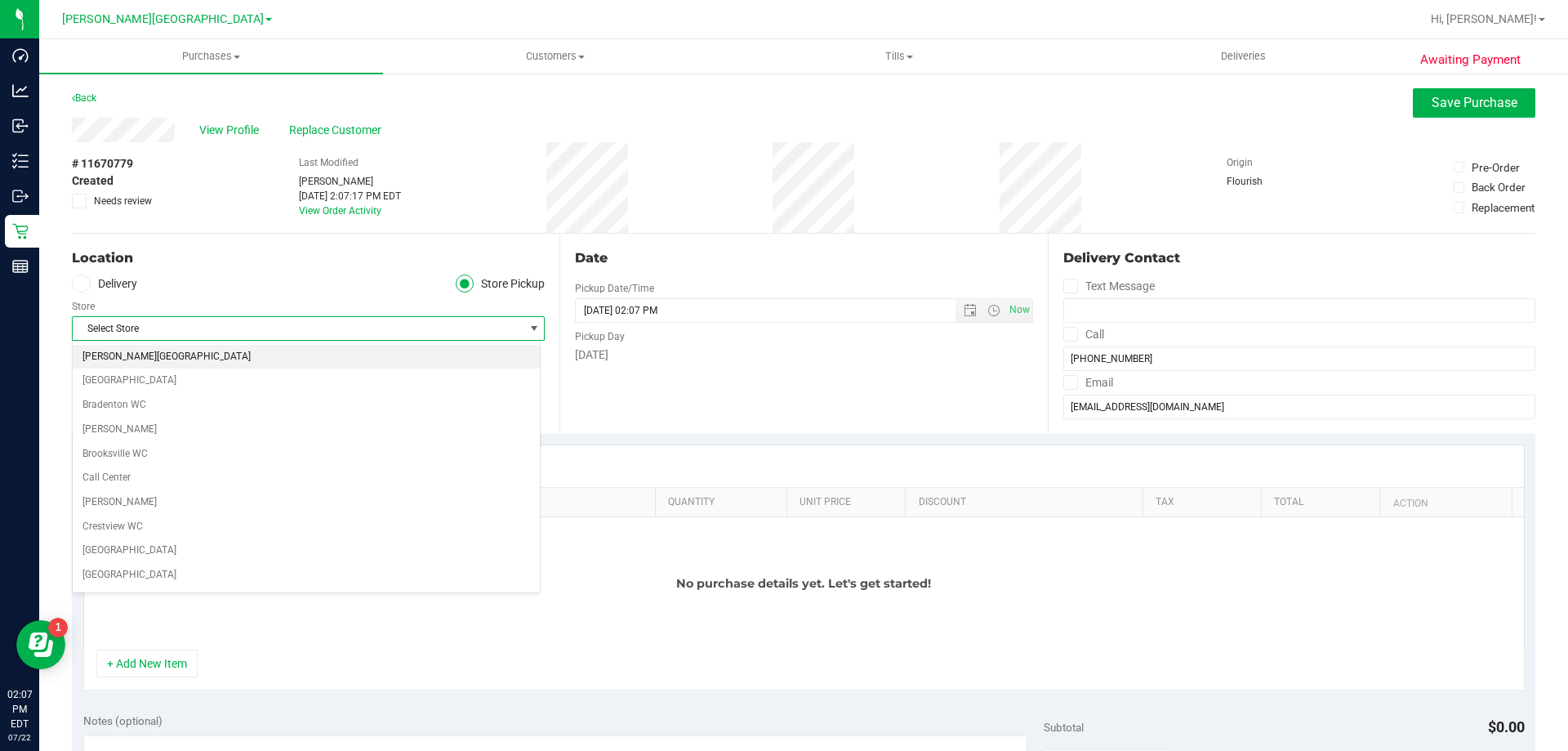 click on "[PERSON_NAME][GEOGRAPHIC_DATA]" at bounding box center (306, 357) 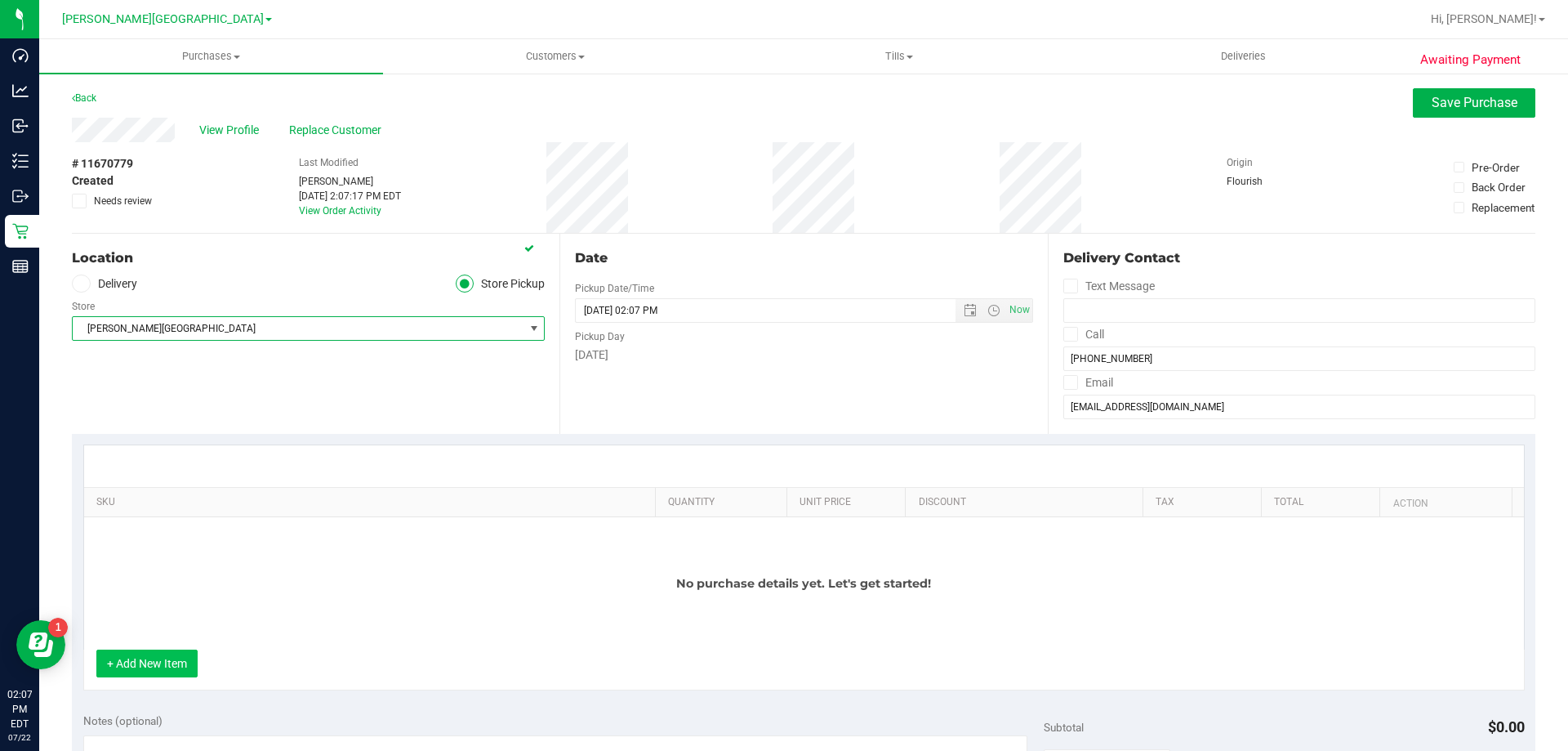 click on "+ Add New Item" at bounding box center [147, 664] 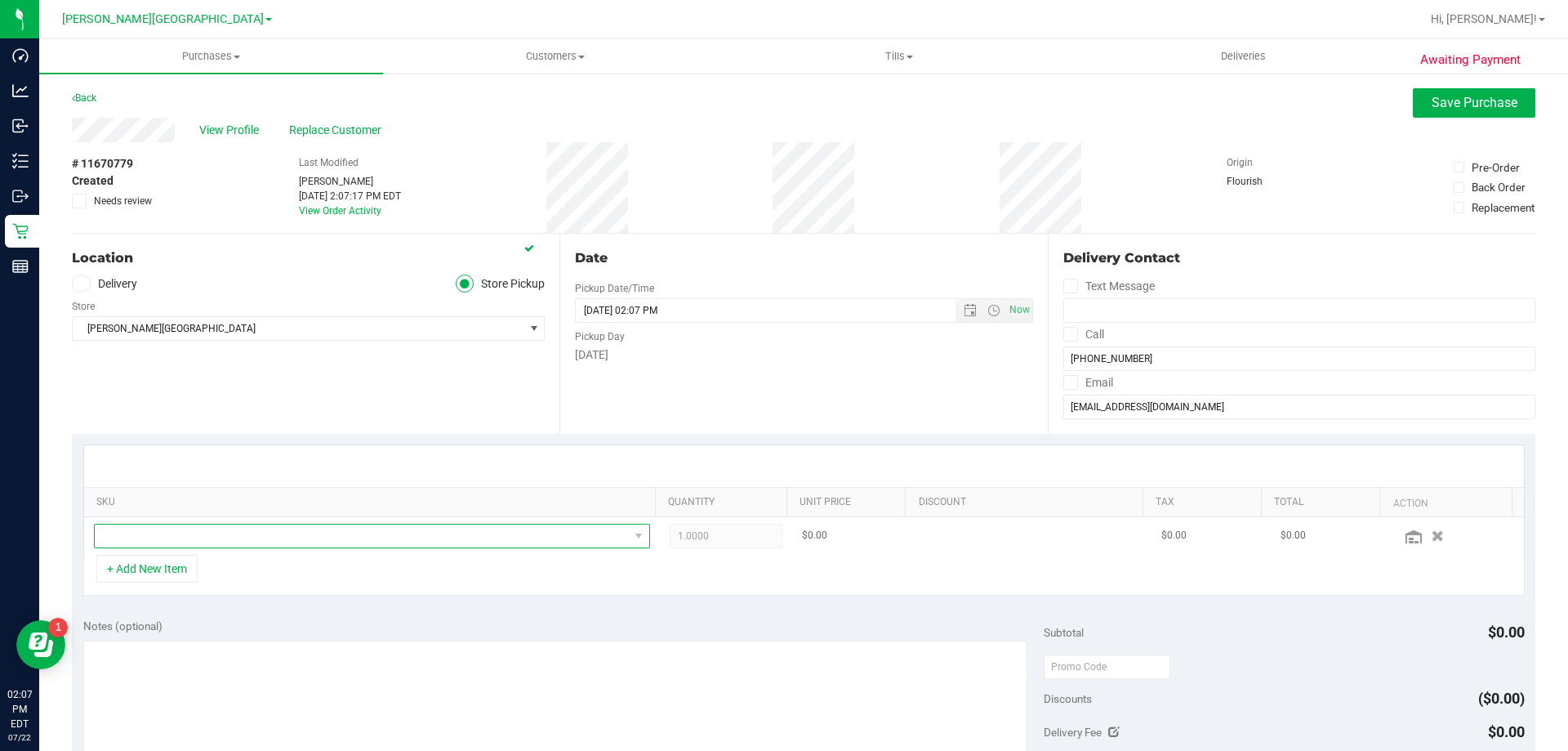 click at bounding box center [362, 536] 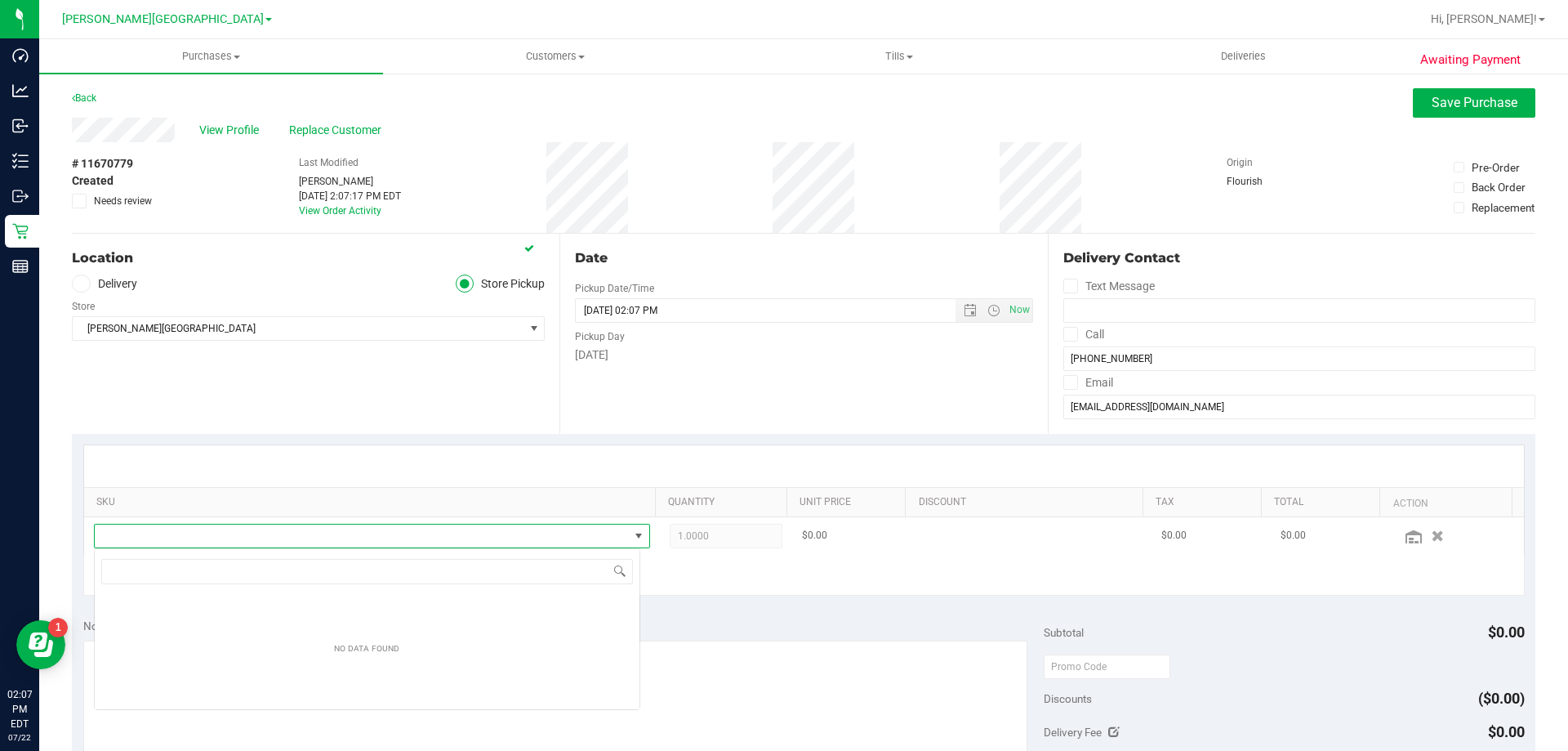 scroll, scrollTop: 81695, scrollLeft: 81120, axis: both 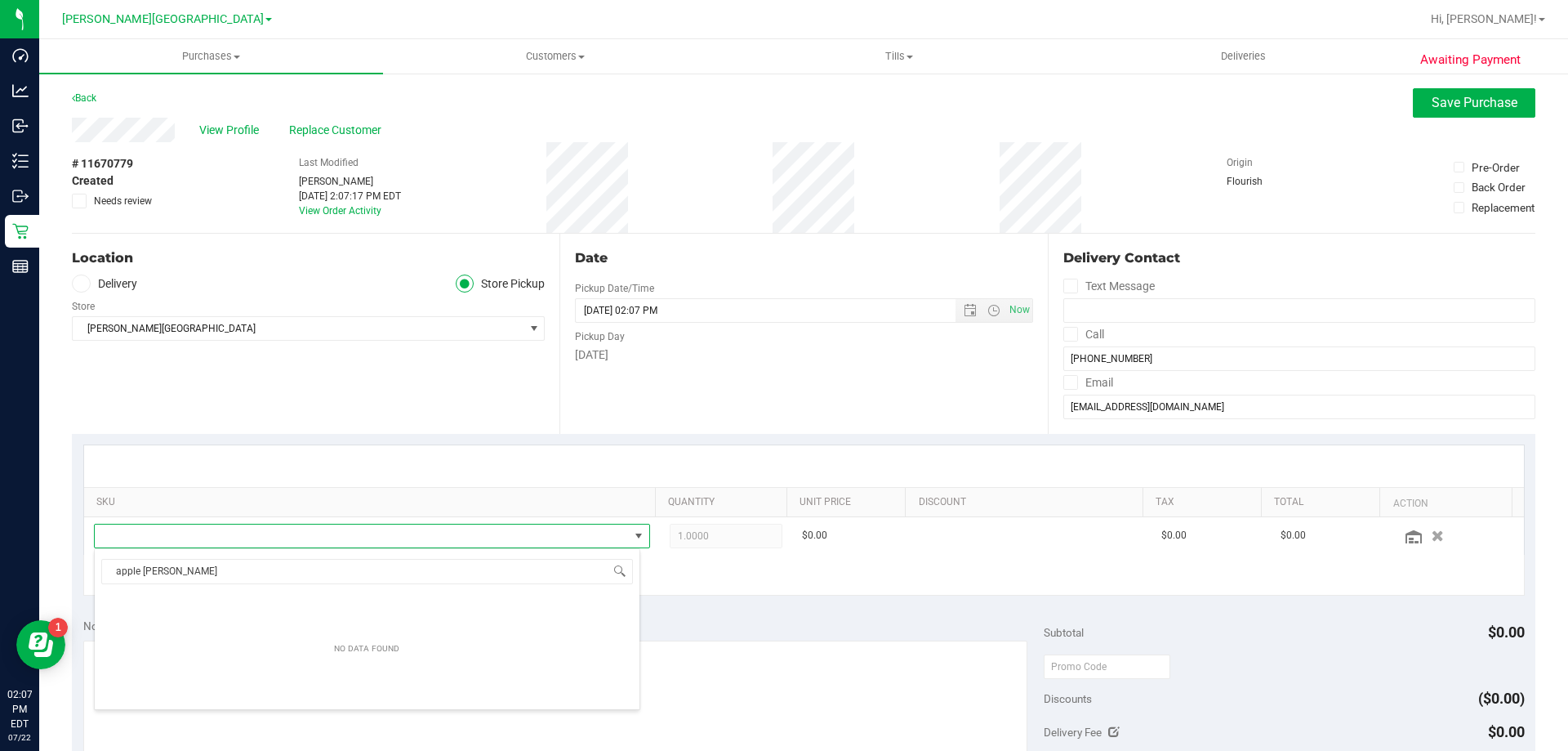 type on "apple bana" 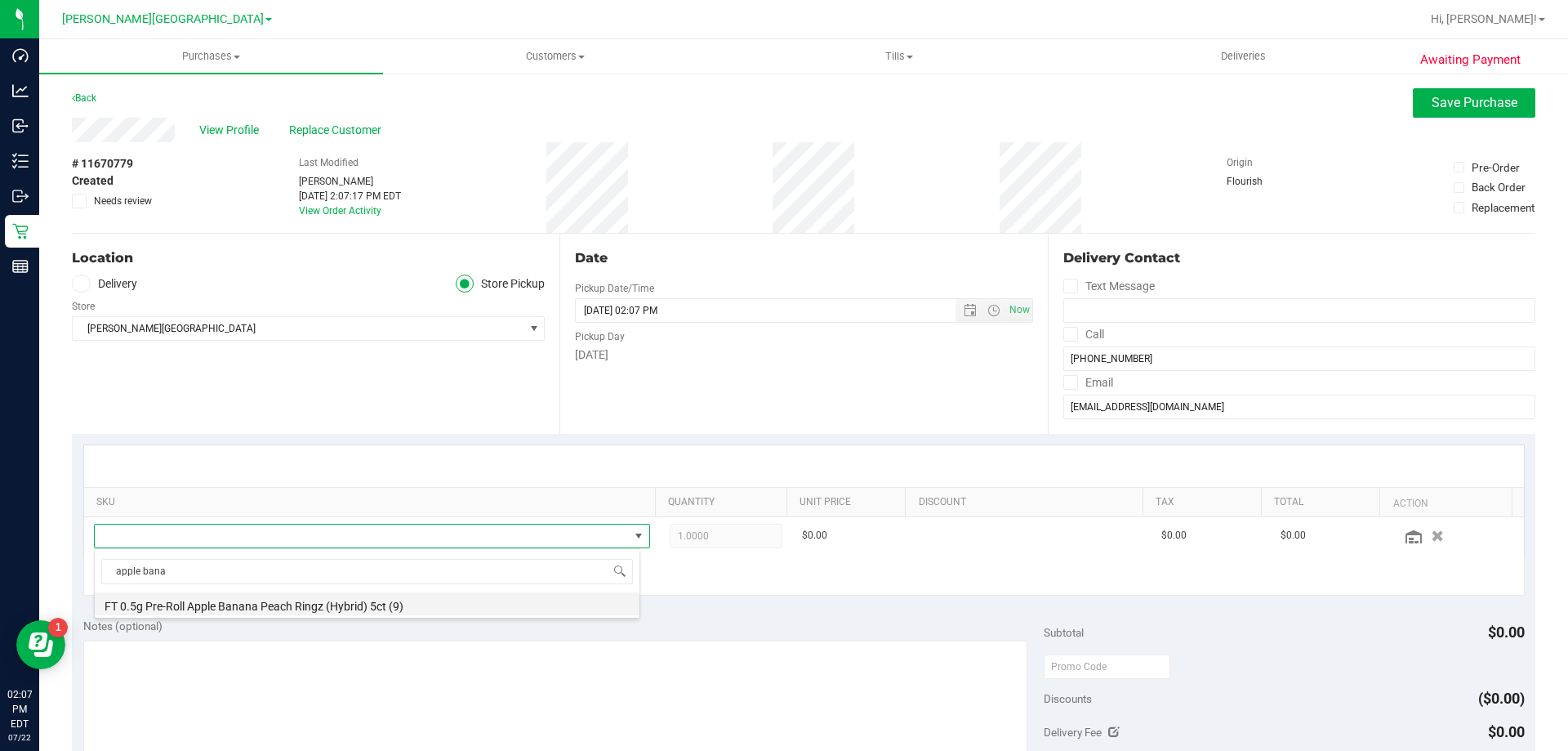 click on "FT 0.5g Pre-Roll Apple Banana Peach Ringz (Hybrid) 5ct (9)" at bounding box center [367, 604] 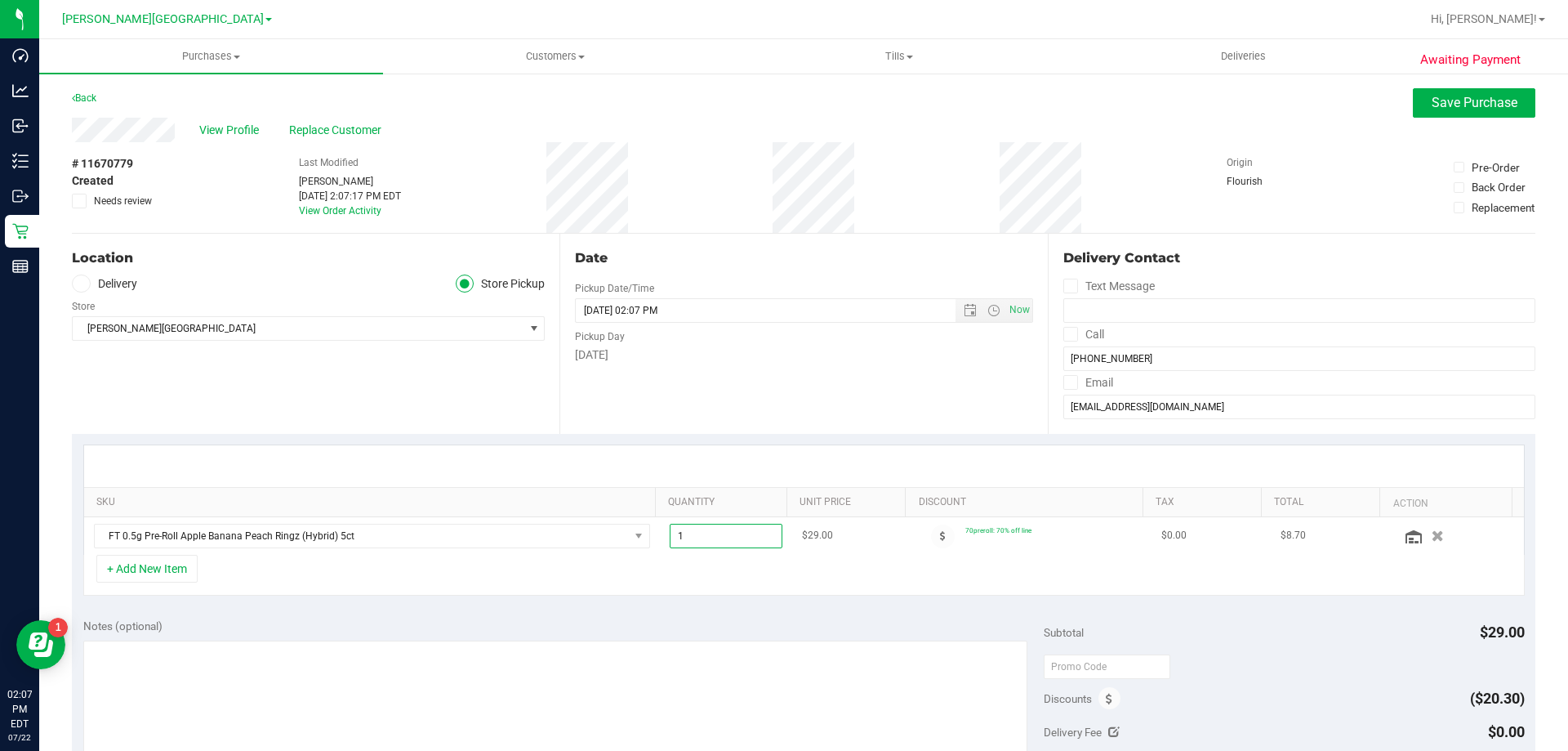 click on "1.00 1" at bounding box center [726, 536] 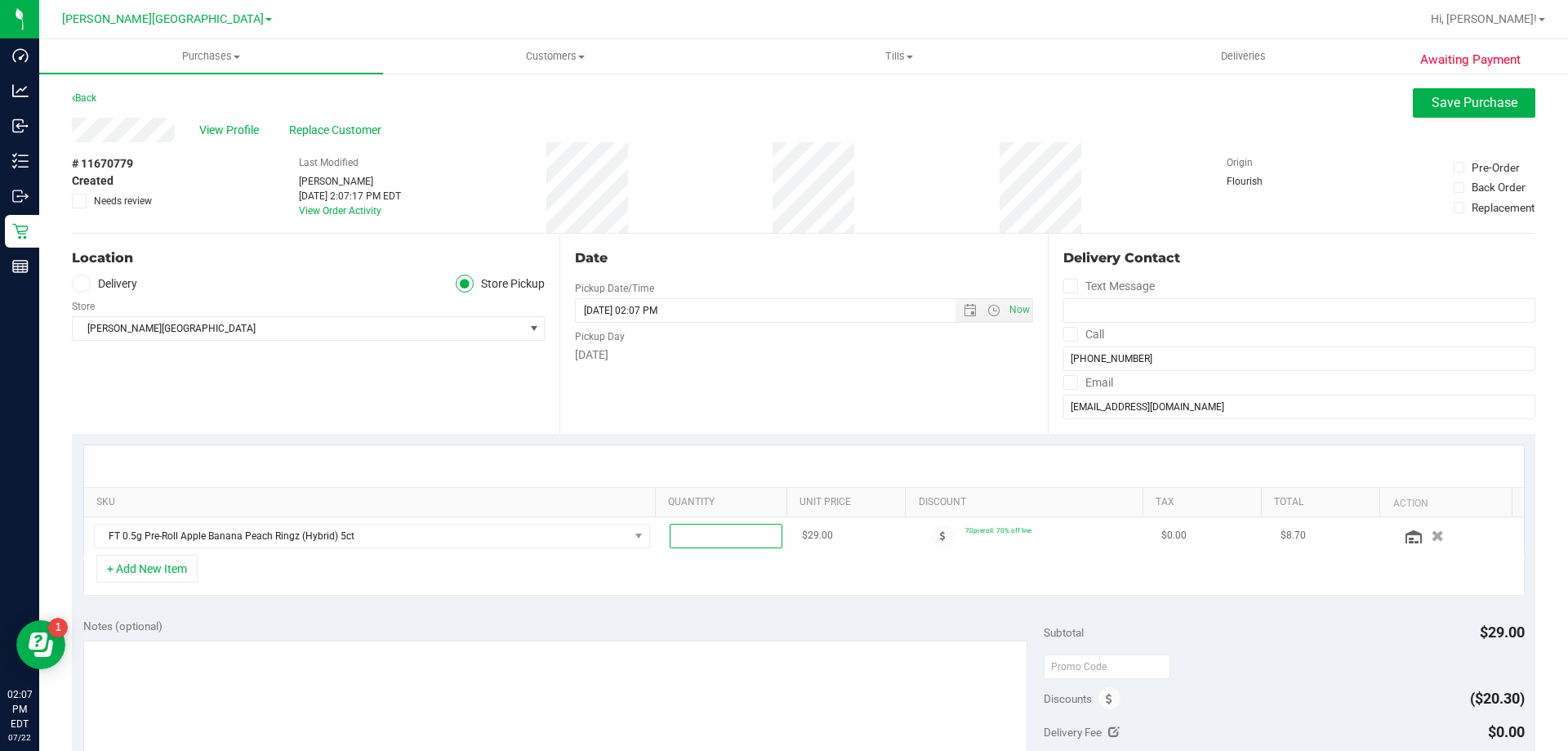 type on "3" 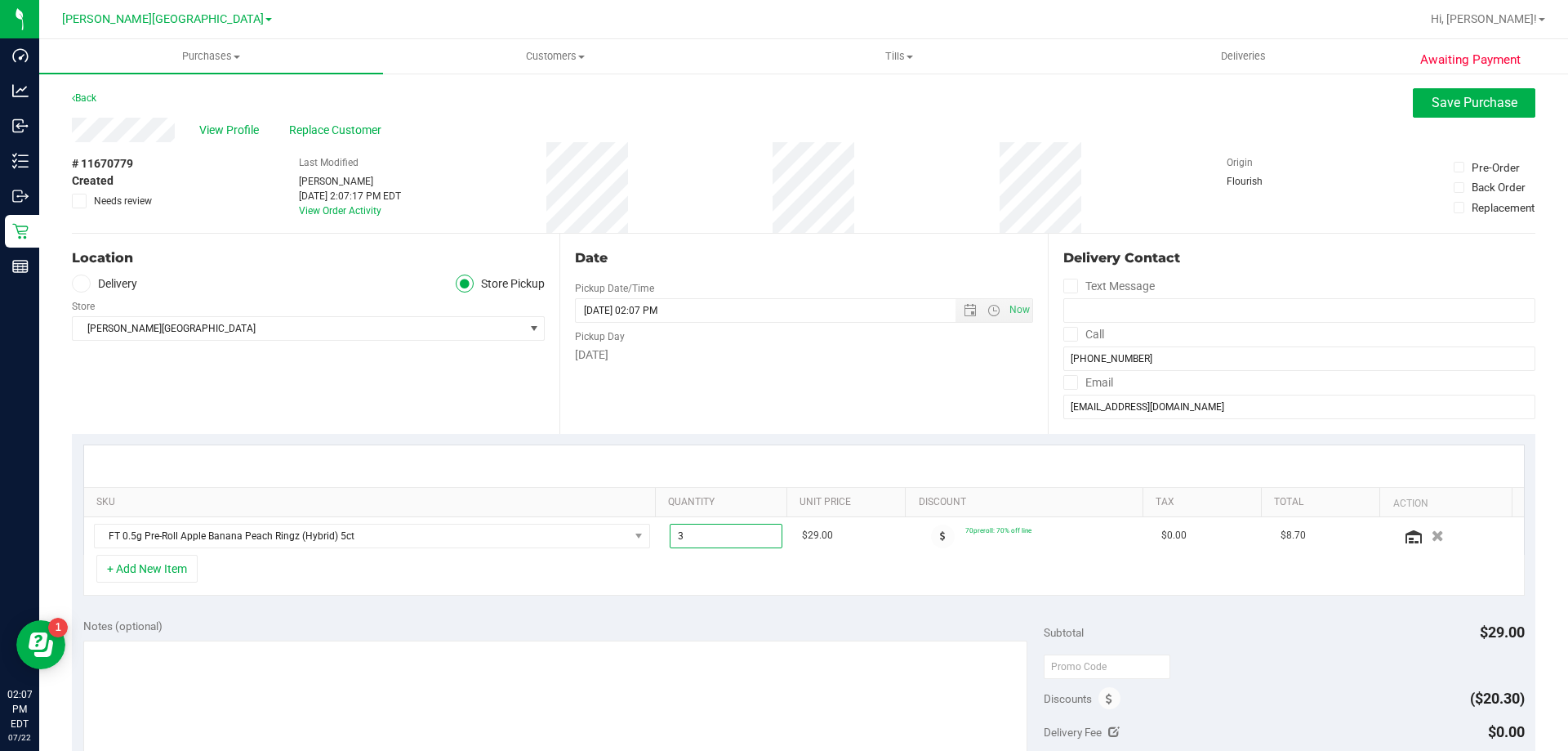 type on "3.00" 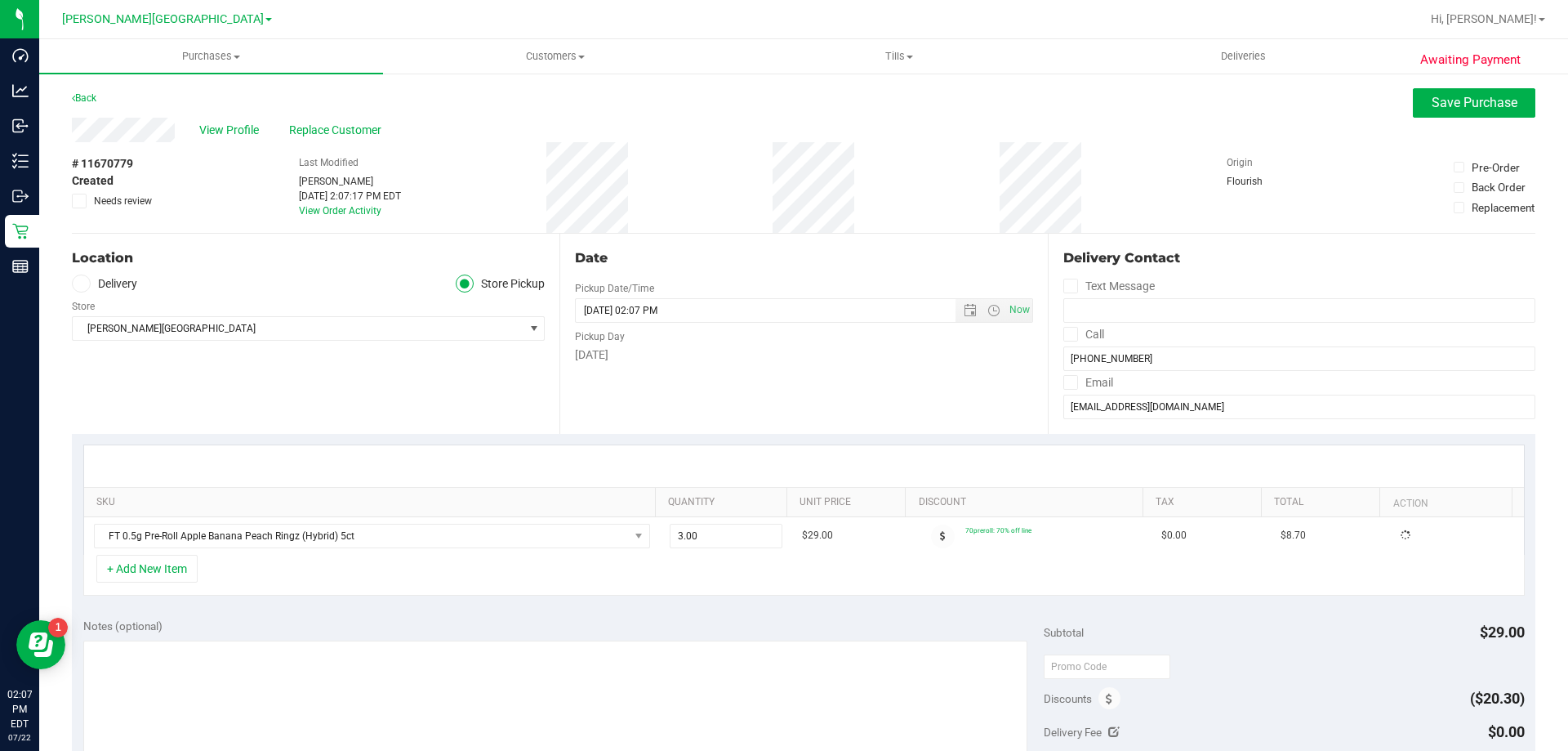 click on "+ Add New Item" at bounding box center (804, 575) 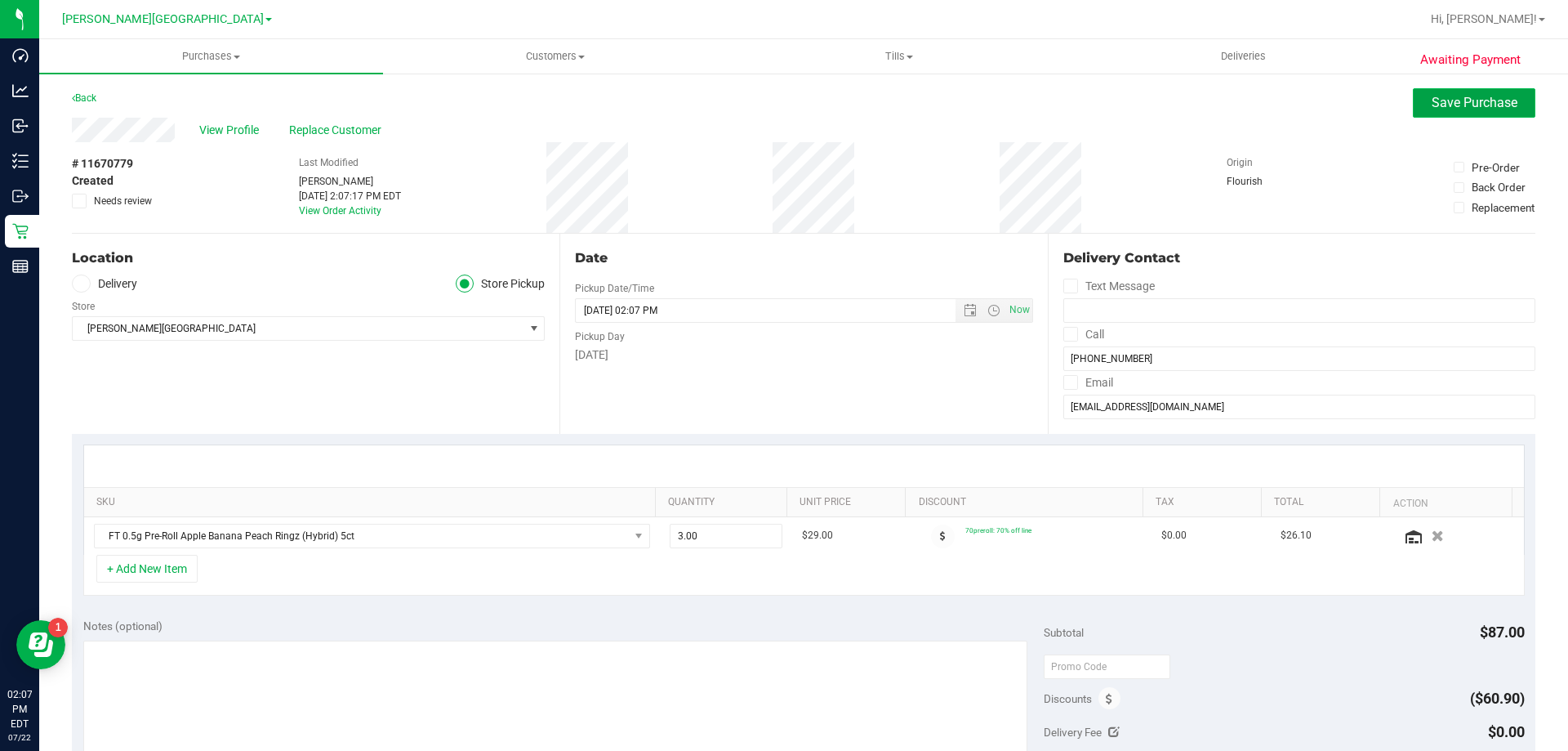 click on "Save Purchase" at bounding box center (1474, 102) 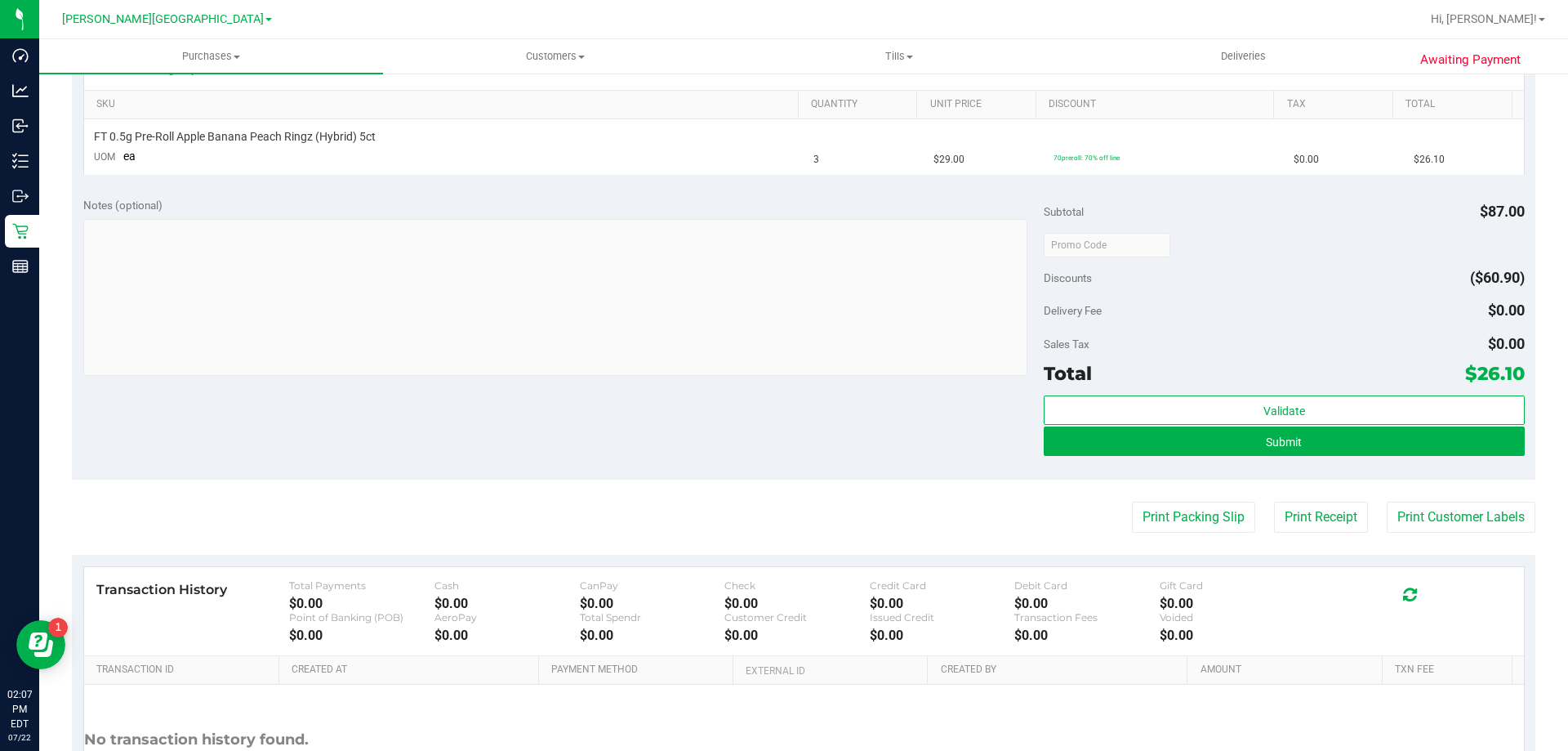 scroll, scrollTop: 409, scrollLeft: 0, axis: vertical 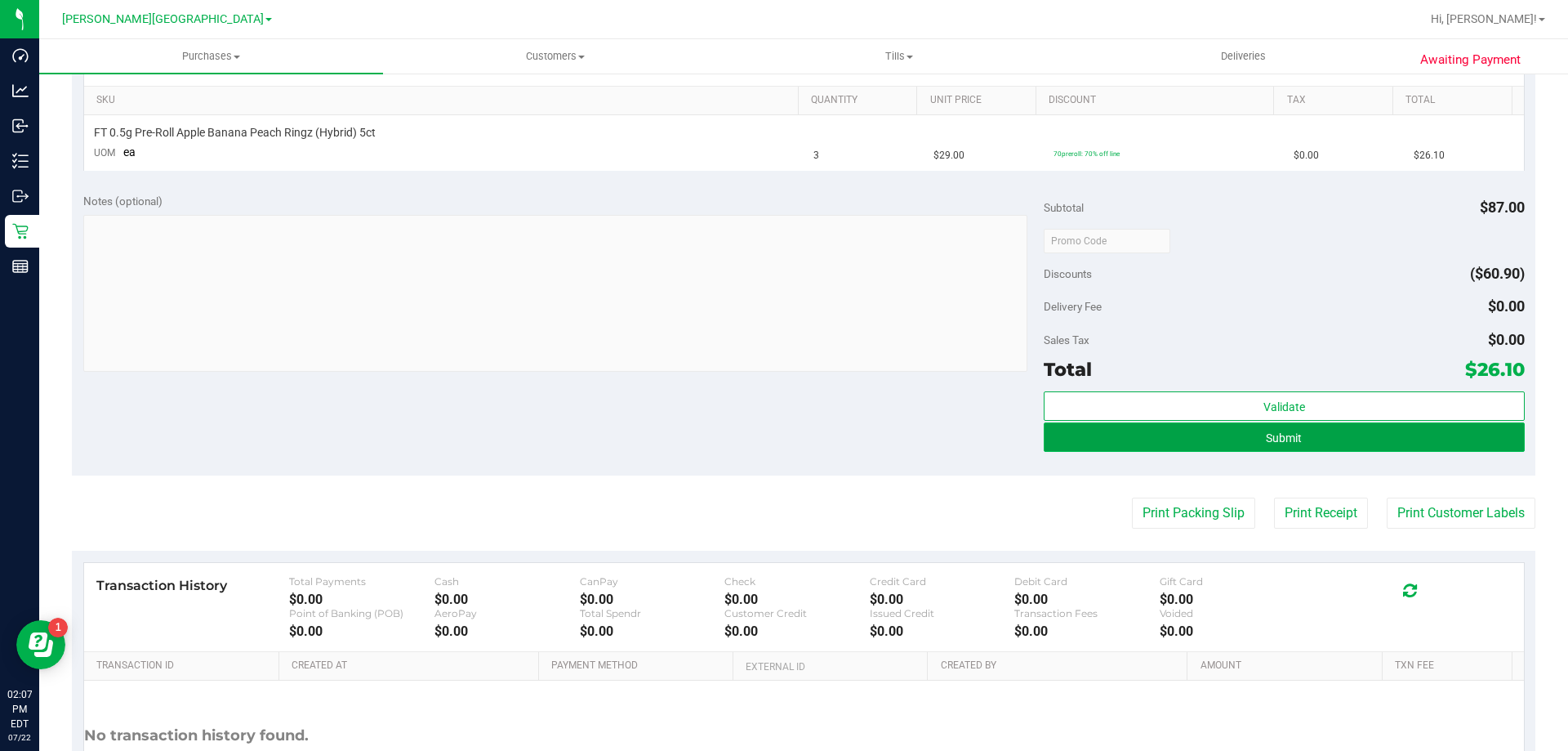click on "Submit" at bounding box center (1284, 437) 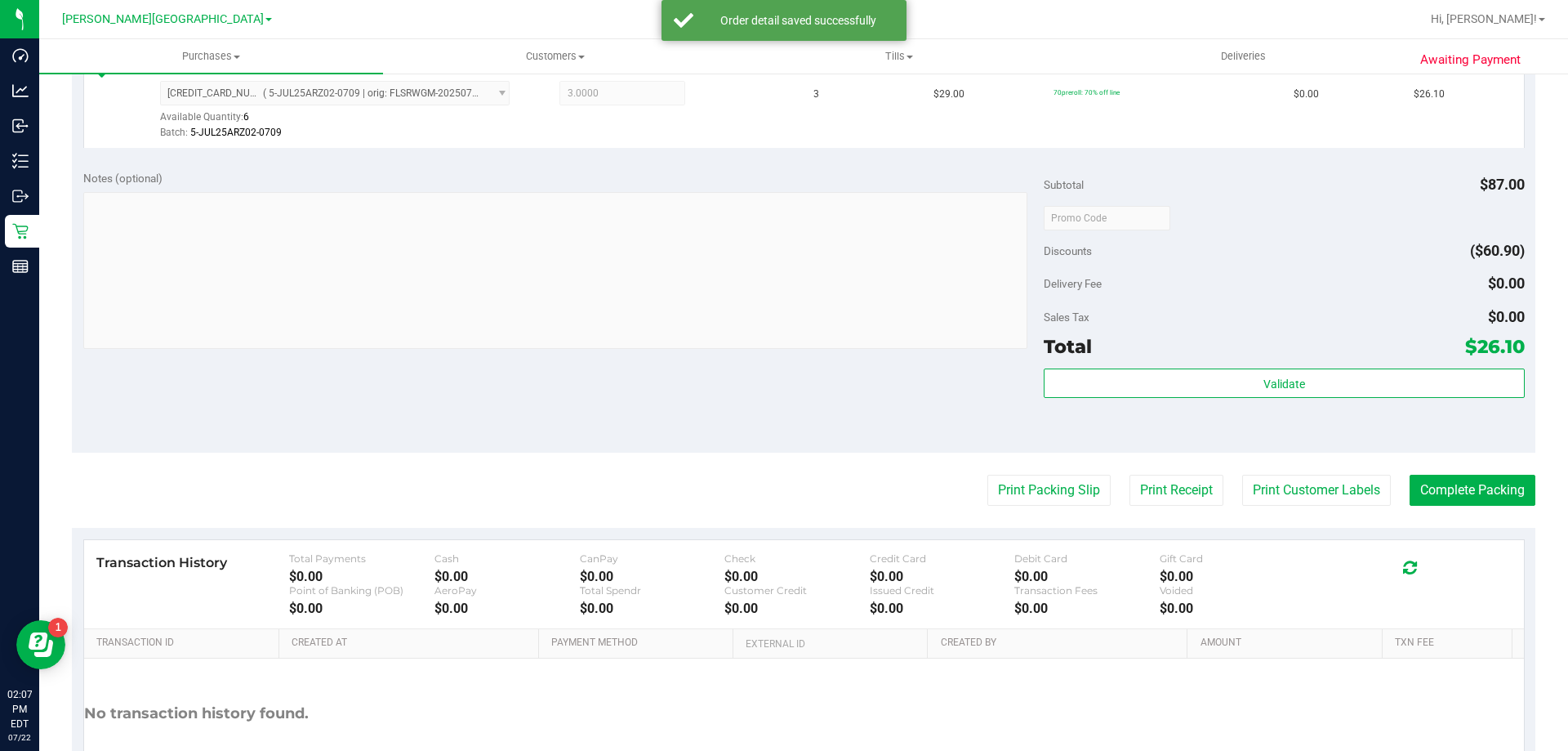 scroll, scrollTop: 585, scrollLeft: 0, axis: vertical 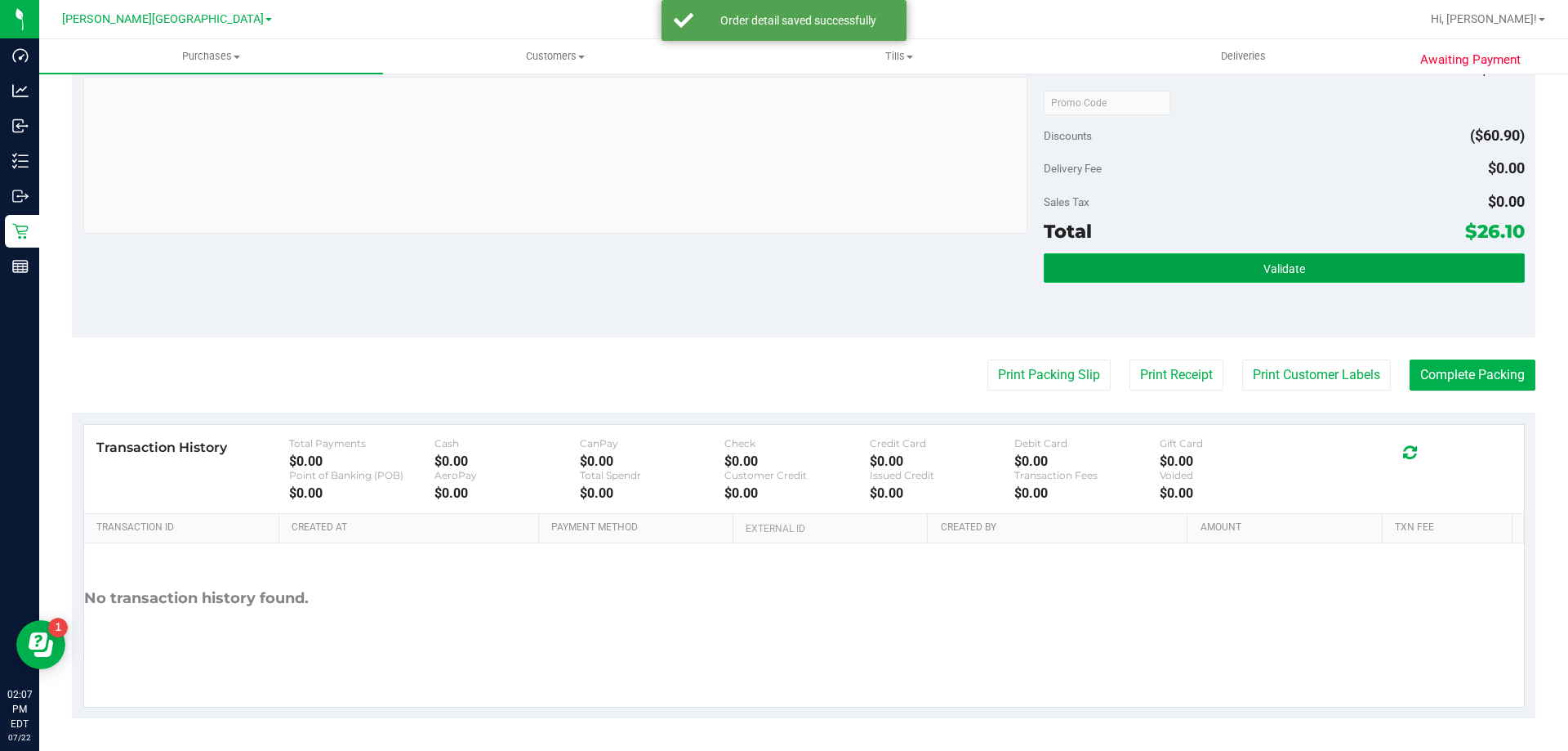 click on "Validate" at bounding box center [1284, 268] 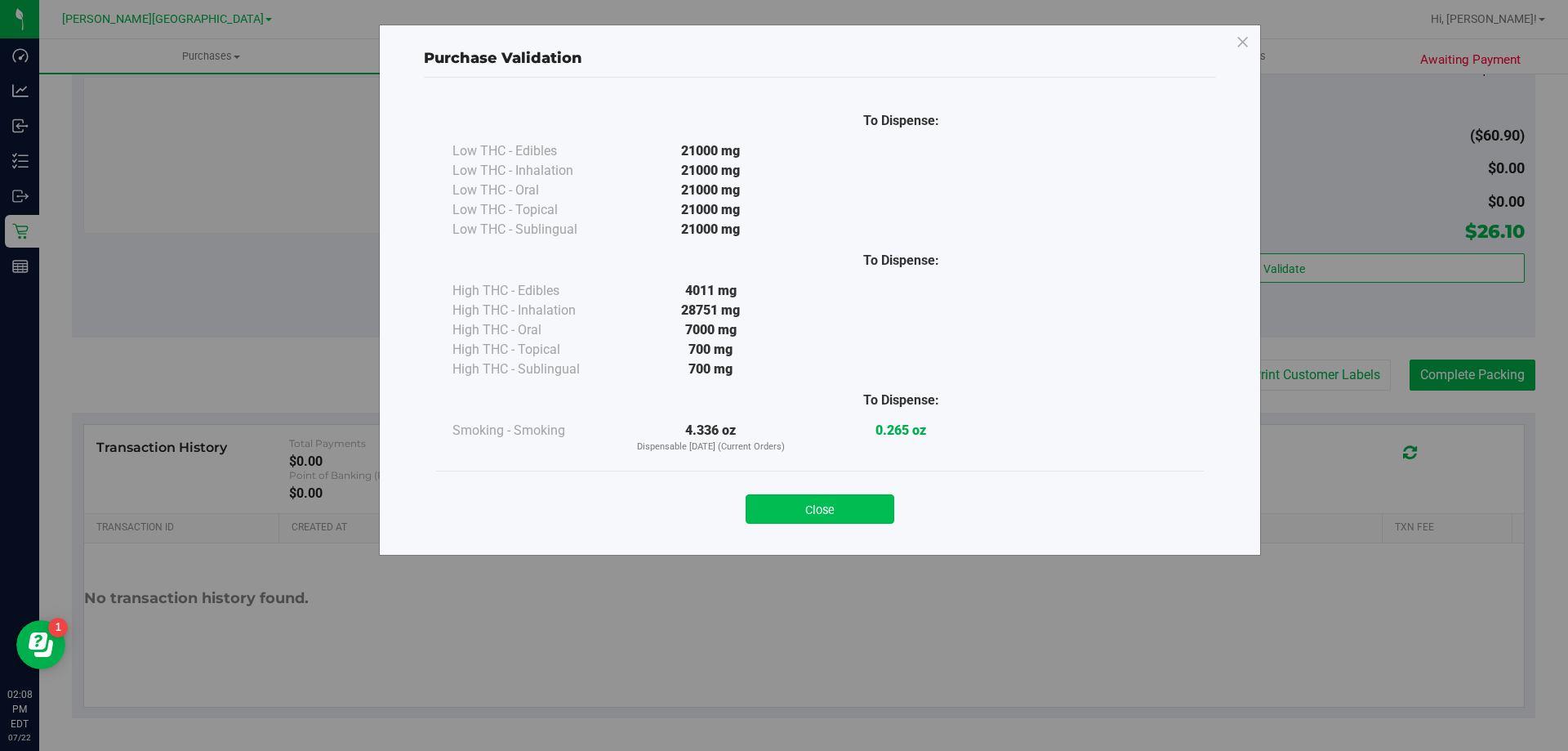 click on "Close" at bounding box center (820, 509) 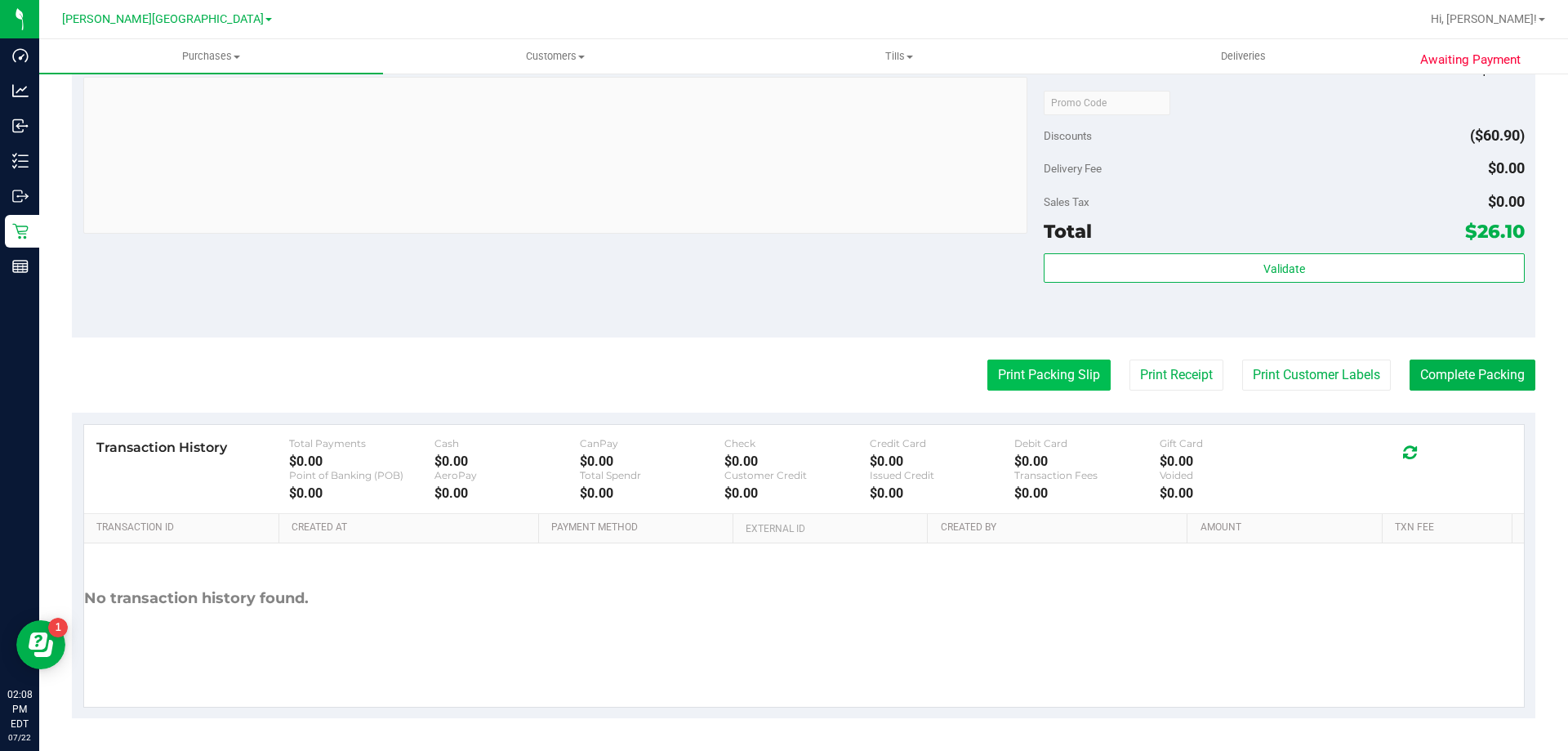 click on "Print Packing Slip" at bounding box center [1049, 375] 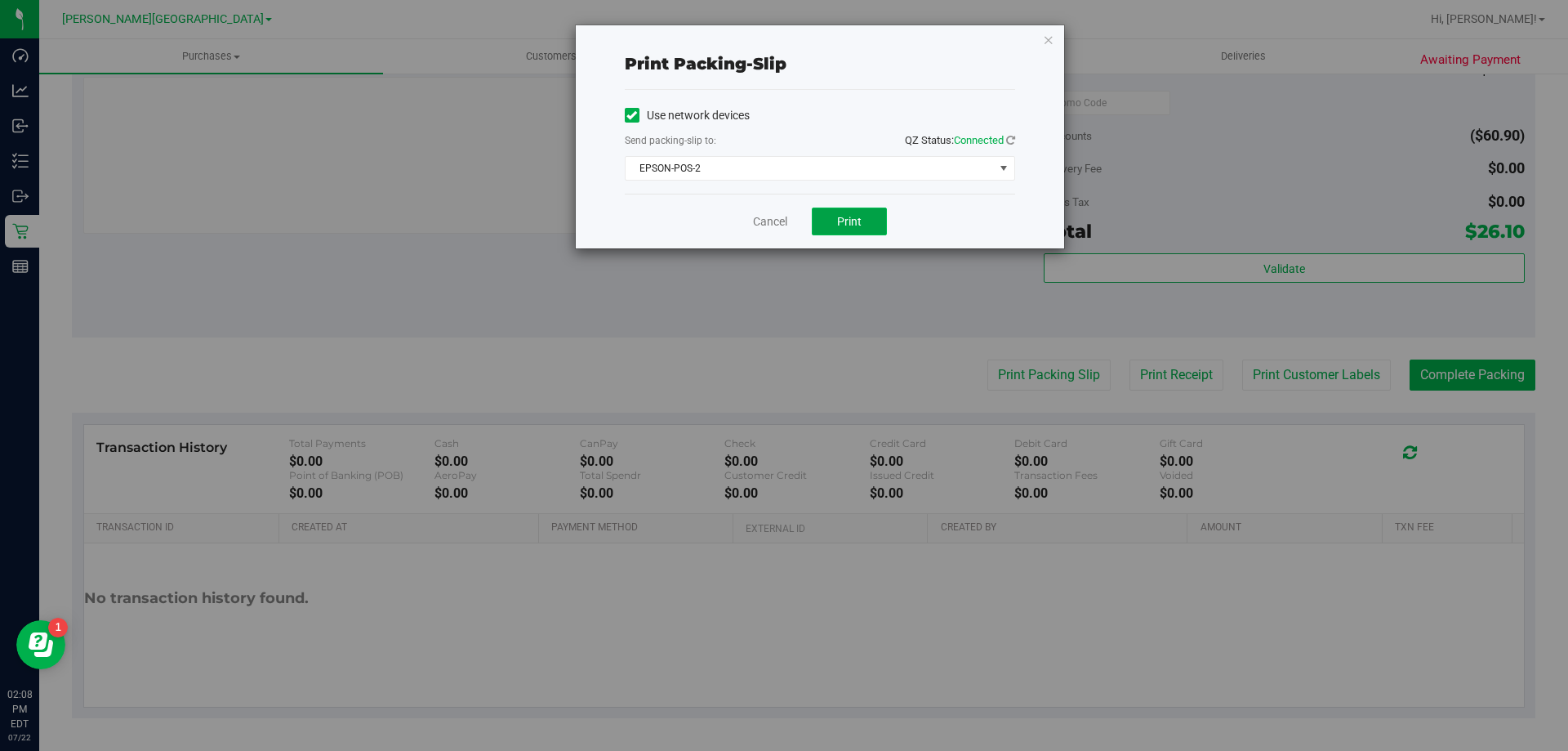 click on "Print" at bounding box center (849, 221) 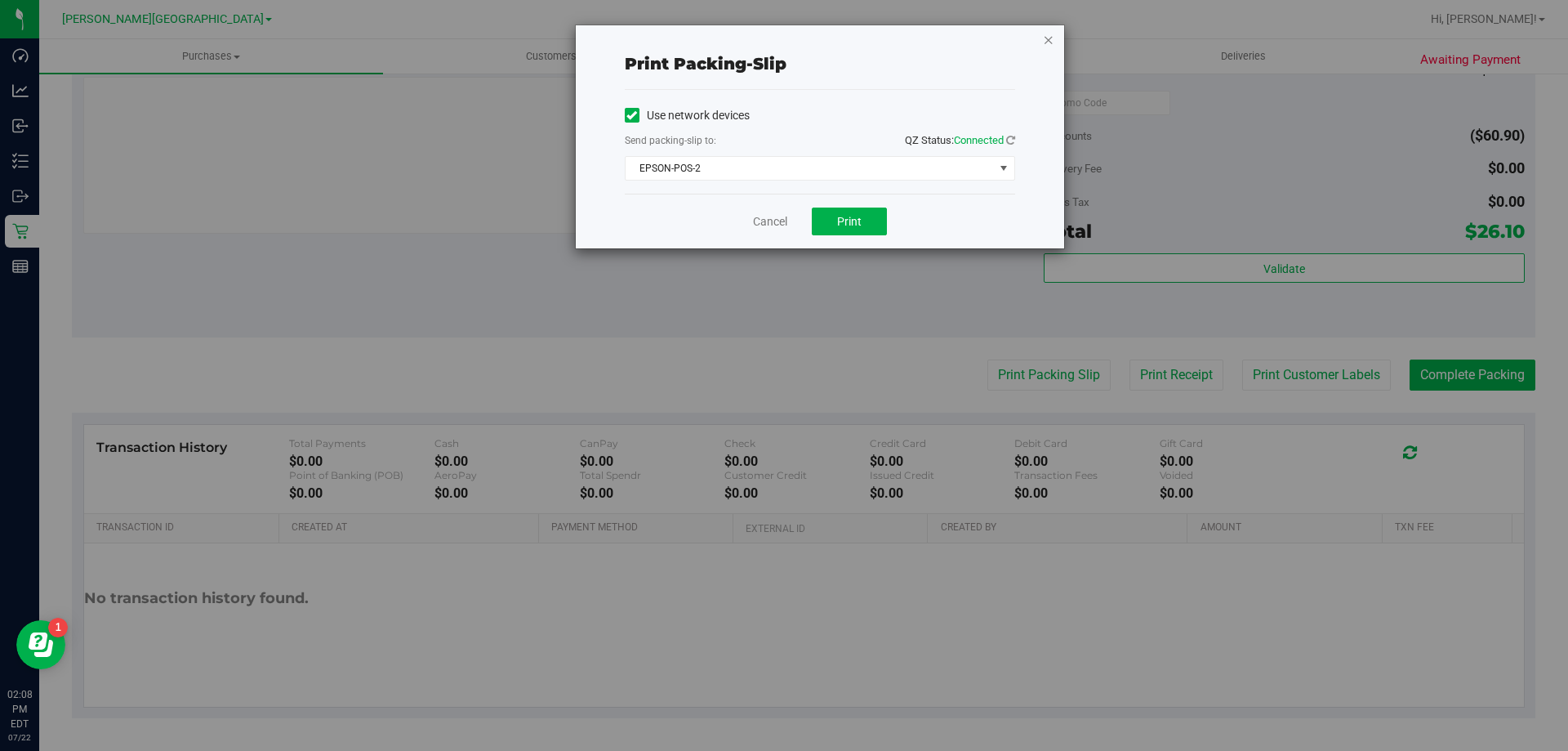 click at bounding box center [1049, 39] 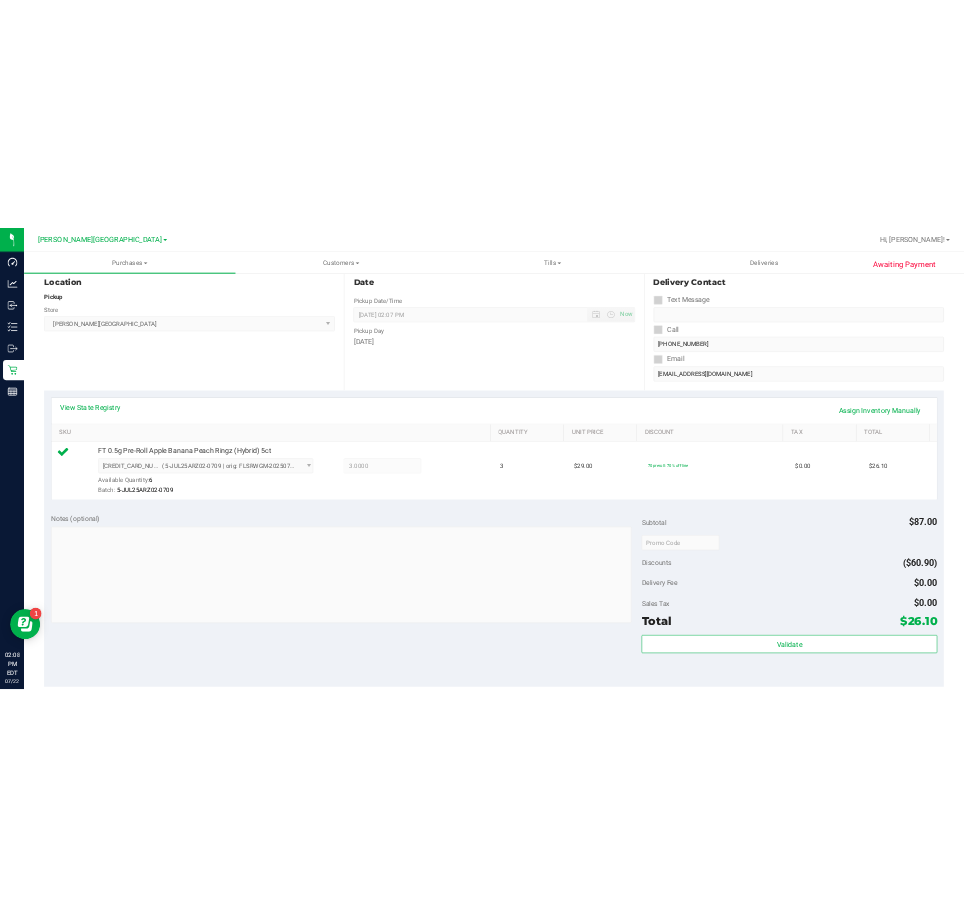 scroll, scrollTop: 716, scrollLeft: 0, axis: vertical 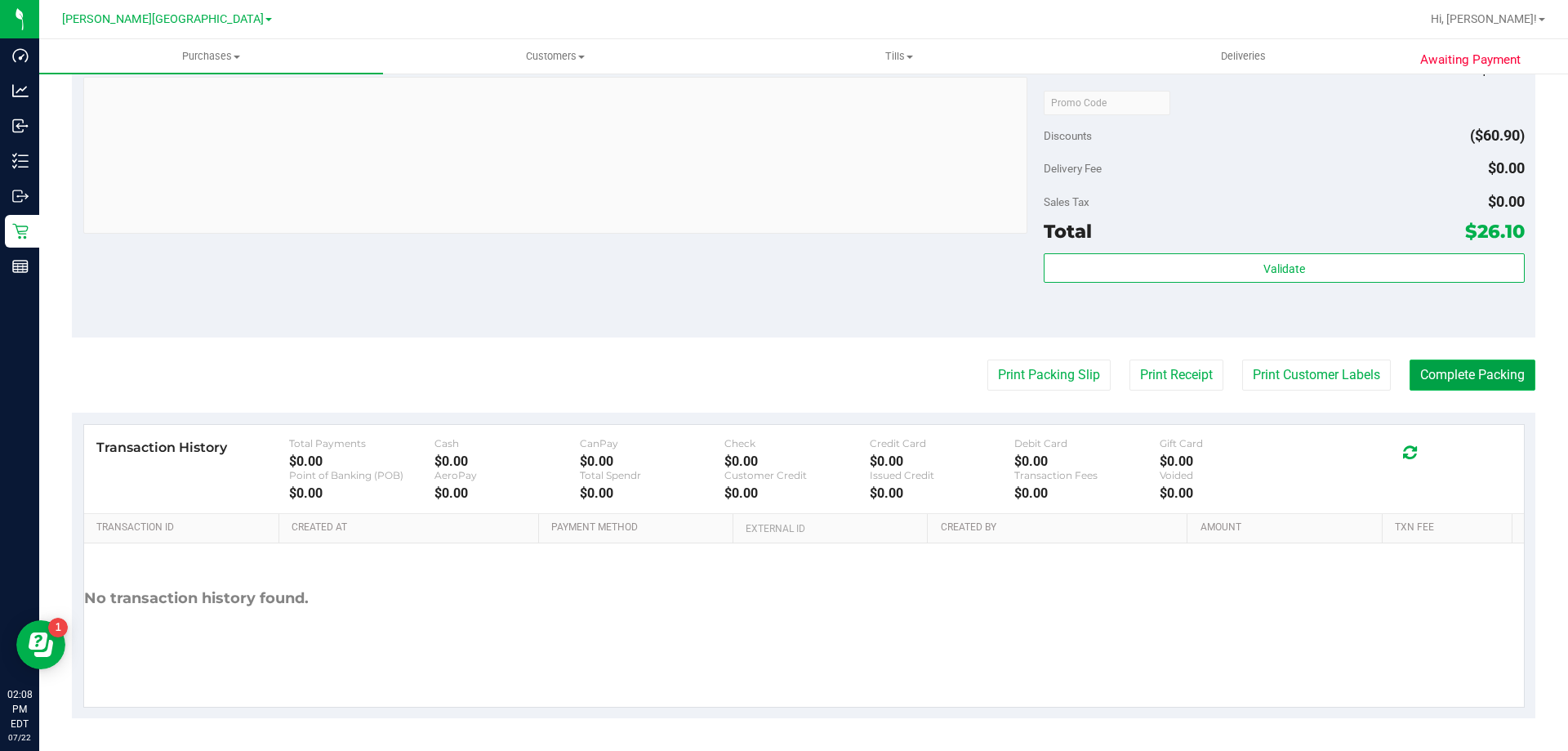 click on "Complete Packing" at bounding box center (1472, 375) 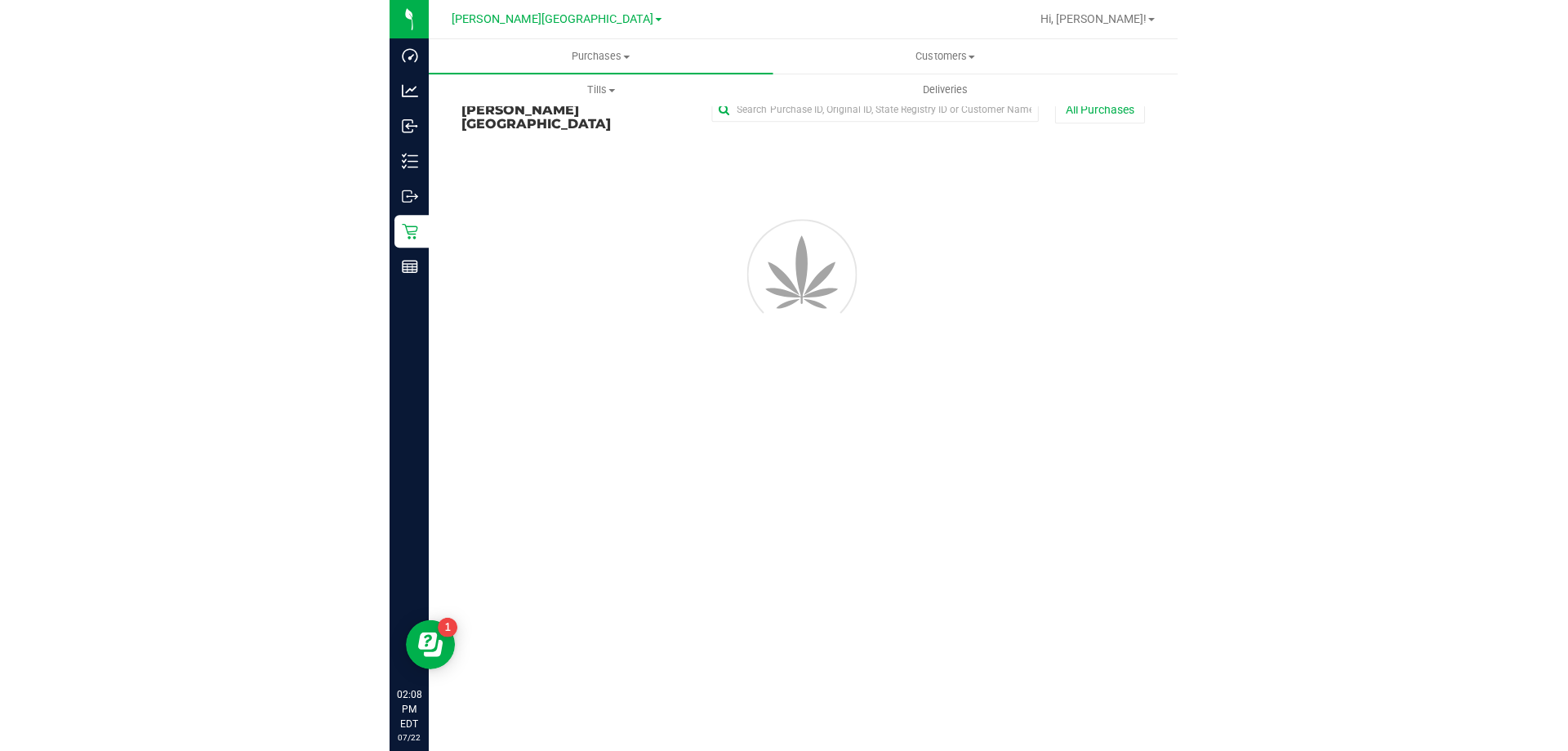 scroll, scrollTop: 0, scrollLeft: 0, axis: both 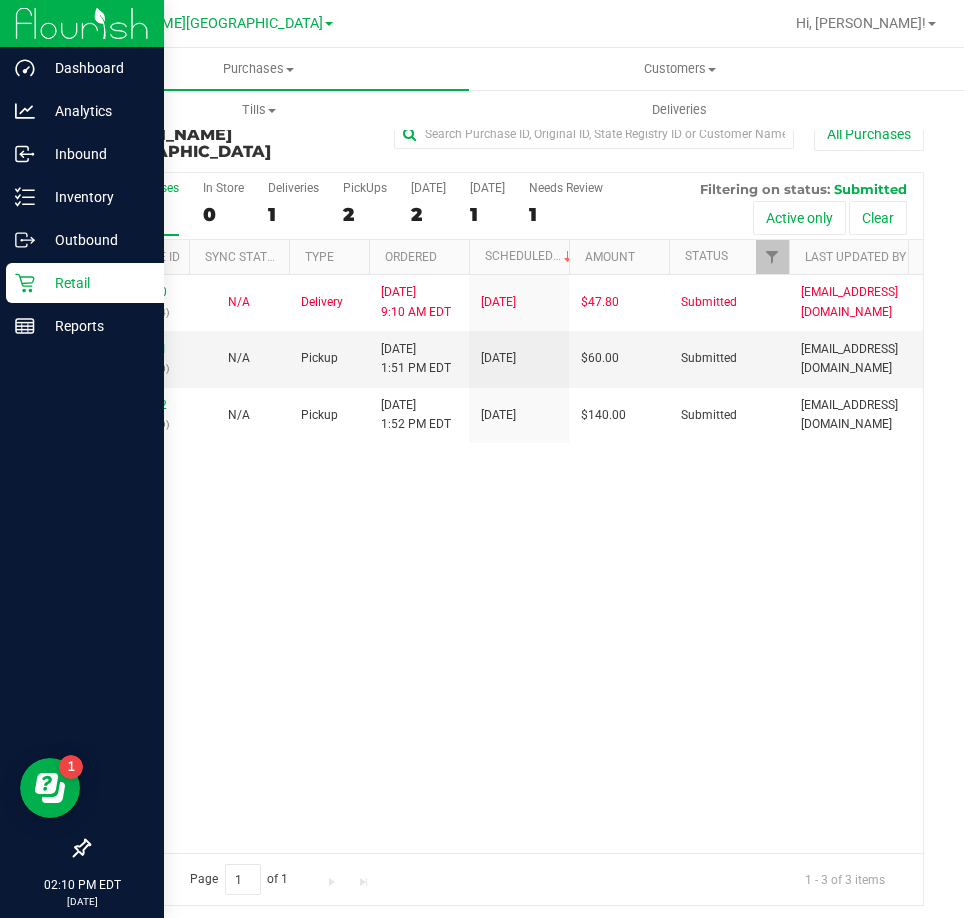 click 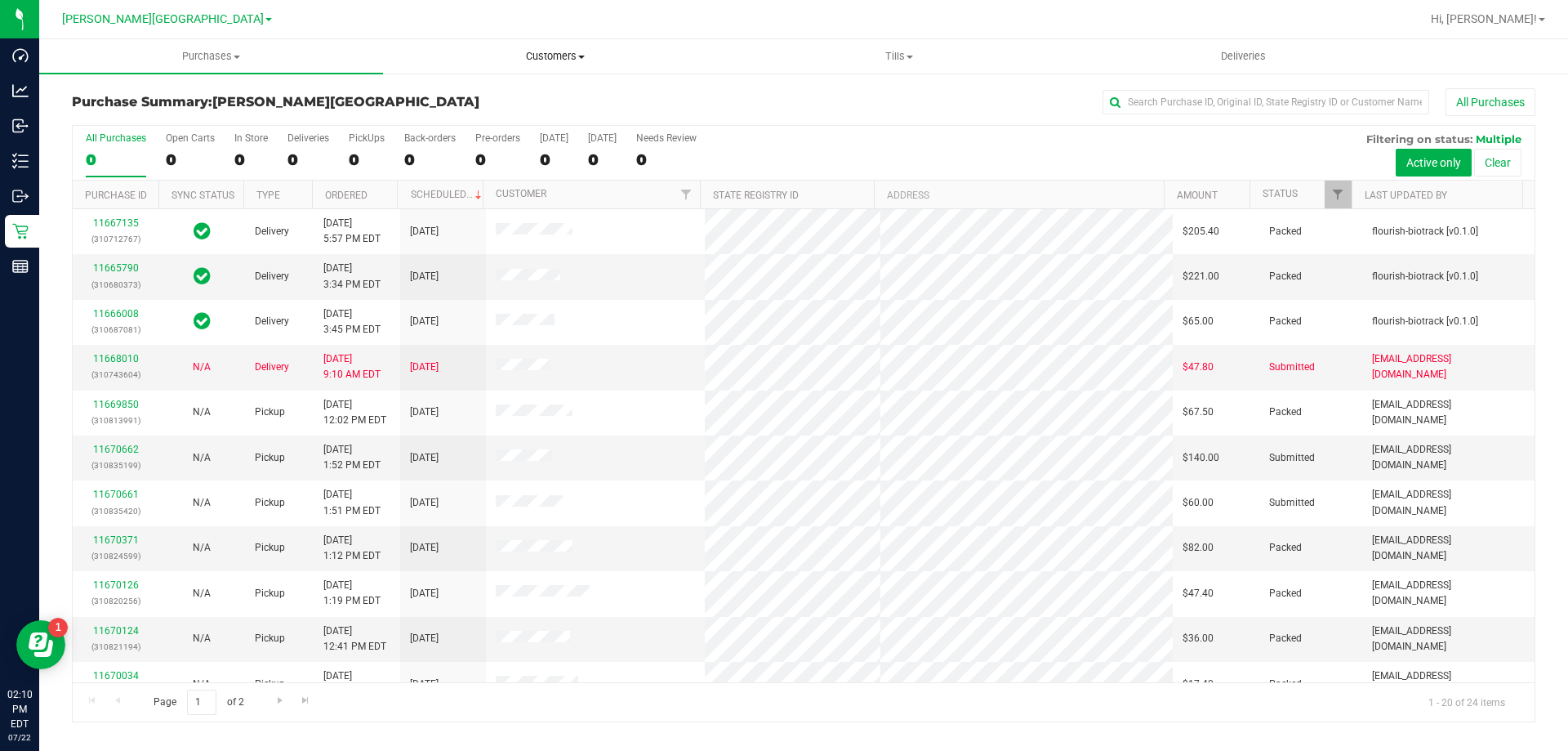 click on "Customers" at bounding box center (555, 56) 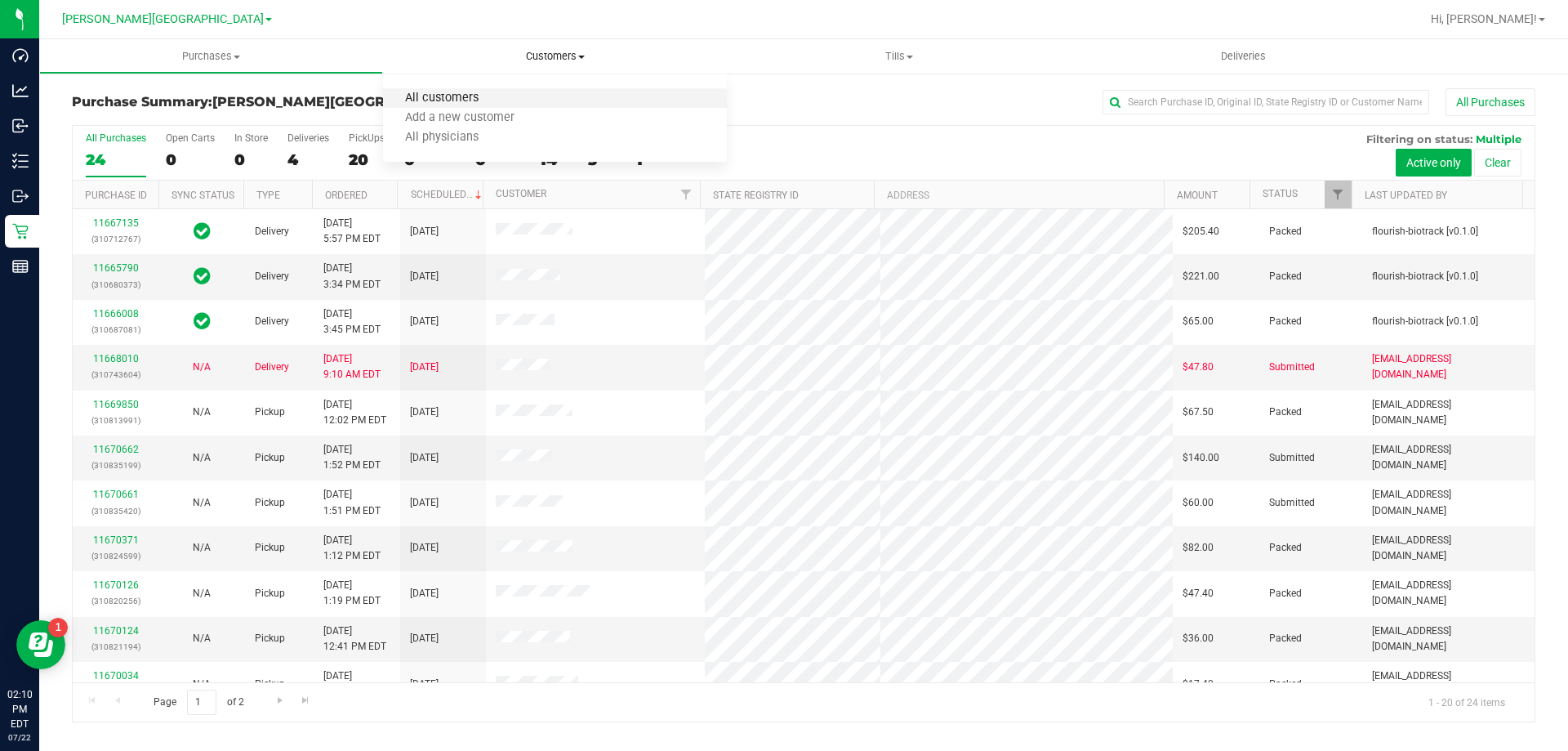 click on "All customers" at bounding box center (442, 98) 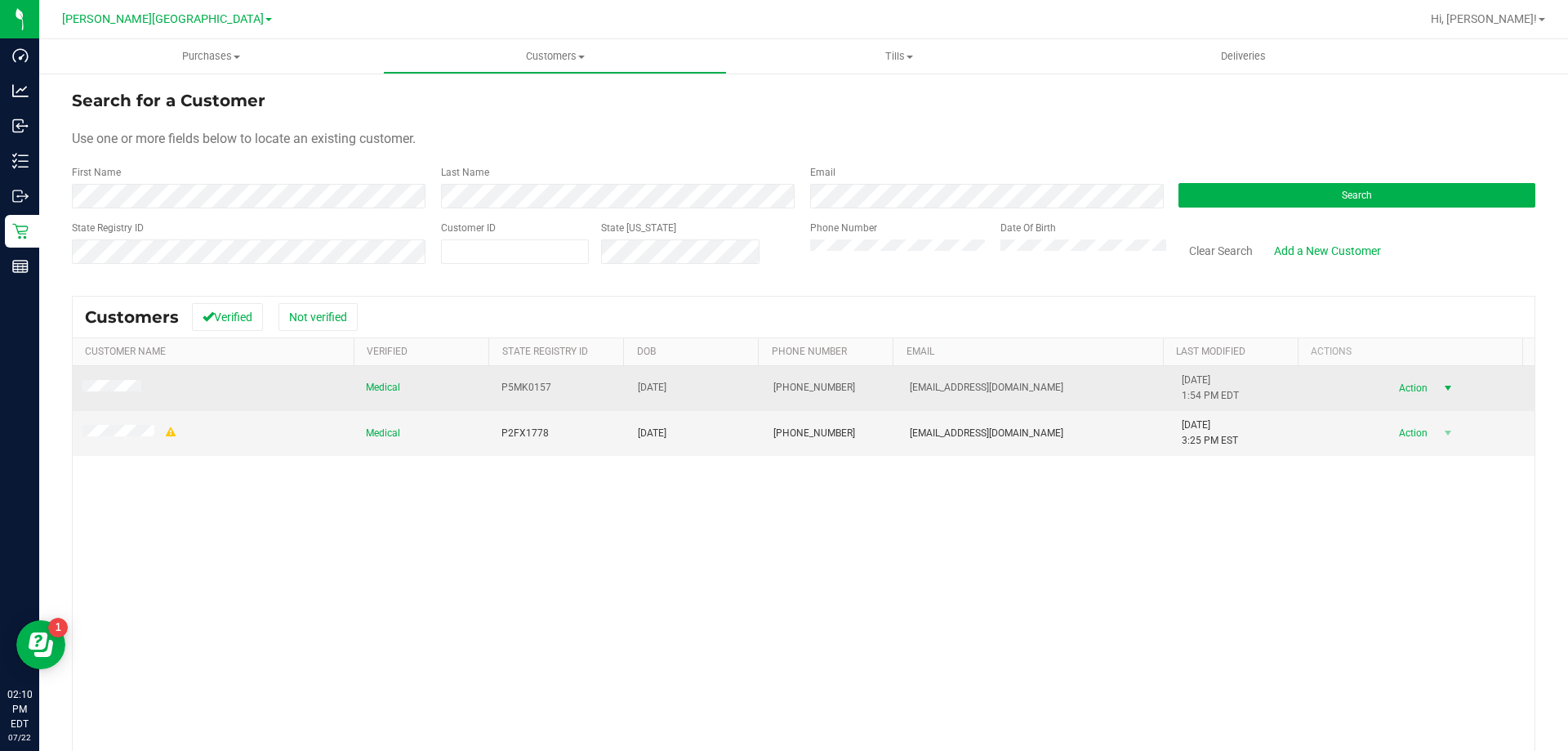 click on "Action" at bounding box center [1410, 388] 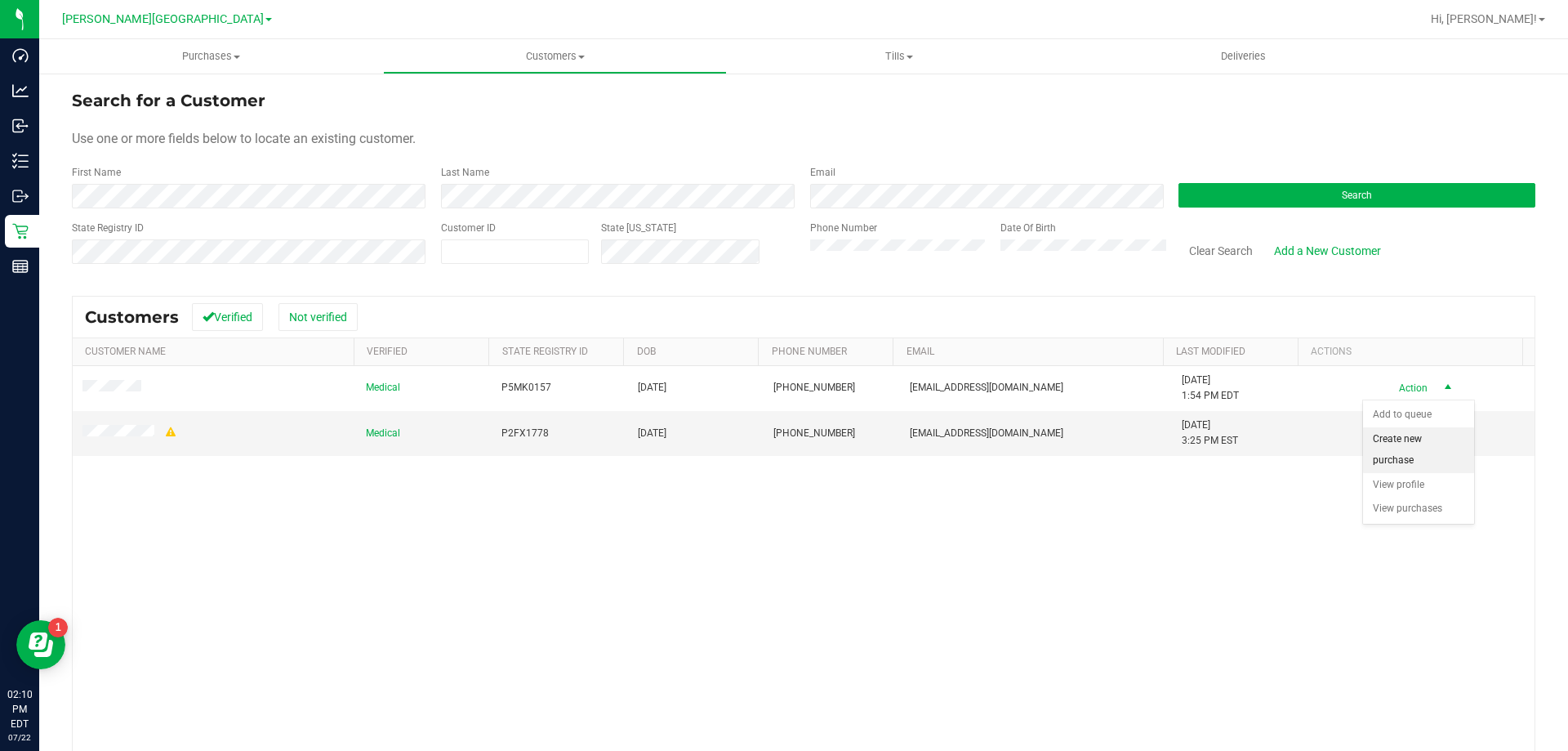 click on "Create new purchase" at bounding box center [1419, 449] 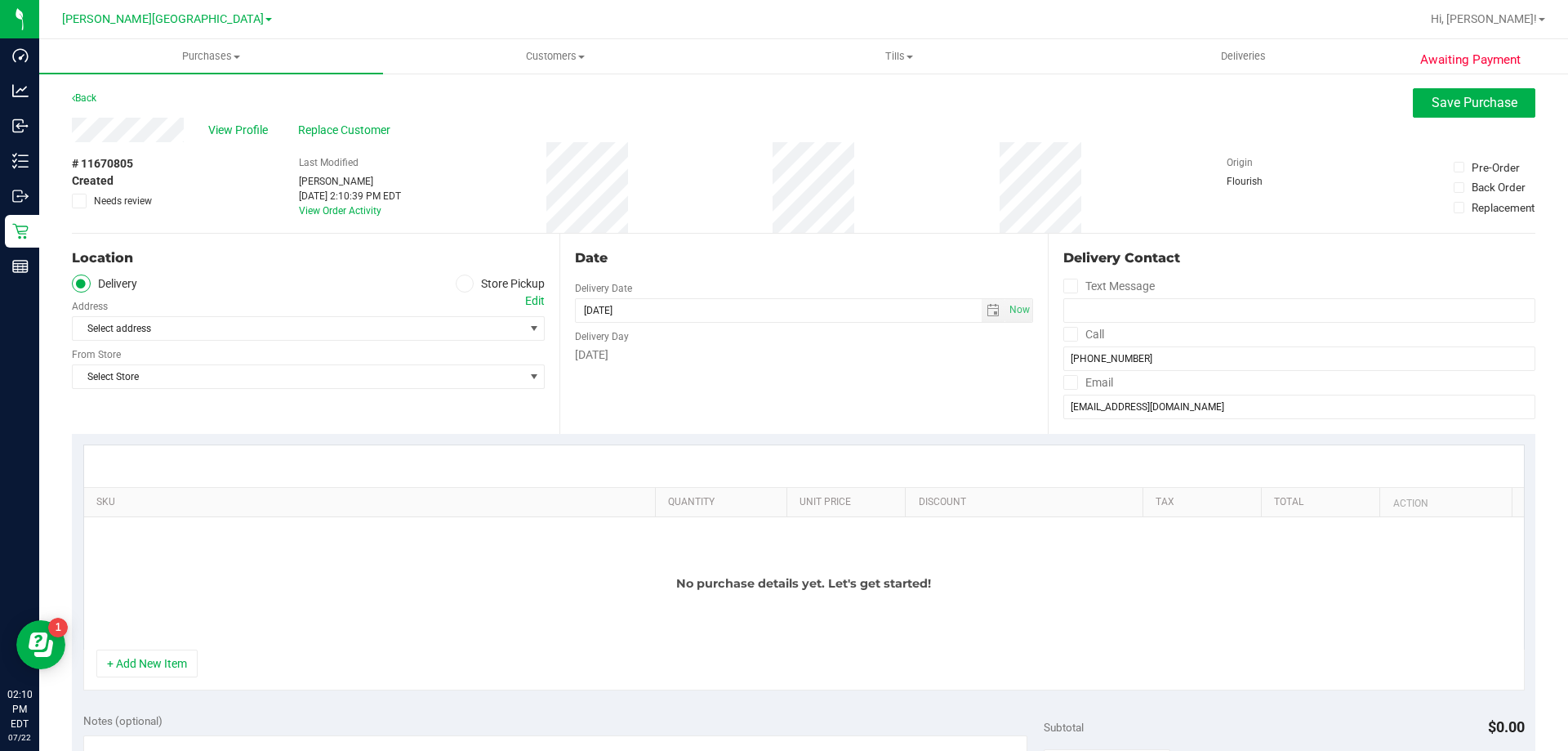 click at bounding box center [465, 284] 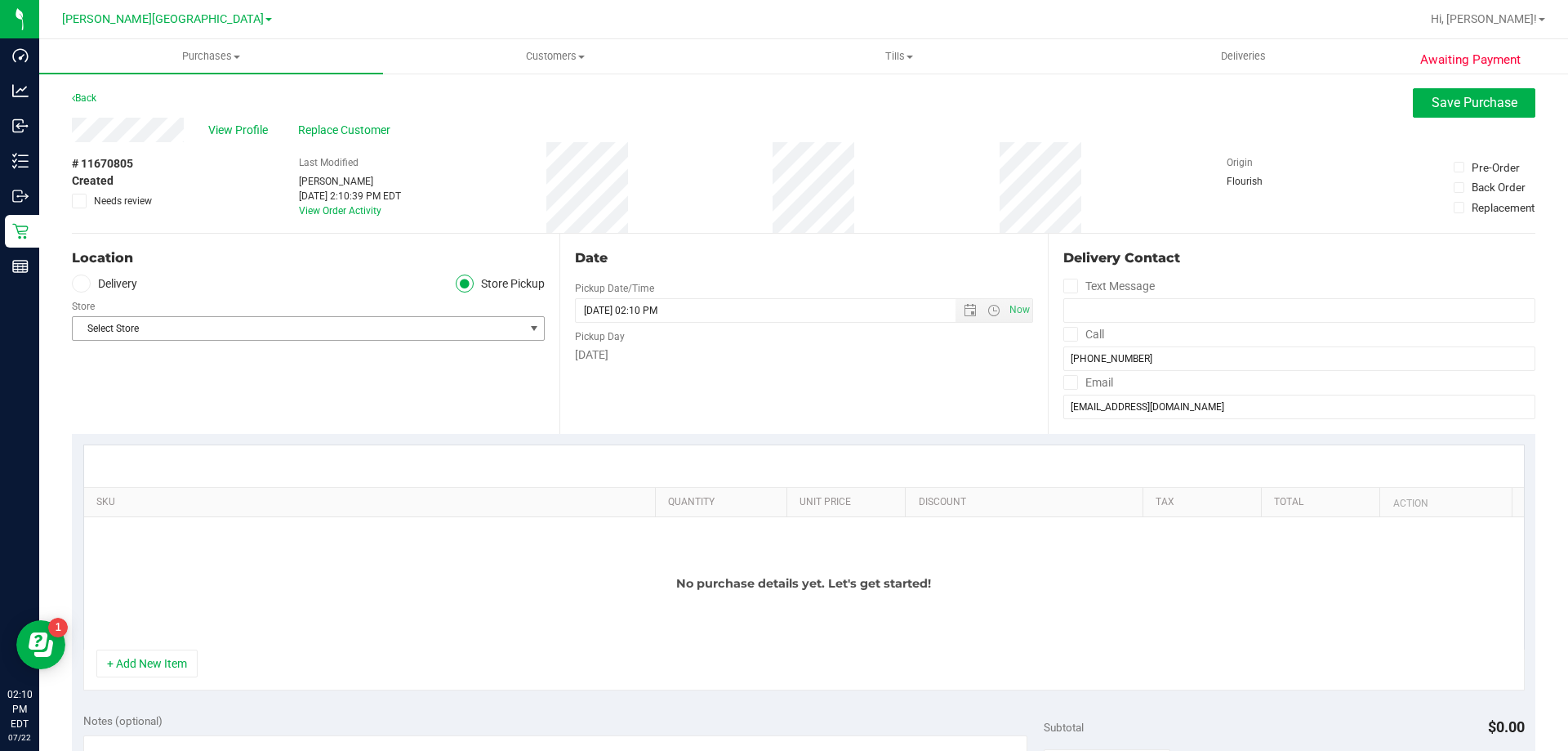 click on "Select Store" at bounding box center [298, 329] 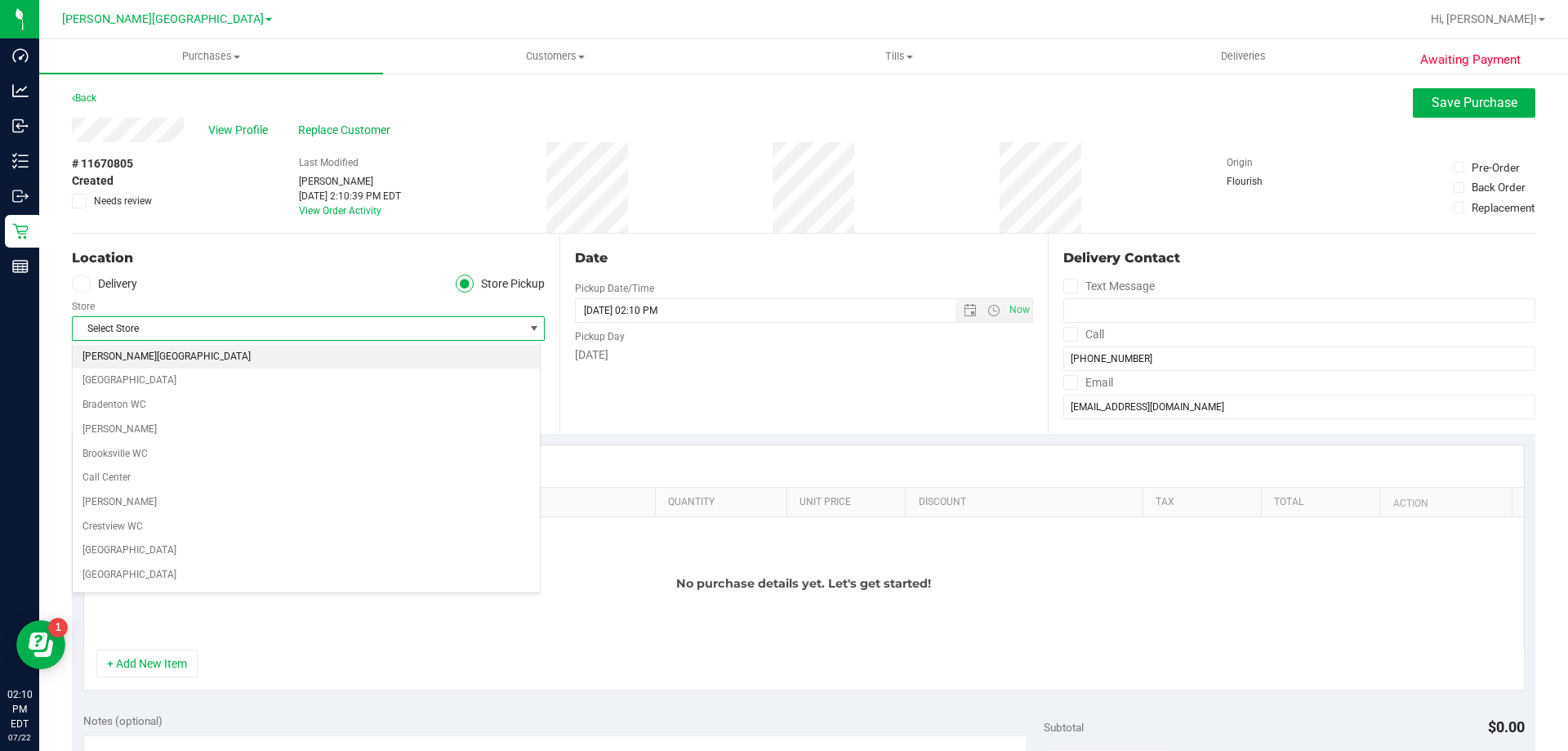 click on "[PERSON_NAME][GEOGRAPHIC_DATA]" at bounding box center (306, 357) 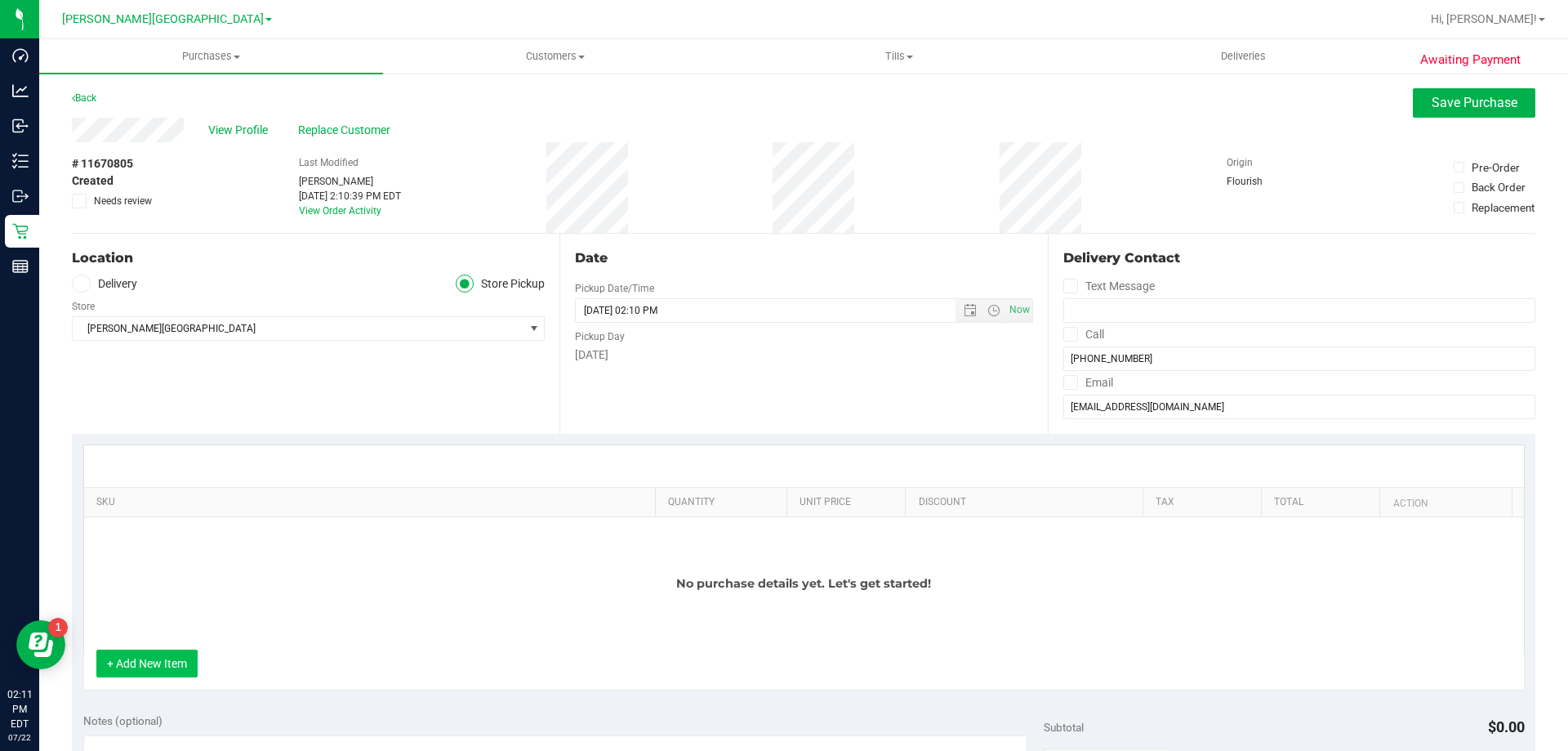 click on "+ Add New Item" at bounding box center (147, 664) 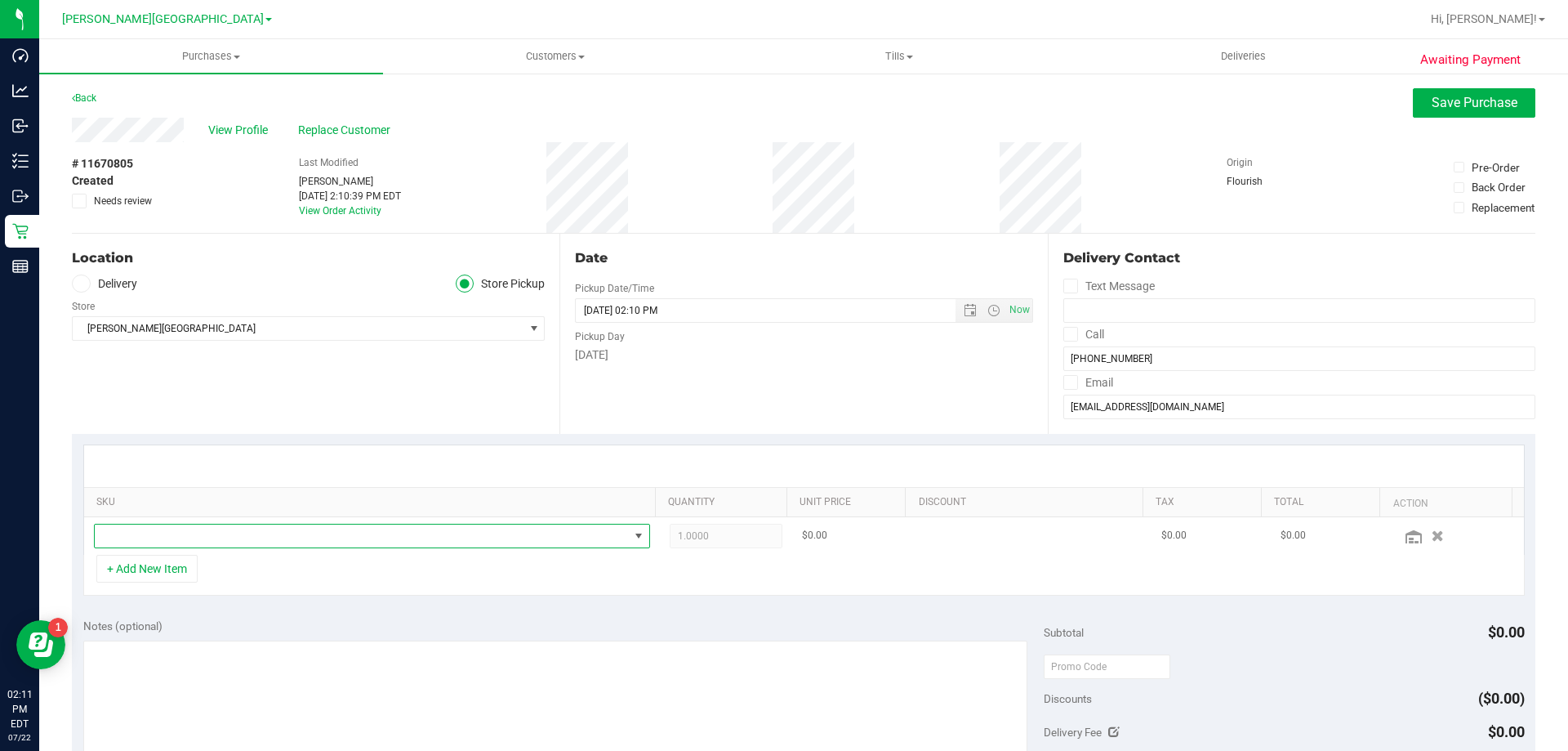 click at bounding box center [362, 536] 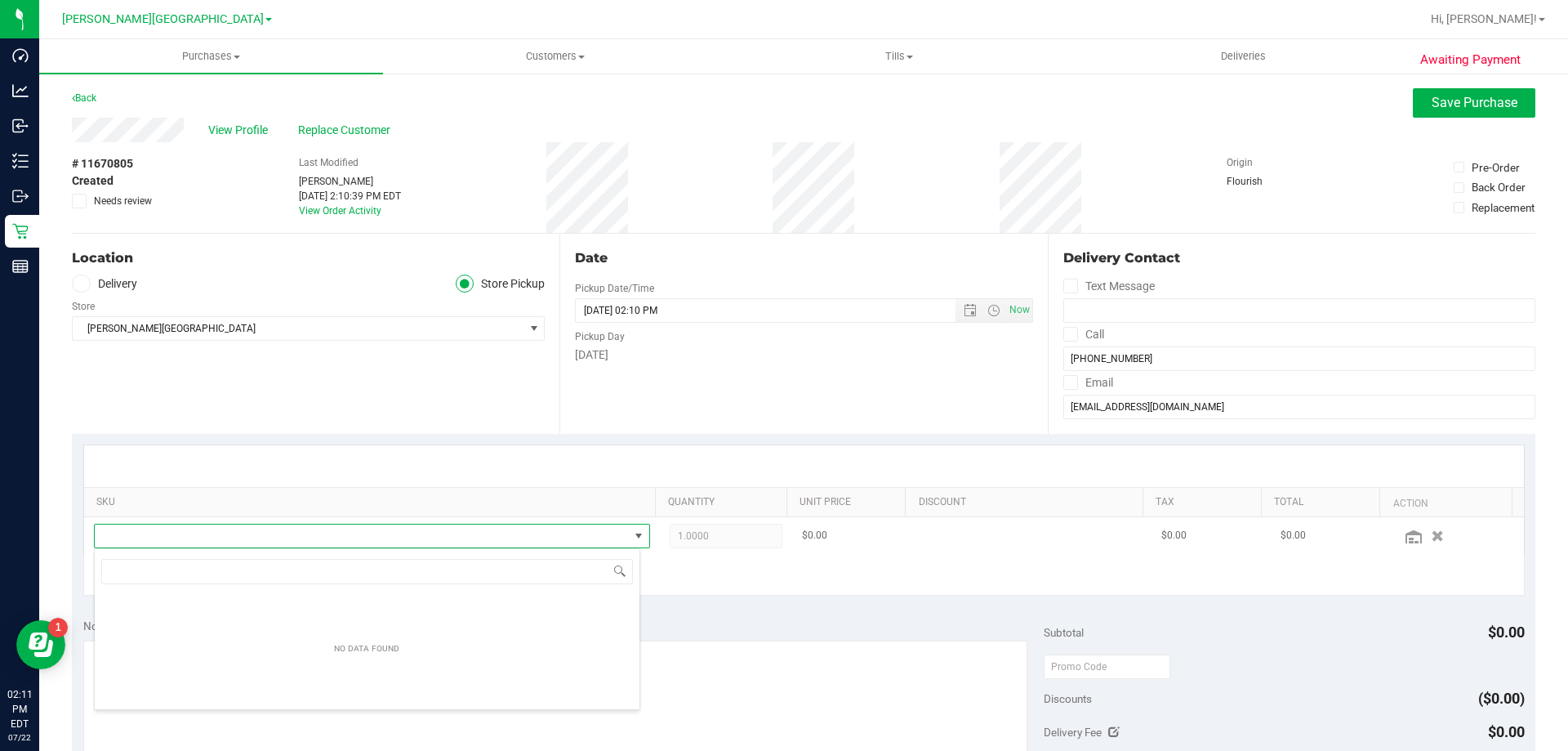 scroll, scrollTop: 81695, scrollLeft: 81120, axis: both 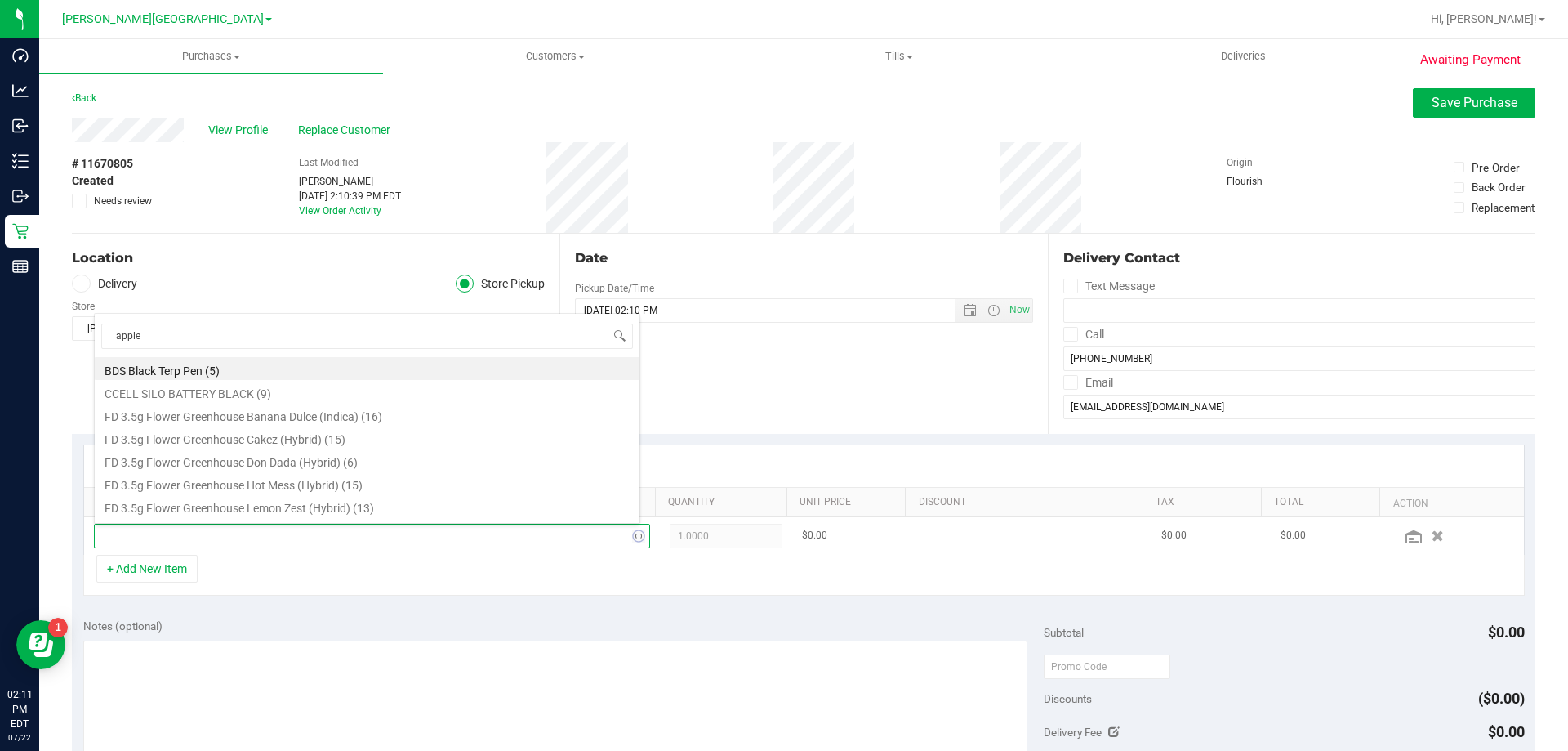 type on "apple b" 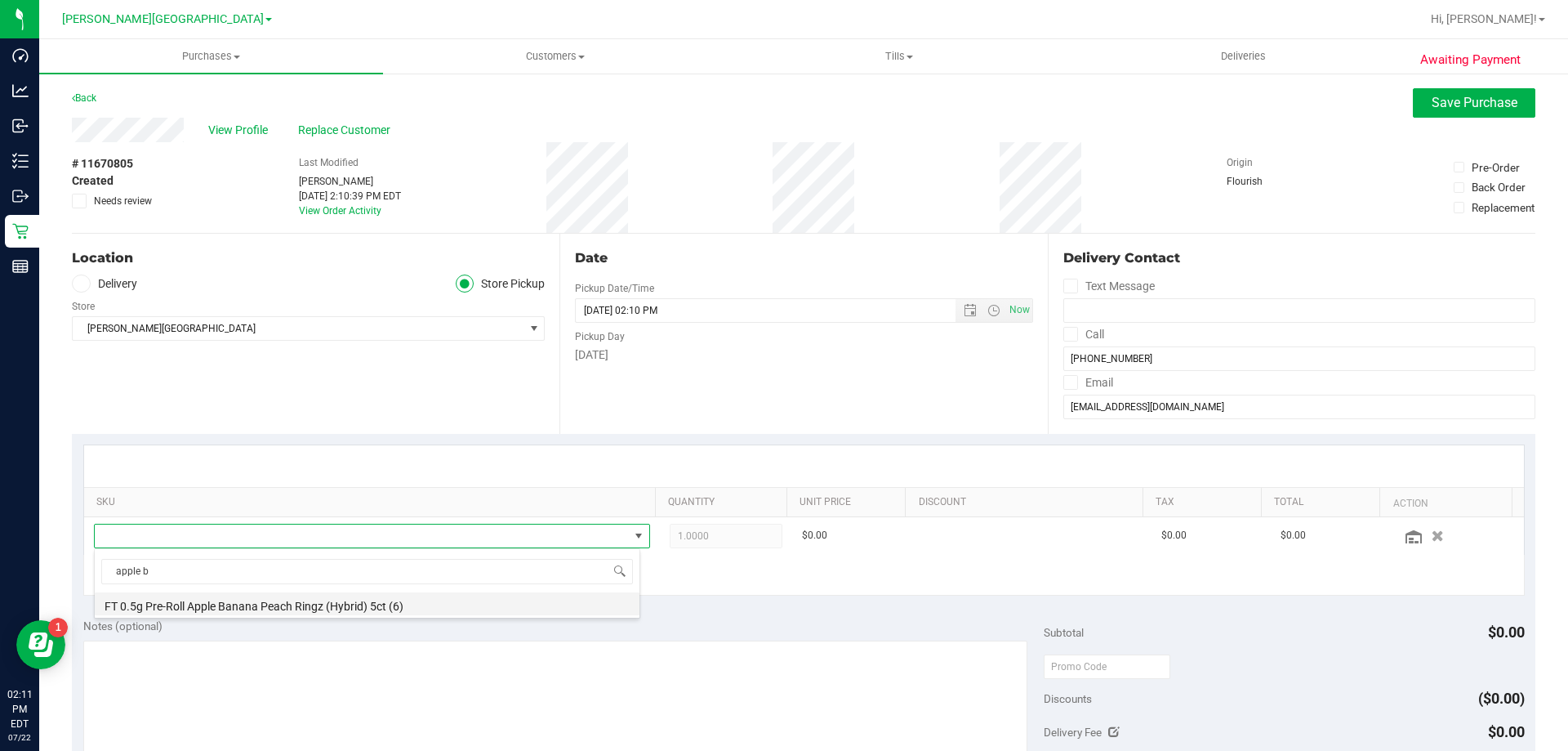 click on "FT 0.5g Pre-Roll Apple Banana Peach Ringz (Hybrid) 5ct (6)" at bounding box center [367, 604] 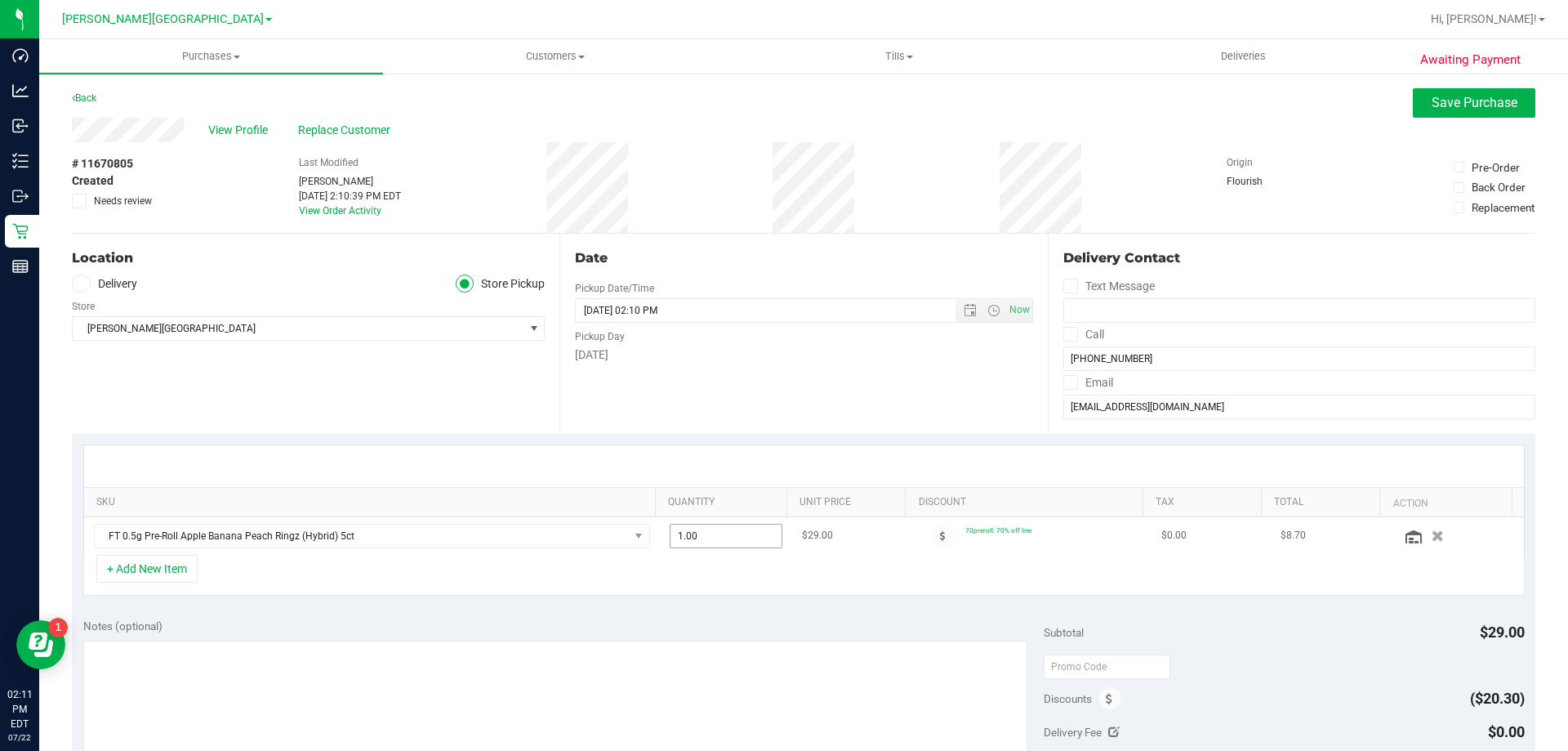 click on "1.00 1" at bounding box center (726, 536) 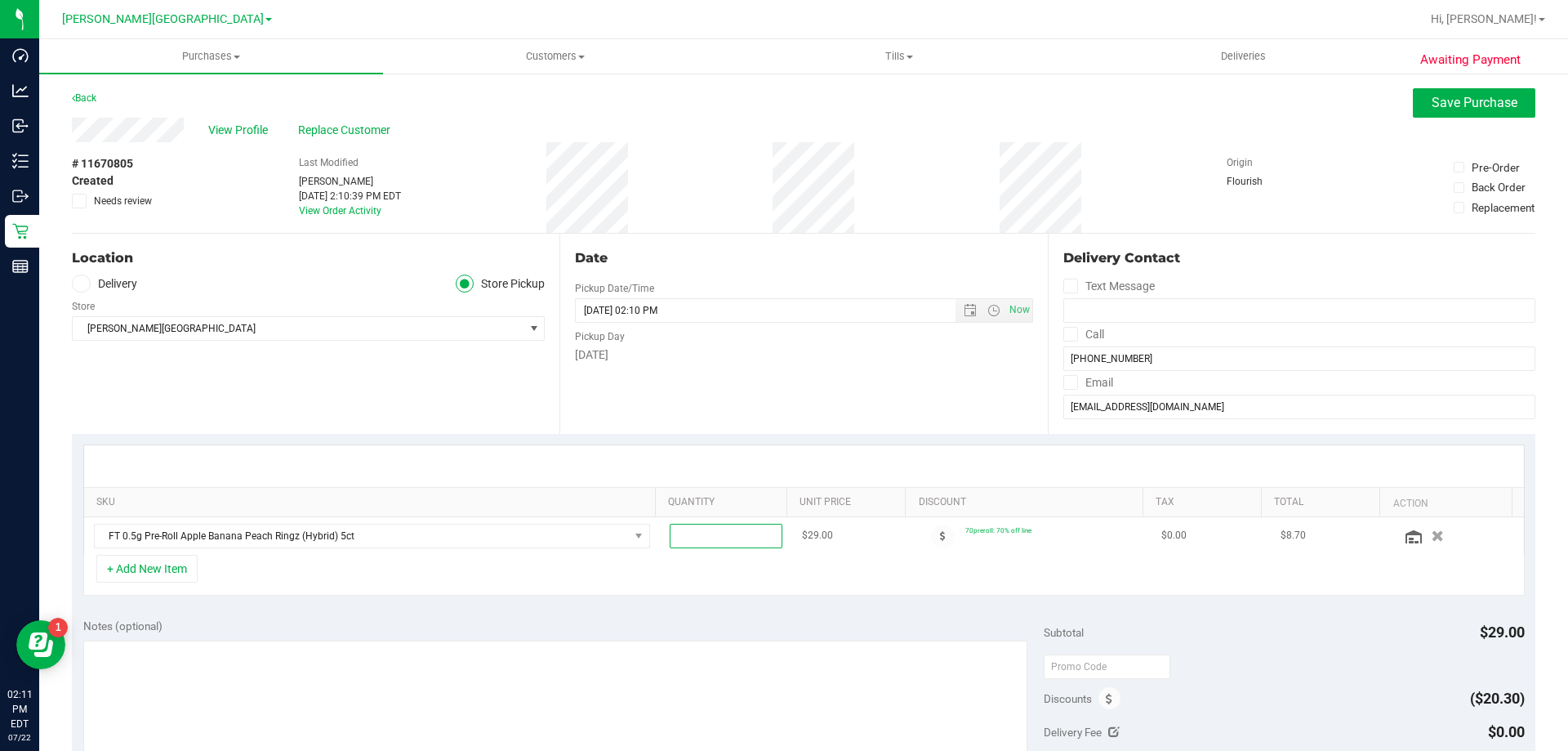 type on "2" 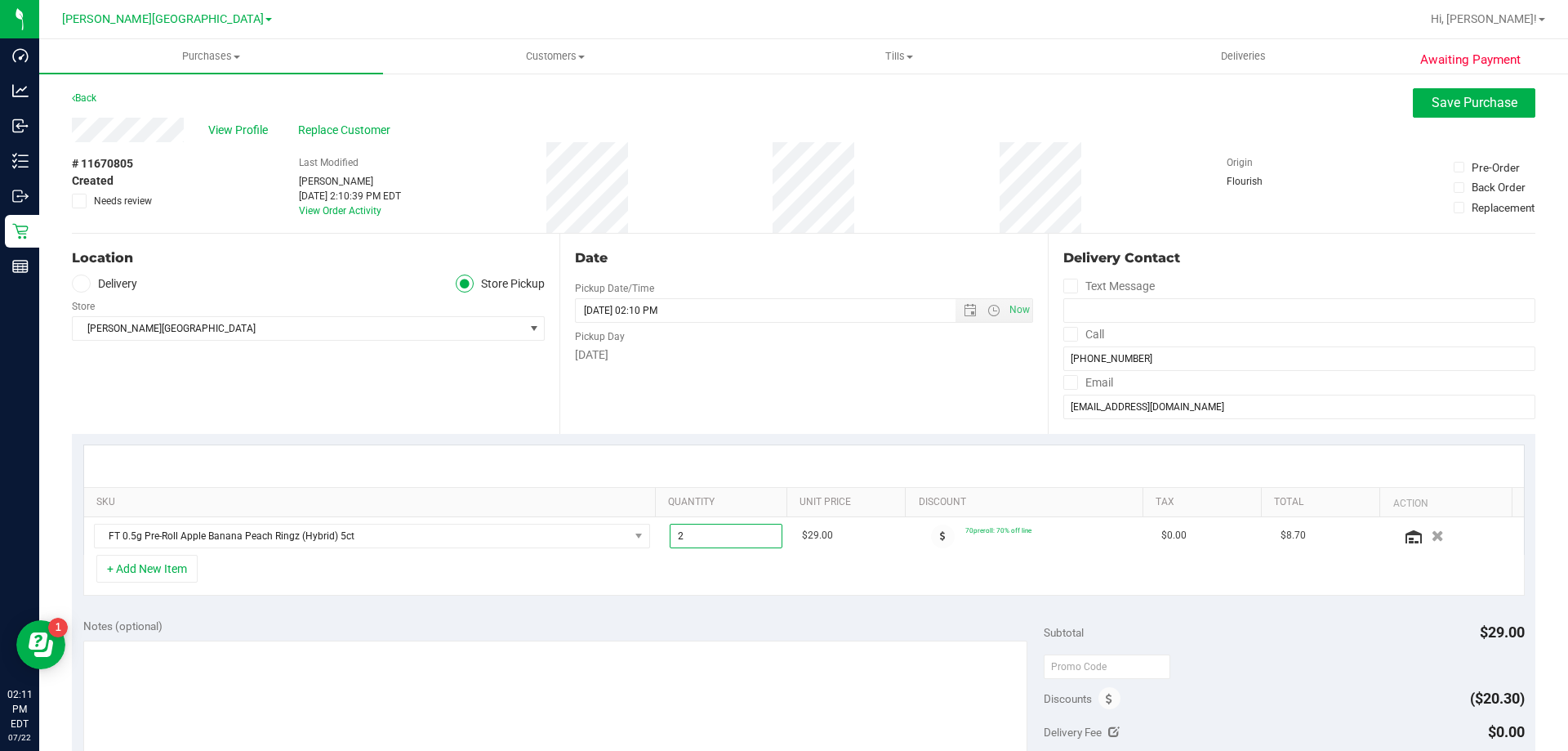 type on "2.00" 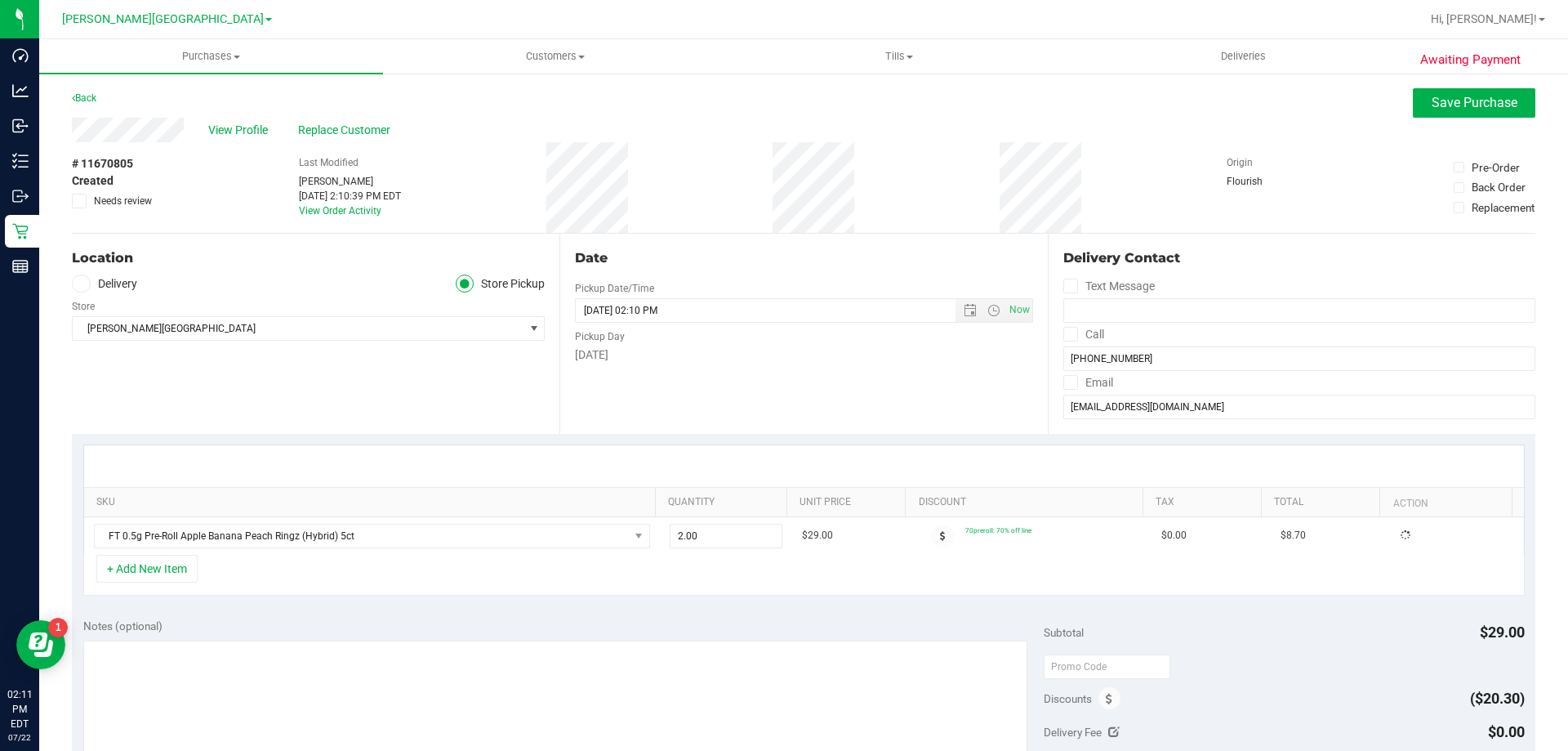 click on "+ Add New Item" at bounding box center (804, 575) 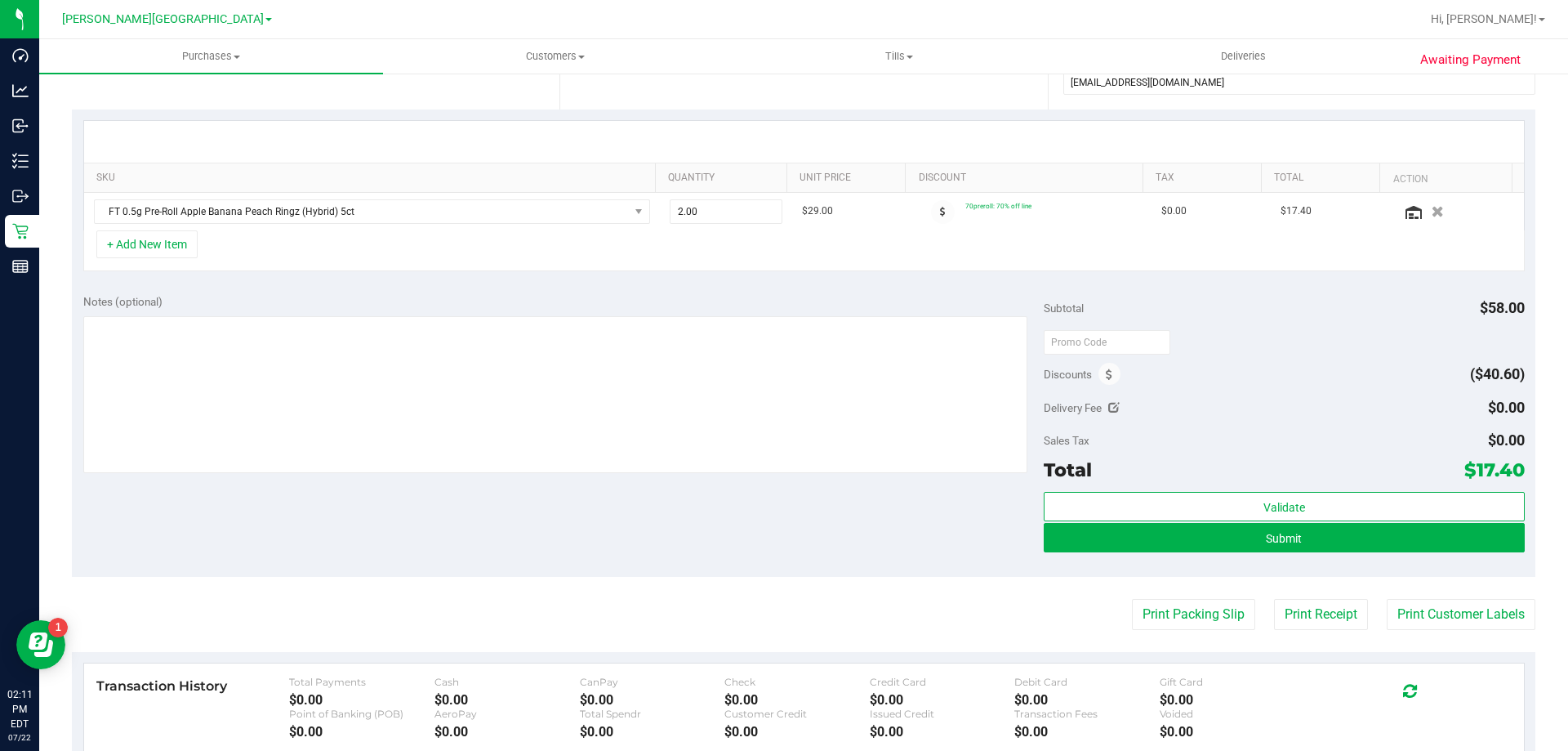 scroll, scrollTop: 327, scrollLeft: 0, axis: vertical 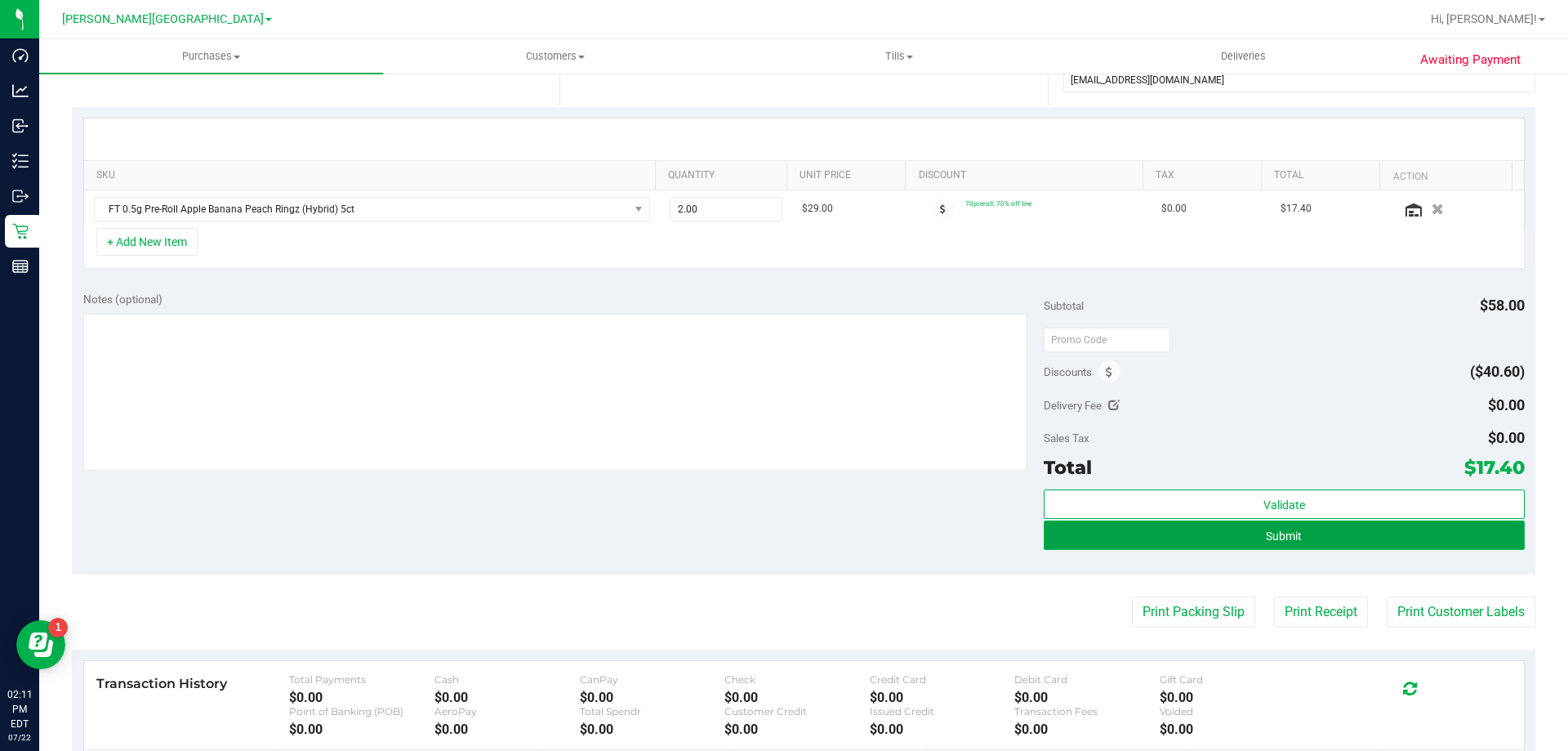 click on "Submit" at bounding box center [1284, 535] 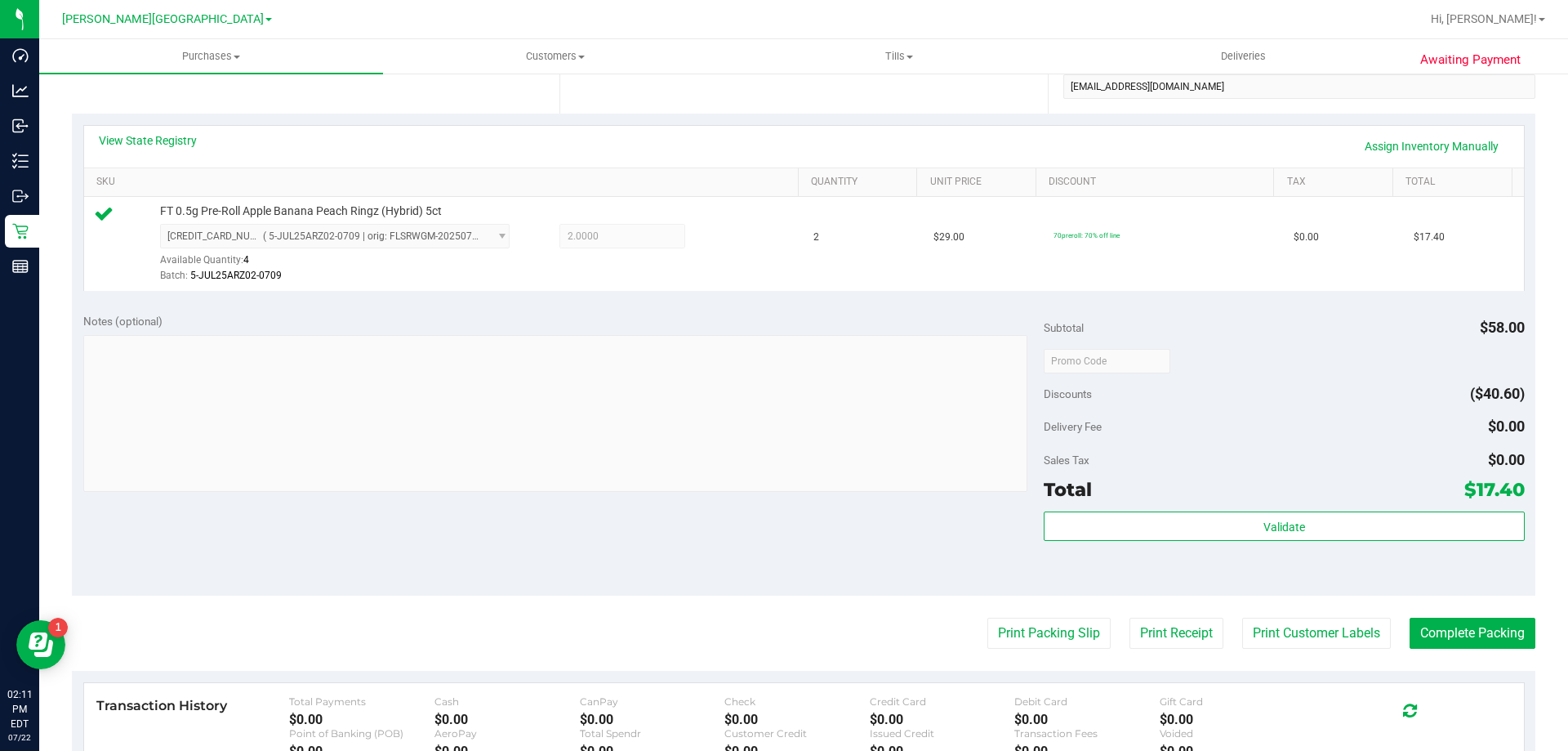 scroll, scrollTop: 585, scrollLeft: 0, axis: vertical 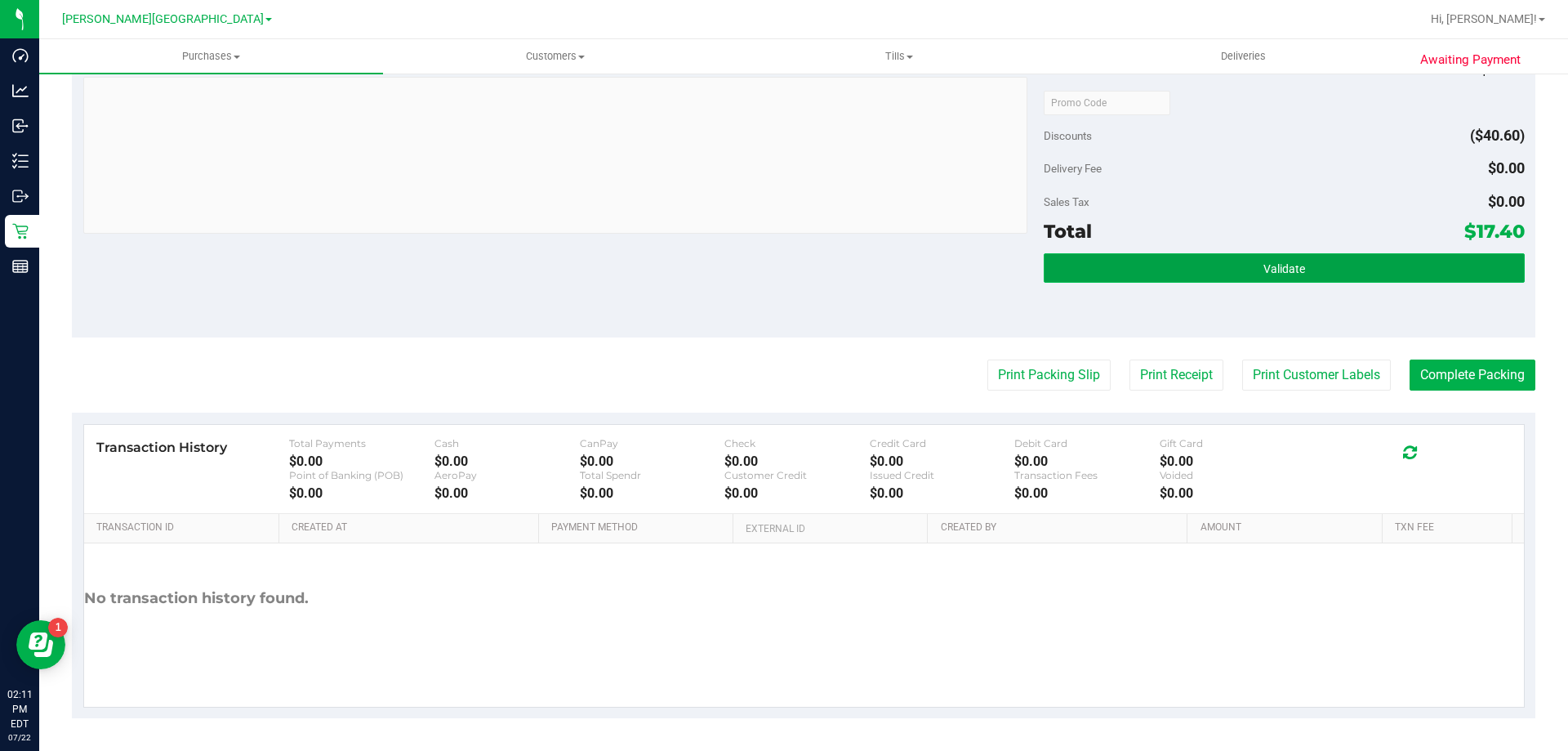 click on "Validate" at bounding box center (1284, 268) 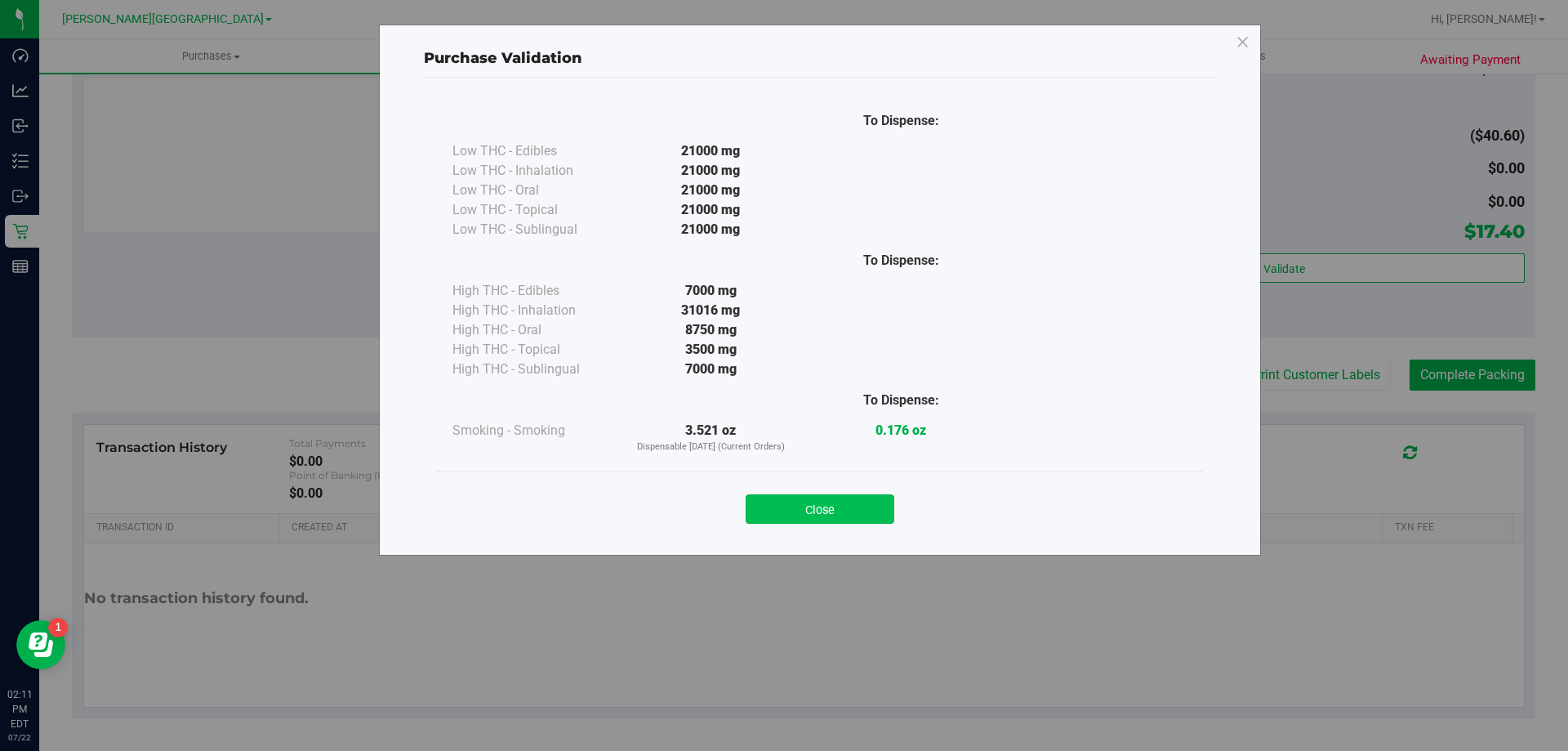 click on "Close" at bounding box center (820, 509) 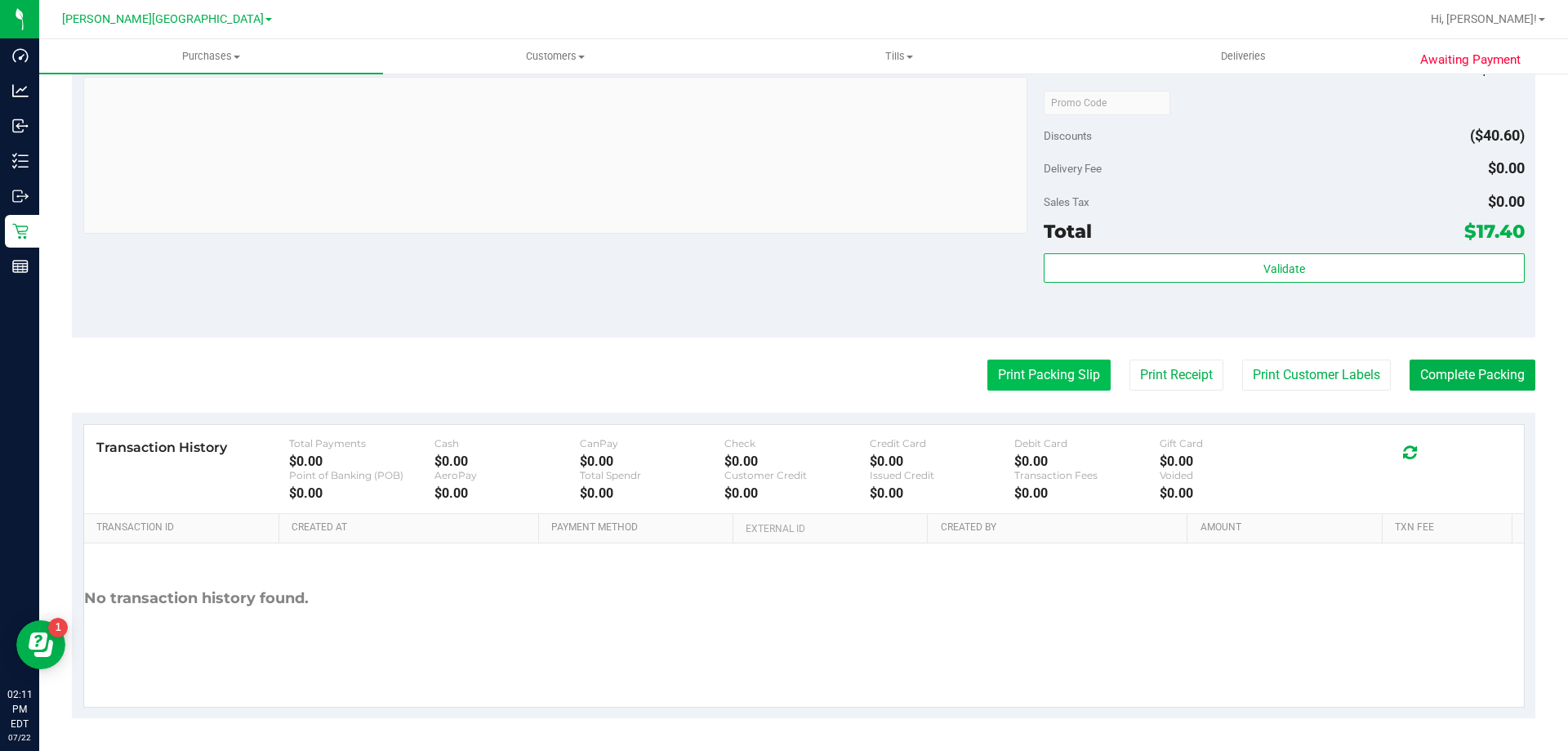 click on "Print Packing Slip" at bounding box center [1049, 375] 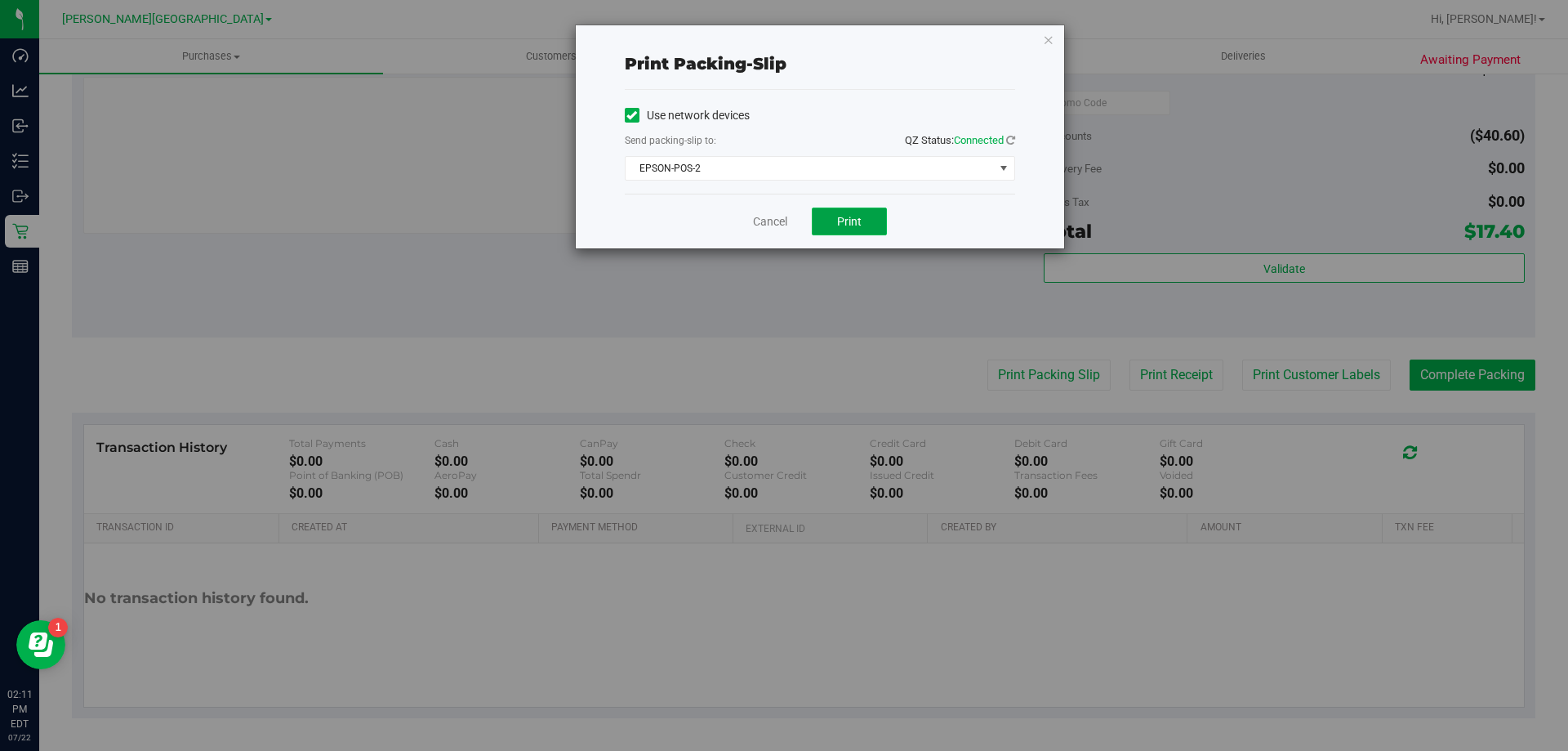 click on "Print" at bounding box center (849, 221) 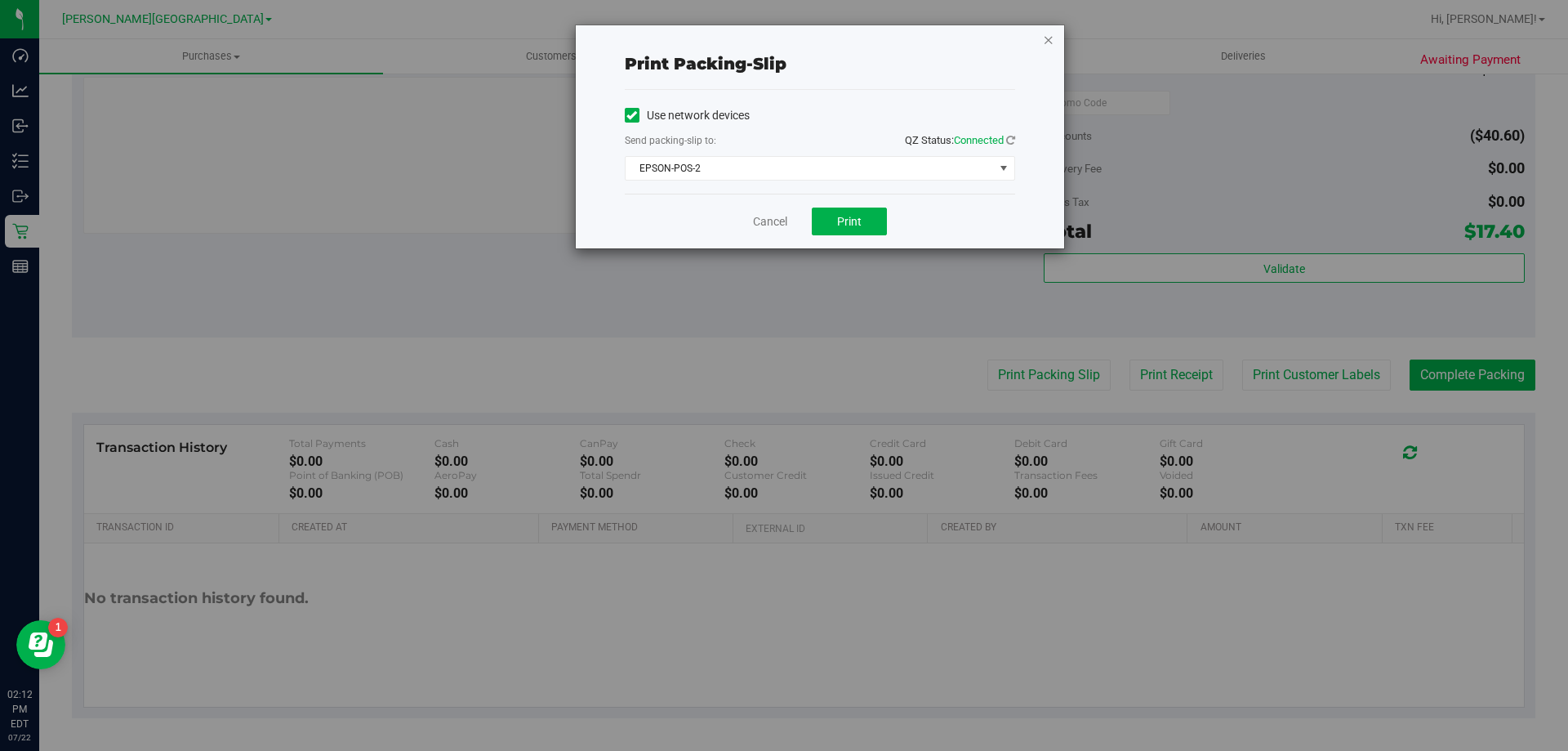 click at bounding box center (1049, 39) 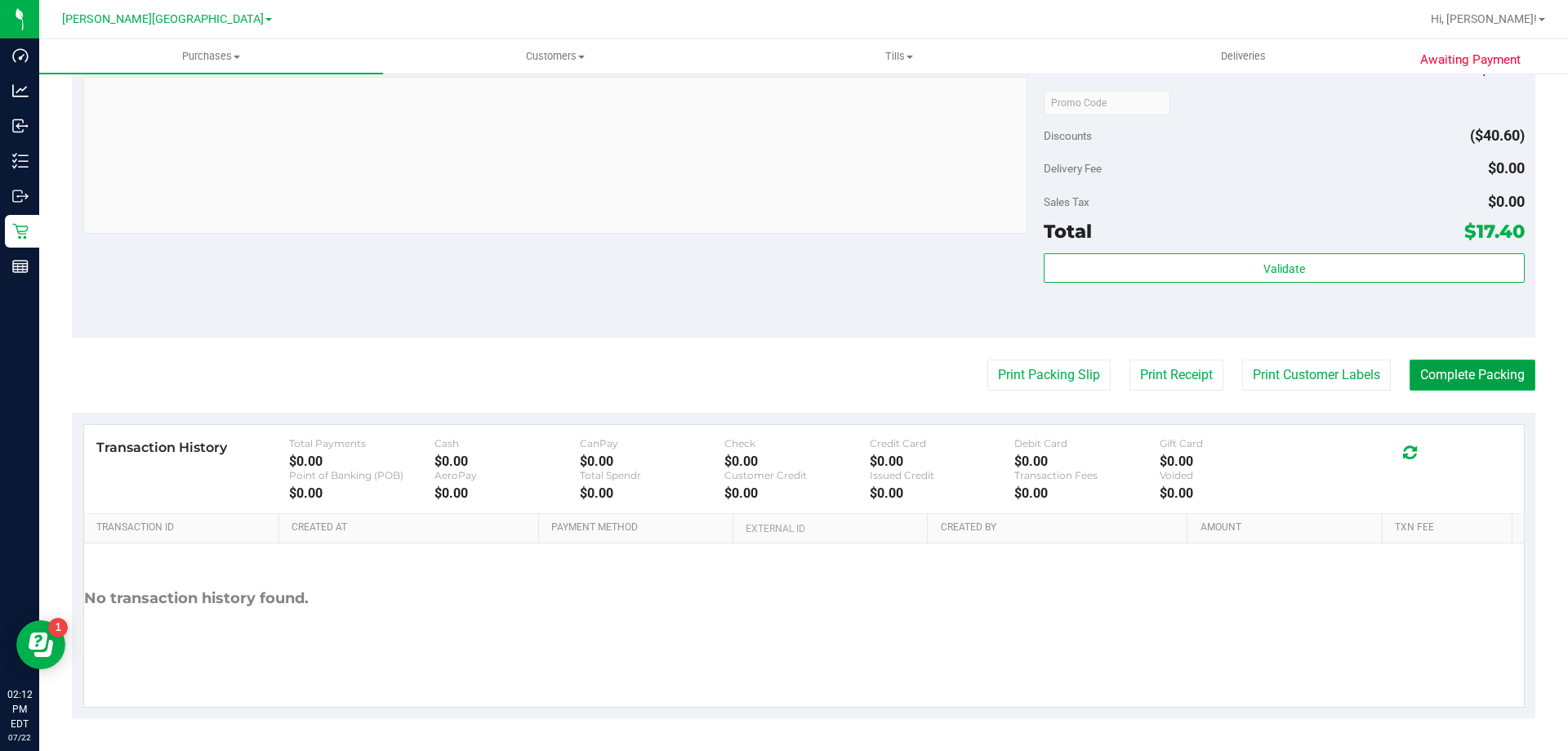 click on "Complete Packing" at bounding box center (1472, 375) 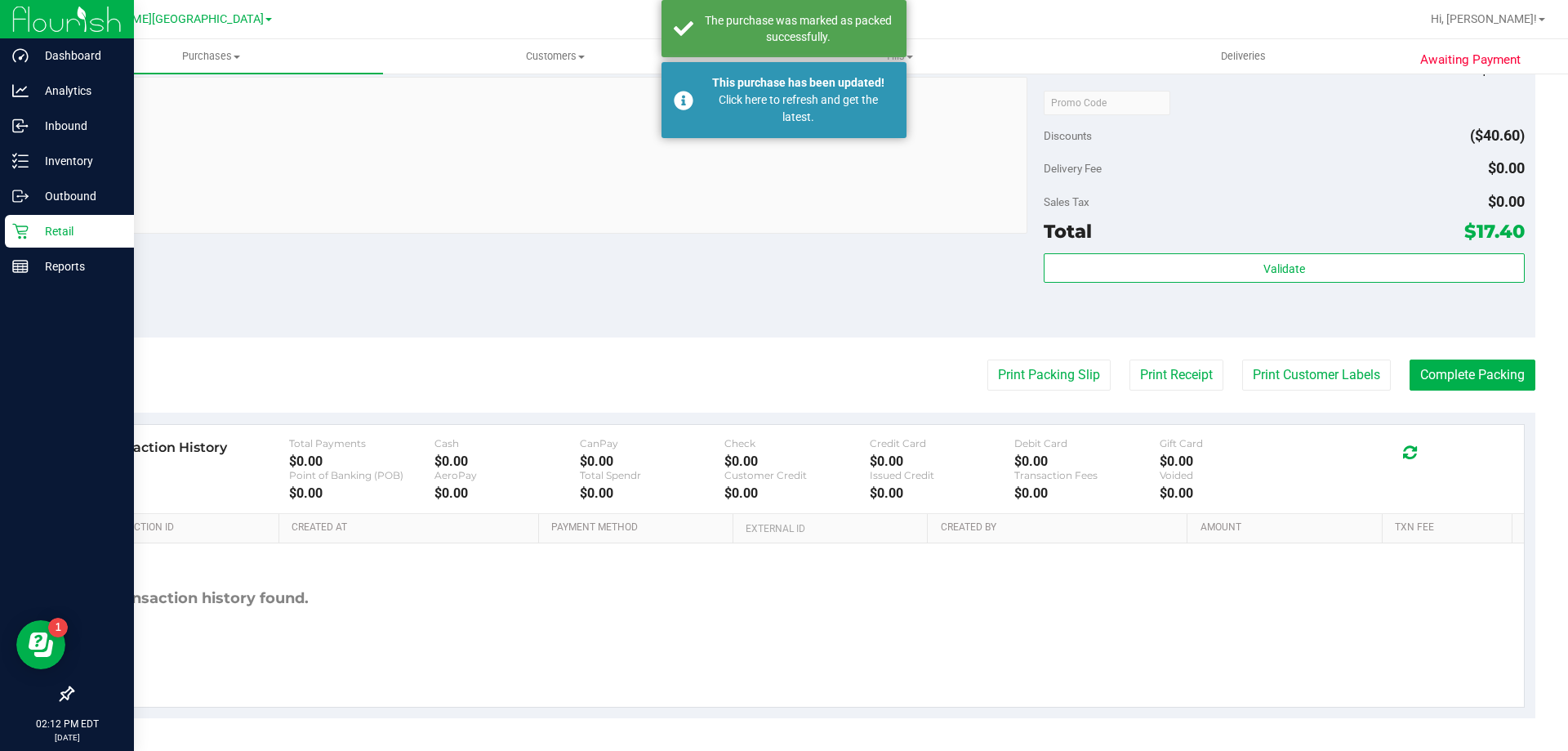 click on "Retail" at bounding box center (78, 231) 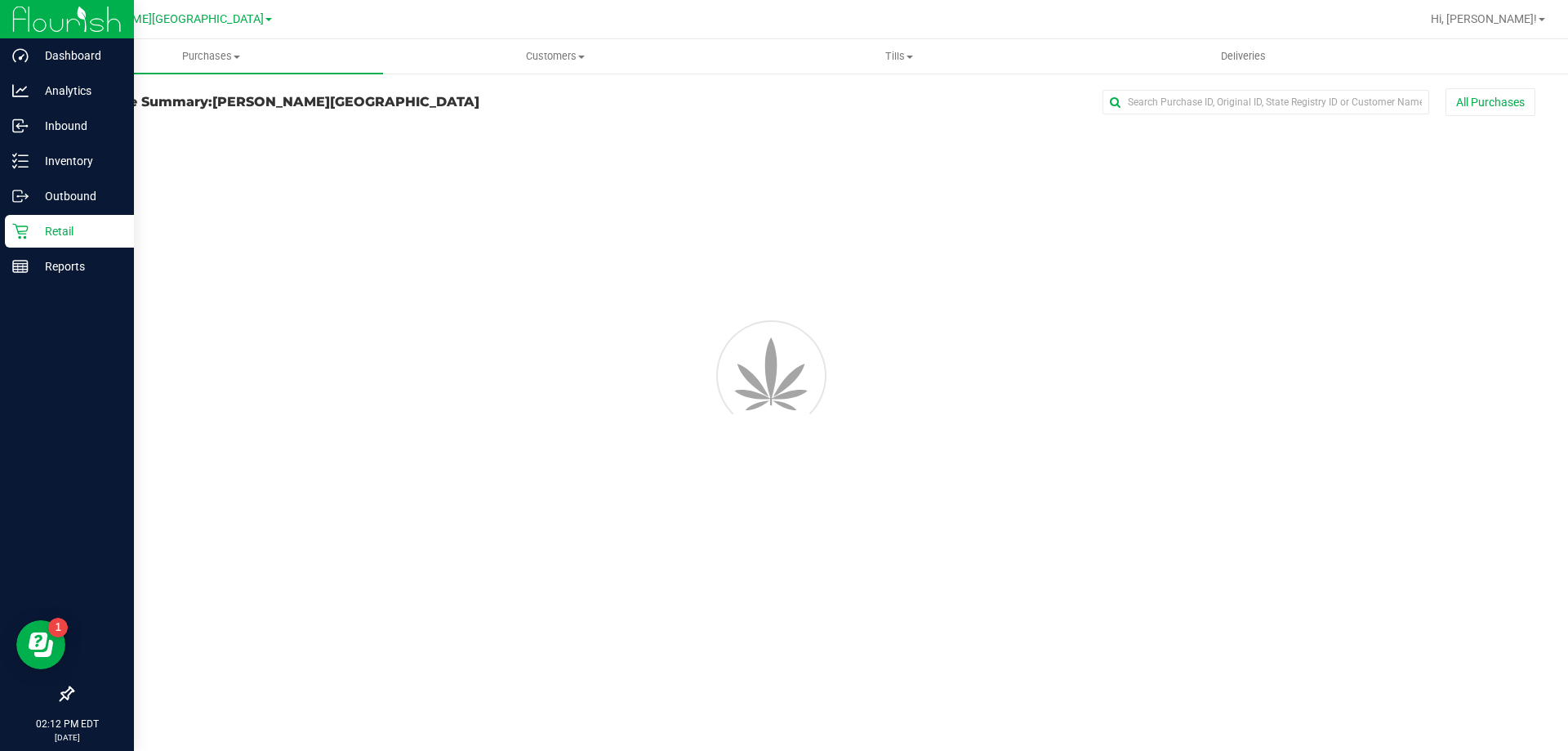 scroll, scrollTop: 0, scrollLeft: 0, axis: both 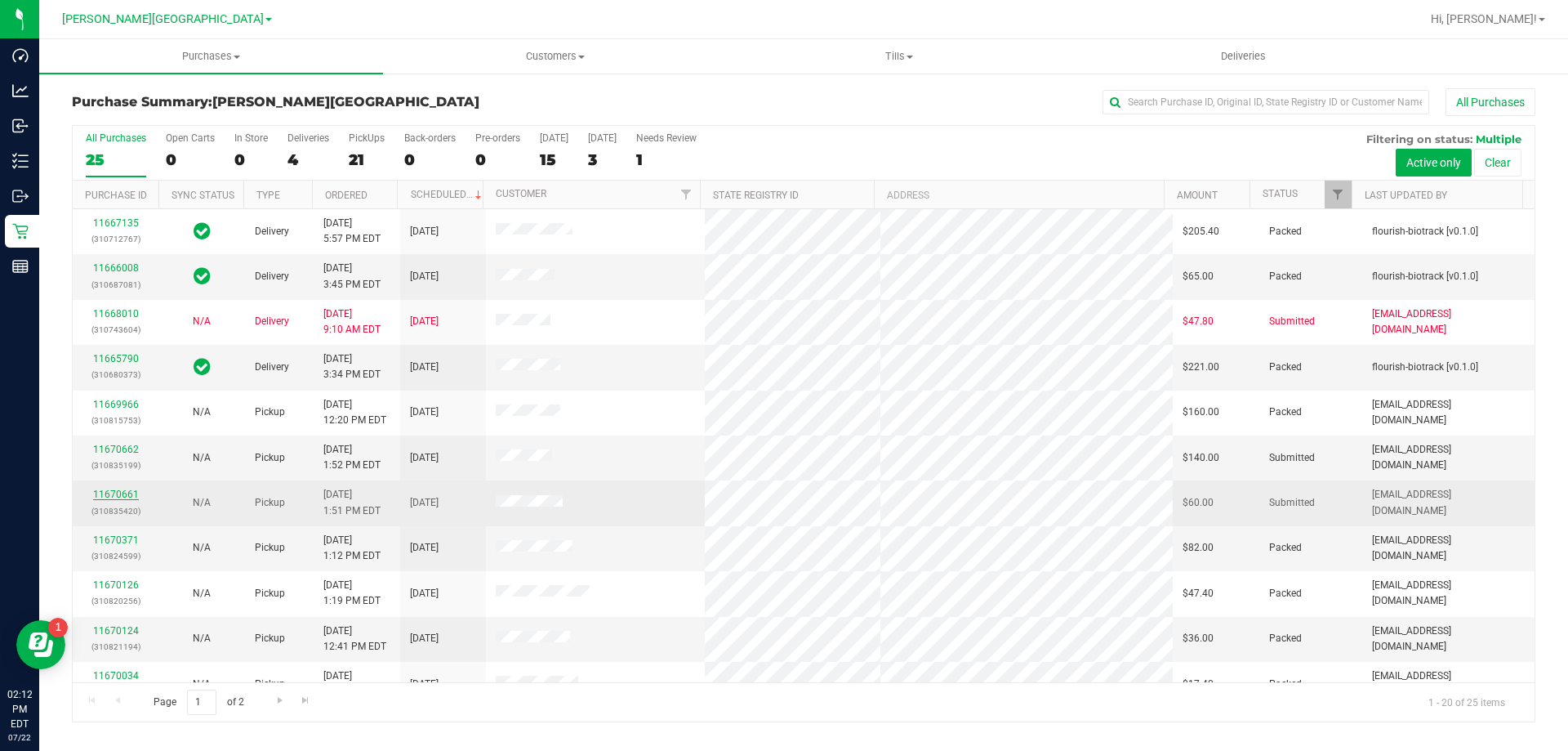 click on "11670661" at bounding box center (116, 494) 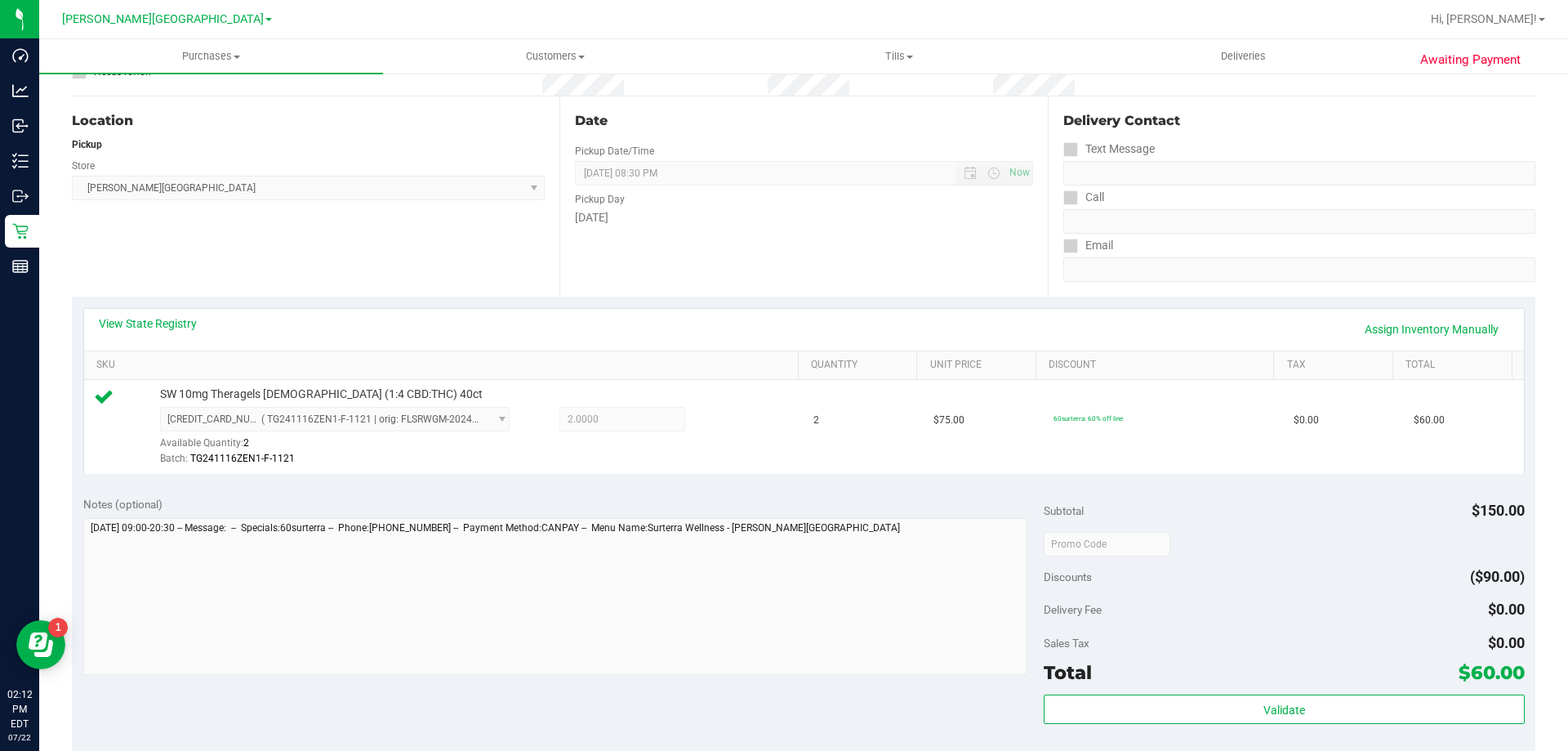scroll, scrollTop: 409, scrollLeft: 0, axis: vertical 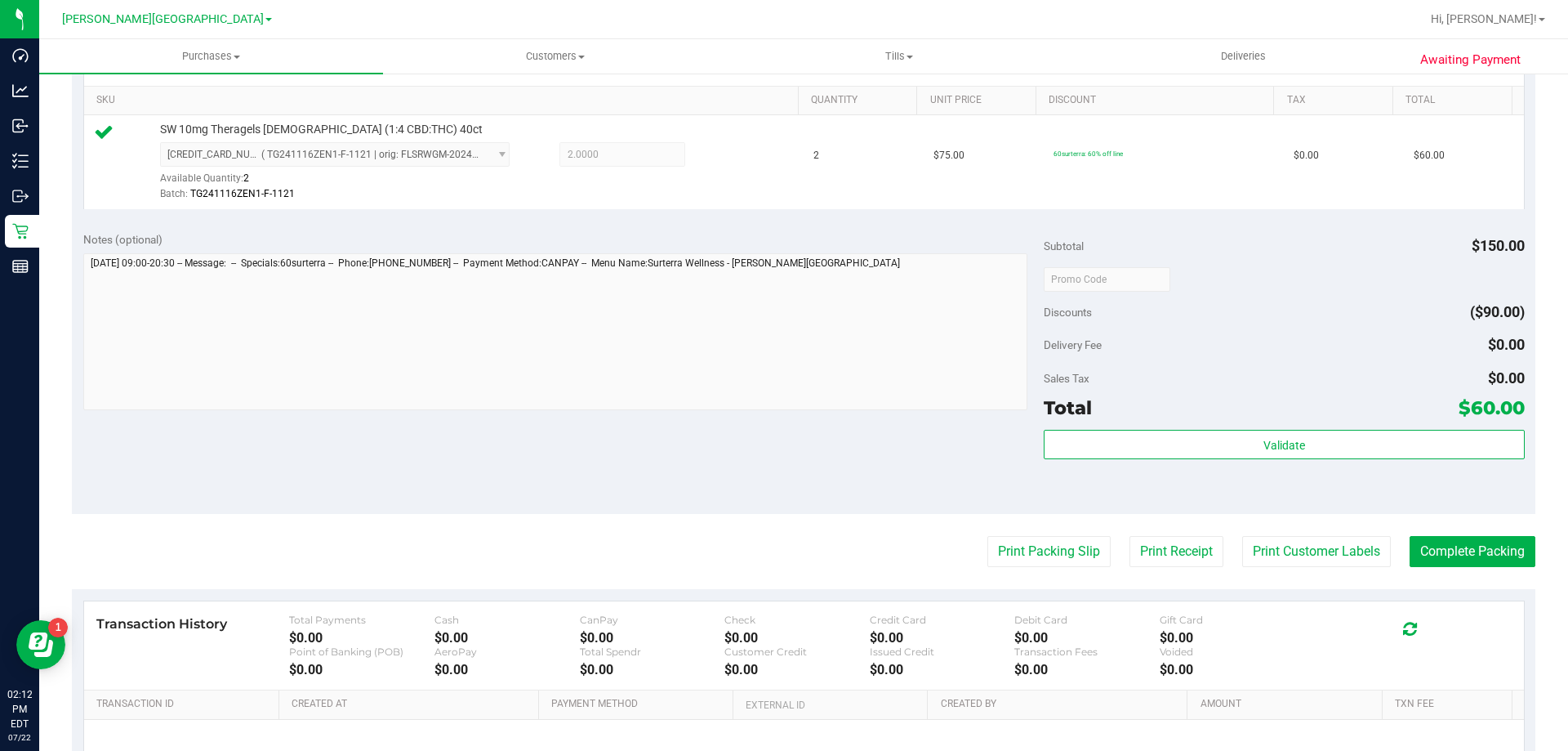 click on "Subtotal
$150.00
Discounts
($90.00)
Delivery Fee
$0.00
Sales Tax
$0.00
Total
$60.00
Validate" at bounding box center [1284, 367] 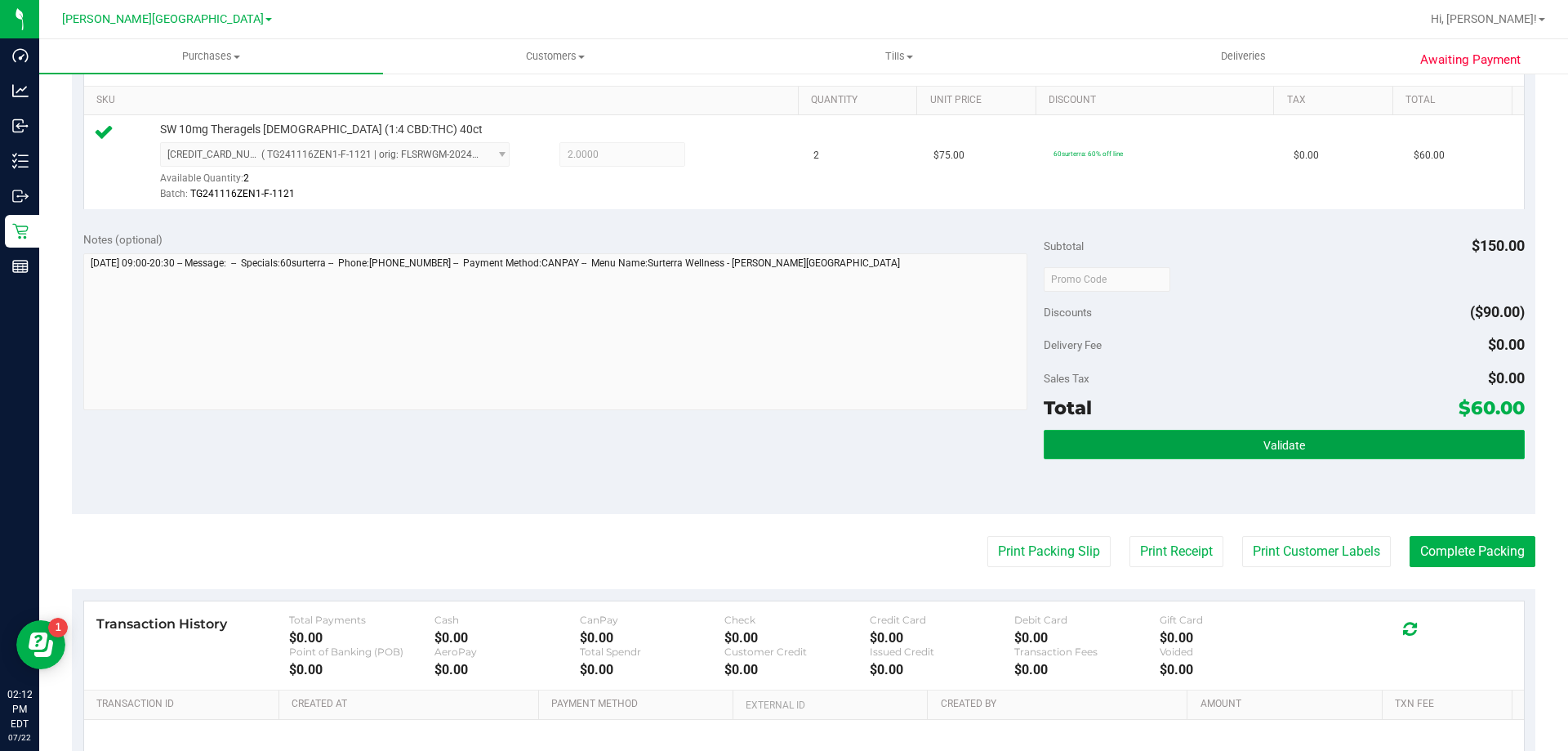 click on "Validate" at bounding box center [1284, 445] 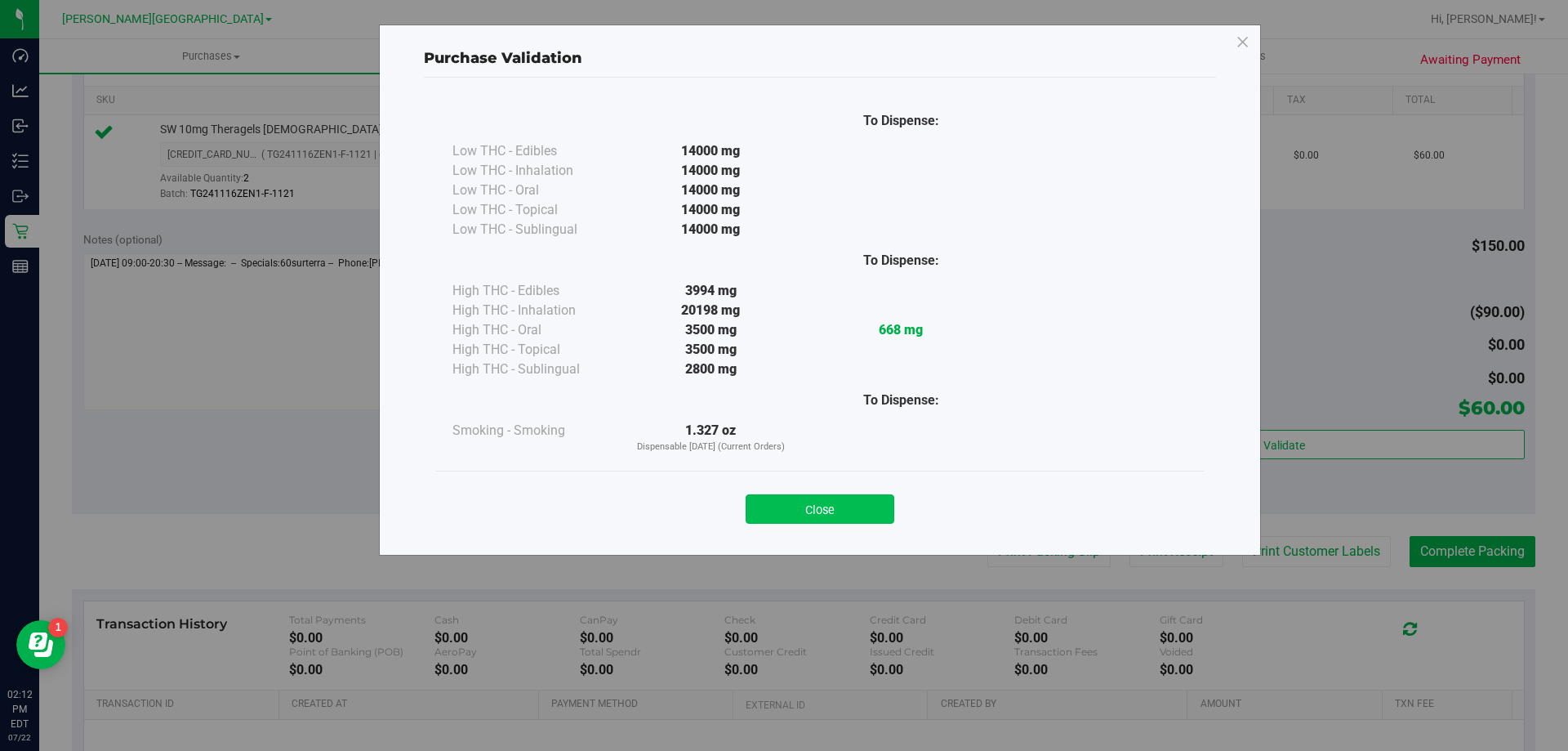 click on "Close" at bounding box center [820, 509] 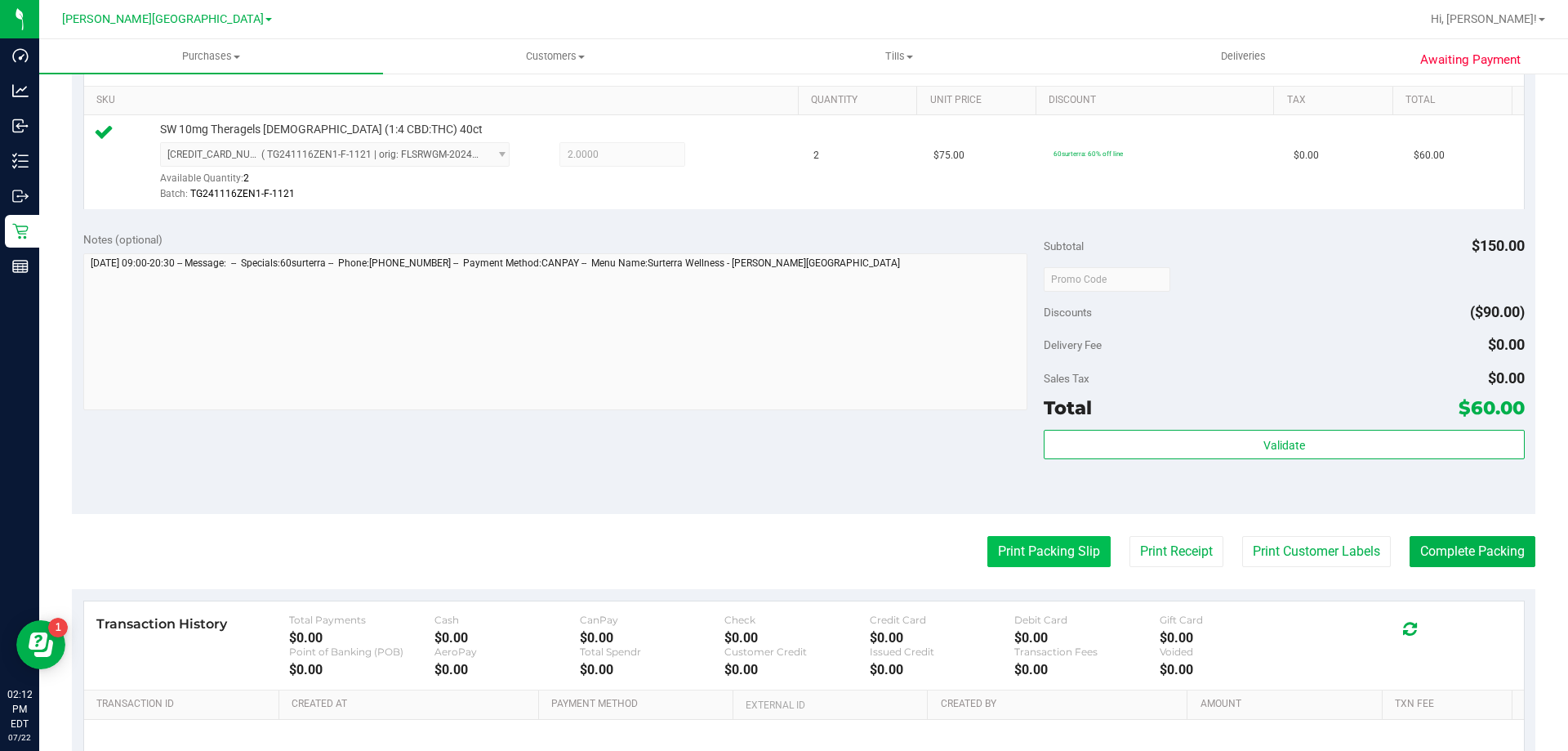 click on "Print Packing Slip" at bounding box center [1049, 552] 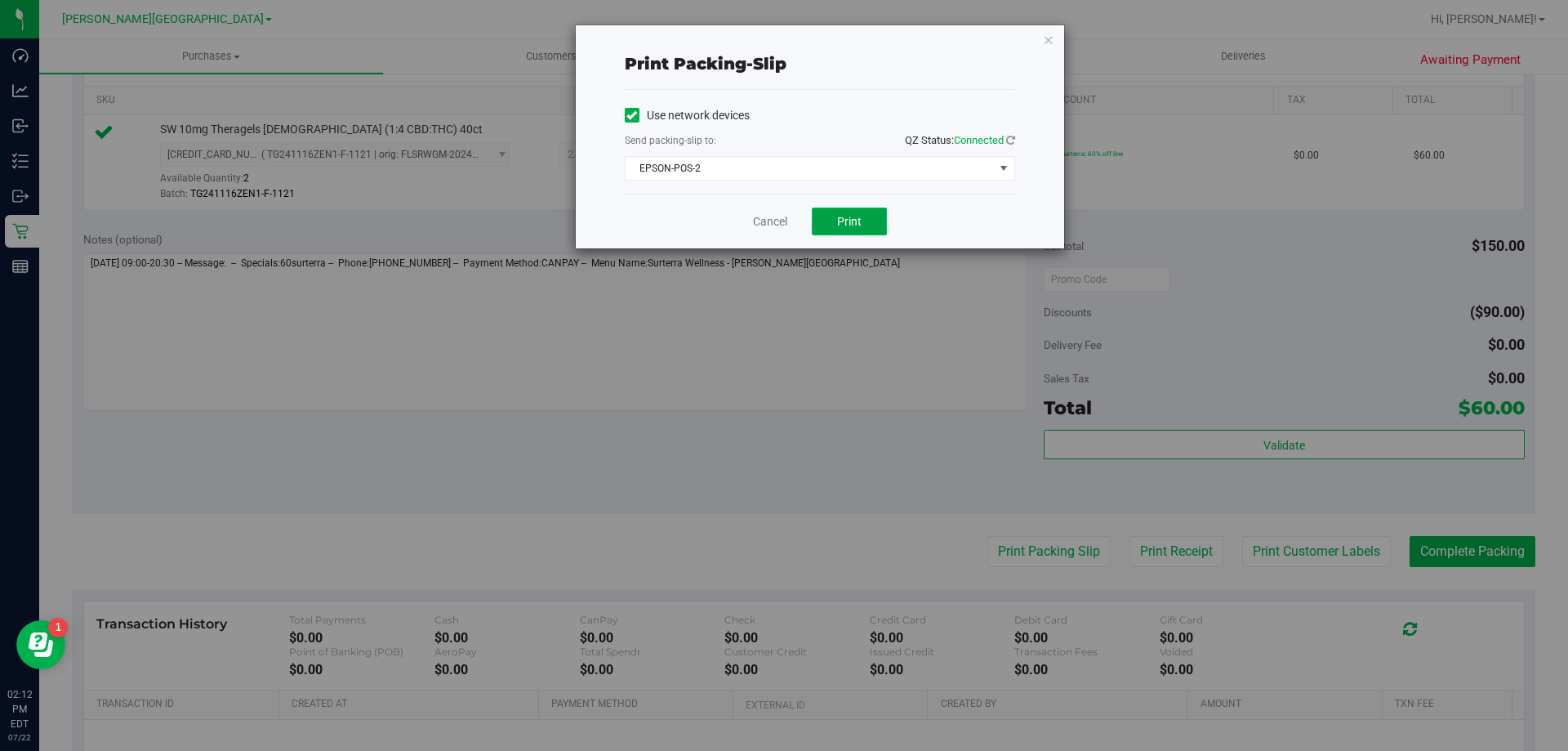 click on "Print" at bounding box center (849, 221) 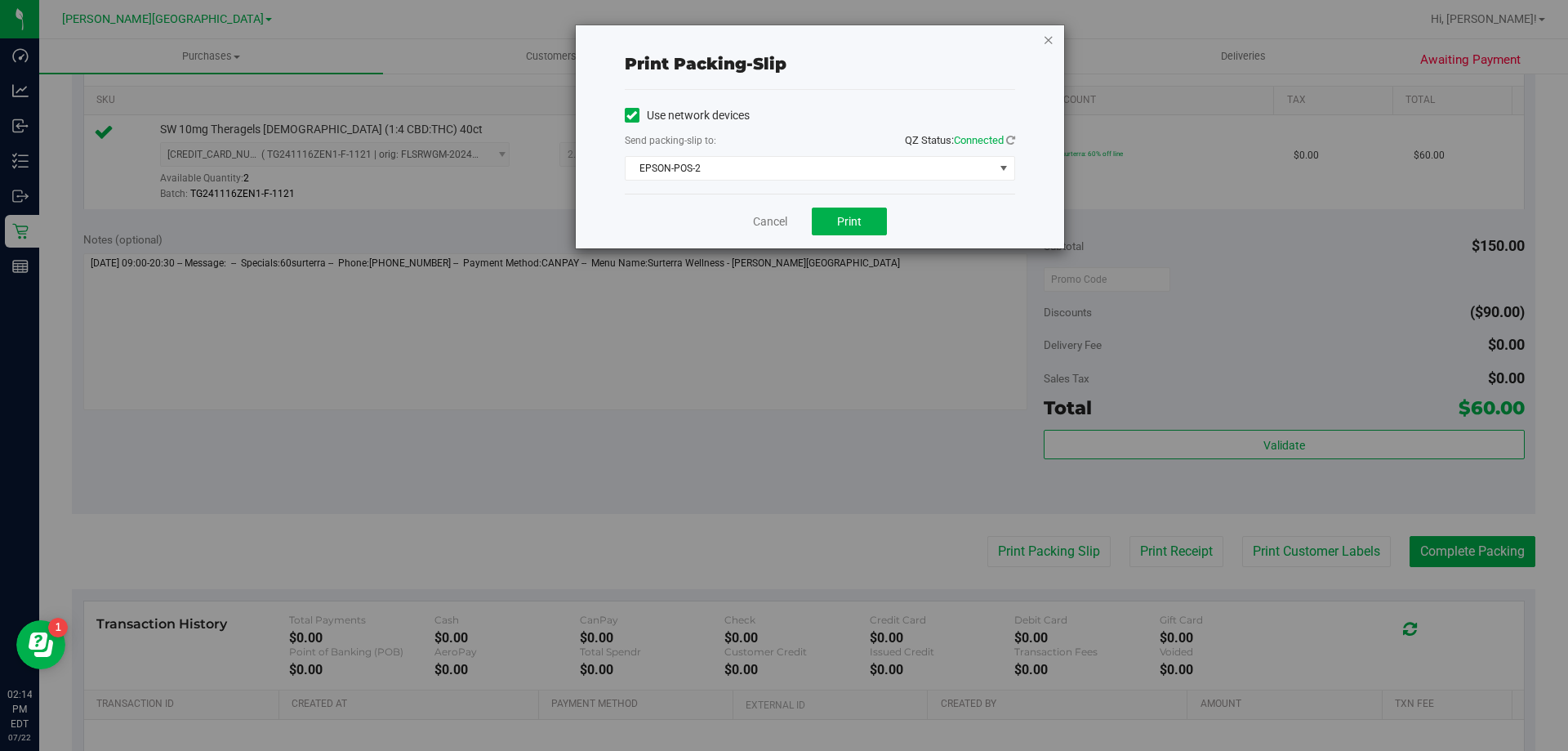 click at bounding box center [1049, 39] 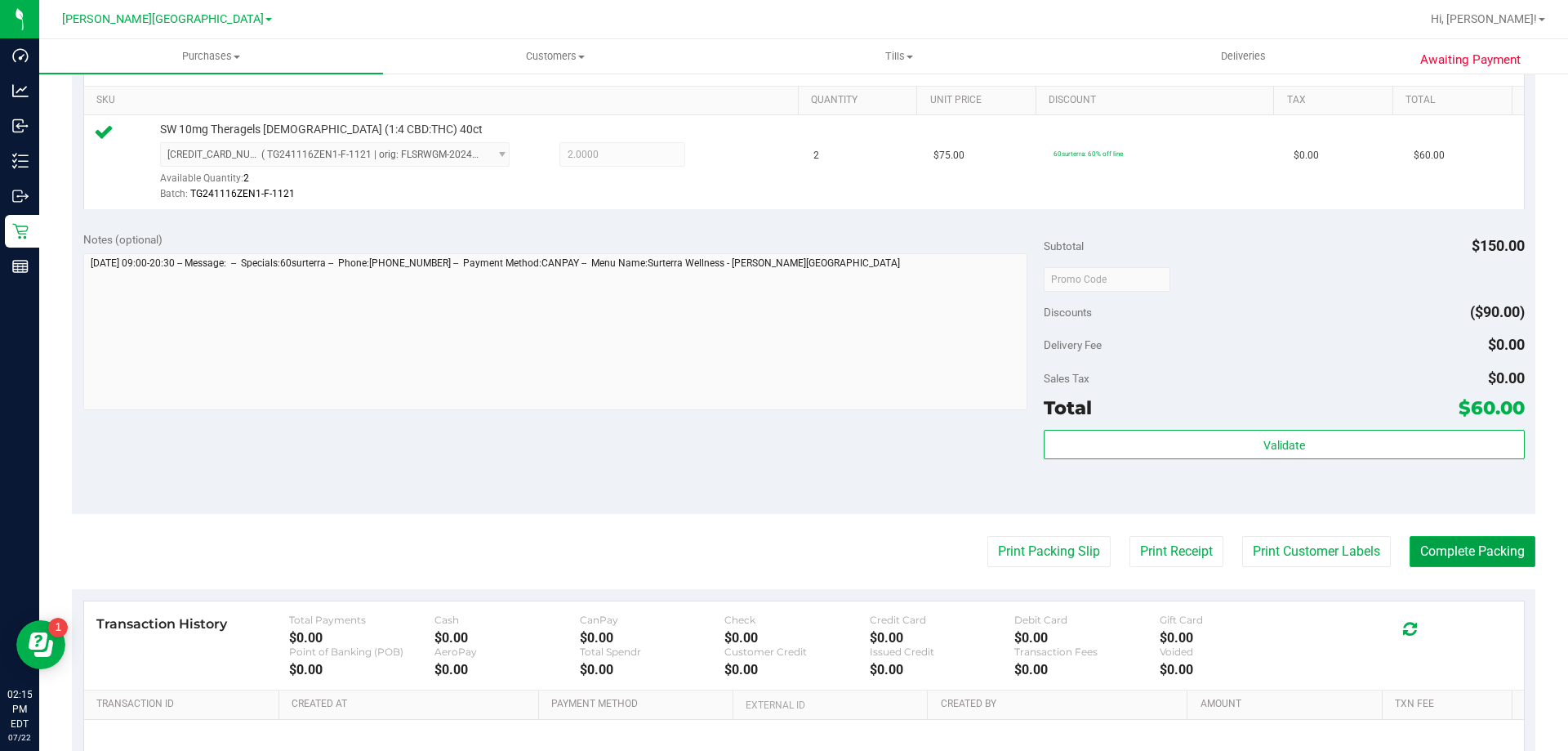 click on "Complete Packing" at bounding box center [1472, 552] 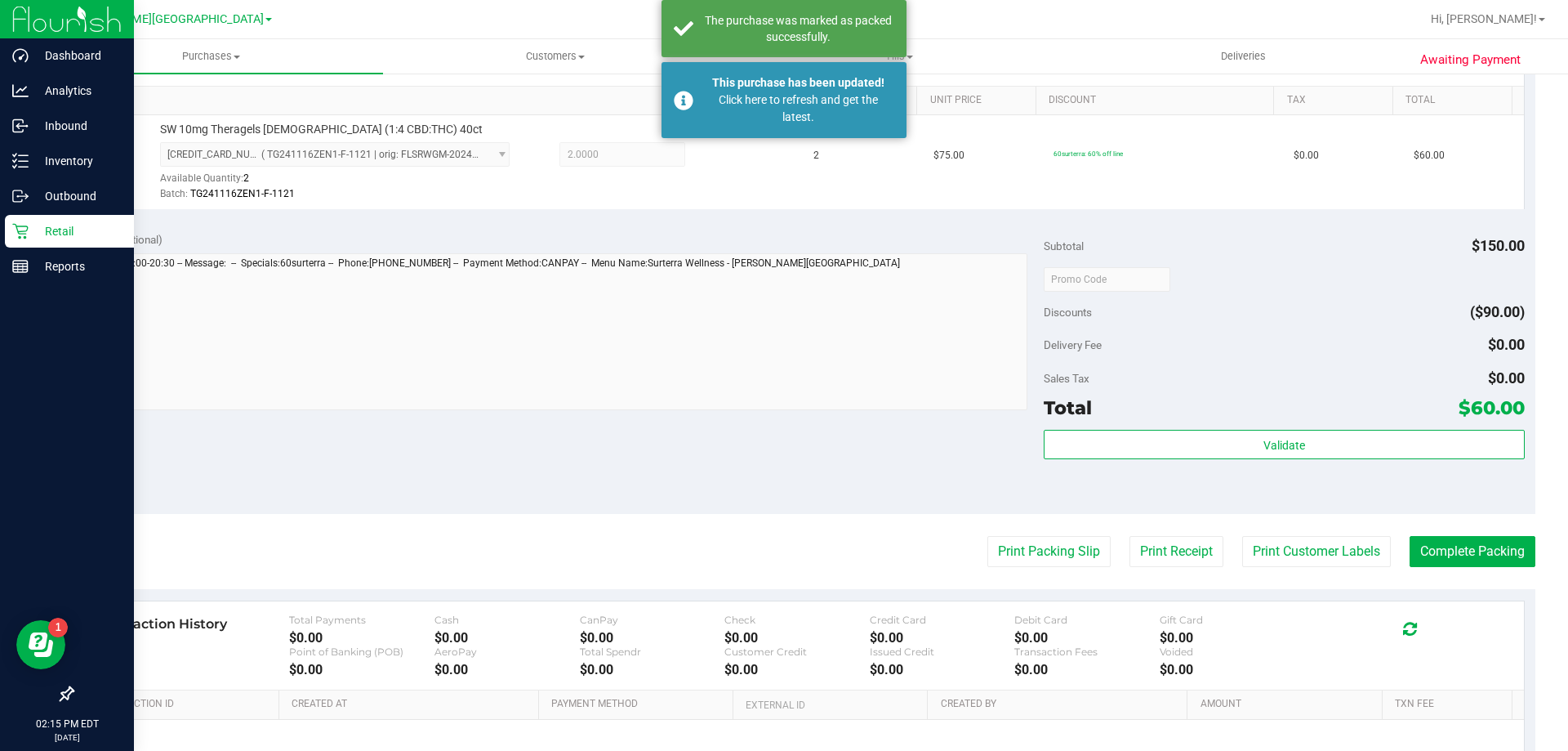 click on "Retail" at bounding box center [78, 231] 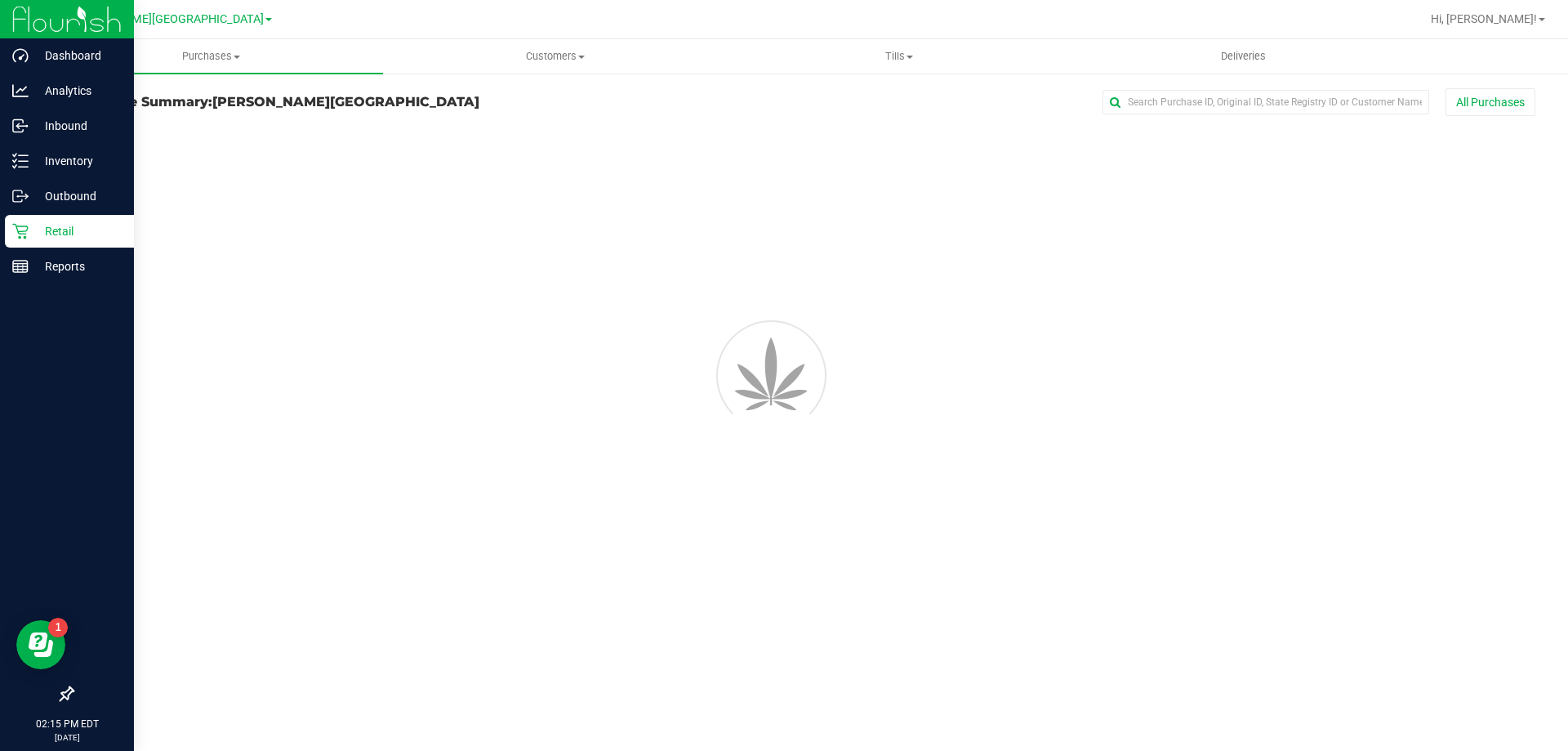 scroll, scrollTop: 0, scrollLeft: 0, axis: both 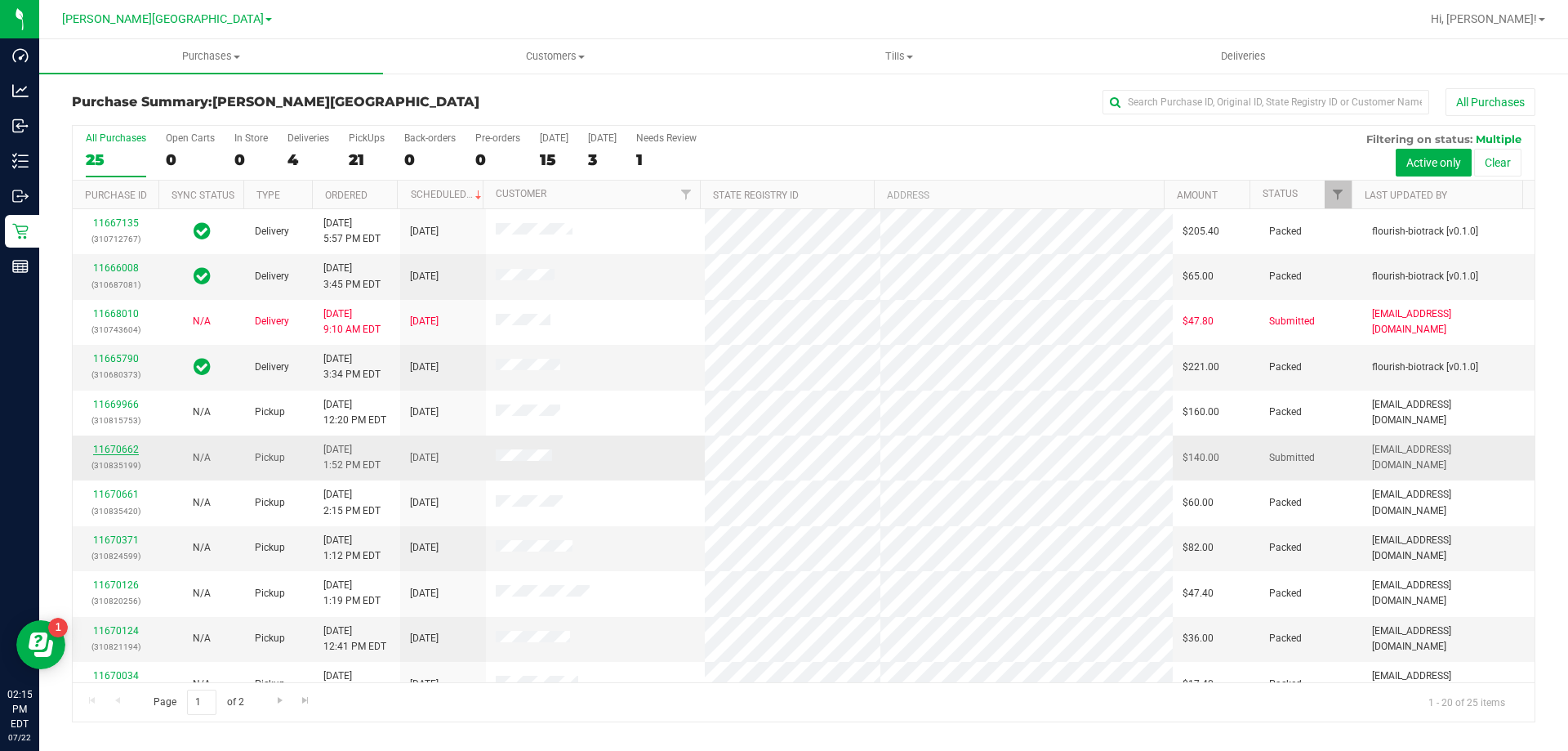 click on "11670662" at bounding box center [116, 449] 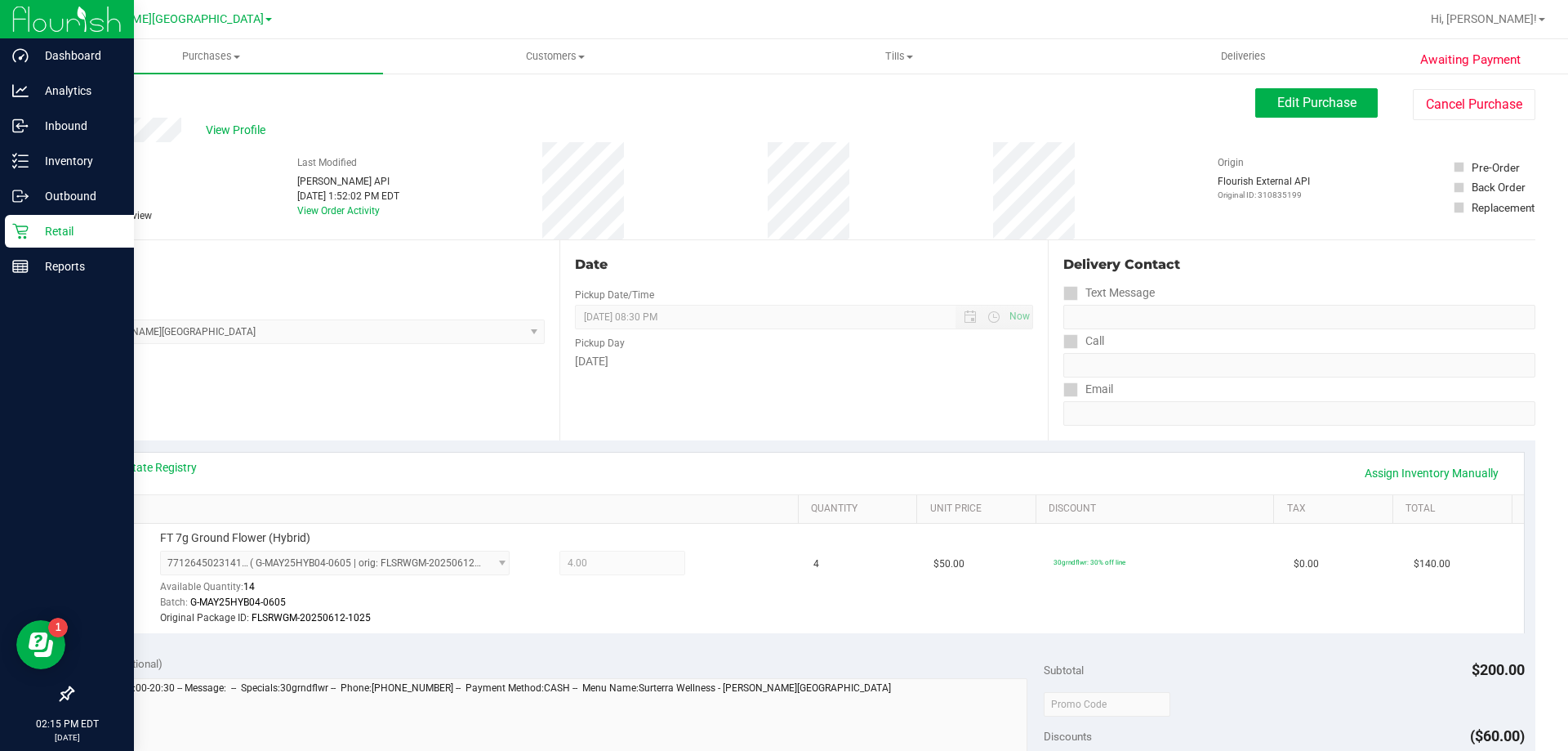 click 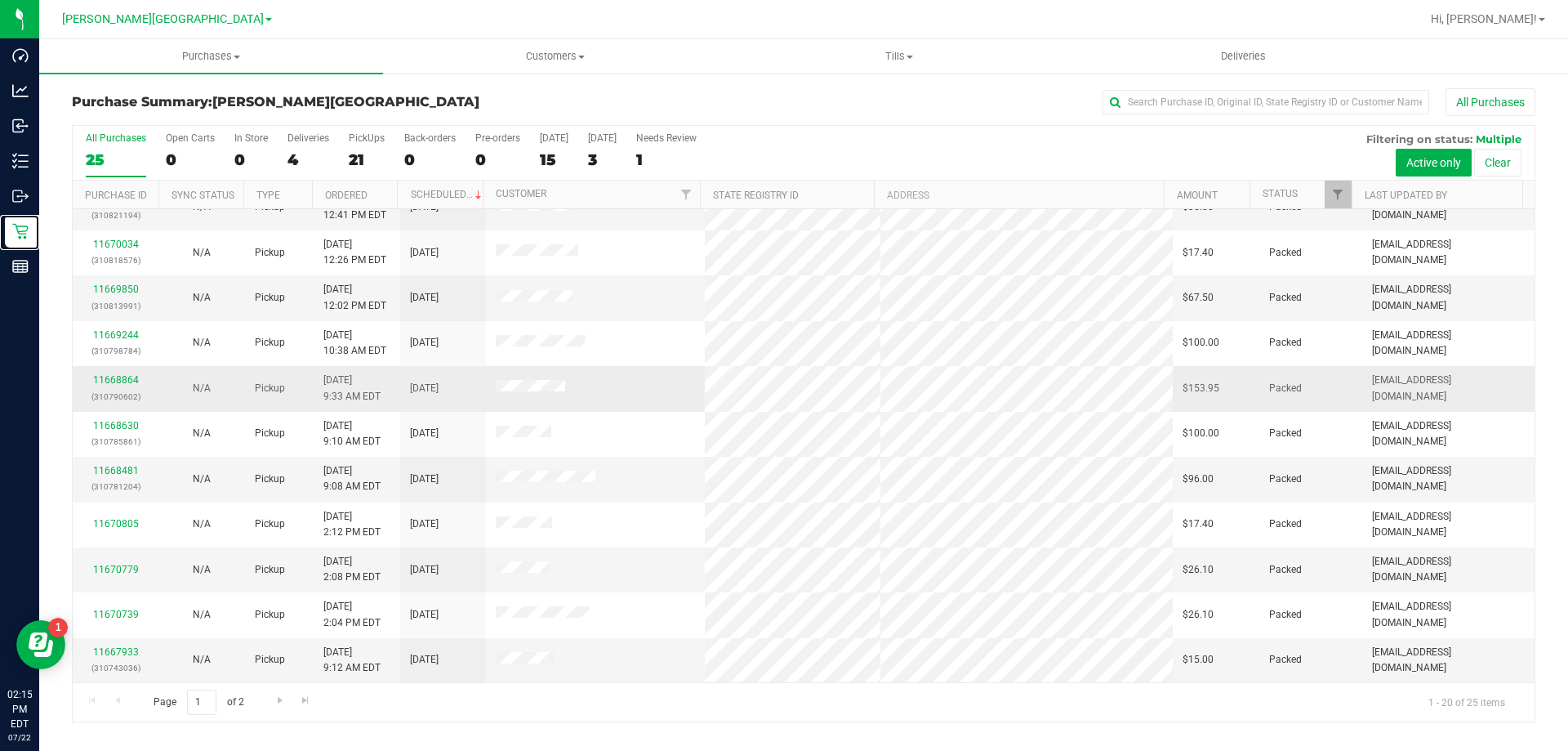 scroll, scrollTop: 0, scrollLeft: 0, axis: both 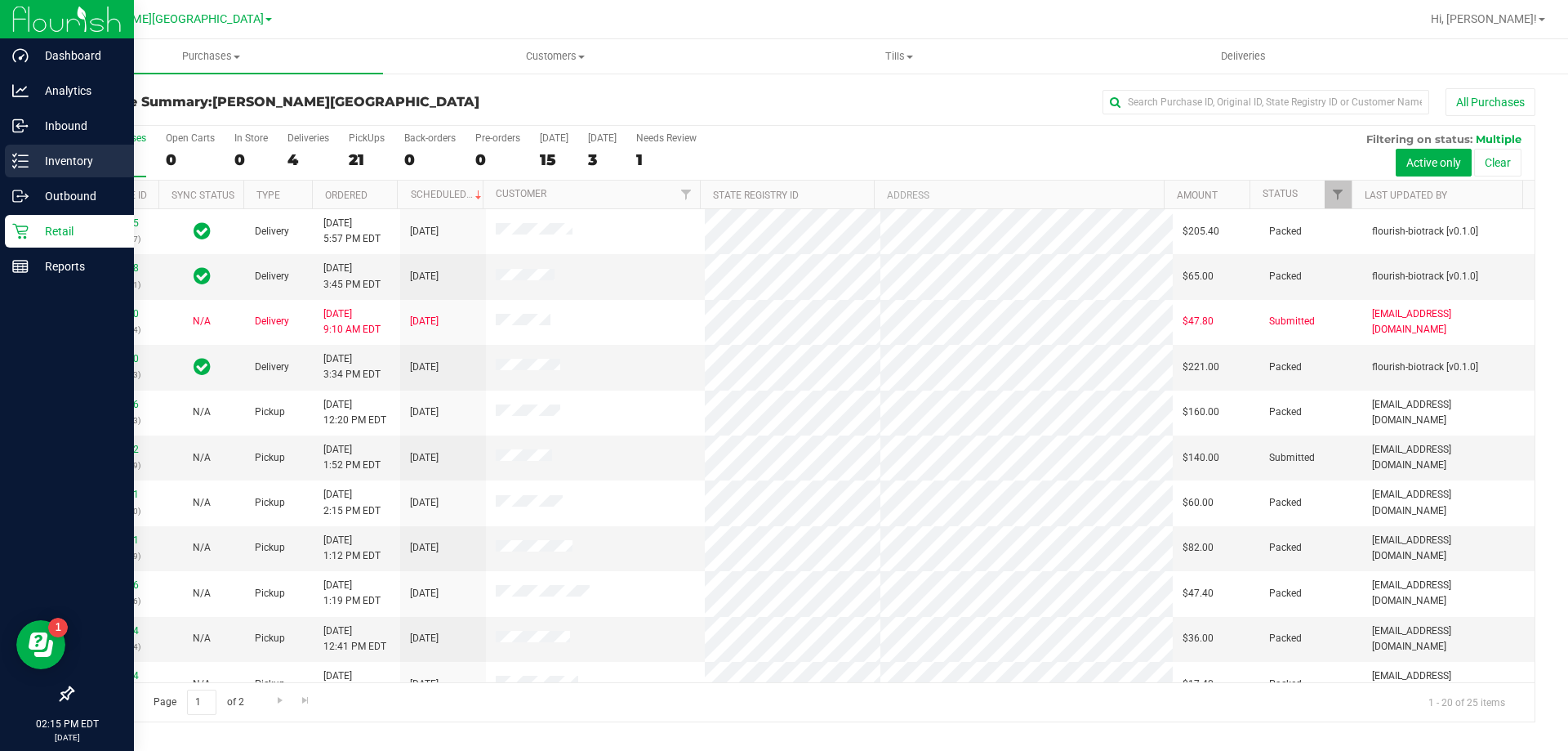 click on "Inventory" at bounding box center [78, 161] 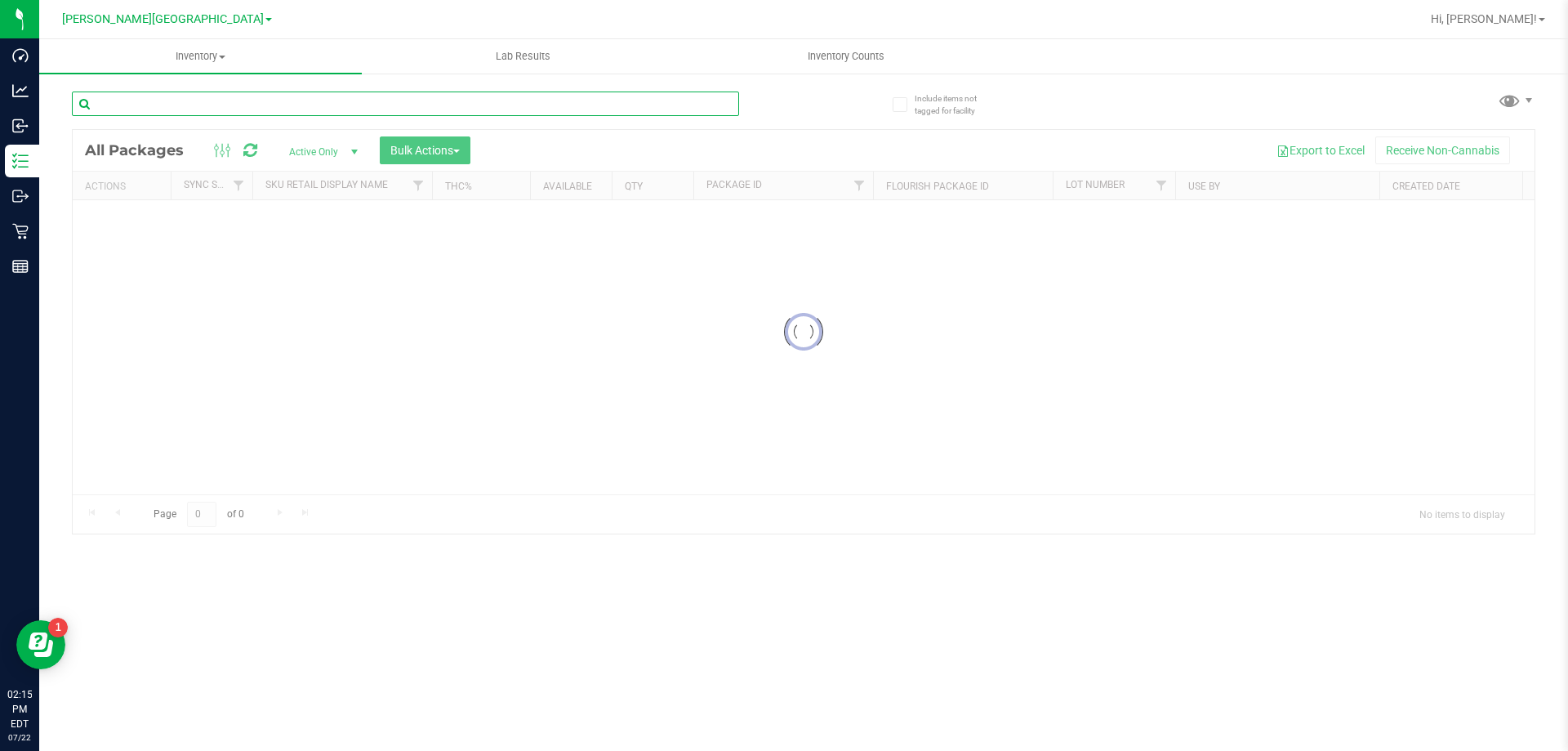 click at bounding box center [405, 104] 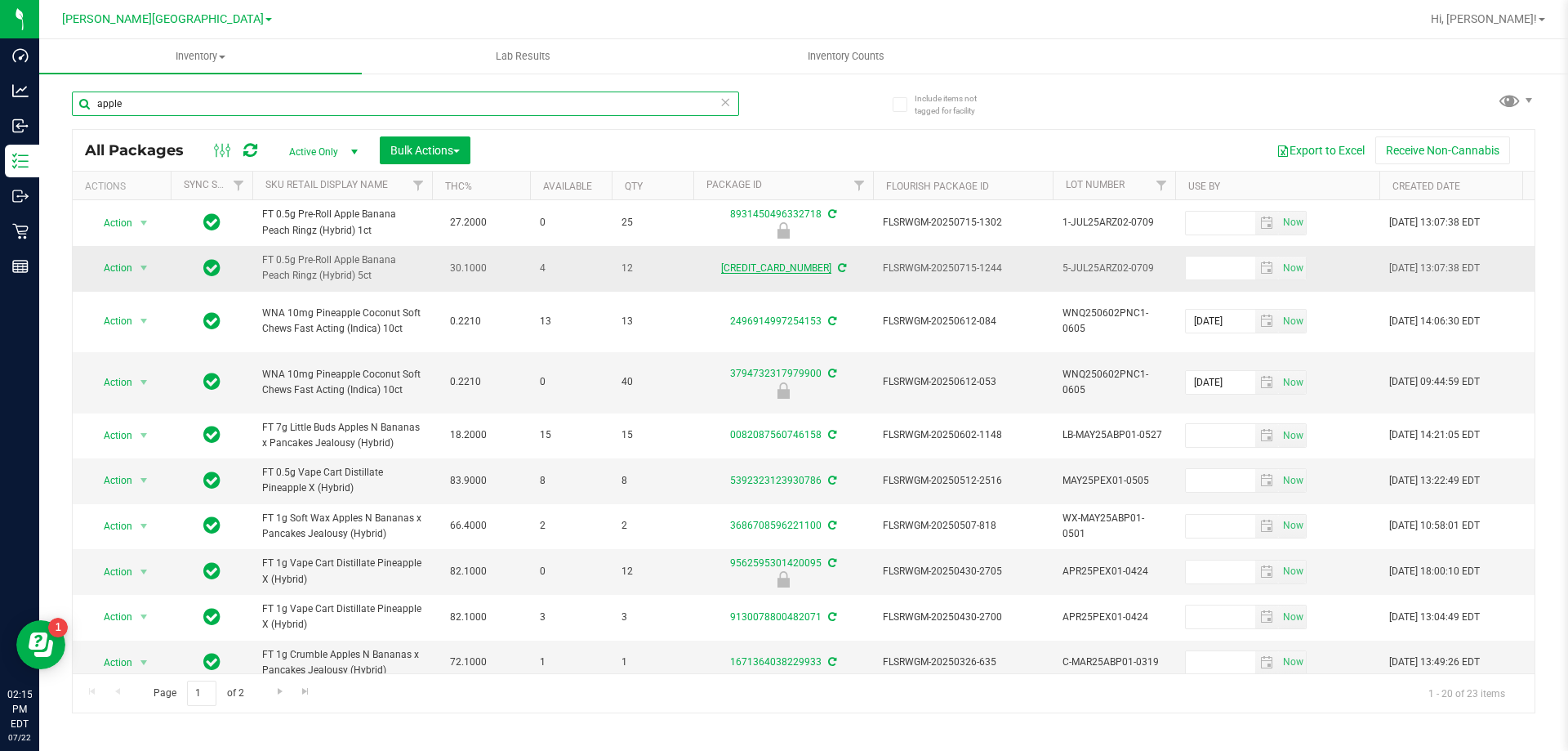 type on "apple" 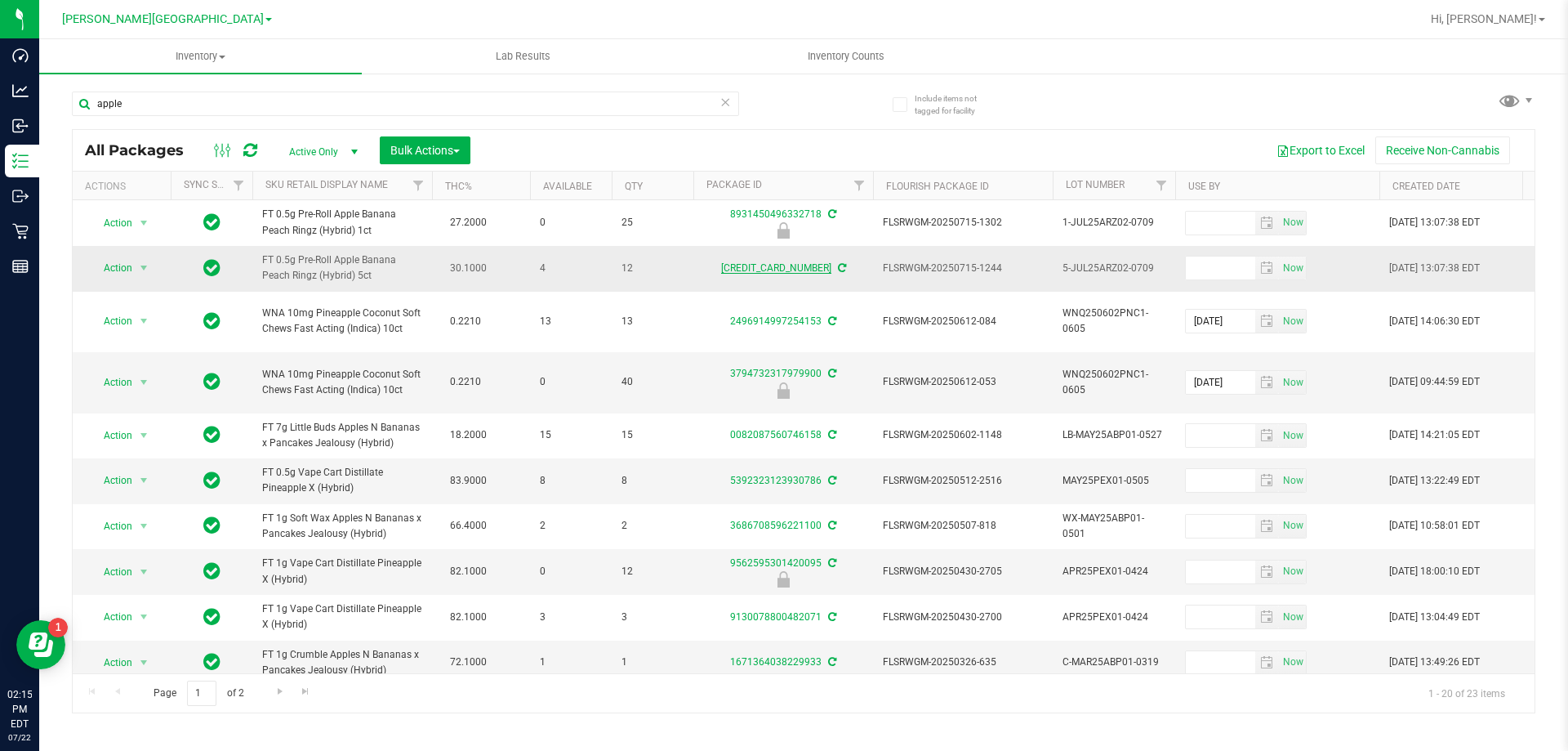 click on "[CREDIT_CARD_NUMBER]" at bounding box center [776, 268] 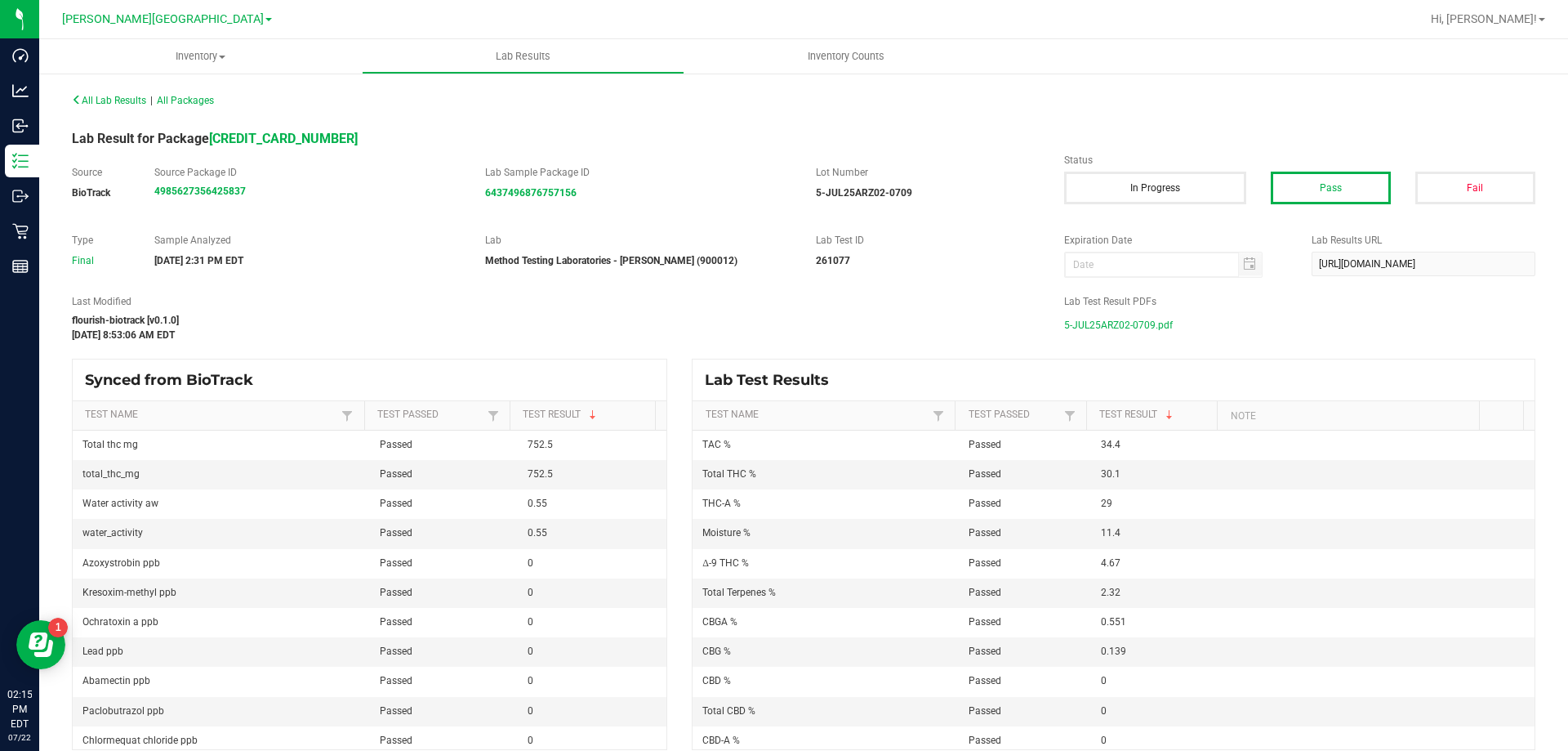 click on "5-JUL25ARZ02-0709.pdf" at bounding box center [1118, 325] 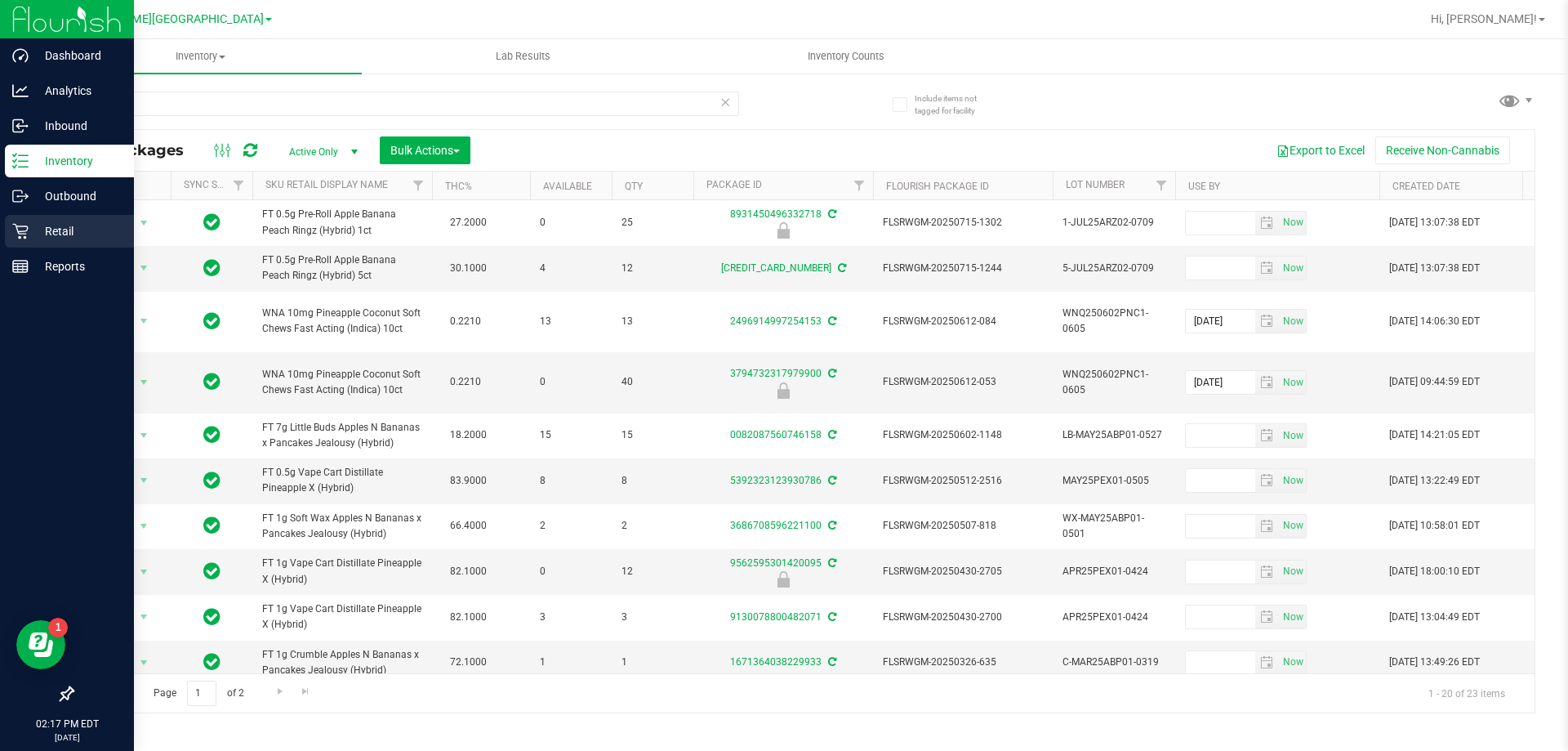 click 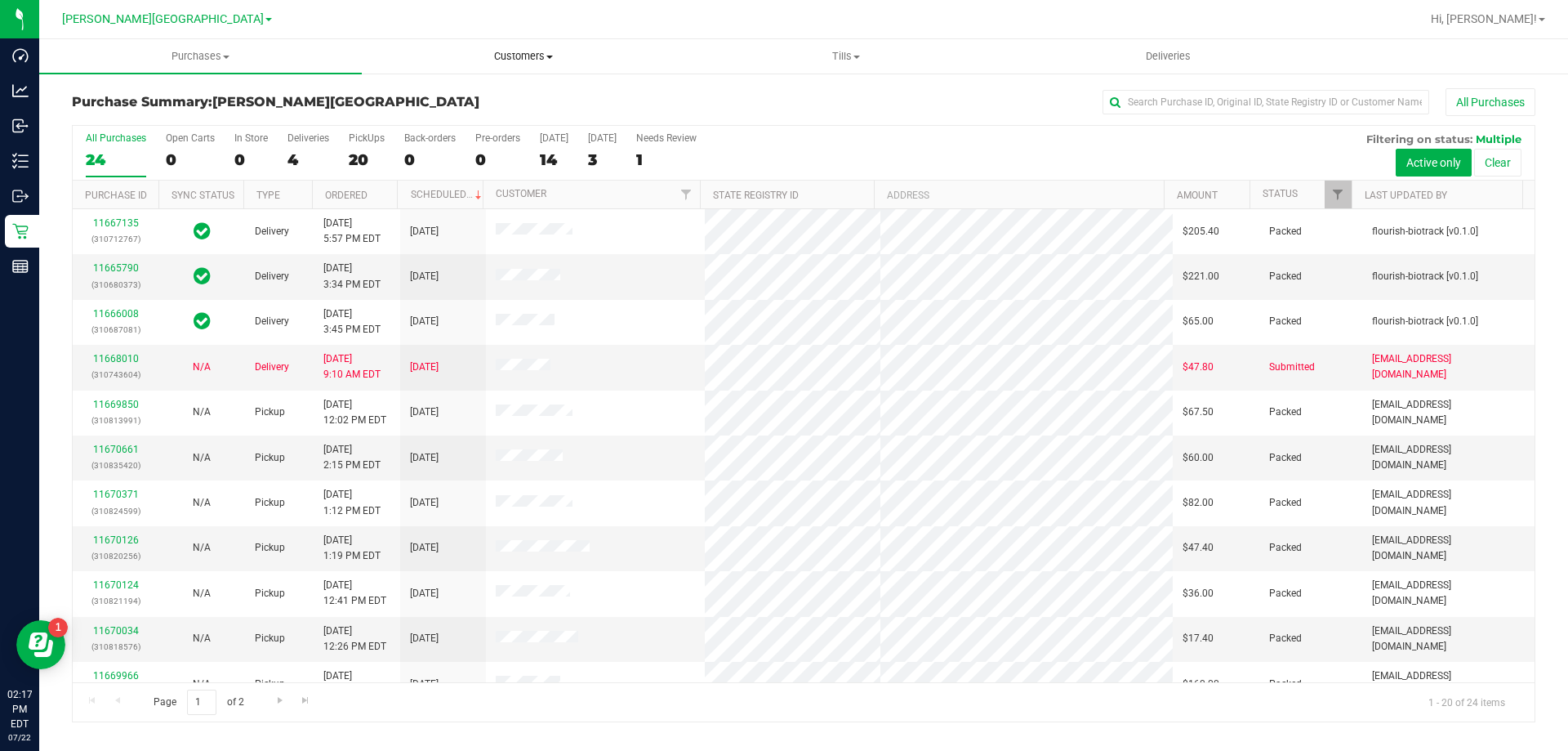 click on "Customers
All customers
Add a new customer
All physicians" at bounding box center [523, 56] 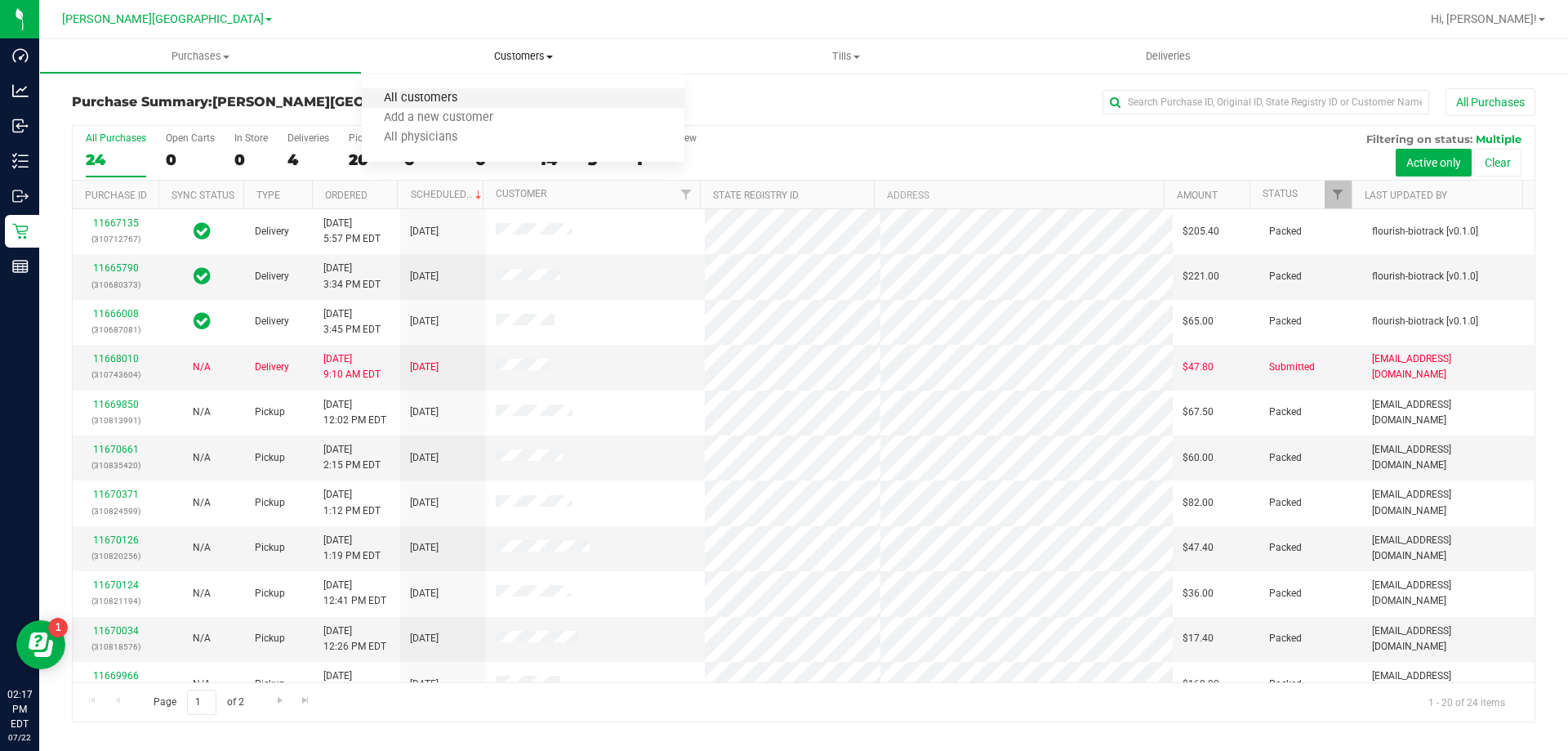 click on "All customers" at bounding box center [421, 98] 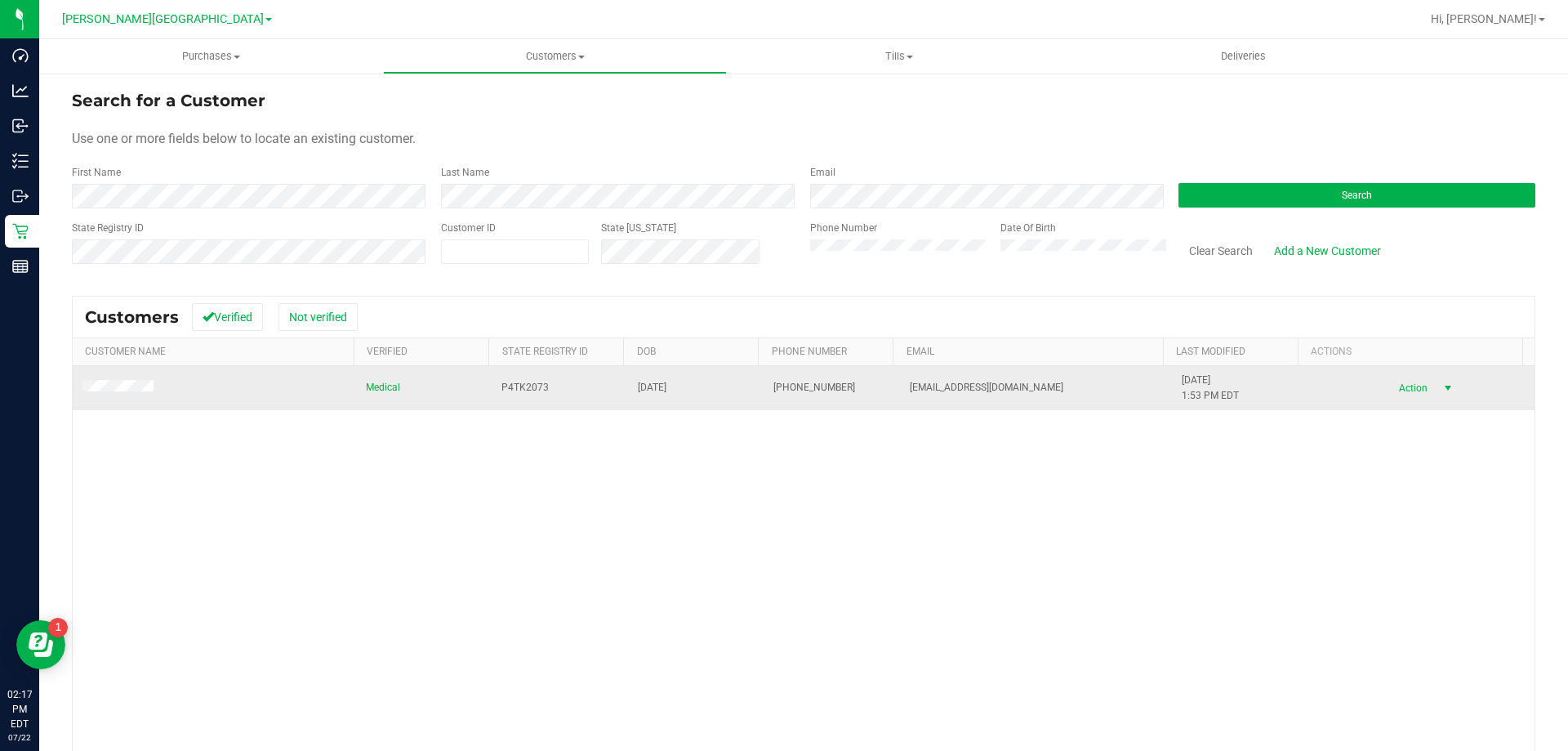 click on "Action" at bounding box center (1410, 388) 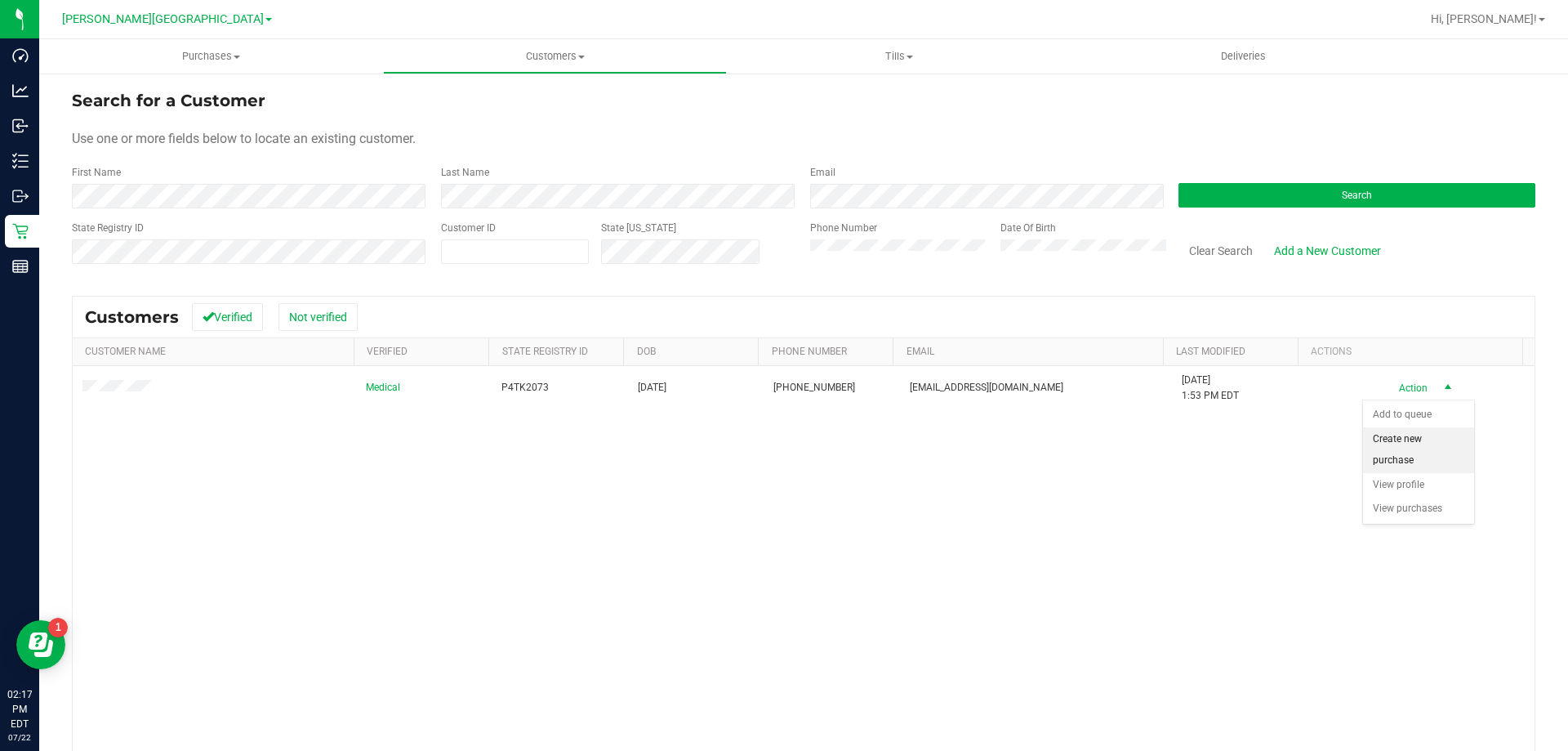 click on "Create new purchase" at bounding box center [1419, 449] 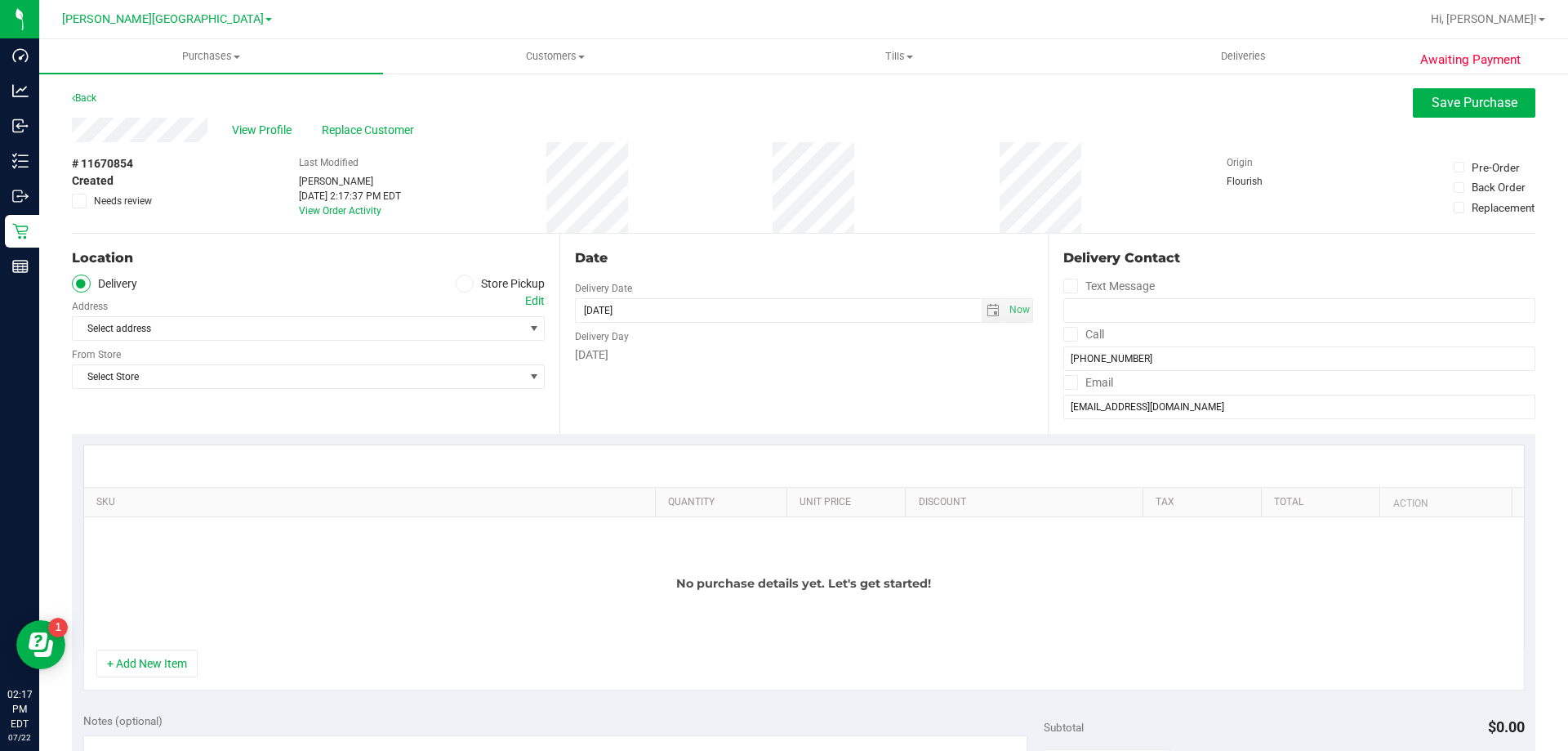 click on "Store Pickup" at bounding box center (501, 284) 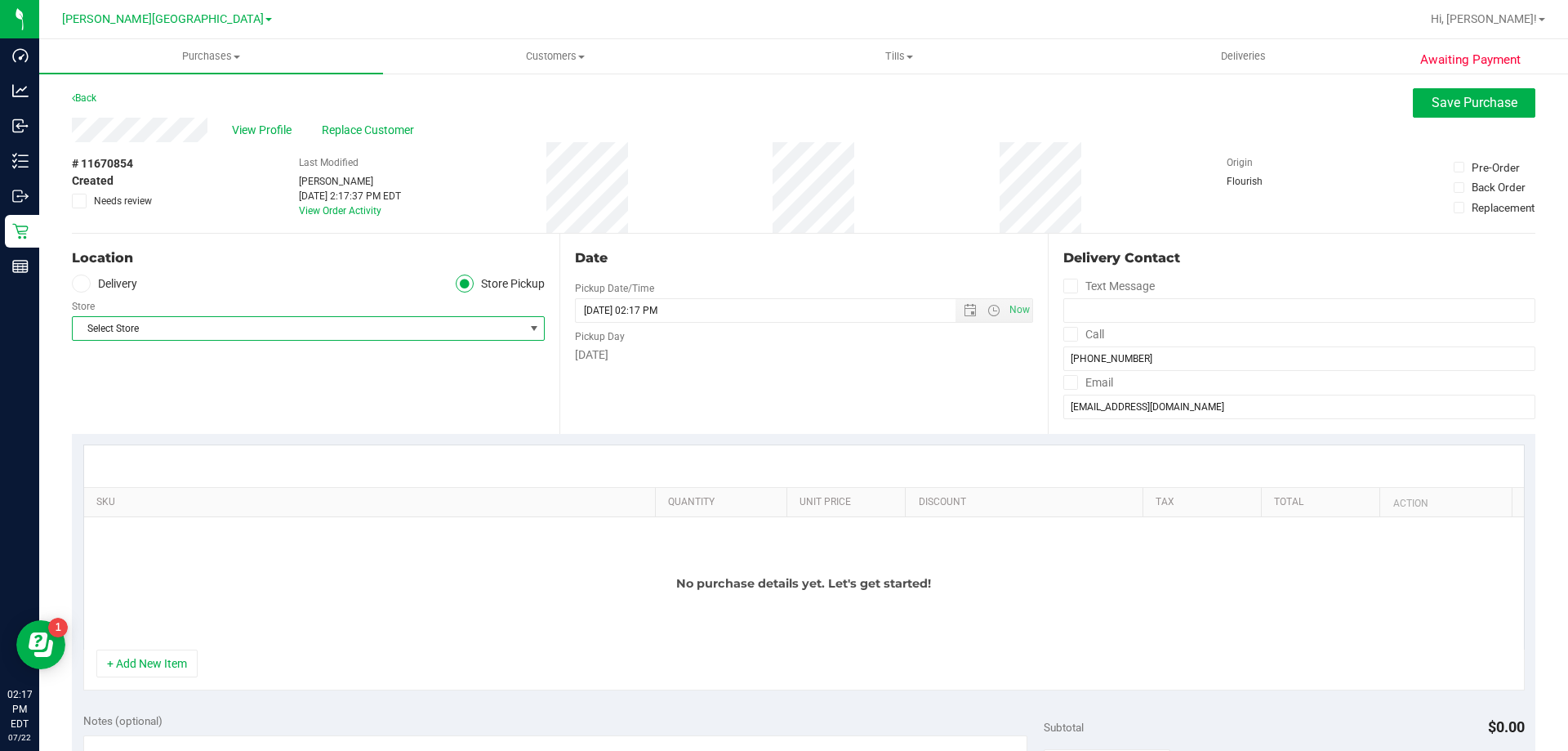 click at bounding box center [533, 329] 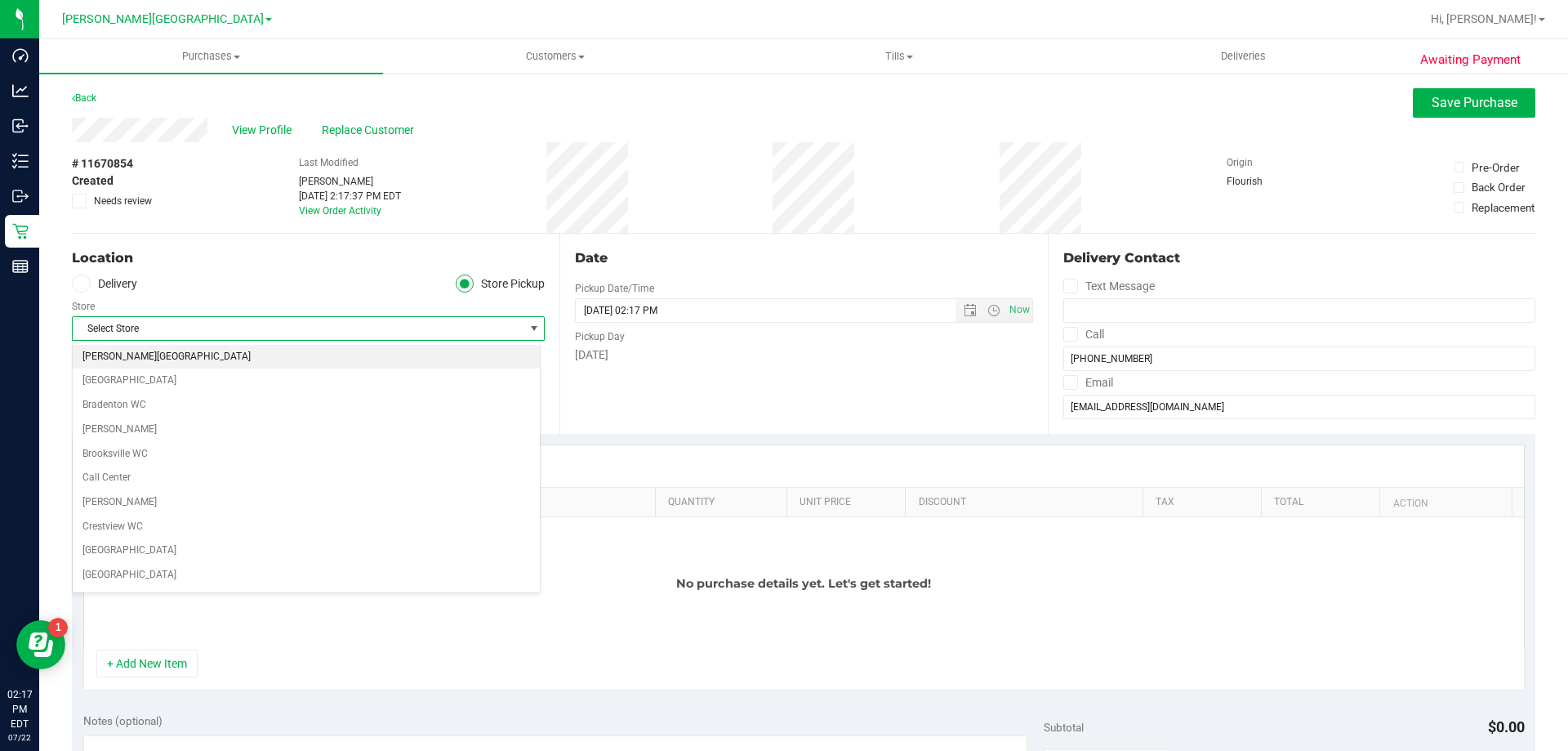 click on "[PERSON_NAME][GEOGRAPHIC_DATA]" at bounding box center [306, 357] 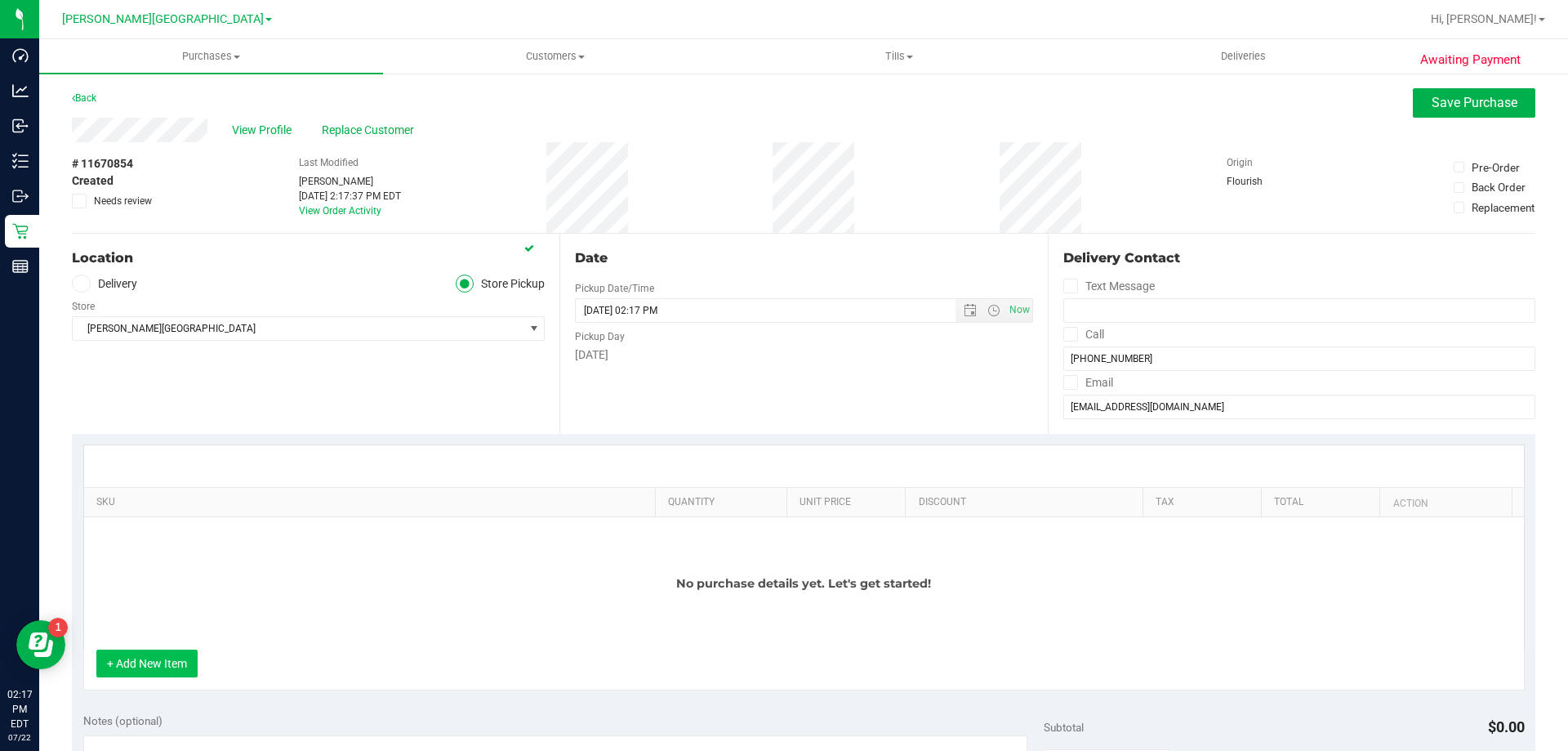 click on "+ Add New Item" at bounding box center [147, 664] 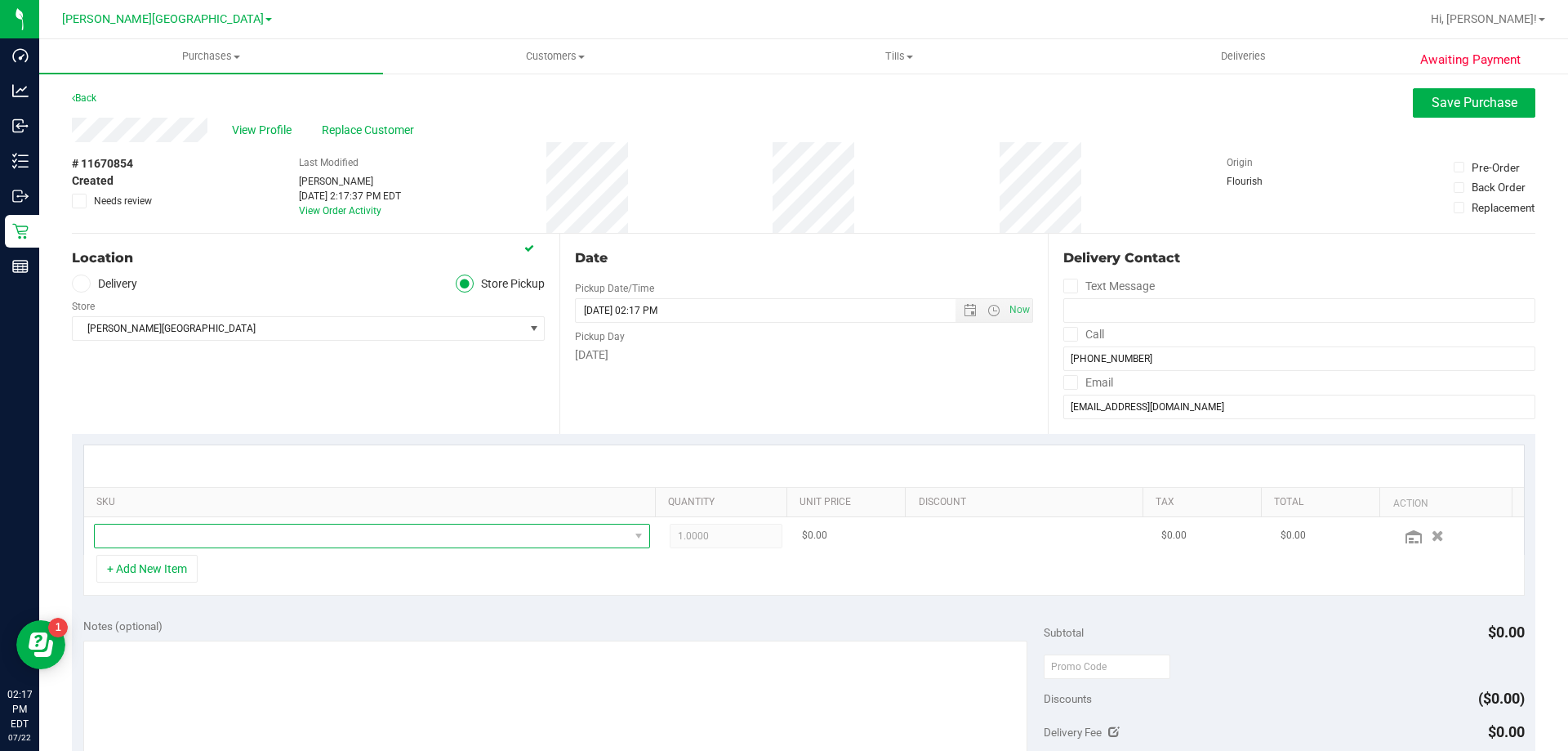 click at bounding box center [362, 536] 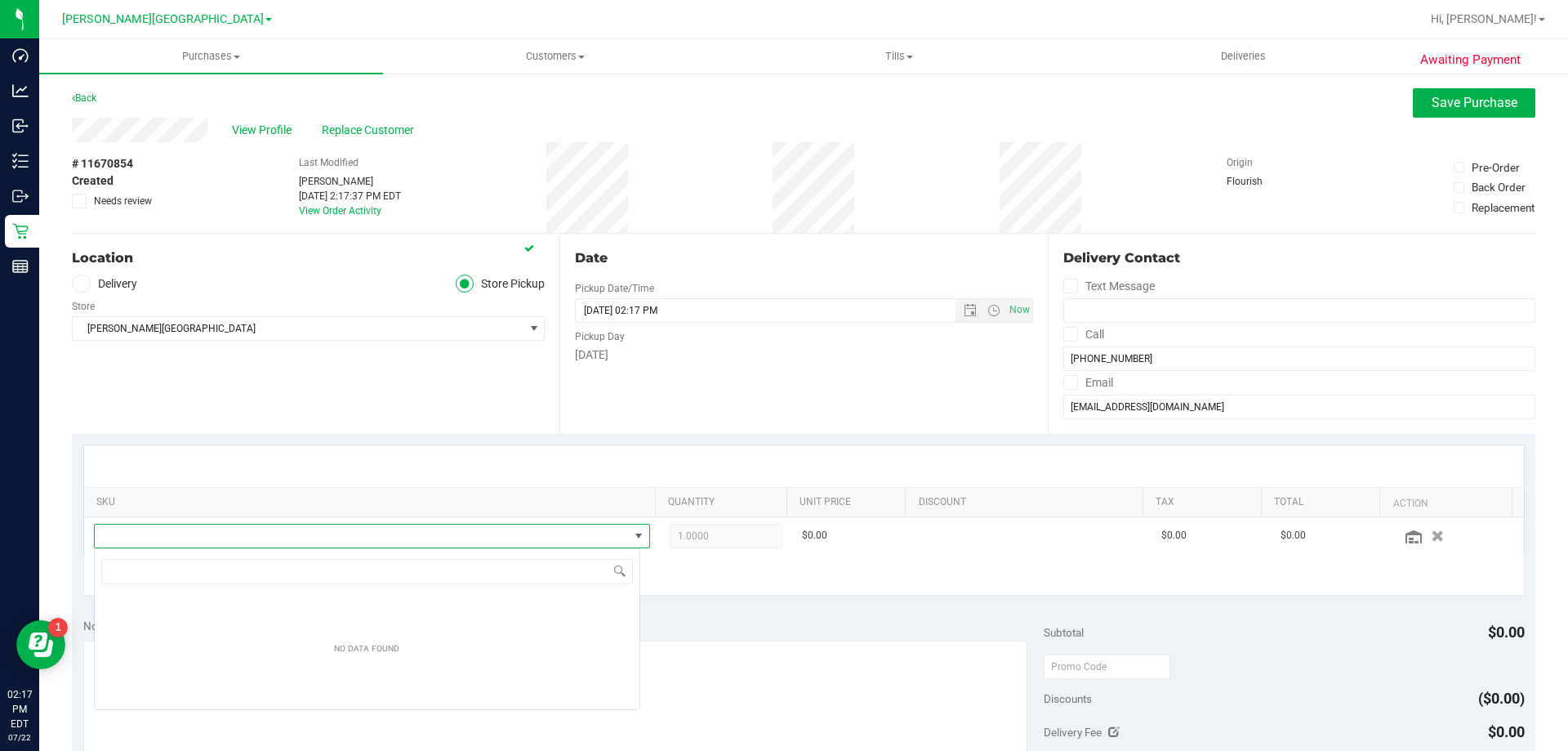 scroll, scrollTop: 81695, scrollLeft: 81120, axis: both 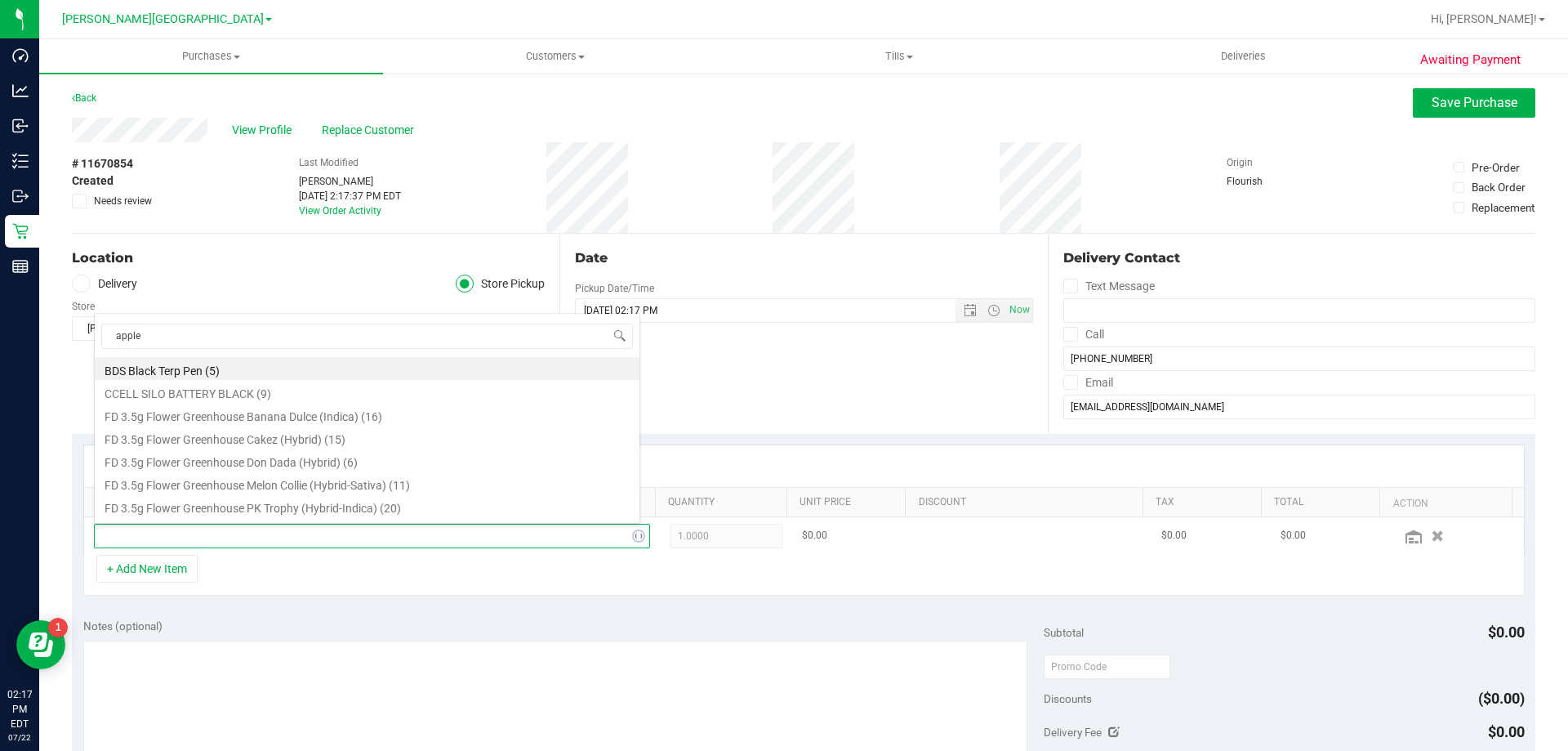 type on "apple b" 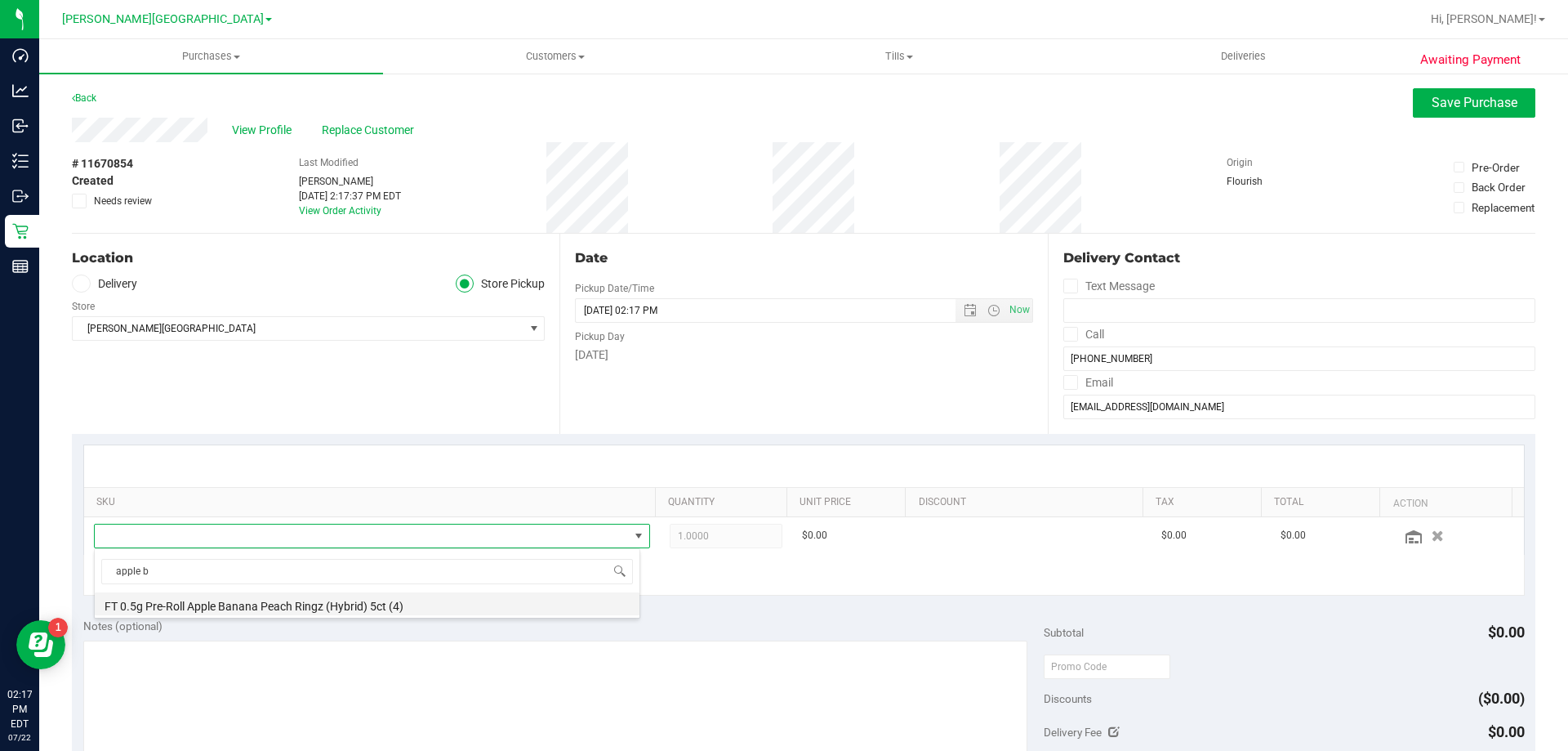 click on "FT 0.5g Pre-Roll Apple Banana Peach Ringz (Hybrid) 5ct (4)" at bounding box center [367, 604] 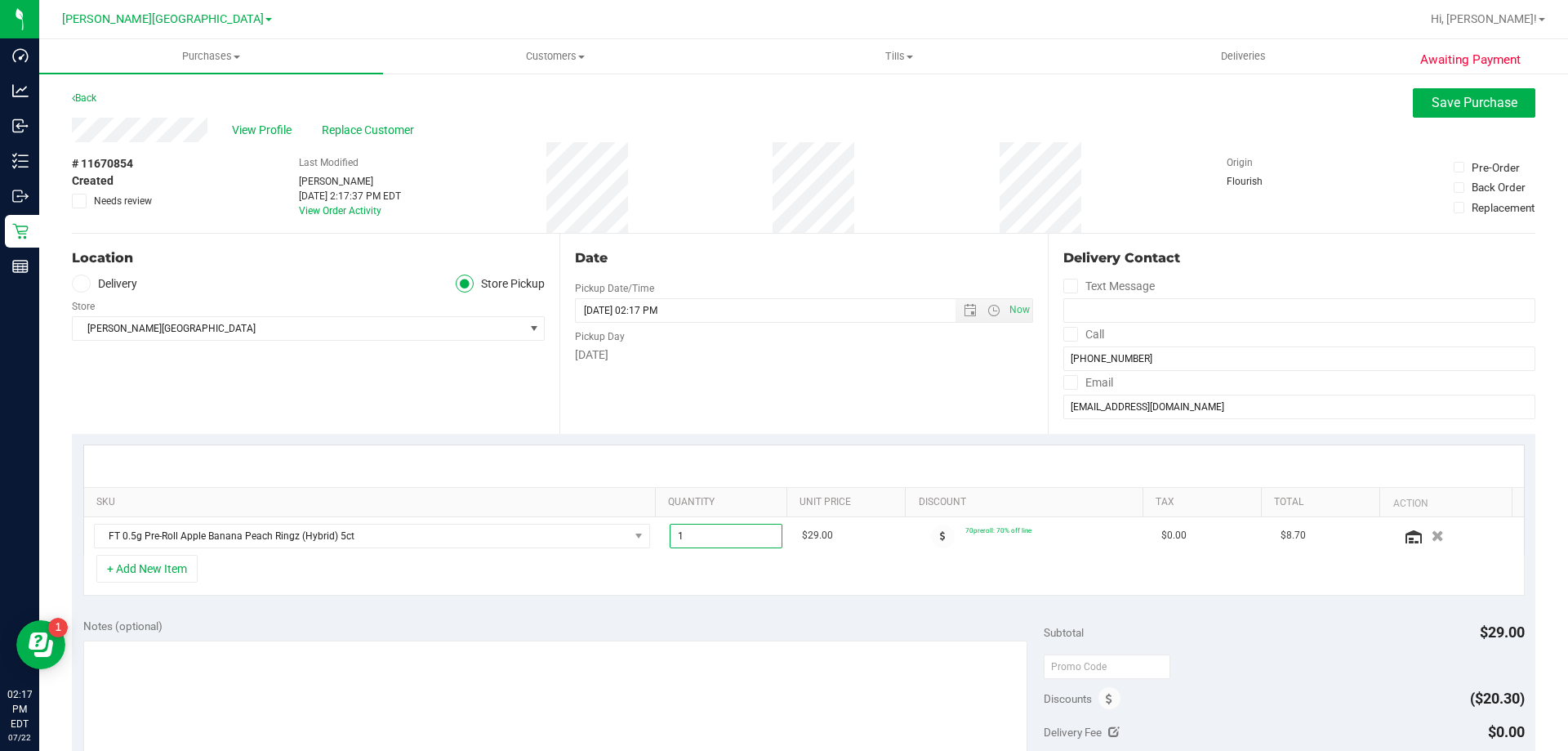 click on "1.00 1" at bounding box center [726, 536] 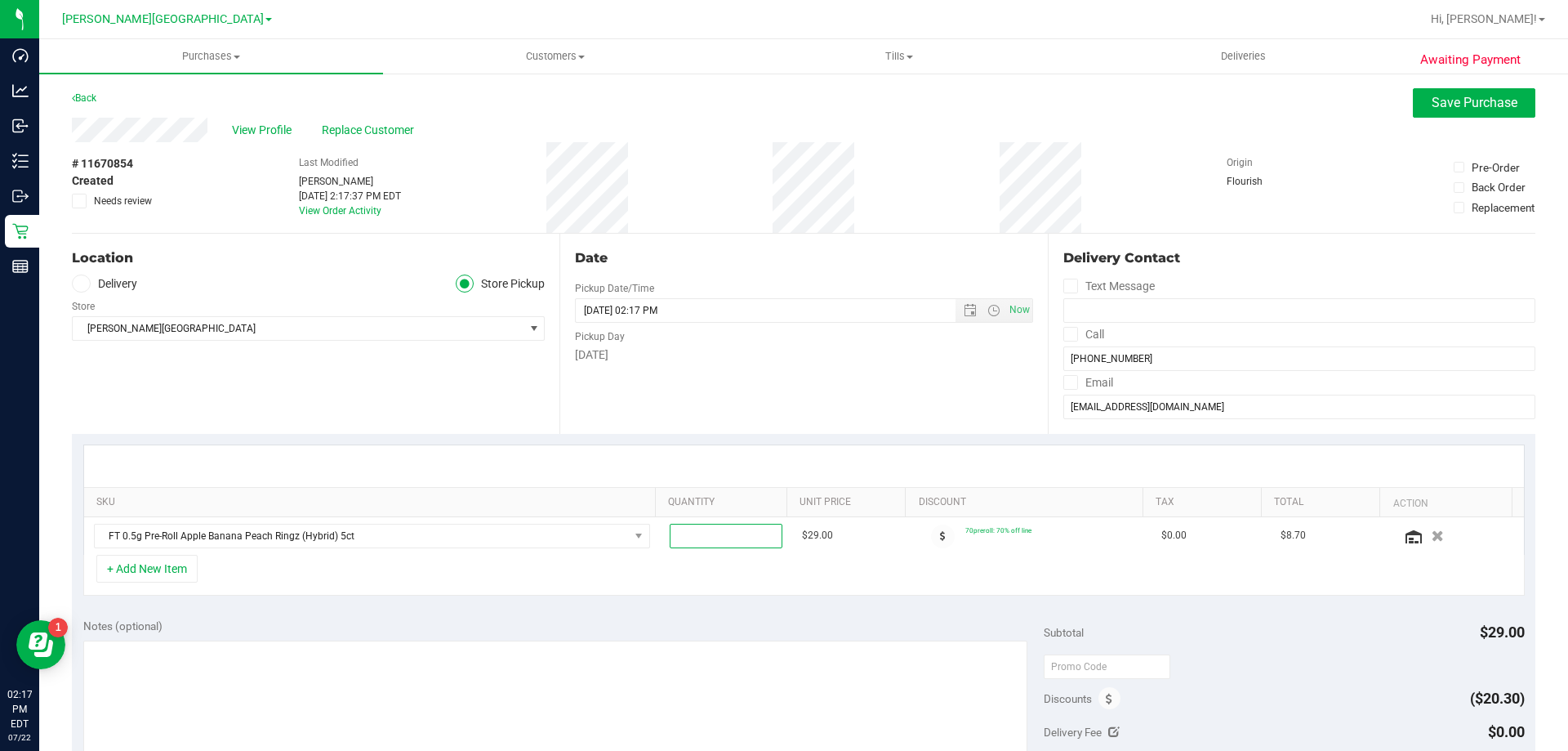 type on "2" 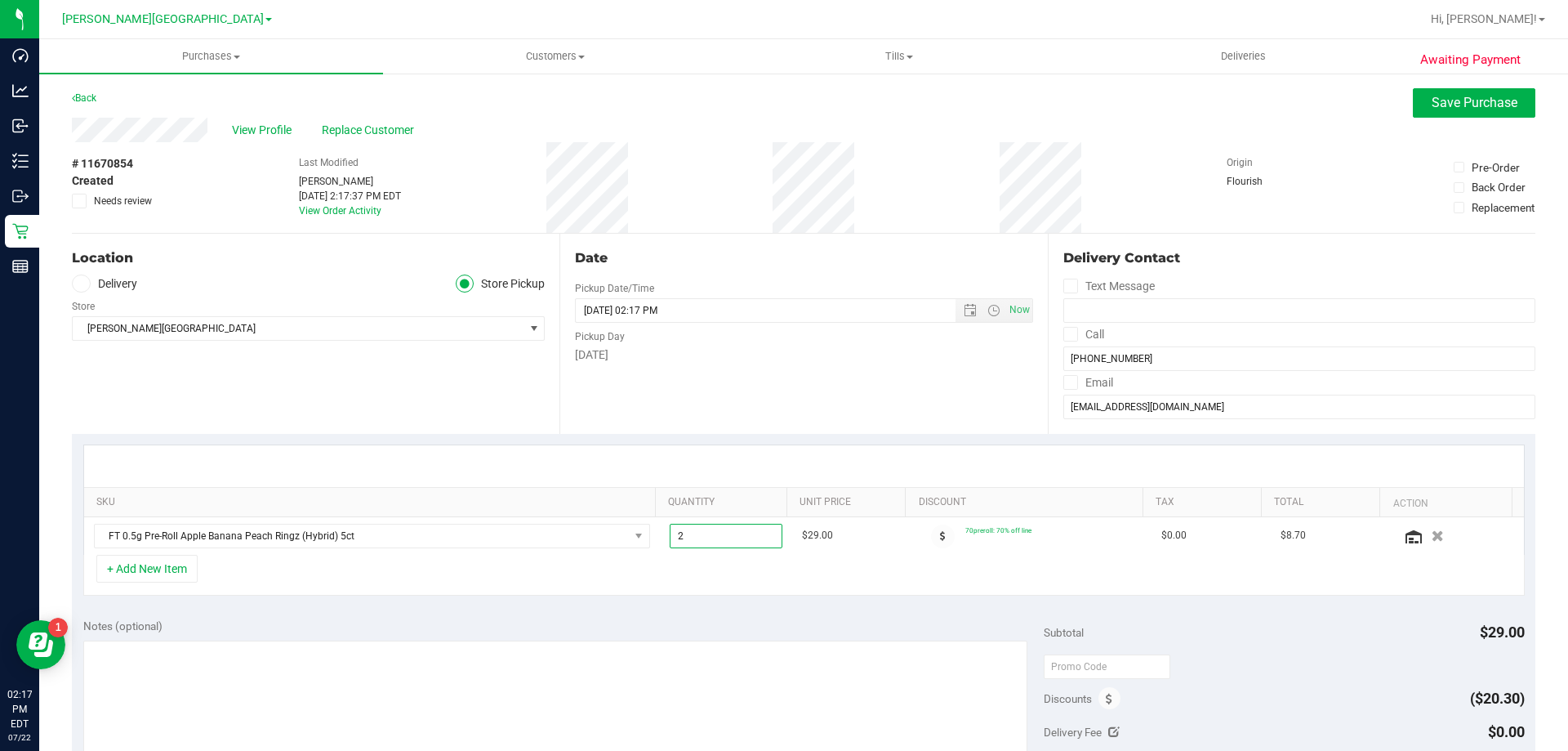 type on "2.00" 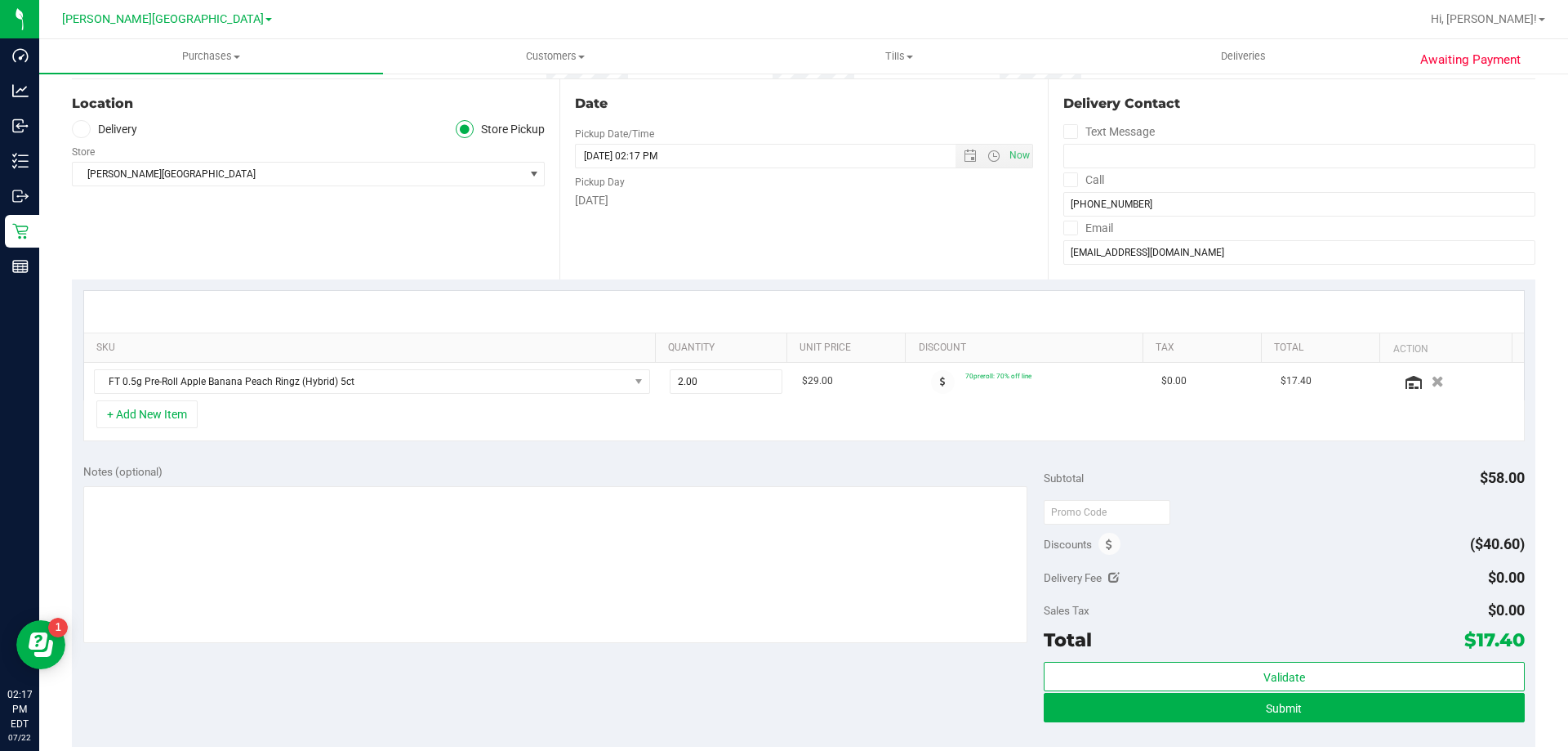 scroll, scrollTop: 163, scrollLeft: 0, axis: vertical 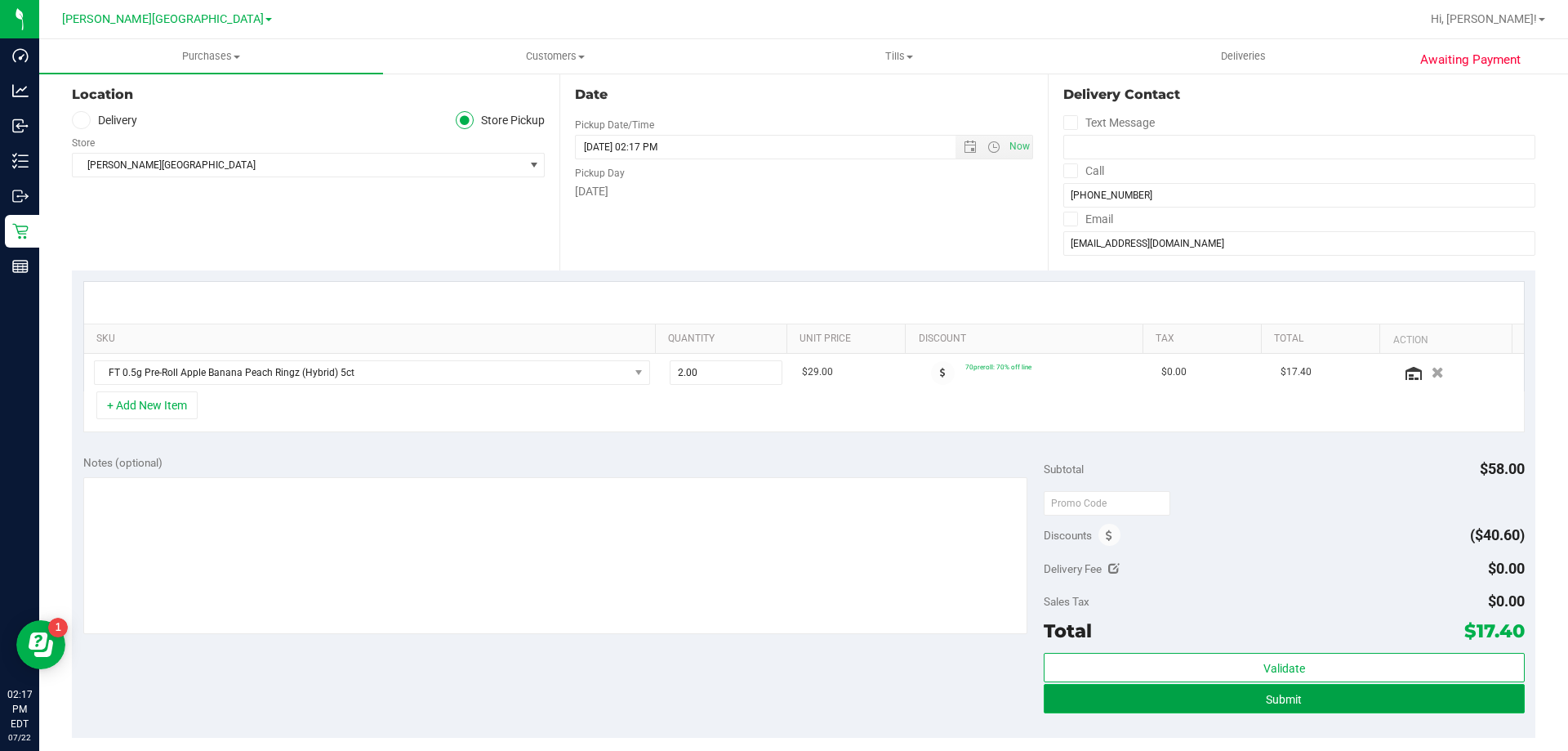 click on "Submit" at bounding box center (1284, 700) 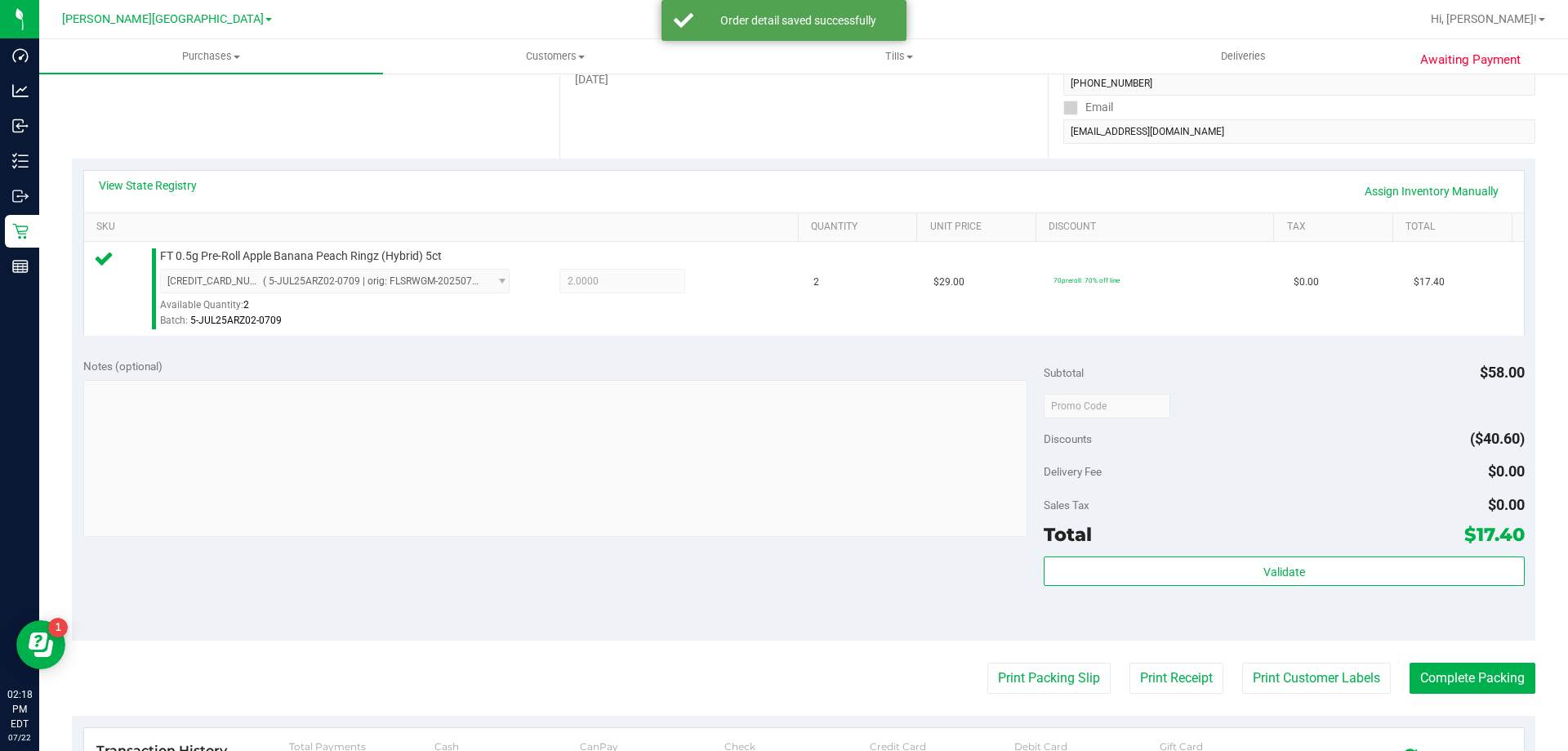 scroll, scrollTop: 409, scrollLeft: 0, axis: vertical 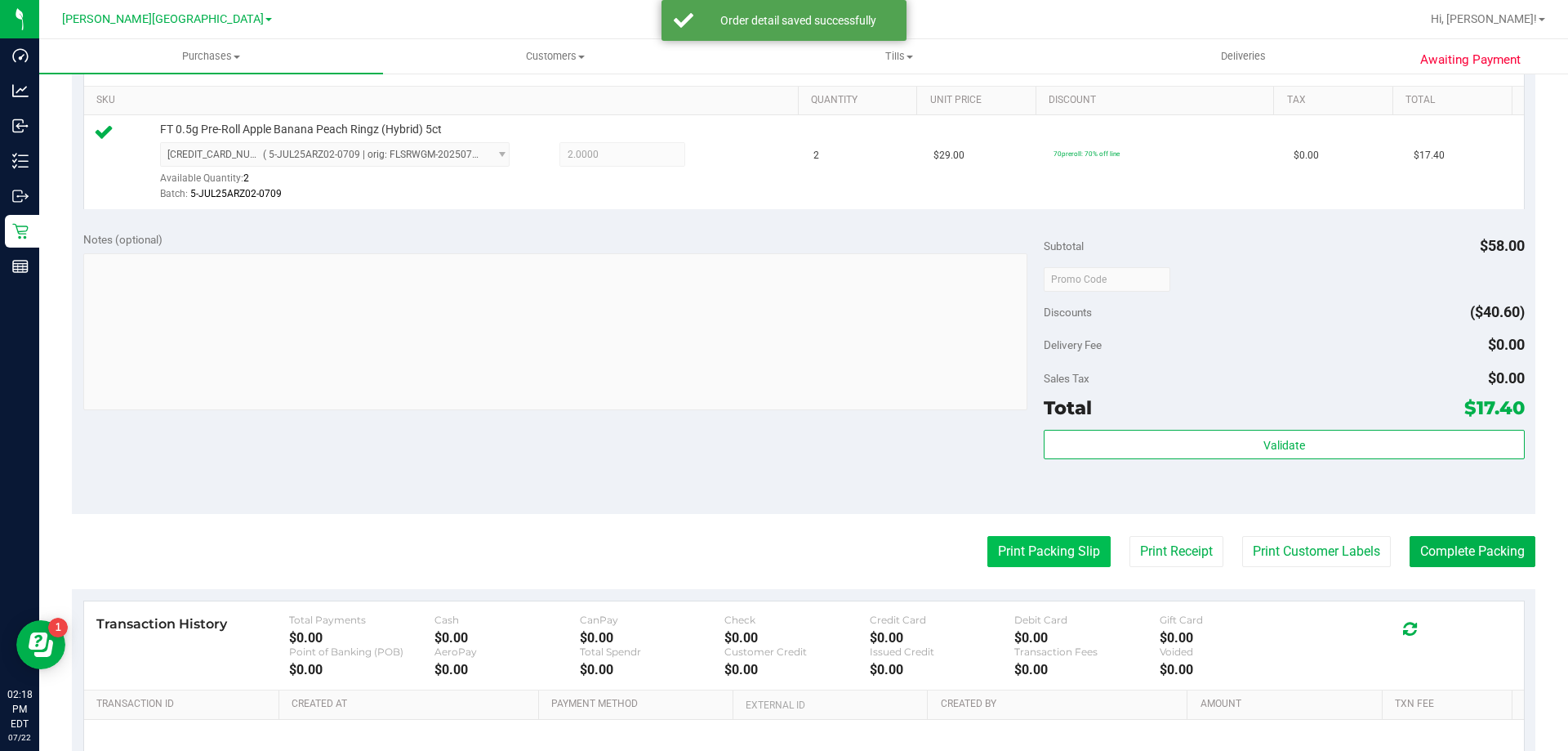 click on "Print Packing Slip" at bounding box center (1049, 552) 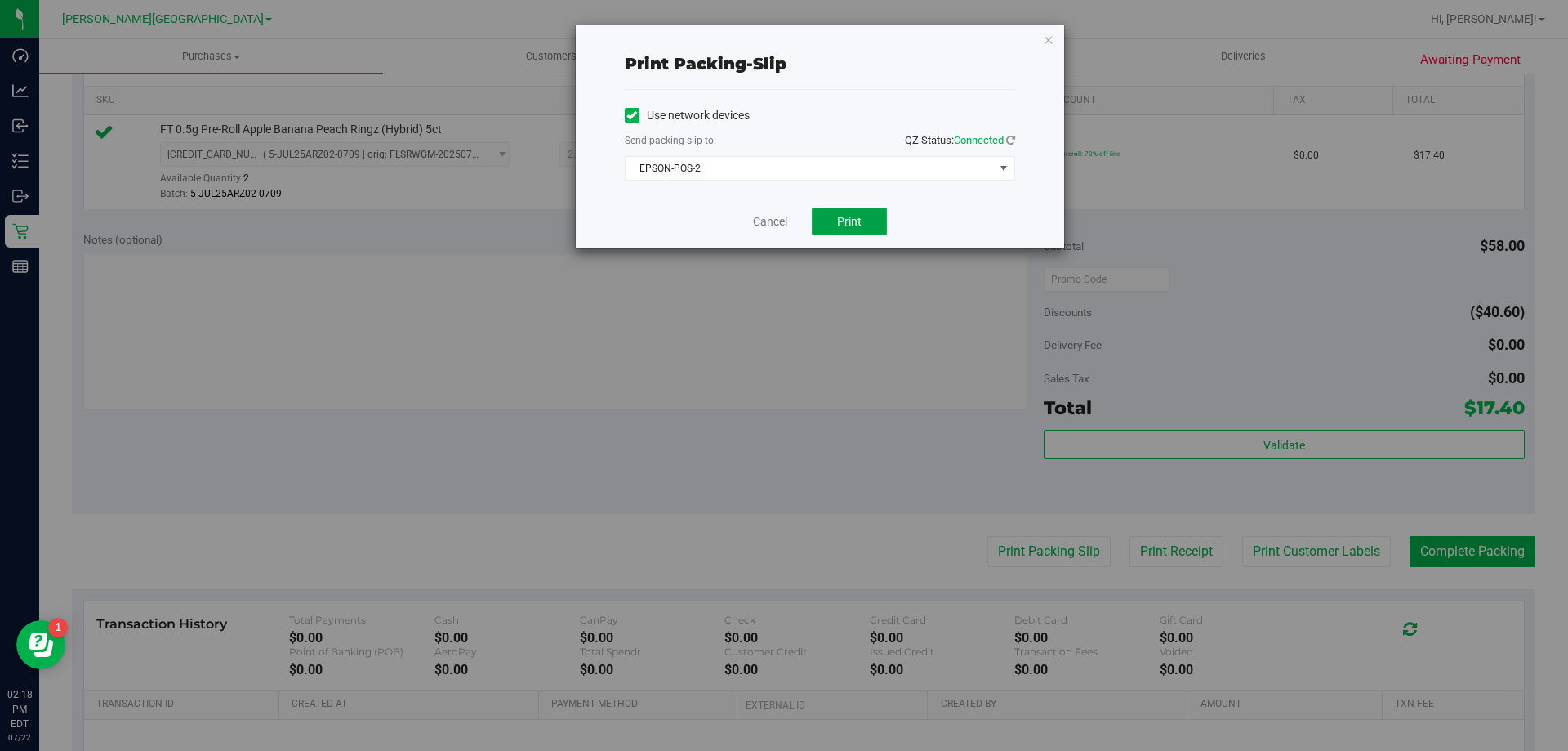 click on "Print" at bounding box center [849, 221] 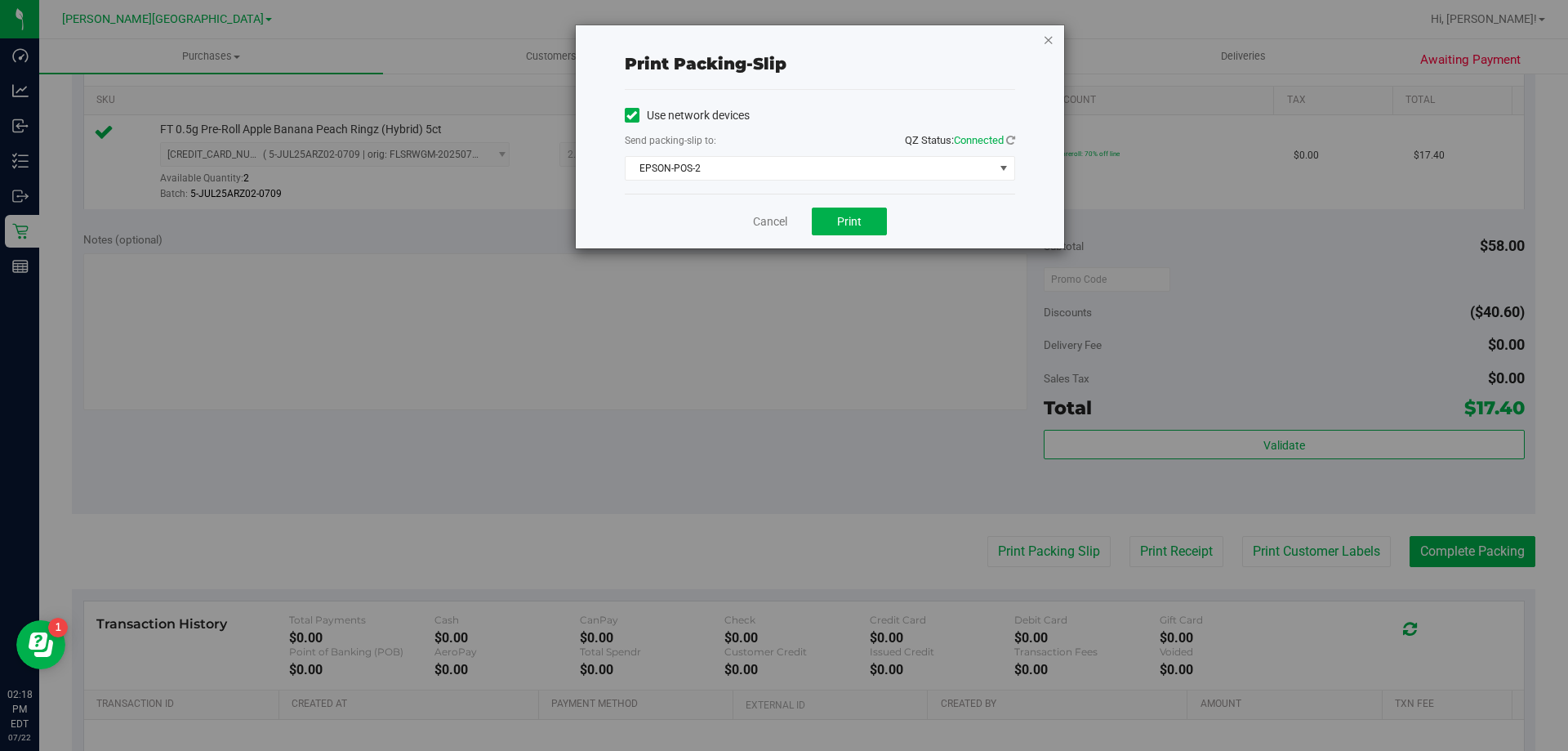 click at bounding box center (1049, 39) 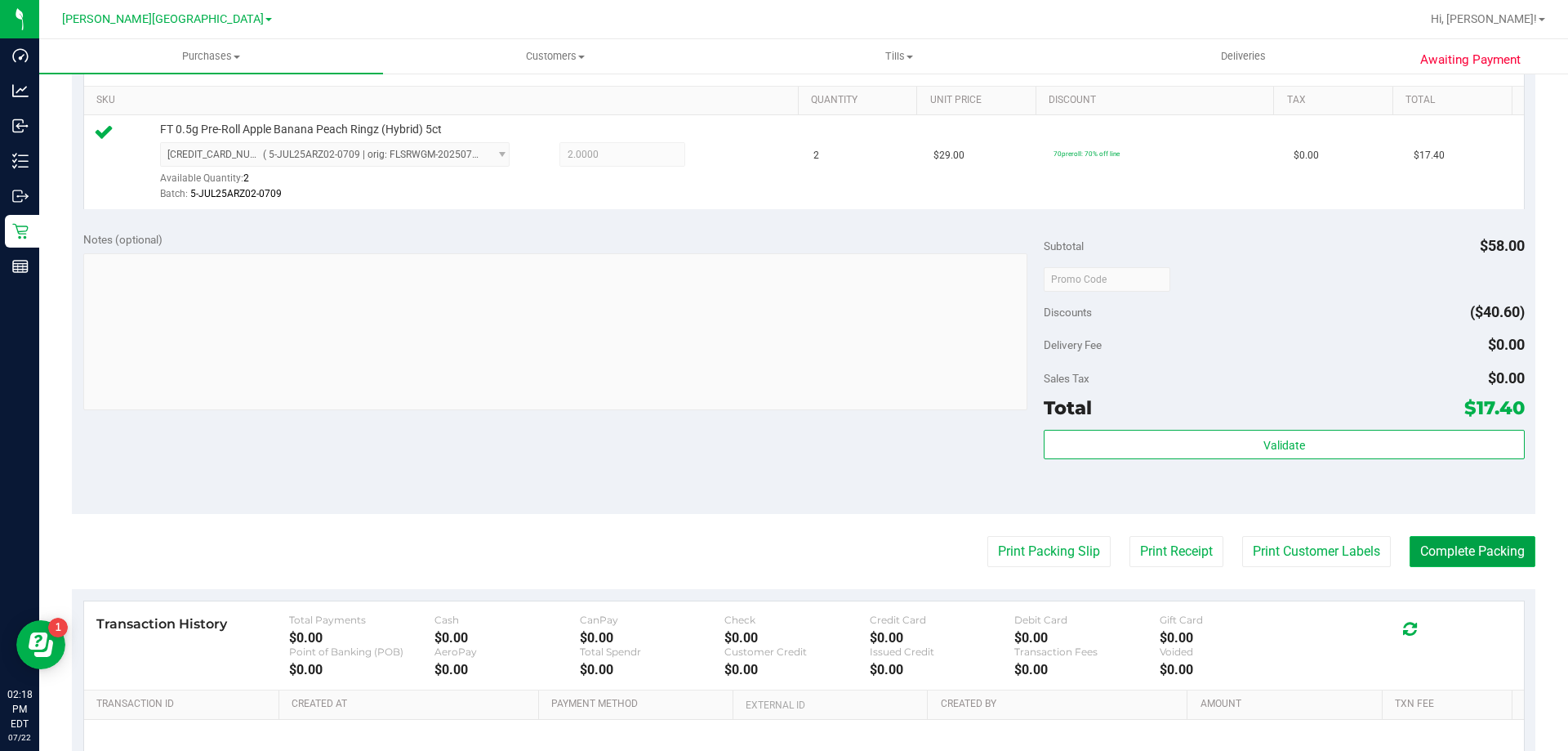 click on "Complete Packing" at bounding box center (1472, 552) 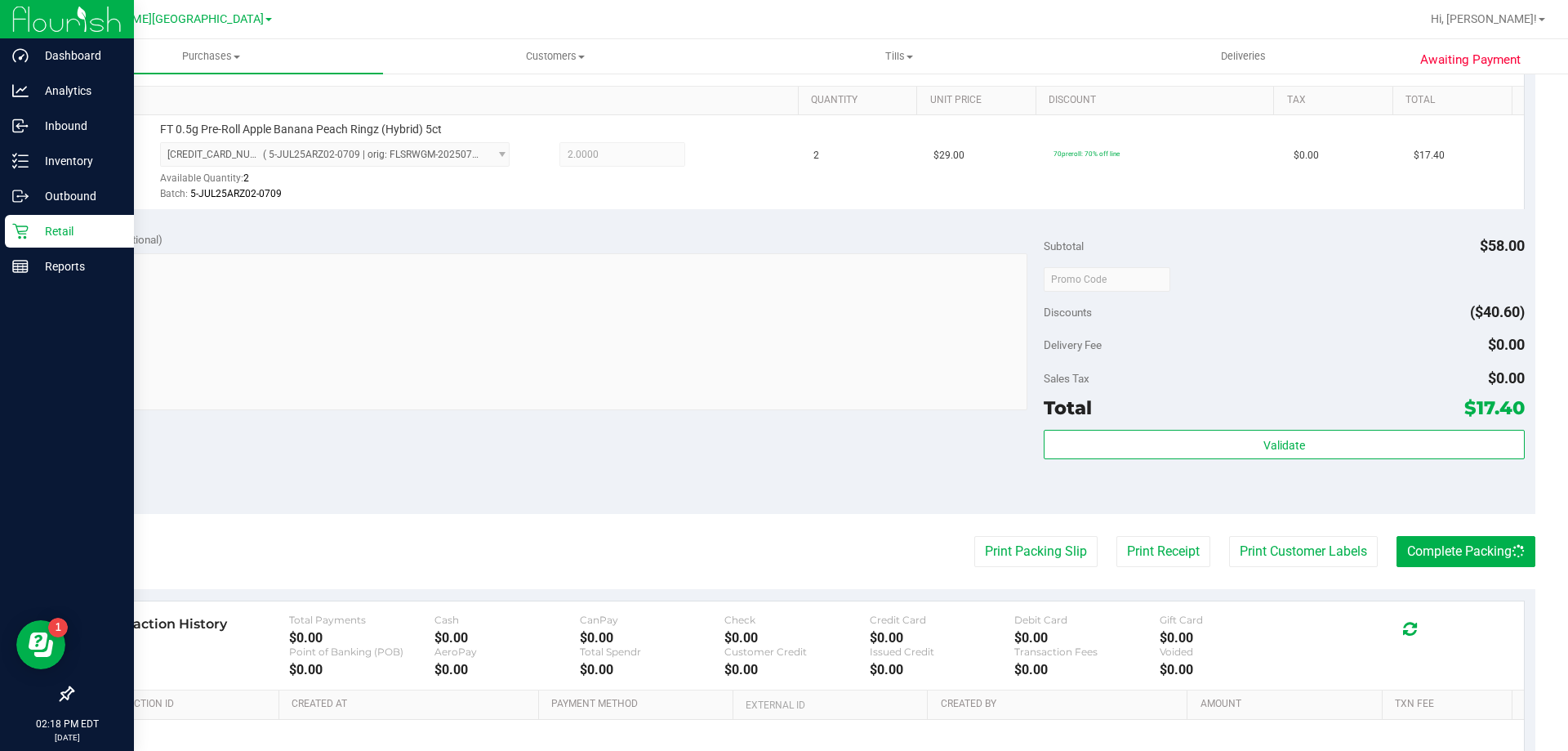 click on "Retail" at bounding box center (78, 231) 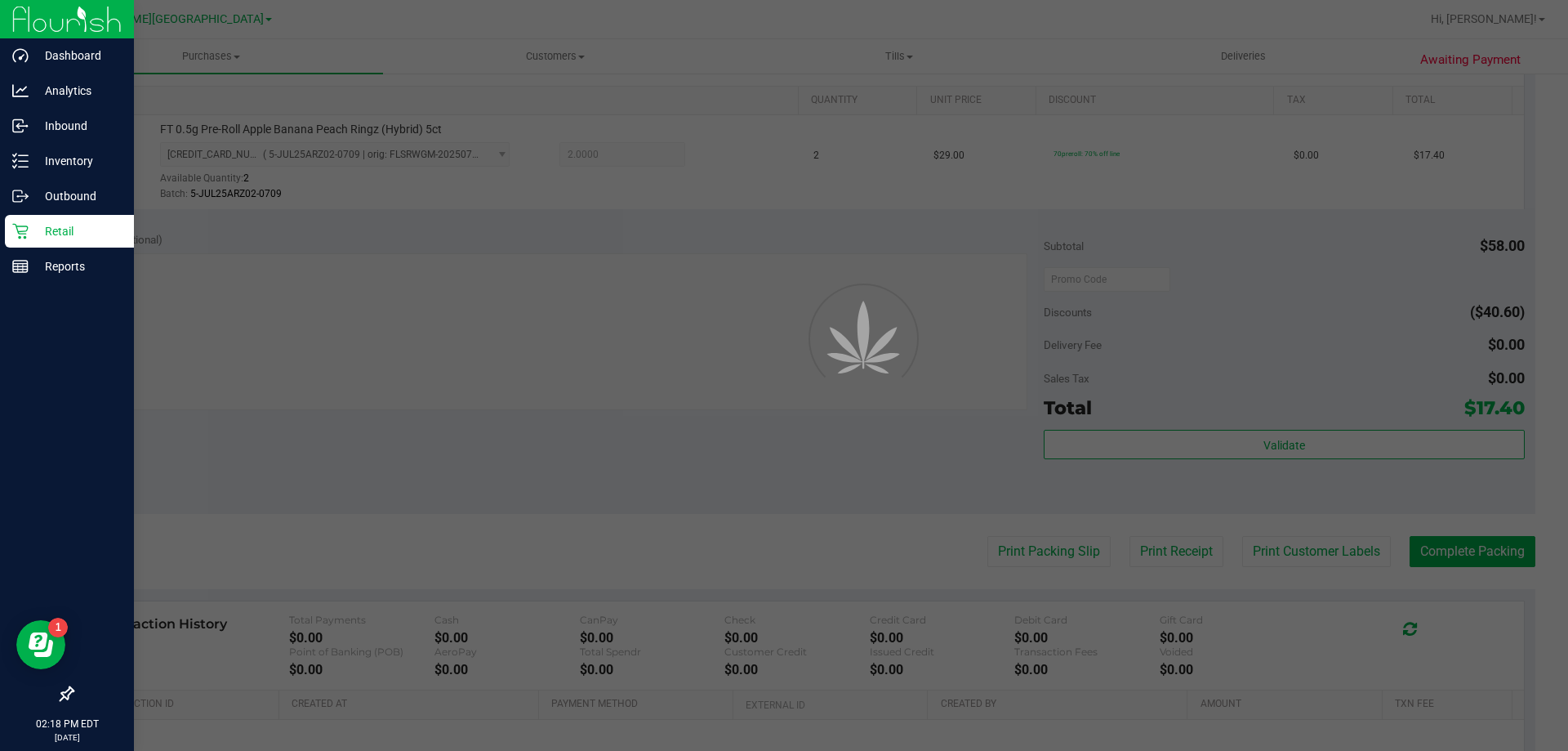 scroll, scrollTop: 0, scrollLeft: 0, axis: both 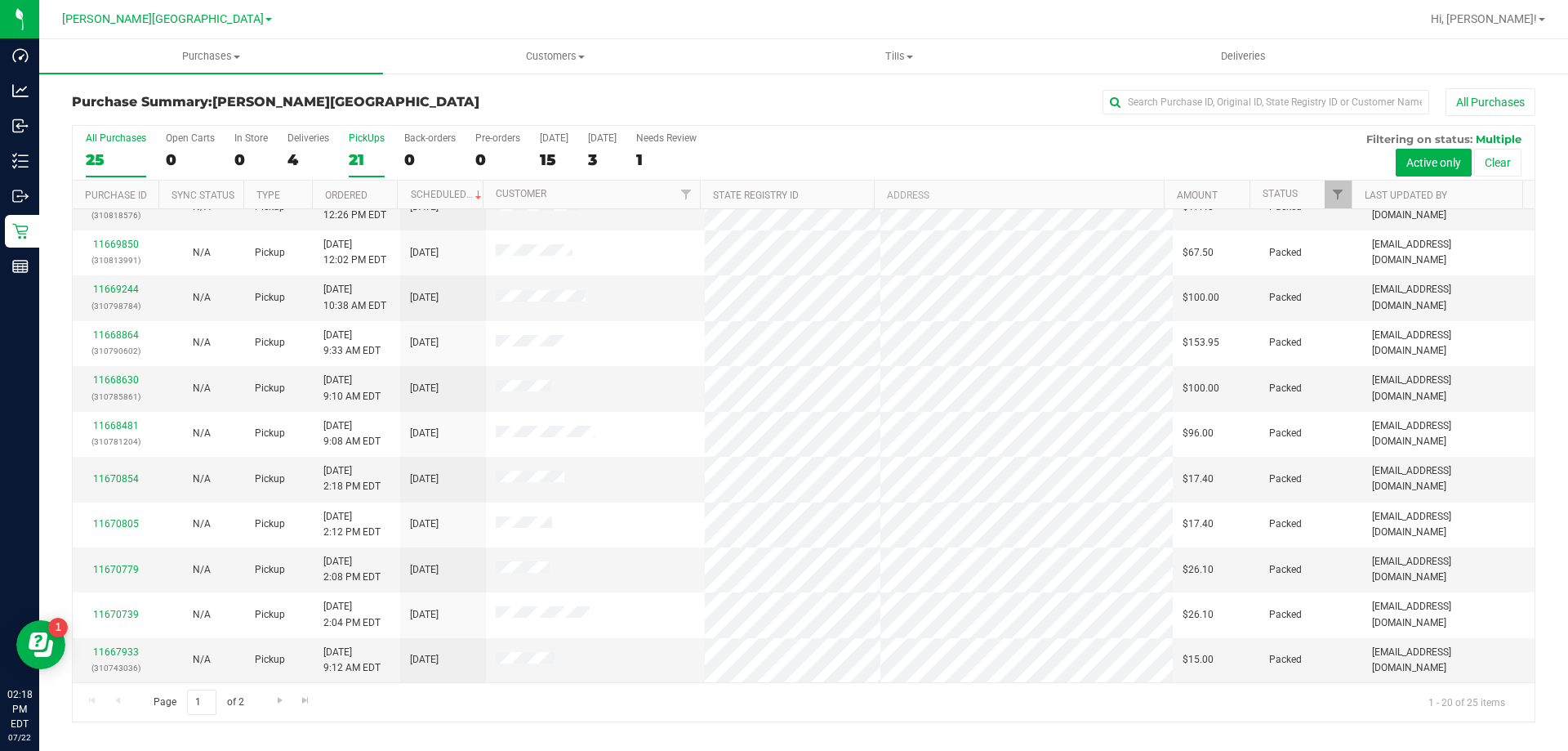 click on "21" at bounding box center (367, 159) 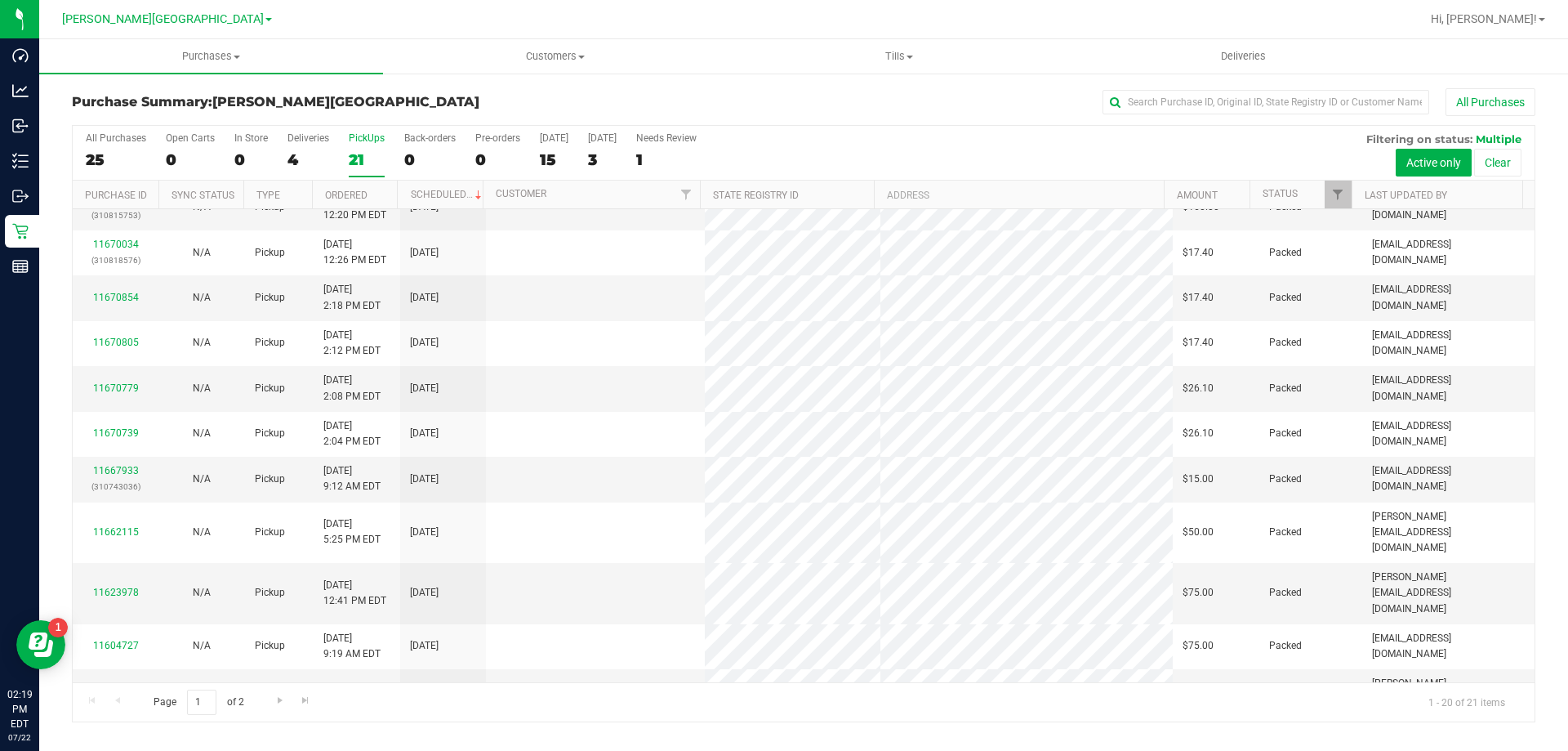 scroll, scrollTop: 0, scrollLeft: 0, axis: both 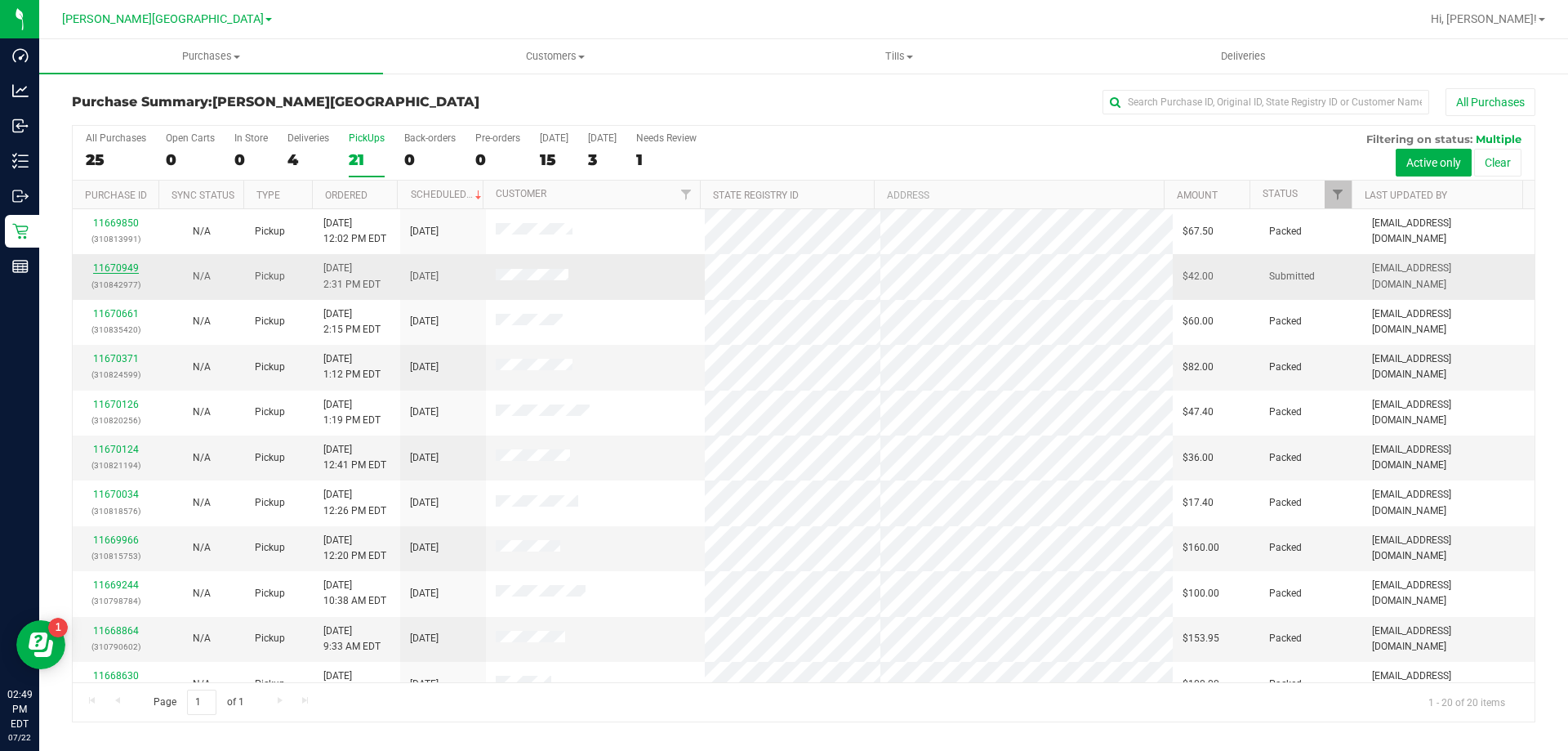 click on "11670949" at bounding box center (116, 268) 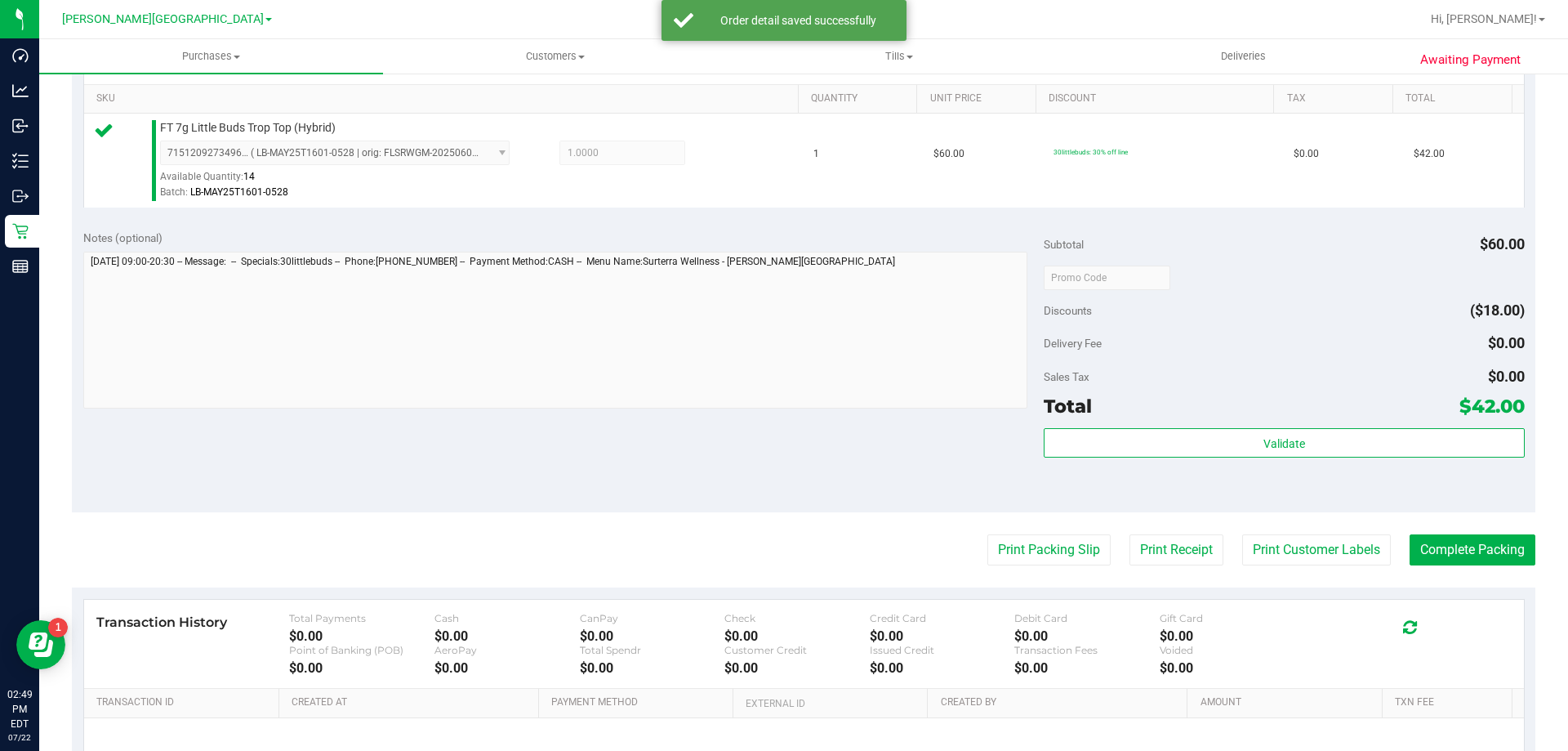 scroll, scrollTop: 490, scrollLeft: 0, axis: vertical 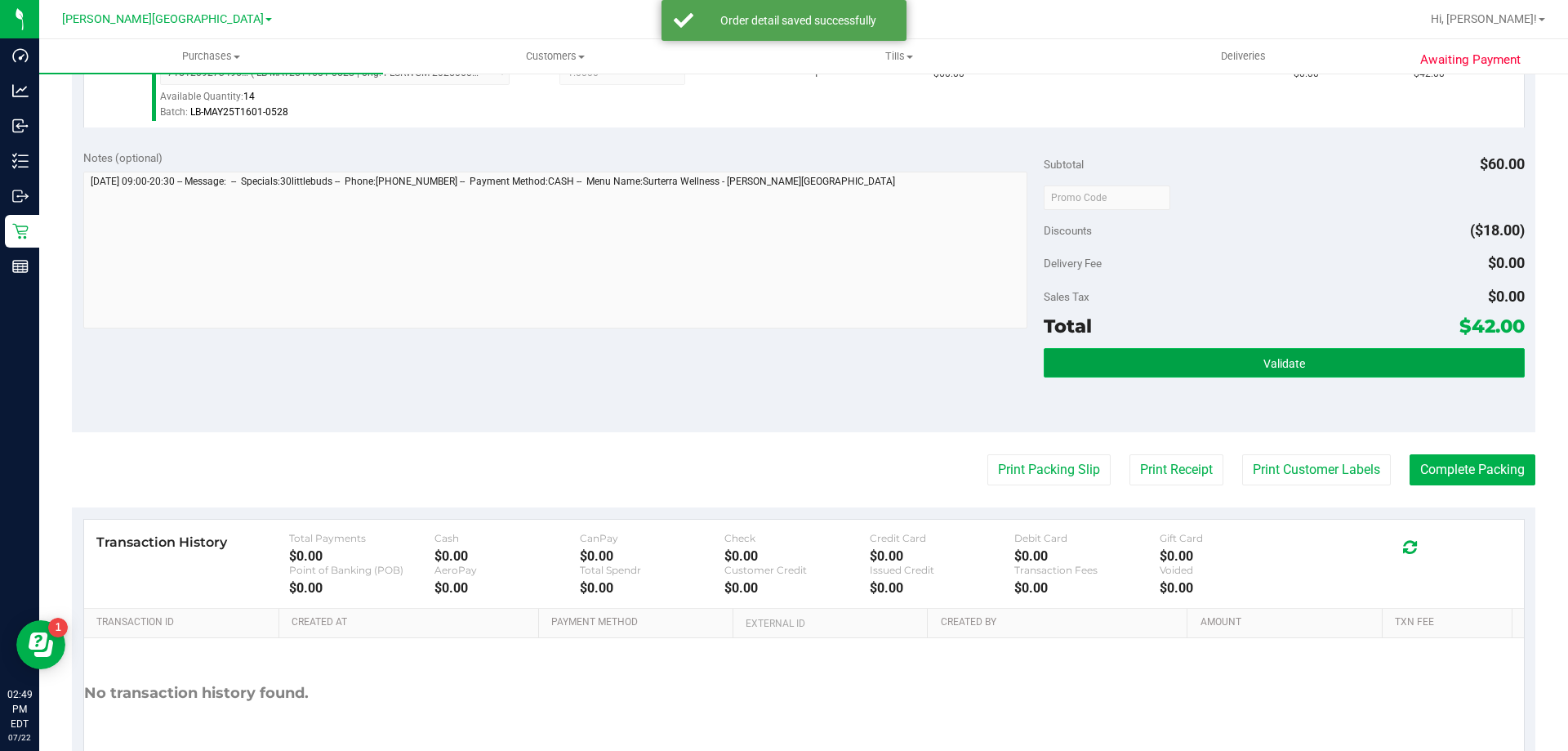 click on "Validate" at bounding box center (1284, 363) 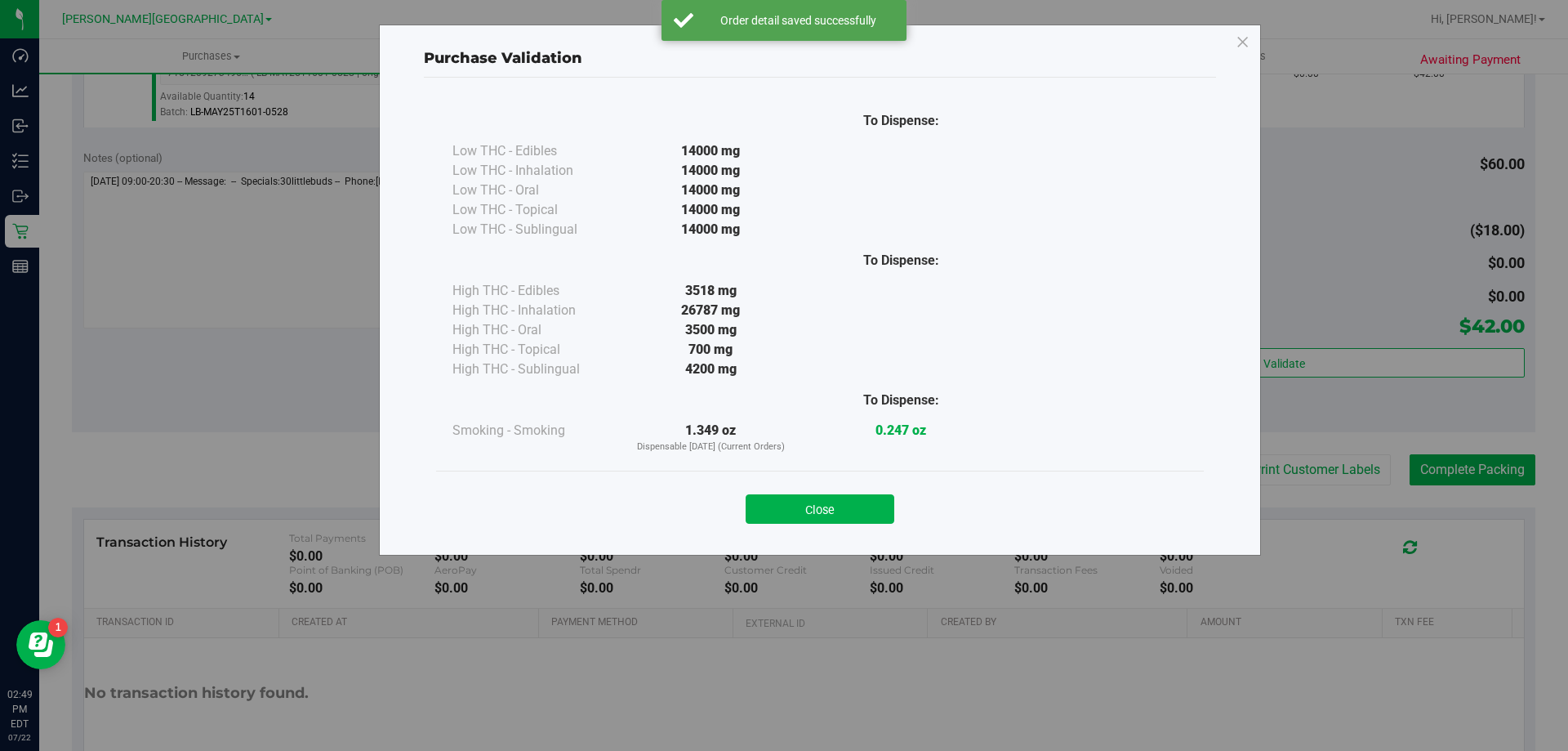 click on "Close" at bounding box center (820, 509) 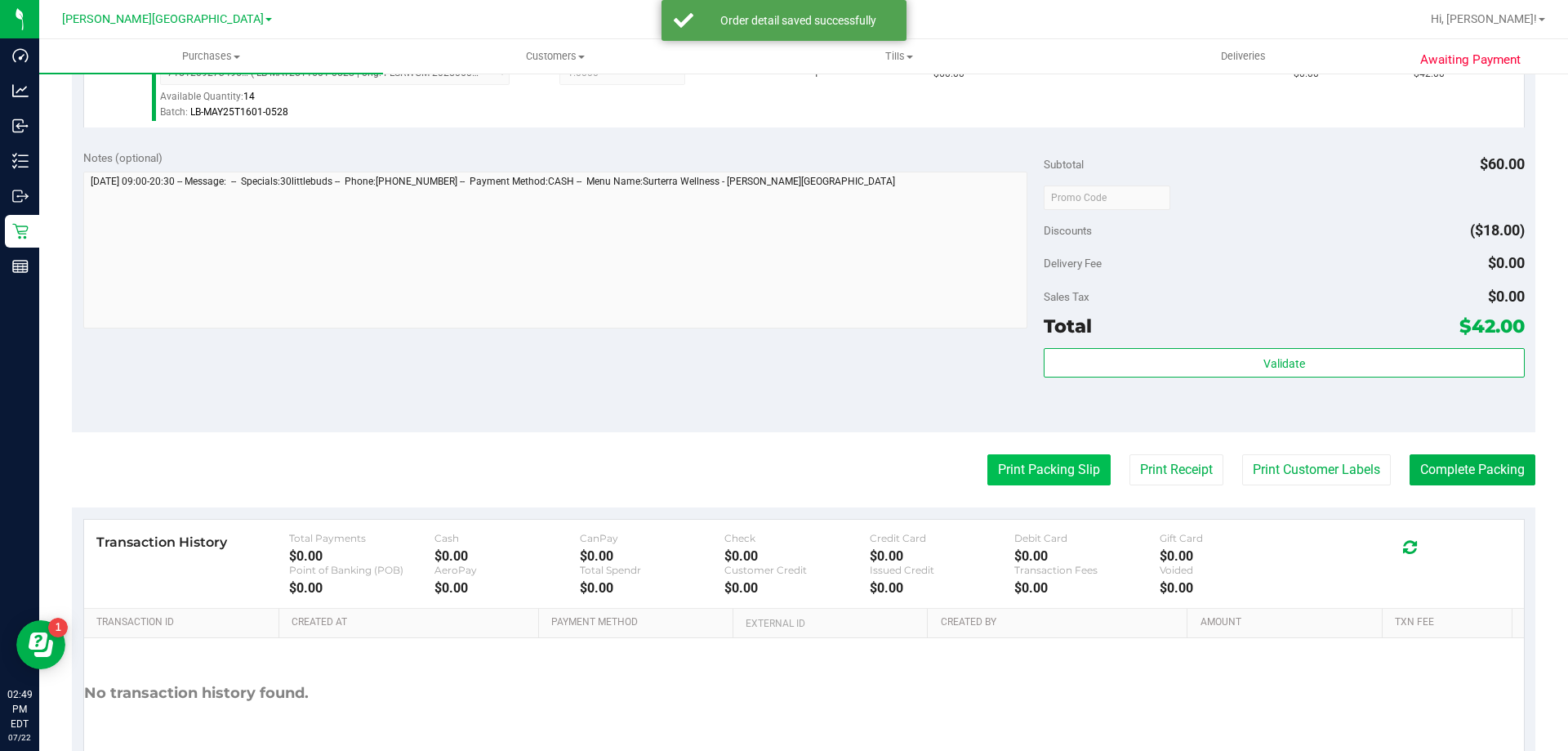 click on "Print Packing Slip" at bounding box center (1049, 470) 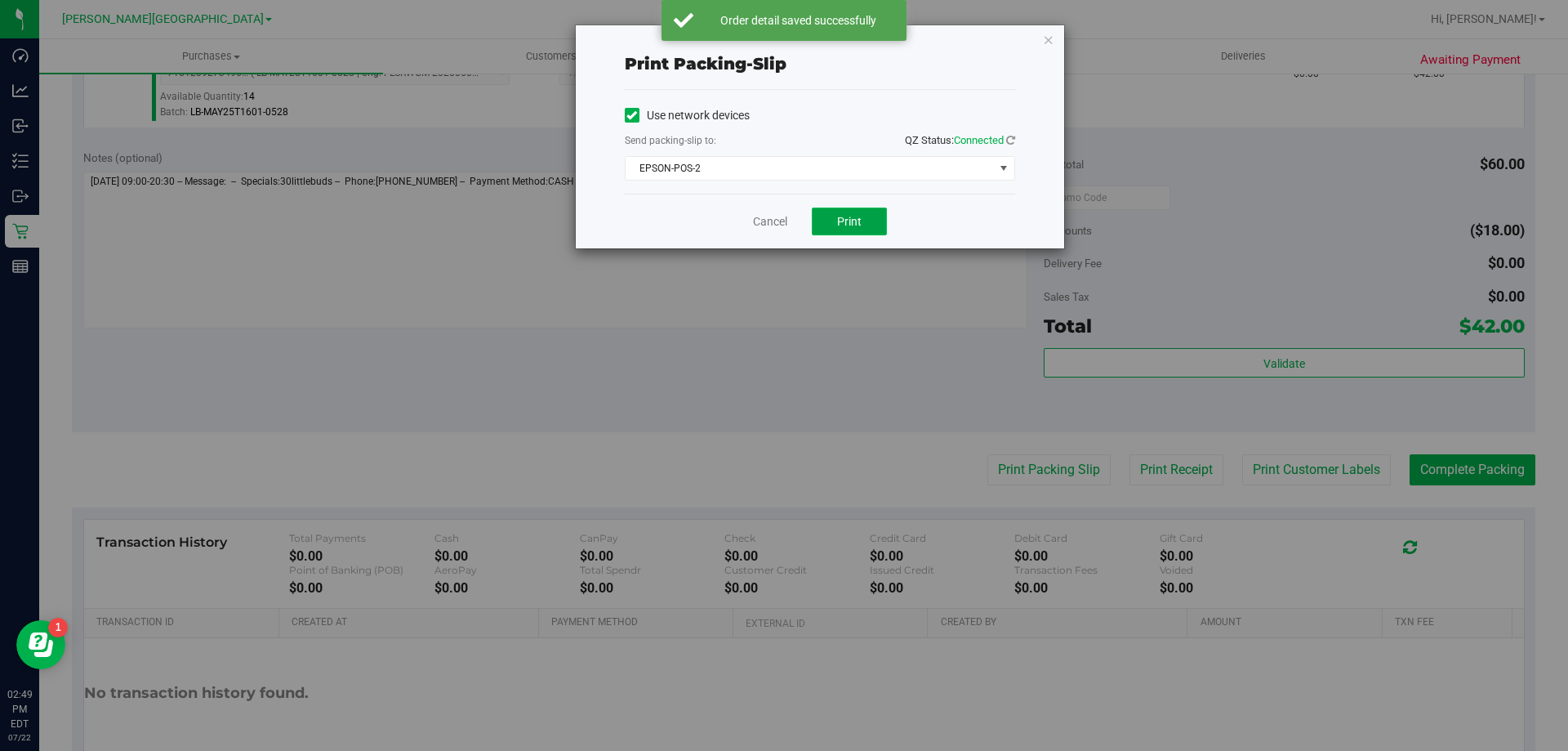 click on "Print" at bounding box center (849, 221) 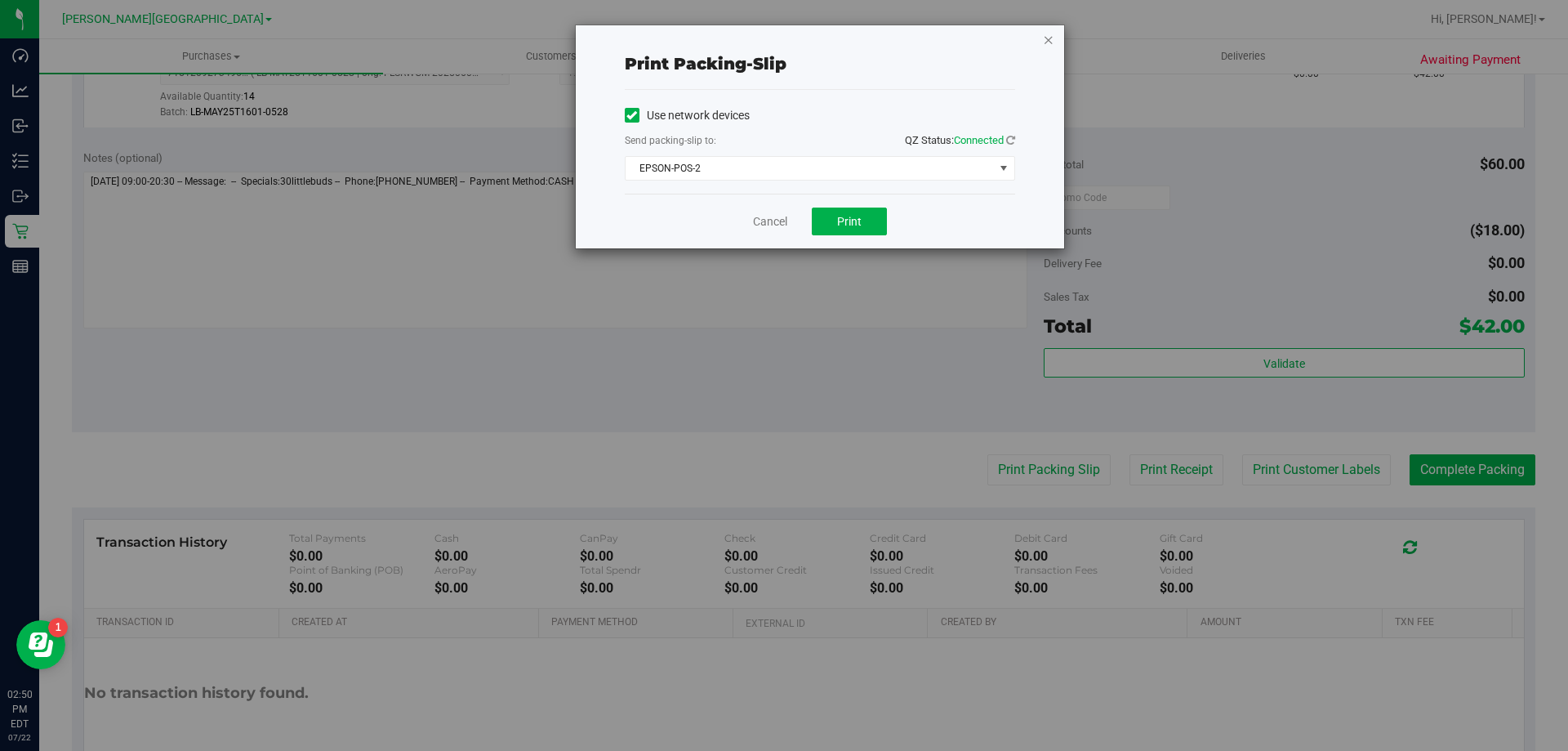 click at bounding box center (1049, 39) 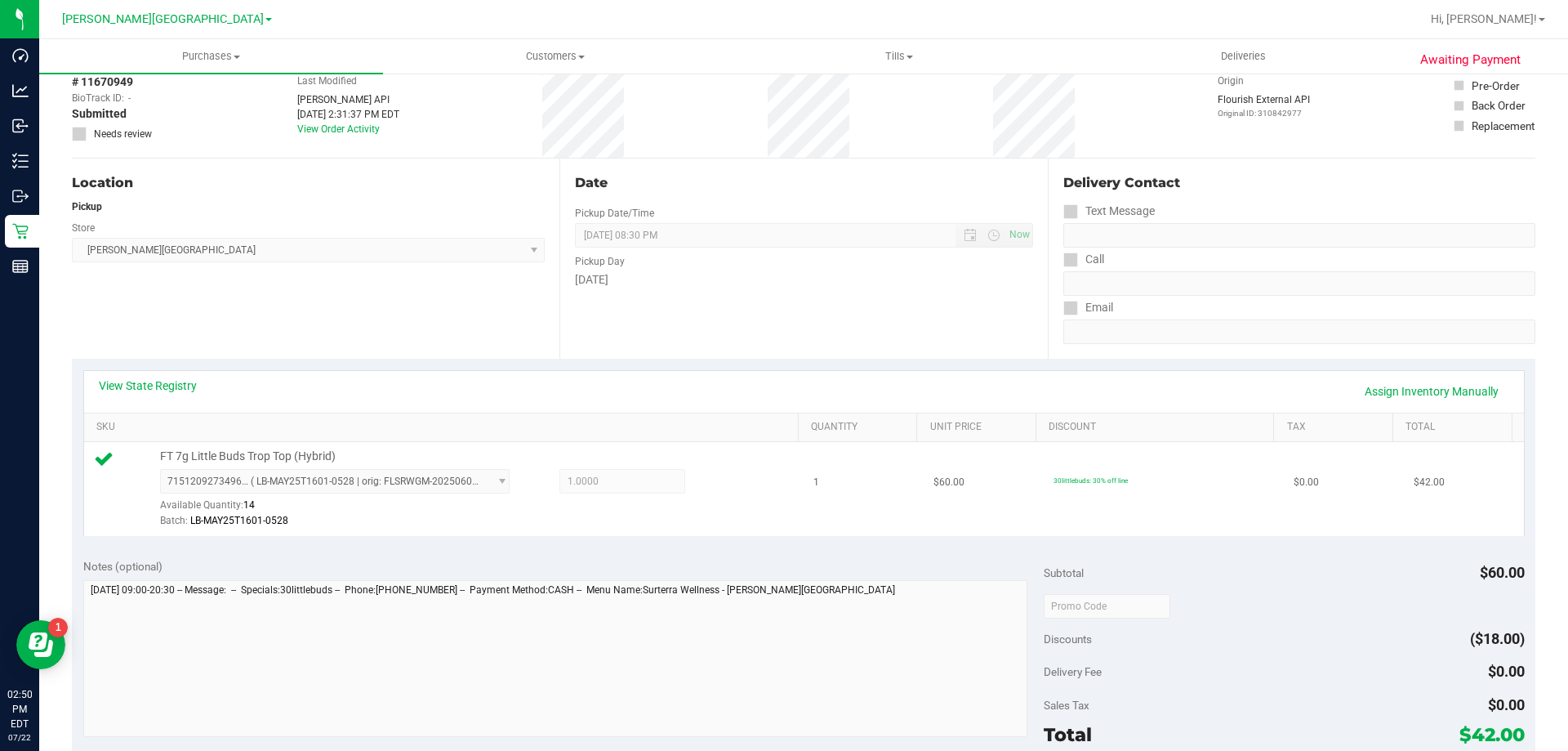 scroll, scrollTop: 490, scrollLeft: 0, axis: vertical 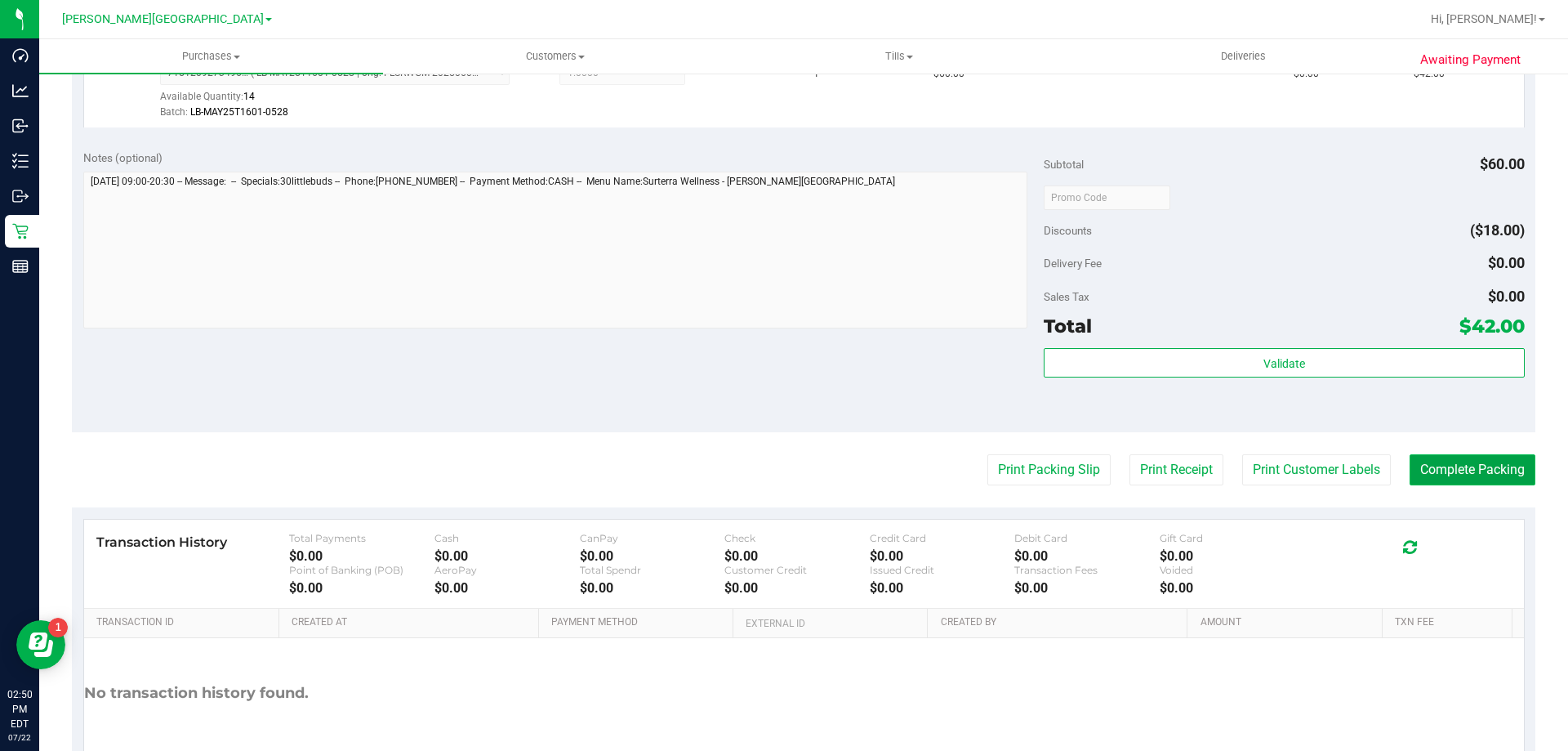 click on "Complete Packing" at bounding box center (1472, 470) 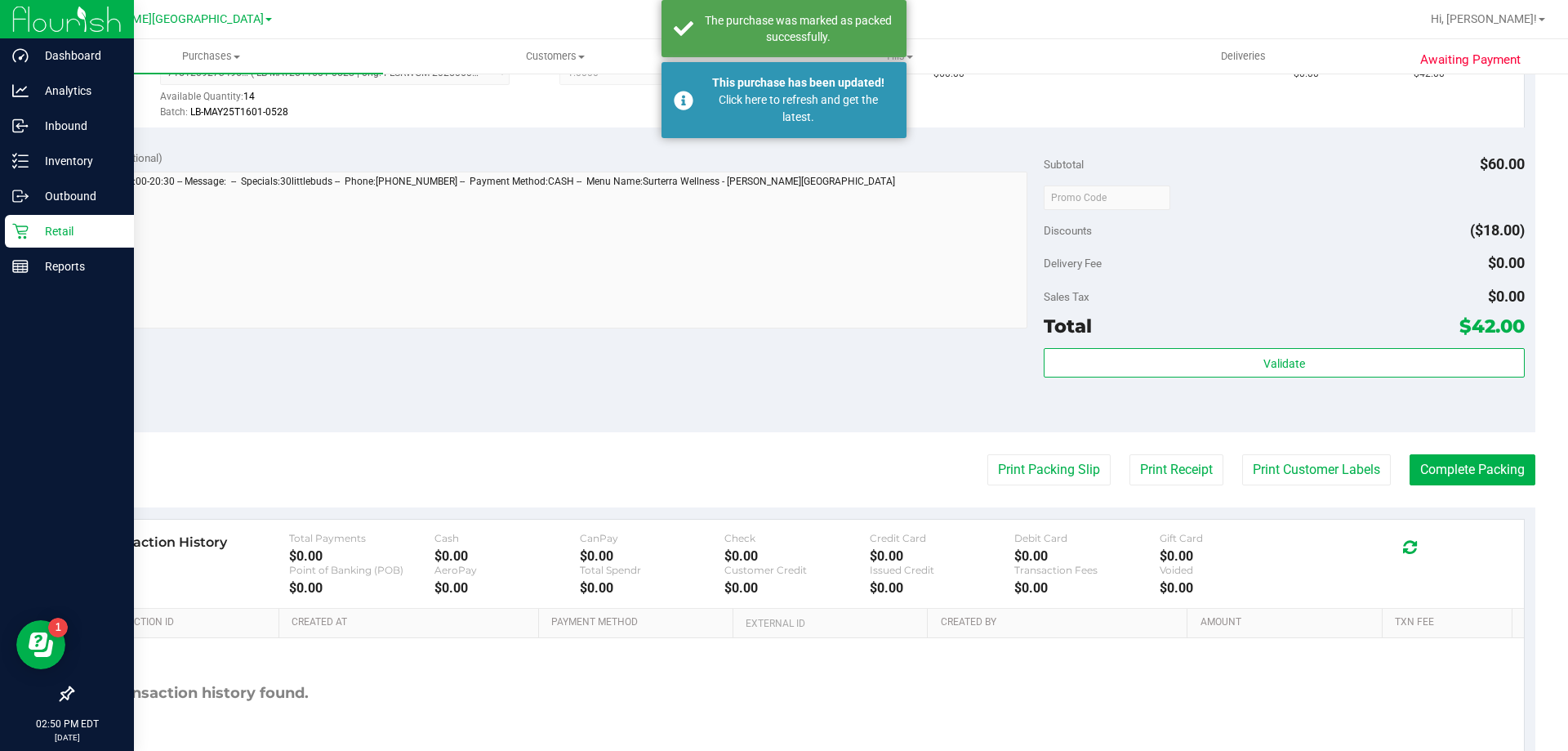 click on "Retail" at bounding box center [78, 231] 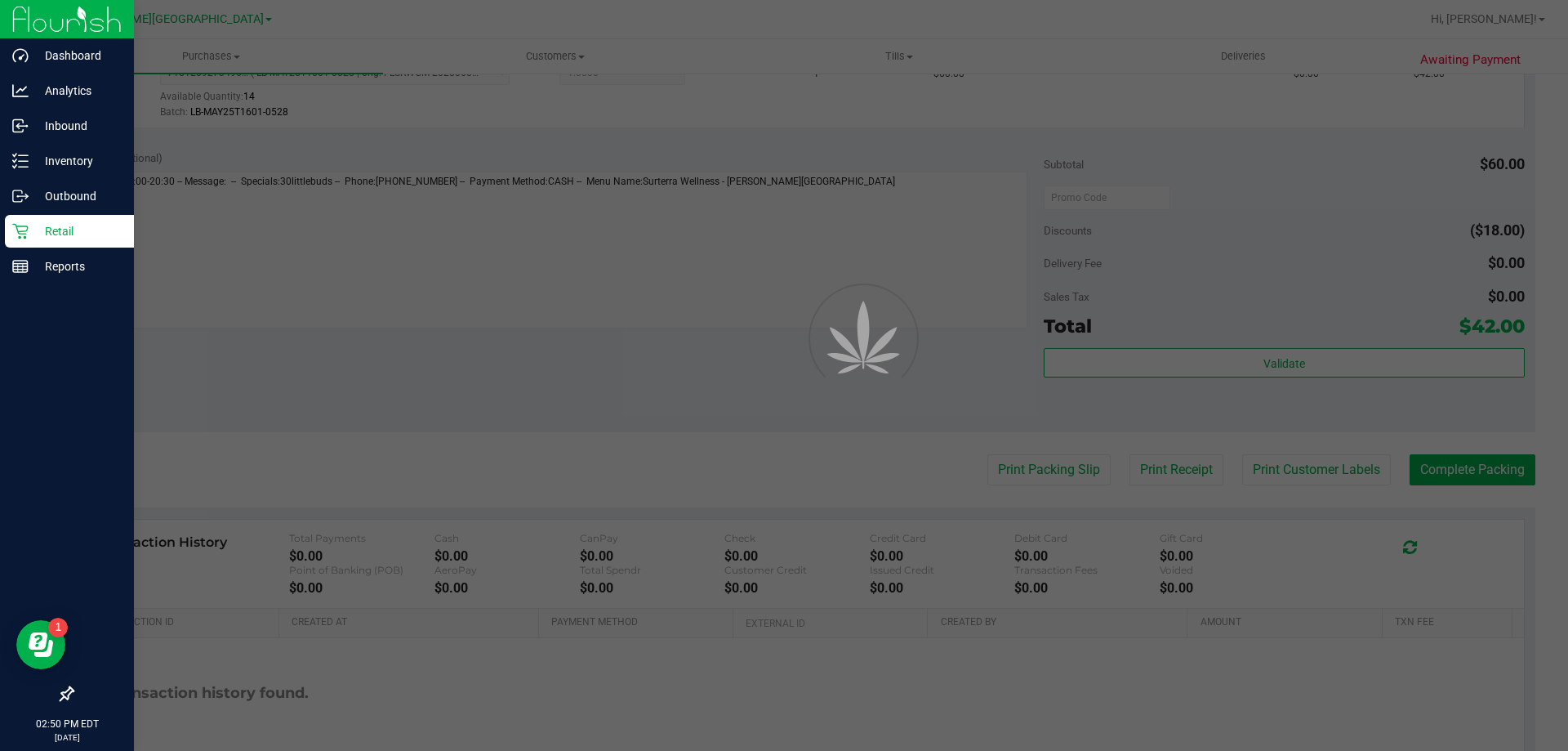scroll, scrollTop: 0, scrollLeft: 0, axis: both 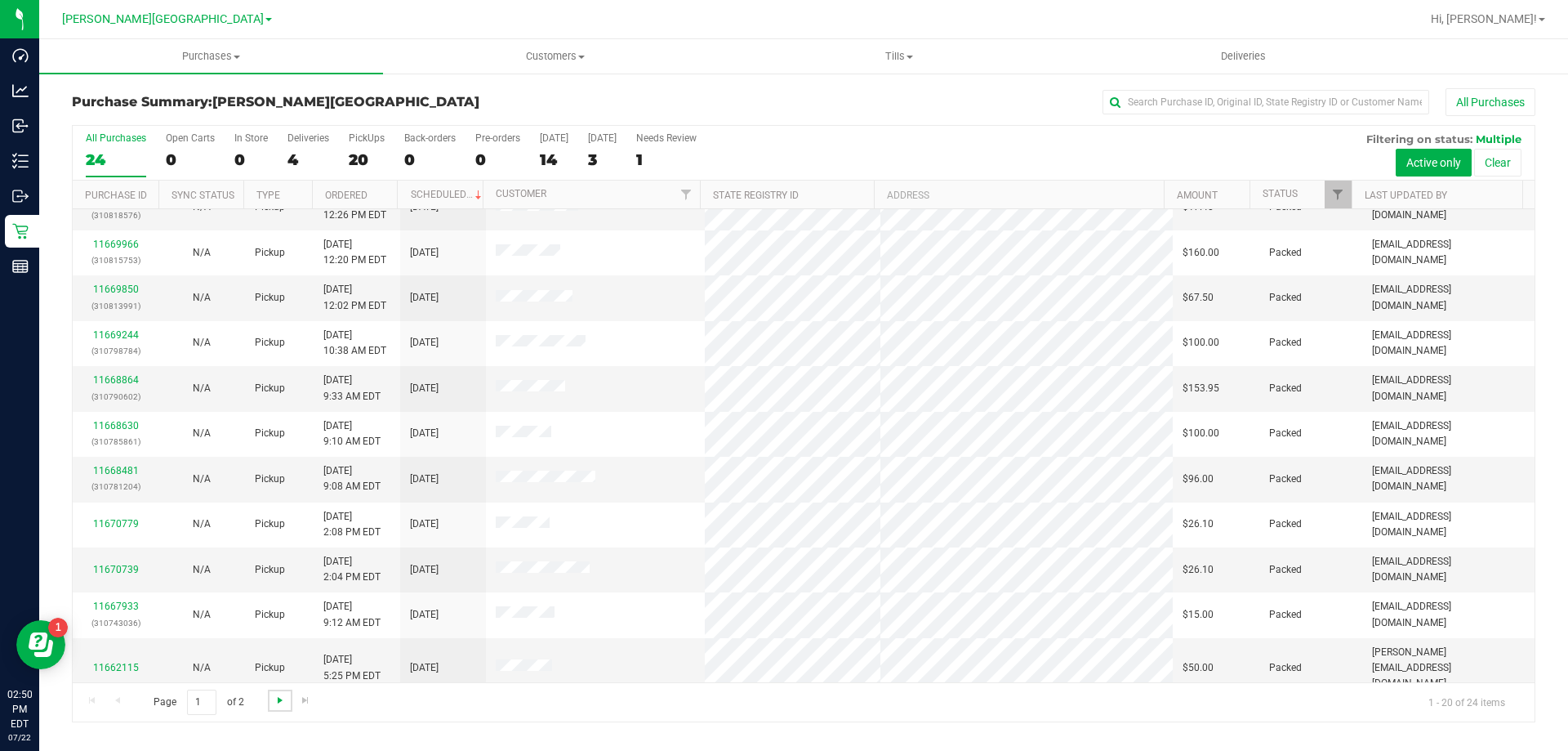 click at bounding box center [280, 700] 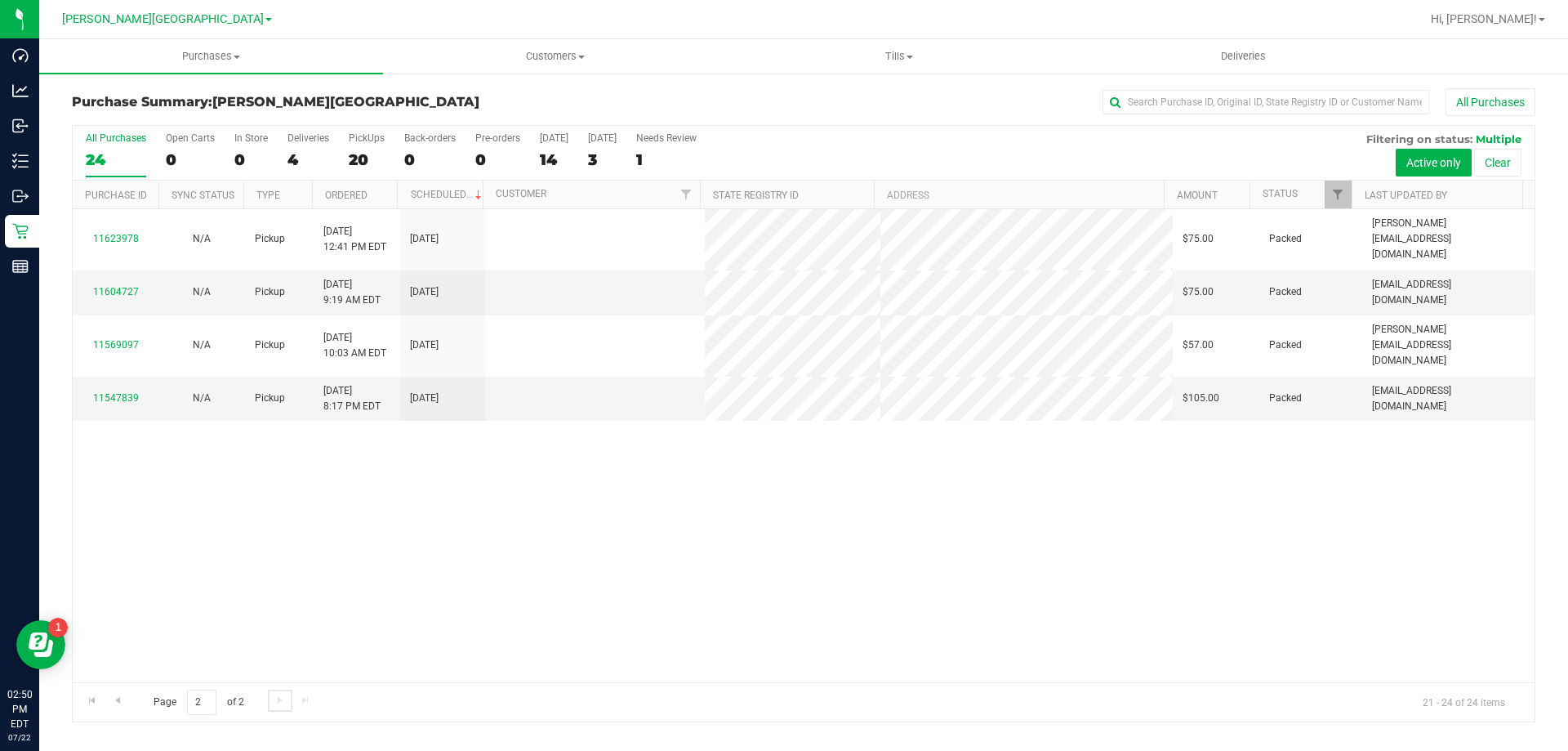 scroll, scrollTop: 0, scrollLeft: 0, axis: both 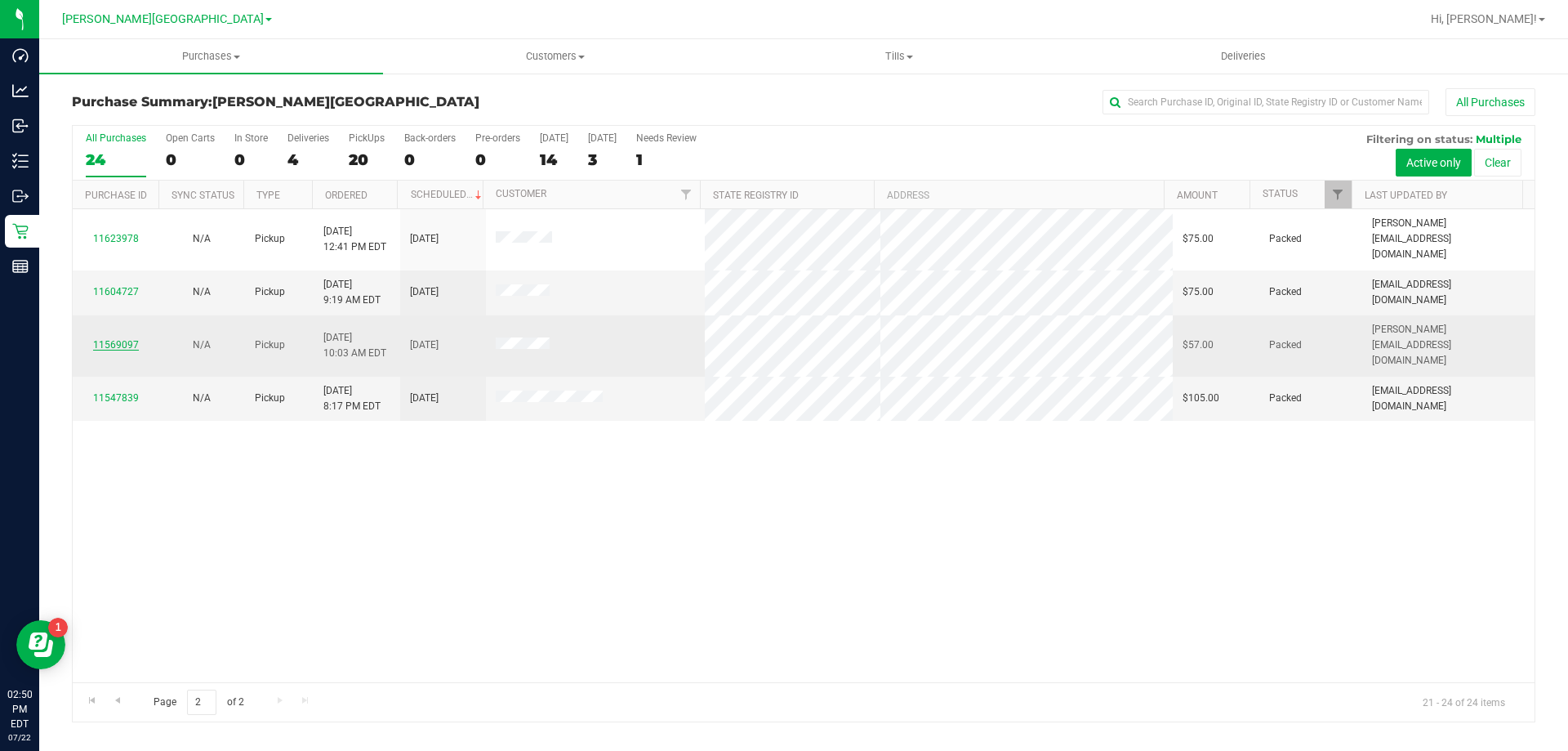 click on "11569097" at bounding box center (116, 345) 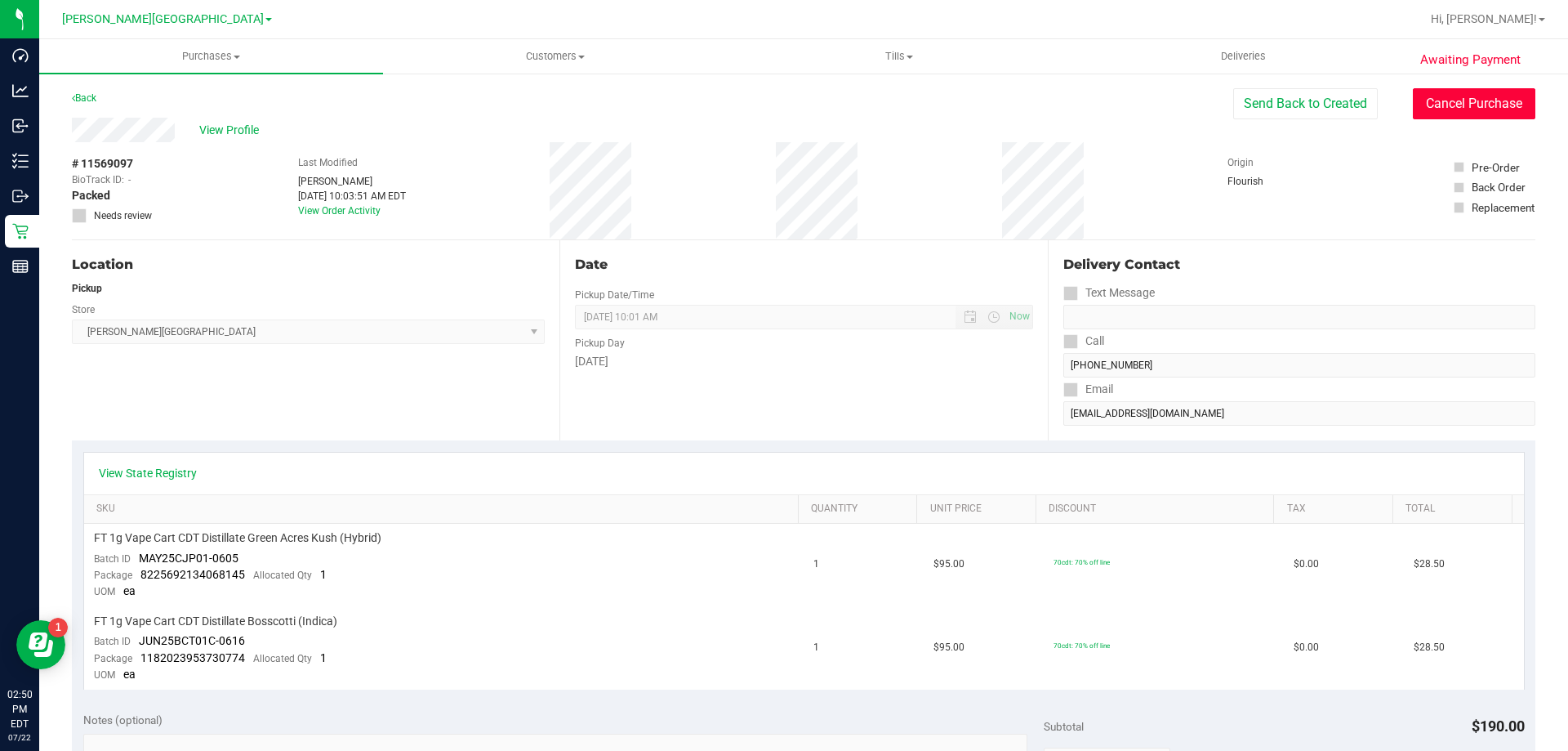 click on "Cancel Purchase" at bounding box center [1474, 104] 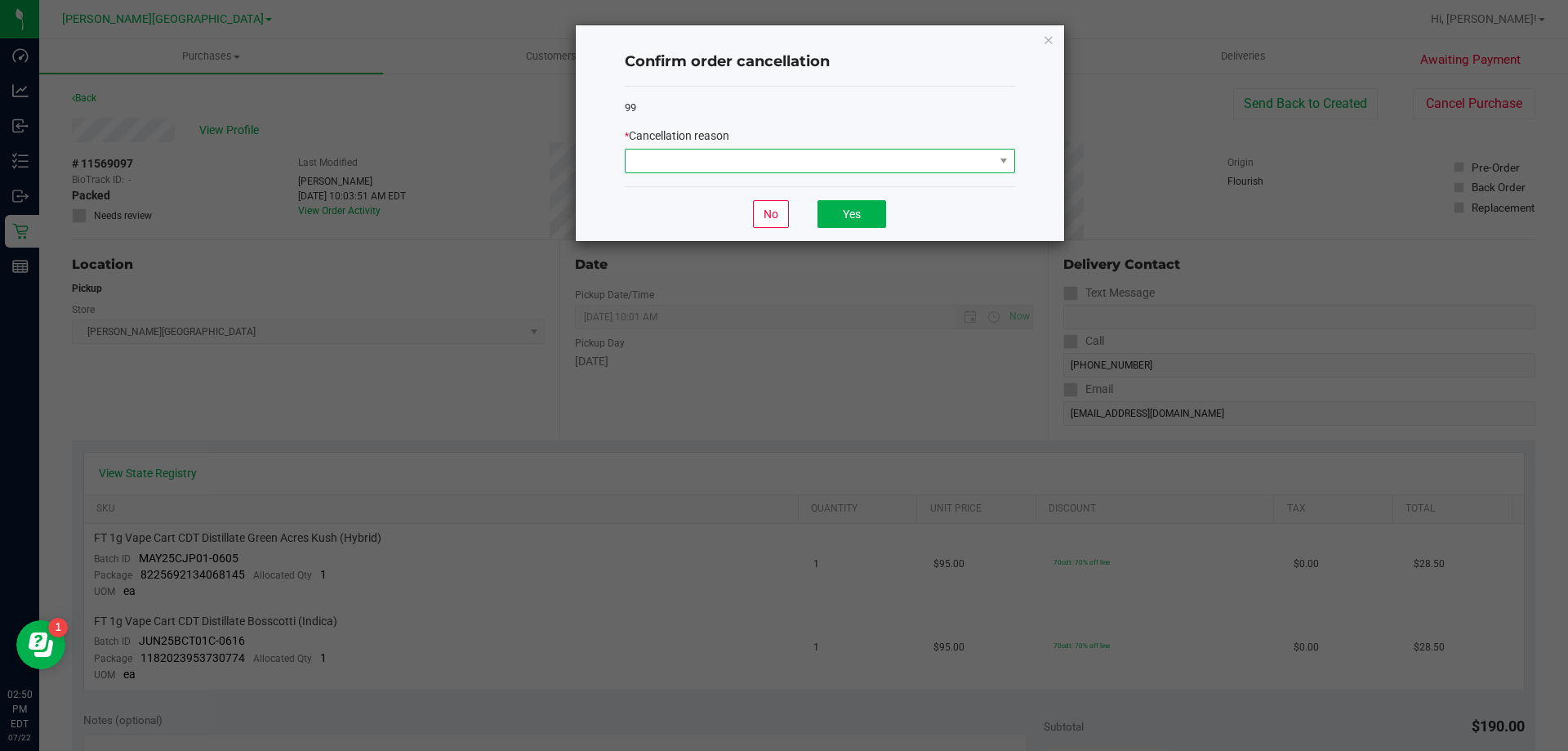 click at bounding box center (809, 161) 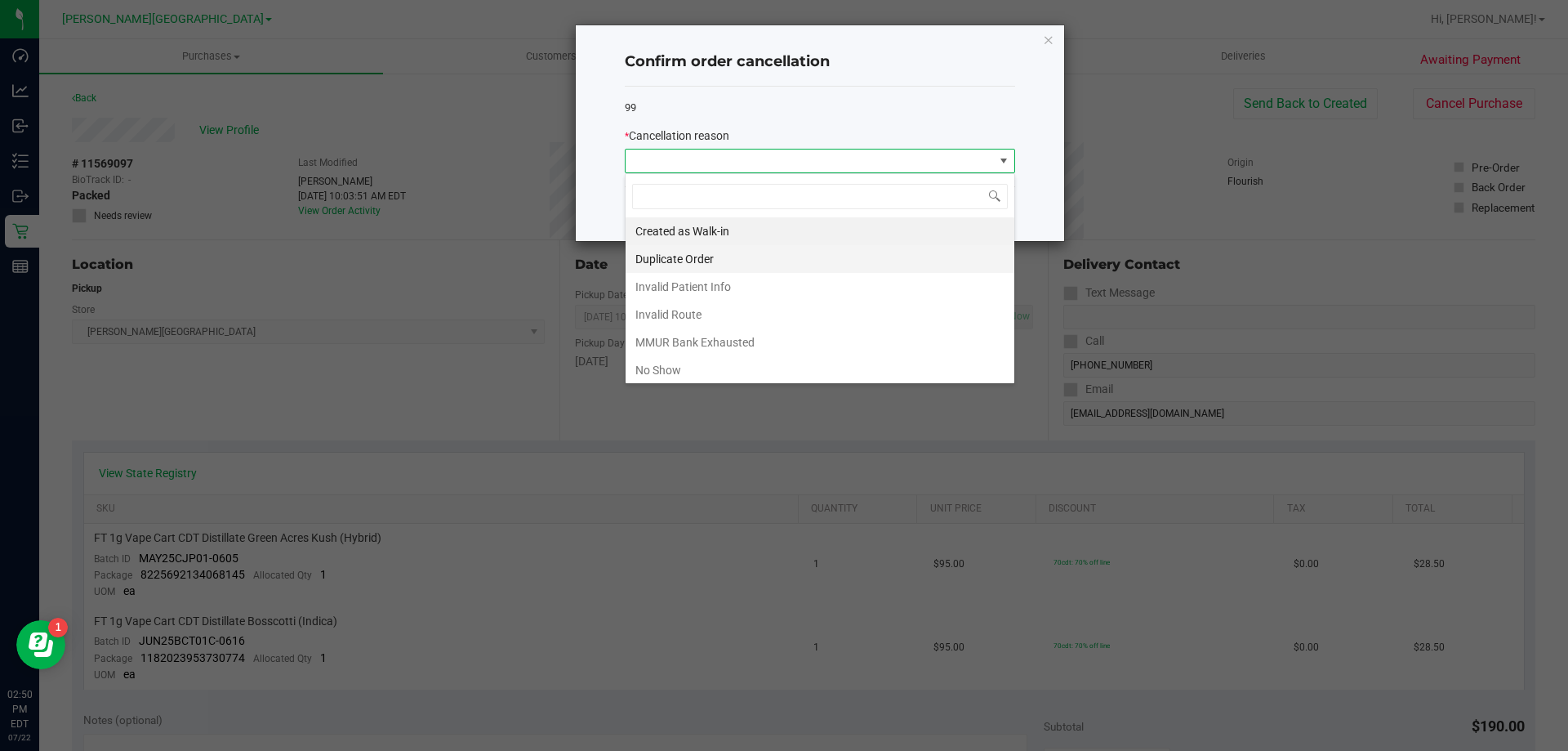 scroll, scrollTop: 81695, scrollLeft: 81276, axis: both 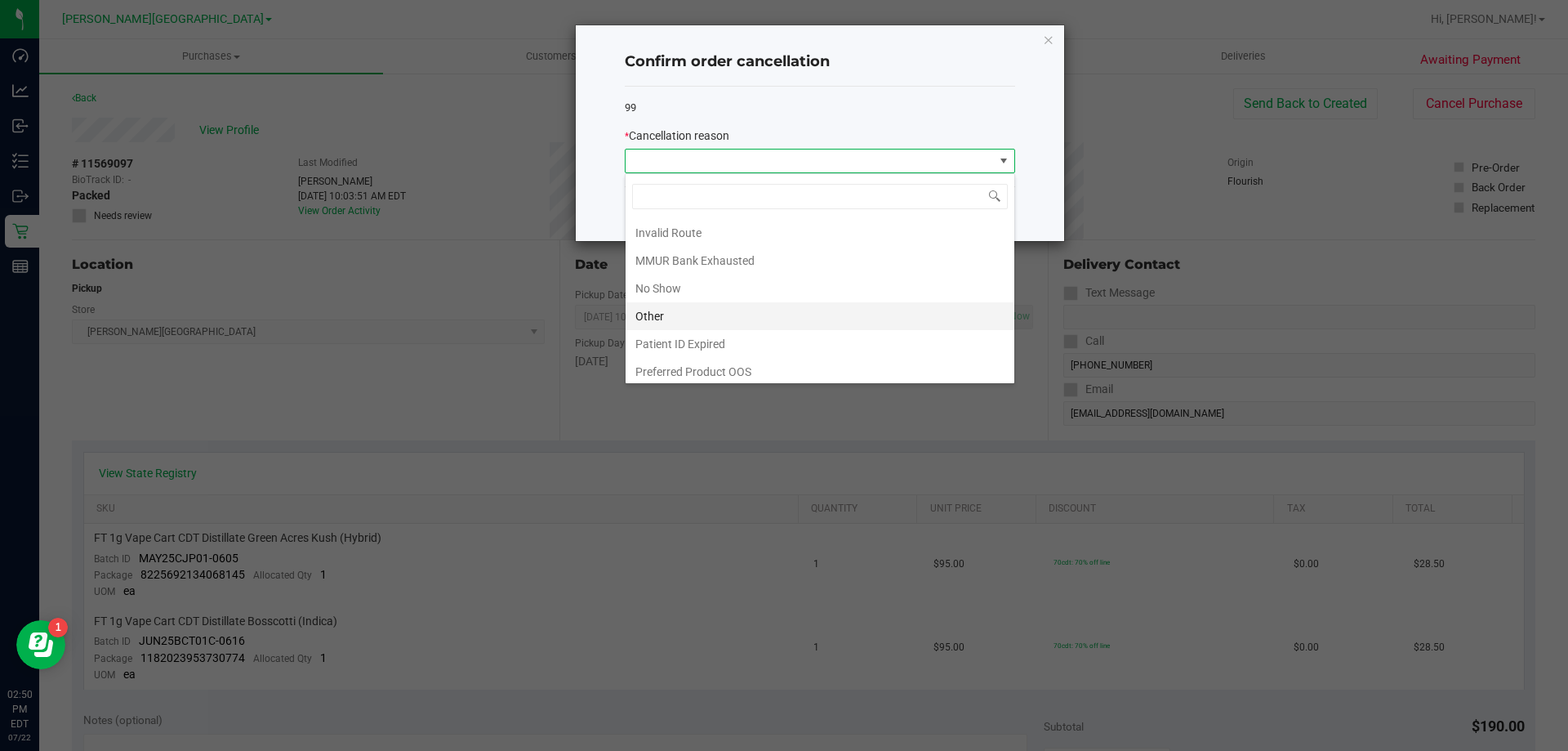 click on "Other" at bounding box center (820, 316) 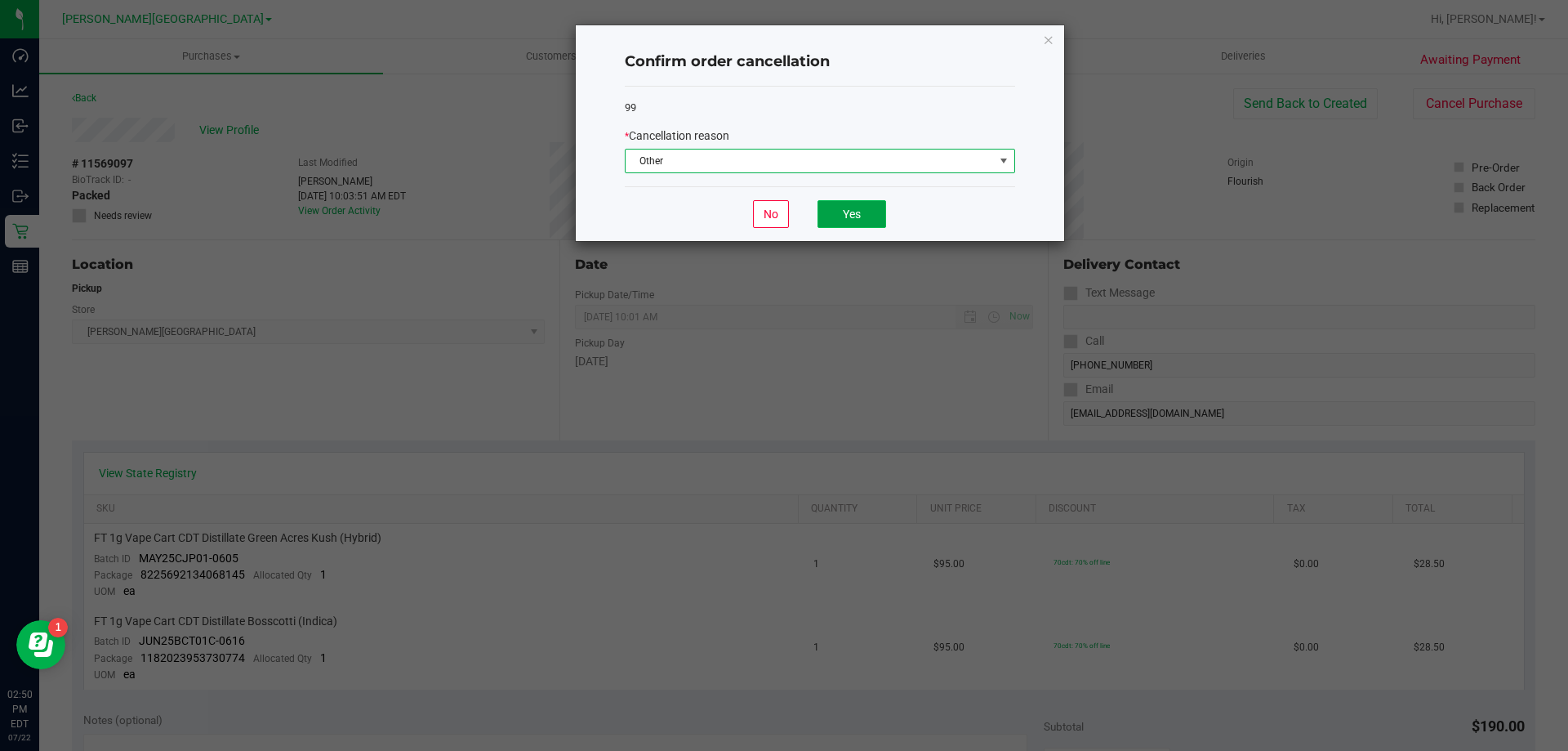 click on "Yes" 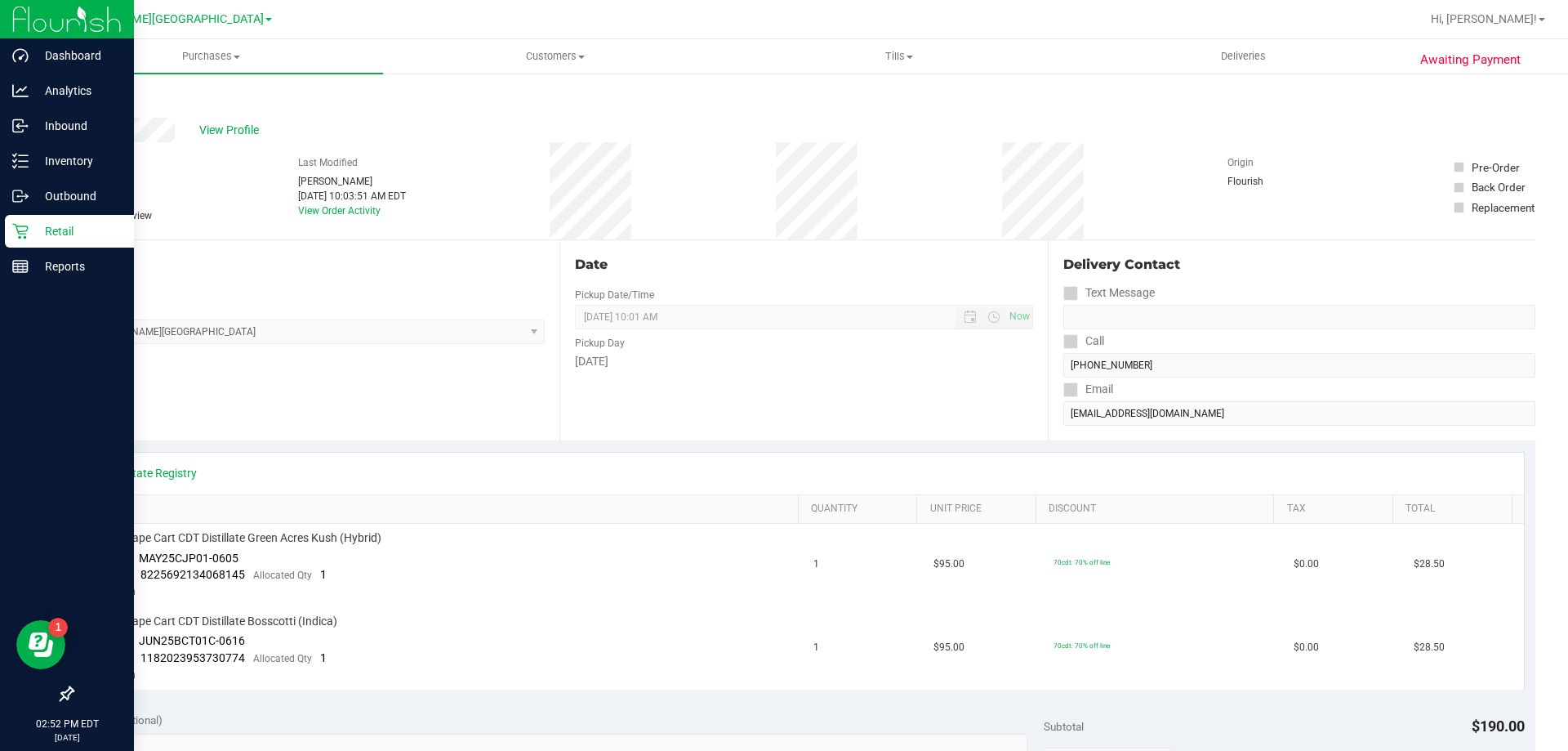 click on "Retail" at bounding box center (78, 231) 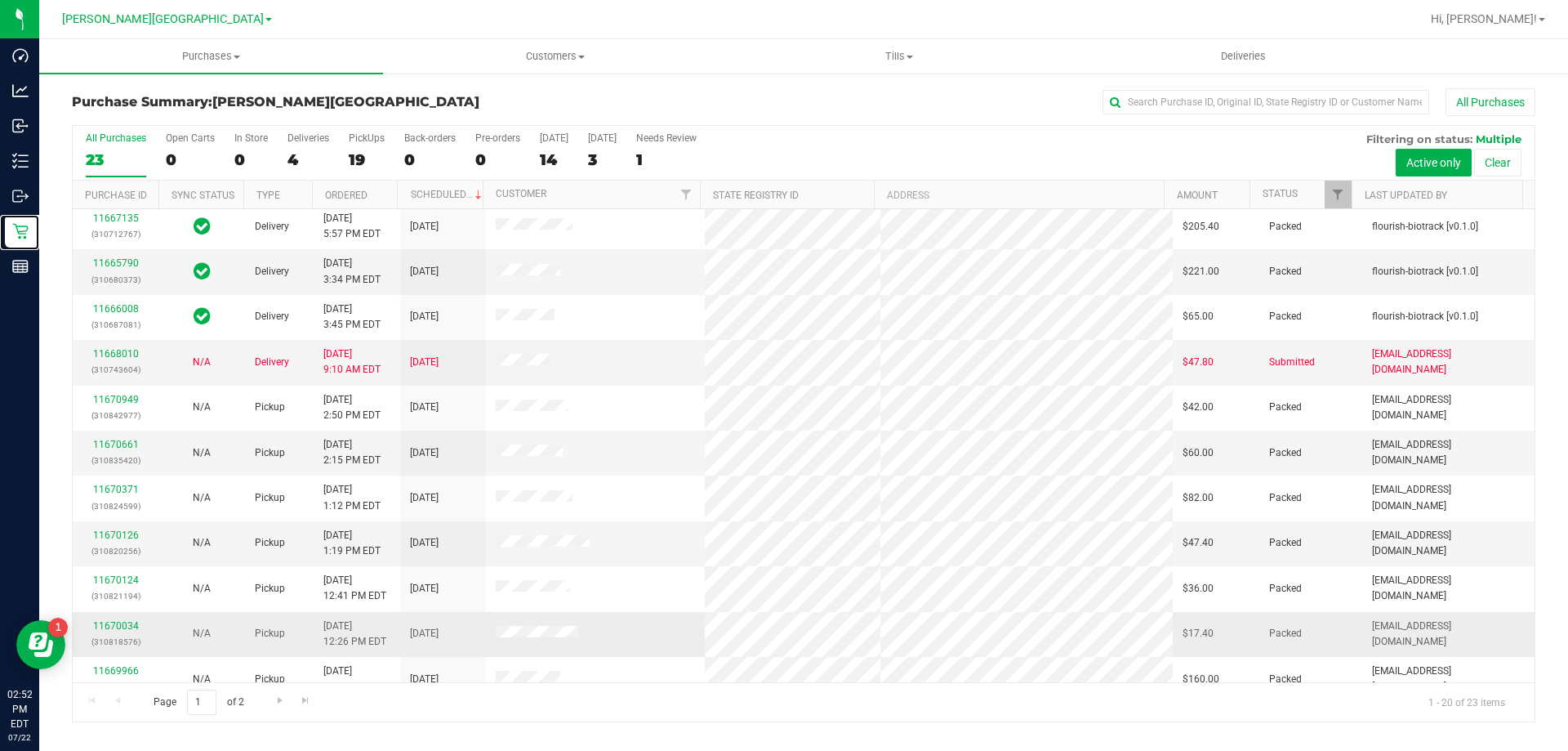 scroll, scrollTop: 0, scrollLeft: 0, axis: both 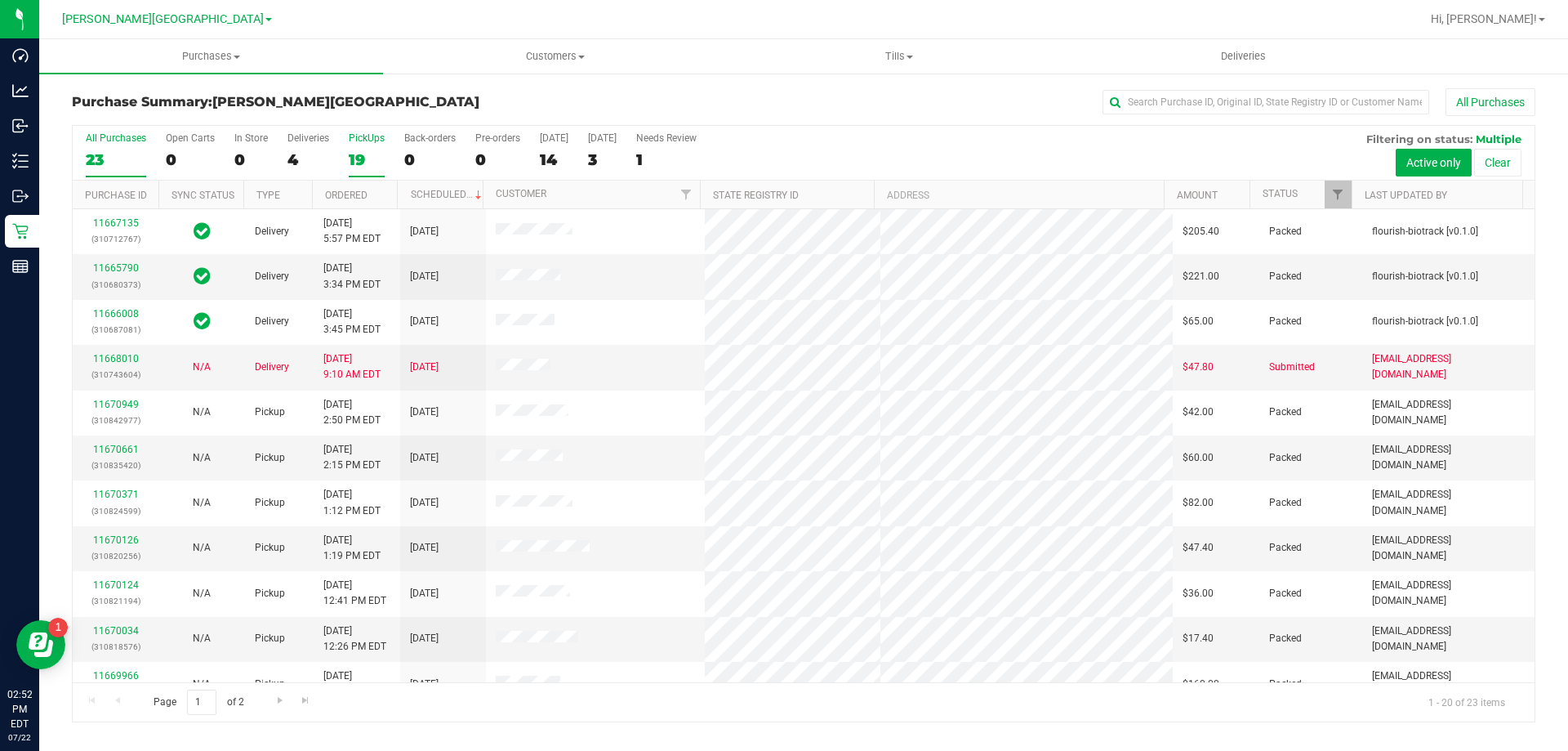 click on "19" at bounding box center [367, 159] 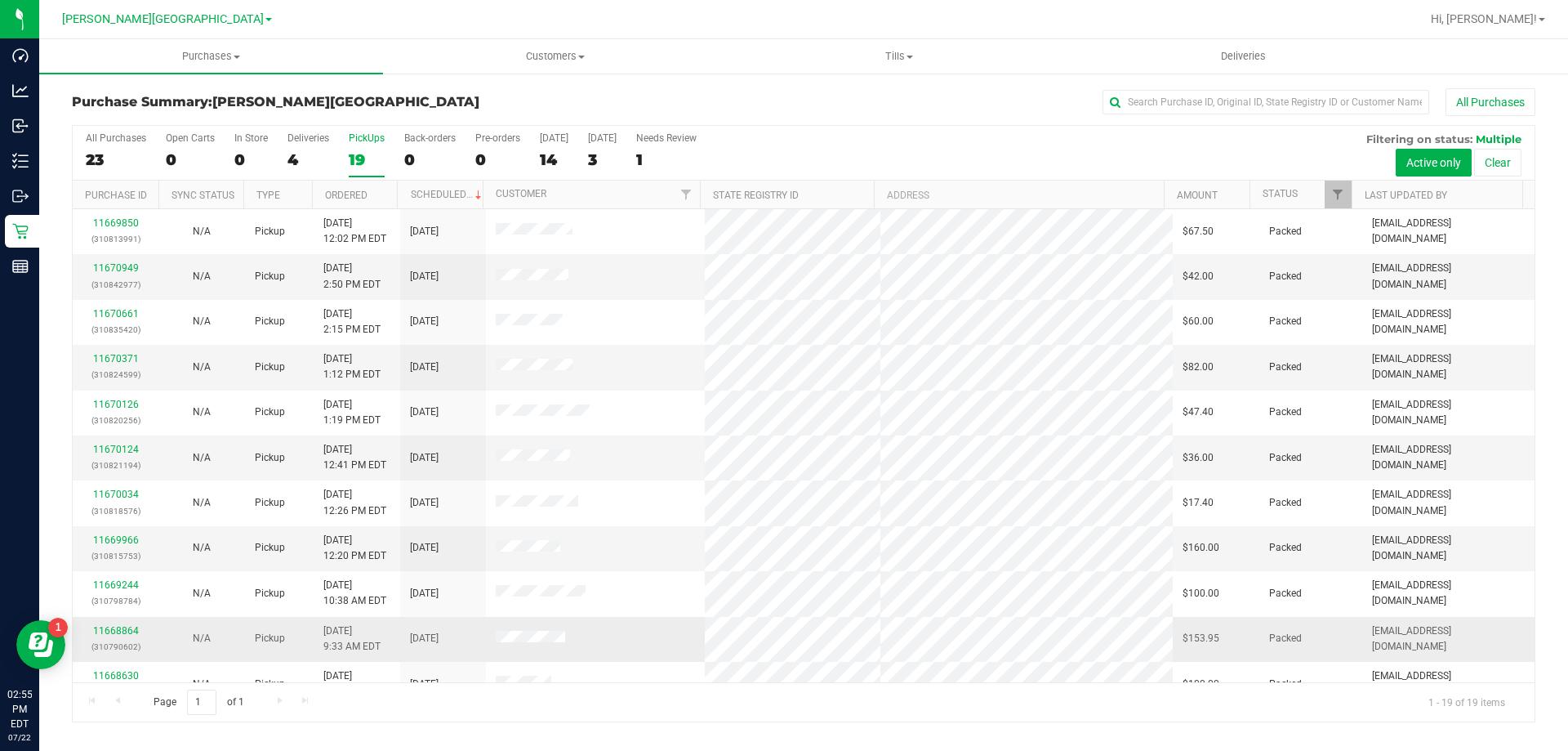 scroll, scrollTop: 387, scrollLeft: 0, axis: vertical 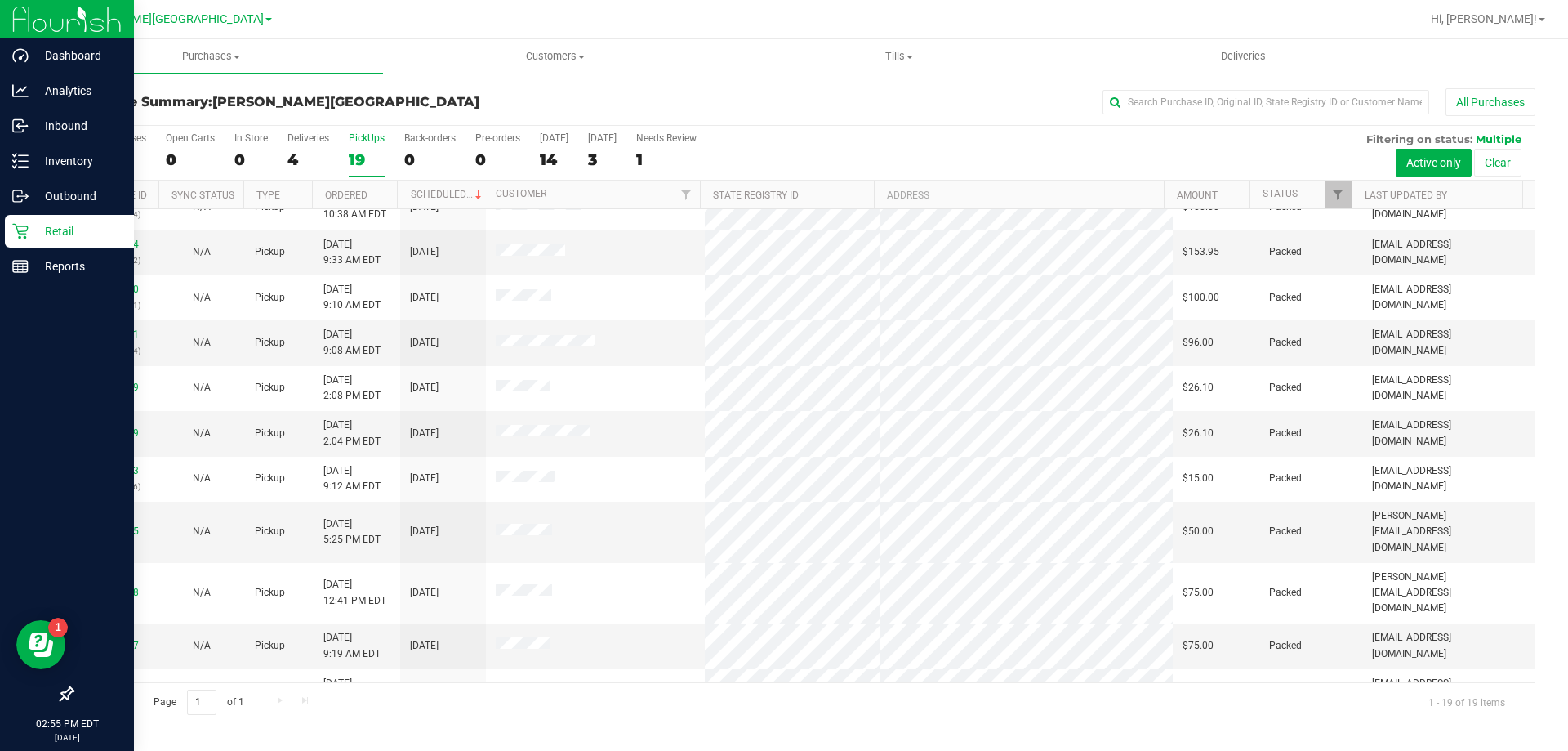 click on "Retail" at bounding box center [67, 232] 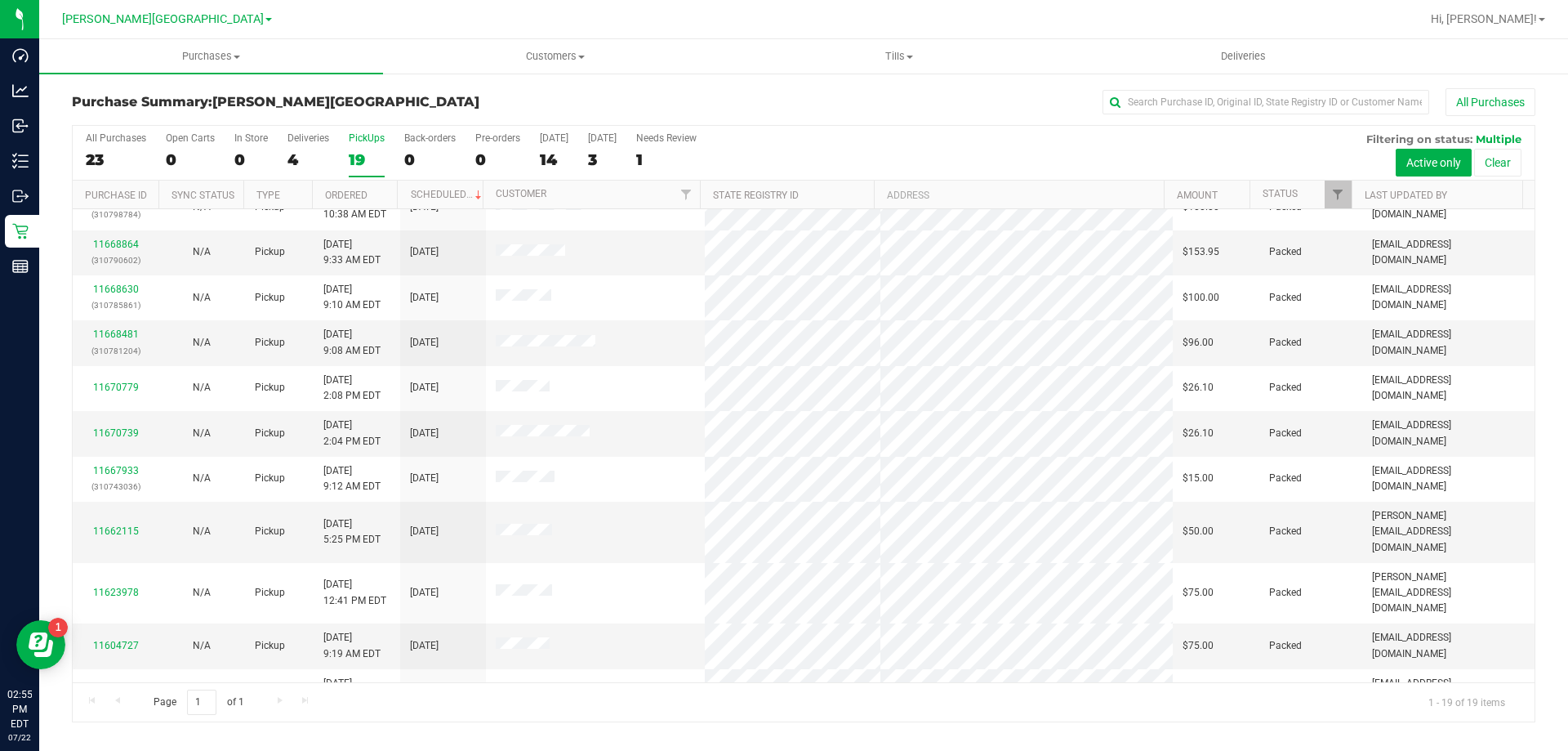 click on "19" at bounding box center [367, 159] 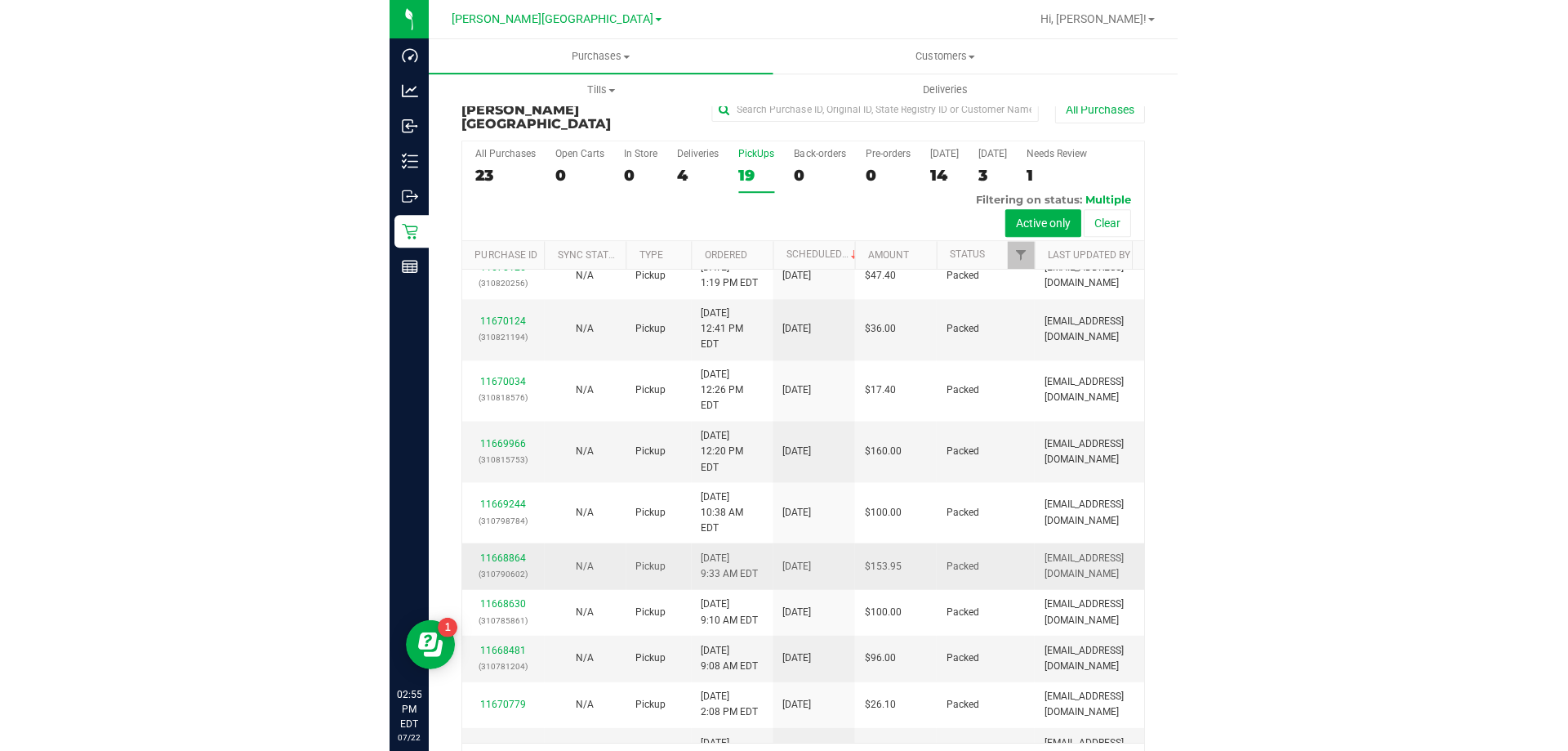 scroll, scrollTop: 0, scrollLeft: 0, axis: both 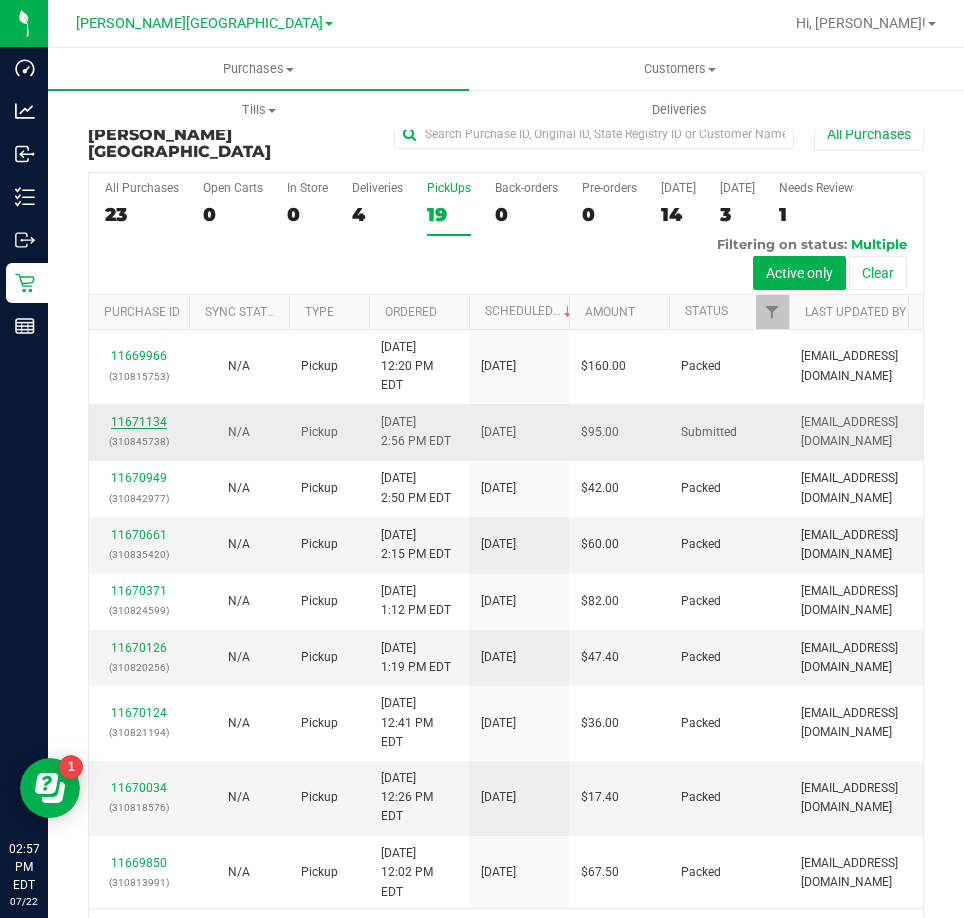 click on "11671134" at bounding box center [139, 422] 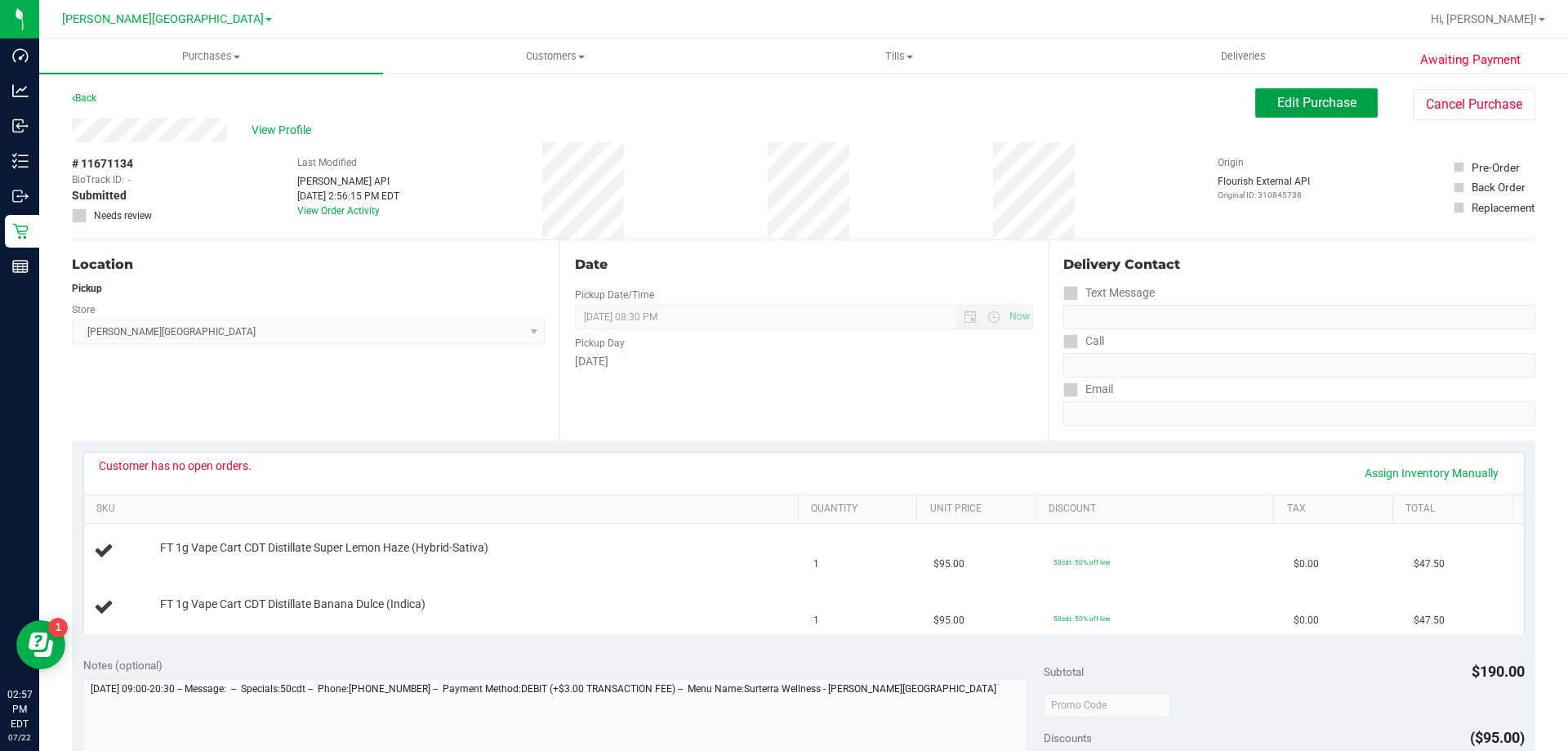 click on "Edit Purchase" at bounding box center [1316, 103] 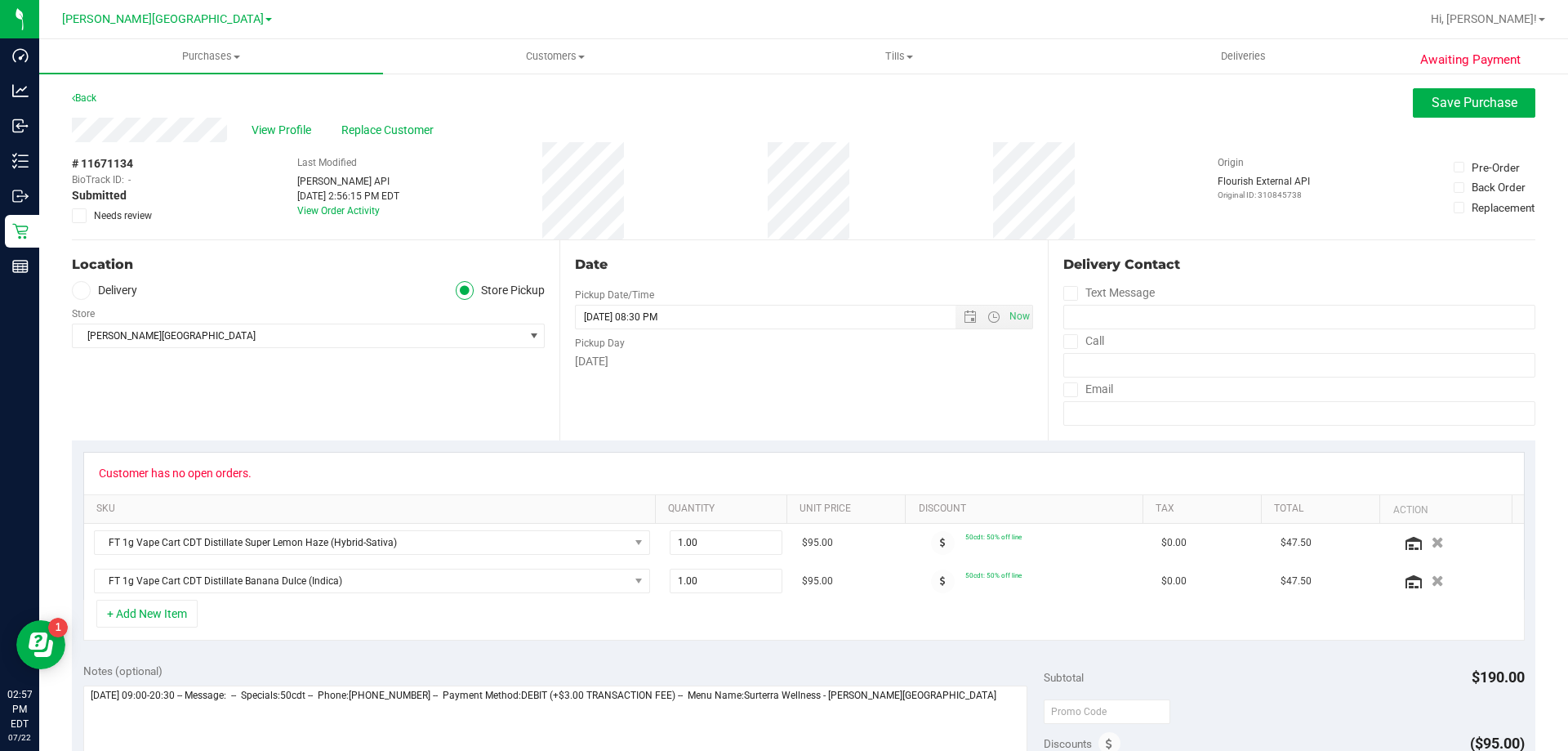 click at bounding box center [79, 216] 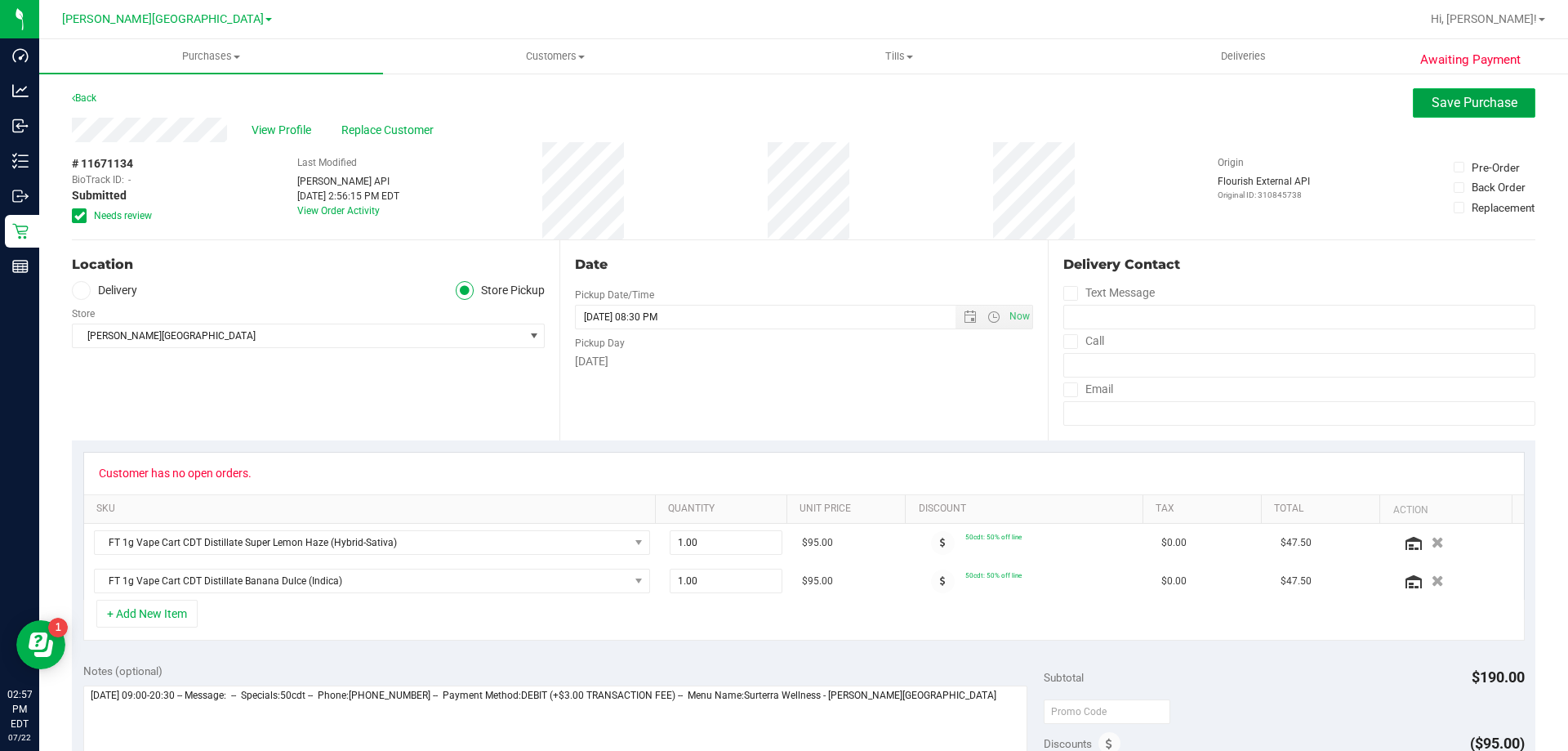 click on "Save Purchase" at bounding box center [1474, 102] 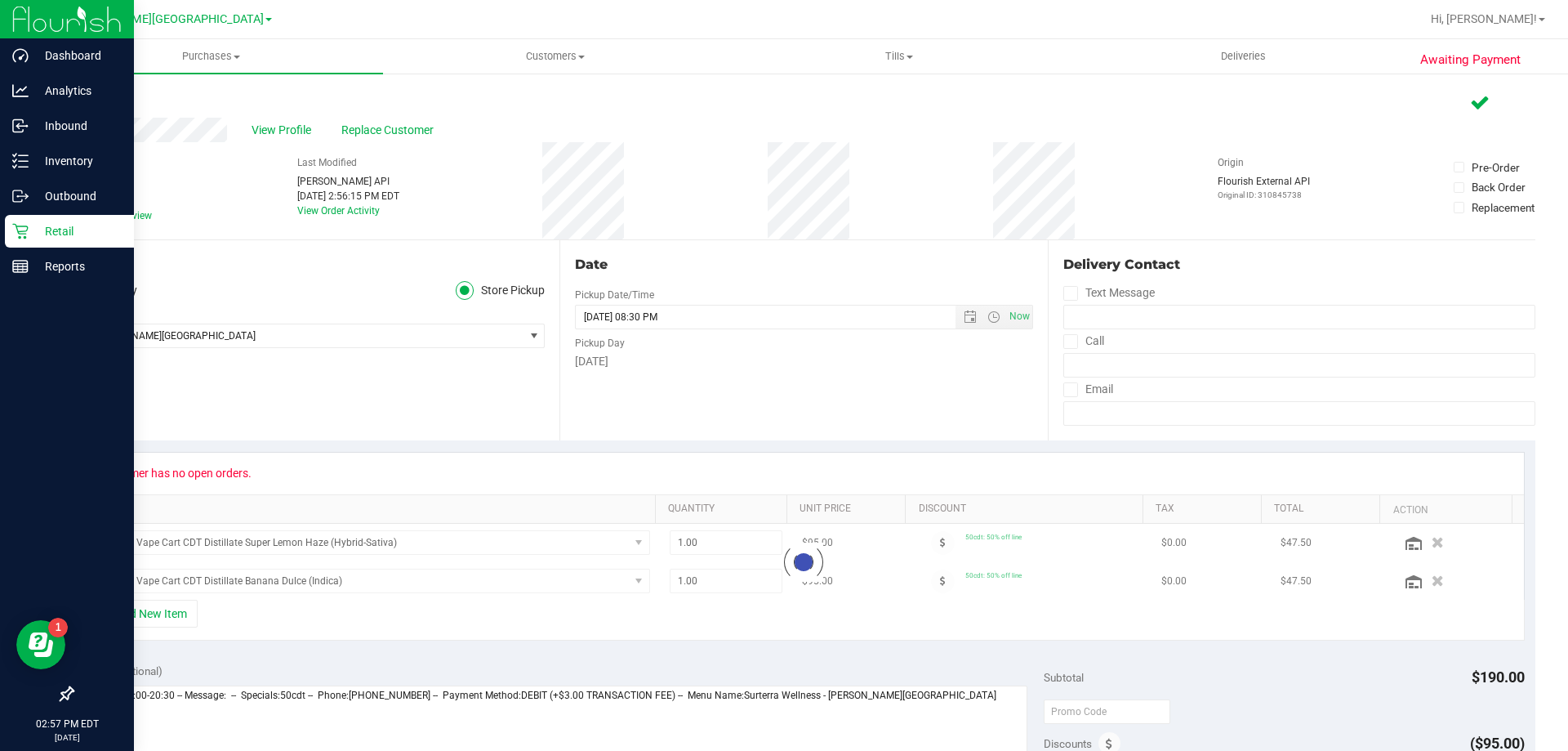 click on "Retail" at bounding box center (78, 231) 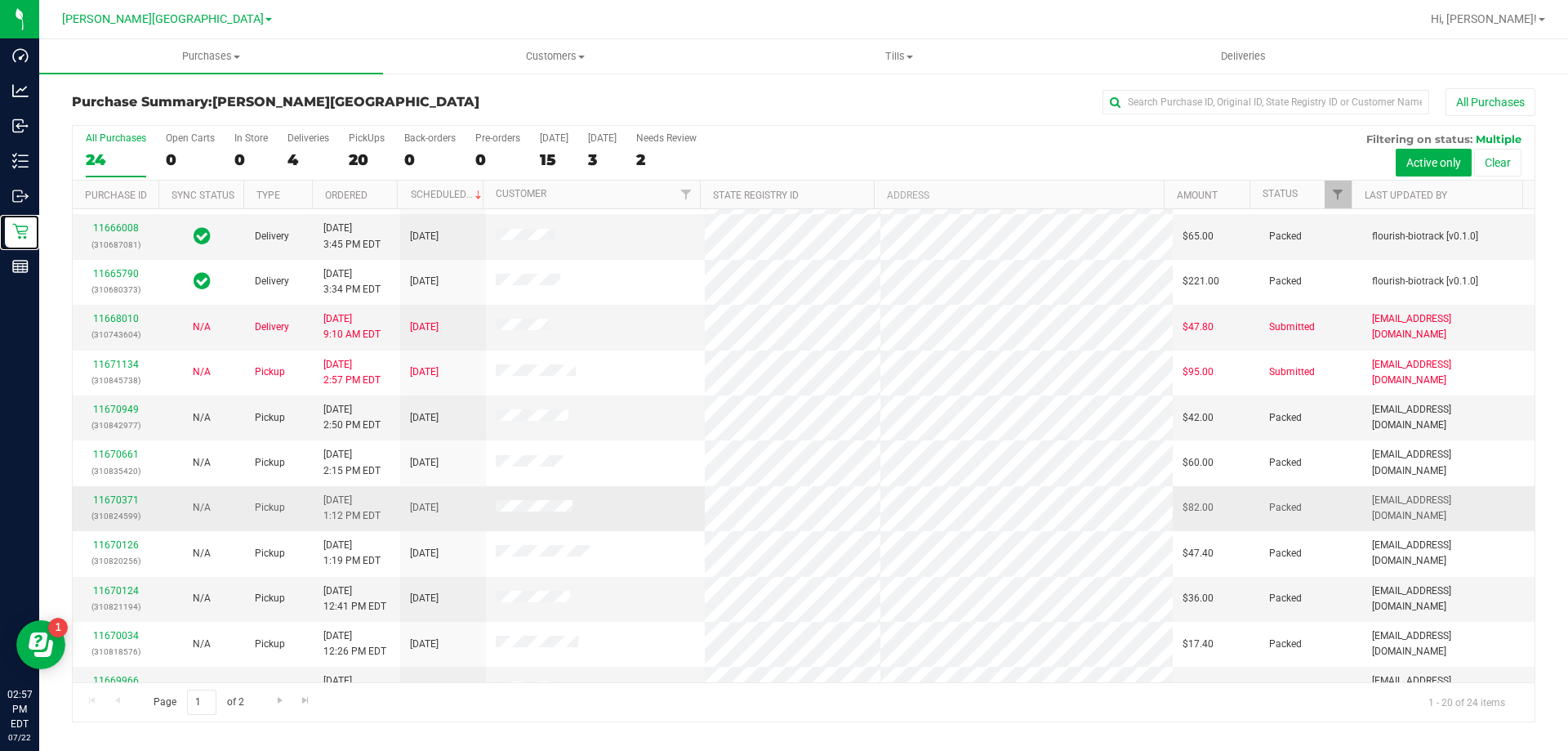 scroll, scrollTop: 0, scrollLeft: 0, axis: both 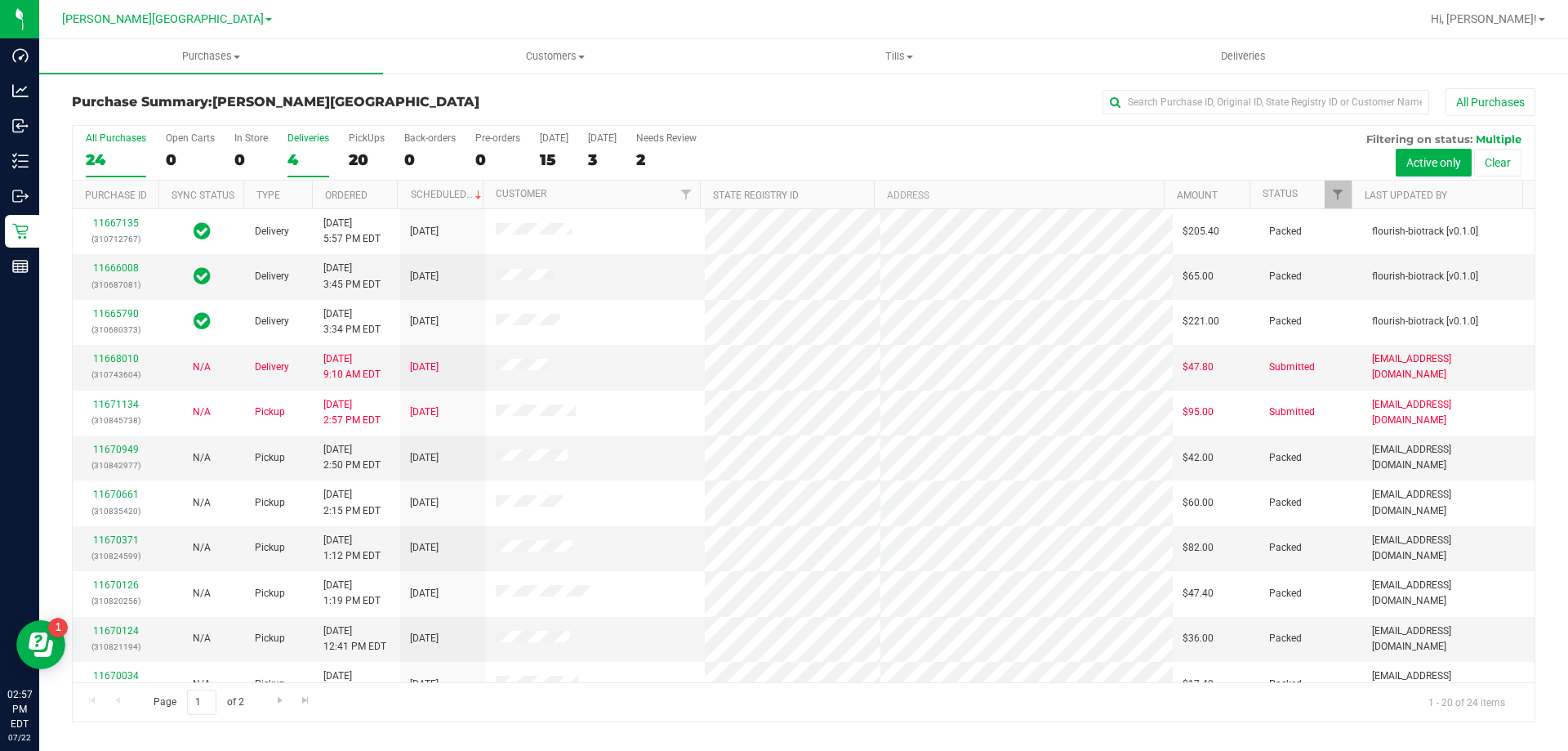 click on "4" at bounding box center (308, 159) 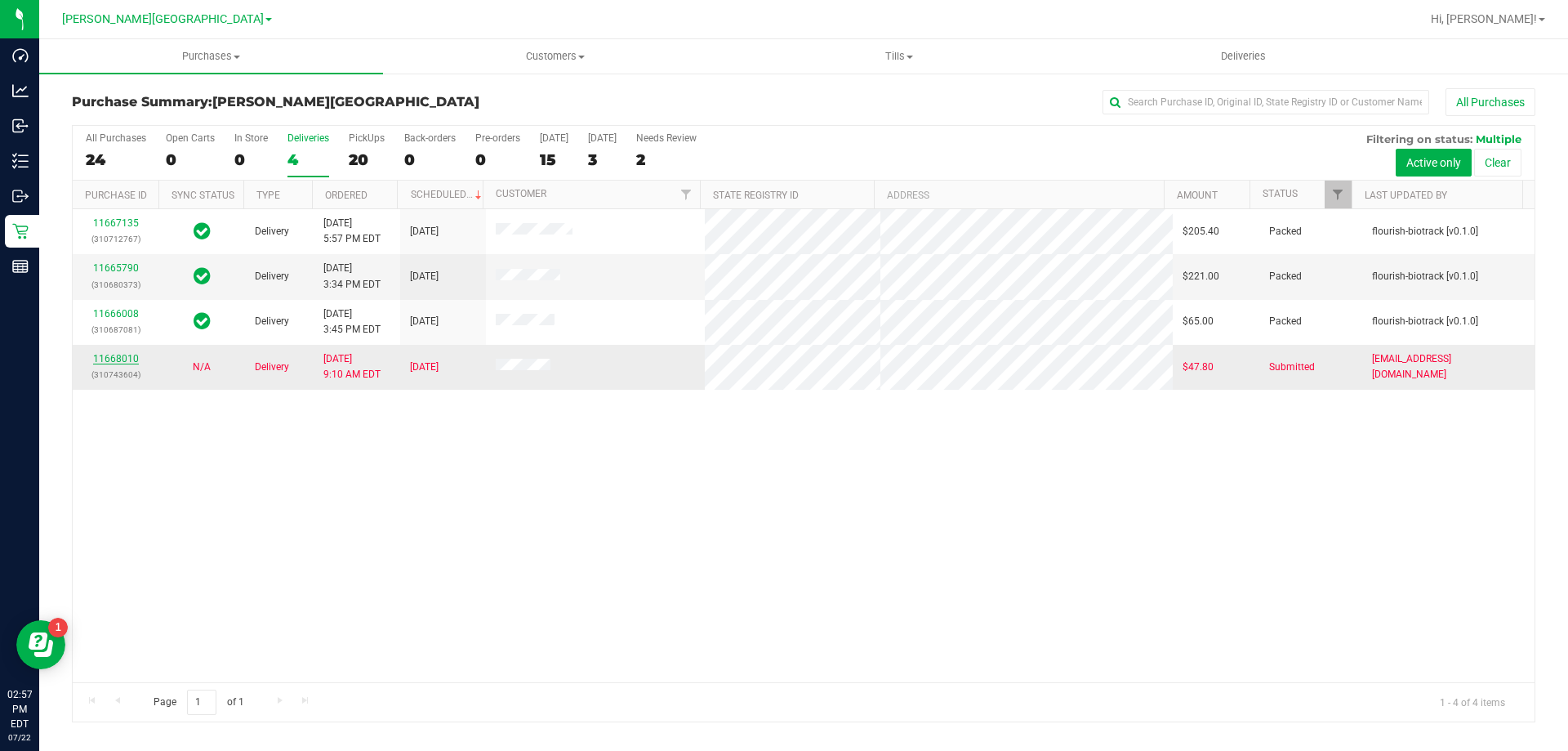 click on "11668010" at bounding box center (116, 359) 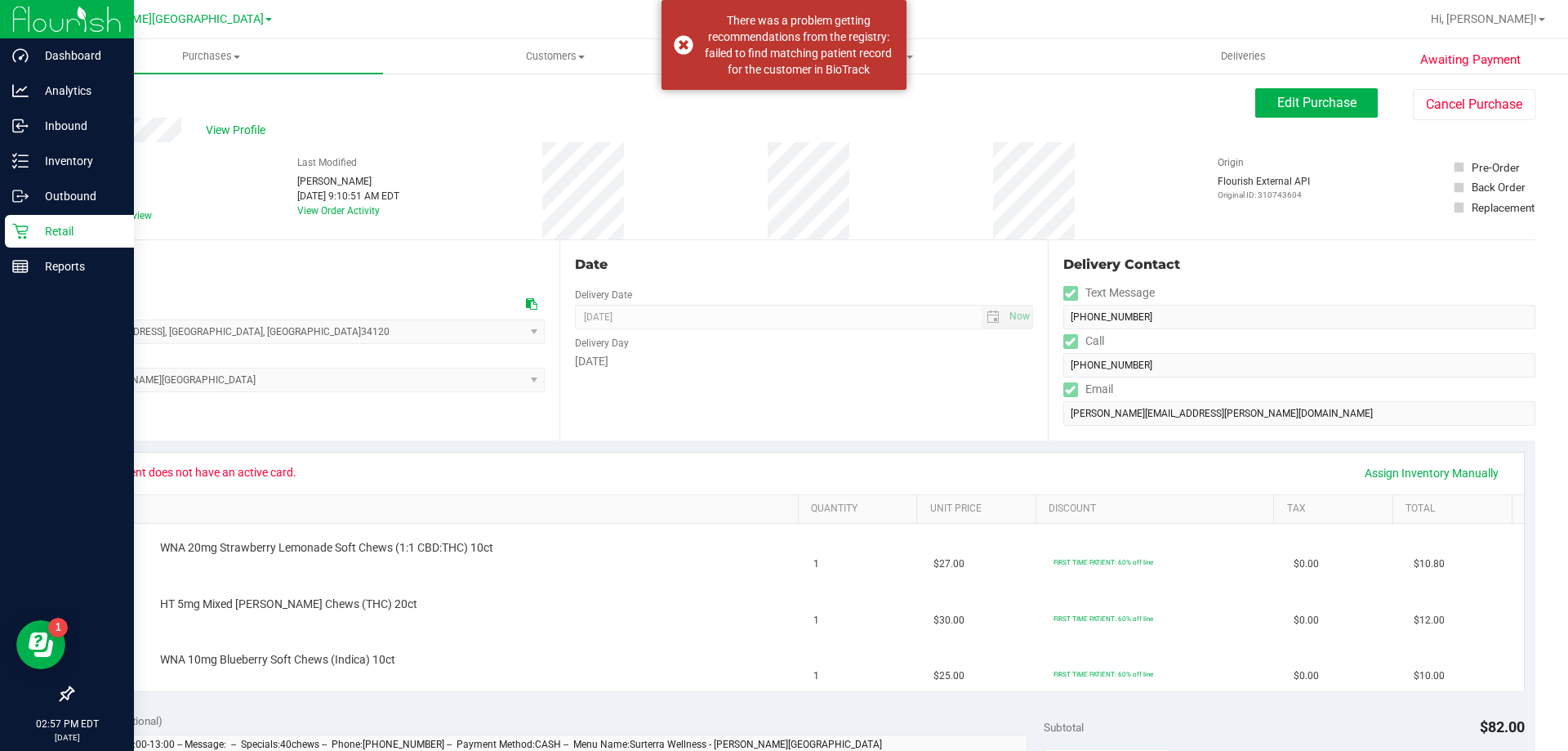 click on "Retail" at bounding box center (78, 231) 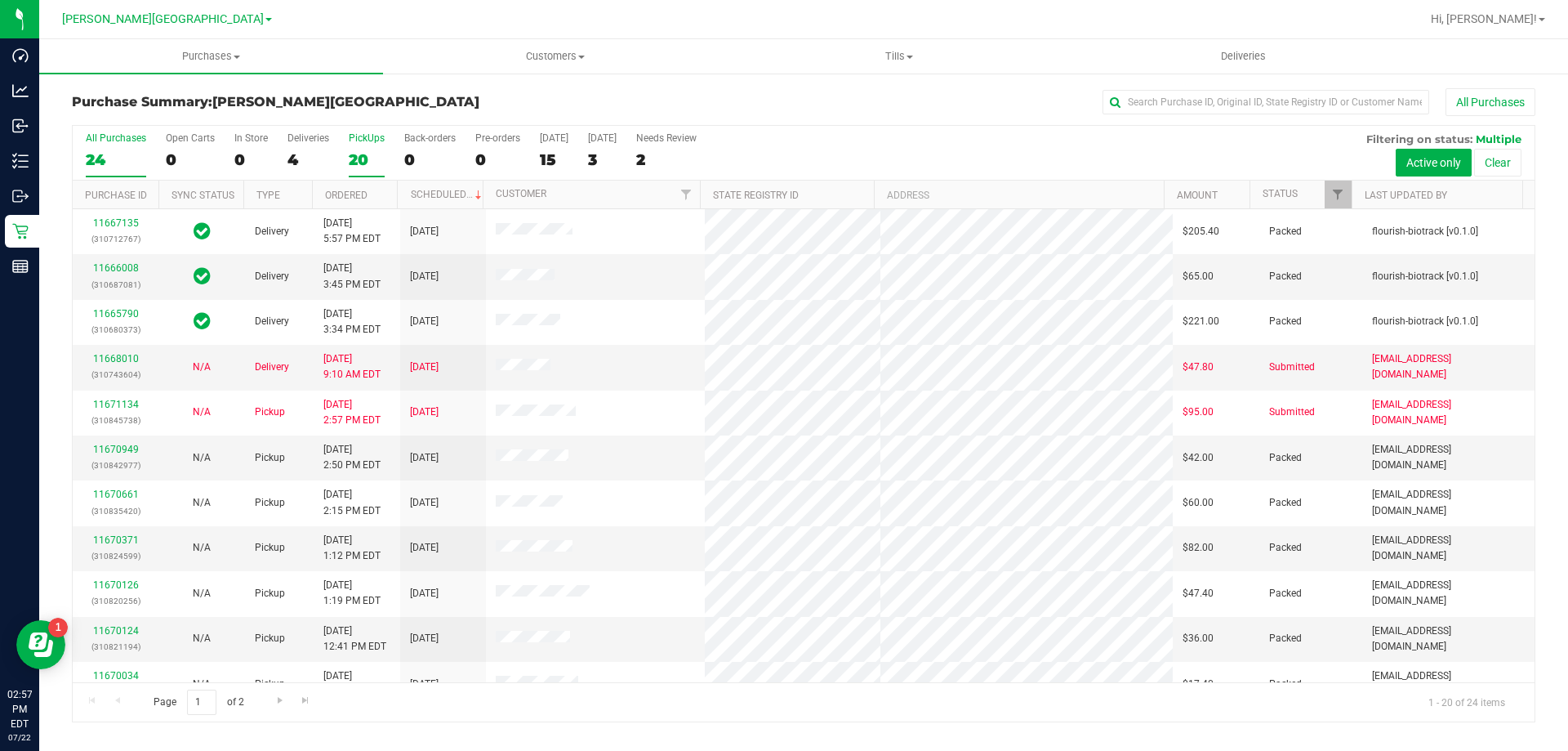click on "20" at bounding box center (367, 159) 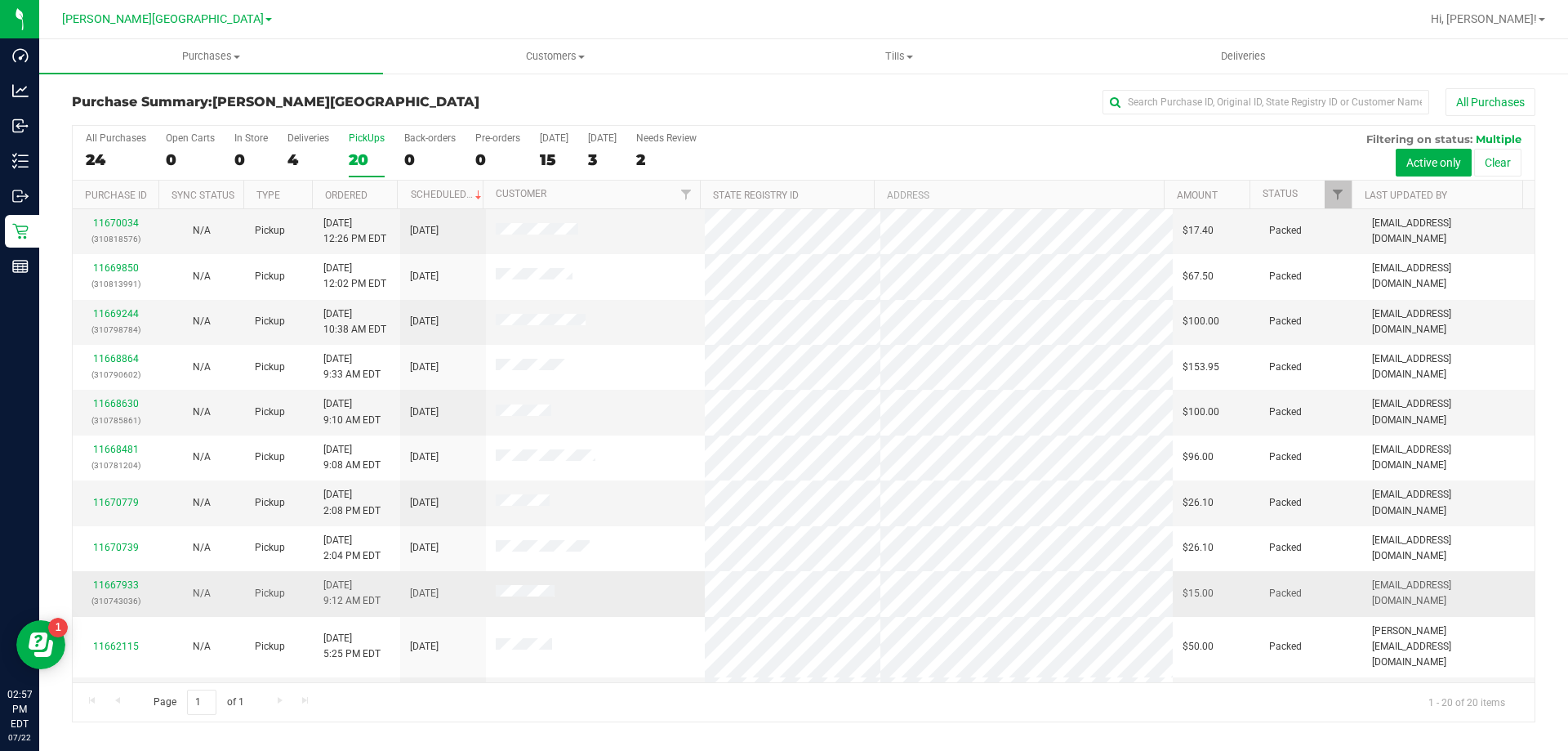 scroll, scrollTop: 431, scrollLeft: 0, axis: vertical 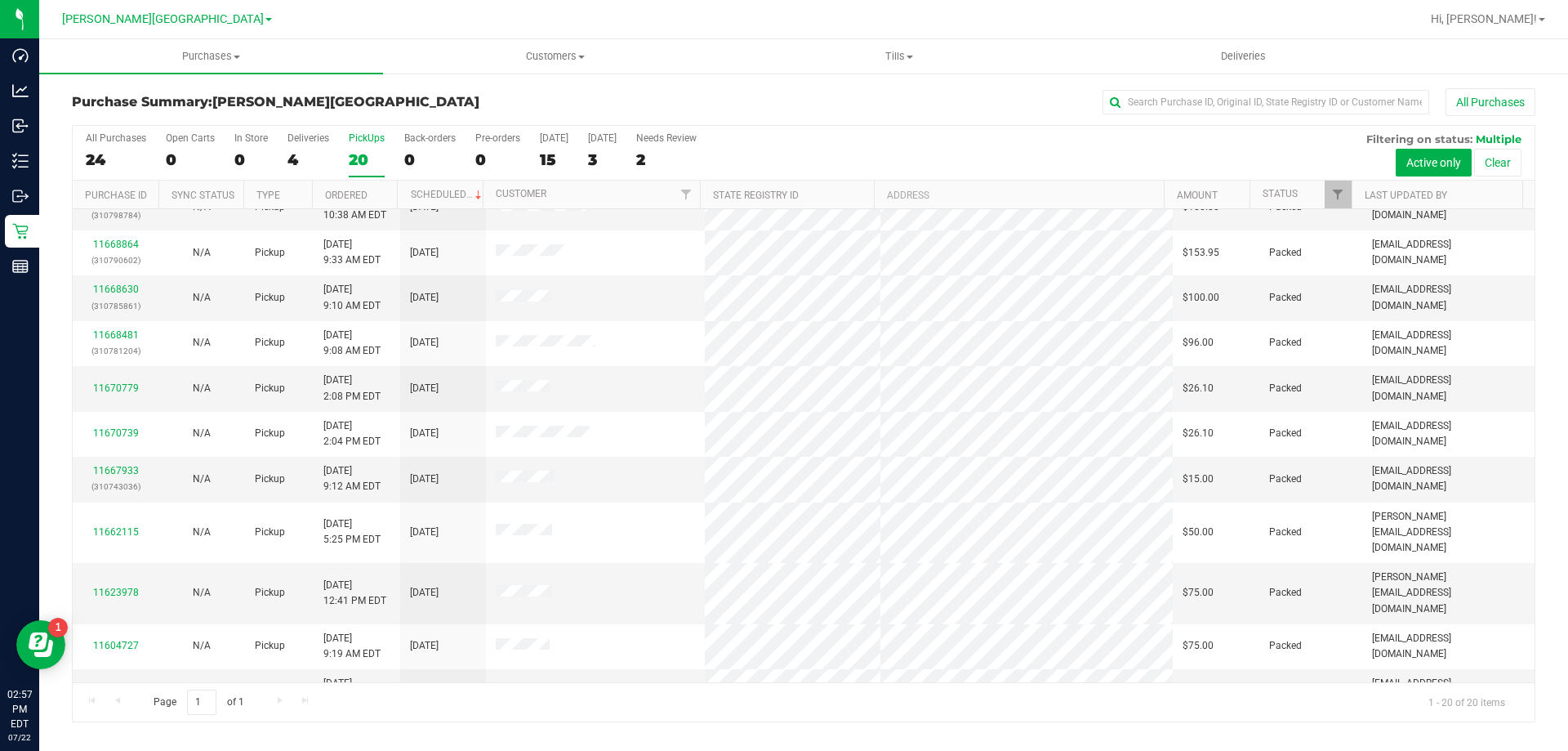 click on "20" at bounding box center [367, 159] 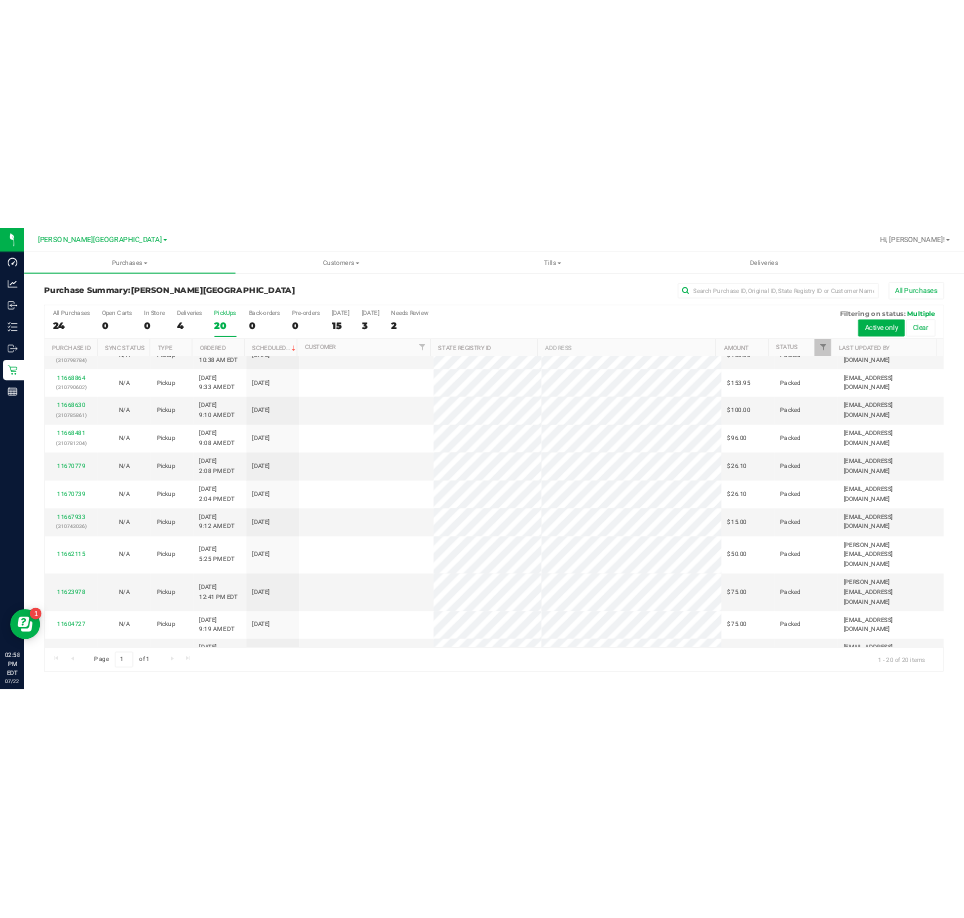 scroll, scrollTop: 0, scrollLeft: 0, axis: both 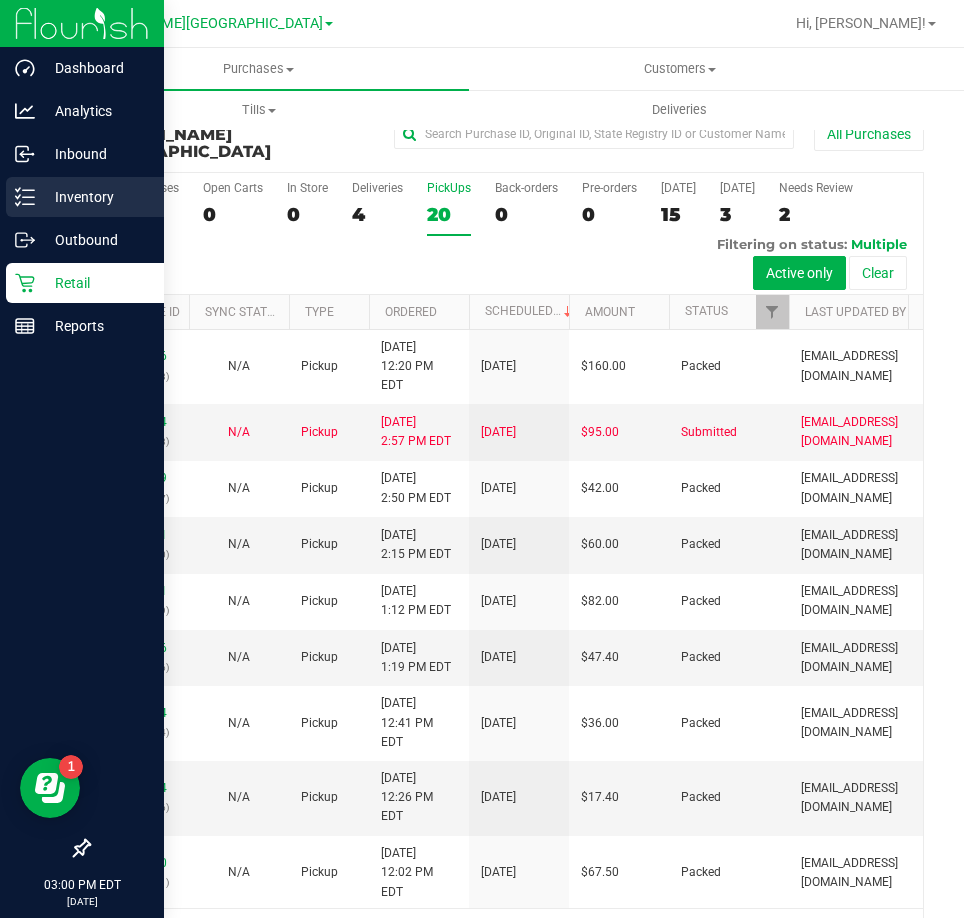 click on "Inventory" at bounding box center (95, 197) 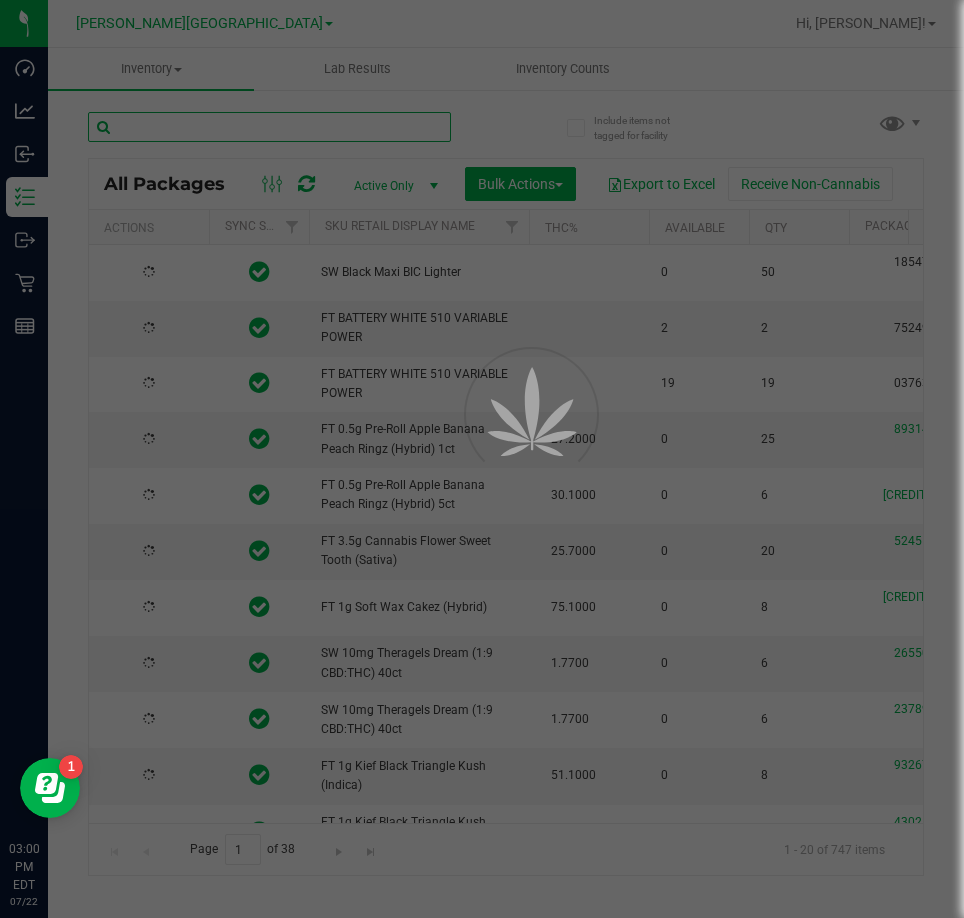 click at bounding box center (269, 127) 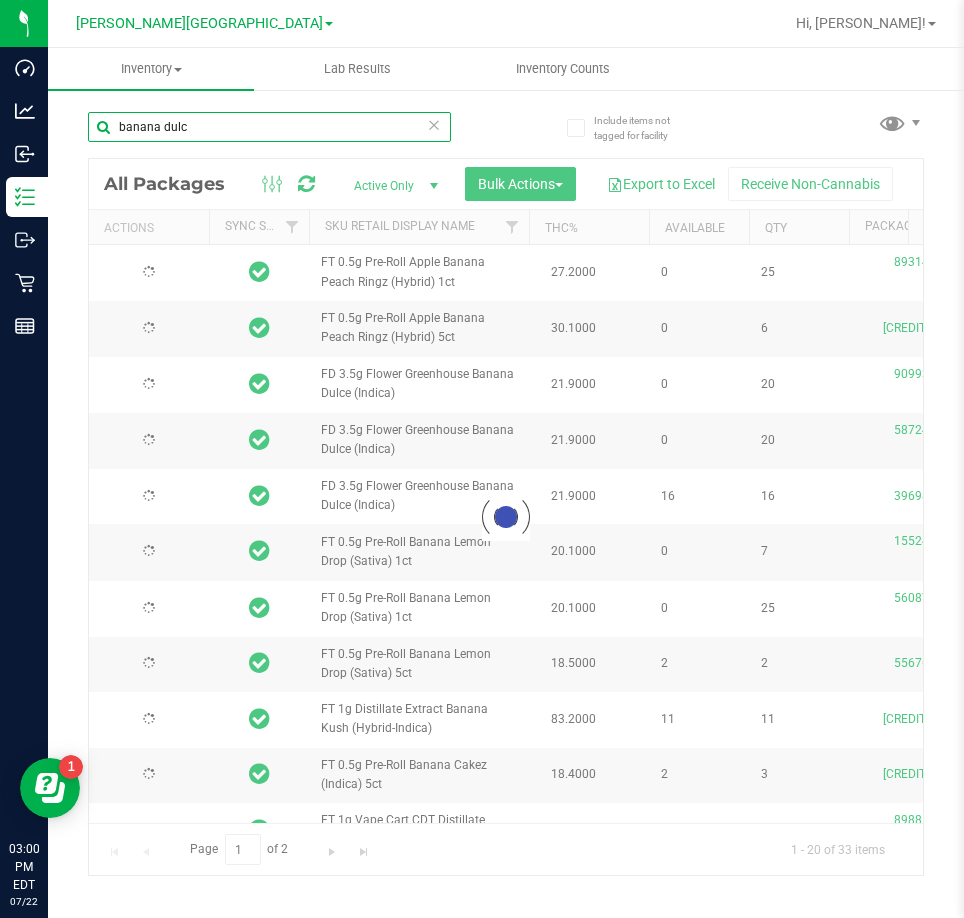 type on "banana dulce" 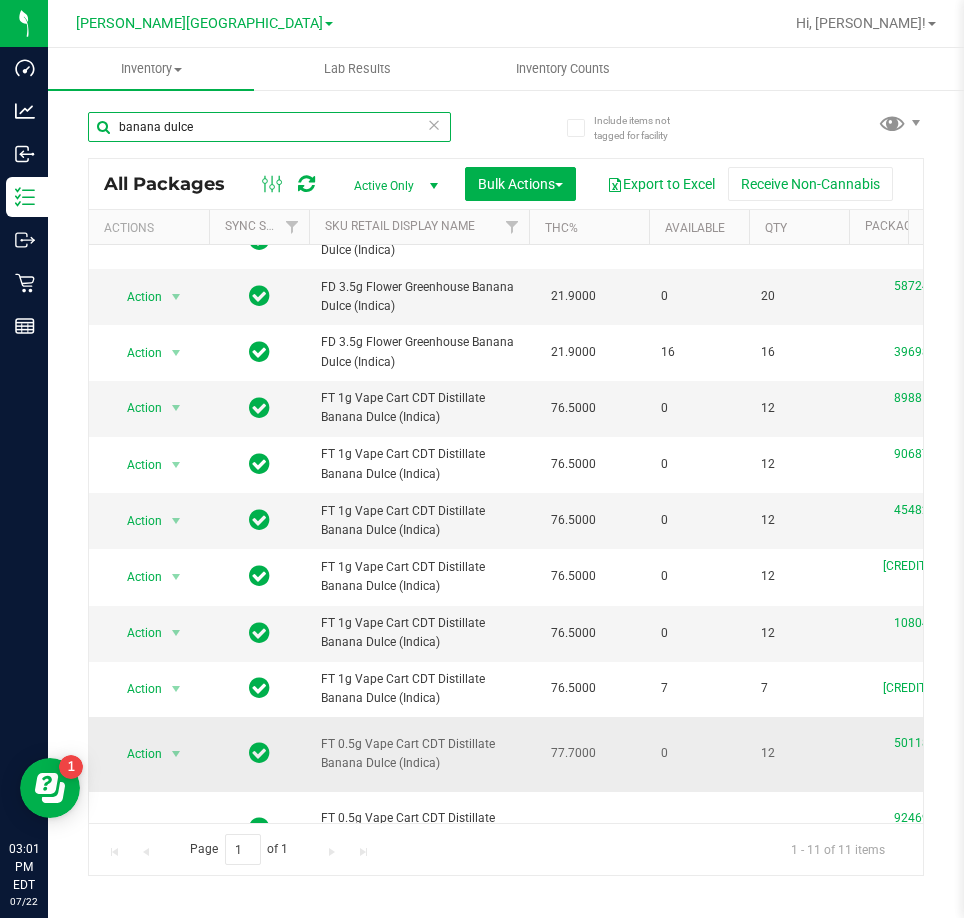 scroll, scrollTop: 0, scrollLeft: 0, axis: both 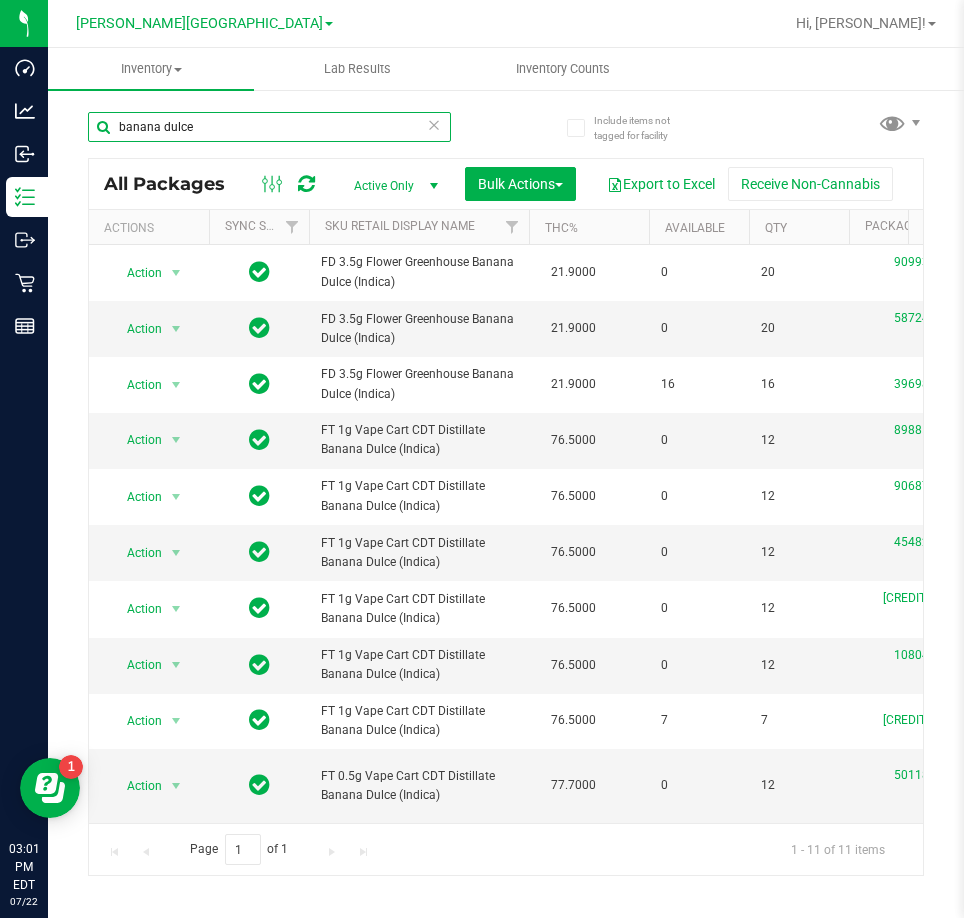 drag, startPoint x: 197, startPoint y: 127, endPoint x: -4, endPoint y: 134, distance: 201.12186 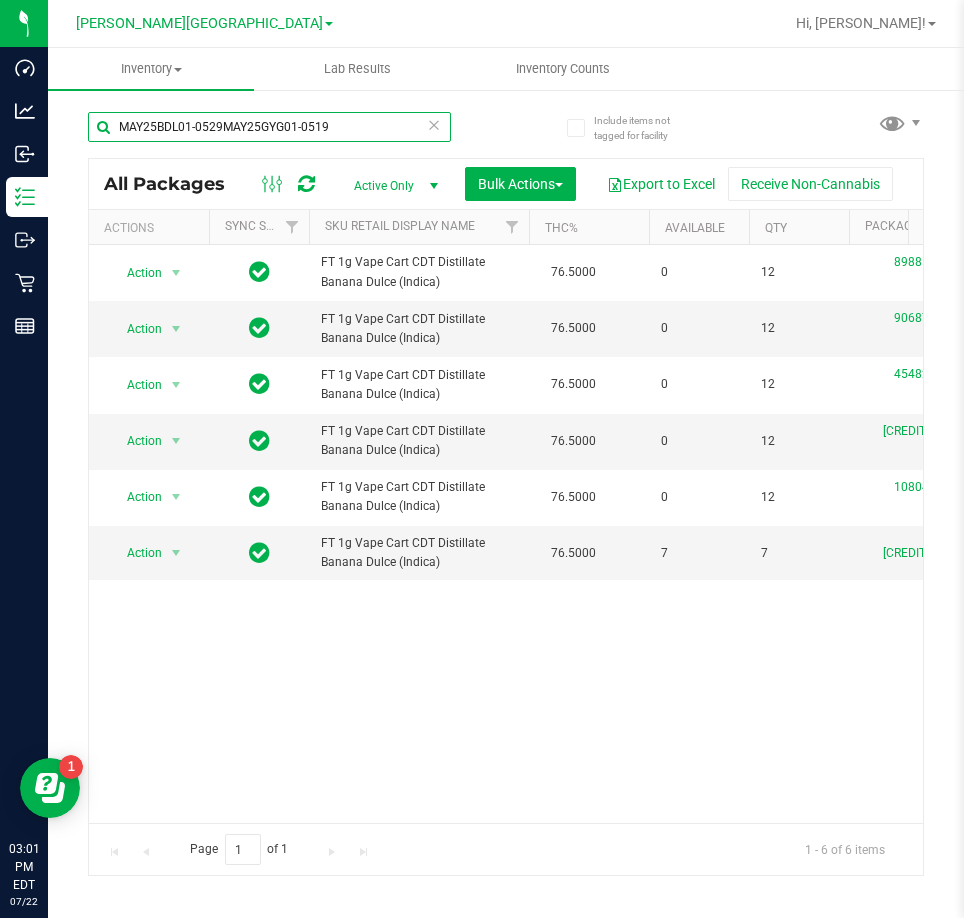 type on "MAY25BDL01-0529MAY25GYG01-0519" 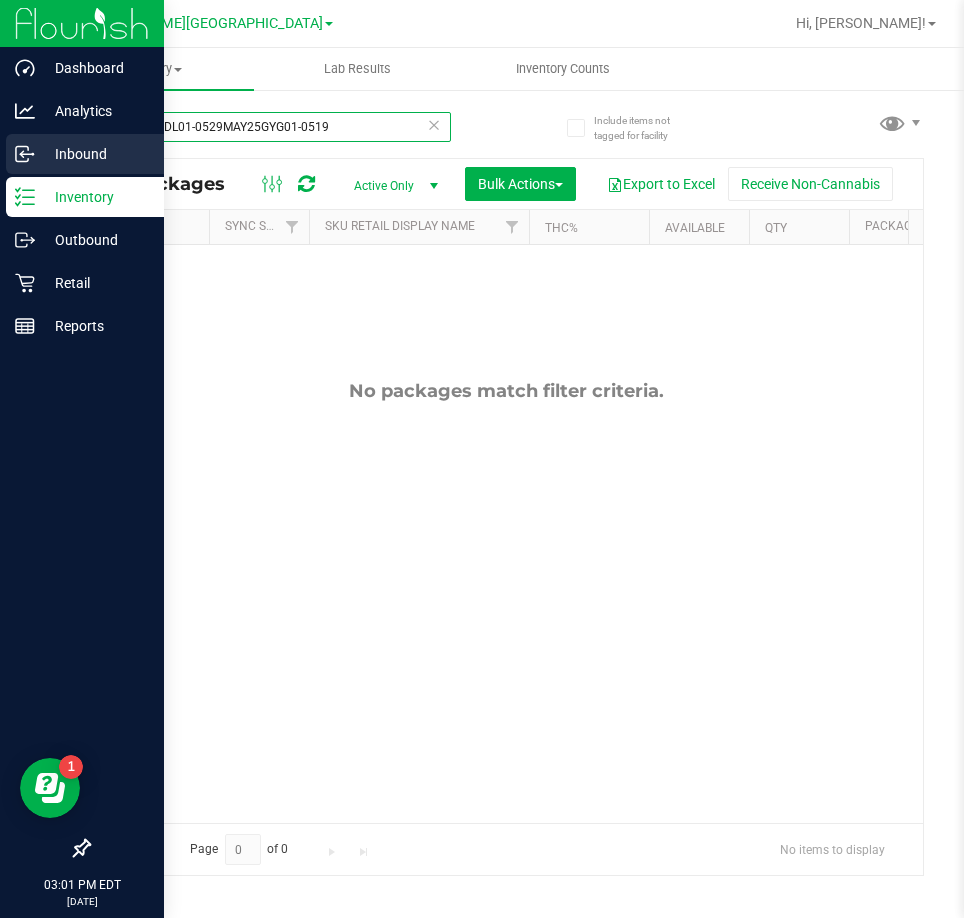 drag, startPoint x: 326, startPoint y: 124, endPoint x: 9, endPoint y: 137, distance: 317.26645 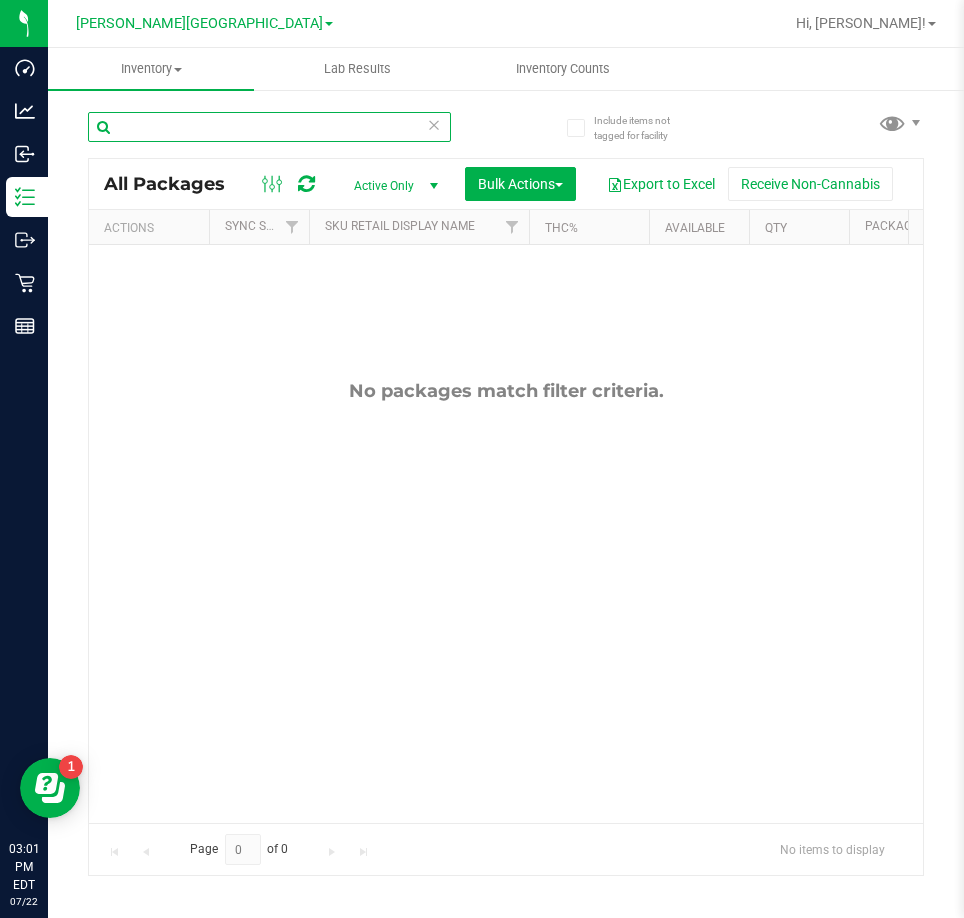 type 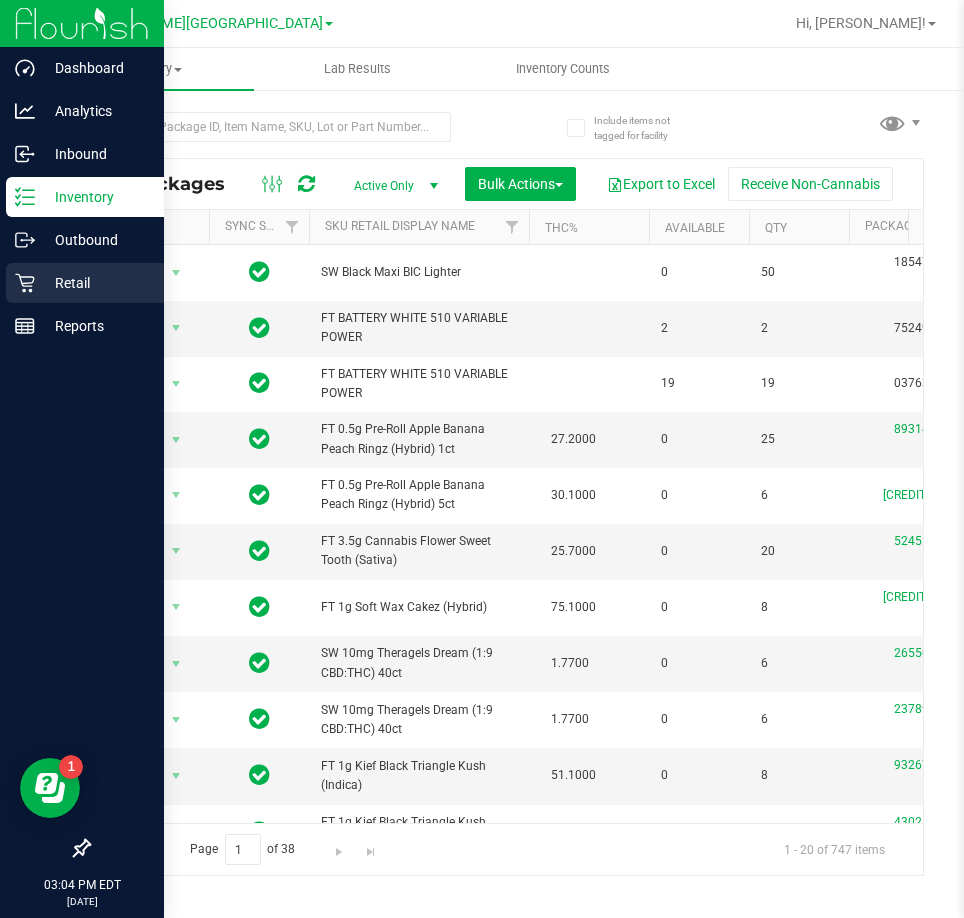 click on "Retail" at bounding box center (95, 283) 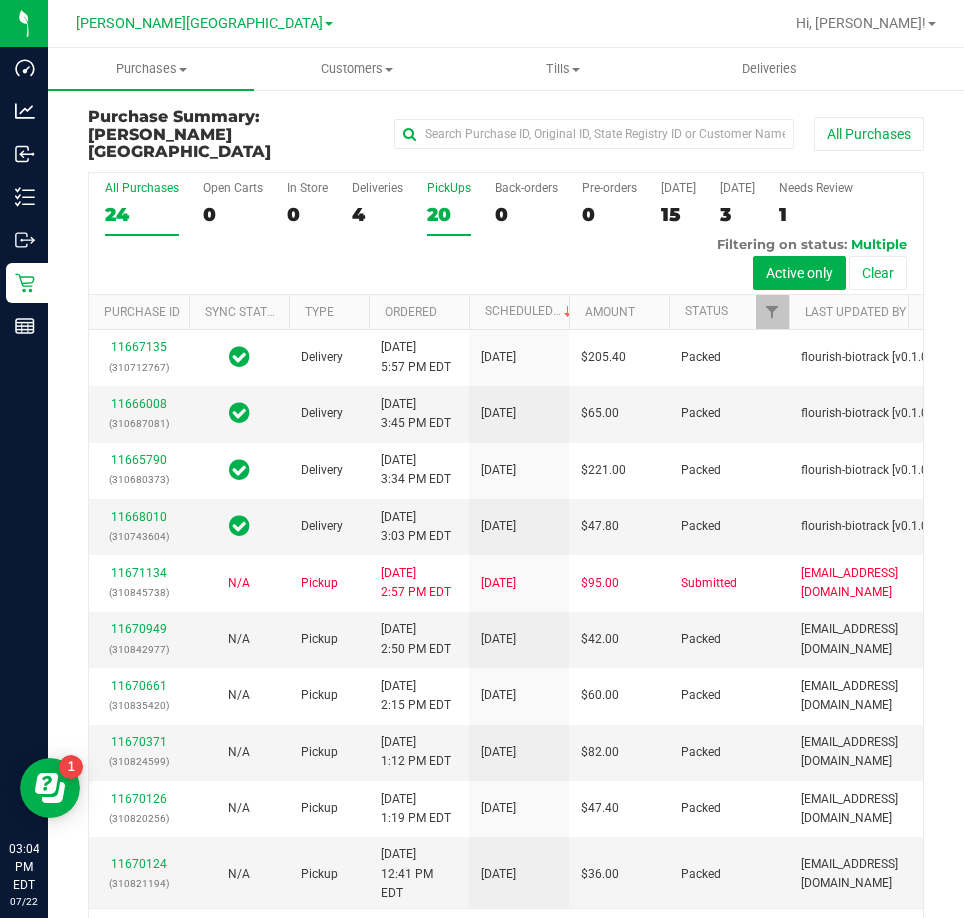 click on "20" at bounding box center [449, 214] 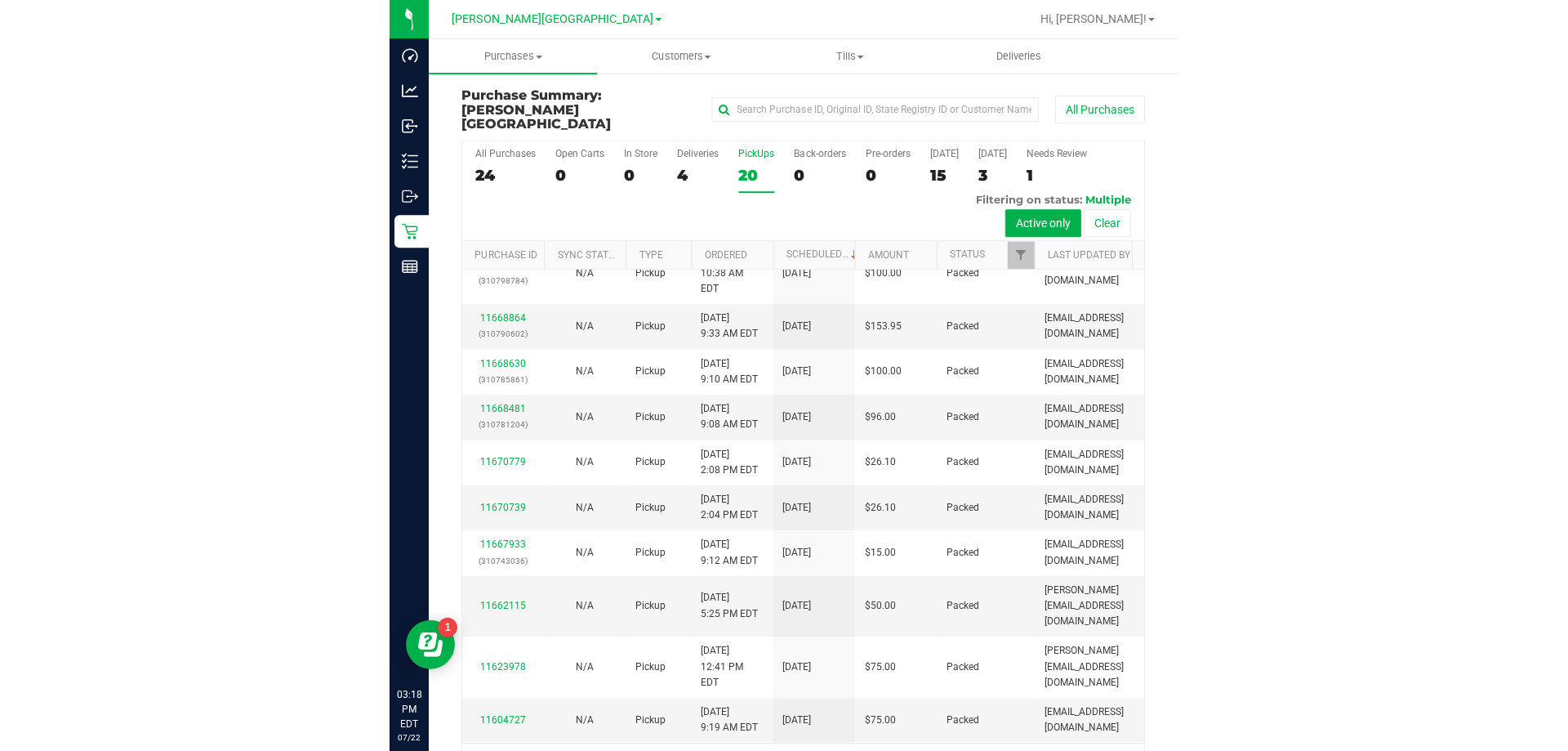 scroll, scrollTop: 0, scrollLeft: 0, axis: both 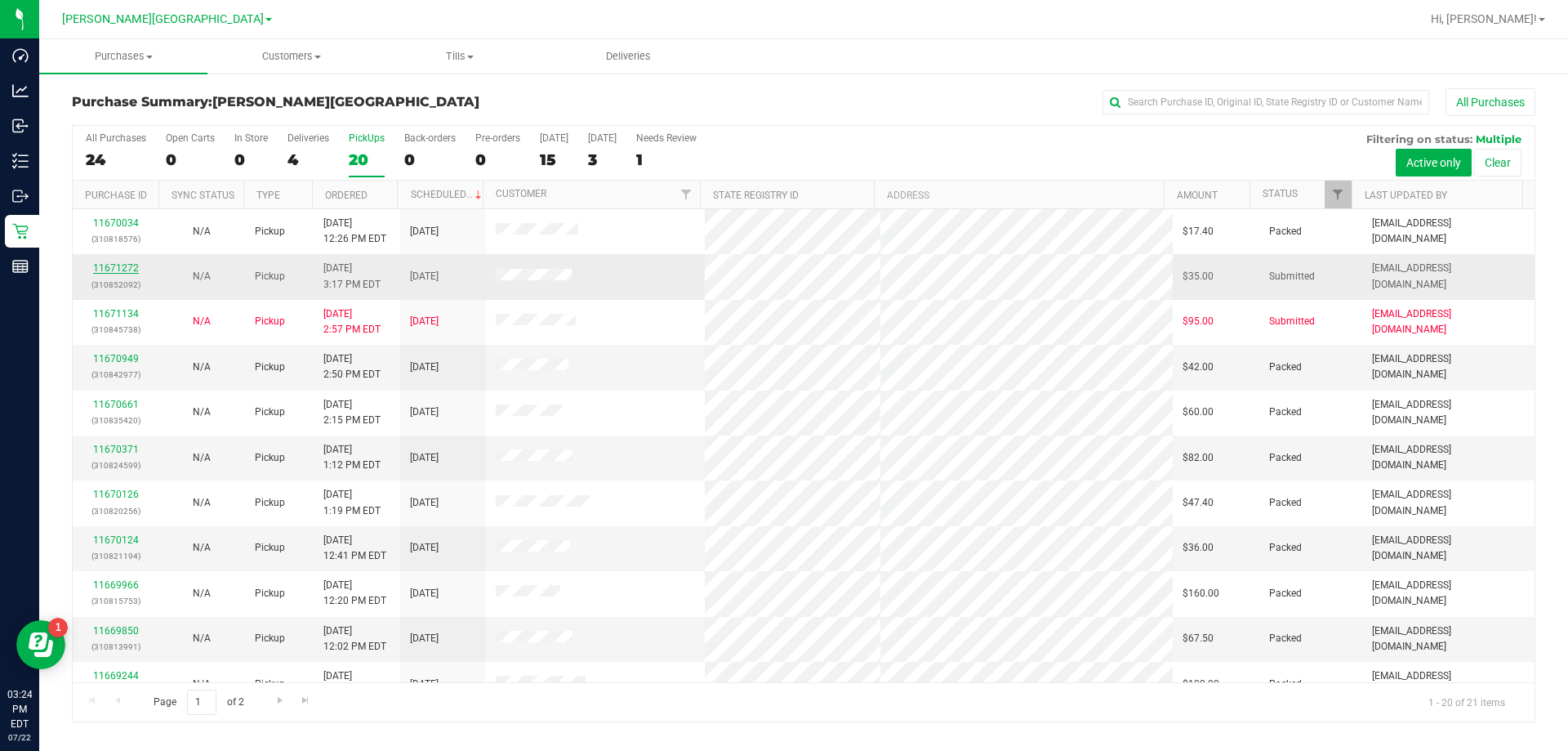 click on "11671272" at bounding box center [116, 268] 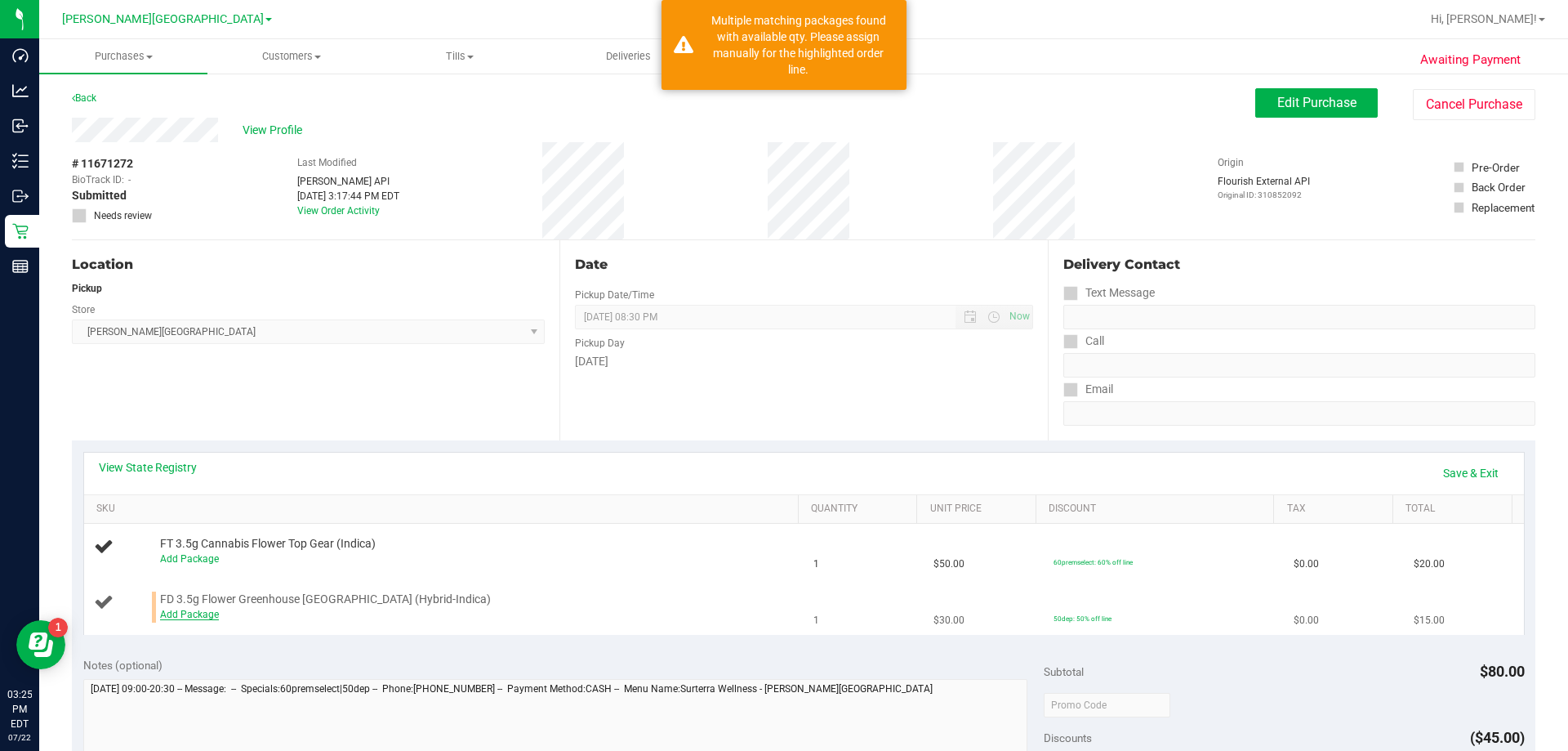 click on "Add Package" at bounding box center (189, 615) 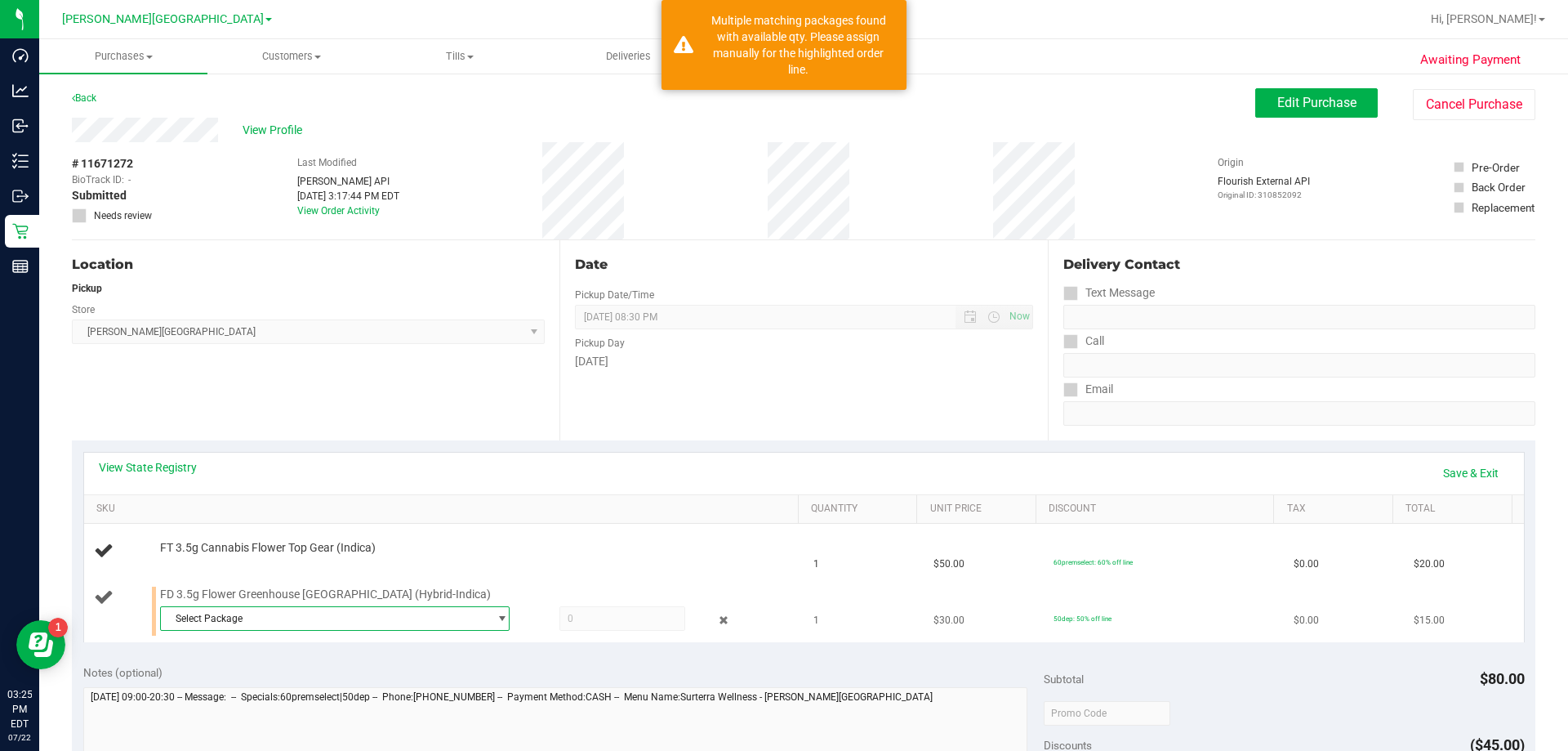 click on "Select Package" at bounding box center (324, 619) 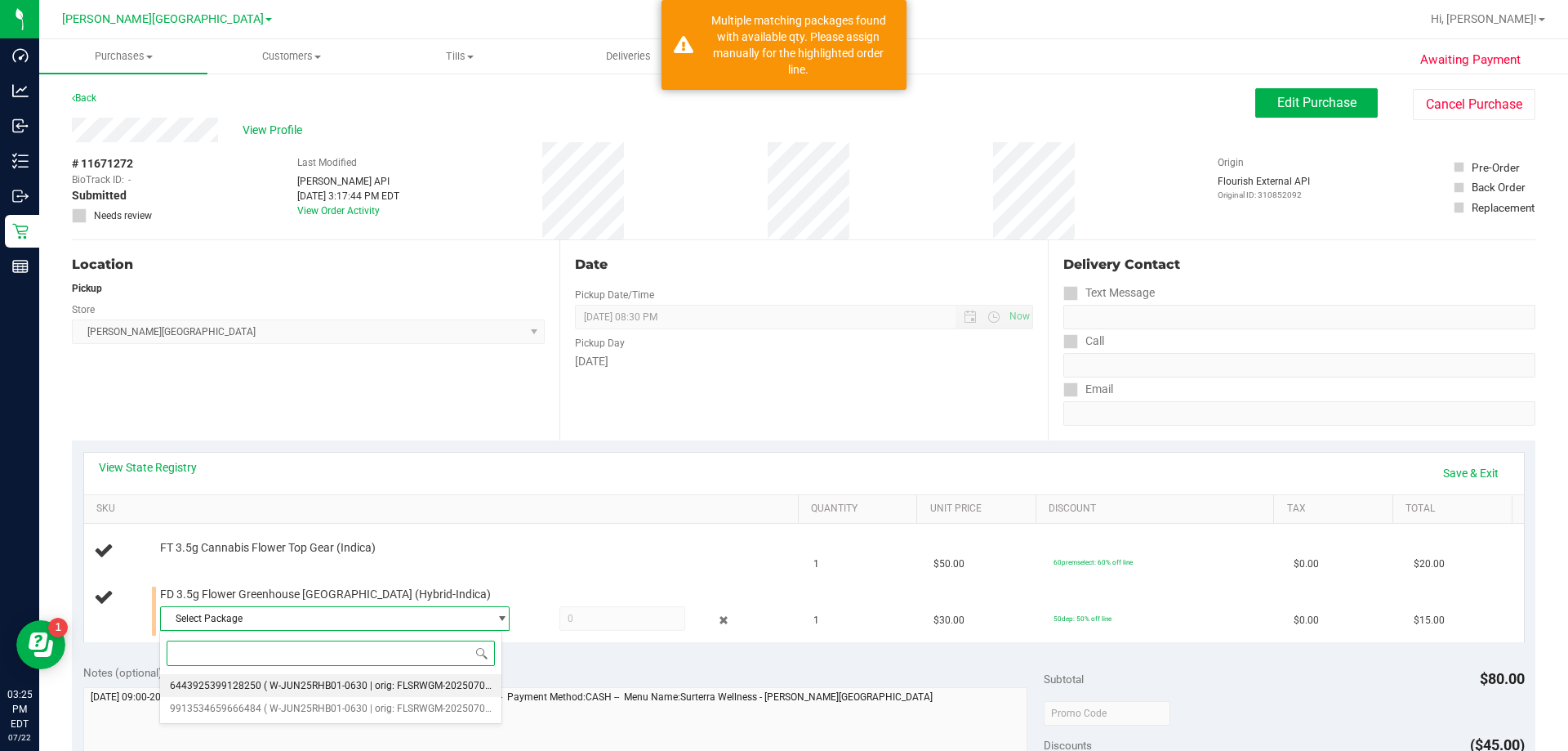 click on "6443925399128250
(
W-JUN25RHB01-0630 | orig: FLSRWGM-20250707-3168
)" at bounding box center [331, 686] 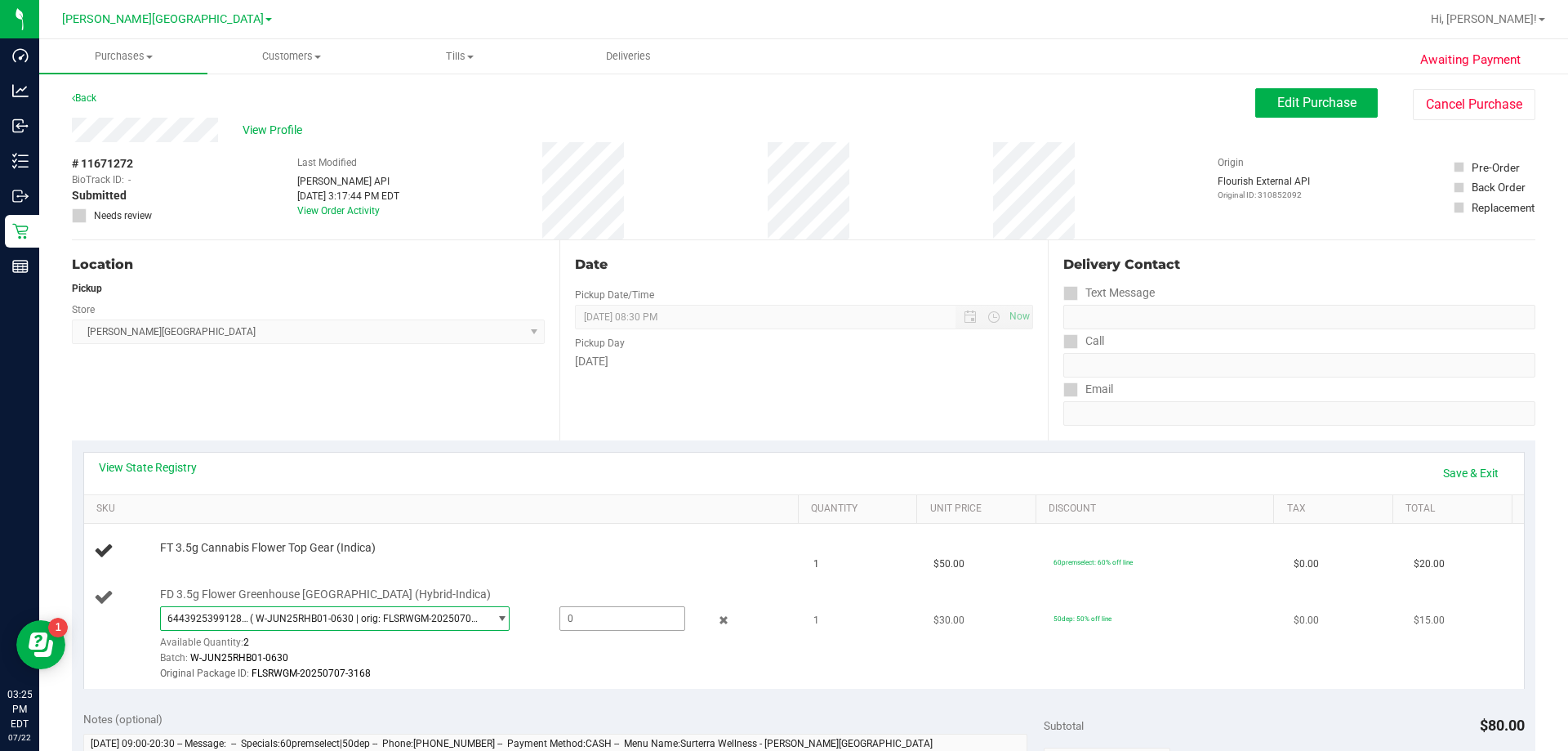 click at bounding box center [622, 619] 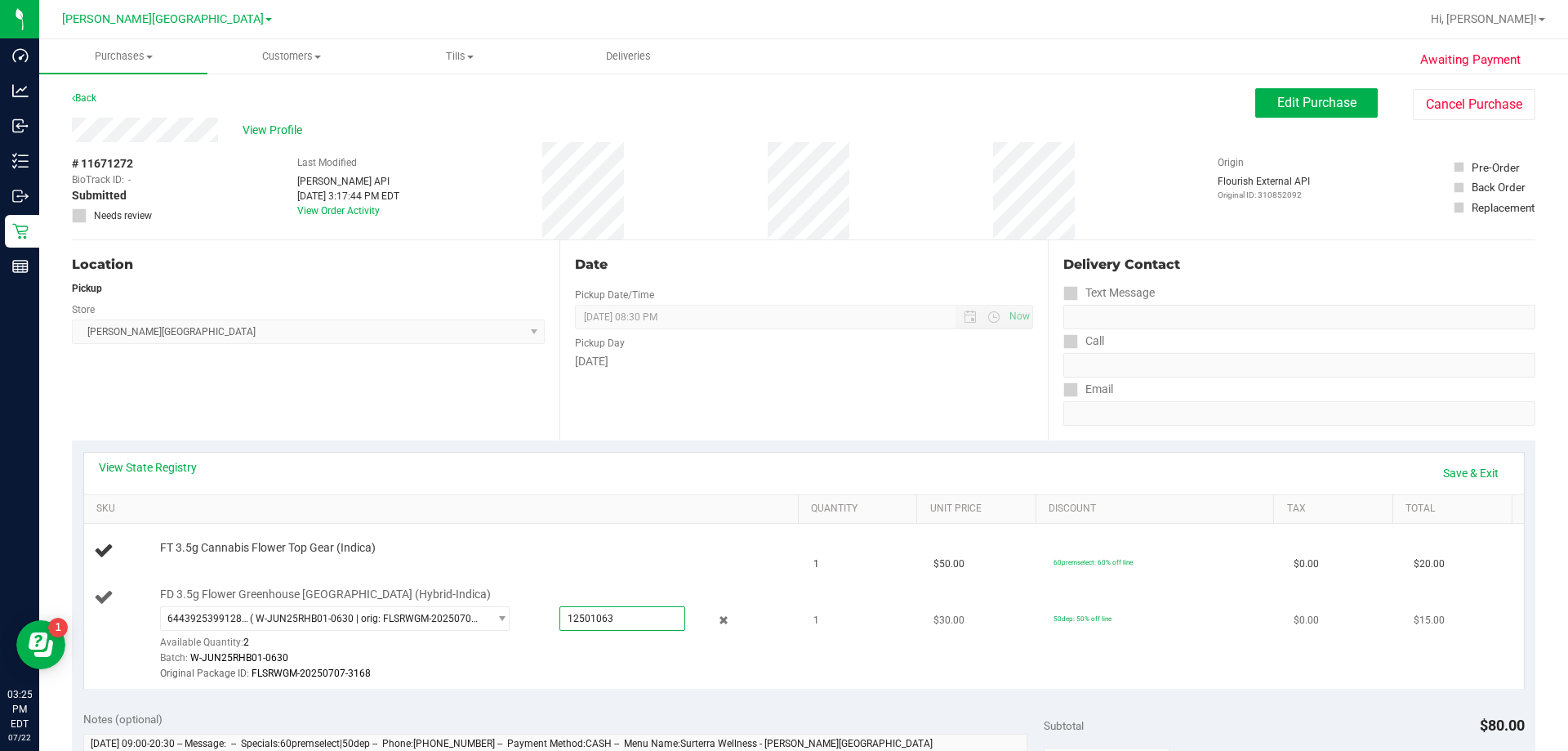 type on "125010630" 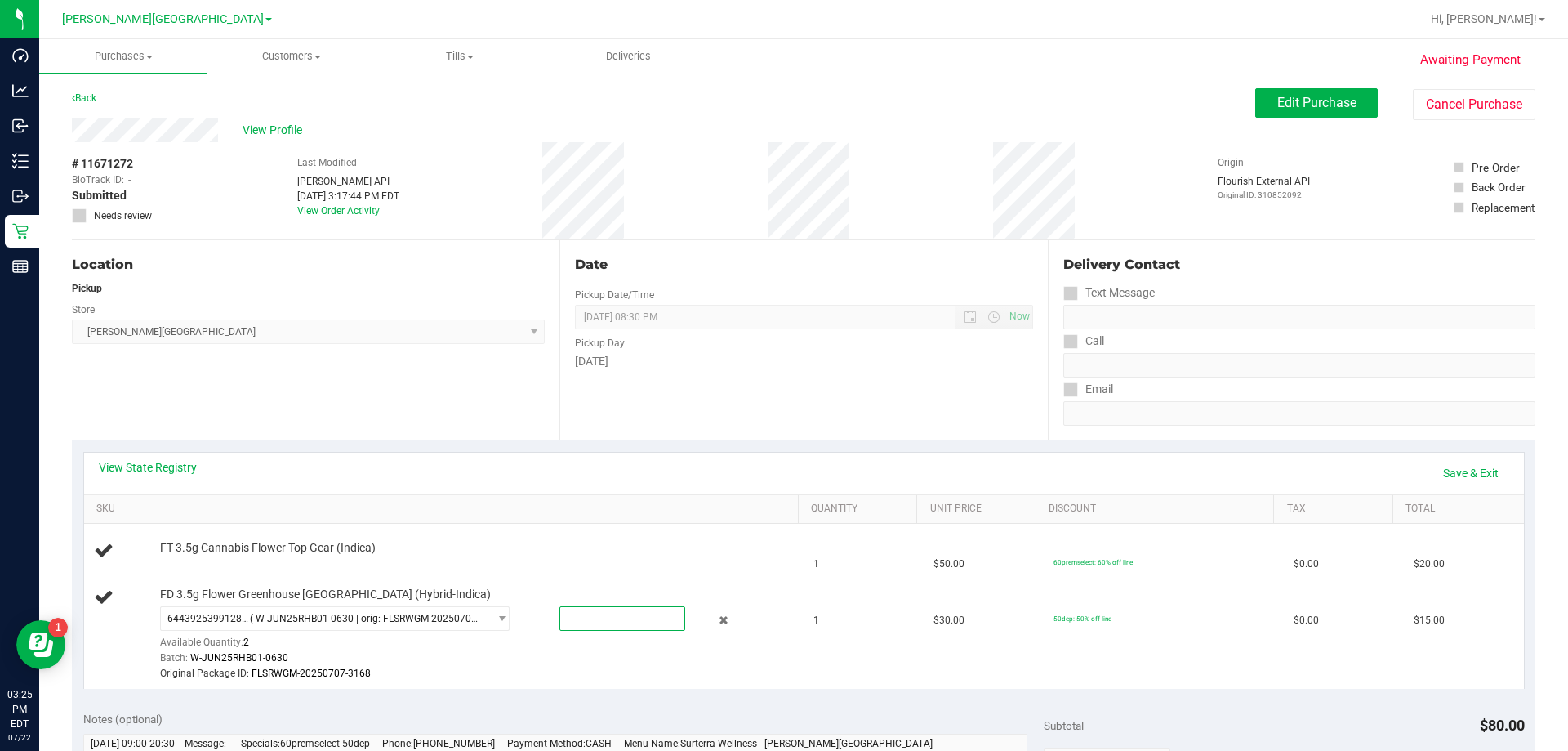 type on "1" 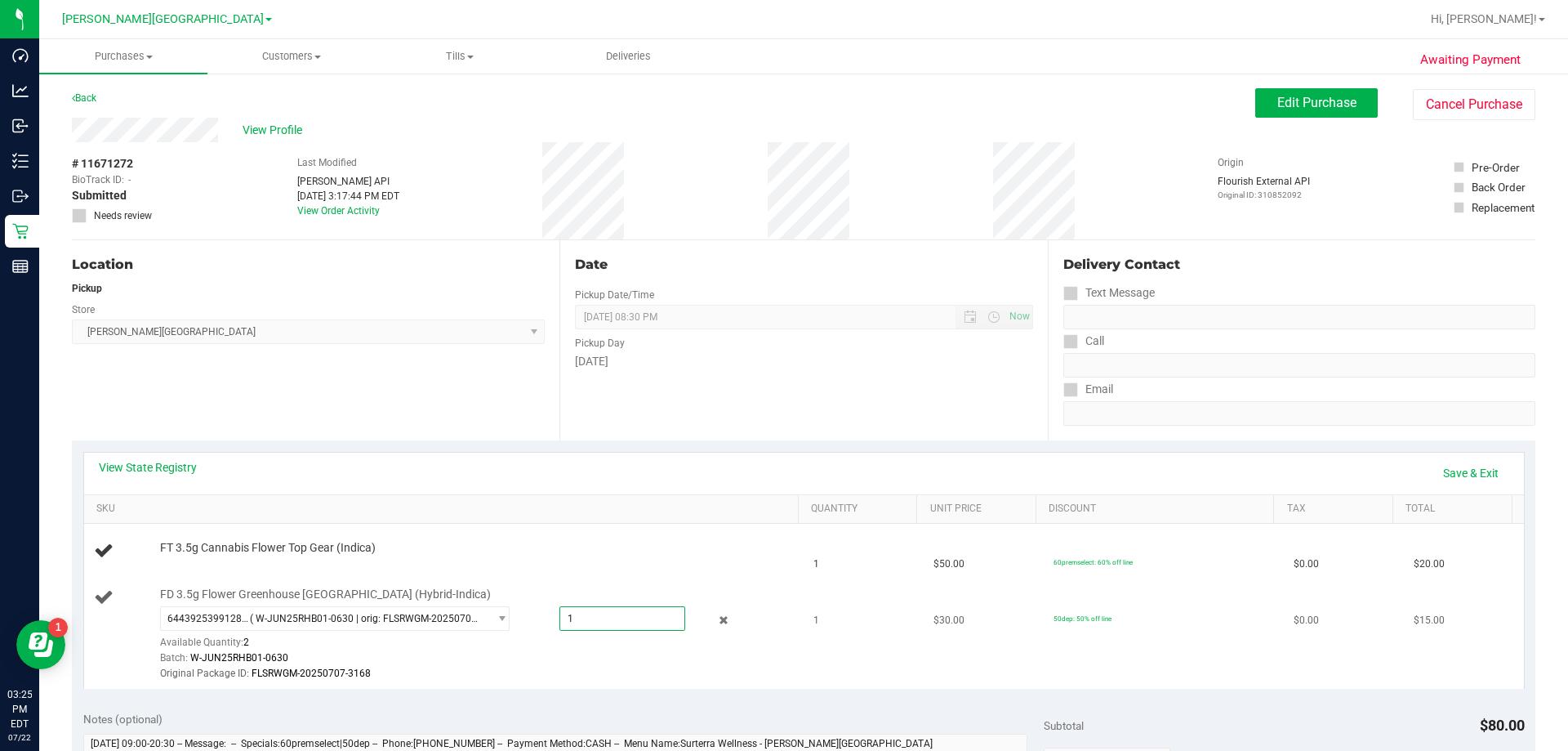 type on "1.0000" 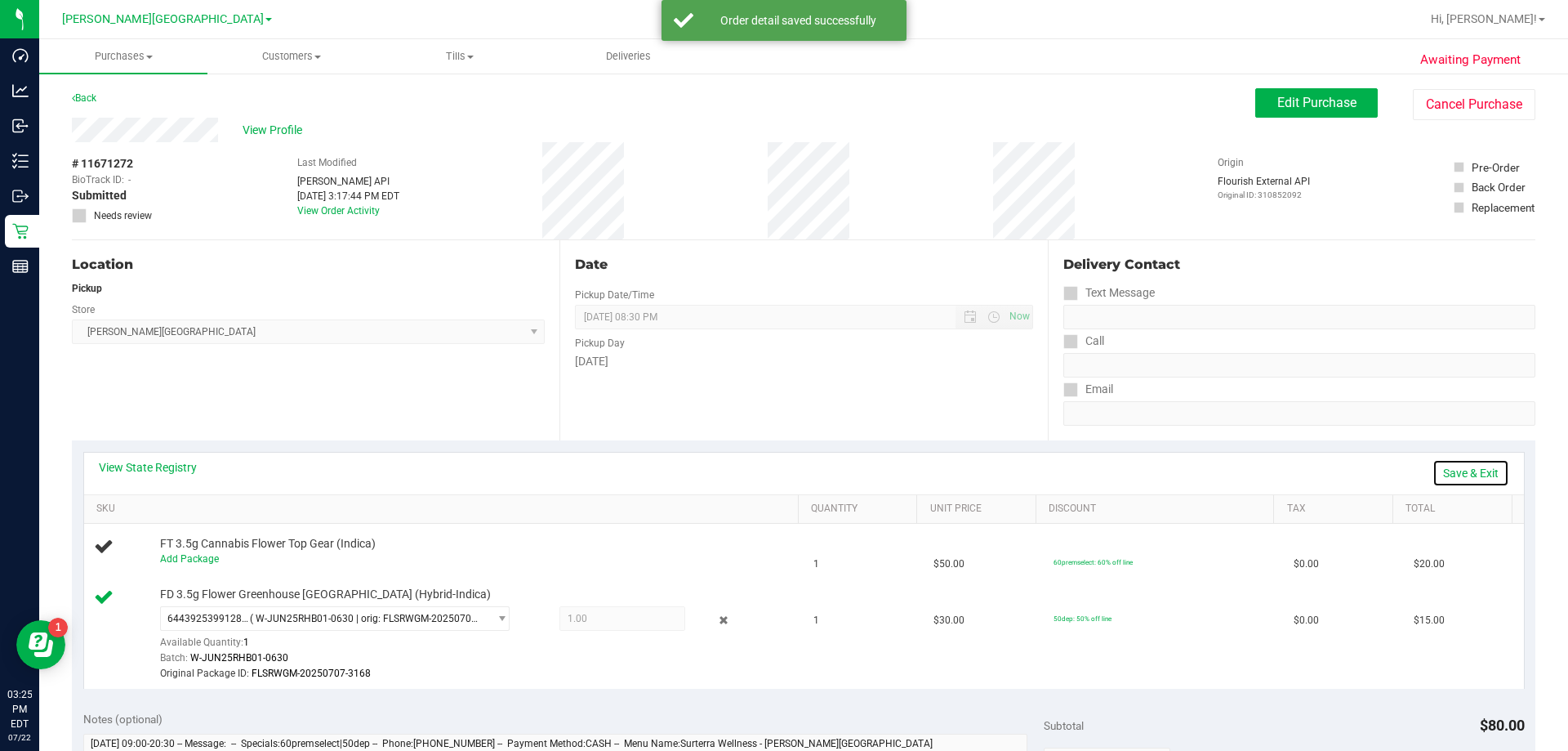 click on "Save & Exit" at bounding box center (1471, 473) 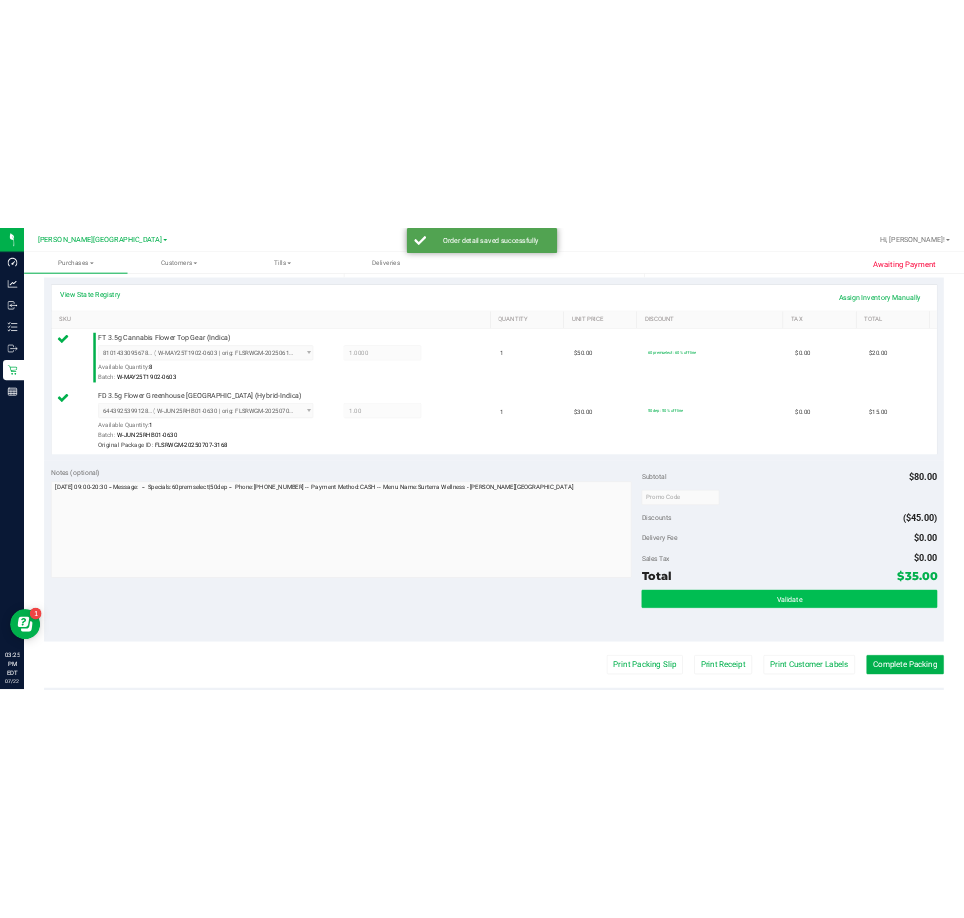 scroll, scrollTop: 500, scrollLeft: 0, axis: vertical 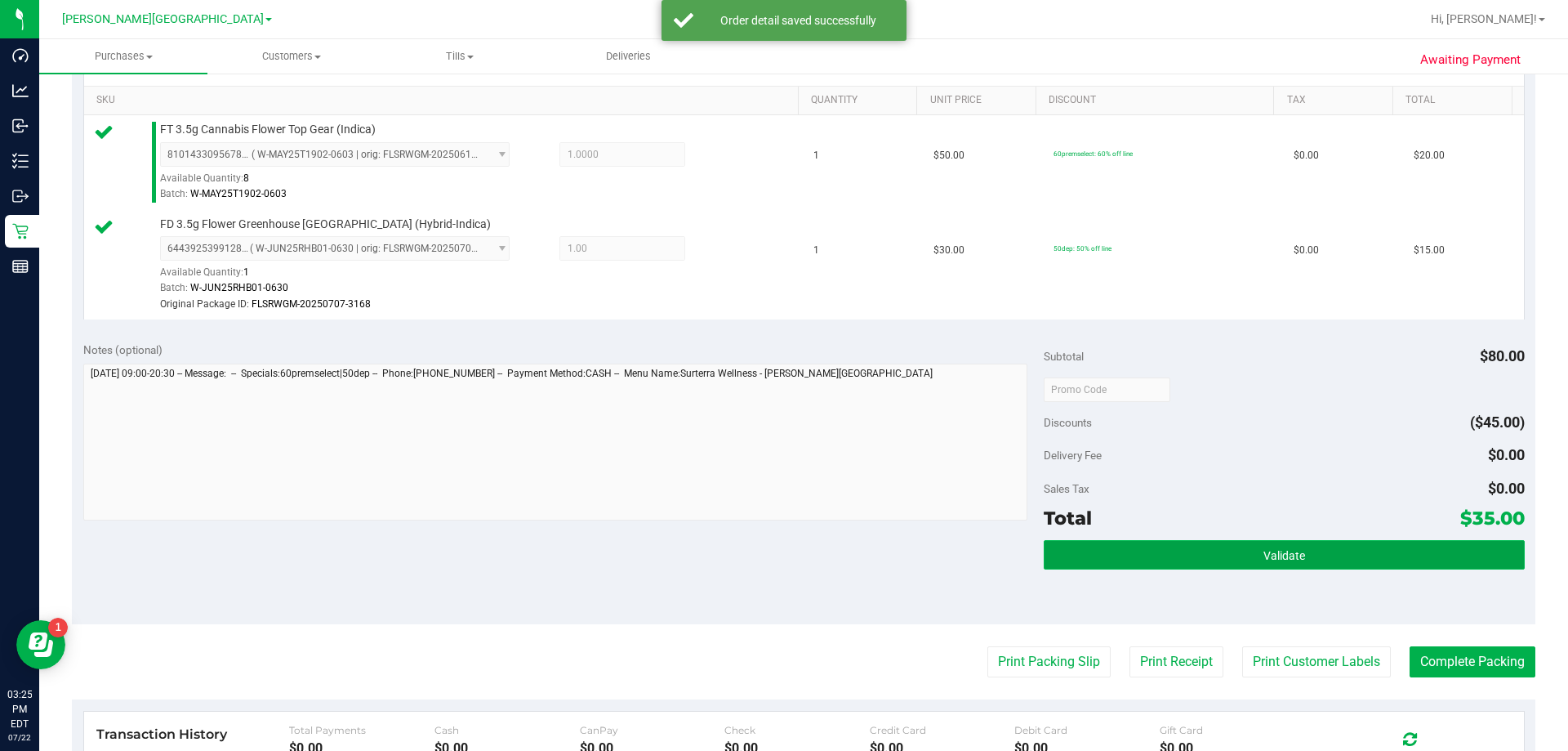 click on "Validate" at bounding box center (1284, 555) 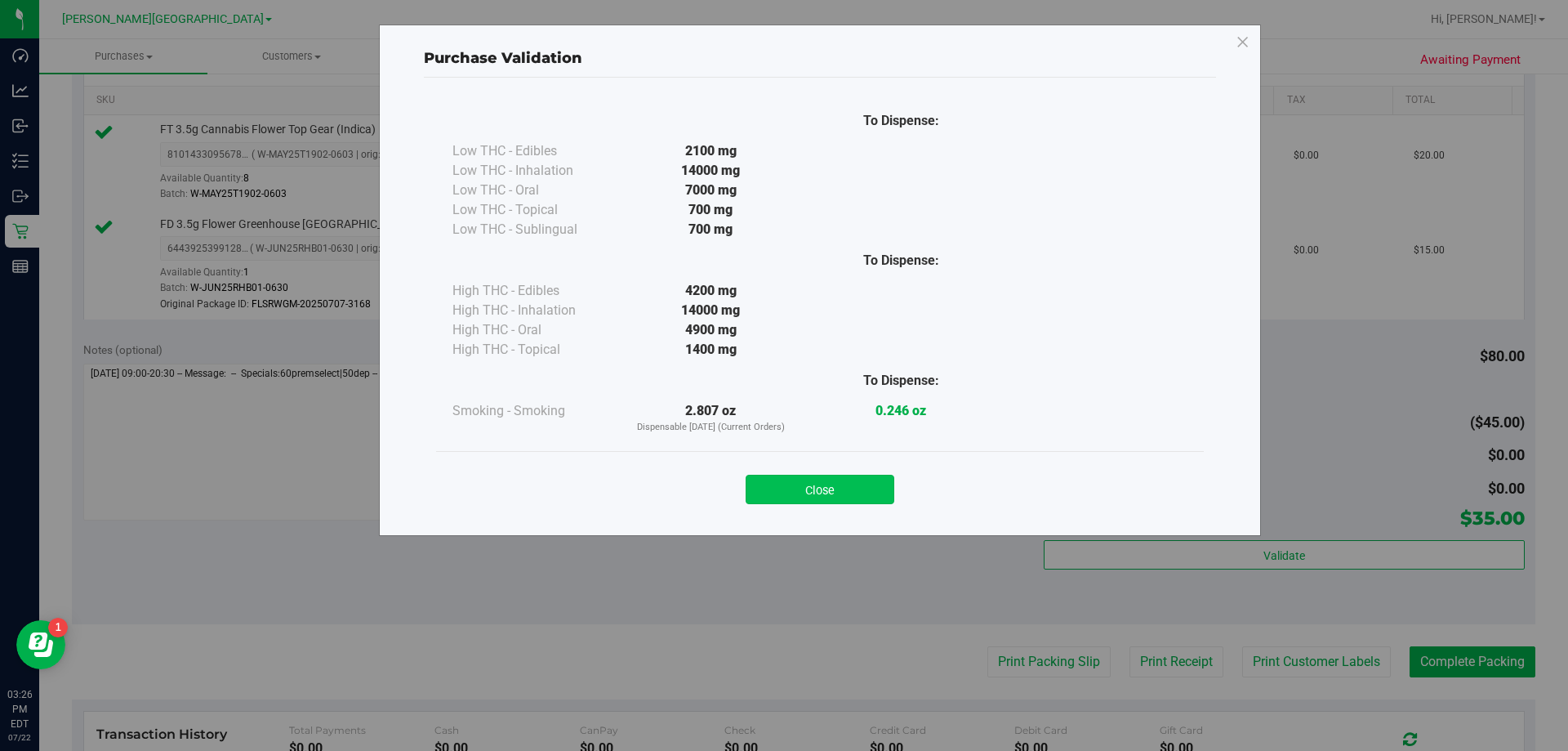 click on "Close" at bounding box center (820, 489) 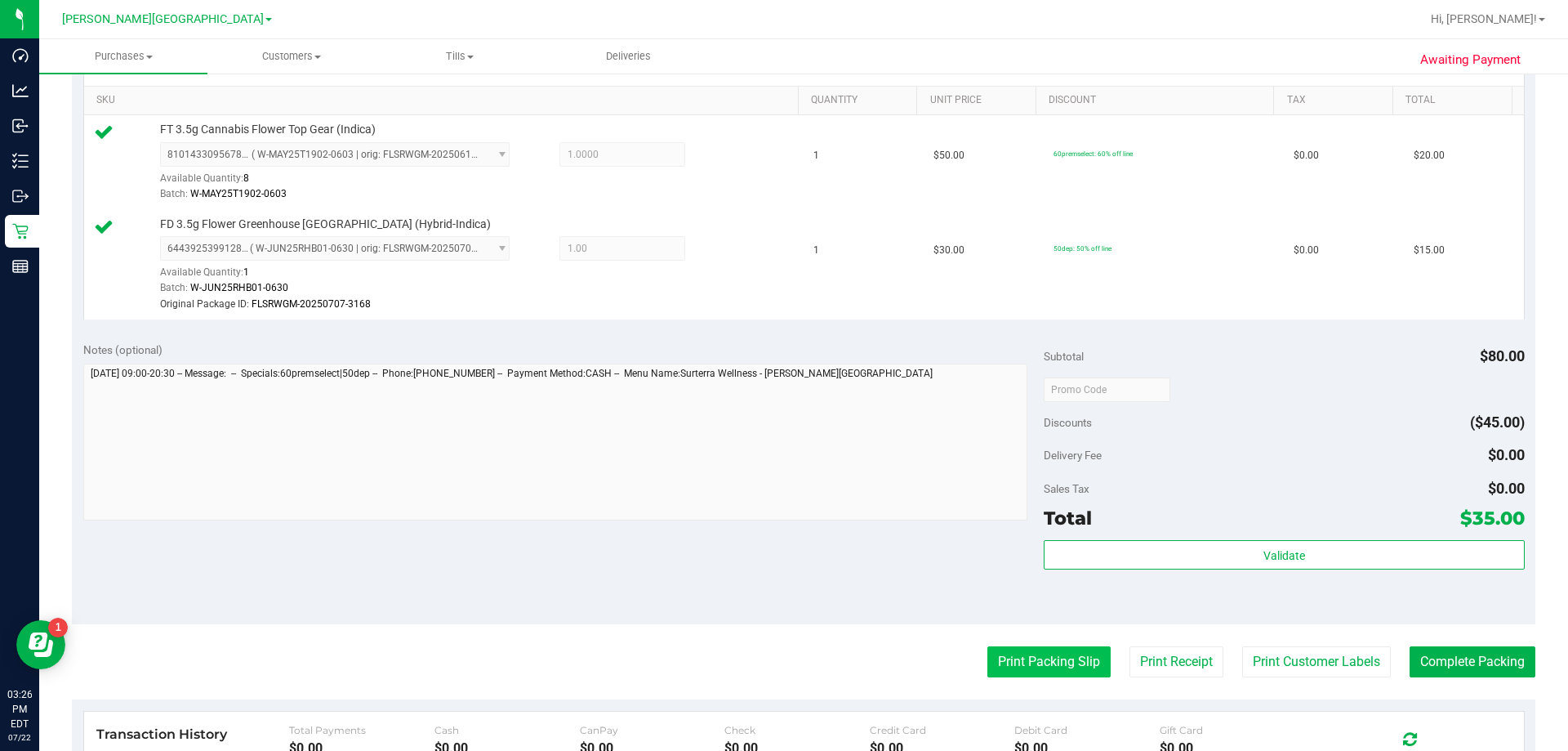 click on "Print Packing Slip" at bounding box center [1049, 662] 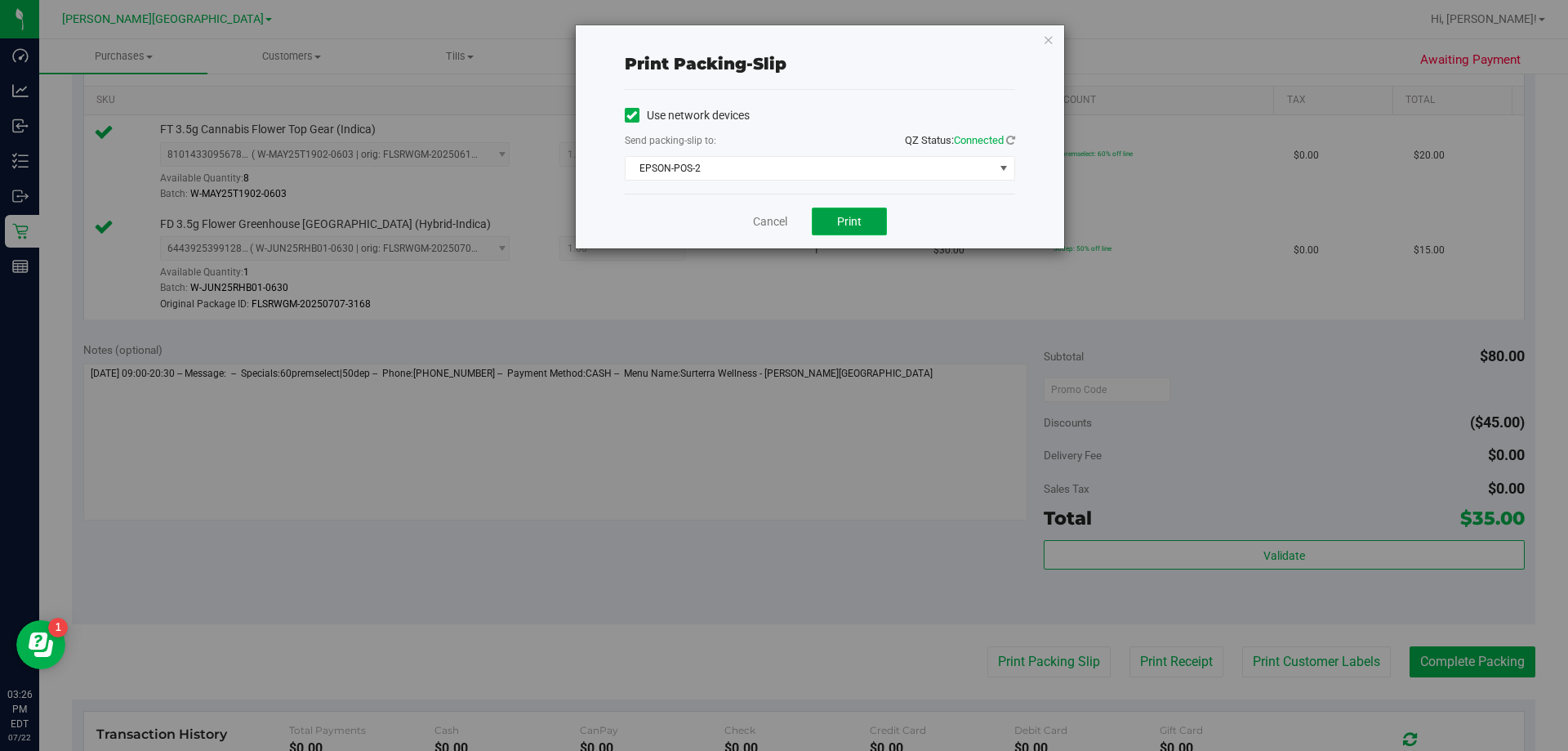 click on "Print" at bounding box center [849, 221] 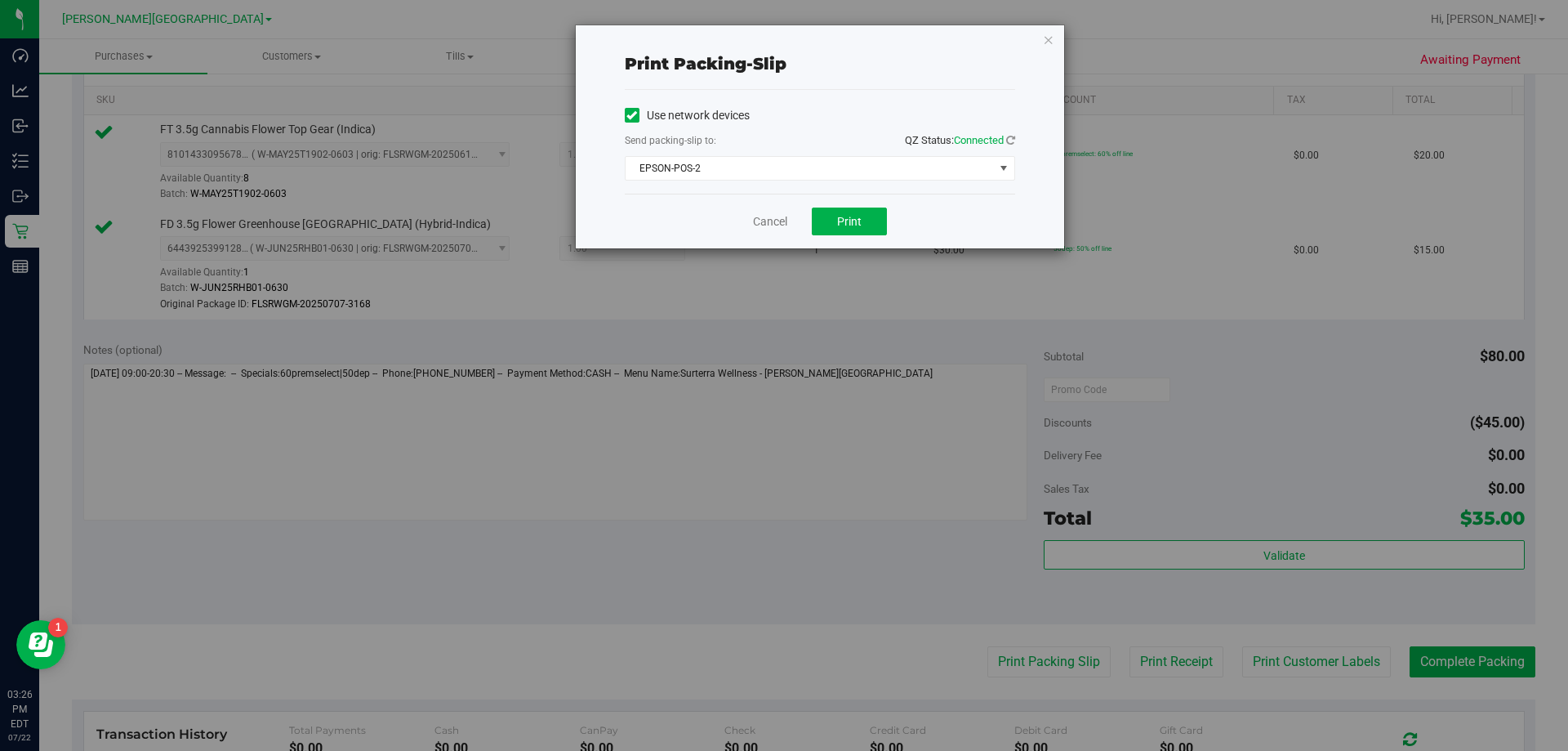 click on "Print packing-slip
Use network devices
Send packing-slip to:
QZ Status:   Connected
EPSON-POS-2 Choose printer DONOTUSE-EPSON EPSON EPSON-AUGUST-ALSINA EPSON-CHECKIN-1 EPSON-CHECKIN-2 EPSON-CONSULT EPSON-FILLPACK-1 EPSON-FILLPACK-2 EPSON-PANTRY EPSON-POS-2 EPSON-POS-3 EPSON-POS-4
Cancel
Print" at bounding box center [820, 136] 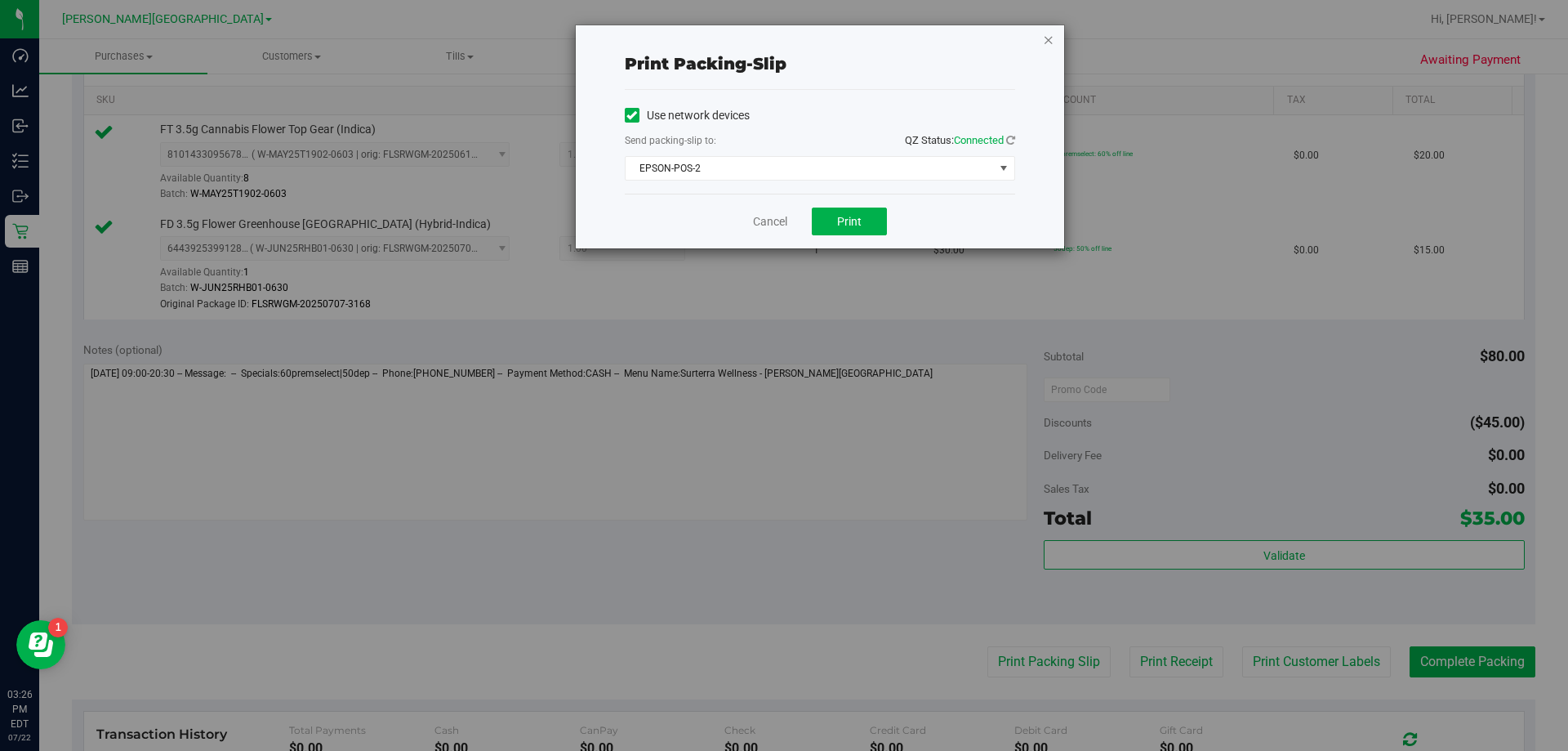 click at bounding box center (1049, 39) 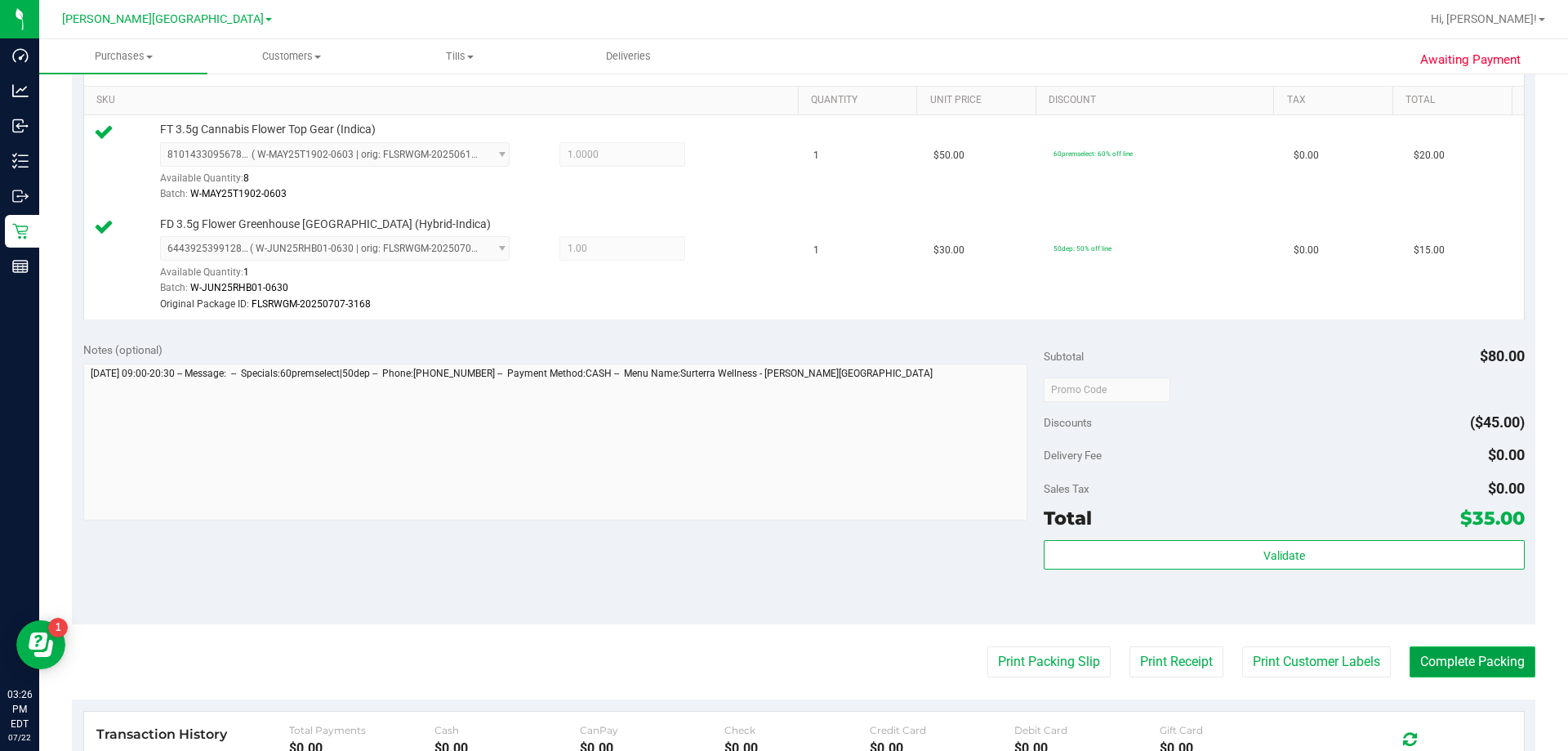 click on "Complete Packing" at bounding box center [1472, 662] 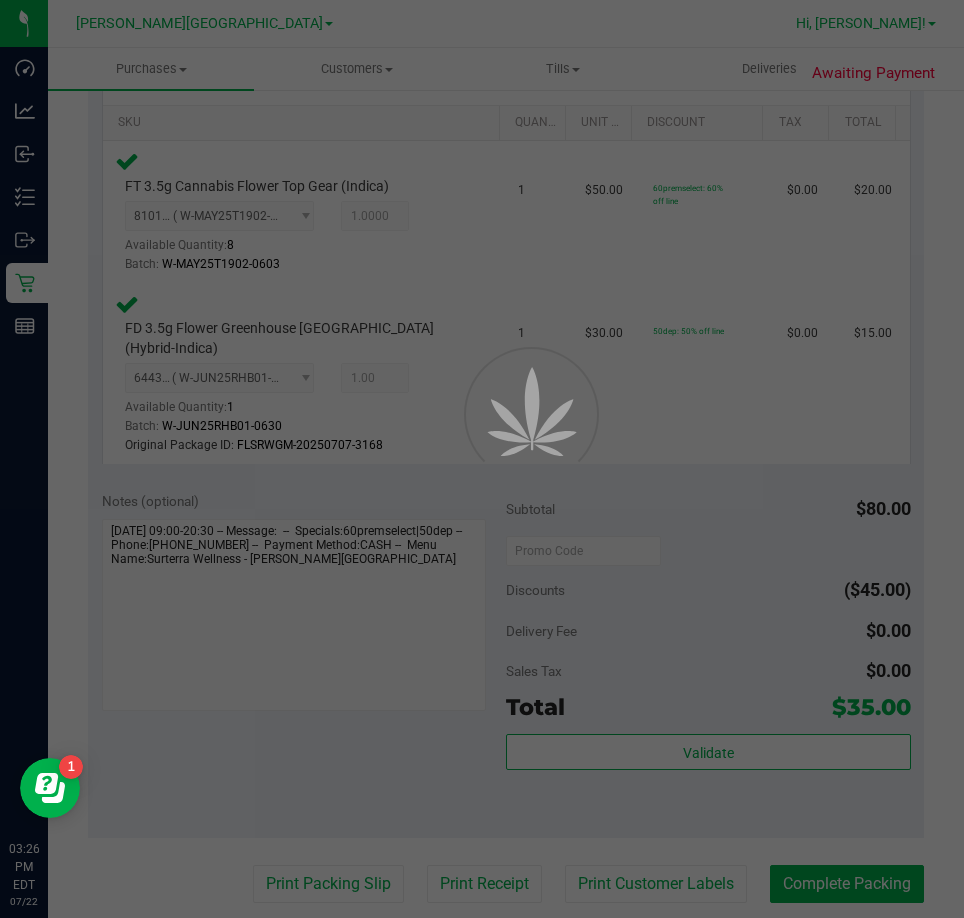 scroll, scrollTop: 0, scrollLeft: 0, axis: both 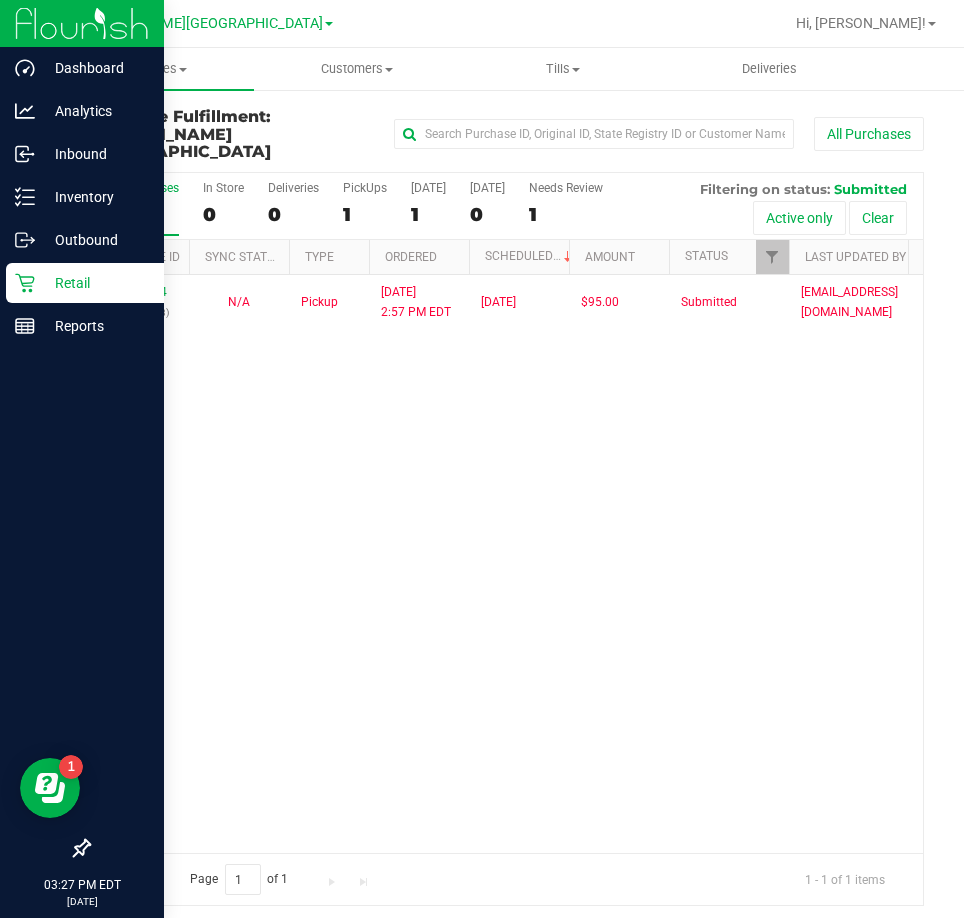 click on "Retail" at bounding box center [85, 283] 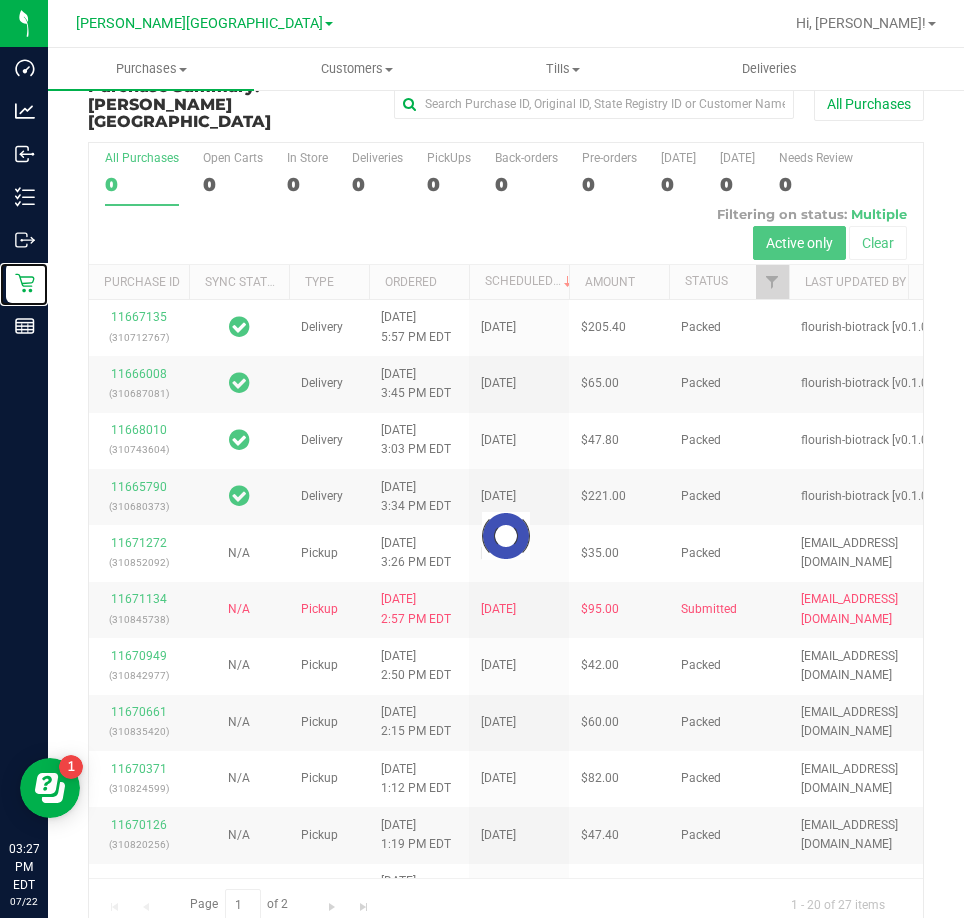scroll, scrollTop: 45, scrollLeft: 0, axis: vertical 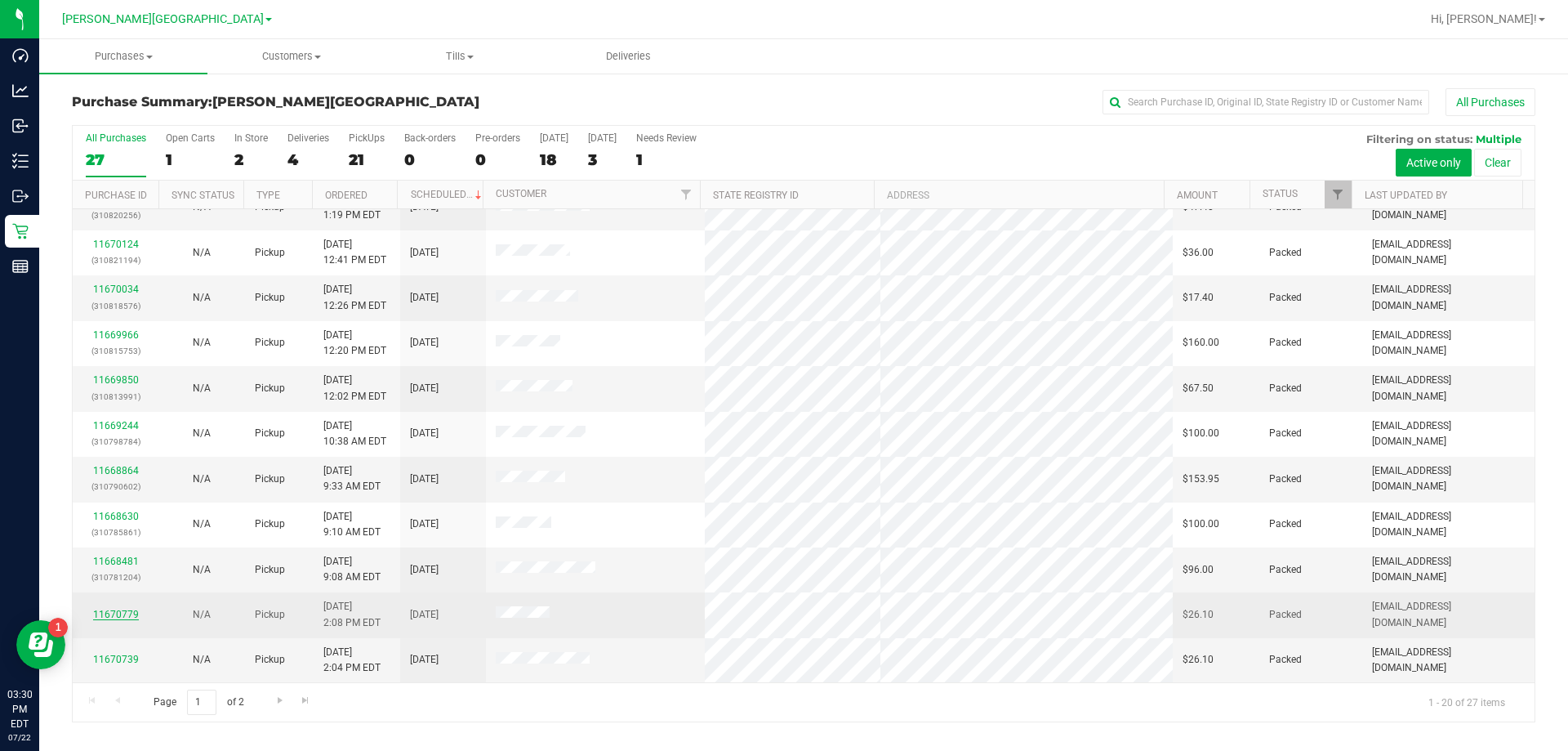 click on "11670779" at bounding box center [116, 615] 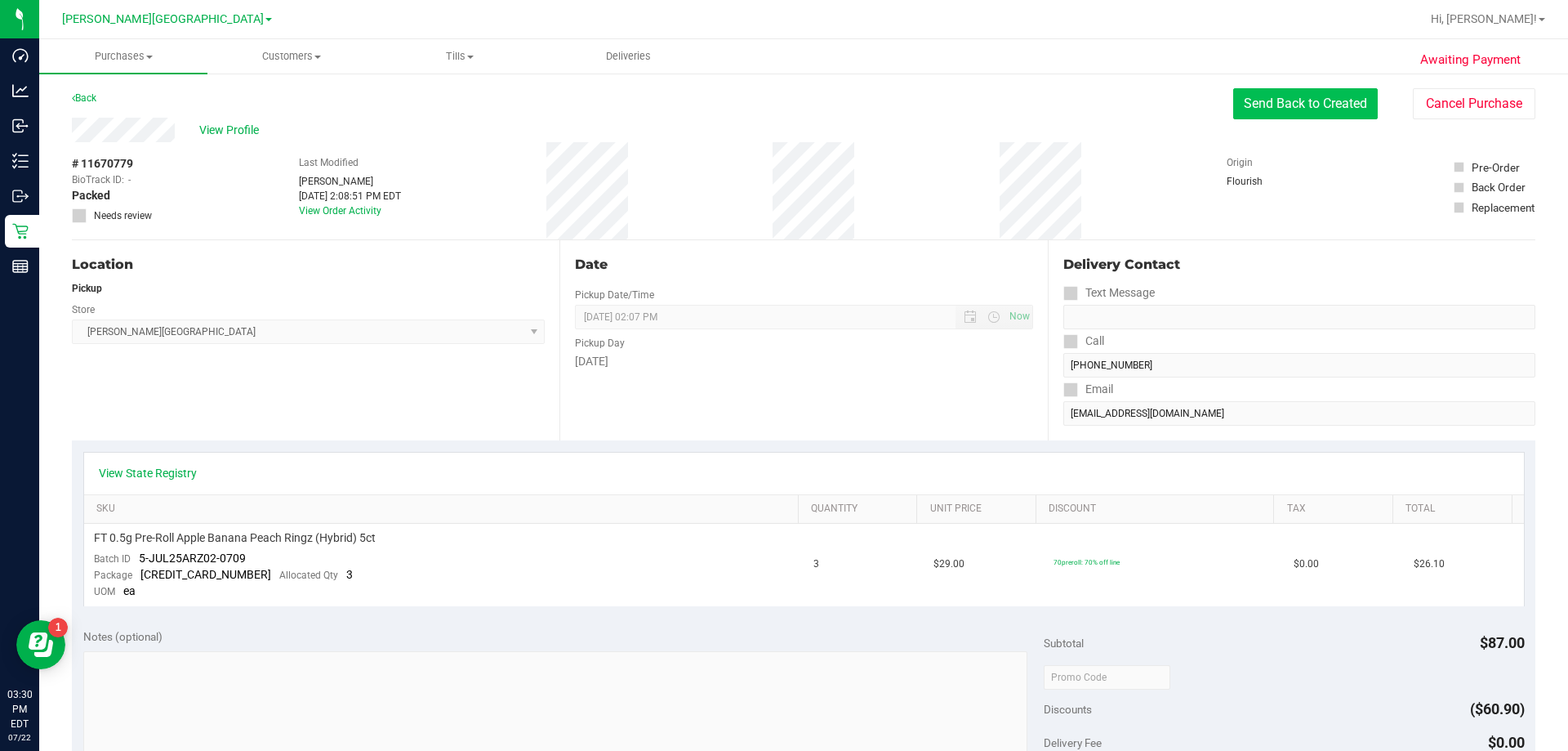 click on "Send Back to Created" at bounding box center (1305, 104) 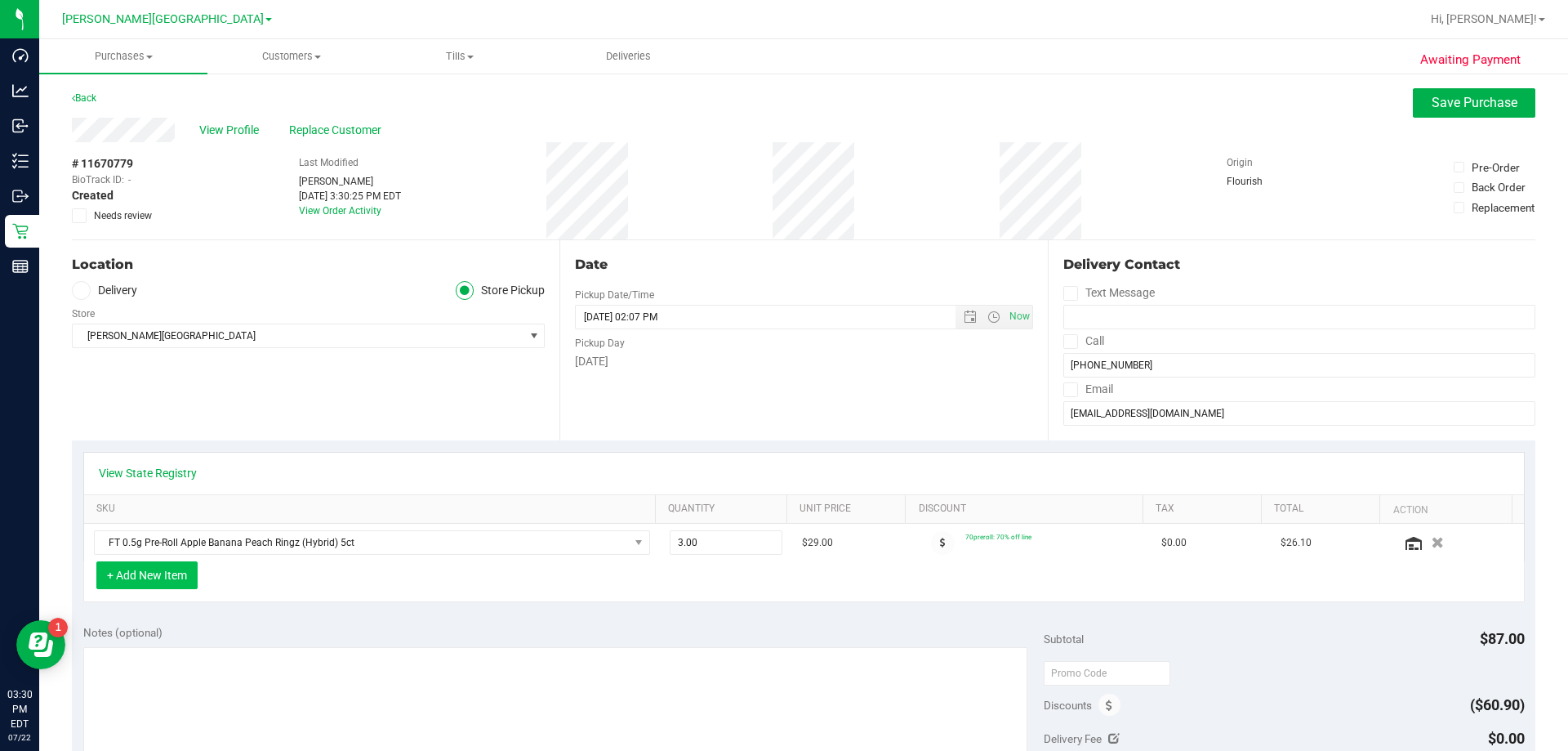 click on "+ Add New Item" at bounding box center [147, 575] 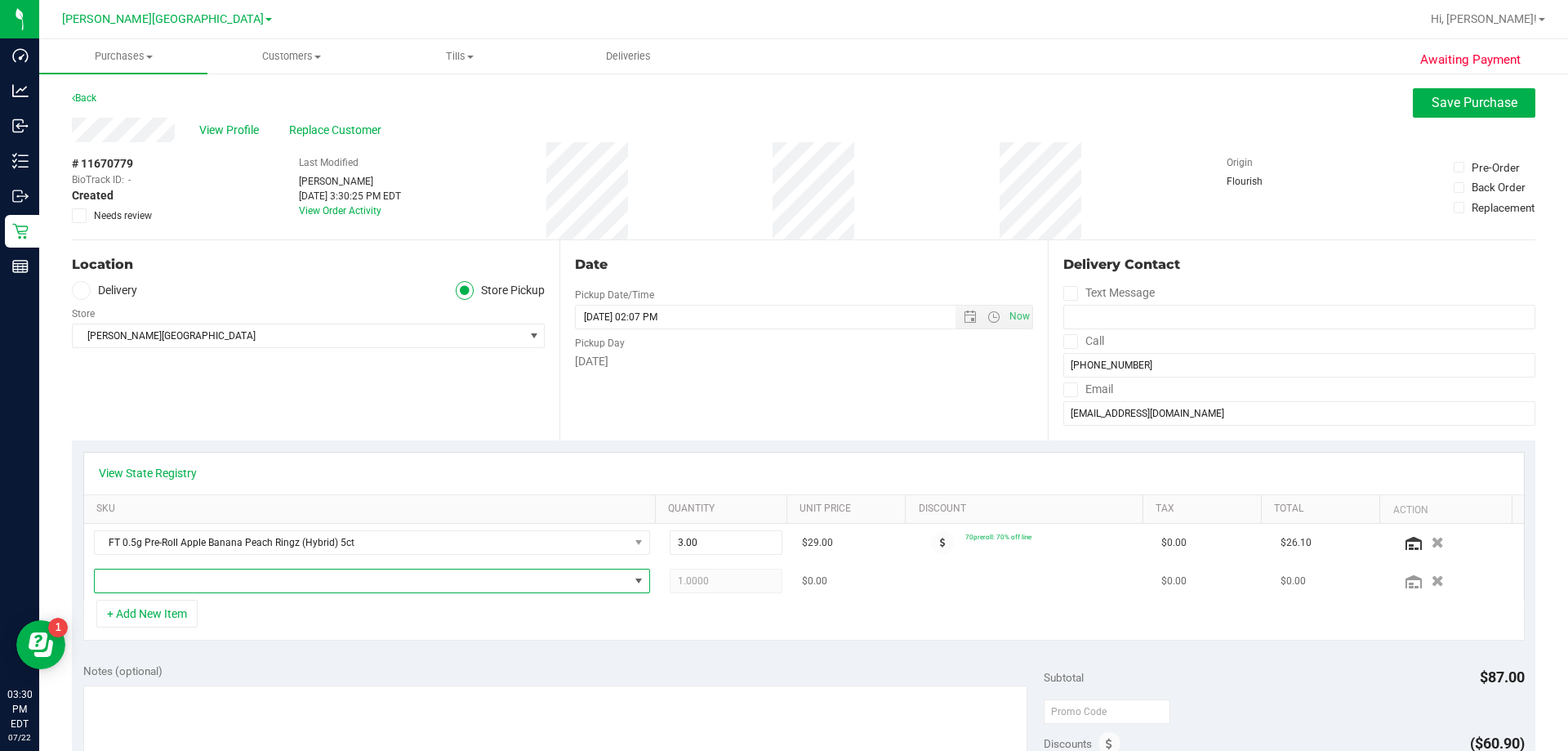 click at bounding box center (362, 581) 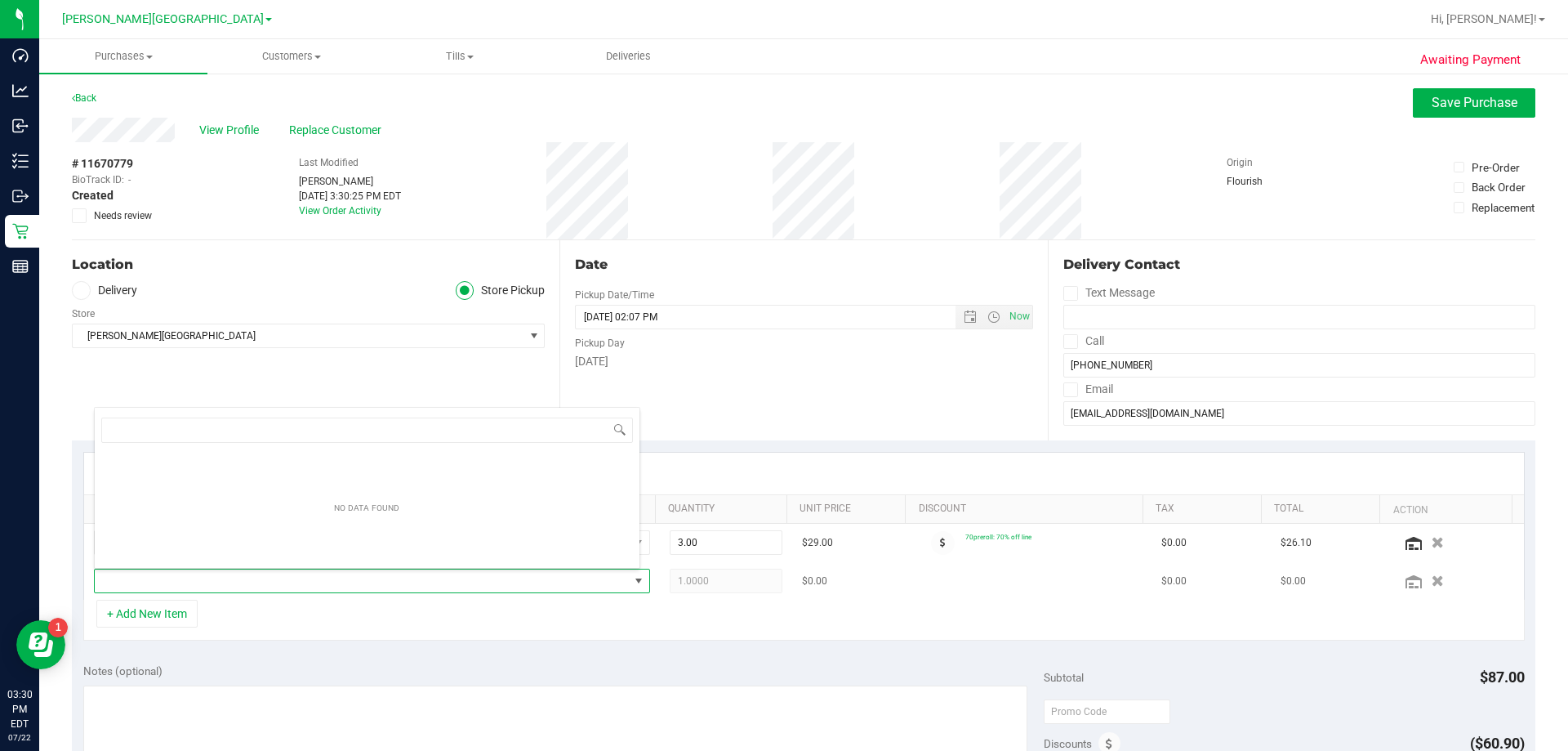scroll, scrollTop: 81695, scrollLeft: 81120, axis: both 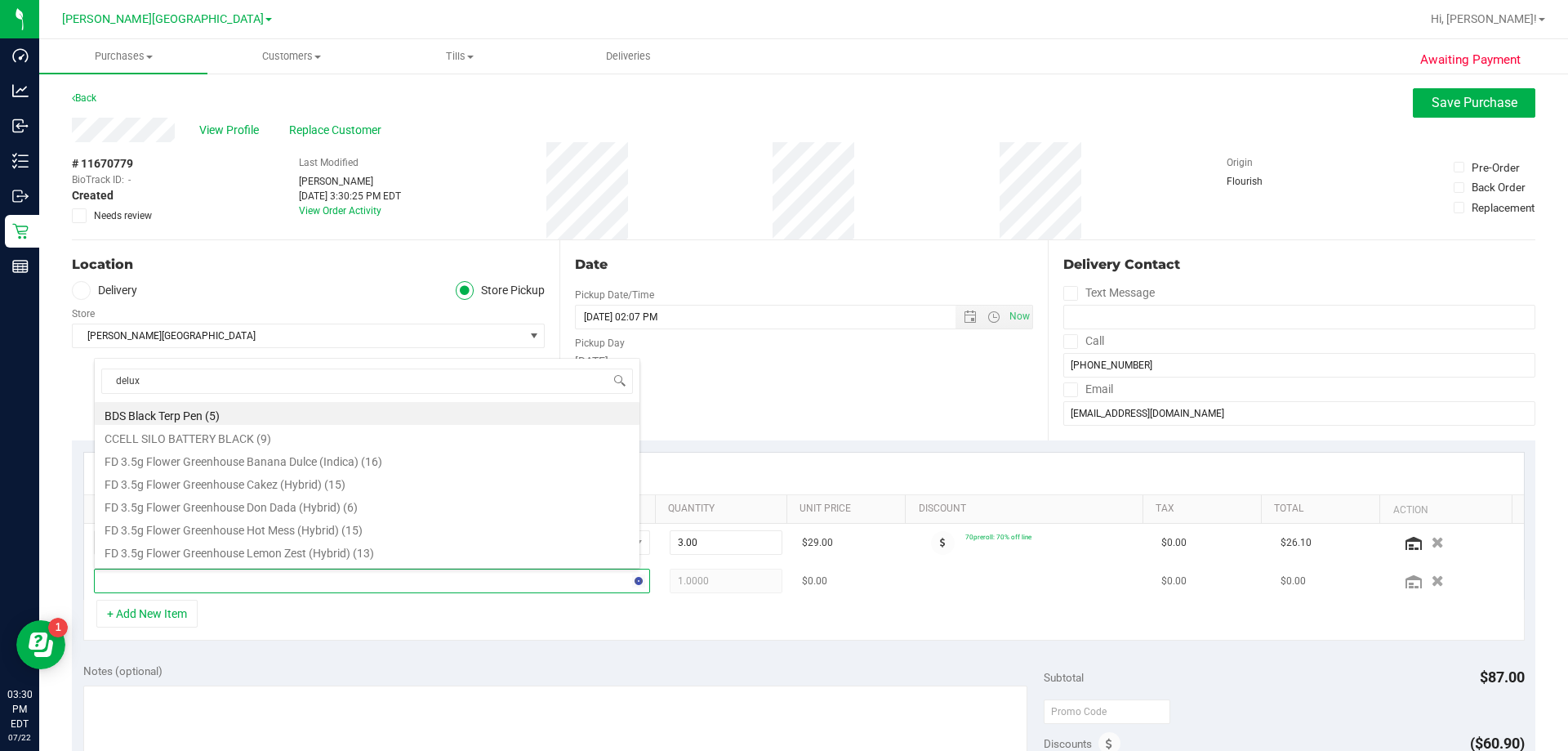 type on "deluxe" 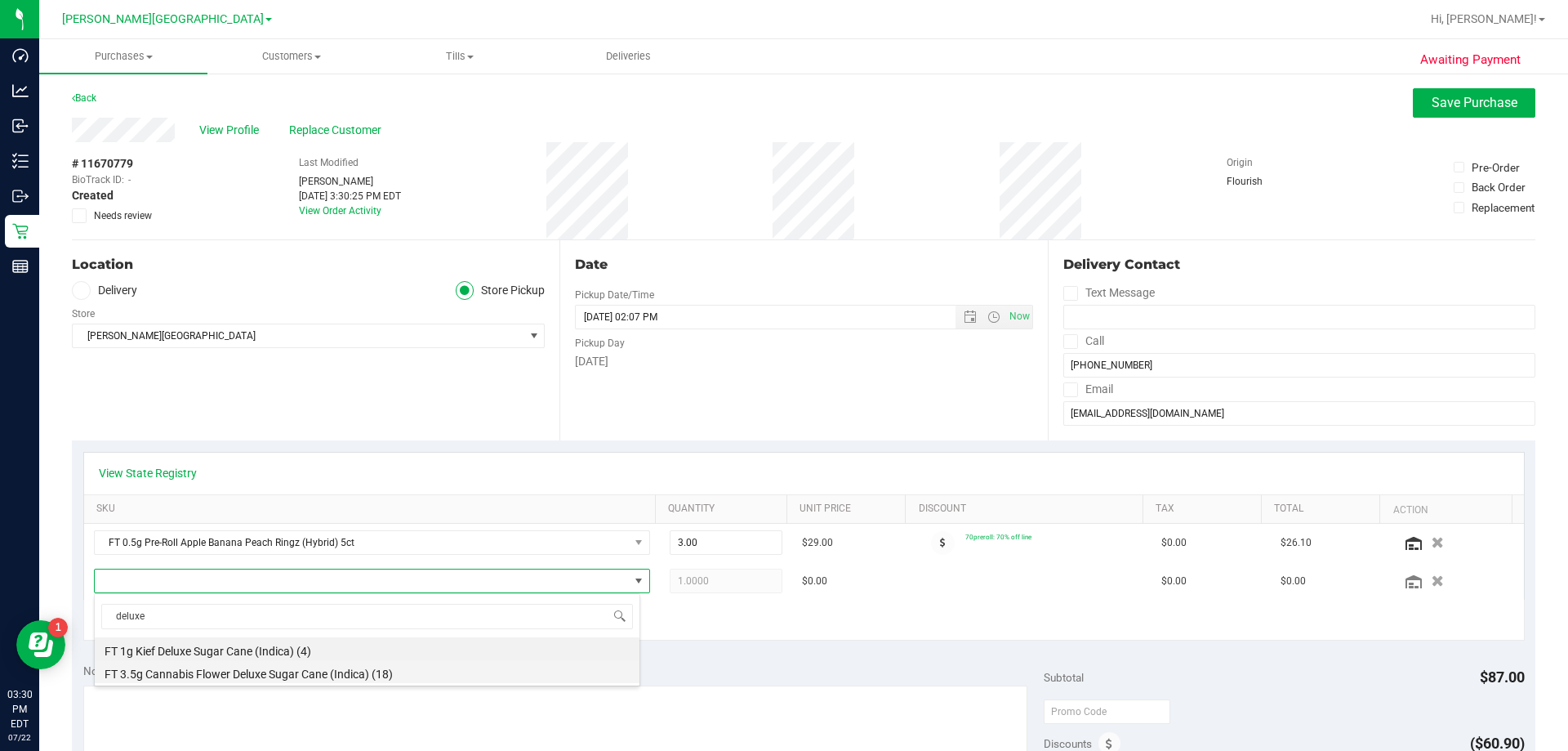 click on "FT 3.5g Cannabis Flower Deluxe Sugar Cane (Indica) (18)" at bounding box center (367, 672) 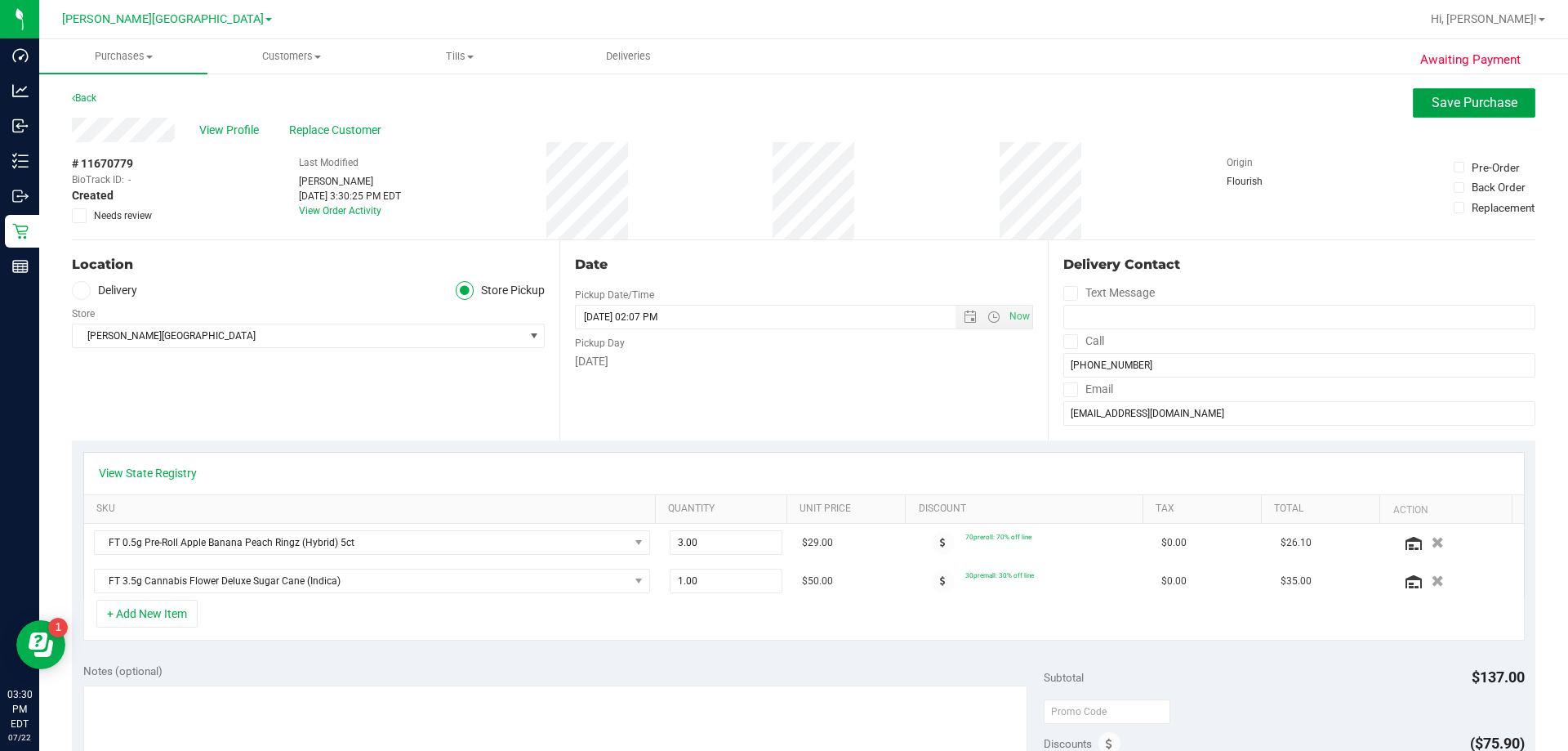 click on "Save Purchase" at bounding box center (1474, 102) 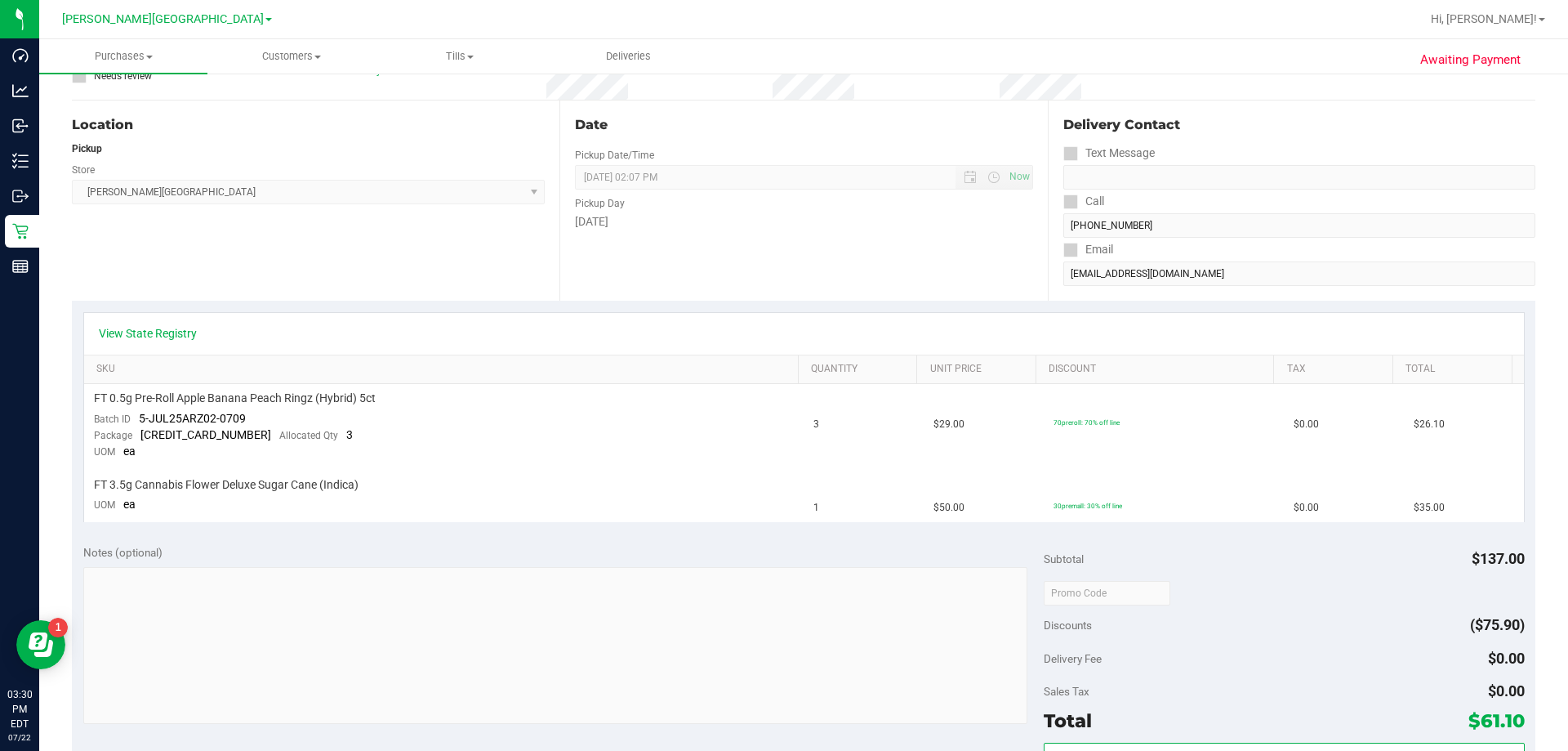 scroll, scrollTop: 409, scrollLeft: 0, axis: vertical 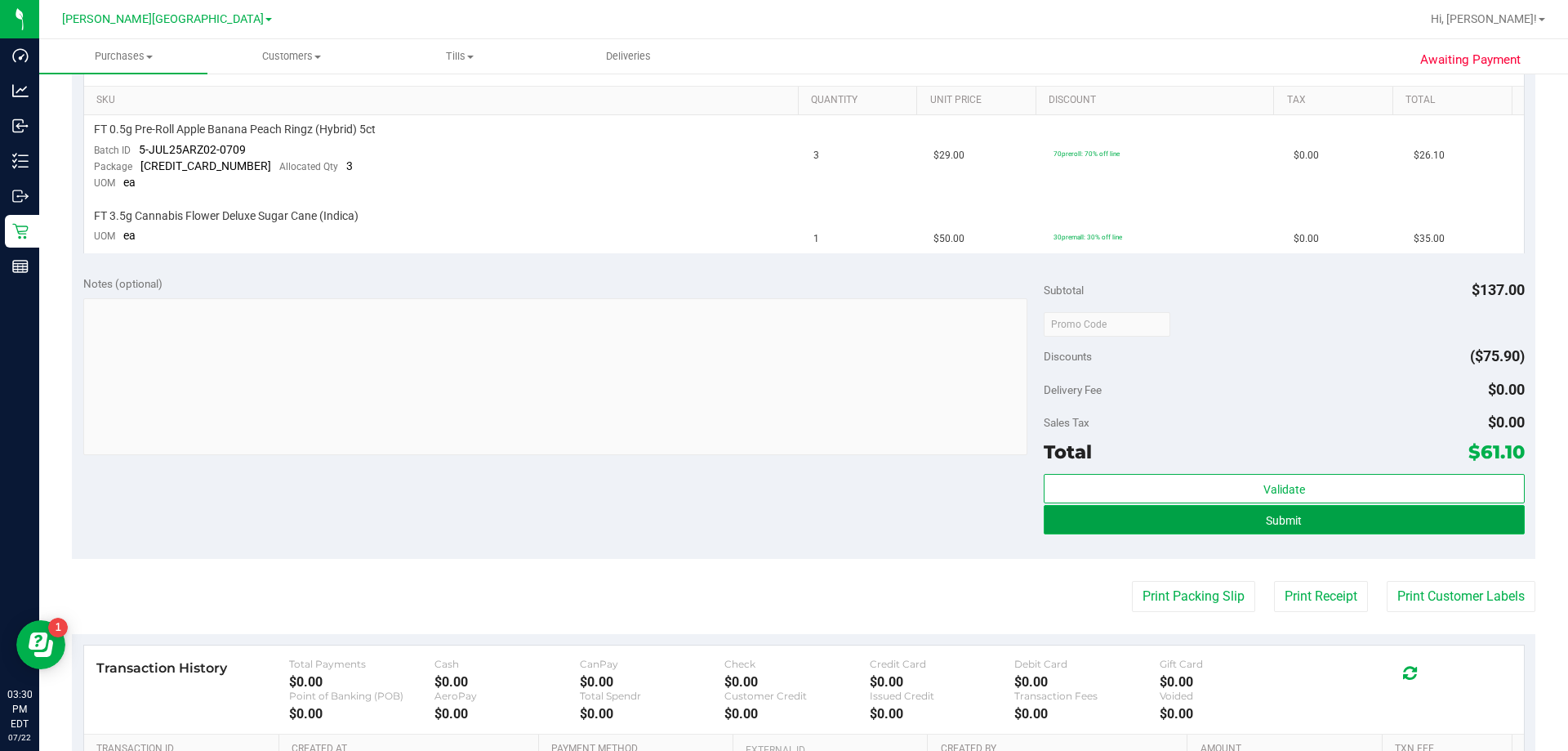 click on "Submit" at bounding box center (1284, 520) 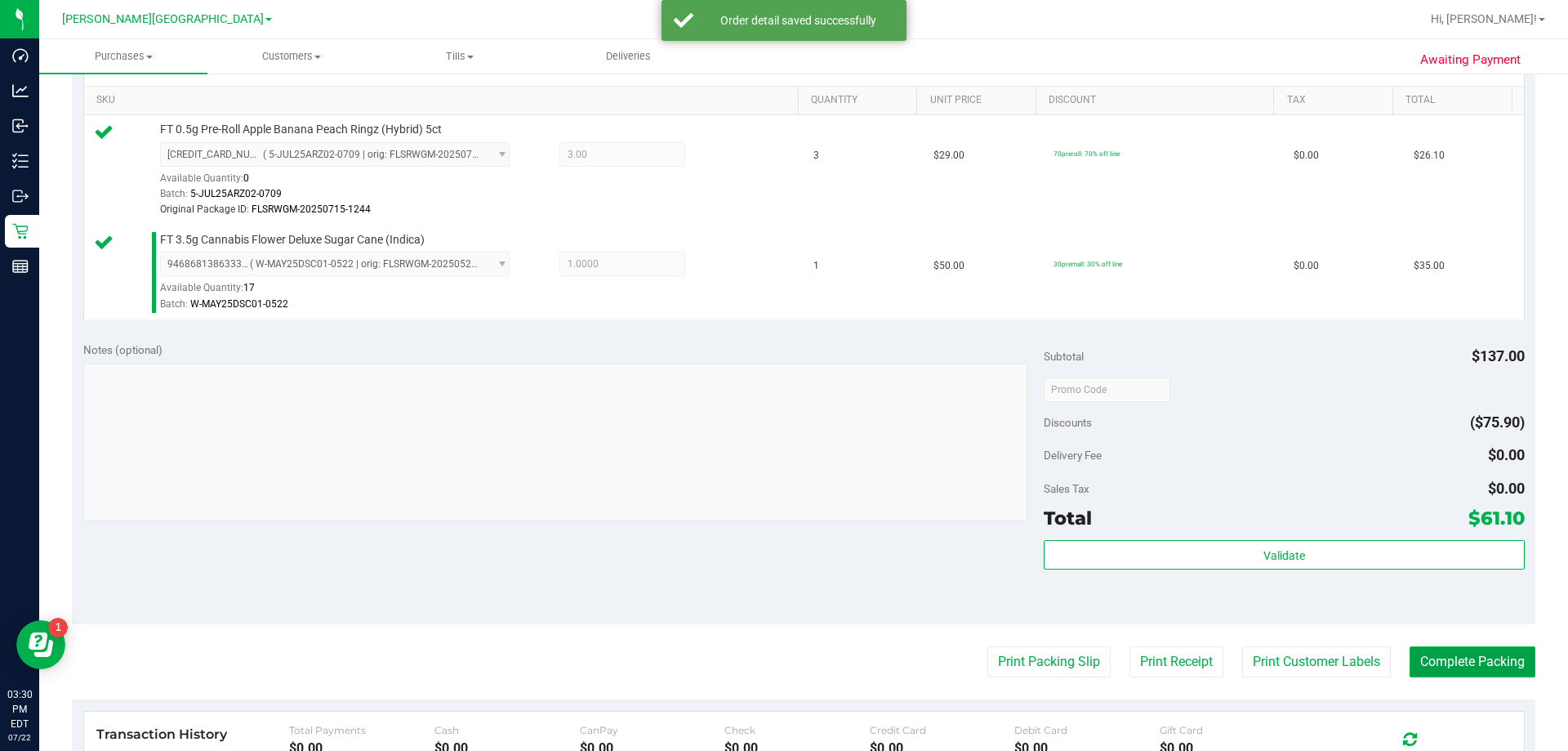 click on "Complete Packing" at bounding box center (1472, 662) 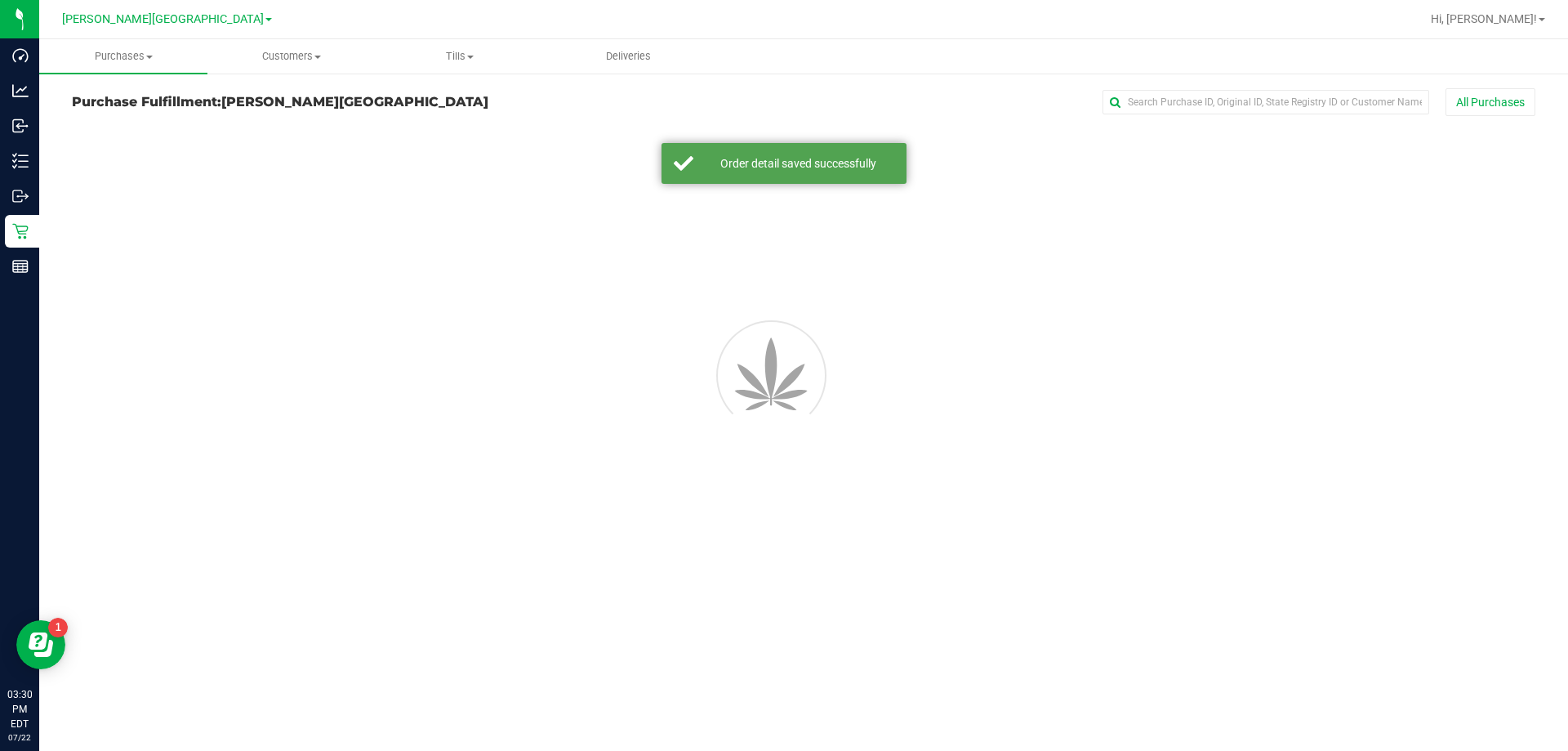 scroll, scrollTop: 0, scrollLeft: 0, axis: both 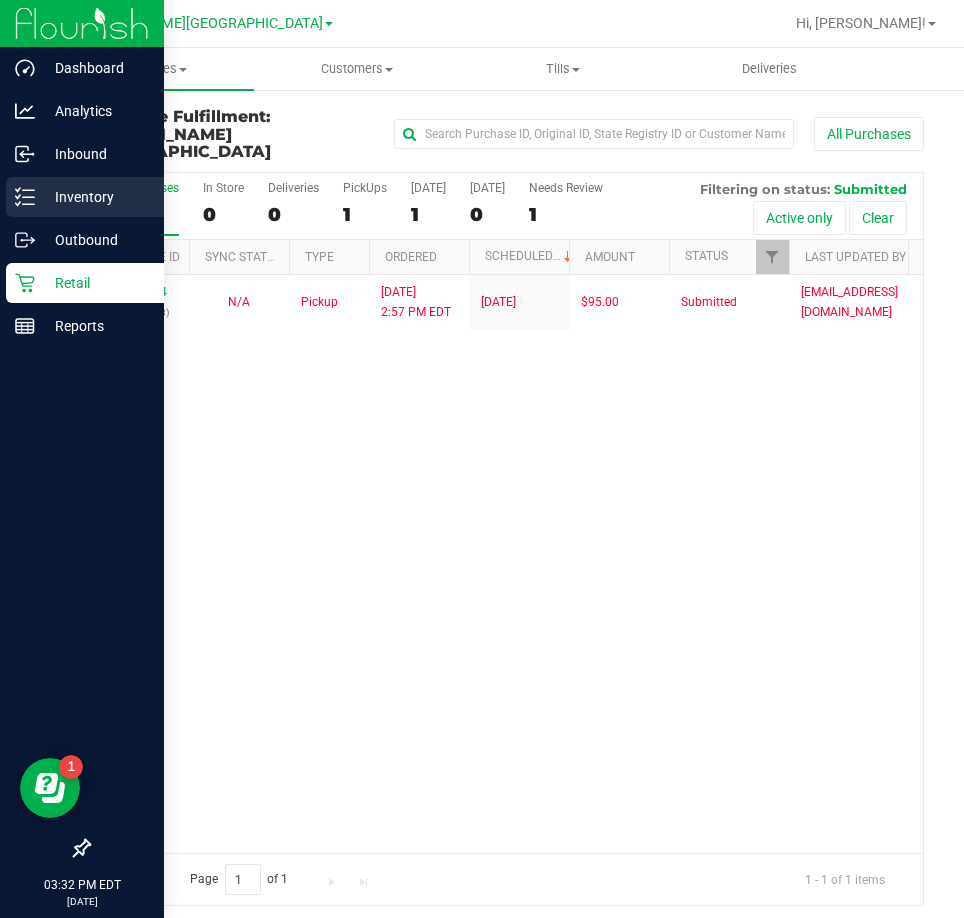 click on "Inventory" at bounding box center (85, 197) 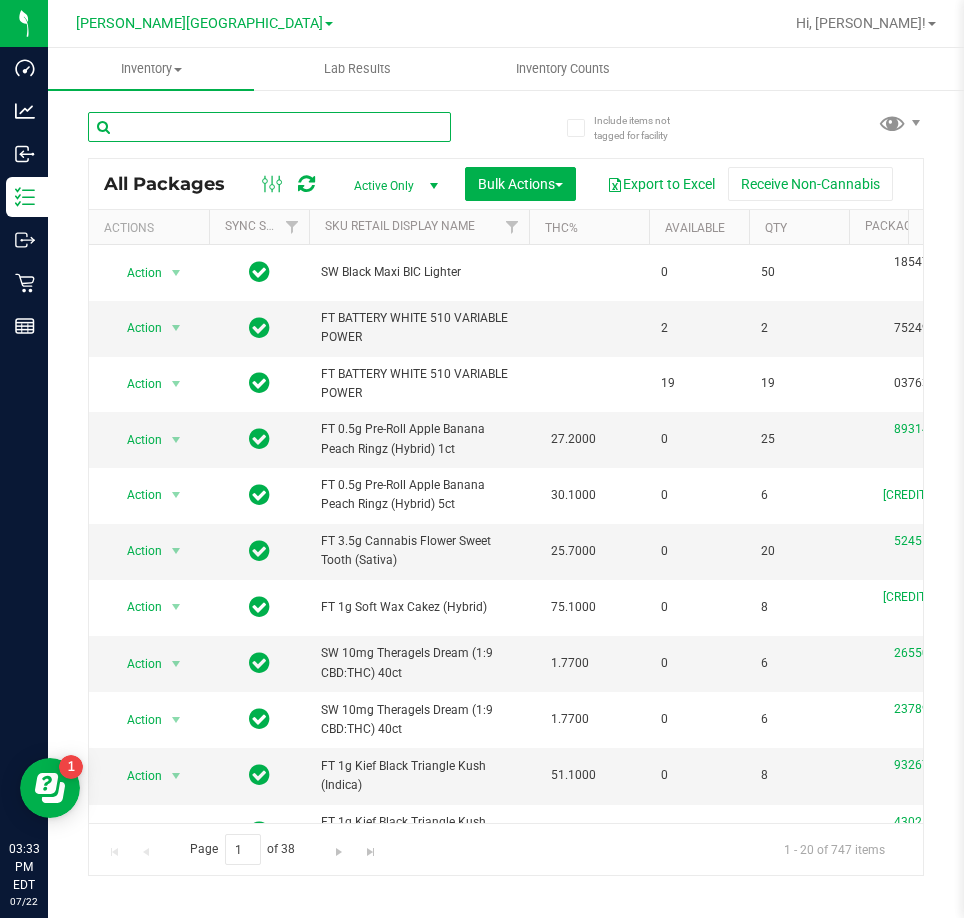 click at bounding box center [269, 127] 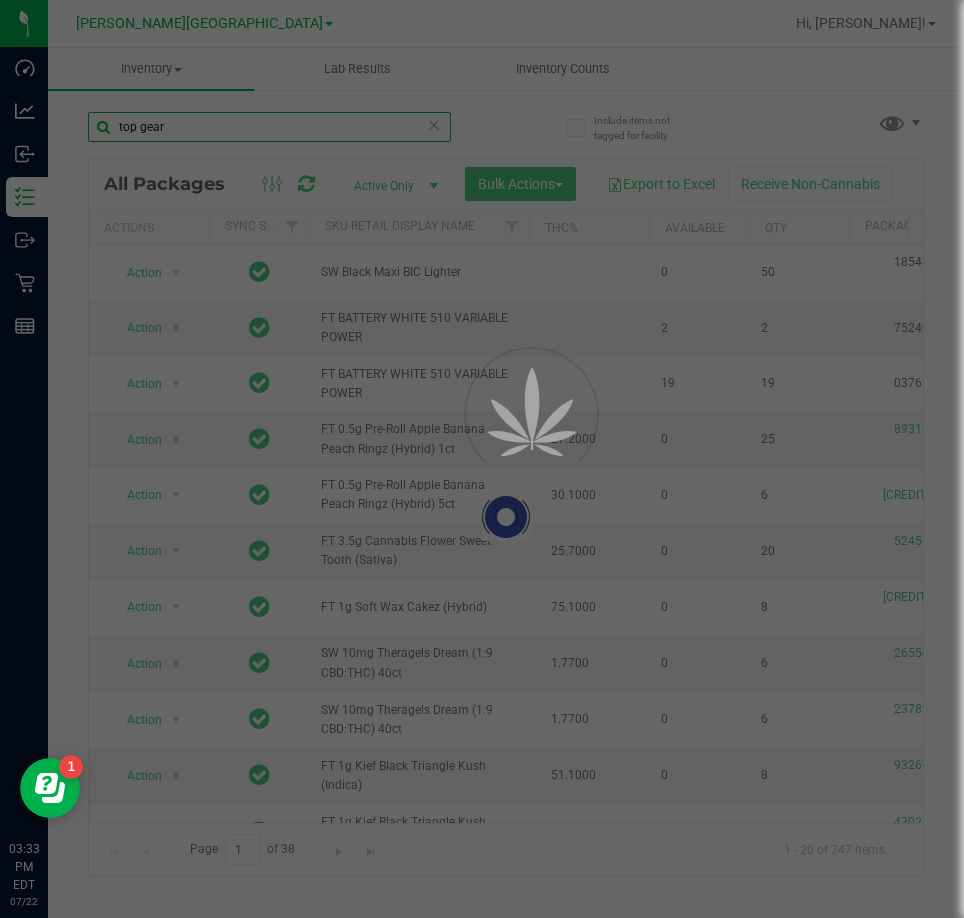 type on "top gear" 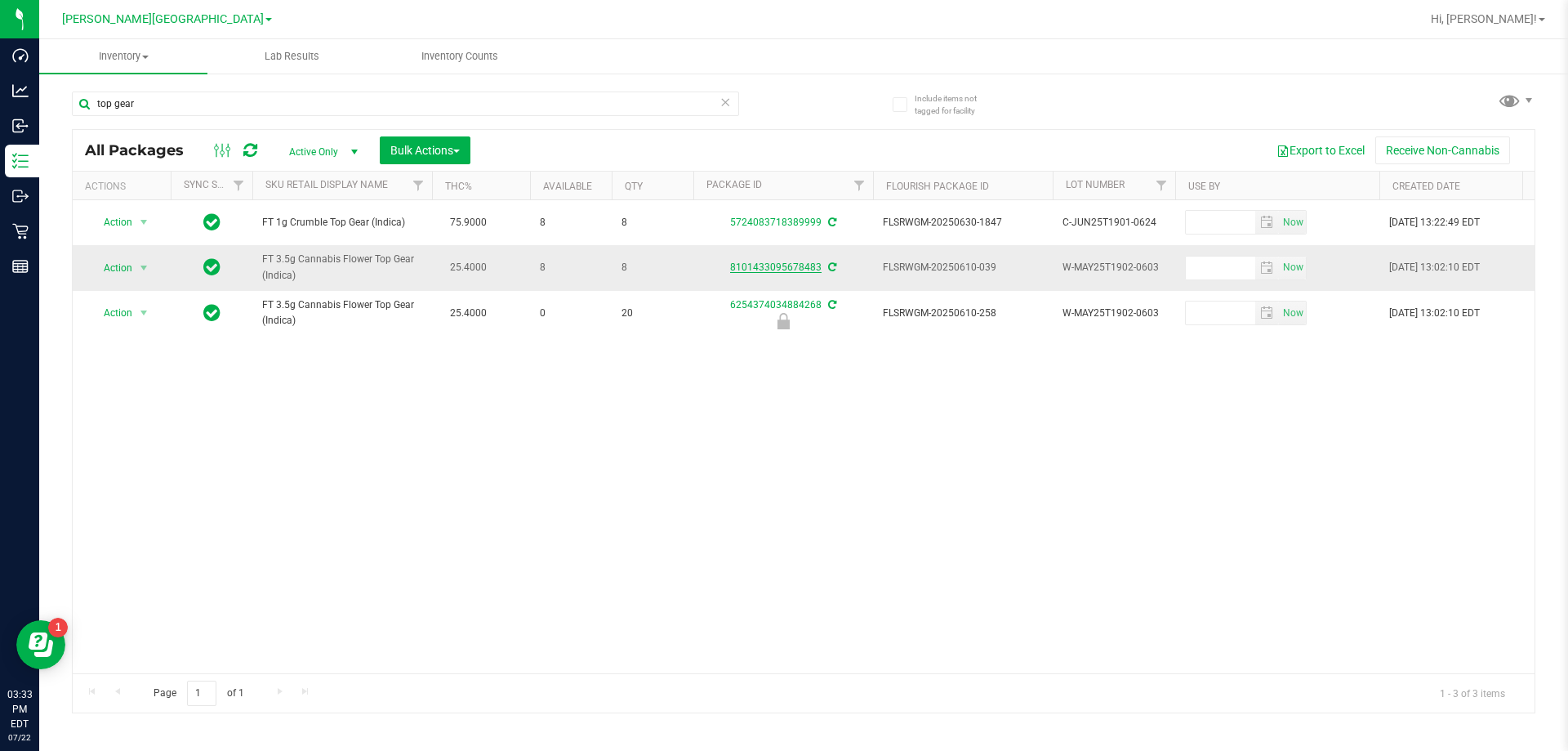 click on "8101433095678483" at bounding box center (776, 267) 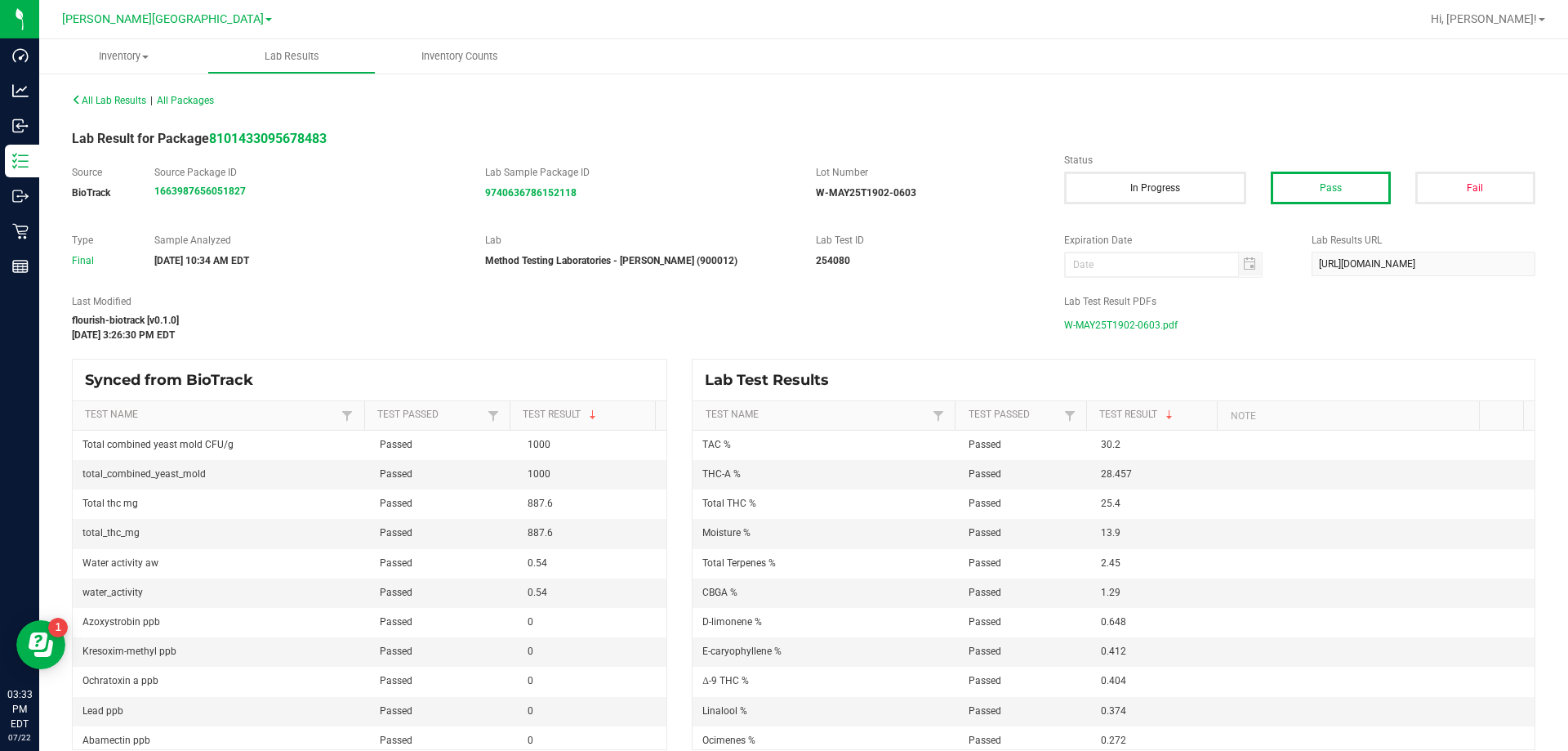 click on "W-MAY25T1902-0603.pdf" at bounding box center (1120, 325) 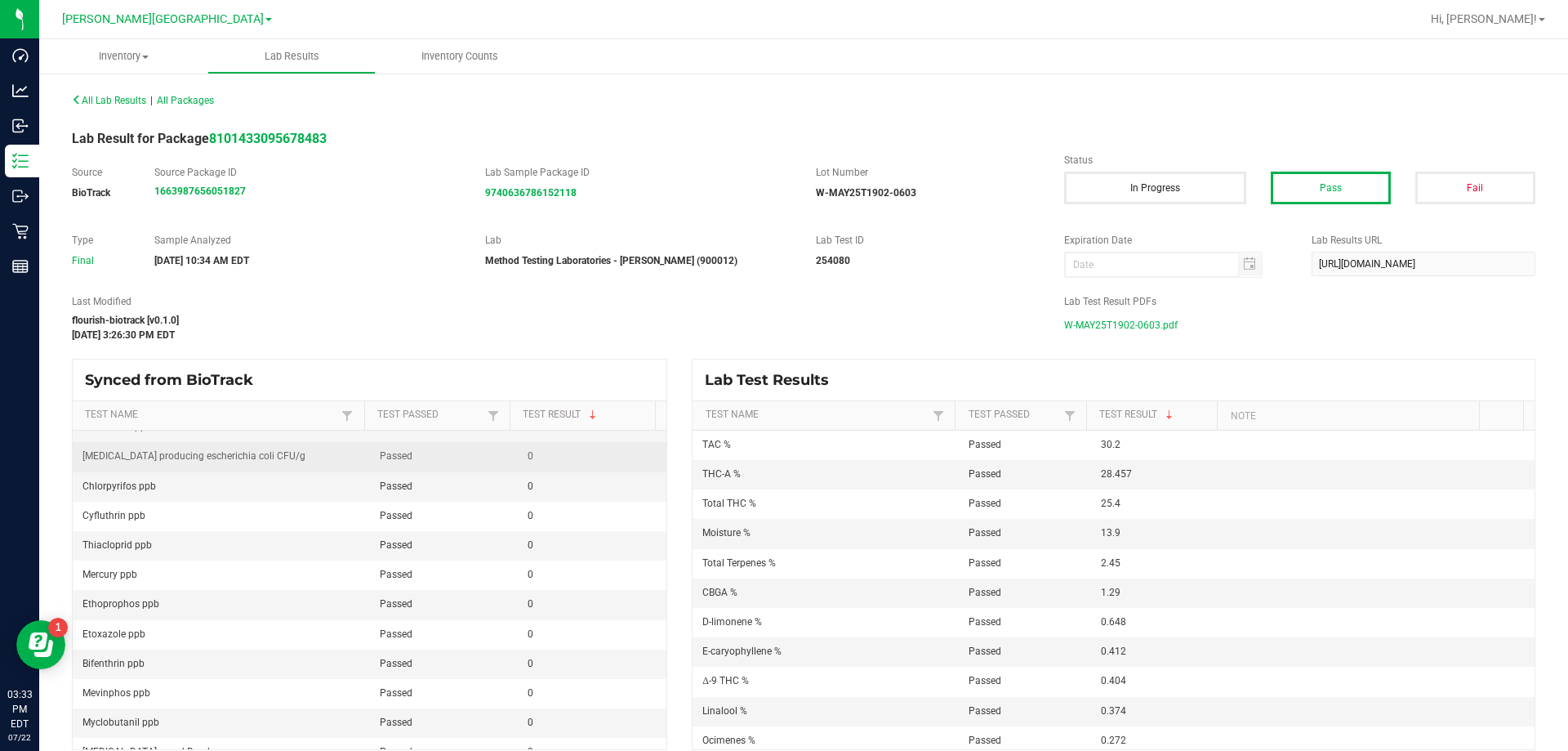 scroll, scrollTop: 1062, scrollLeft: 0, axis: vertical 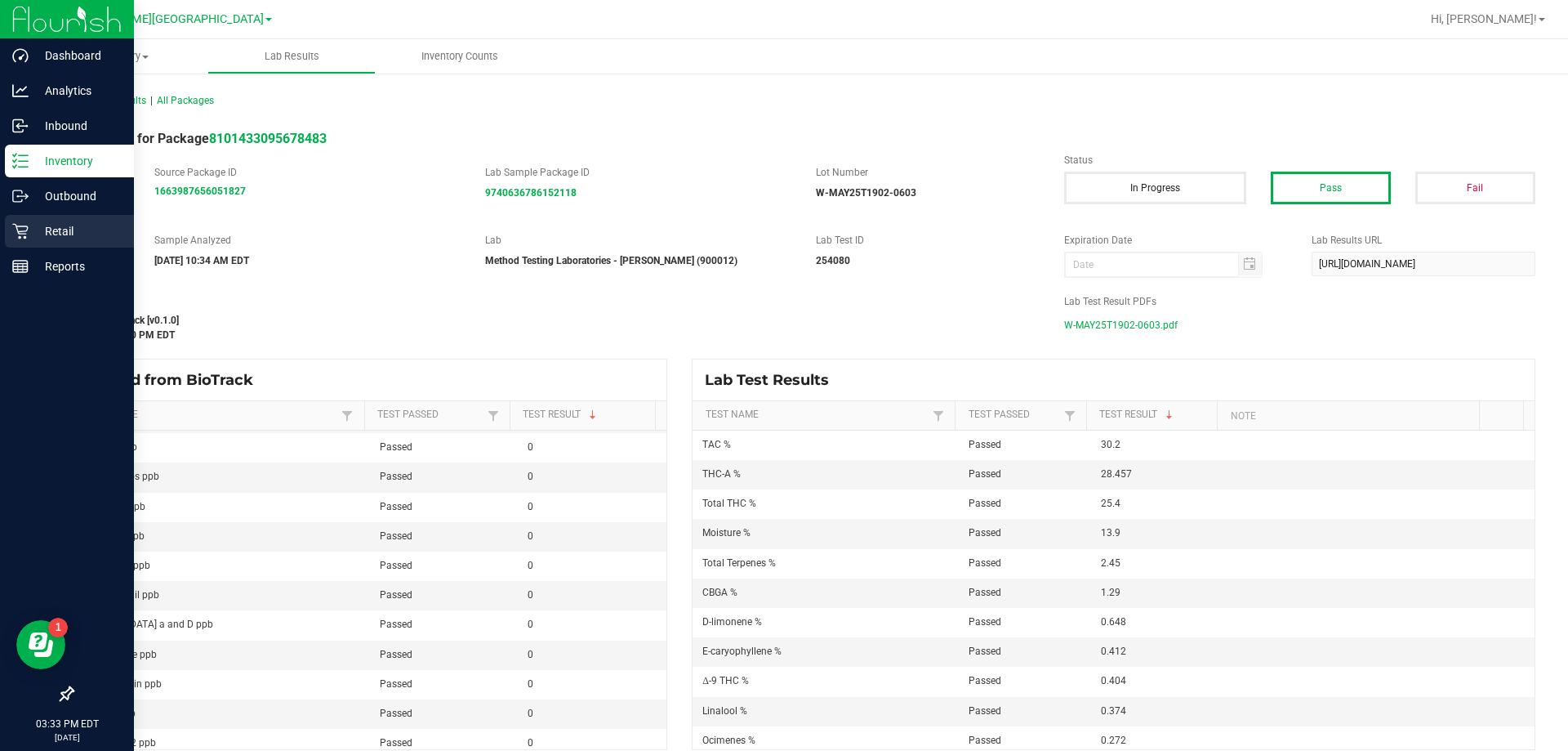 click on "Retail" at bounding box center [78, 231] 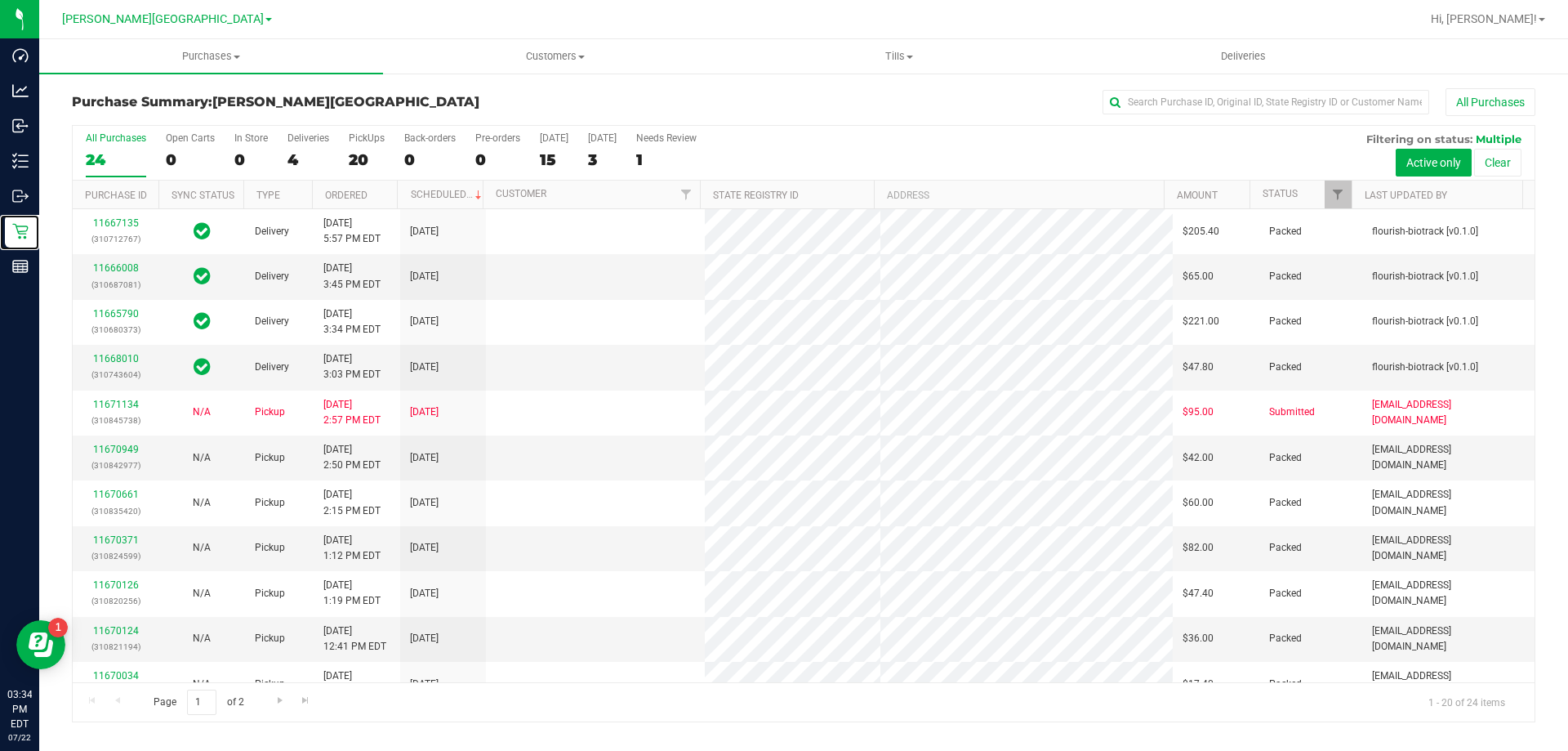 scroll, scrollTop: 431, scrollLeft: 0, axis: vertical 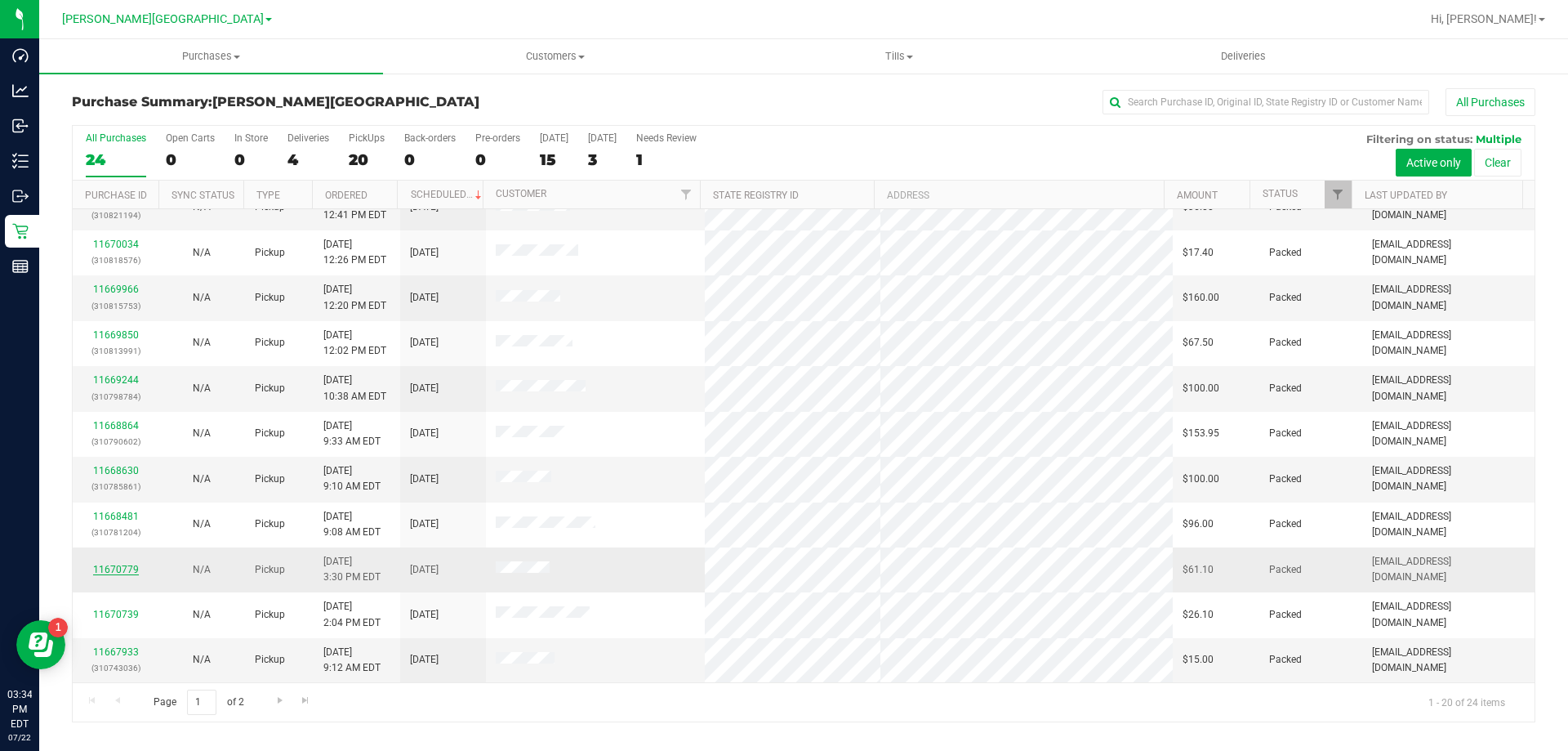 click on "11670779" at bounding box center (116, 570) 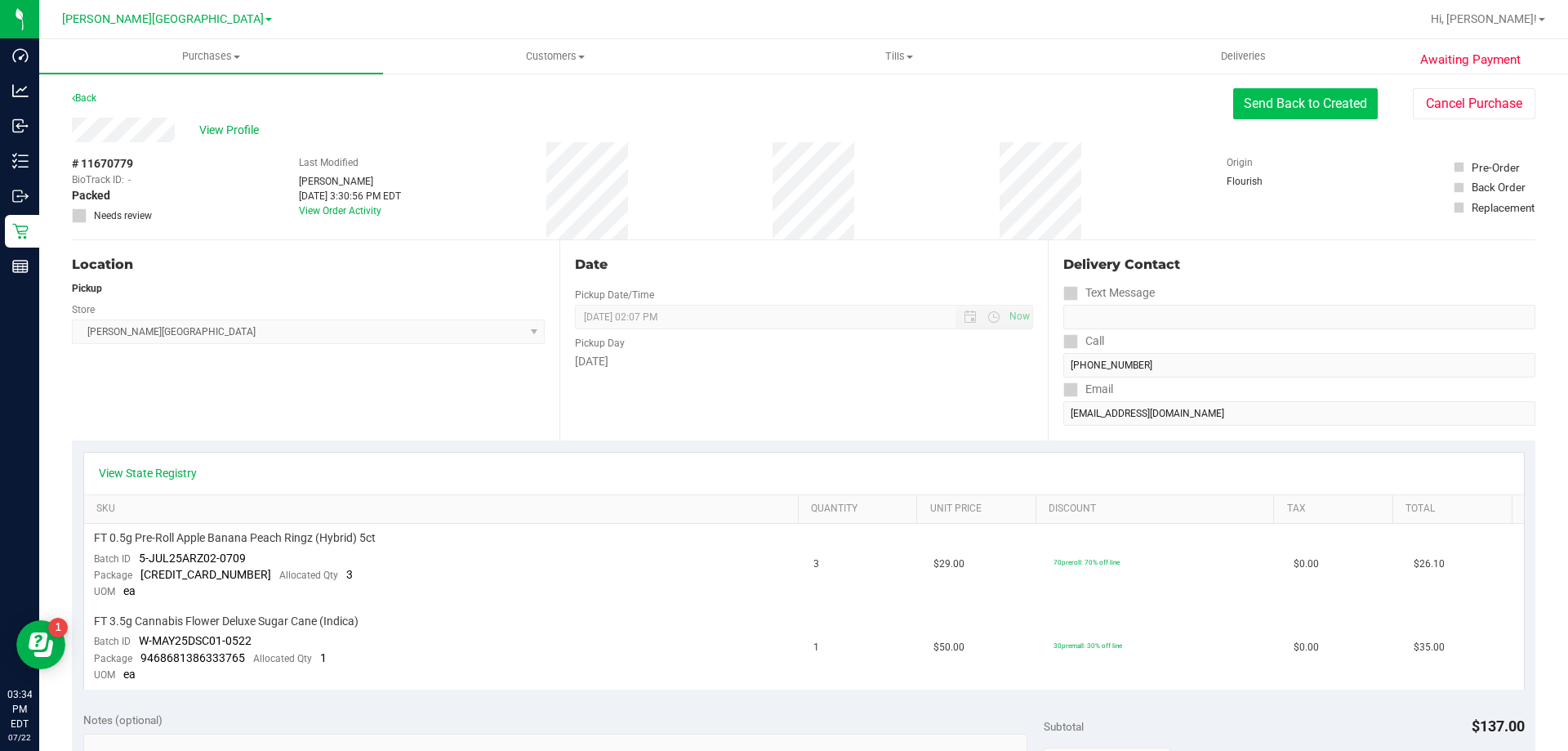 click on "Send Back to Created" at bounding box center [1305, 104] 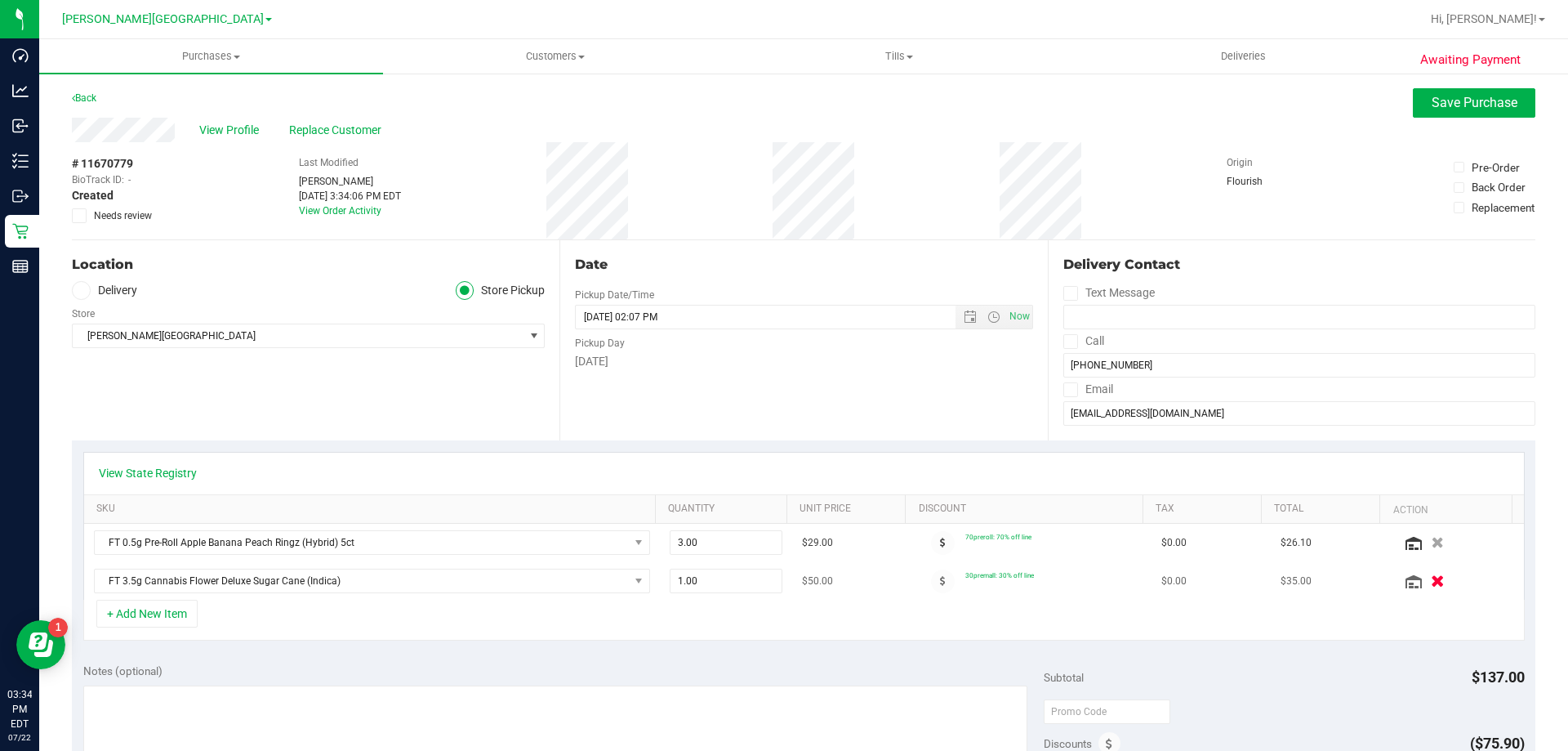 click at bounding box center [1437, 581] 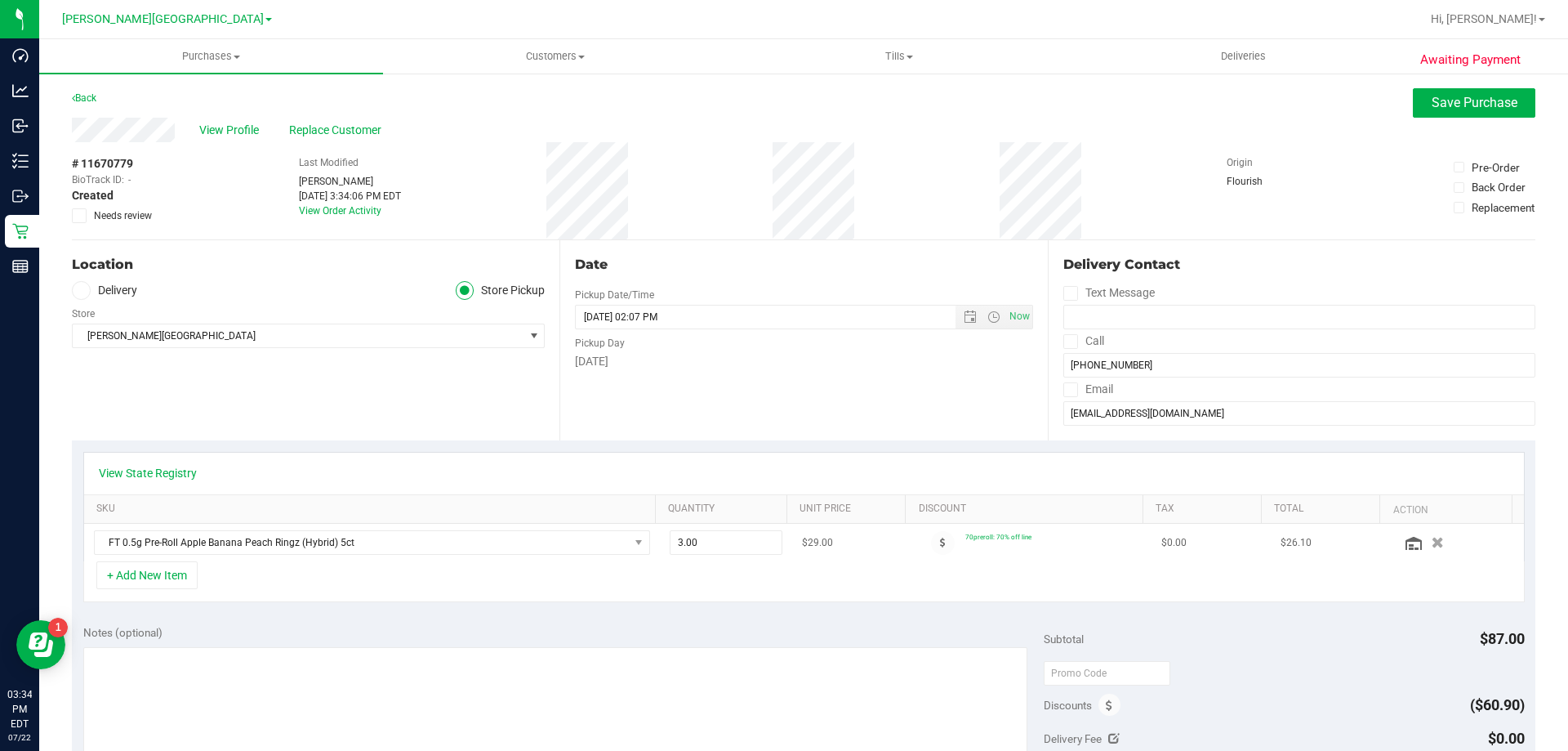 click on "FT 0.5g Pre-Roll Apple Banana Peach Ringz (Hybrid) 5ct" at bounding box center (372, 543) 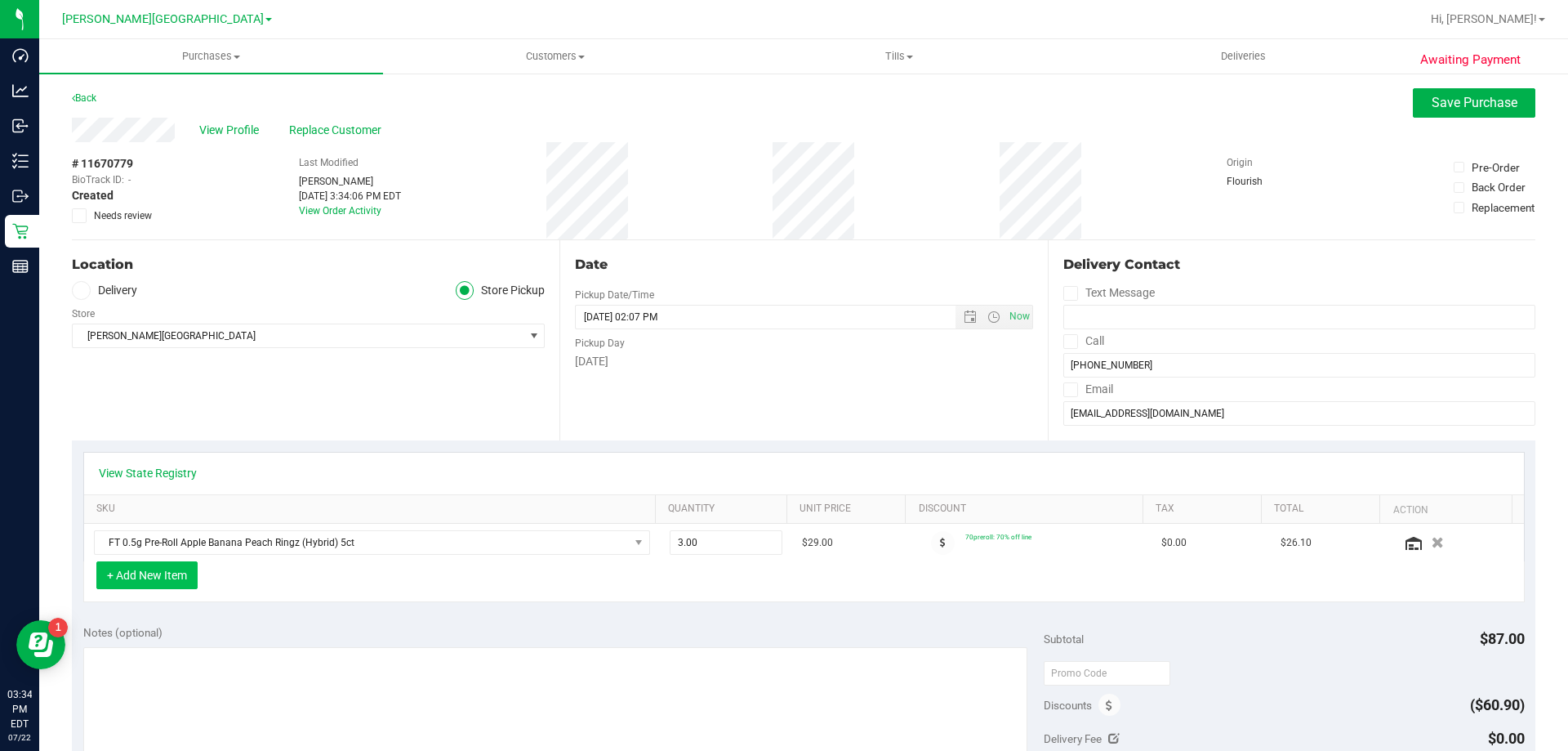 click on "+ Add New Item" at bounding box center (147, 575) 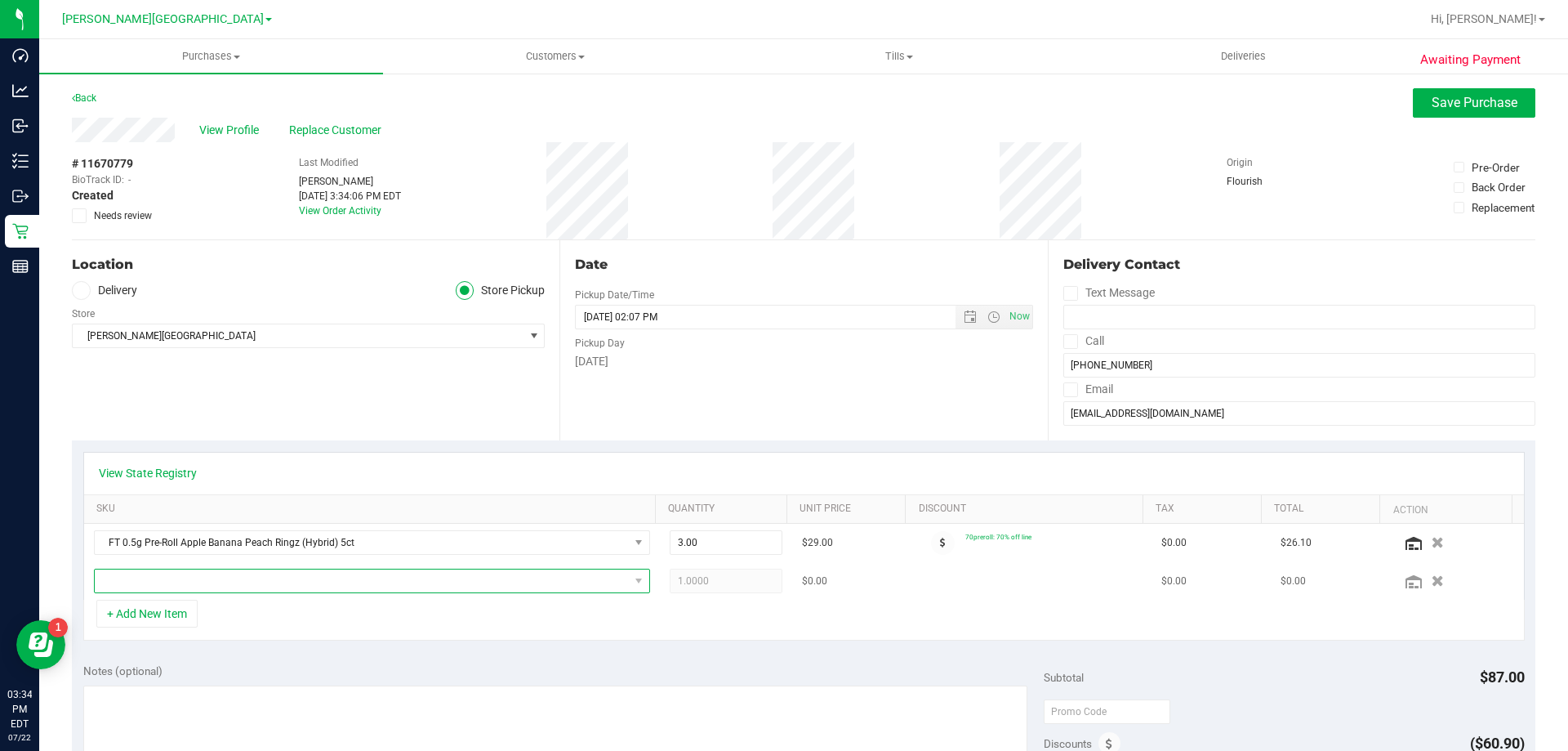 click at bounding box center (362, 581) 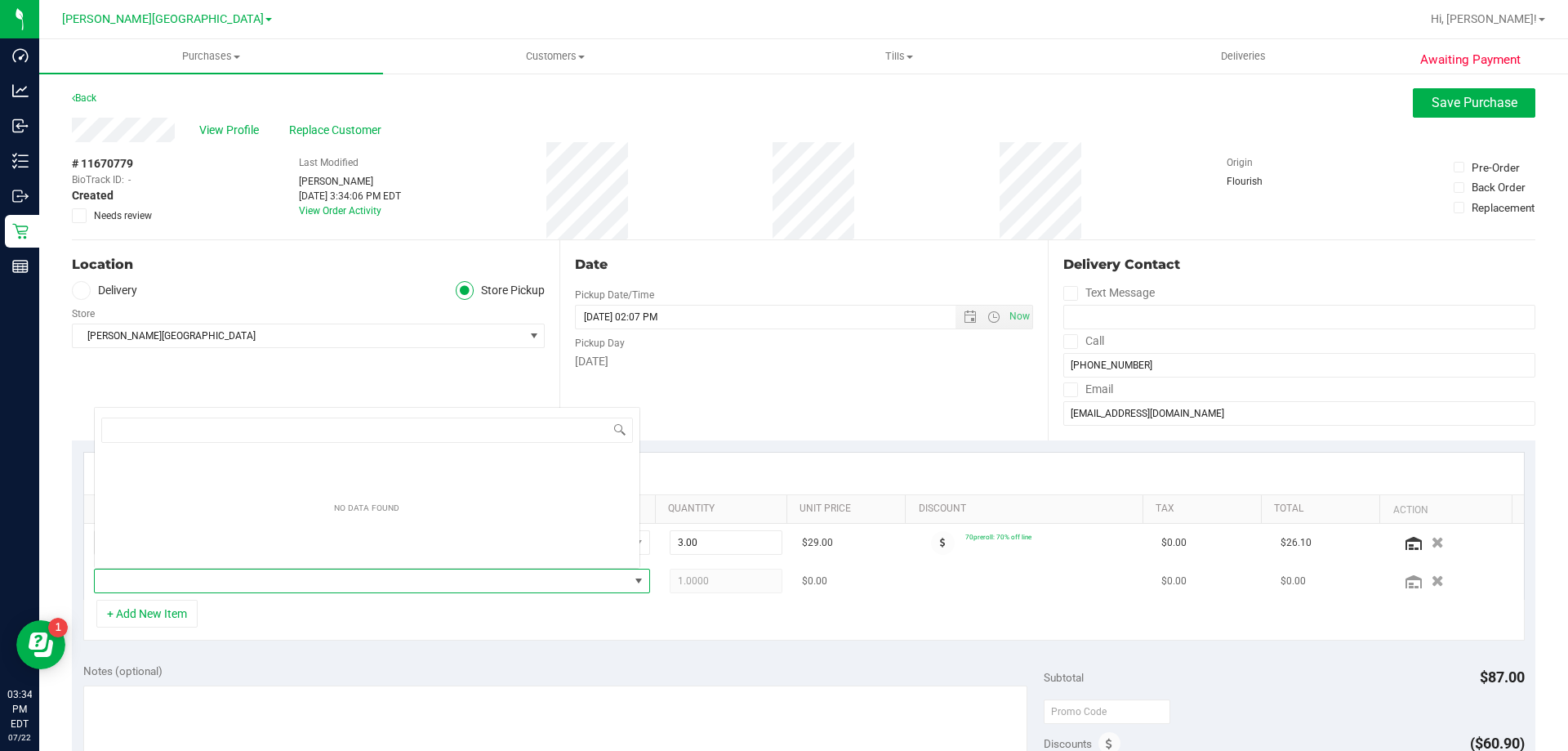 scroll, scrollTop: 0, scrollLeft: 0, axis: both 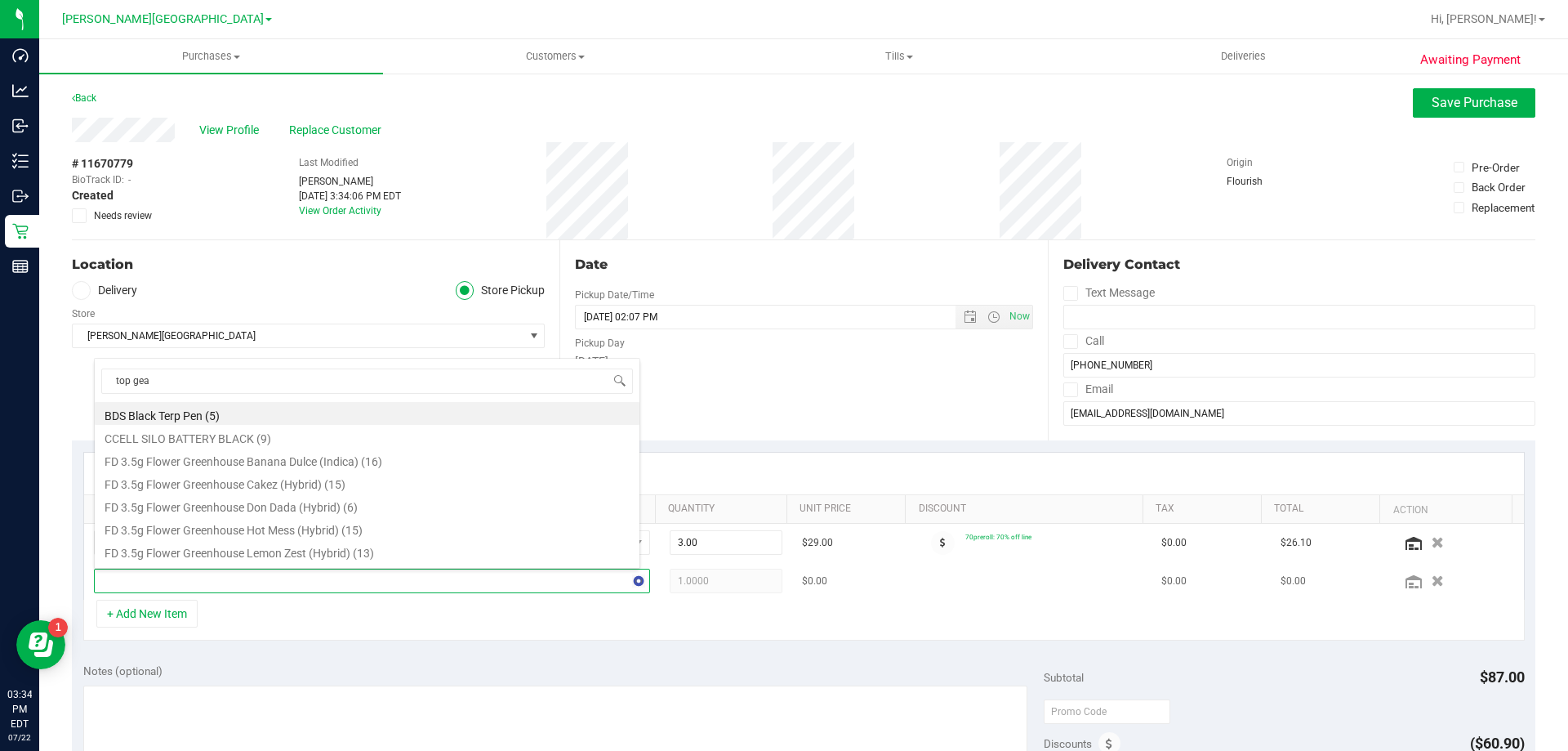 type on "top gear" 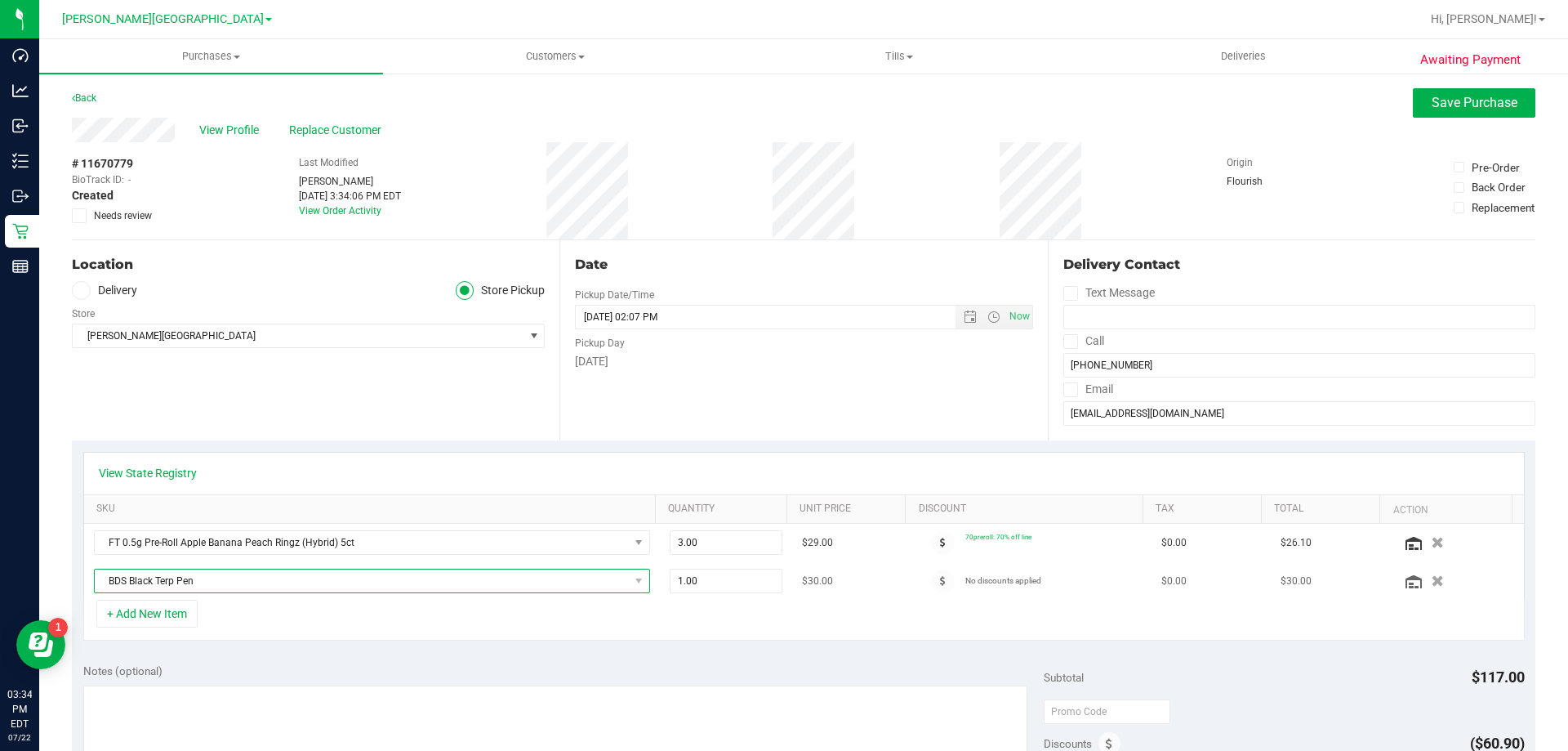 click on "BDS Black Terp Pen" at bounding box center [362, 581] 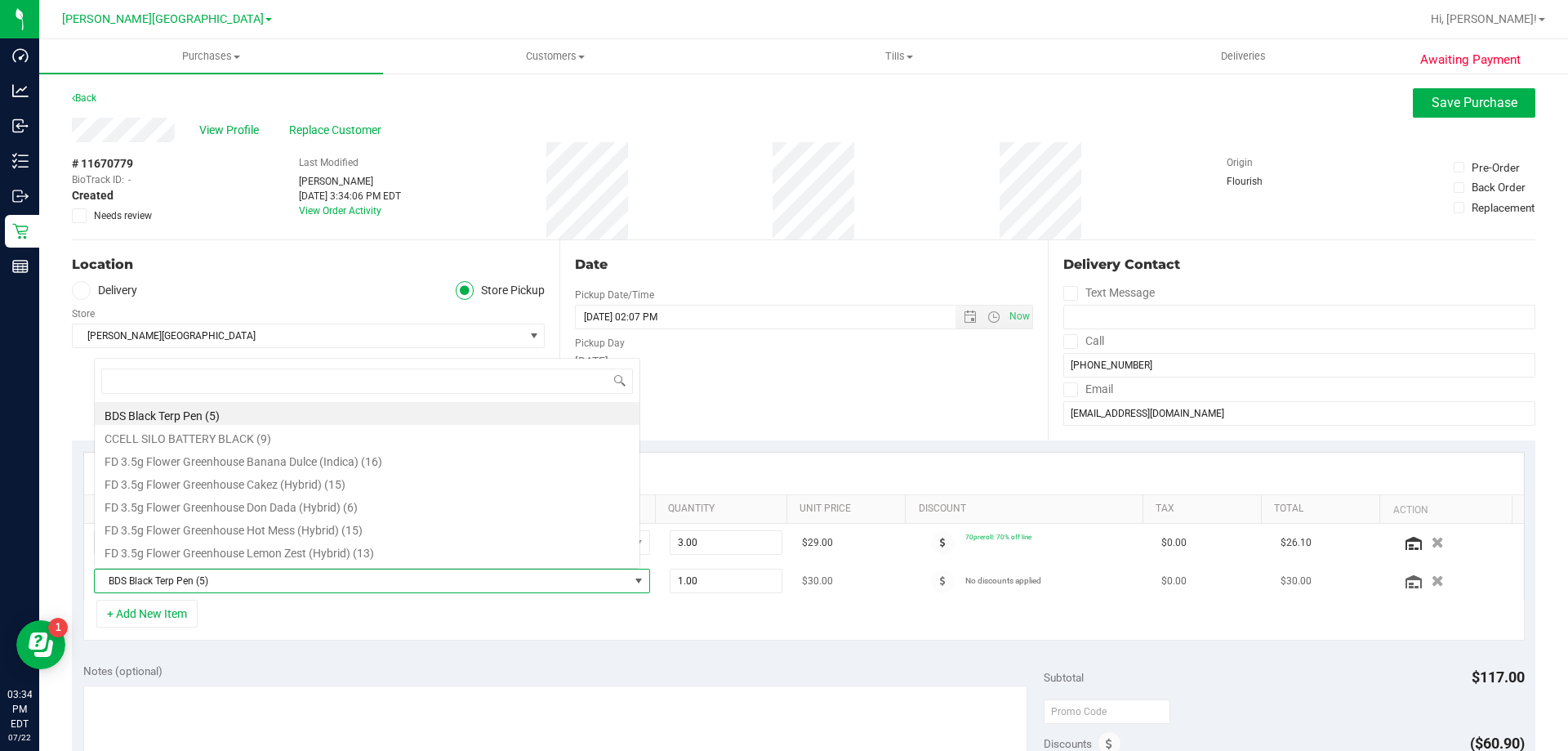 scroll, scrollTop: 0, scrollLeft: 0, axis: both 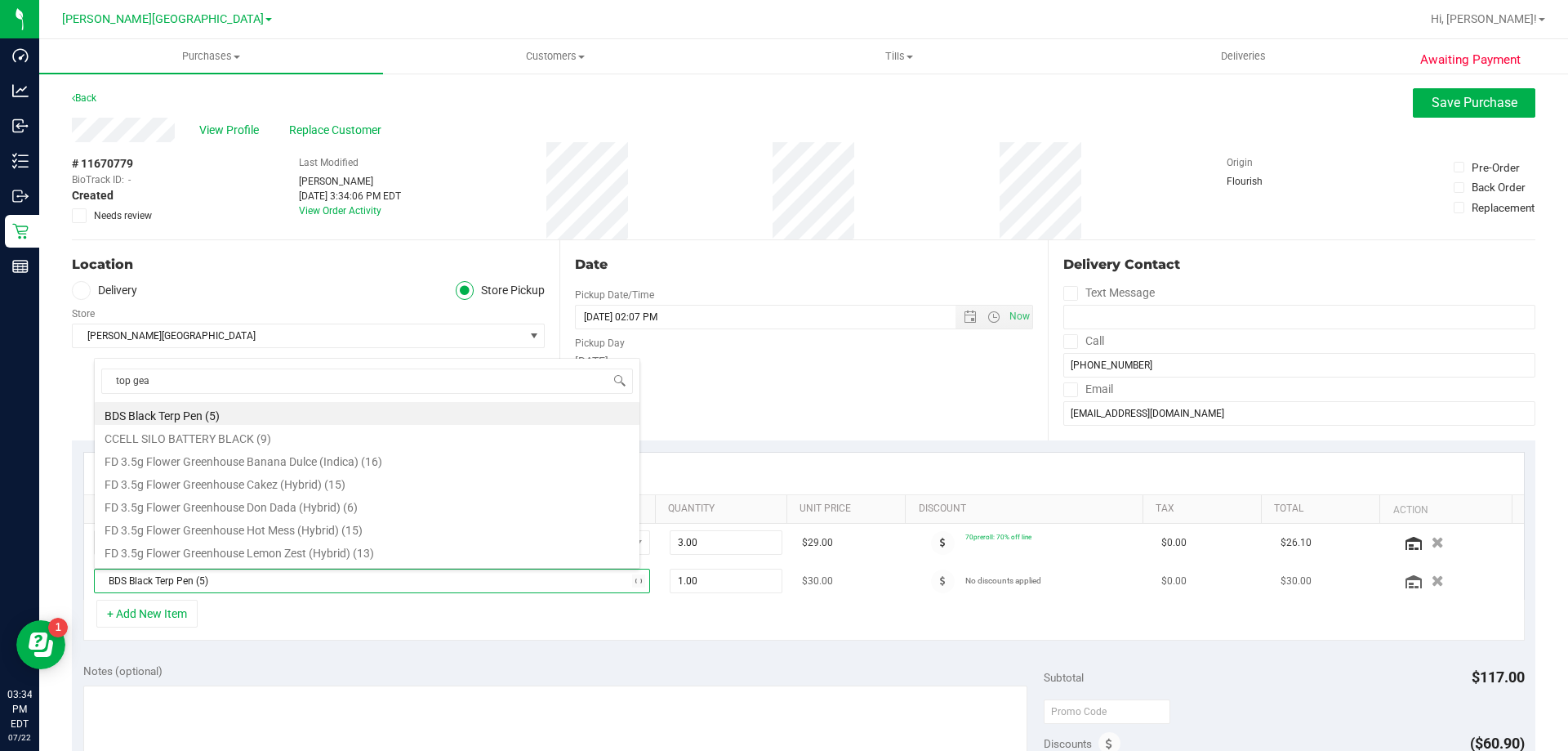 type on "top gear" 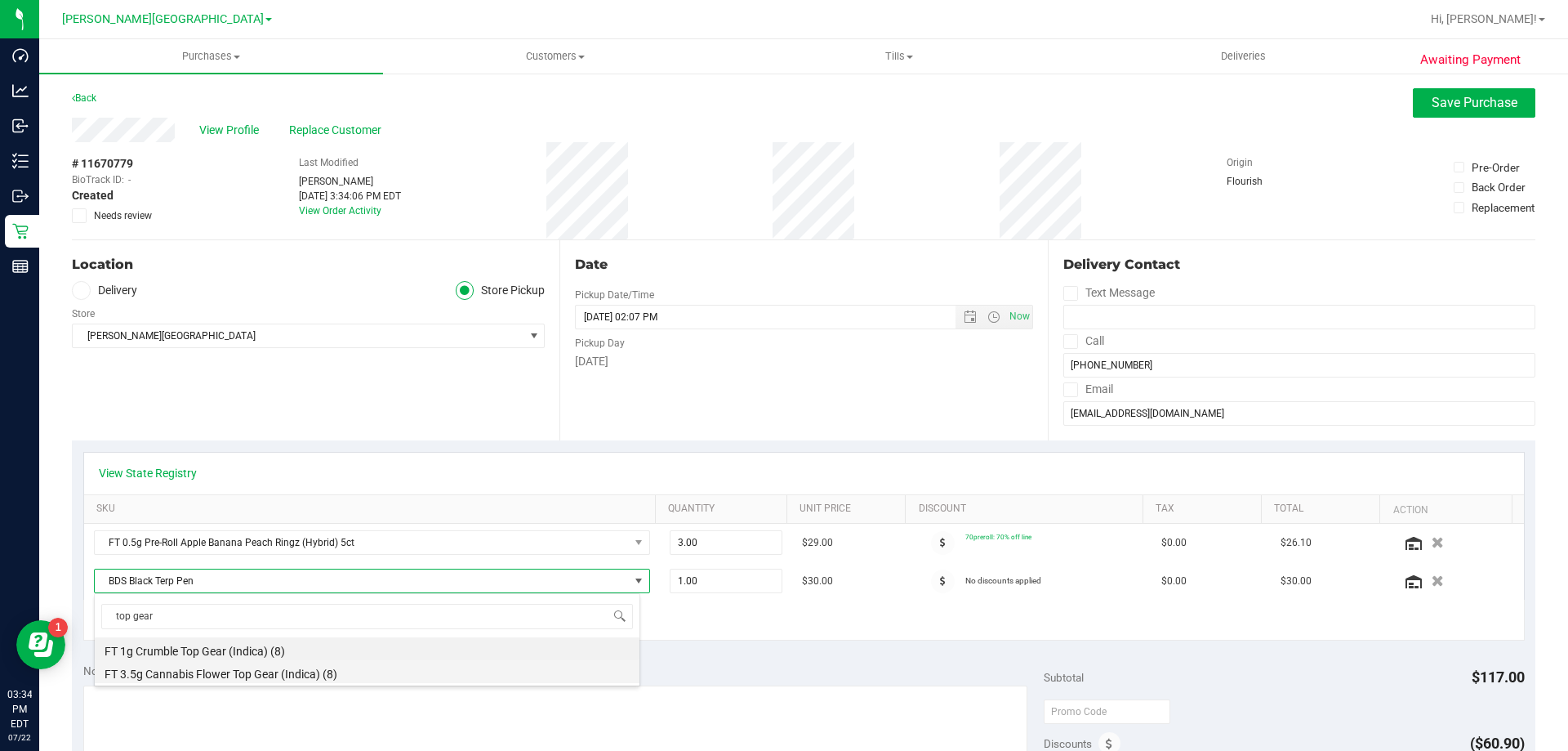 click on "FT 3.5g Cannabis Flower Top Gear (Indica) (8)" at bounding box center (367, 672) 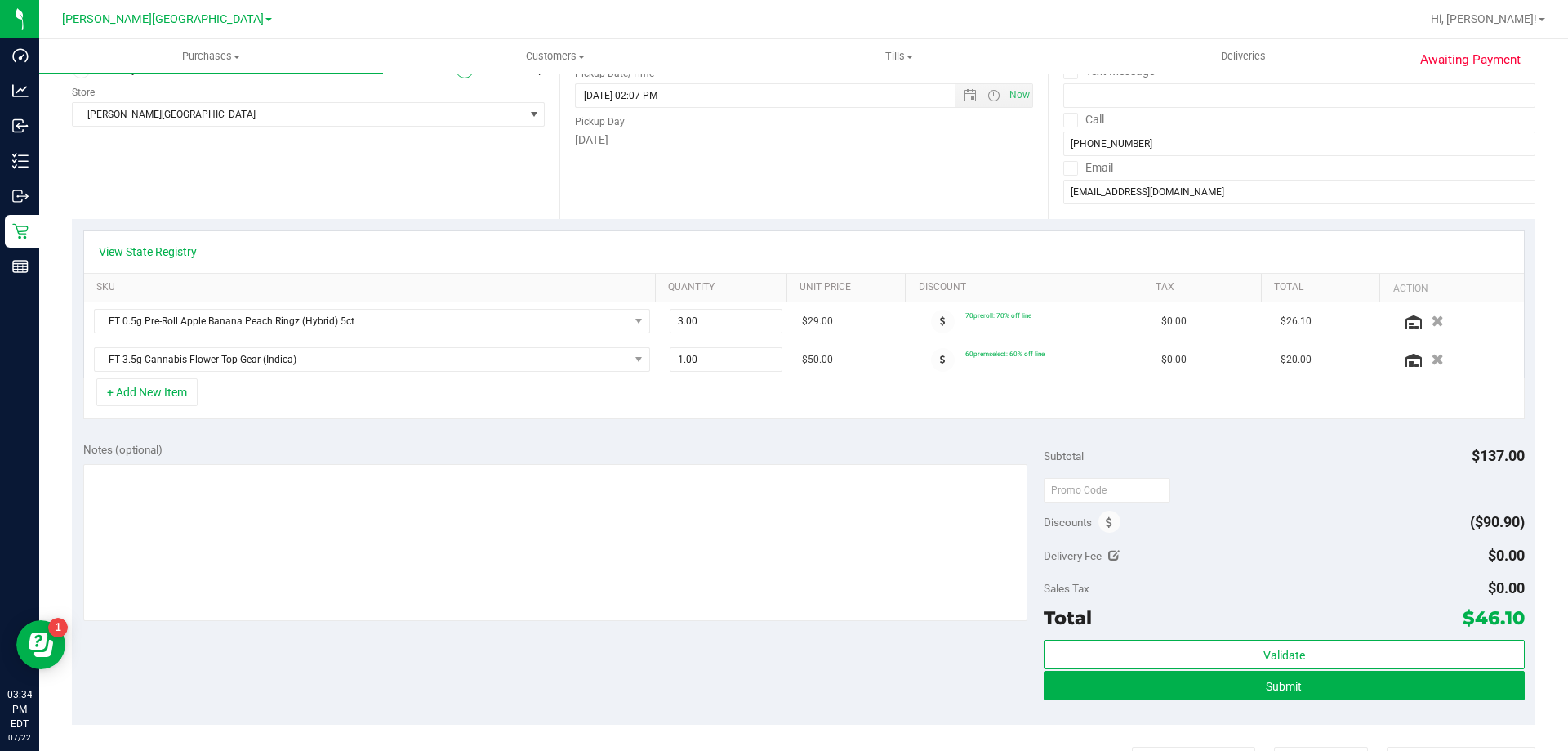 scroll, scrollTop: 245, scrollLeft: 0, axis: vertical 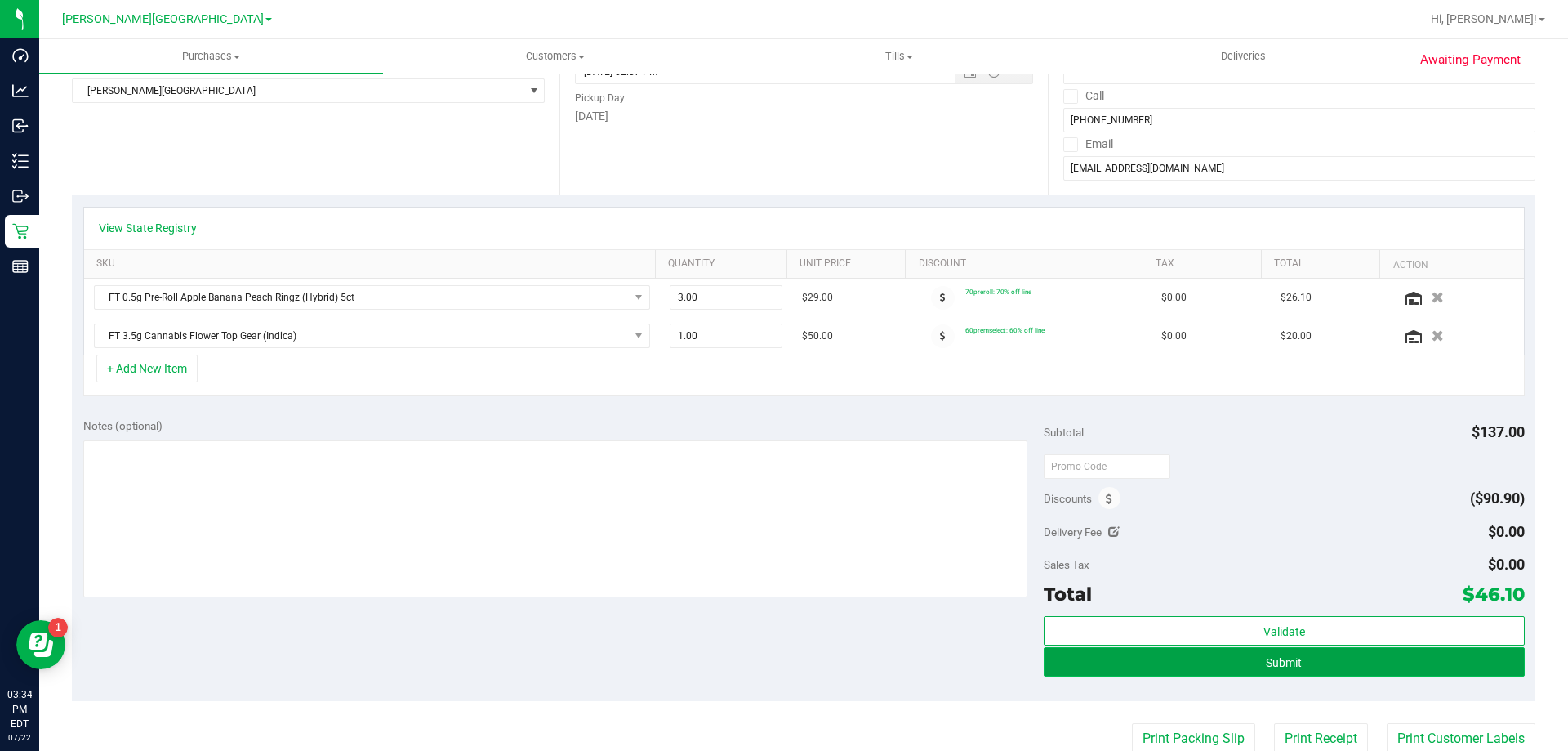 click on "Submit" at bounding box center (1284, 663) 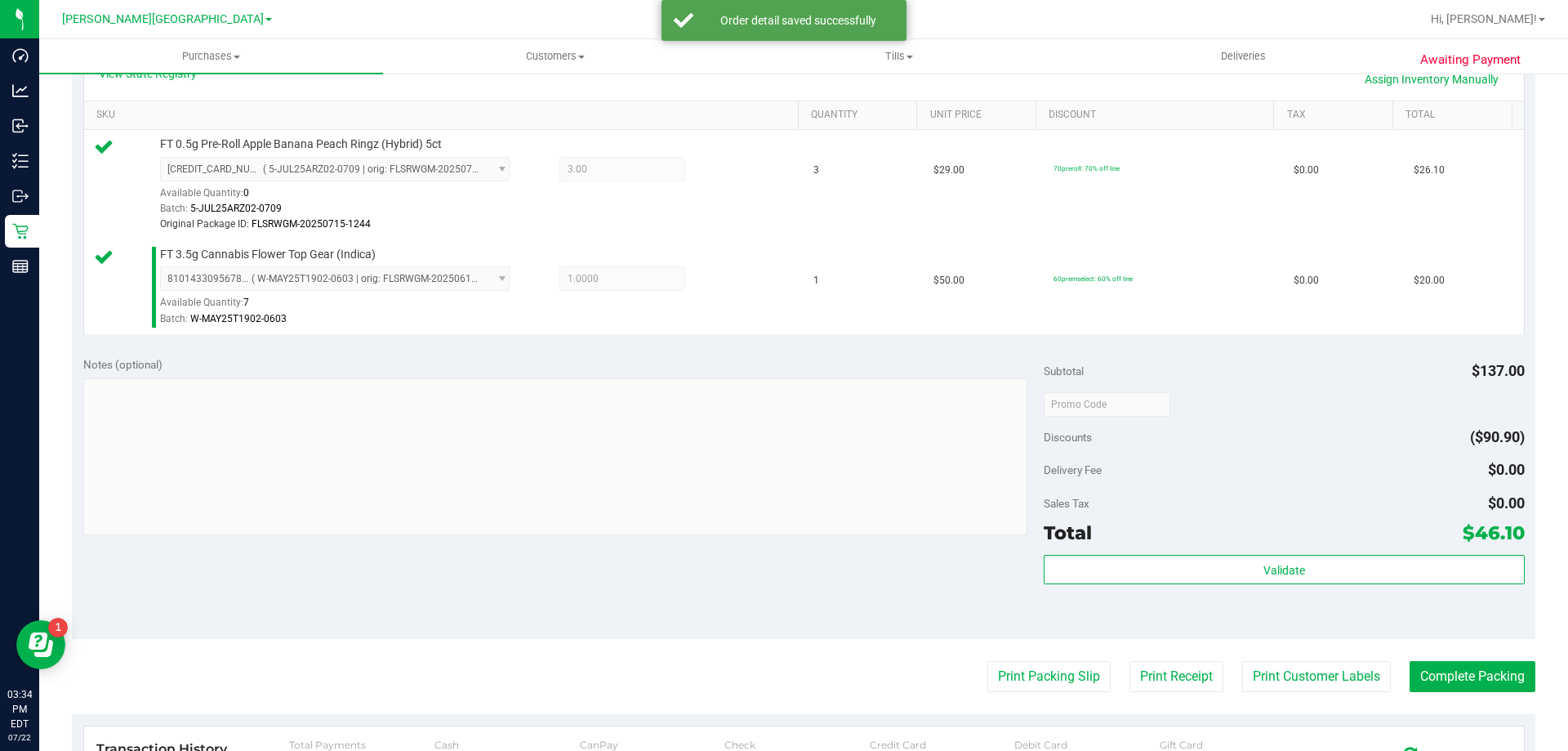 scroll, scrollTop: 572, scrollLeft: 0, axis: vertical 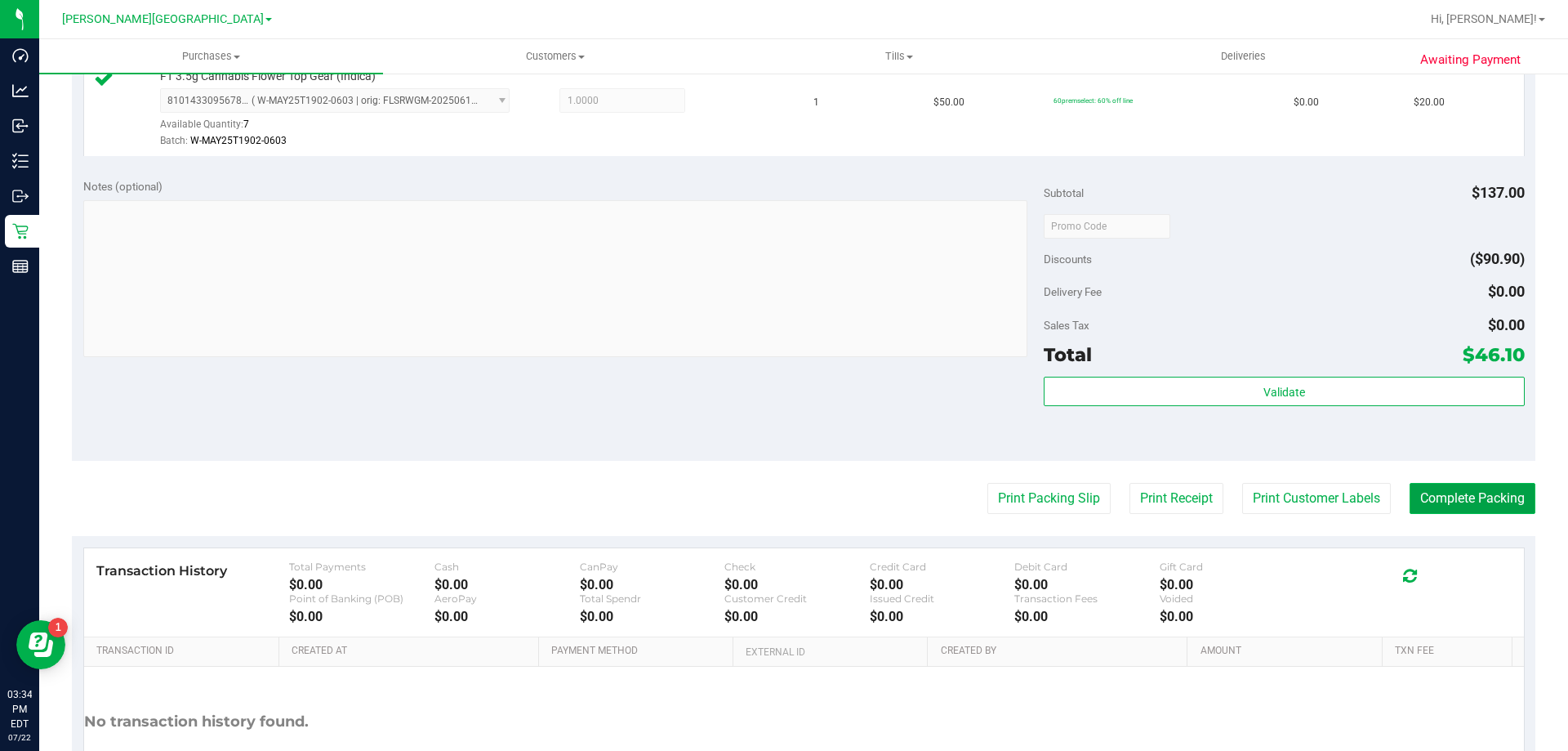 click on "Complete Packing" at bounding box center [1472, 498] 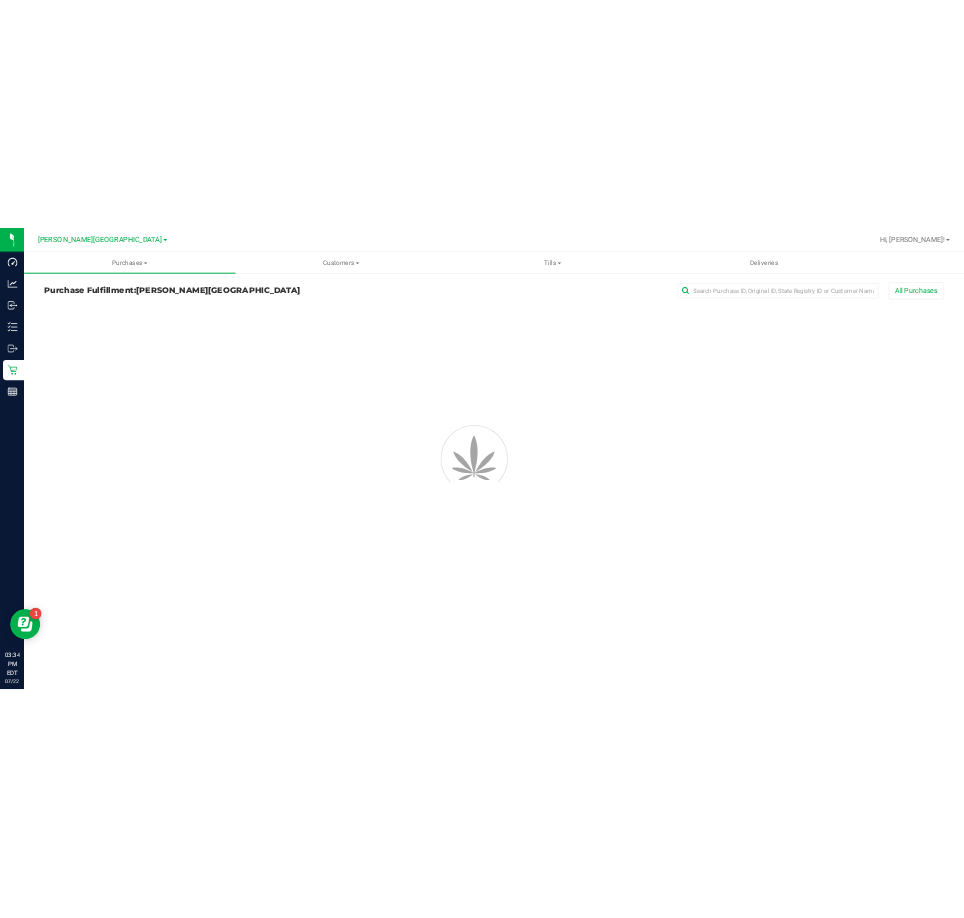scroll, scrollTop: 0, scrollLeft: 0, axis: both 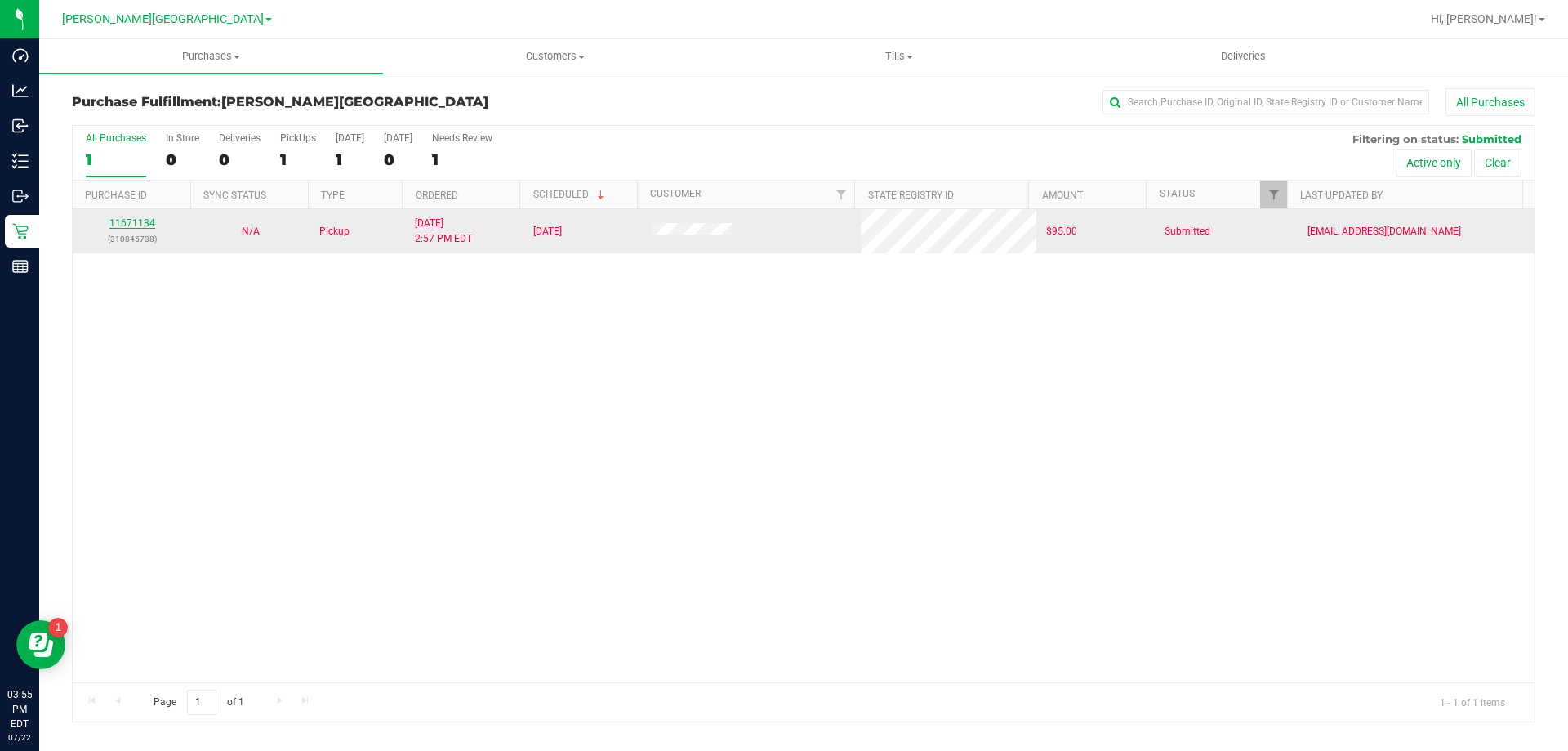 click on "11671134" at bounding box center [132, 223] 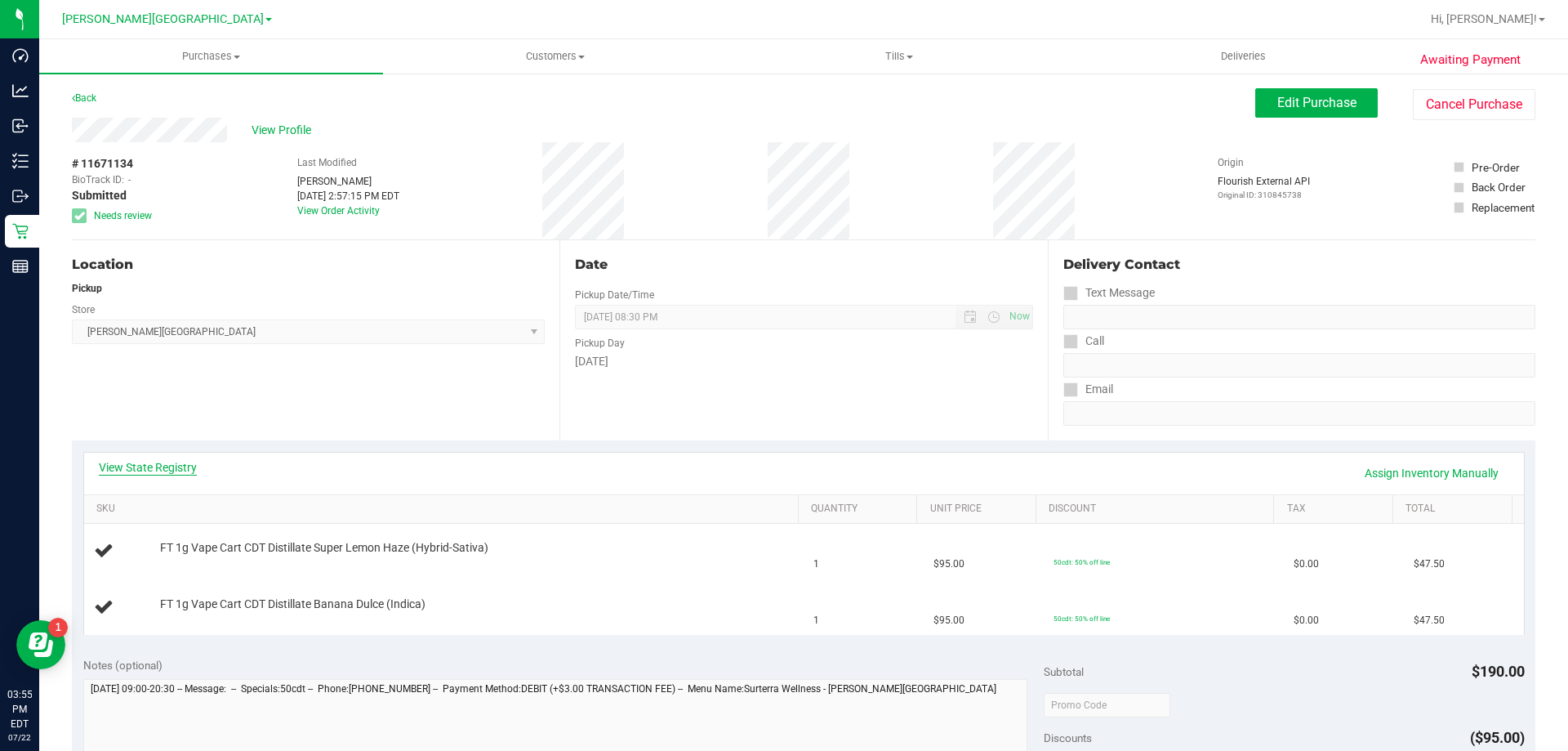 click on "View State Registry" at bounding box center [148, 467] 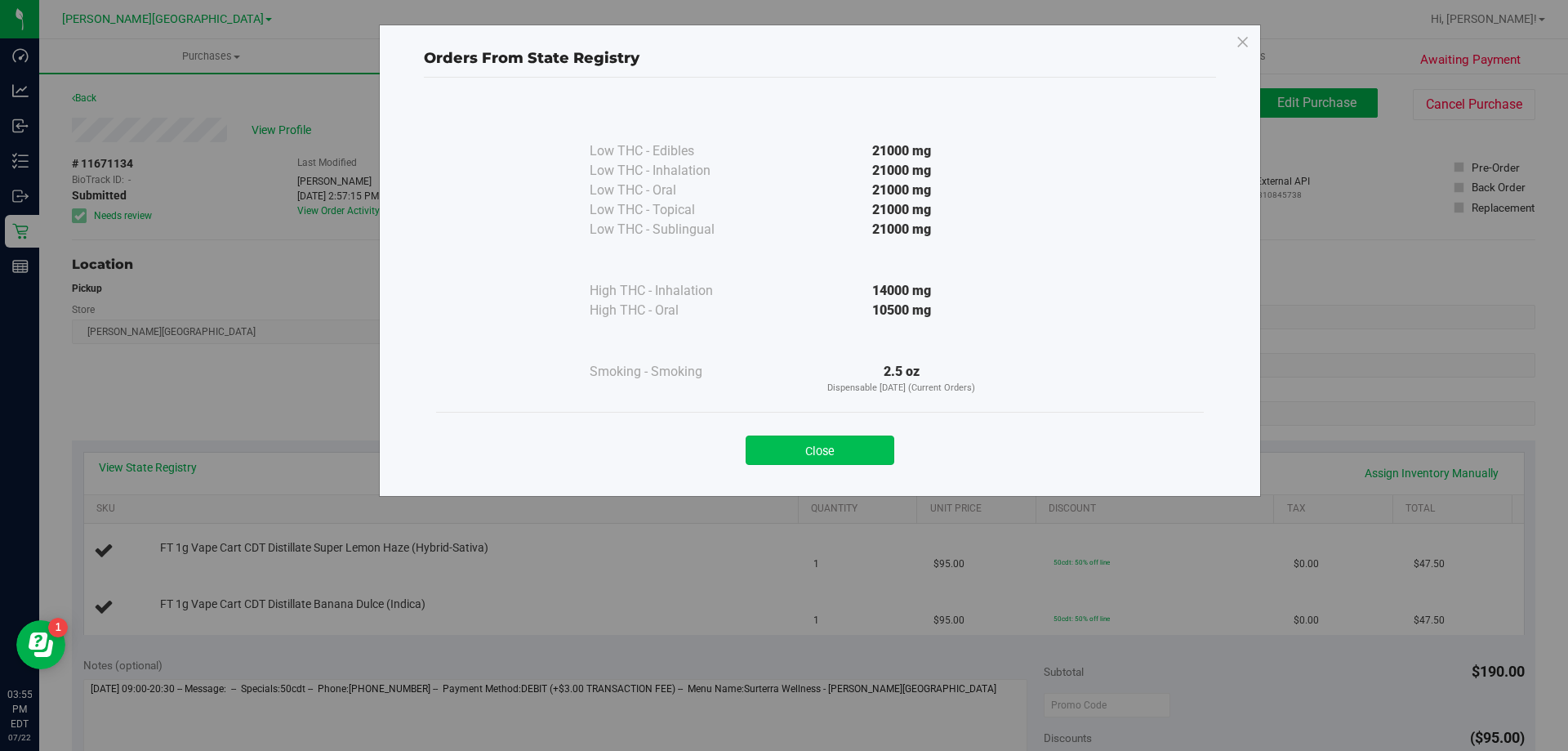 click on "Close" at bounding box center (820, 450) 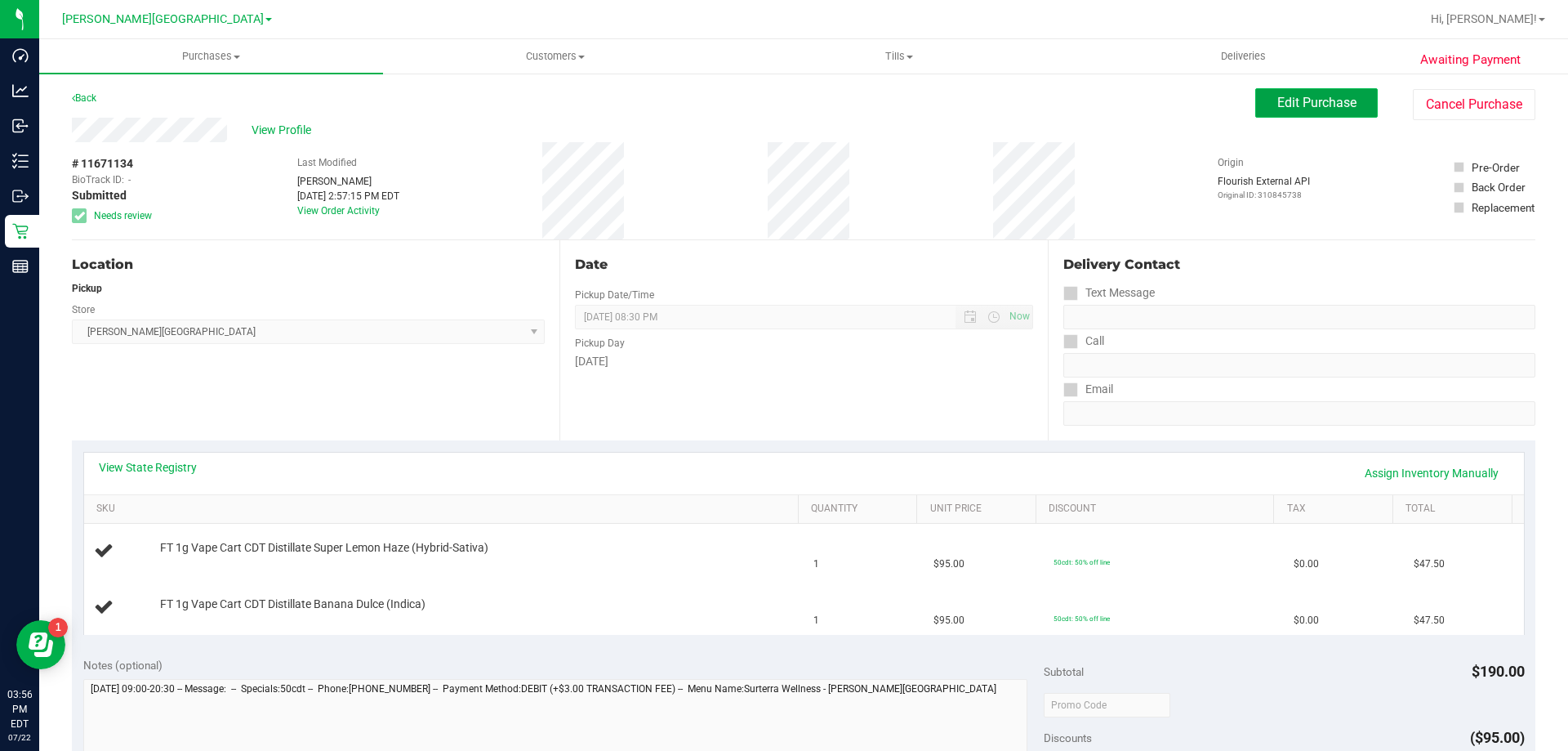 click on "Edit Purchase" at bounding box center [1316, 102] 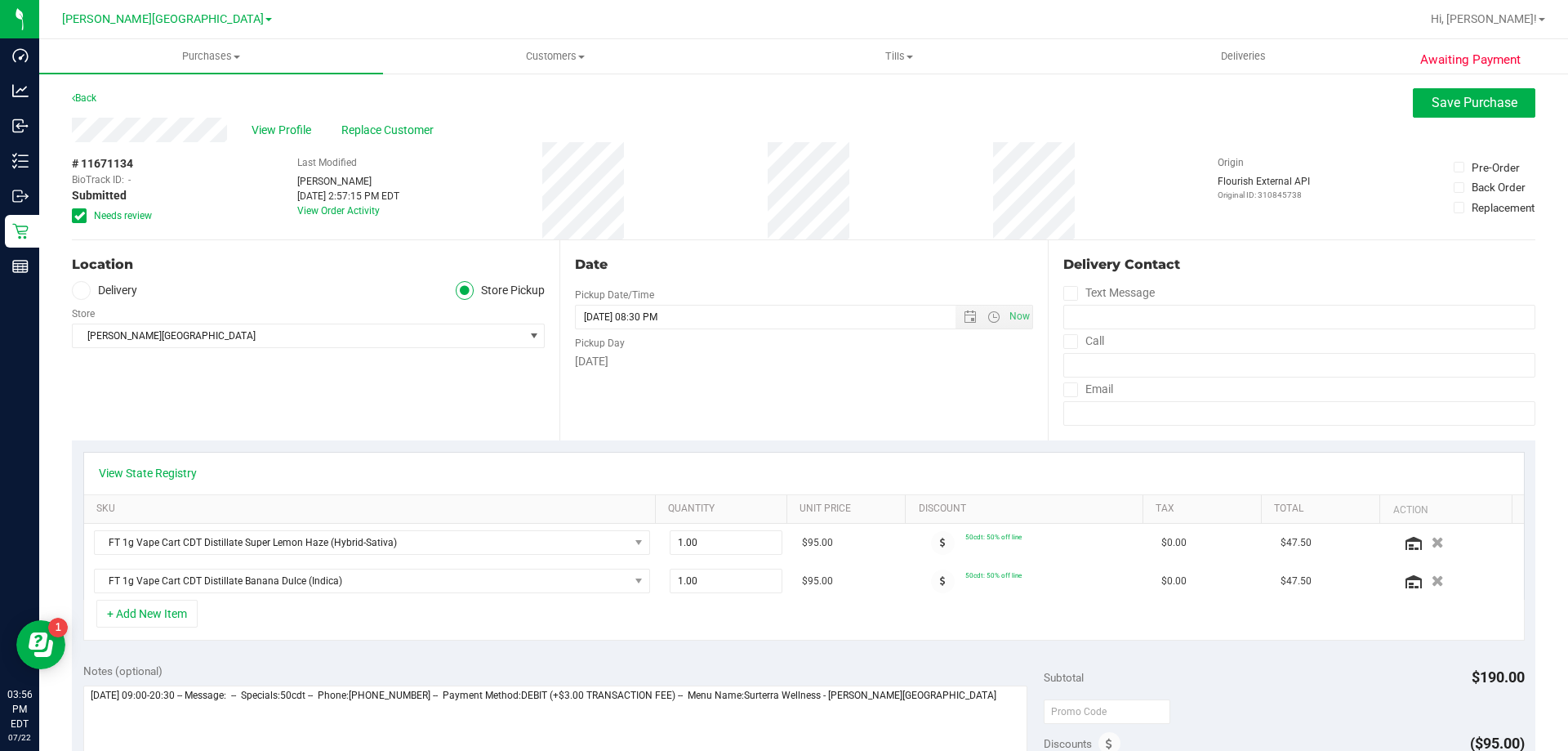 click at bounding box center [79, 216] 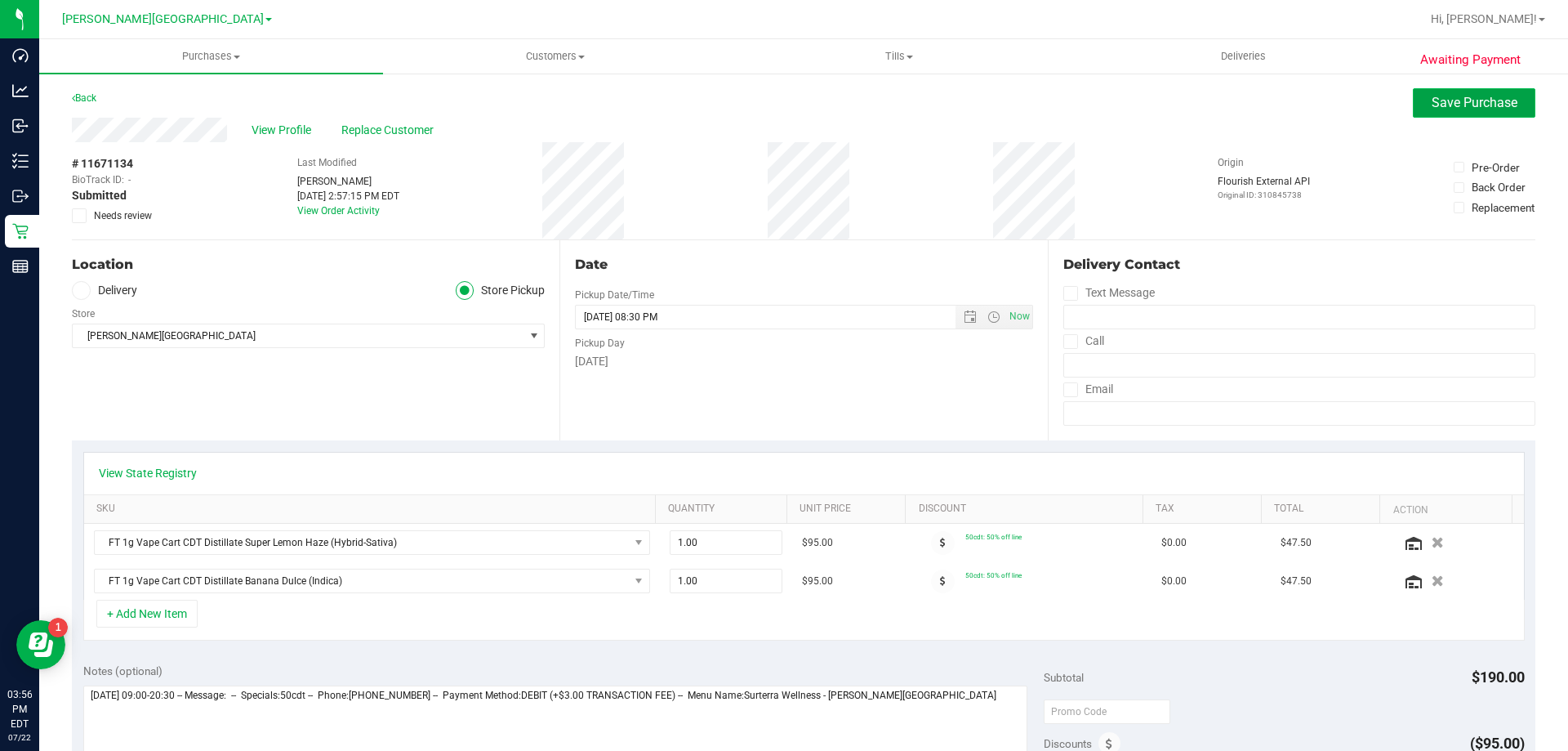 click on "Save Purchase" at bounding box center (1474, 102) 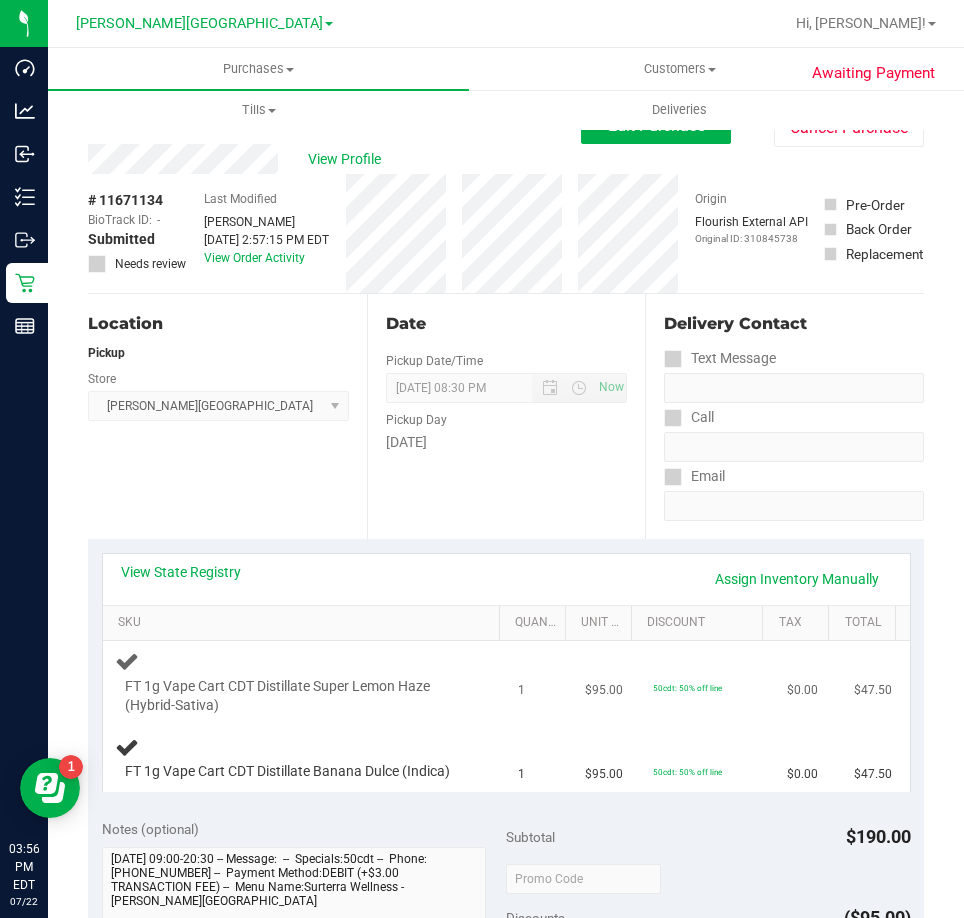 click on "1" at bounding box center [539, 683] 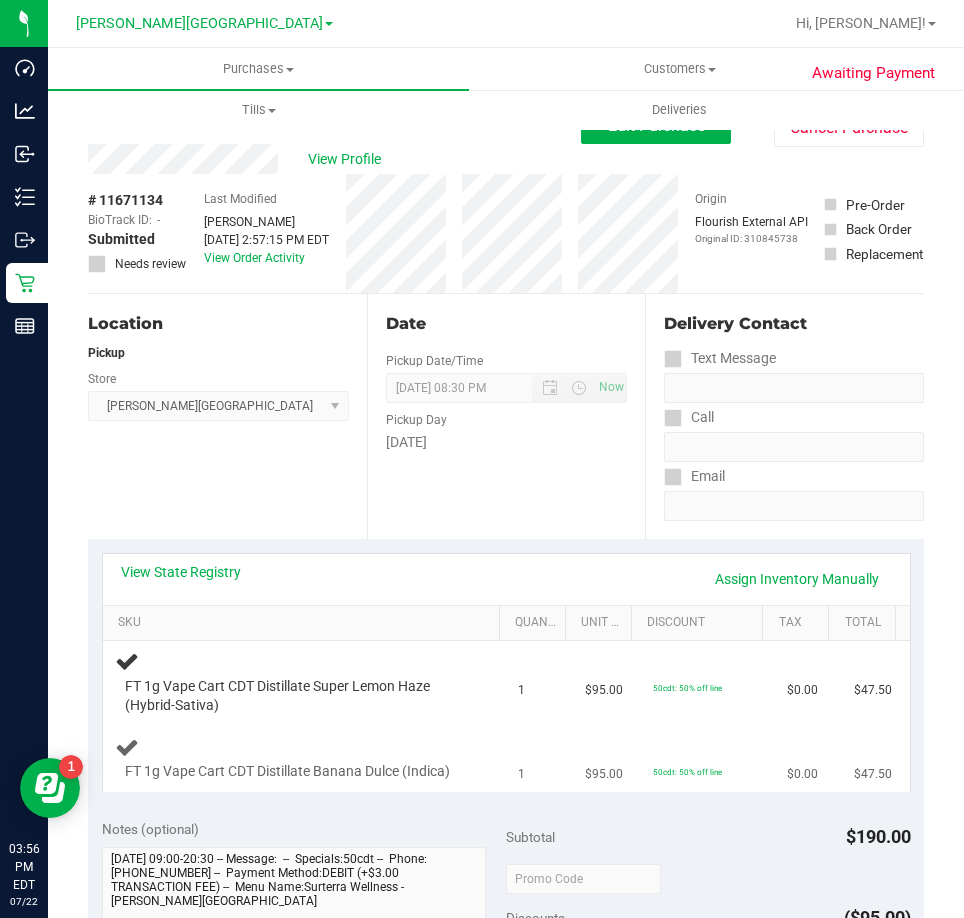 click on "FT 1g Vape Cart CDT Distillate Banana Dulce (Indica)" at bounding box center [305, 758] 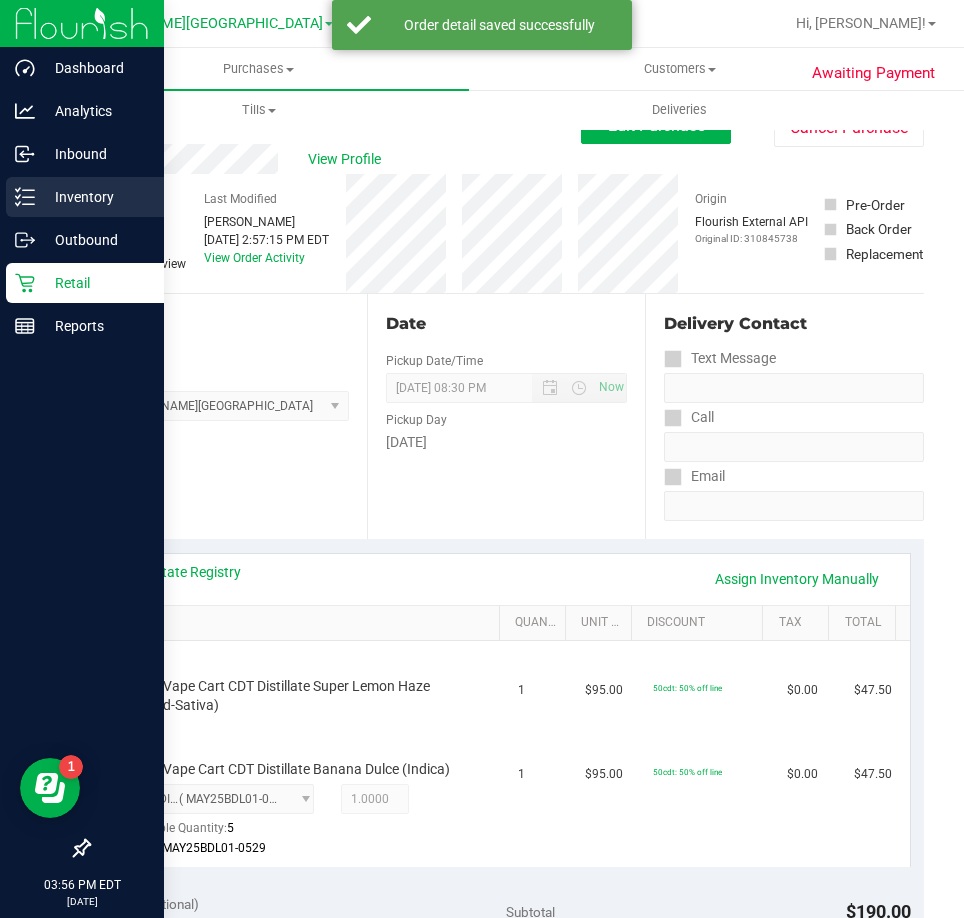 click 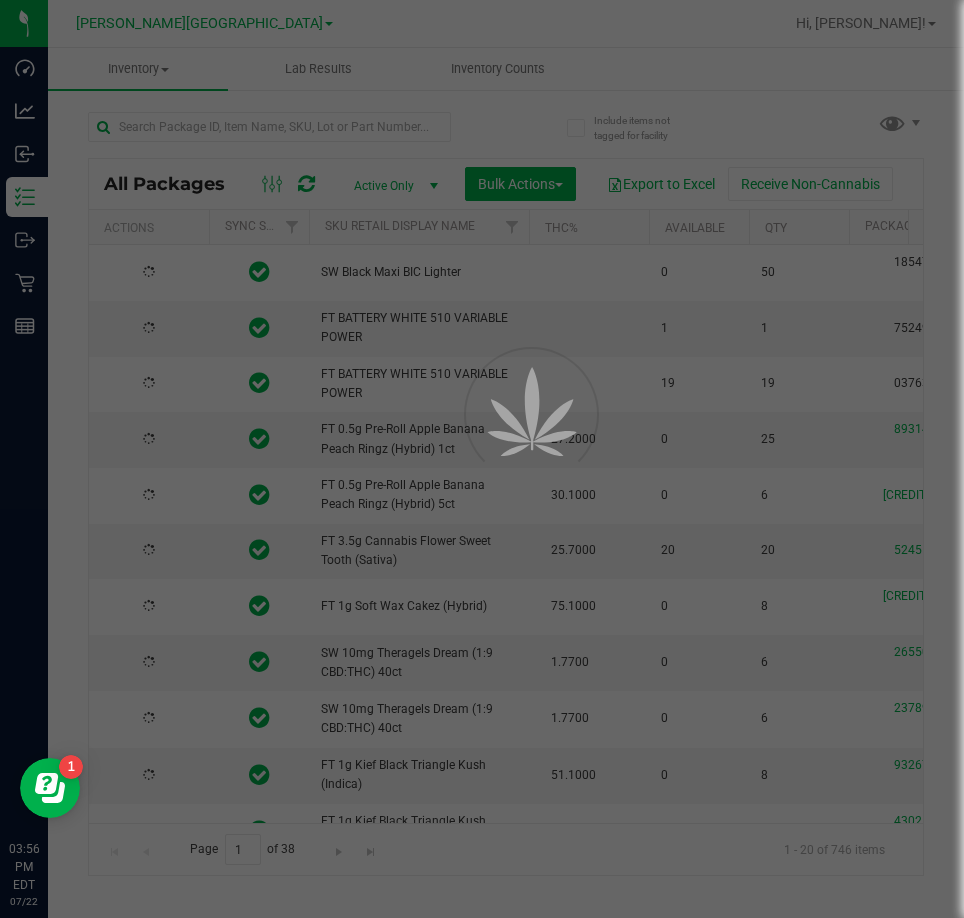 click at bounding box center (482, 459) 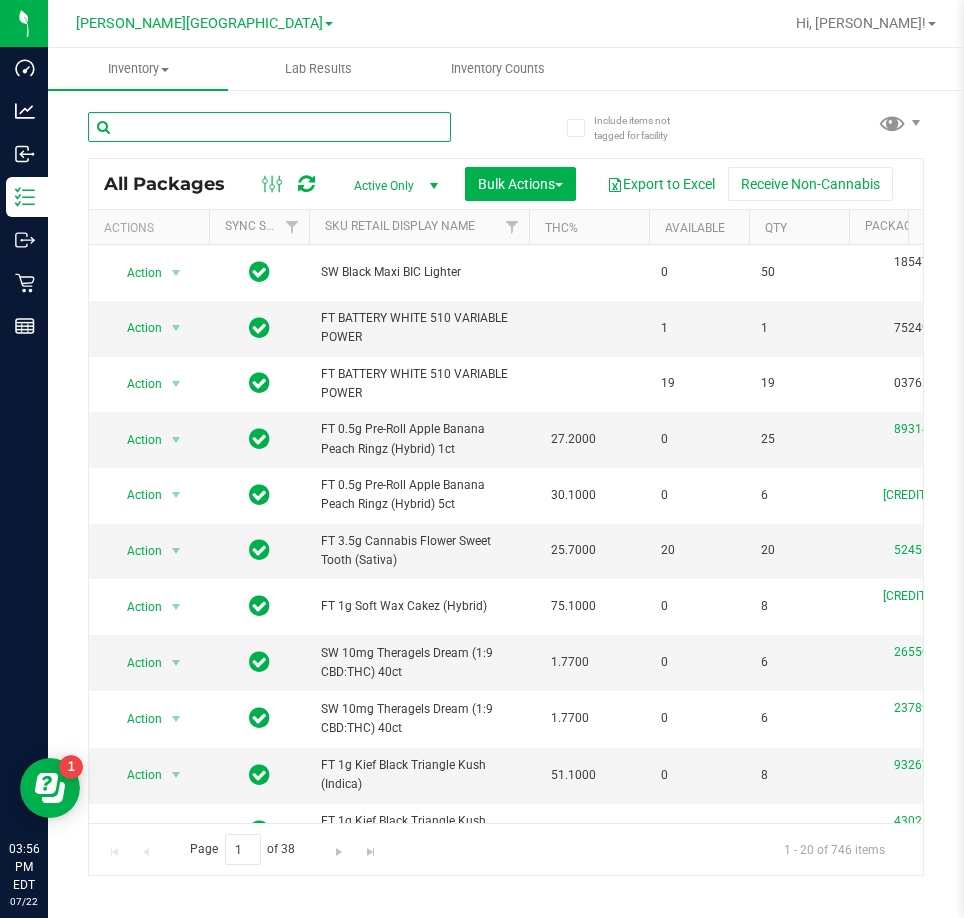 click at bounding box center [269, 127] 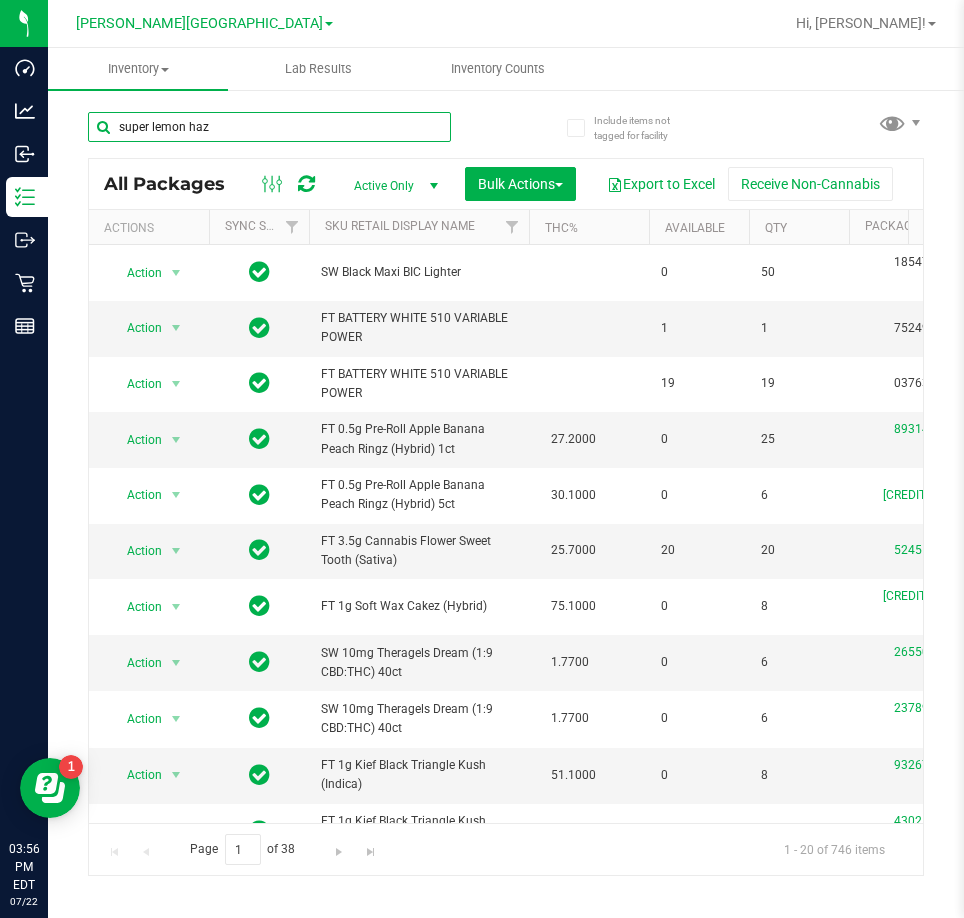 type on "super lemon haze" 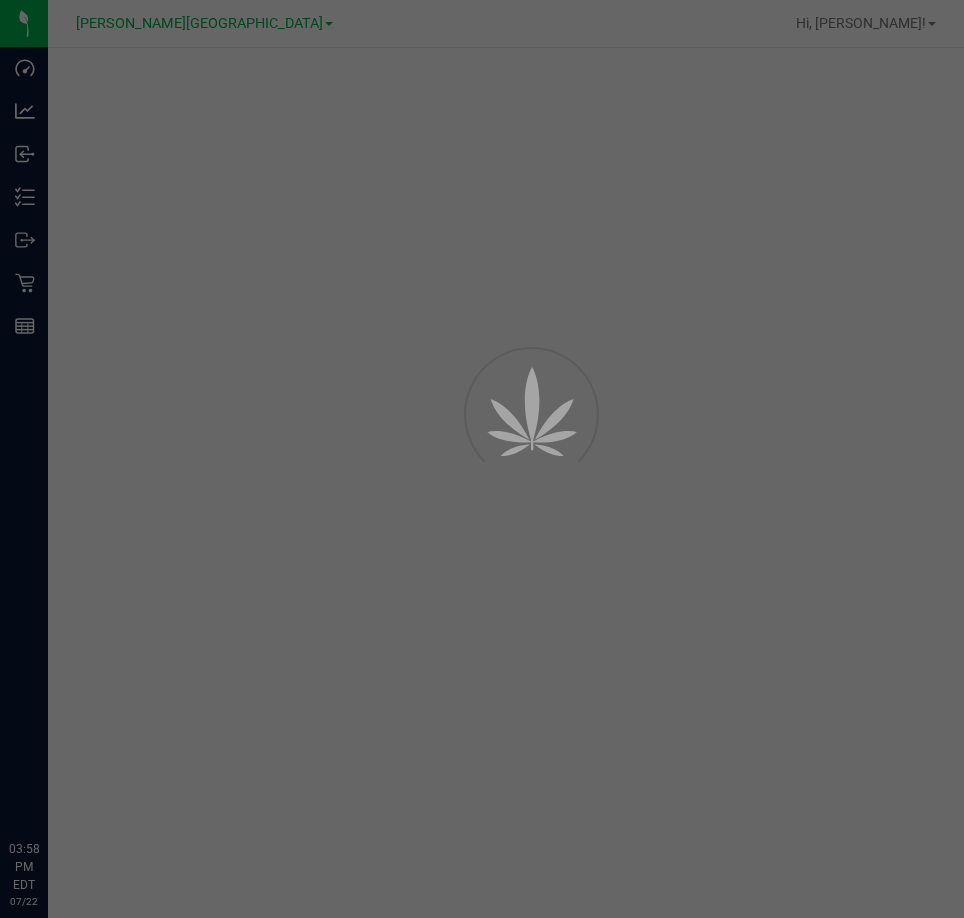 scroll, scrollTop: 0, scrollLeft: 0, axis: both 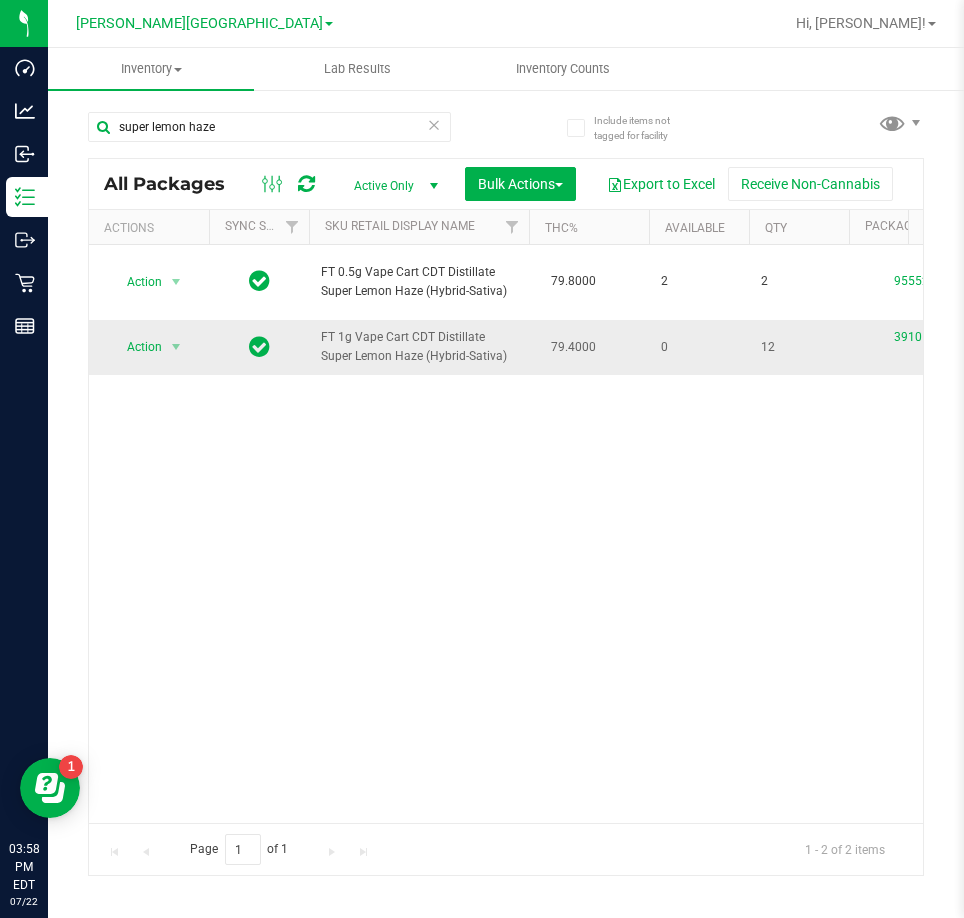 click on "Action" at bounding box center (136, 347) 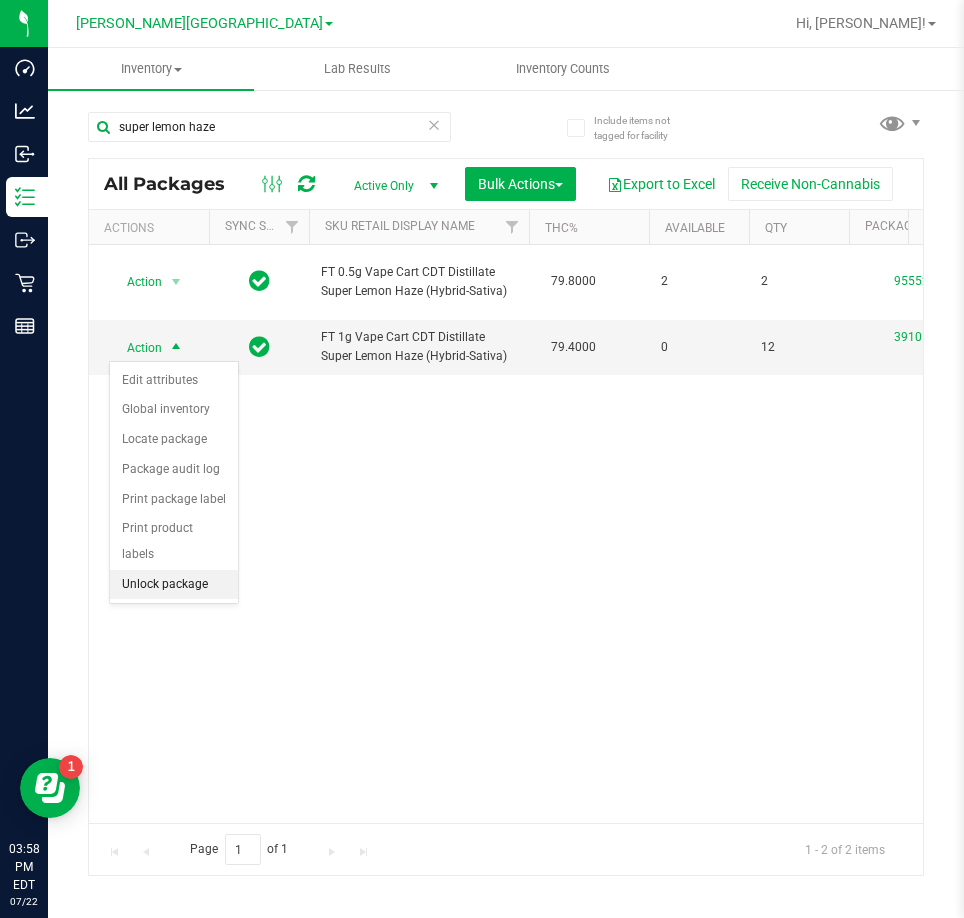 click on "Unlock package" at bounding box center (174, 585) 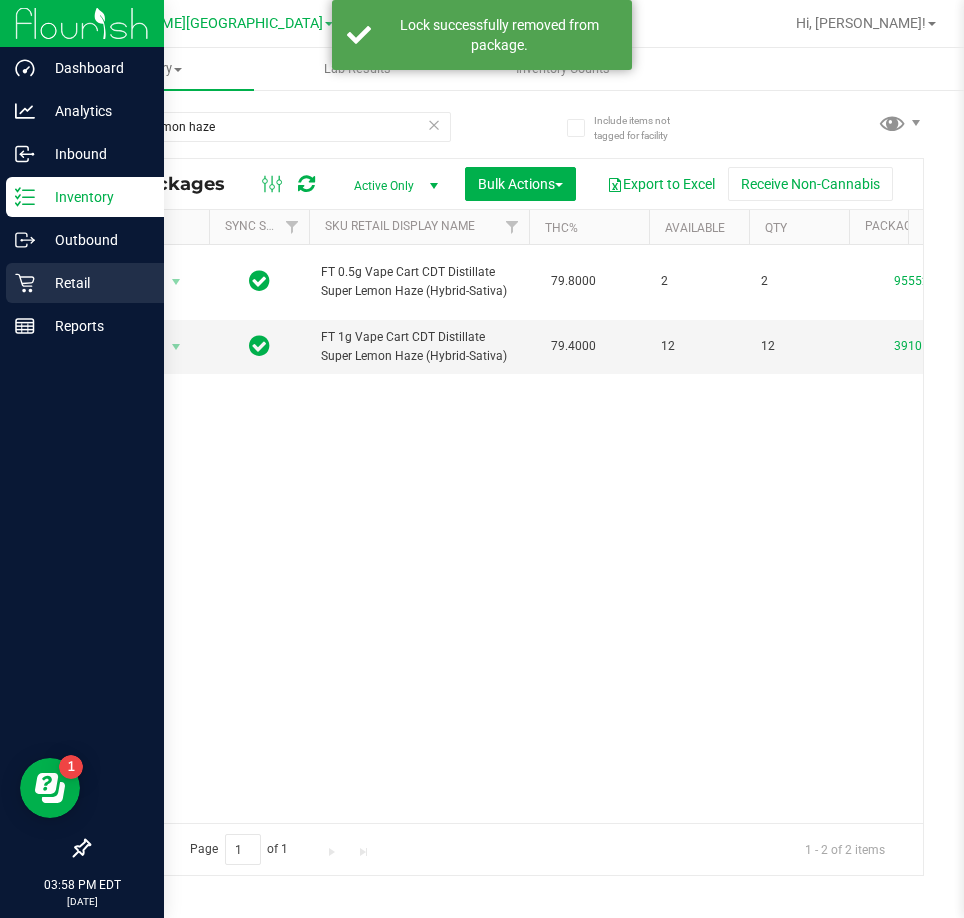 click 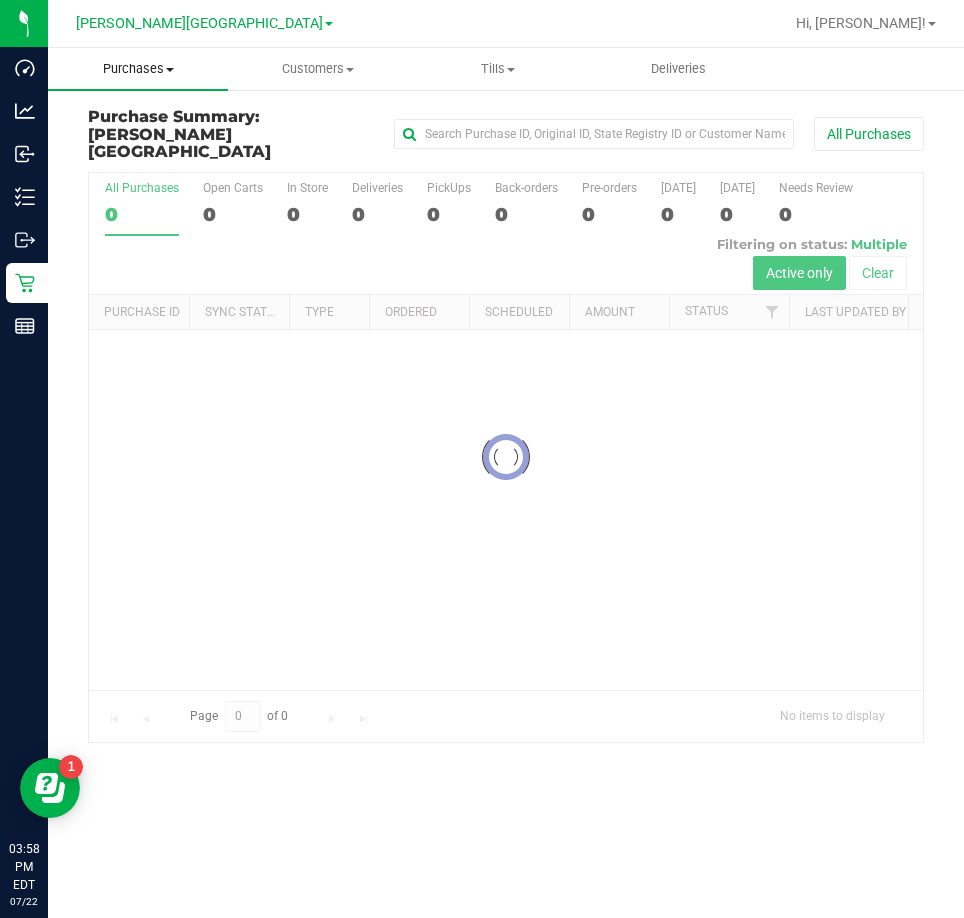click on "Purchases" at bounding box center (138, 69) 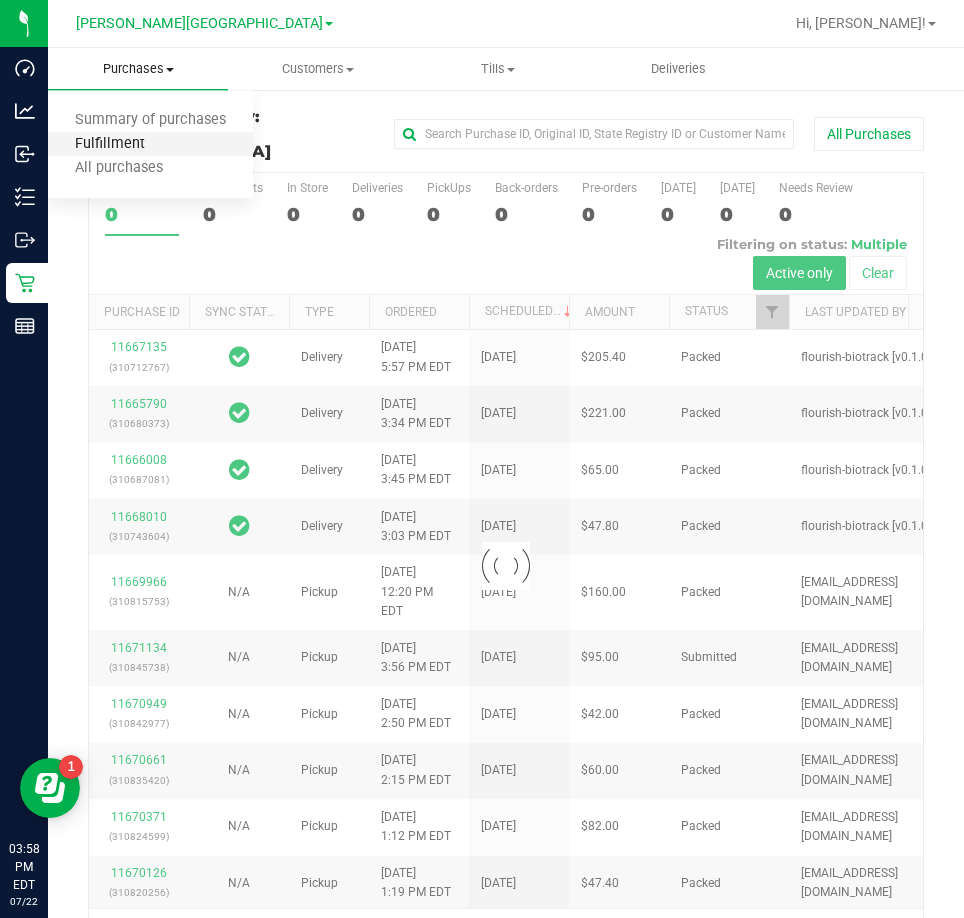click on "Fulfillment" at bounding box center [110, 144] 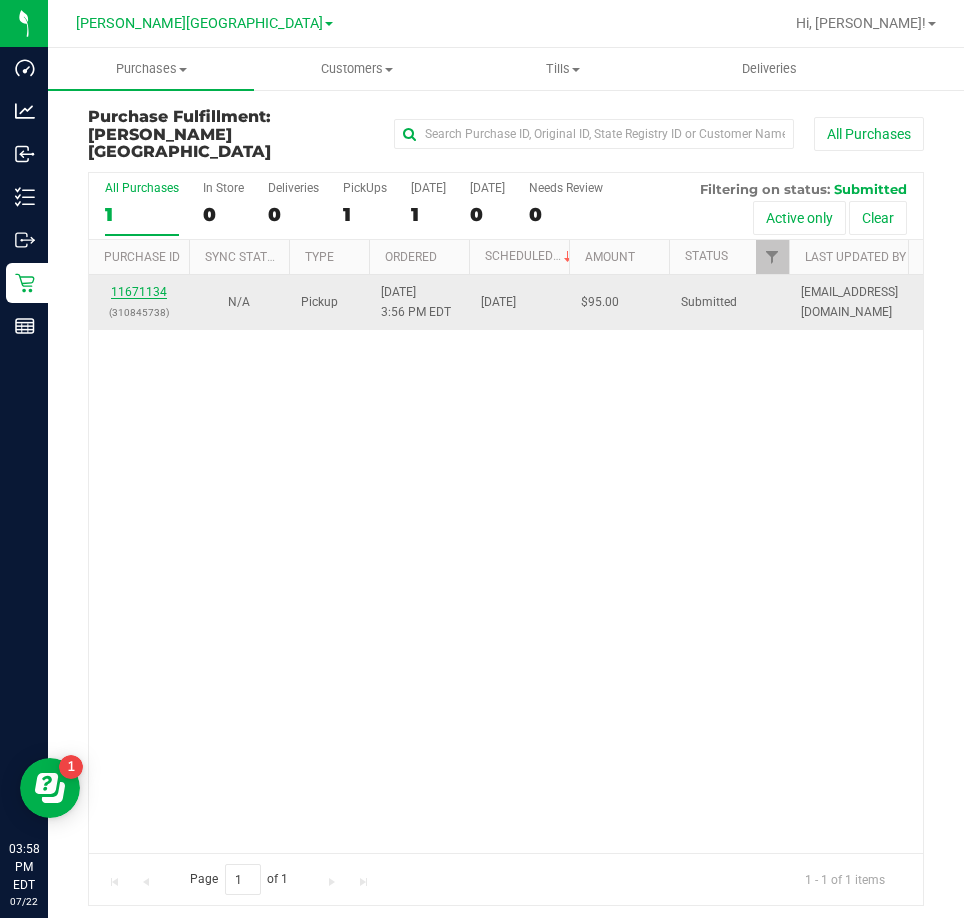 click on "11671134" at bounding box center [139, 292] 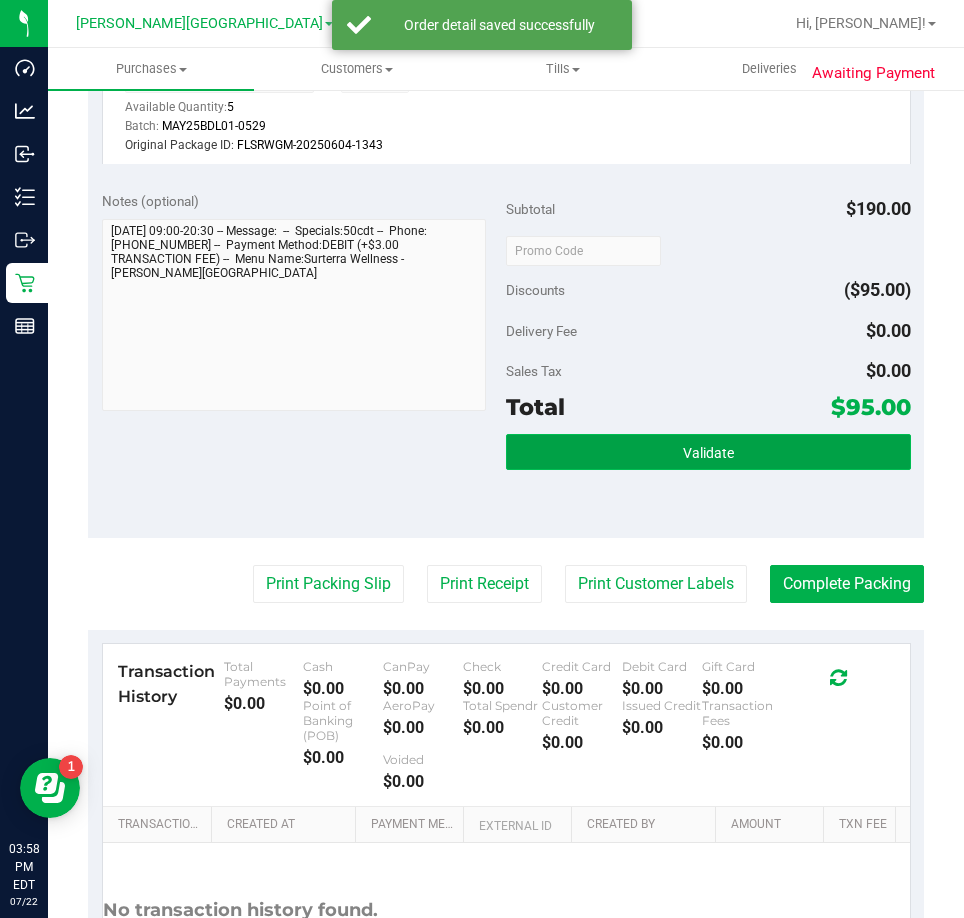 click on "Validate" at bounding box center [708, 452] 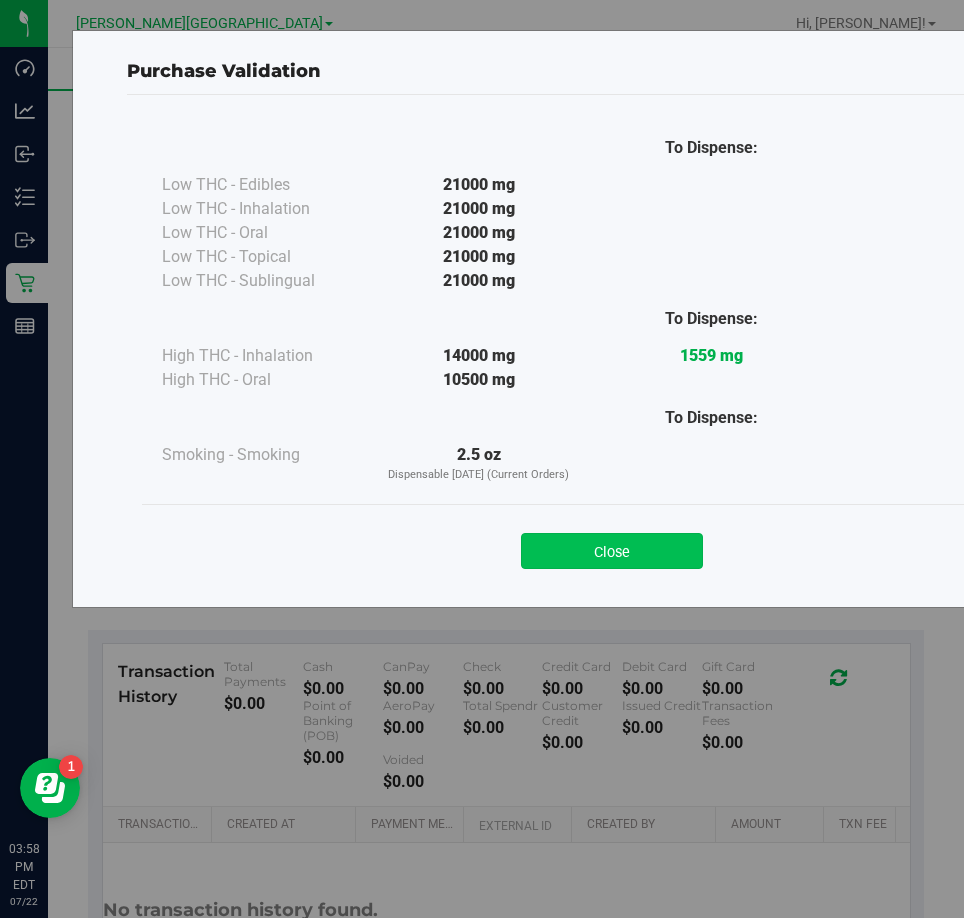 click on "Close" at bounding box center (612, 551) 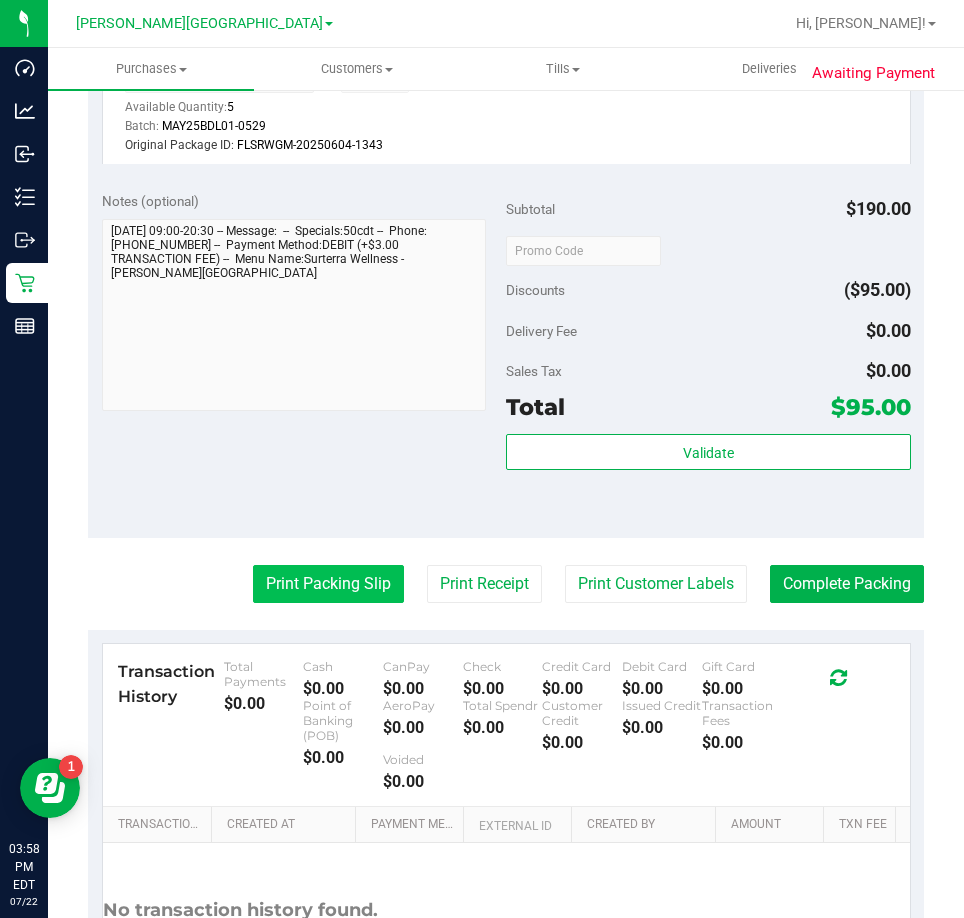 click on "Print Packing Slip" at bounding box center (328, 584) 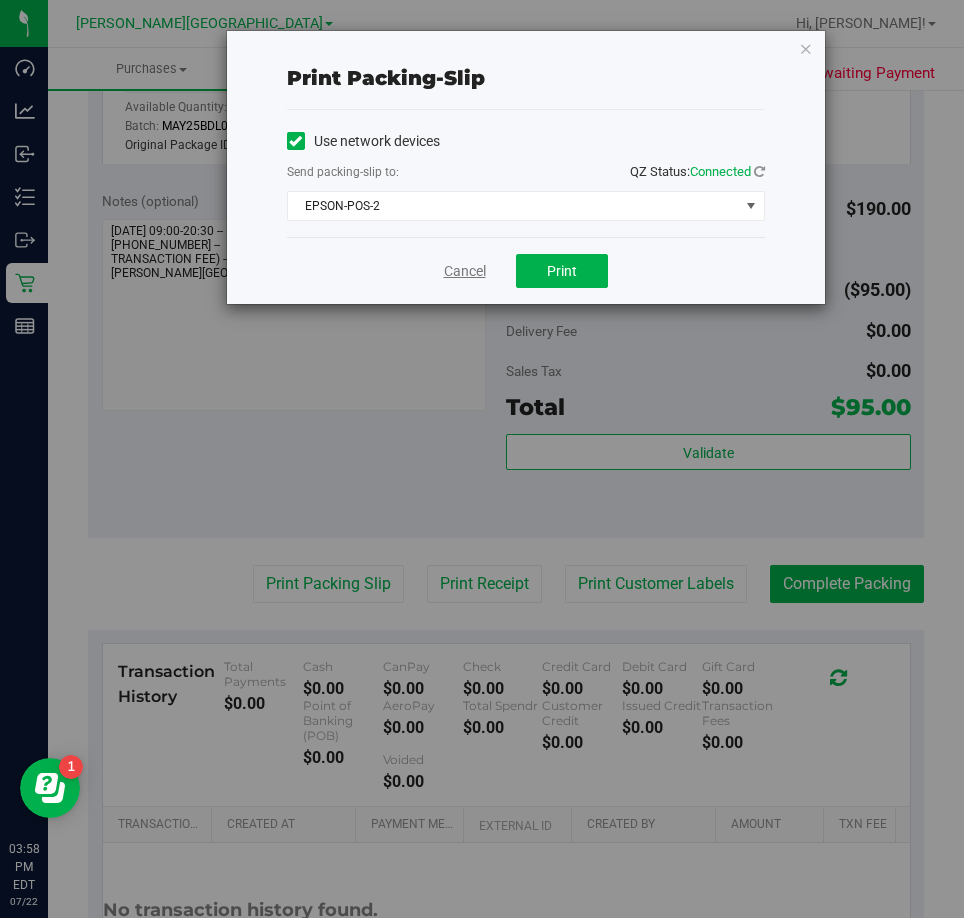 click on "Cancel" at bounding box center [465, 271] 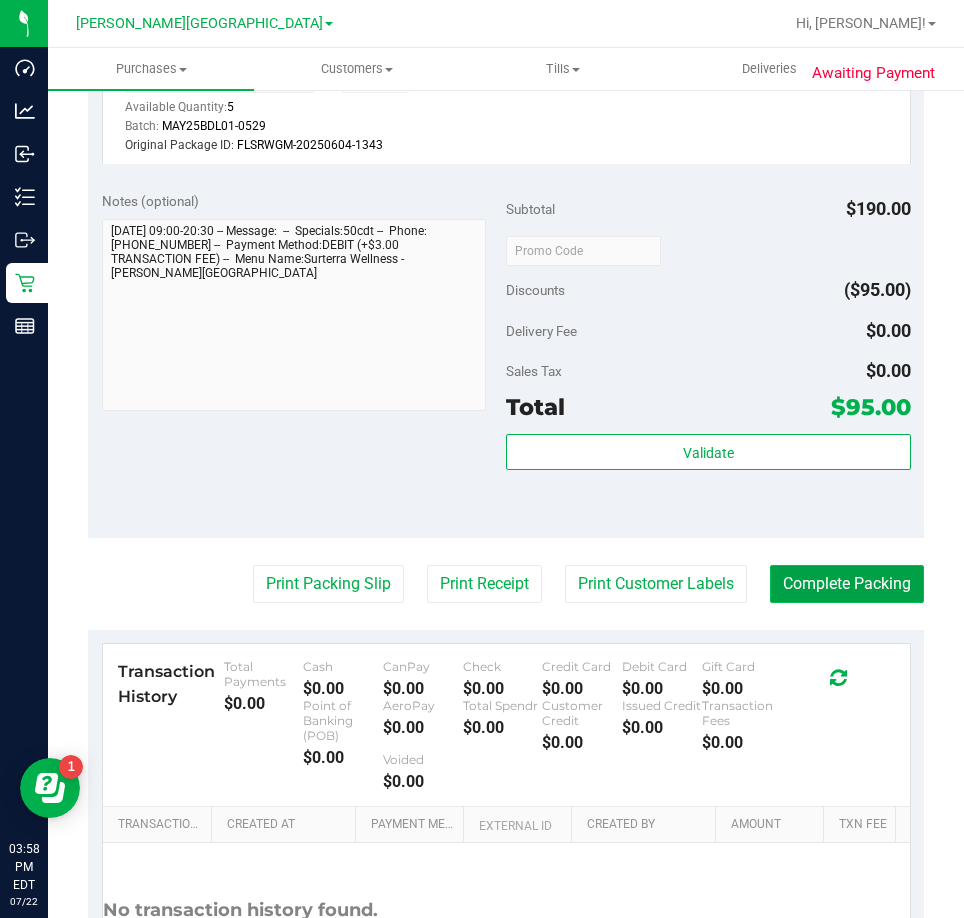 click on "Complete Packing" at bounding box center [847, 584] 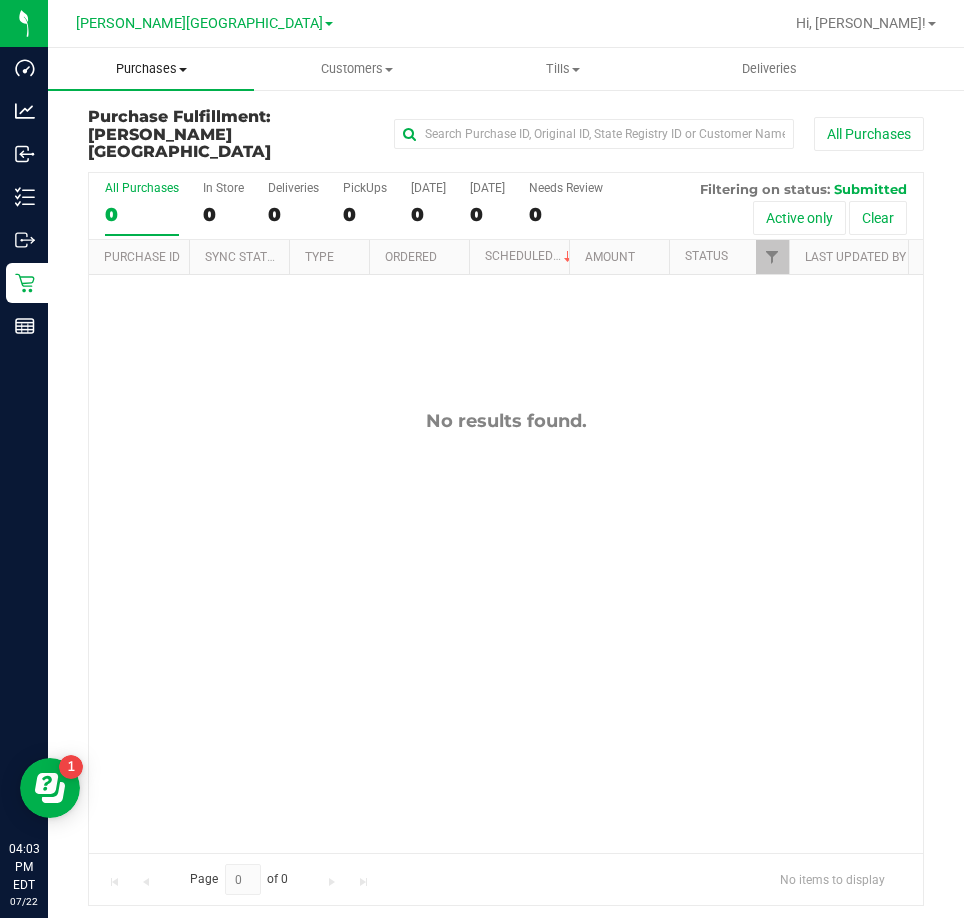click at bounding box center (183, 70) 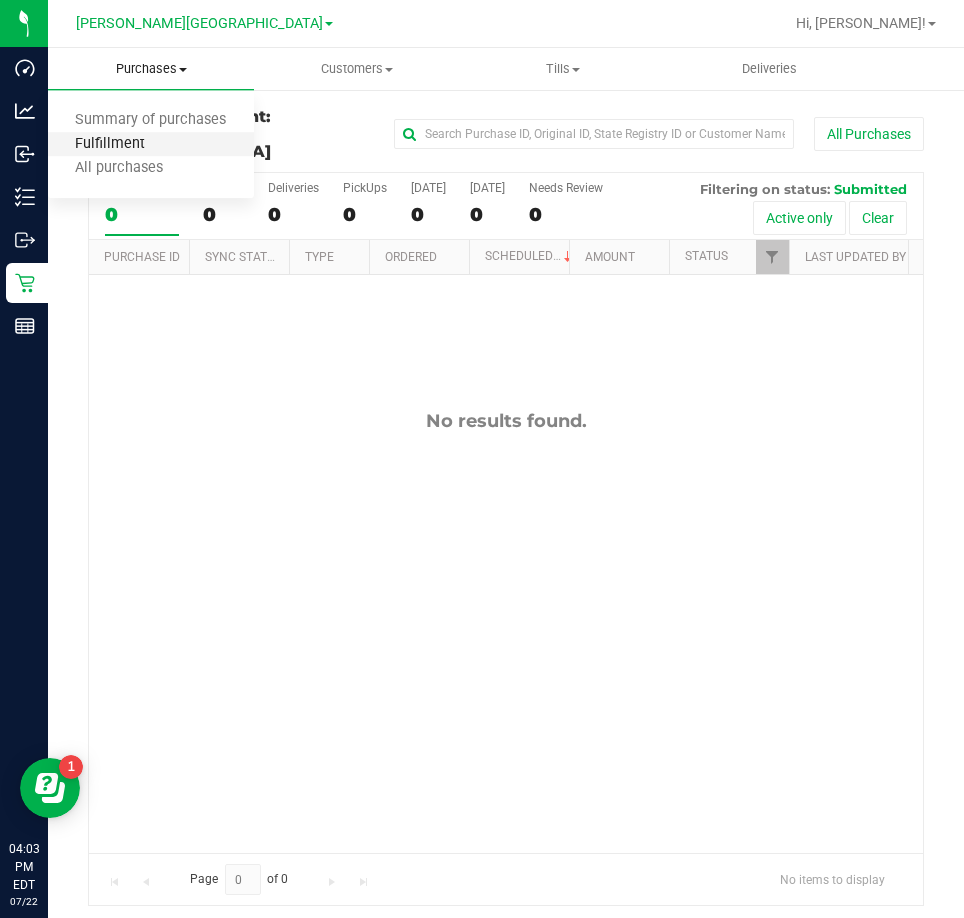 click on "Fulfillment" at bounding box center (110, 144) 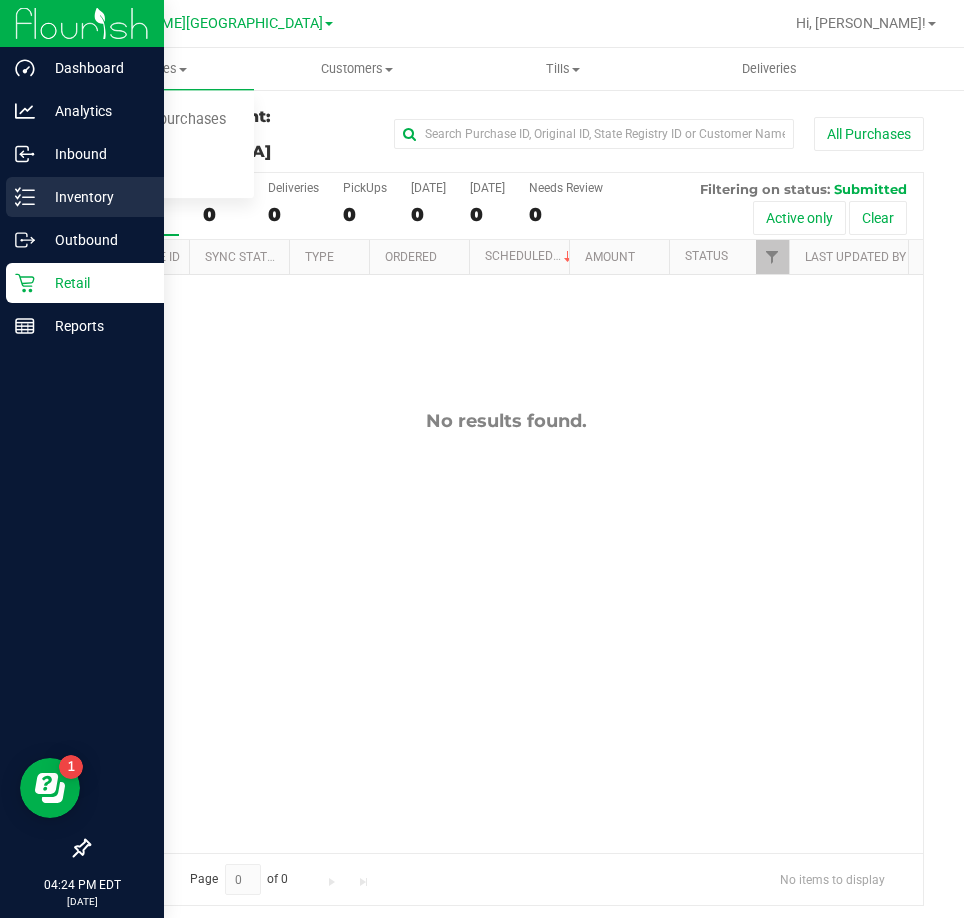 click 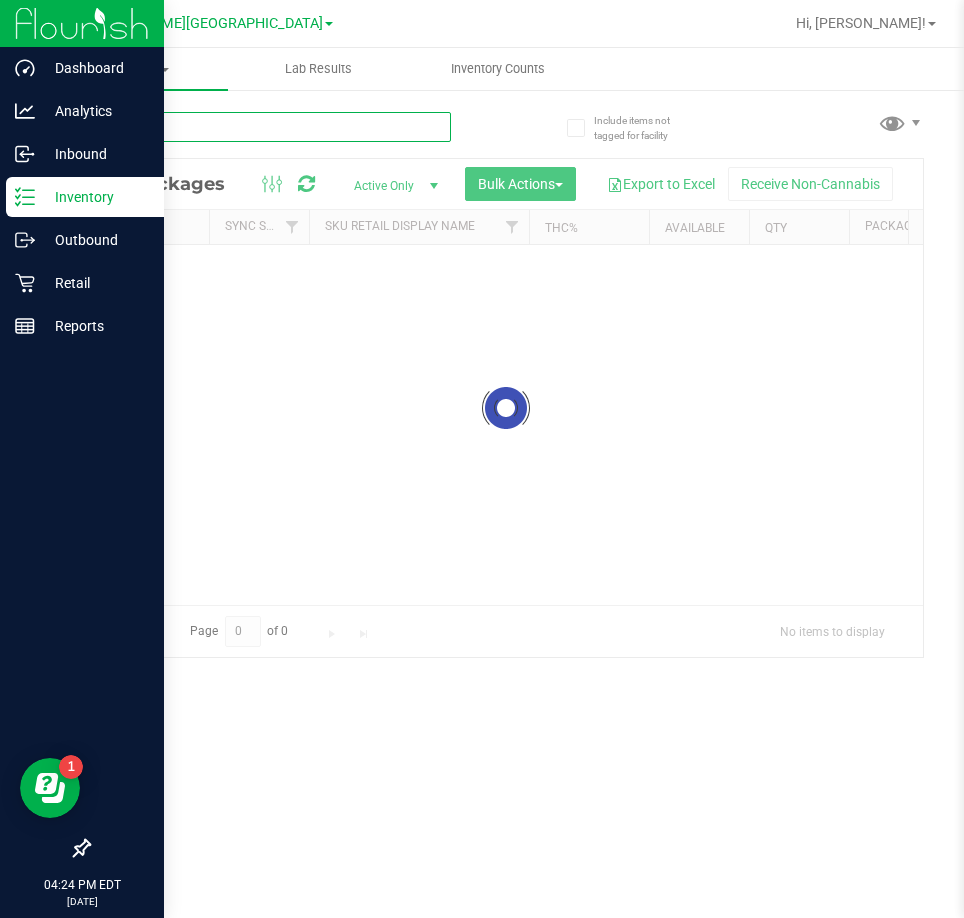 click at bounding box center [269, 127] 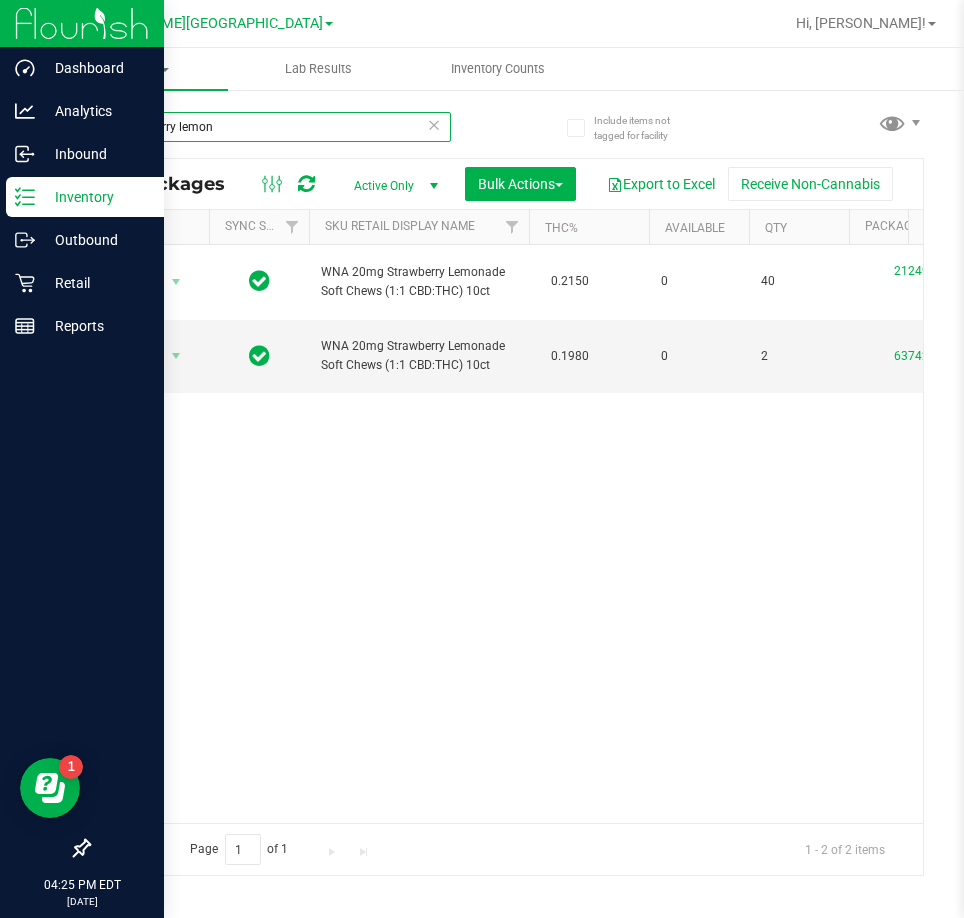 type on "strawberry lemon" 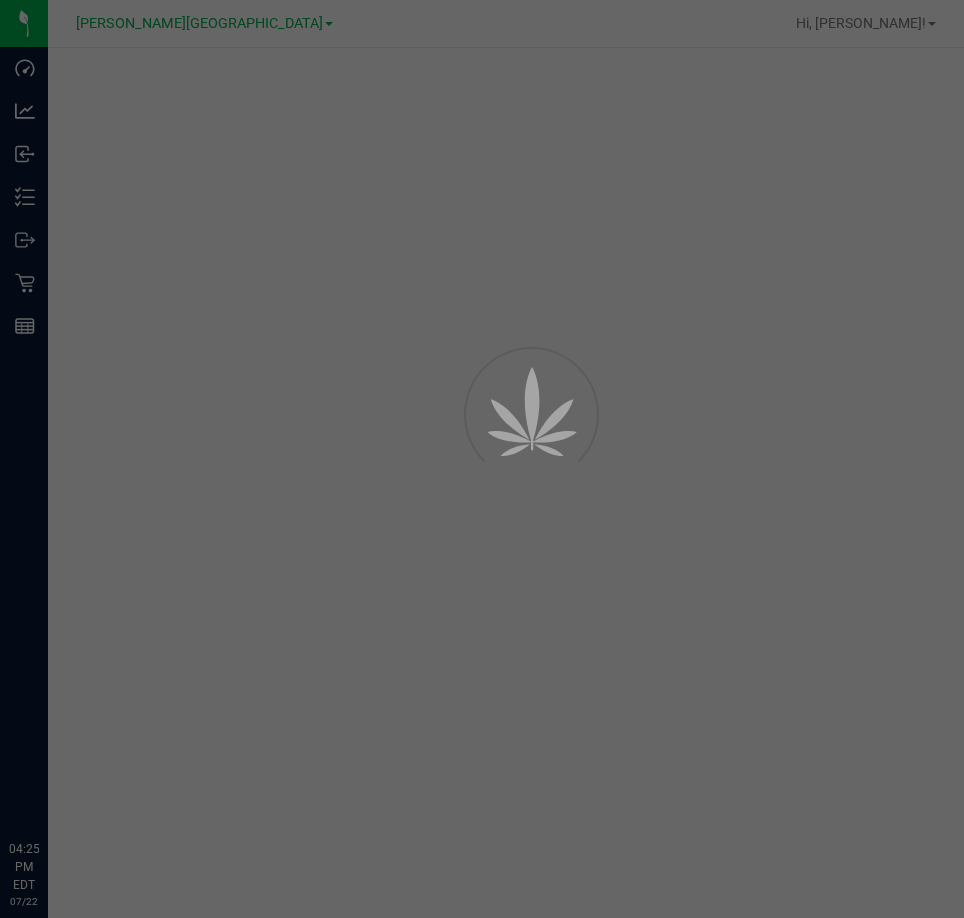 scroll, scrollTop: 0, scrollLeft: 0, axis: both 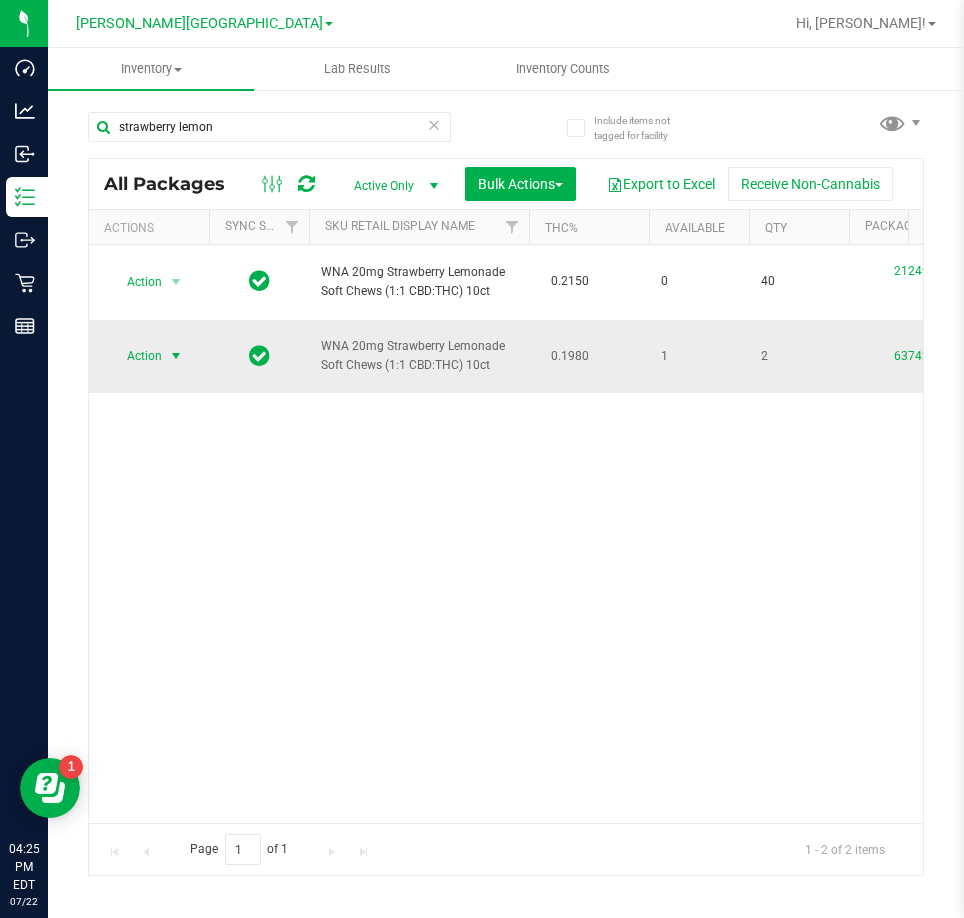 click on "Action" at bounding box center (136, 356) 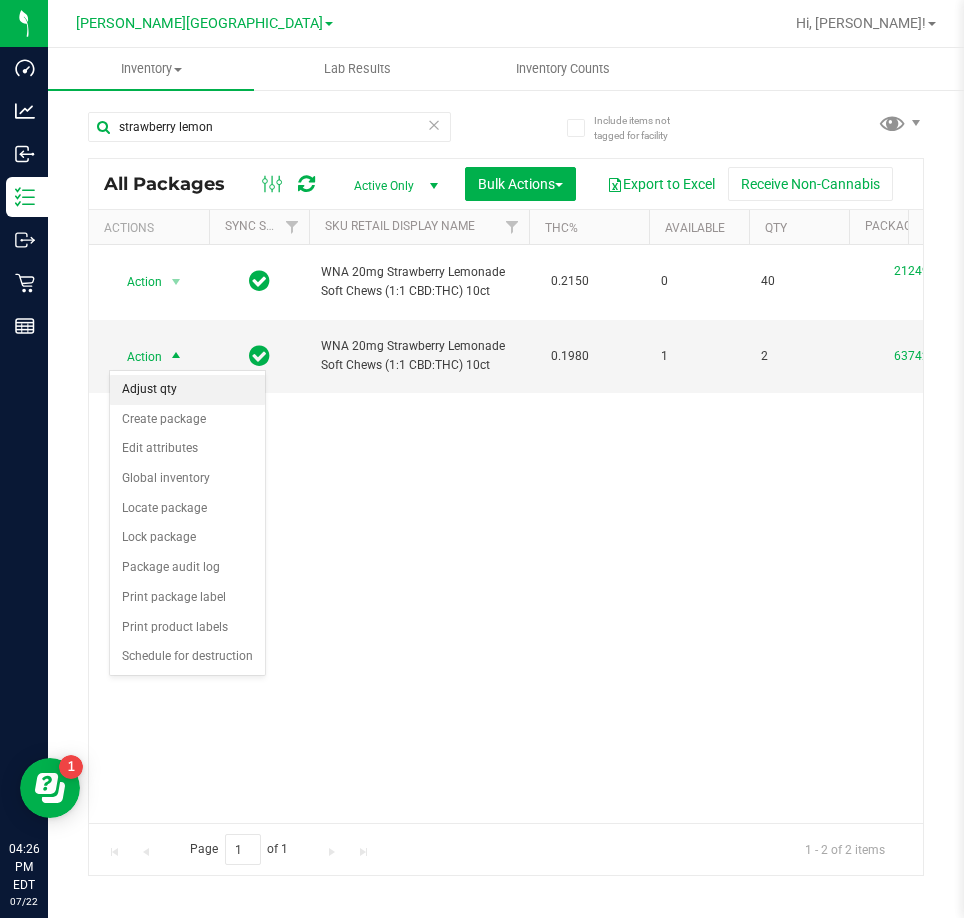 click on "Adjust qty" at bounding box center (187, 390) 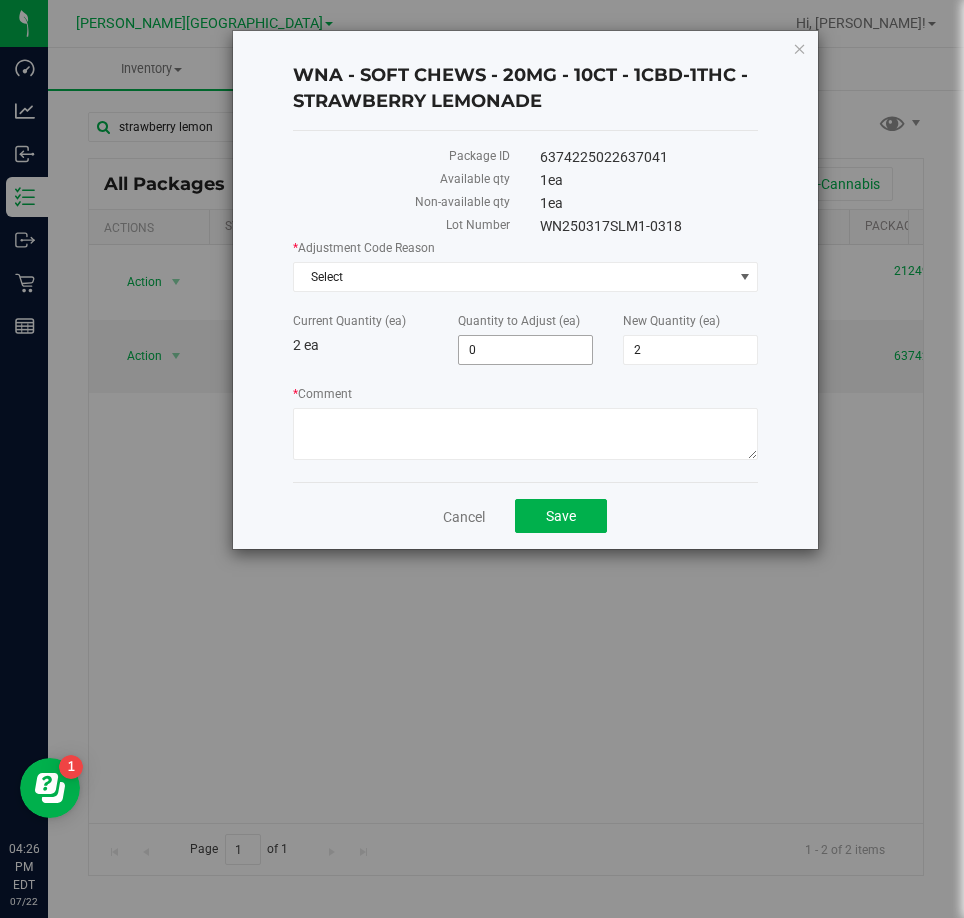 click on "0 0" at bounding box center [525, 350] 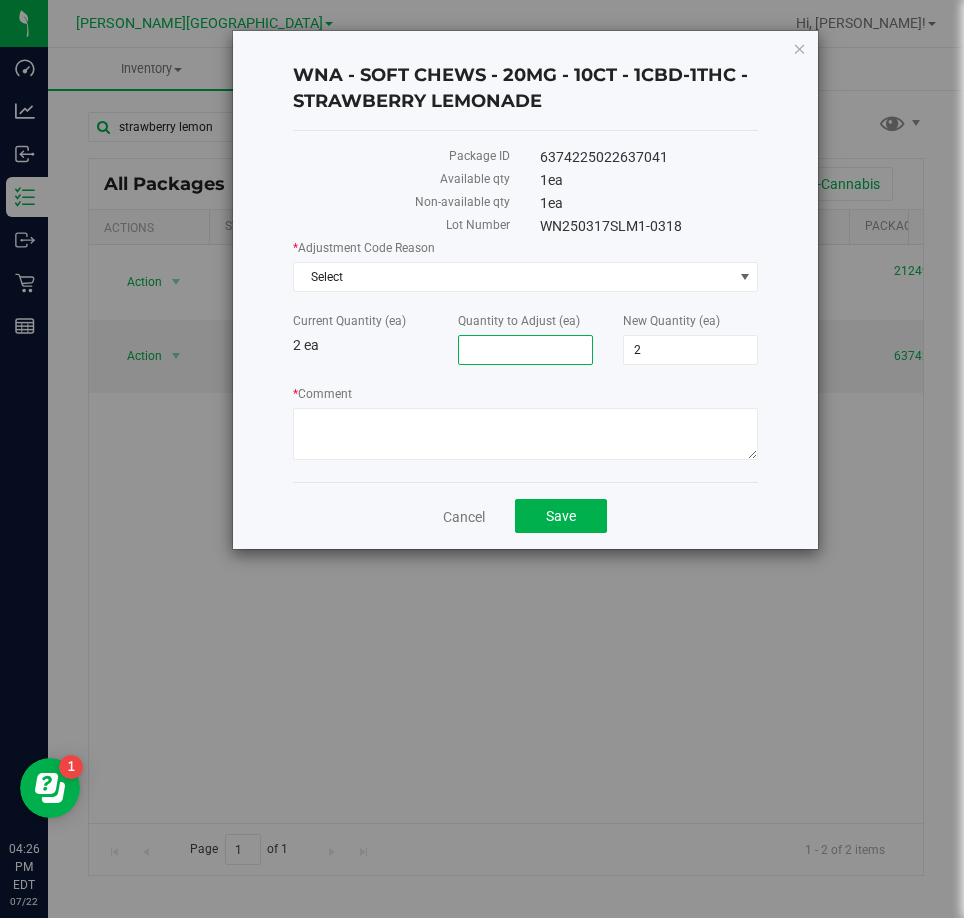 type on "1" 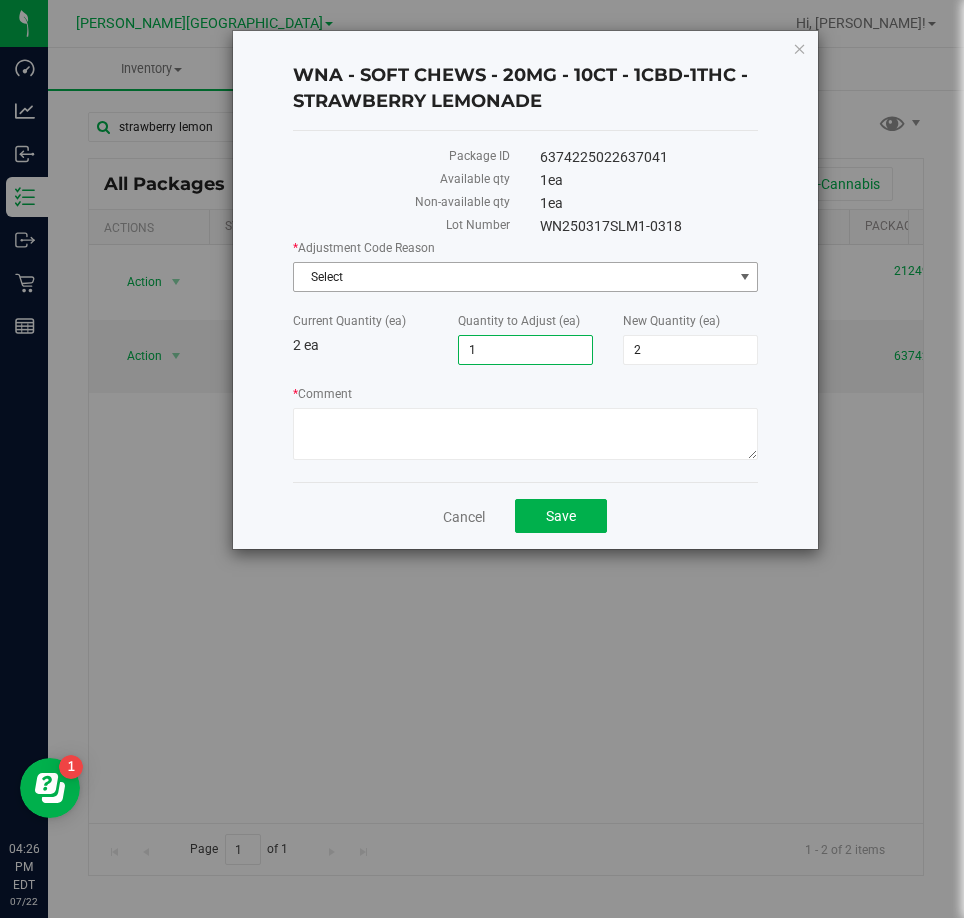 type on "1" 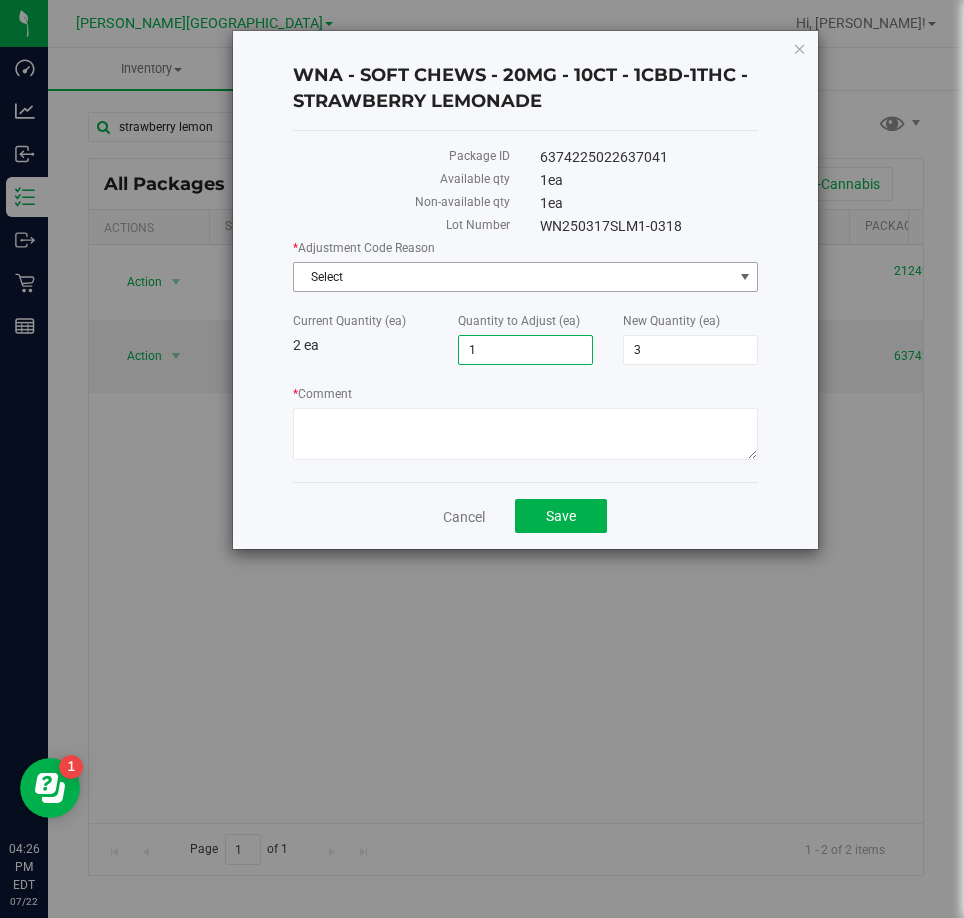 click on "Select" at bounding box center (513, 277) 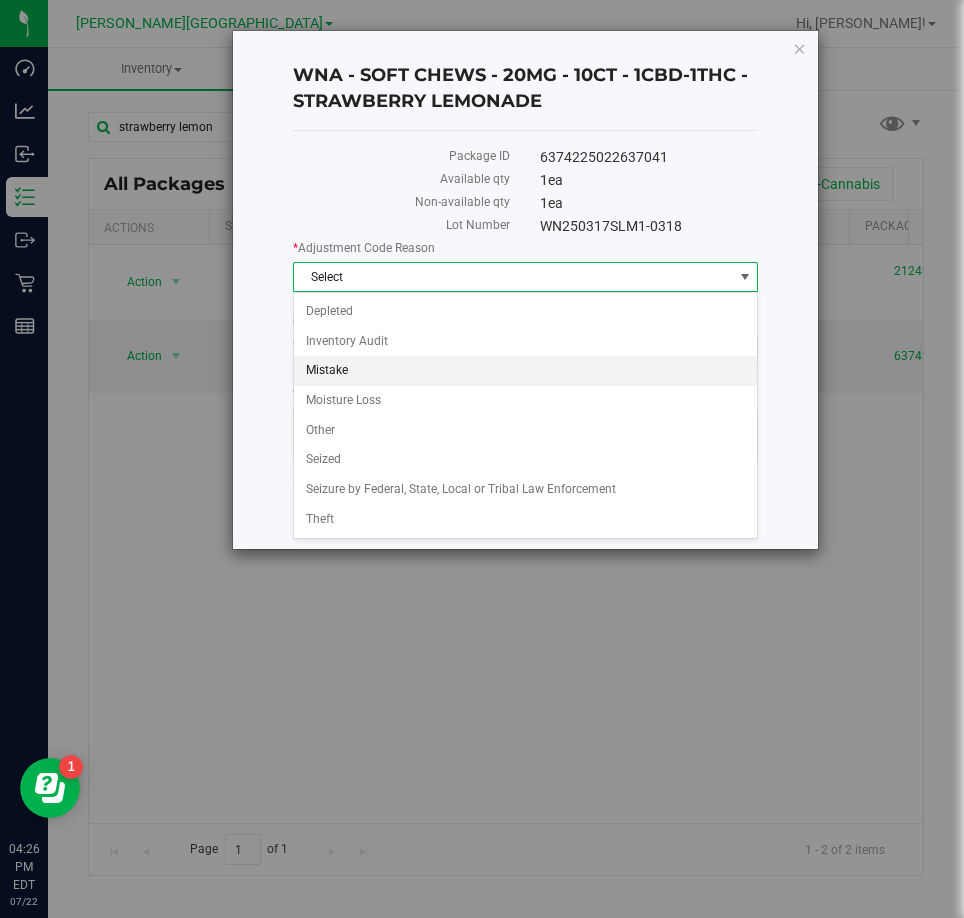 click on "Mistake" at bounding box center [525, 371] 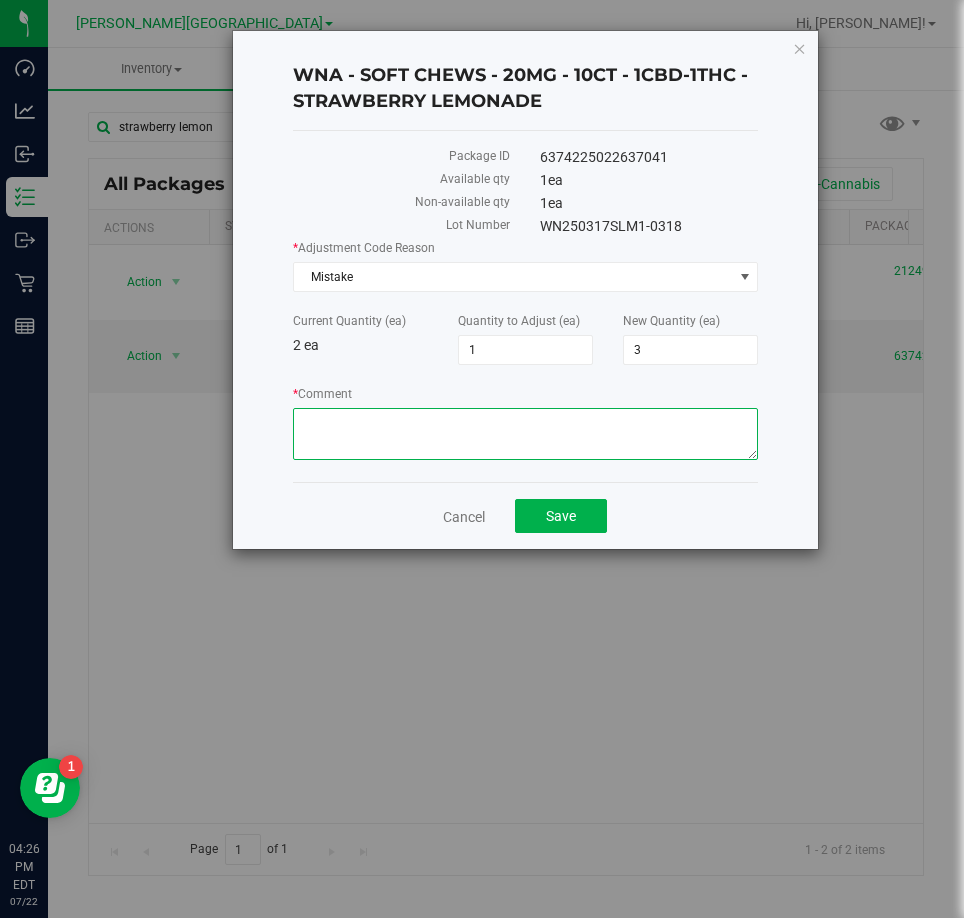 click on "*
Comment" at bounding box center (525, 434) 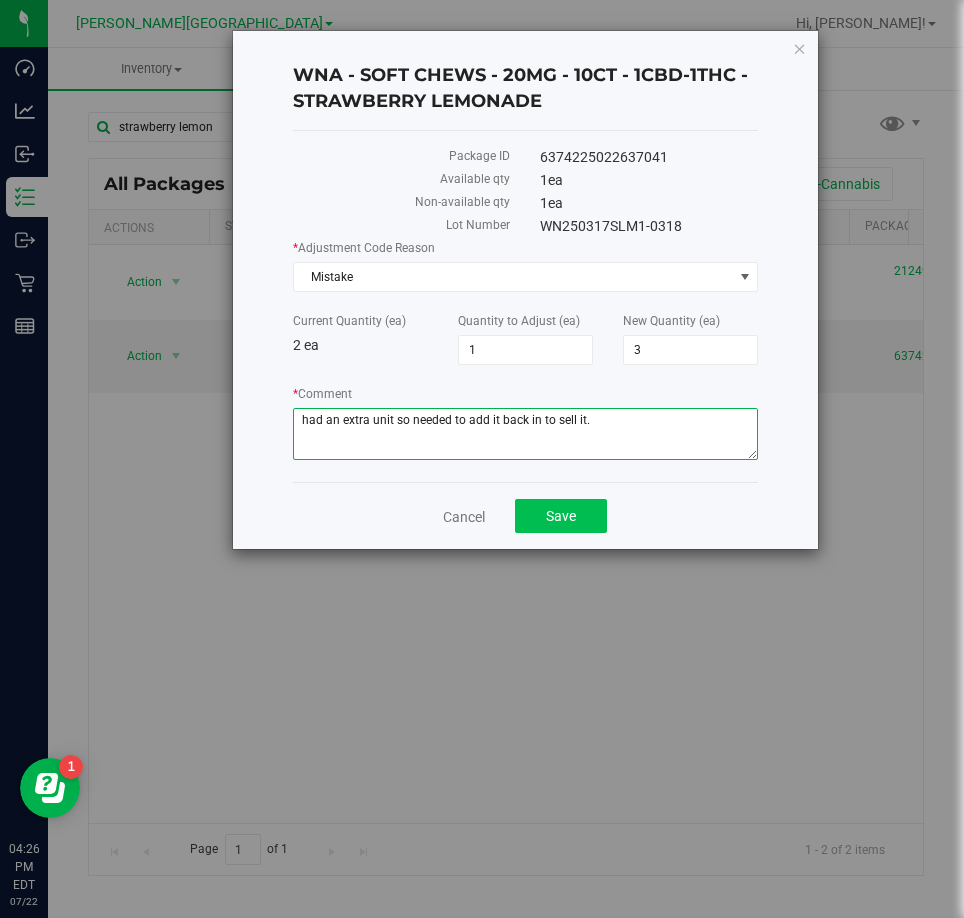 type on "had an extra unit so needed to add it back in to sell it." 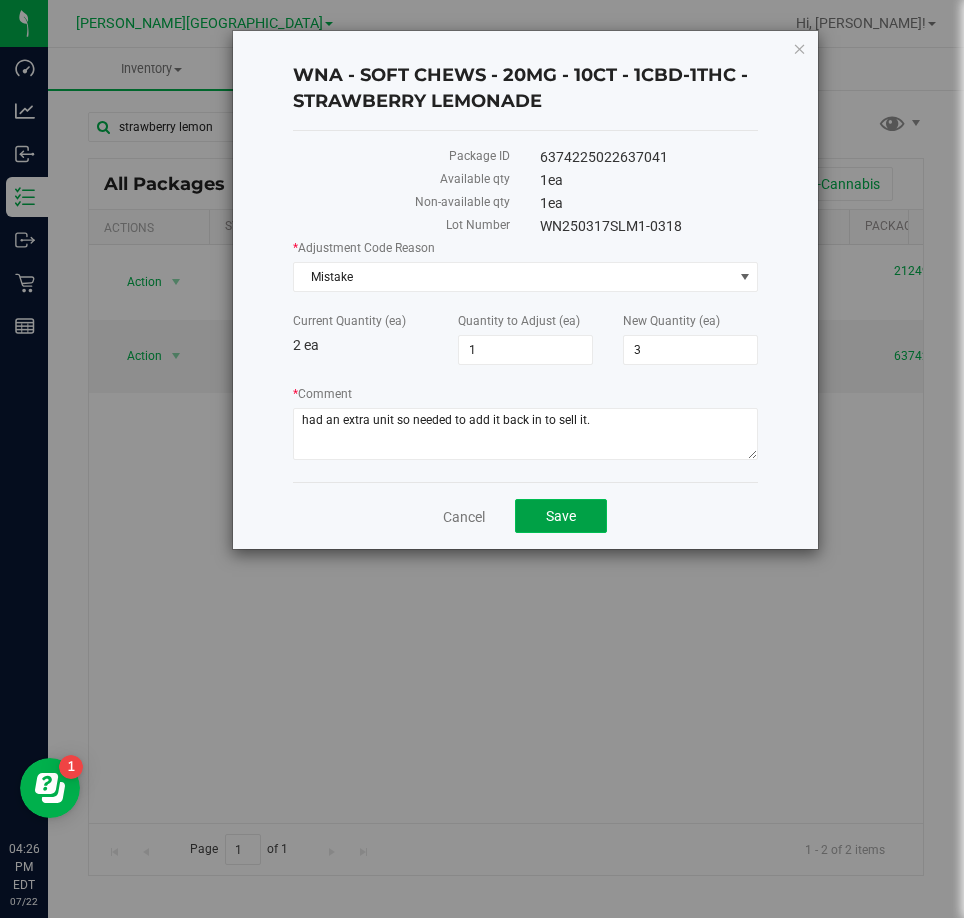 click on "Save" 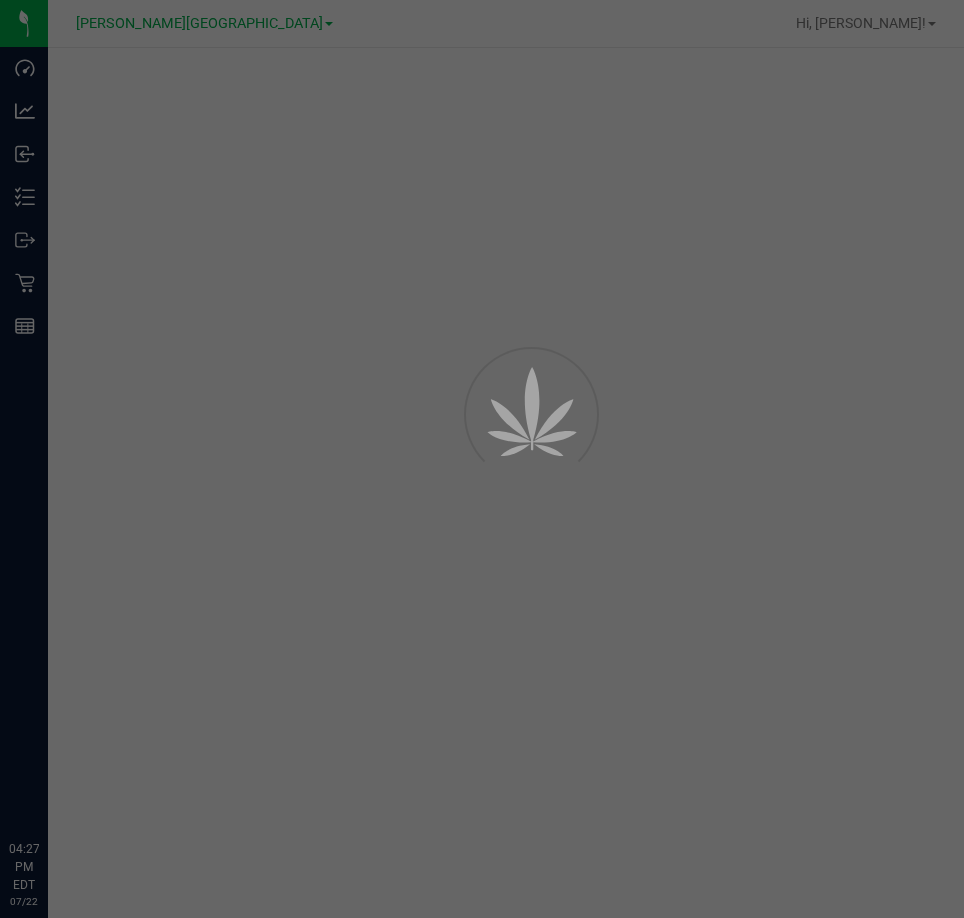 scroll, scrollTop: 0, scrollLeft: 0, axis: both 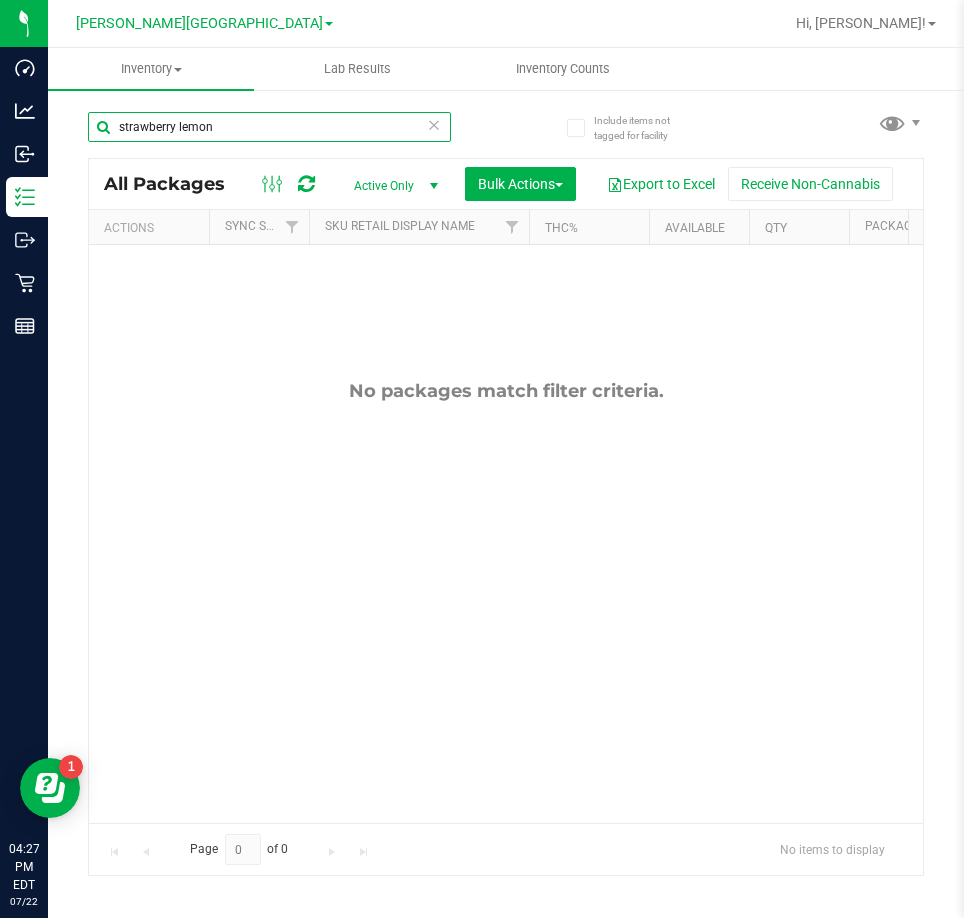 click on "strawberry lemon" at bounding box center (269, 127) 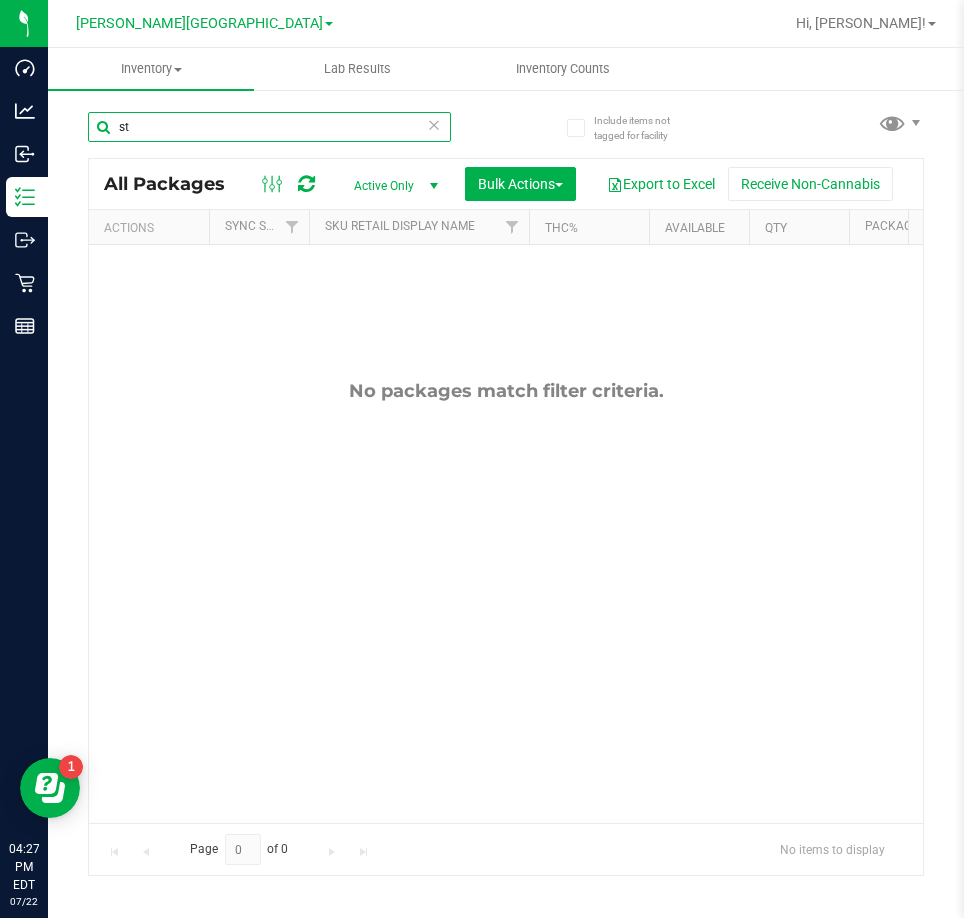 type on "s" 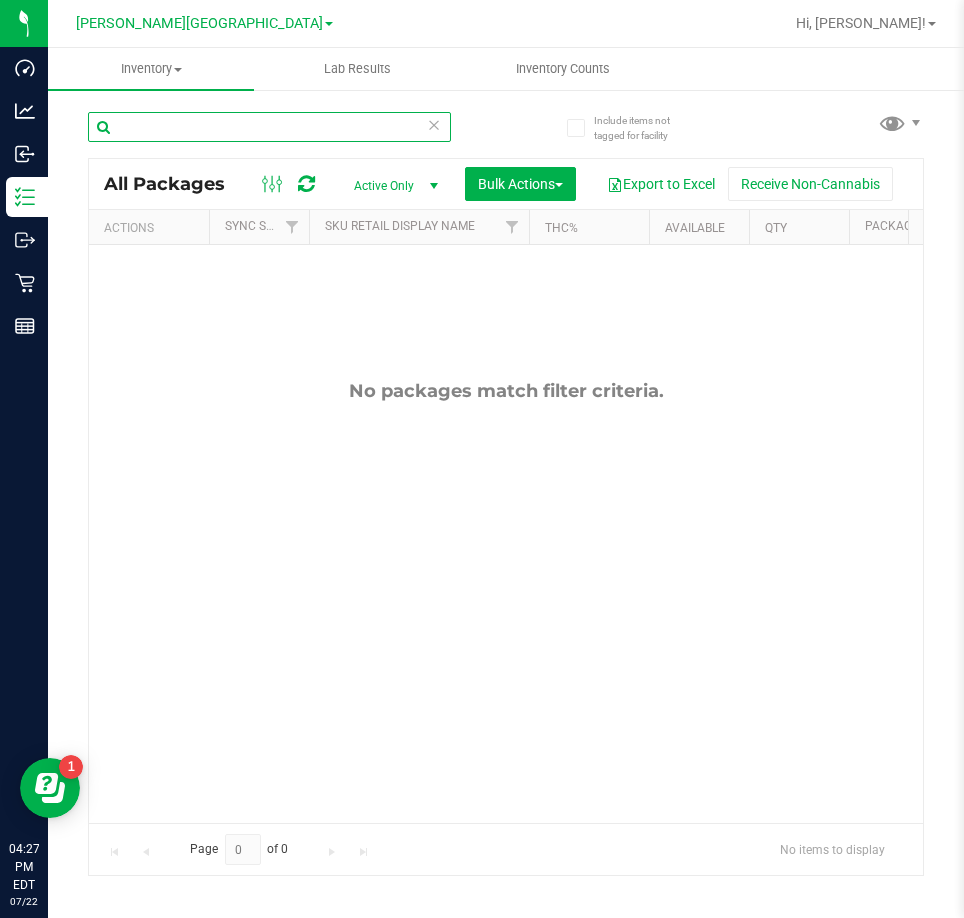 type 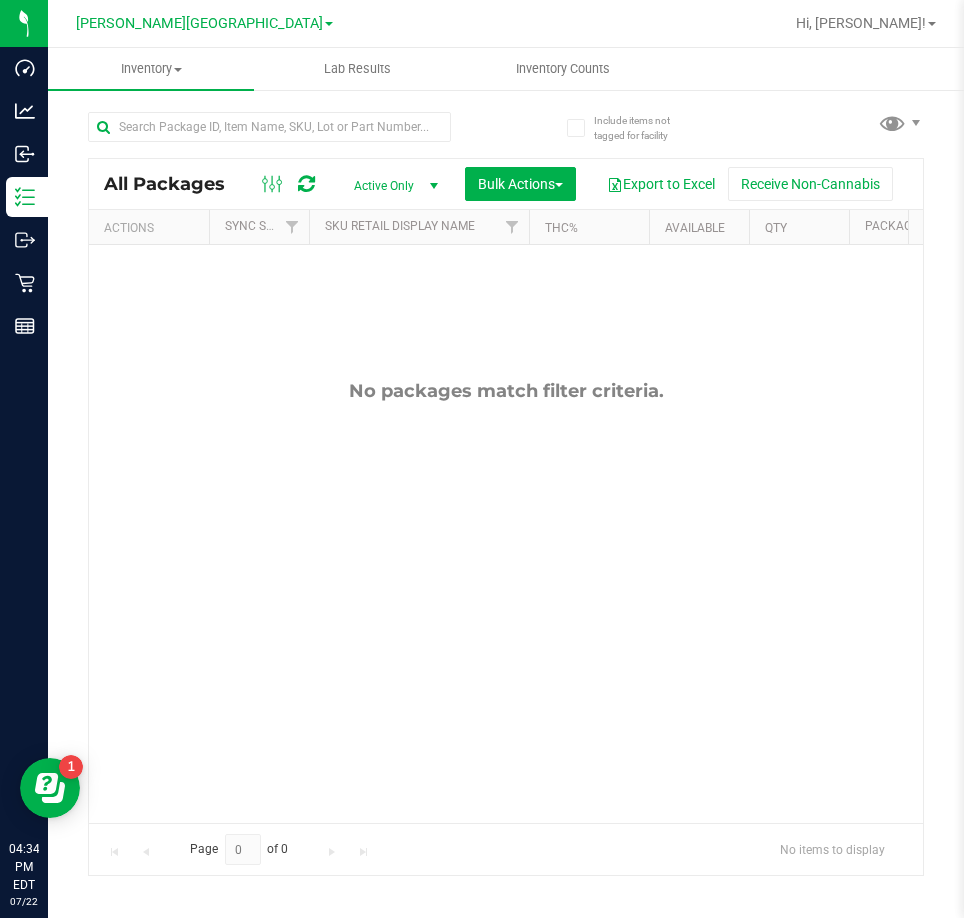 click on "No packages match filter criteria." at bounding box center (506, 601) 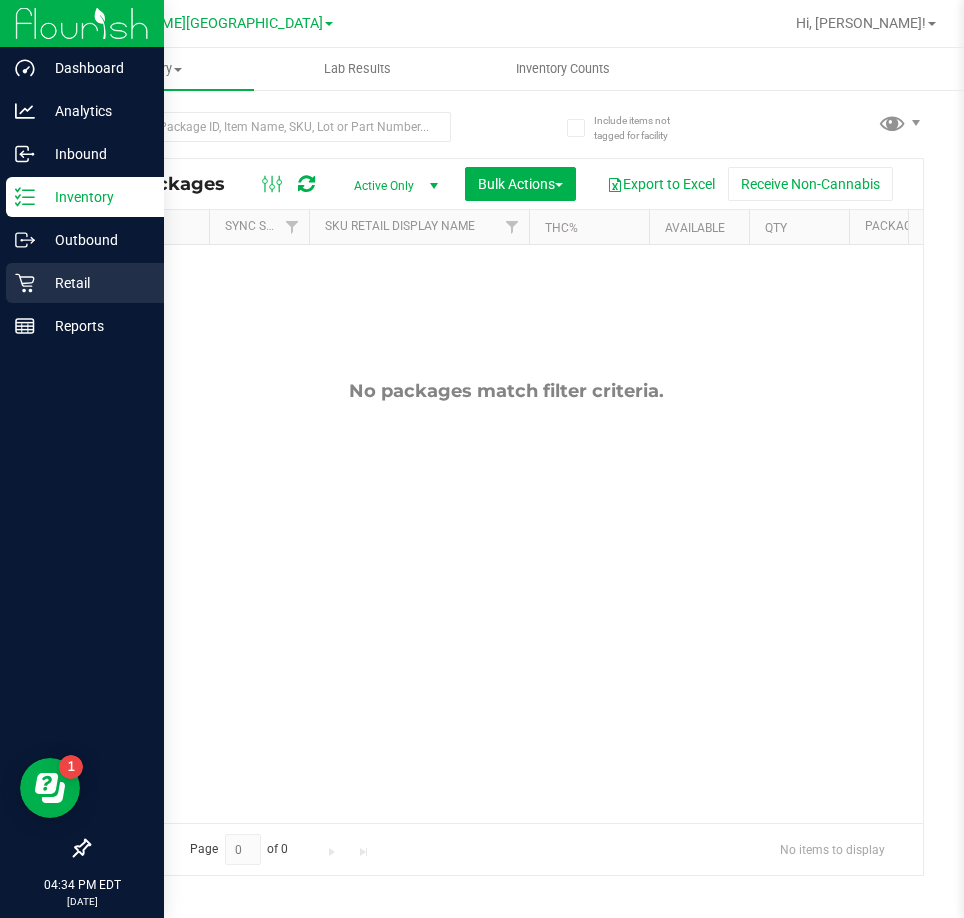 drag, startPoint x: 27, startPoint y: 280, endPoint x: 42, endPoint y: 274, distance: 16.155495 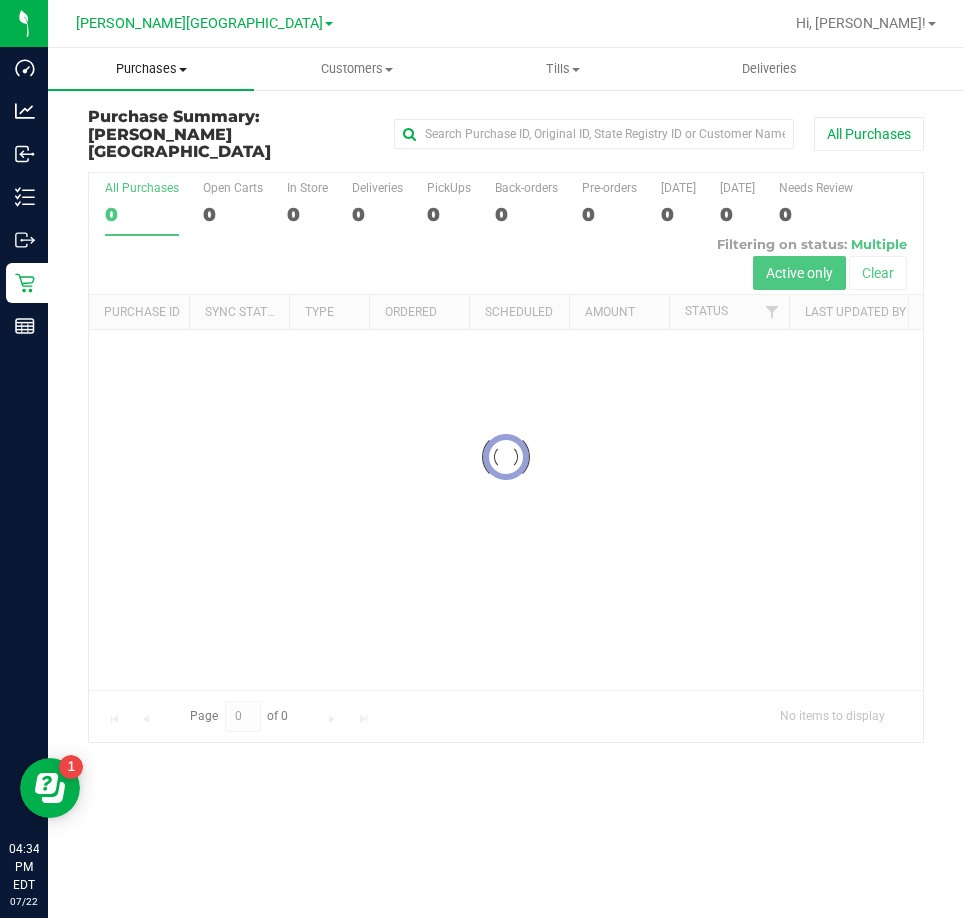 click on "Purchases" at bounding box center [151, 69] 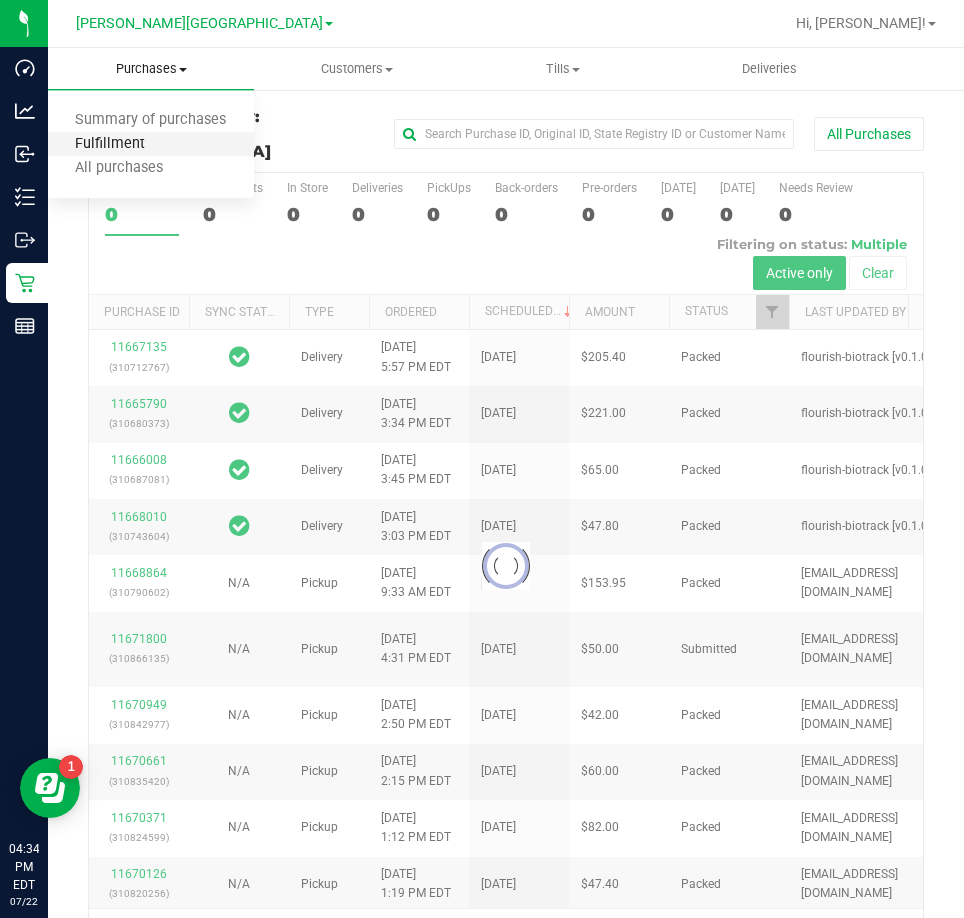 click on "Fulfillment" at bounding box center [110, 144] 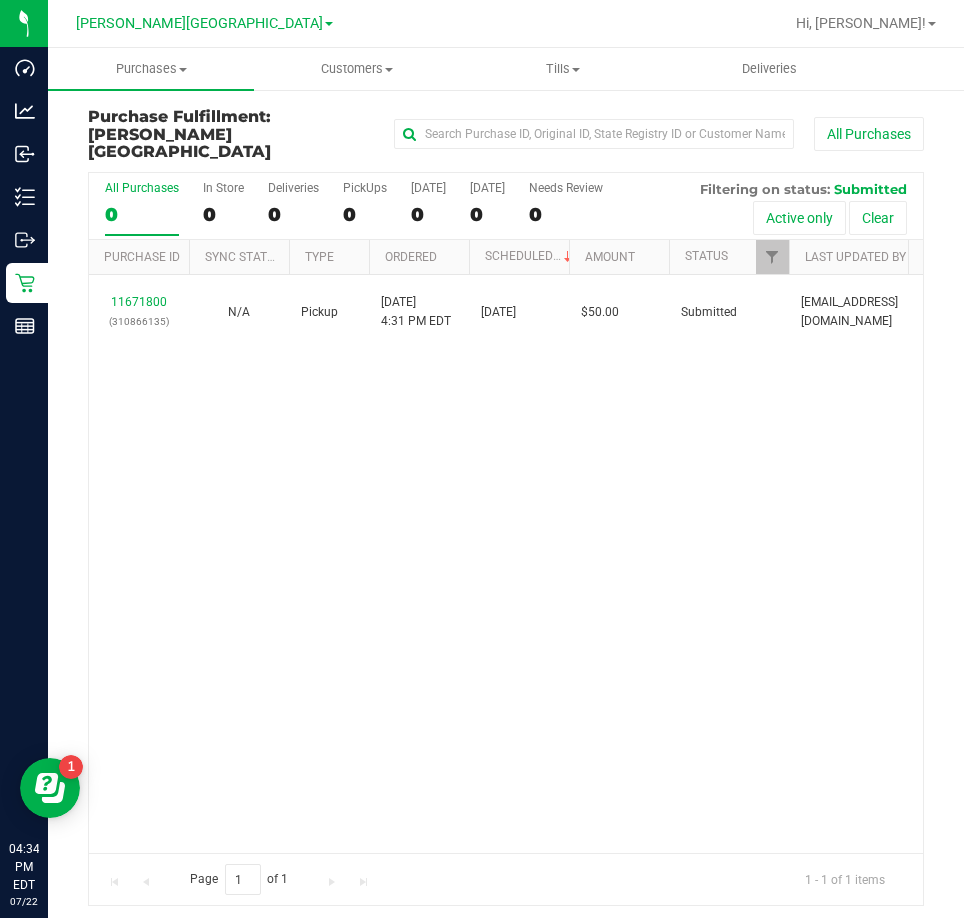 click on "11671800
(310866135)
N/A
Pickup [DATE] 4:31 PM EDT 7/22/2025
$50.00
Submitted [EMAIL_ADDRESS][DOMAIN_NAME]" at bounding box center (506, 564) 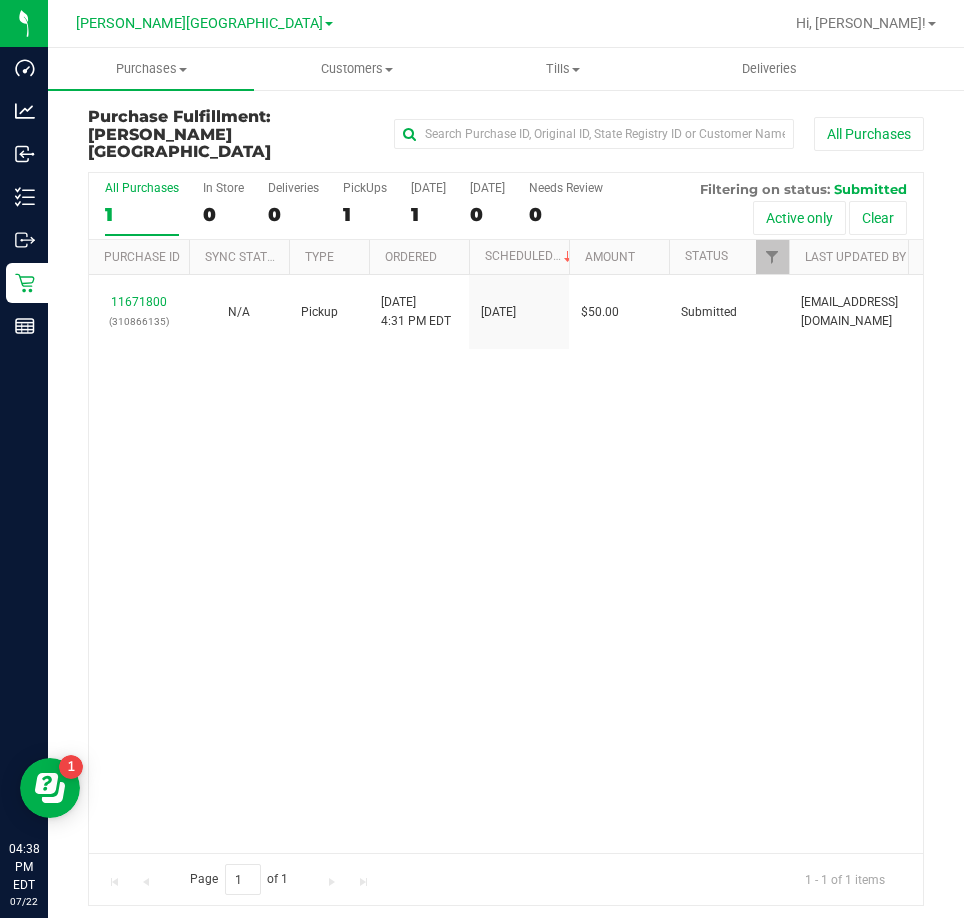 click on "11671800
(310866135)
N/A
Pickup [DATE] 4:31 PM EDT 7/22/2025
$50.00
Submitted [EMAIL_ADDRESS][DOMAIN_NAME]" at bounding box center [506, 564] 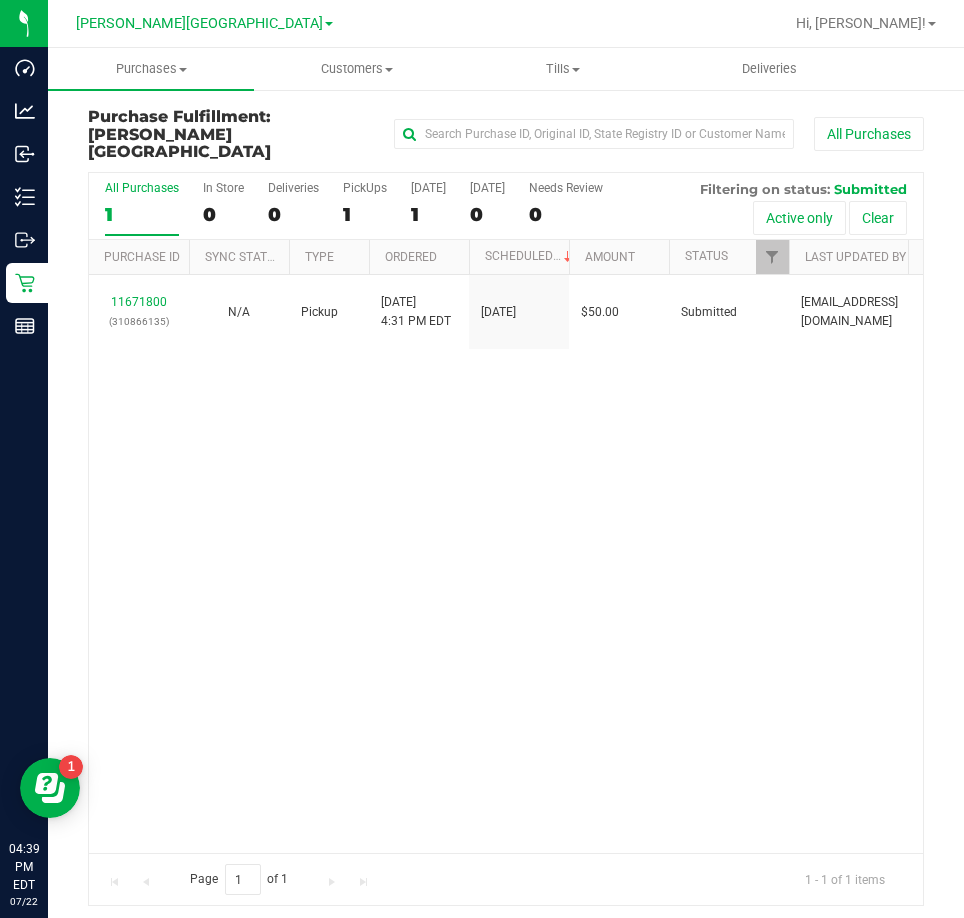 click on "11671800
(310866135)
N/A
Pickup [DATE] 4:31 PM EDT 7/22/2025
$50.00
Submitted [EMAIL_ADDRESS][DOMAIN_NAME]" at bounding box center (506, 564) 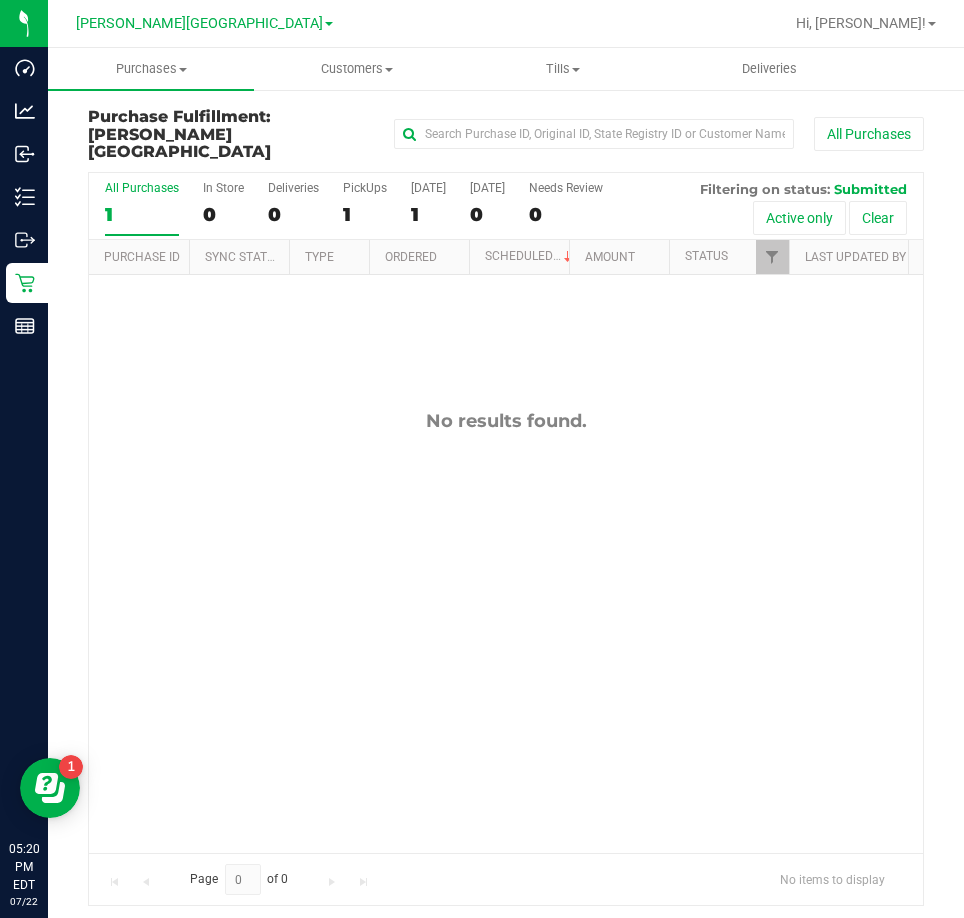 click on "No results found." at bounding box center (506, 421) 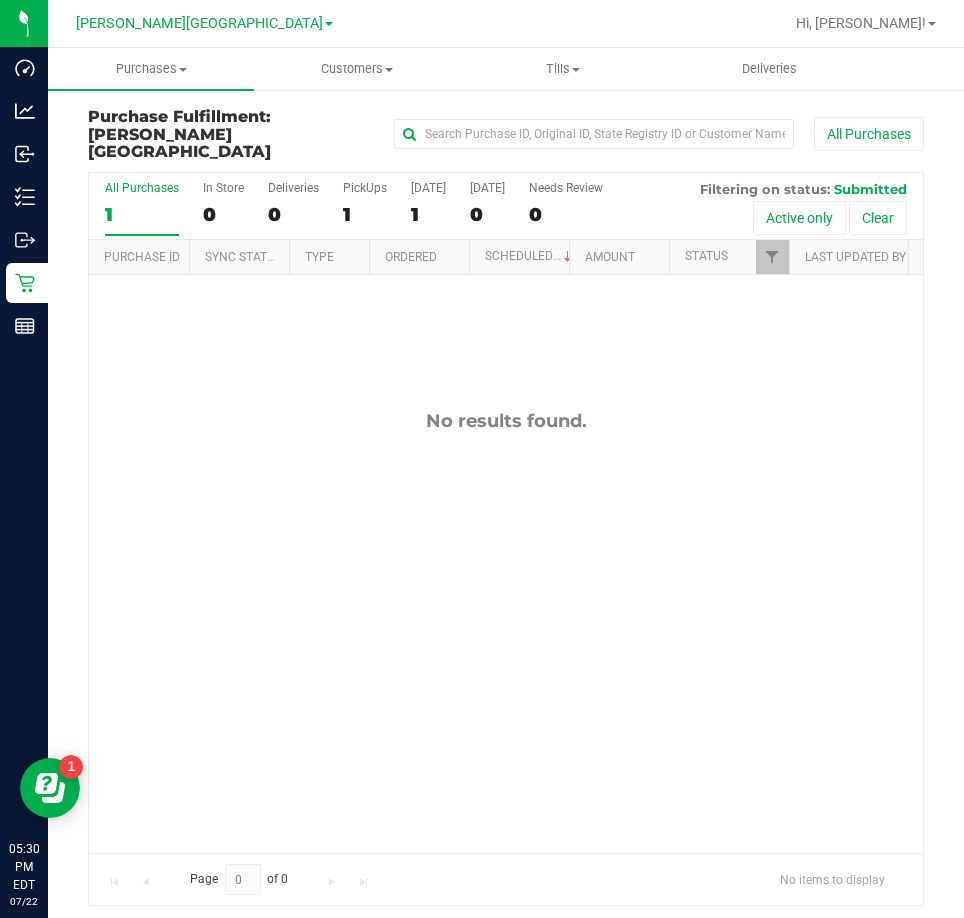 drag, startPoint x: 876, startPoint y: 74, endPoint x: 1915, endPoint y: 368, distance: 1079.7949 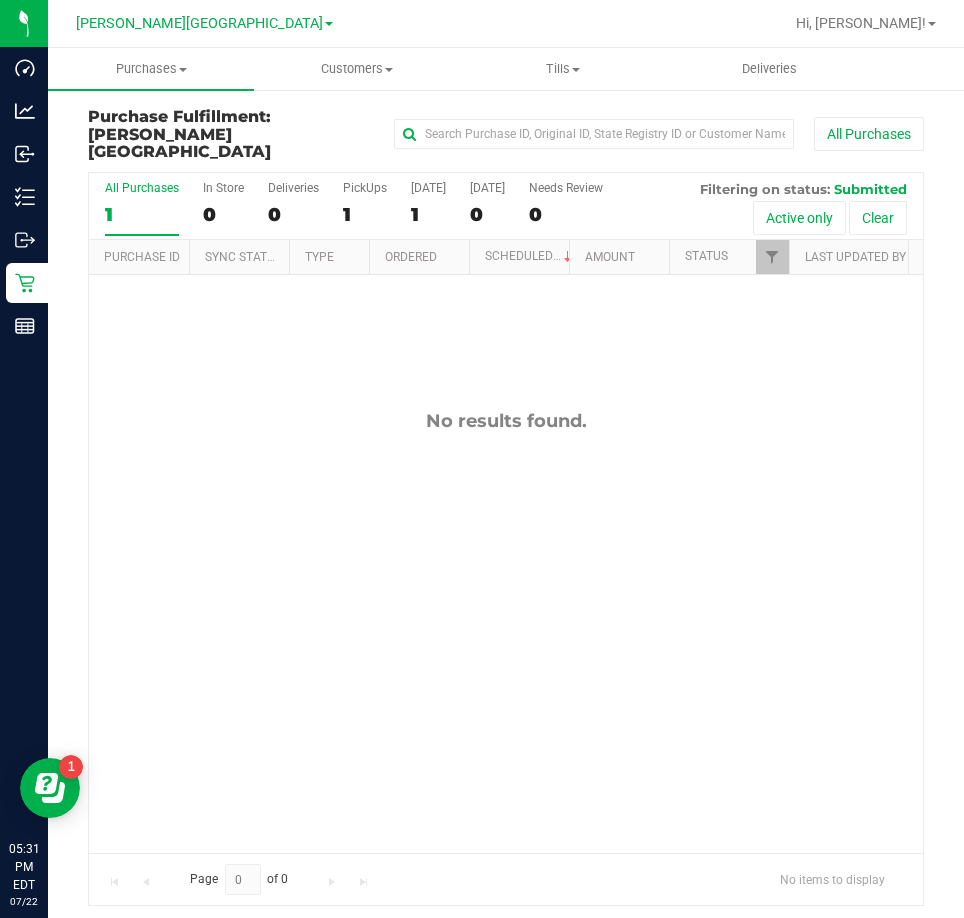 drag, startPoint x: 569, startPoint y: 373, endPoint x: 607, endPoint y: 370, distance: 38.118237 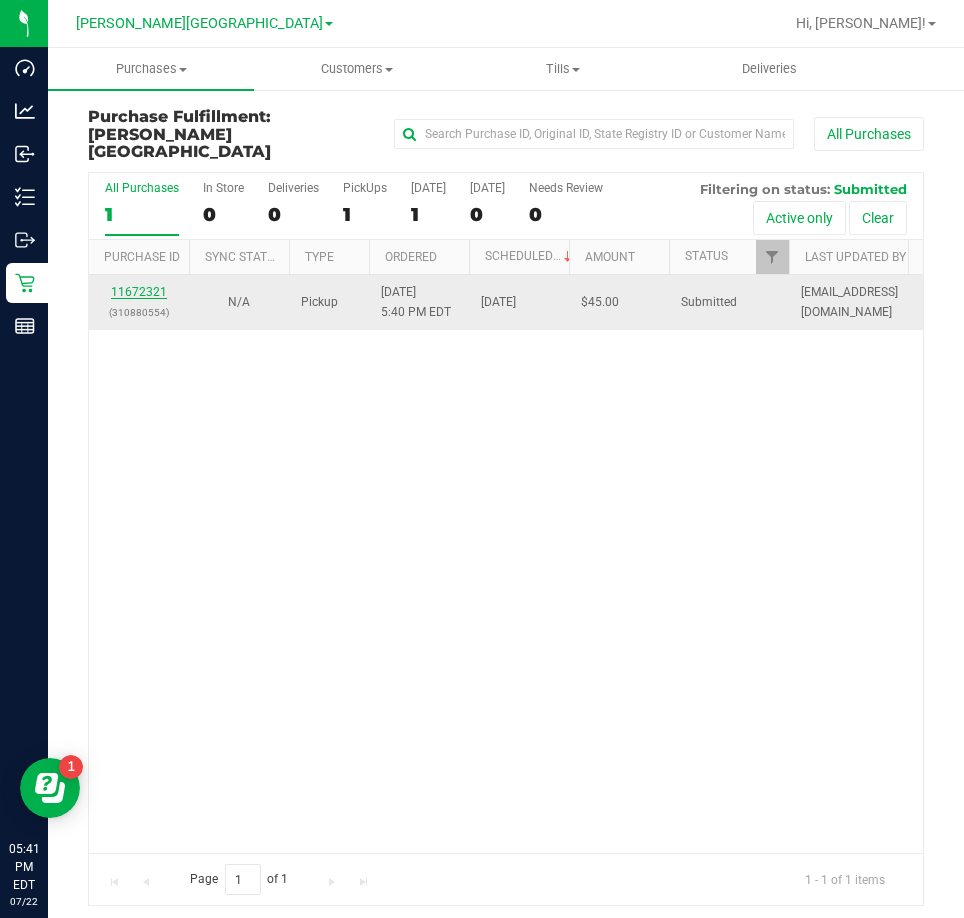 click on "11672321" at bounding box center [139, 292] 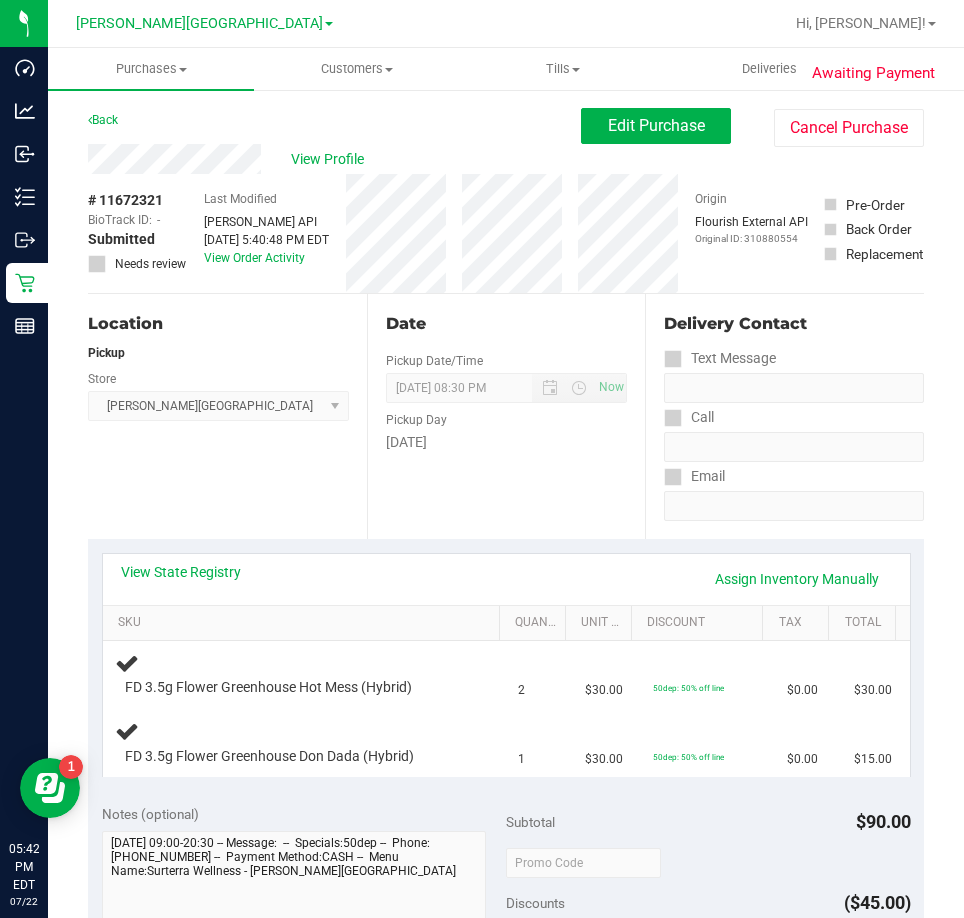 click on "Date
Pickup Date/Time
[DATE]
Now
[DATE] 08:30 PM
Now
Pickup Day
[DATE]" at bounding box center [506, 416] 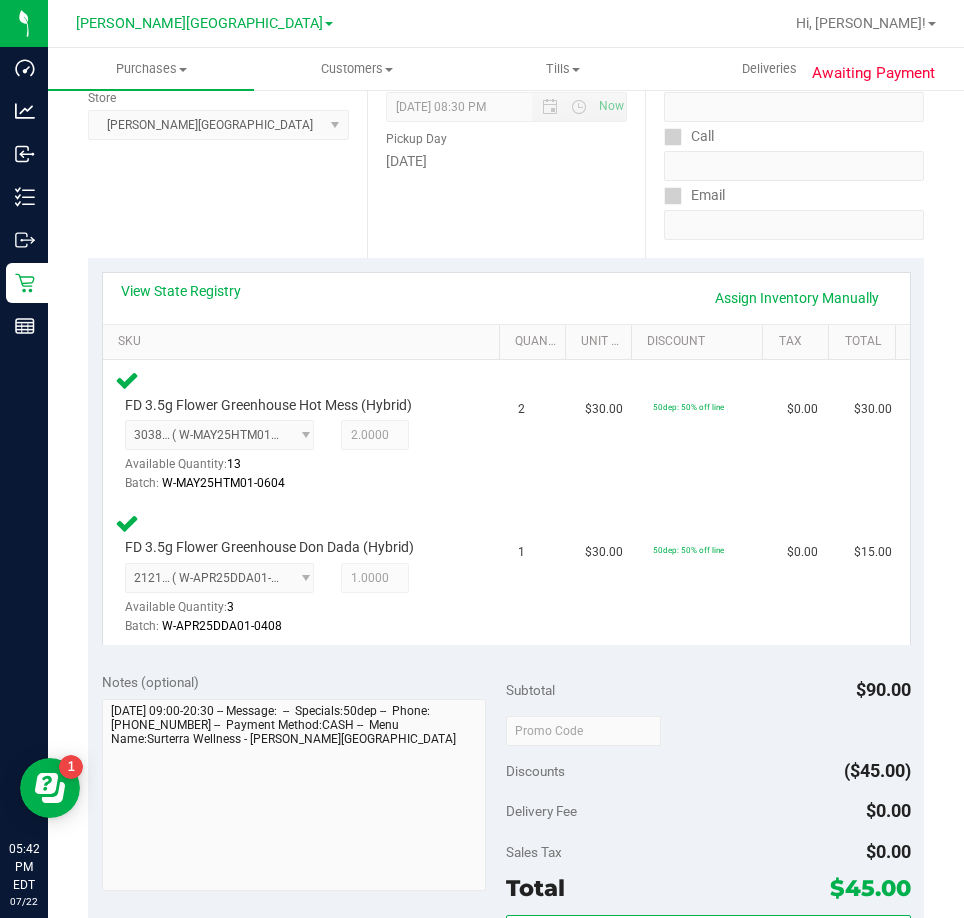scroll, scrollTop: 600, scrollLeft: 0, axis: vertical 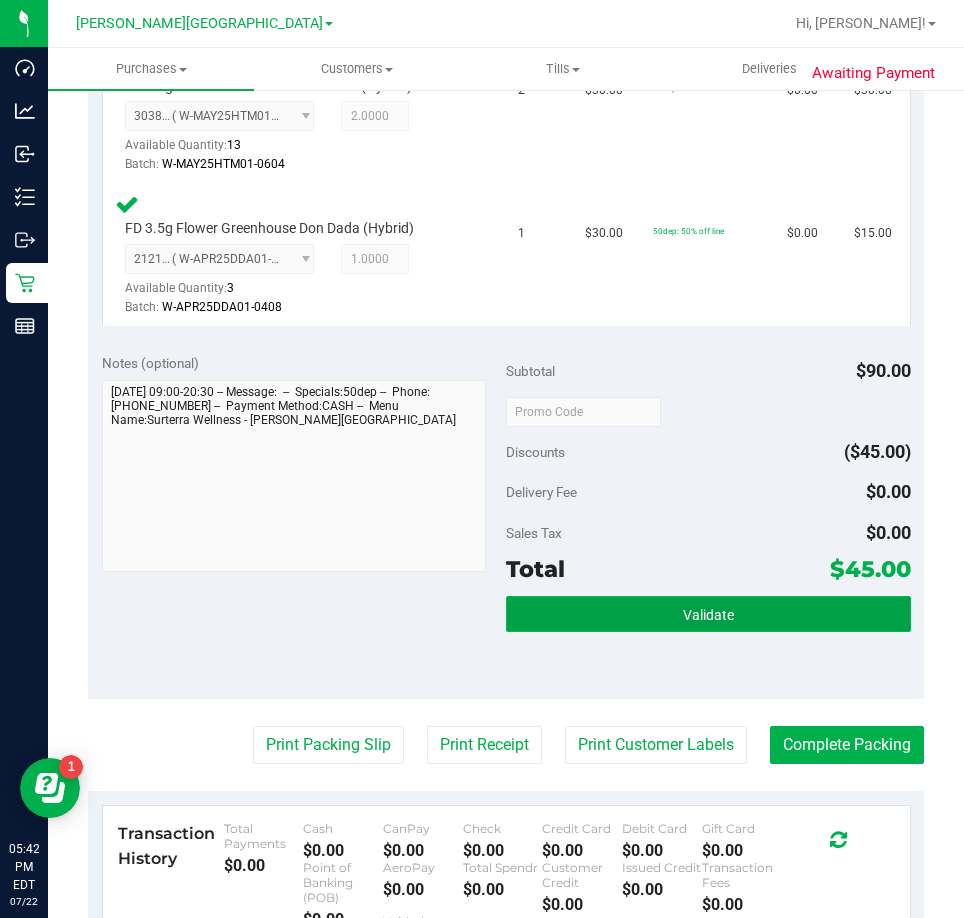 click on "Validate" at bounding box center [708, 614] 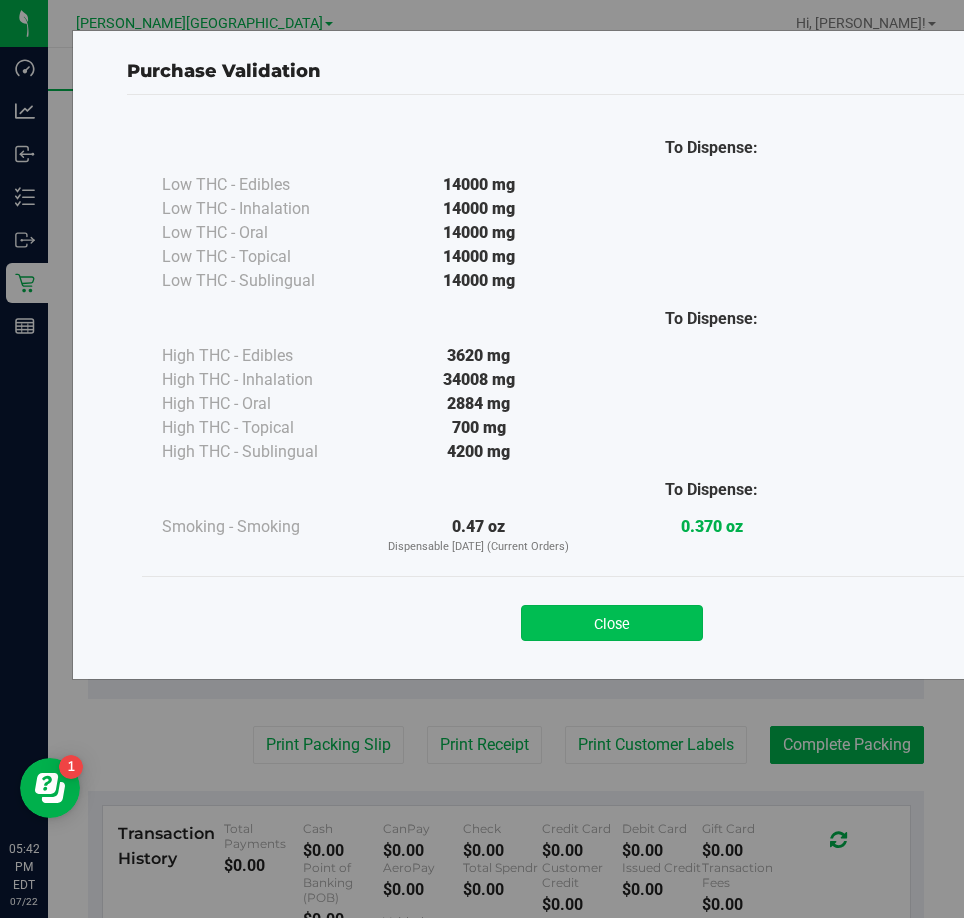 click on "Close" at bounding box center [612, 623] 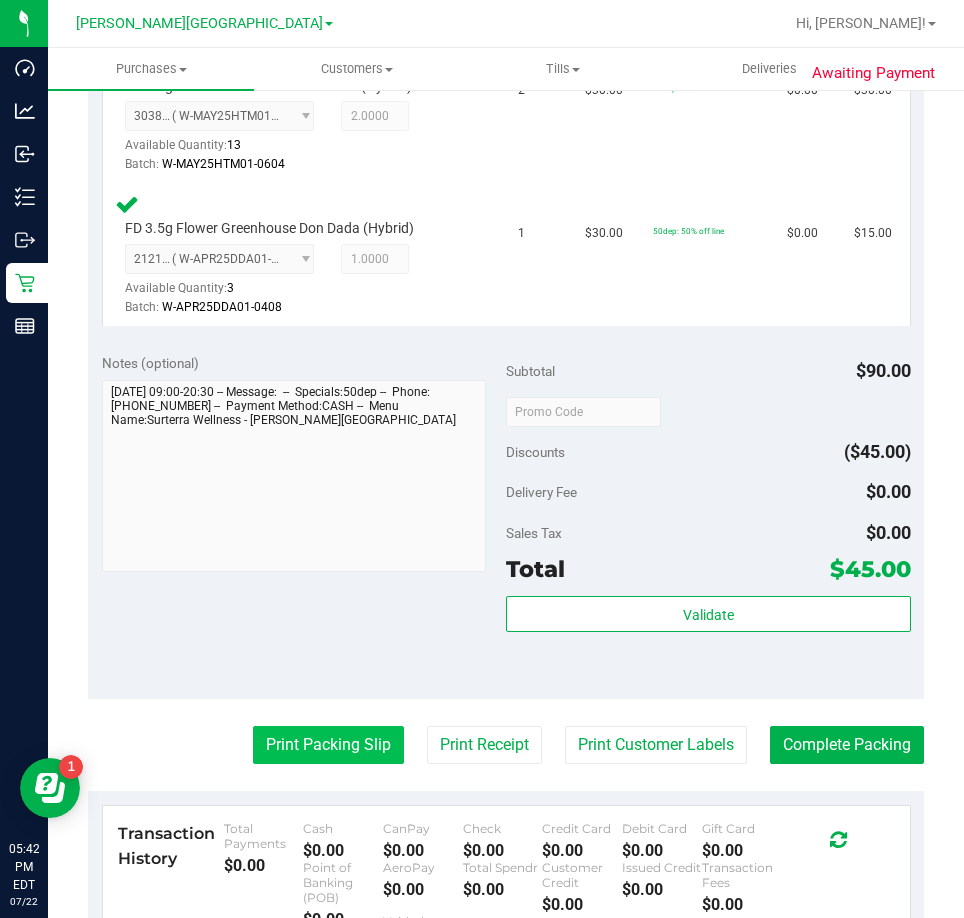 click on "Print Packing Slip" at bounding box center [328, 745] 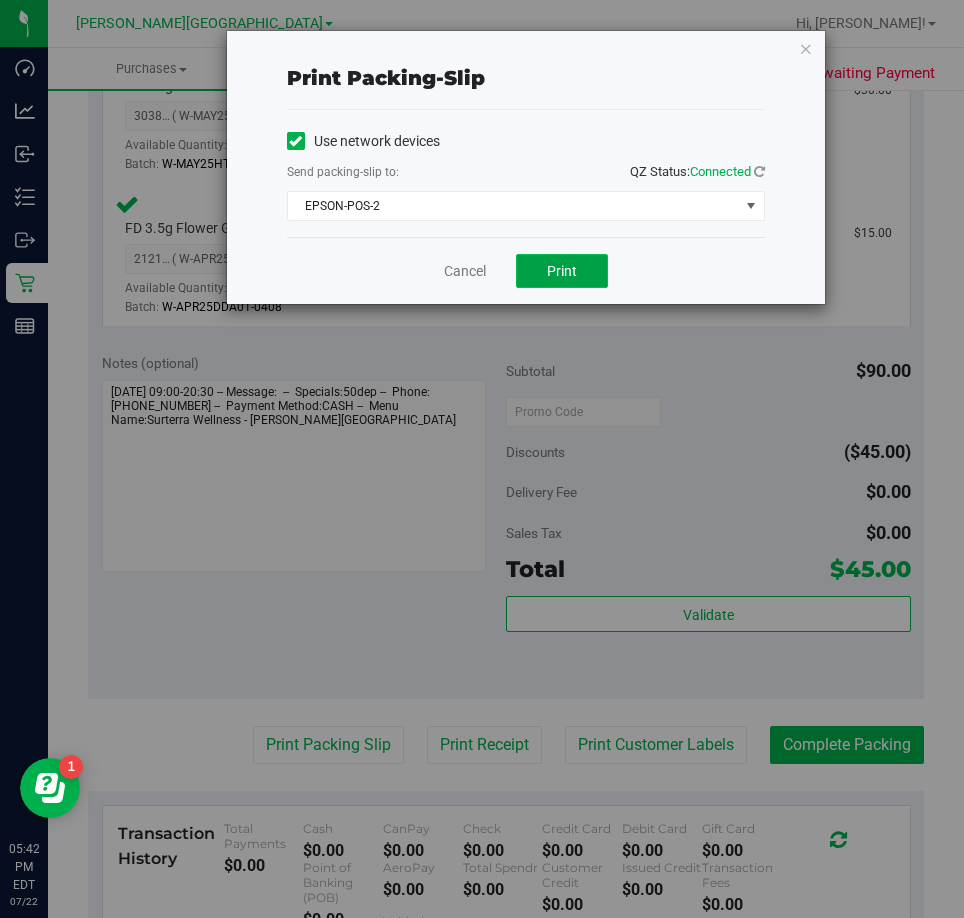 click on "Print" at bounding box center (562, 271) 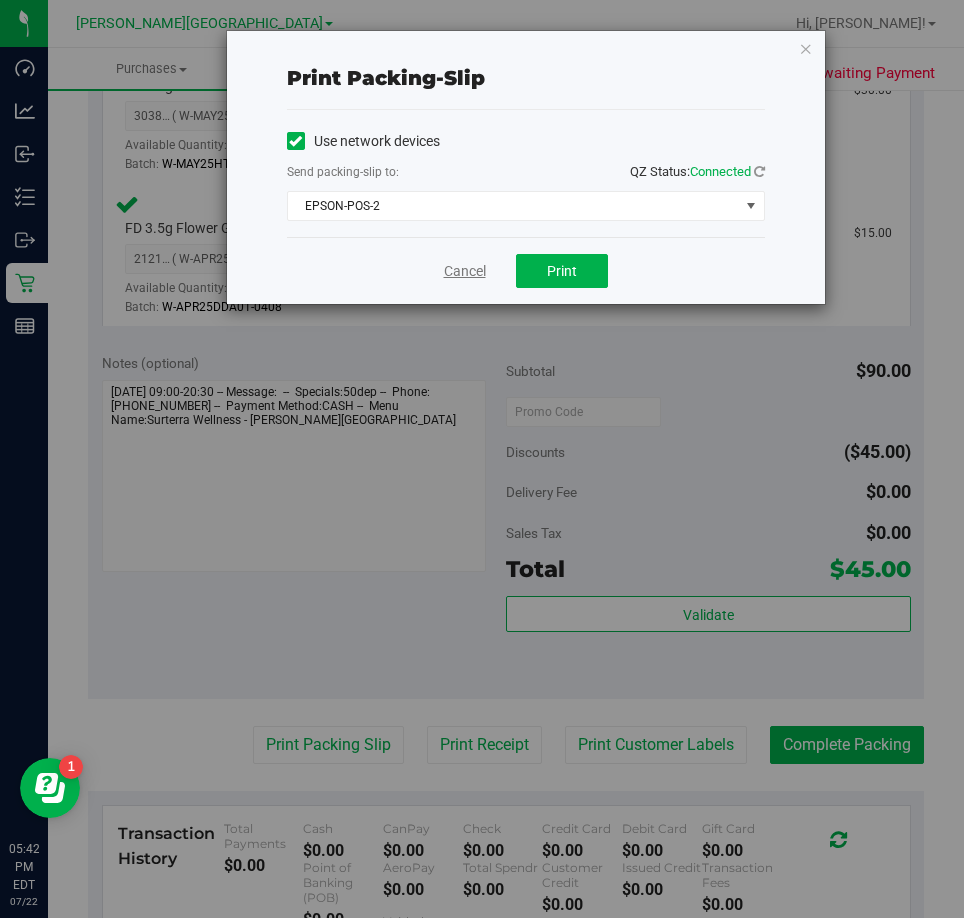 click on "Cancel" at bounding box center [465, 271] 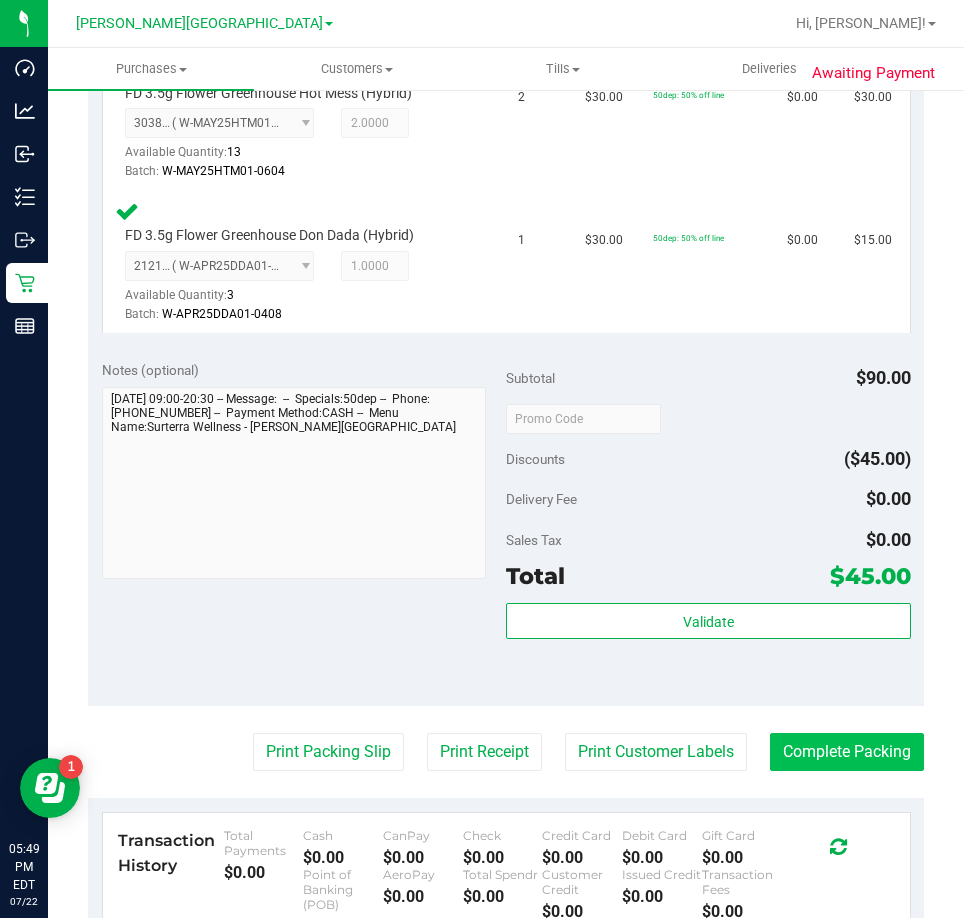 scroll, scrollTop: 900, scrollLeft: 0, axis: vertical 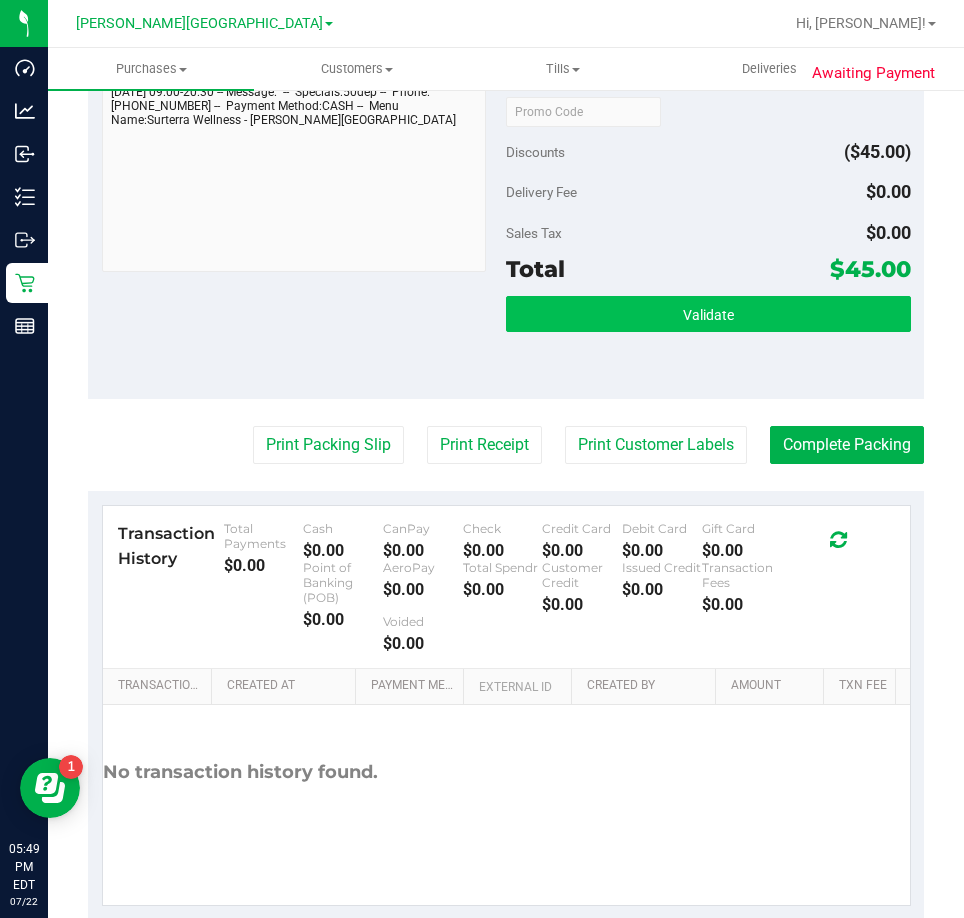 drag, startPoint x: 736, startPoint y: 279, endPoint x: 738, endPoint y: 315, distance: 36.05551 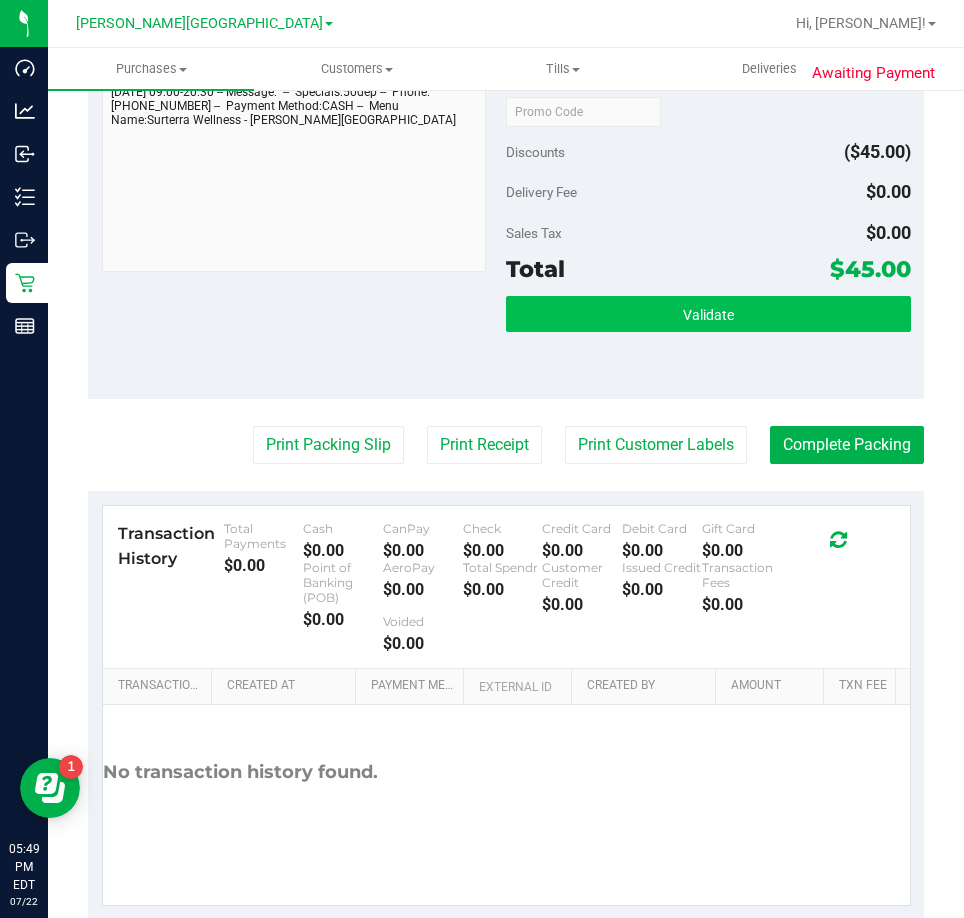 click on "Total
$45.00" at bounding box center [708, 269] 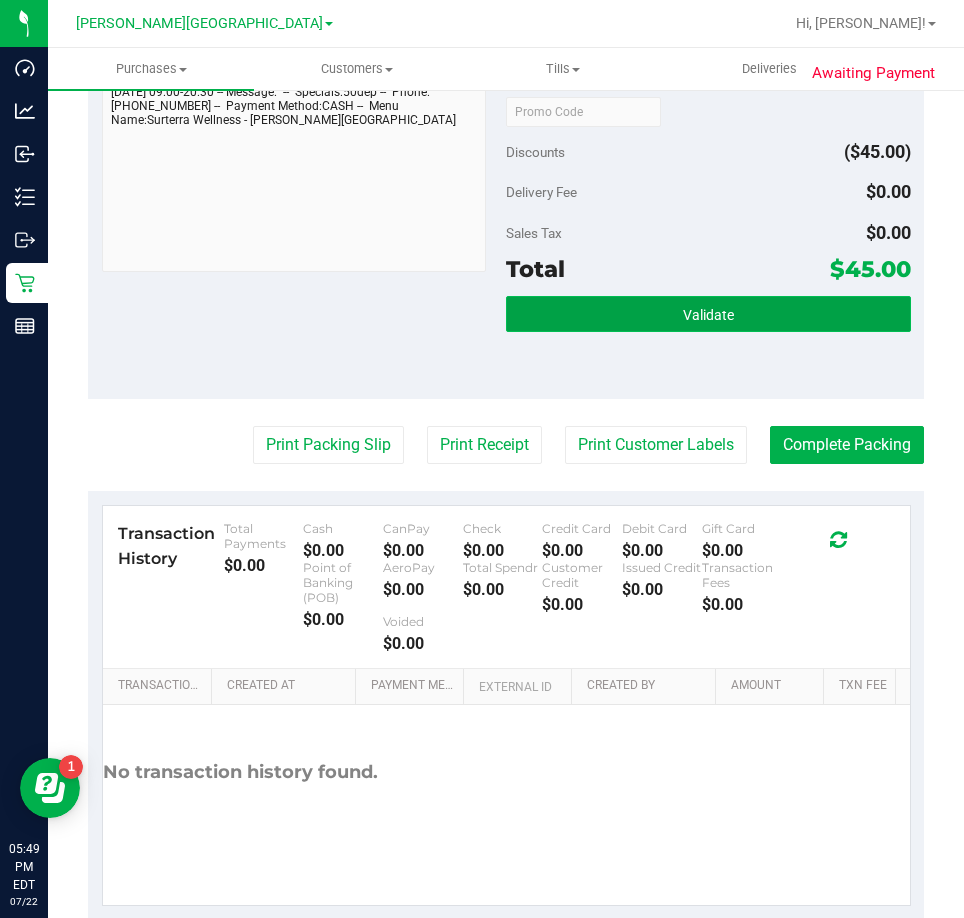 click on "Validate" at bounding box center [708, 314] 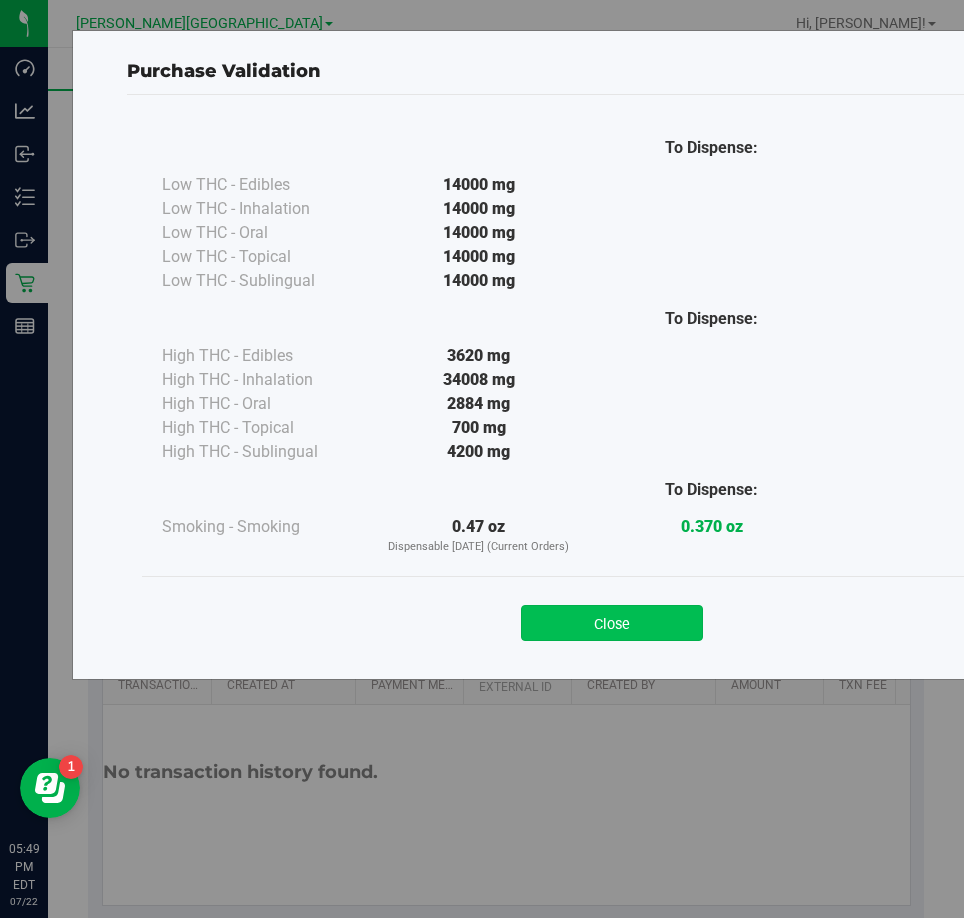 click on "Close" at bounding box center [612, 623] 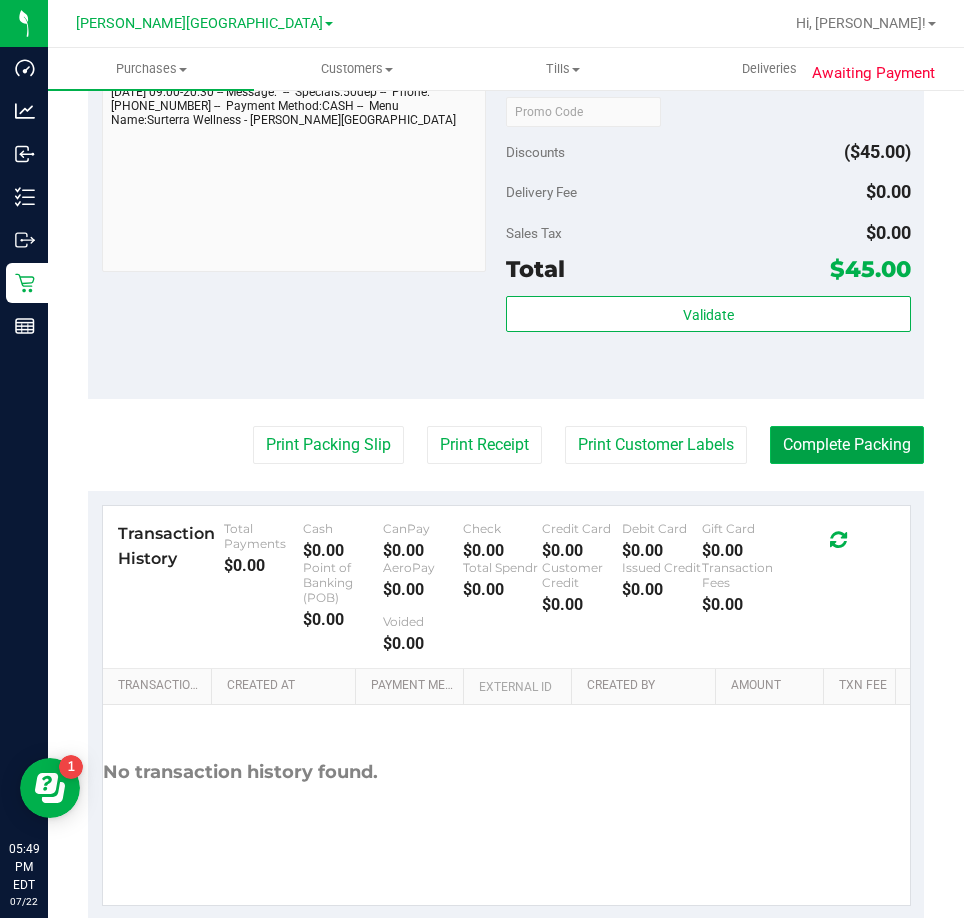 click on "Complete Packing" at bounding box center (847, 445) 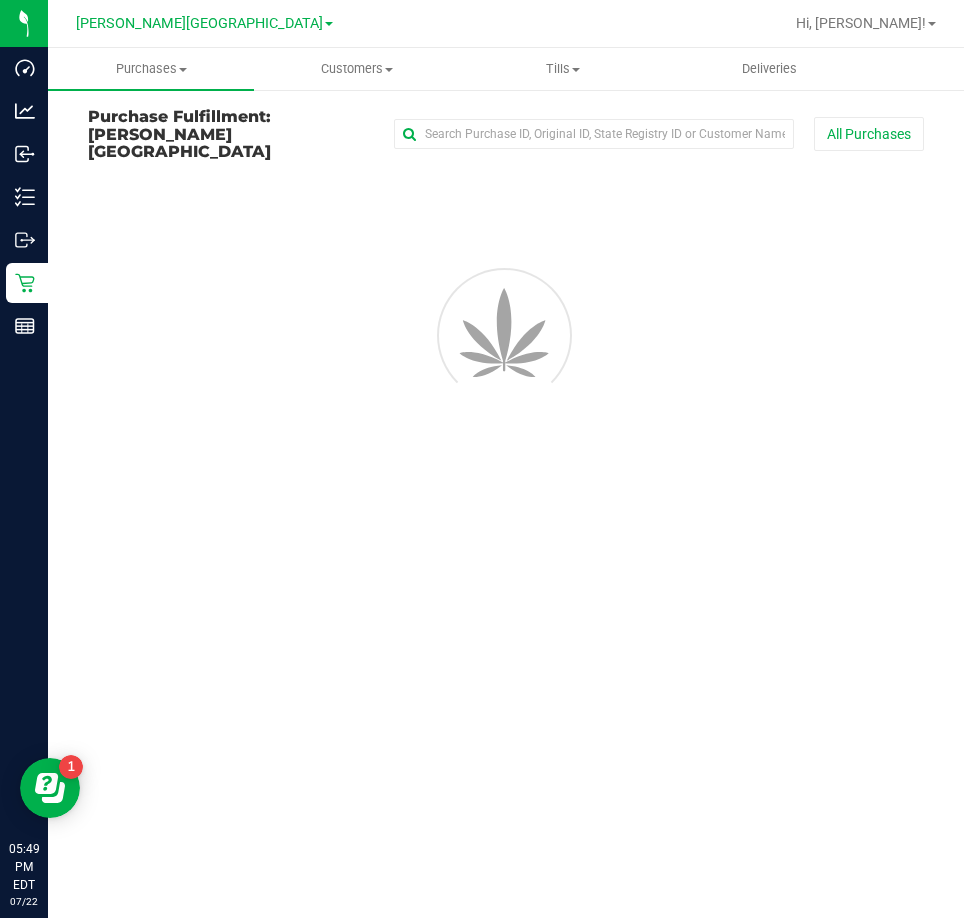 scroll, scrollTop: 0, scrollLeft: 0, axis: both 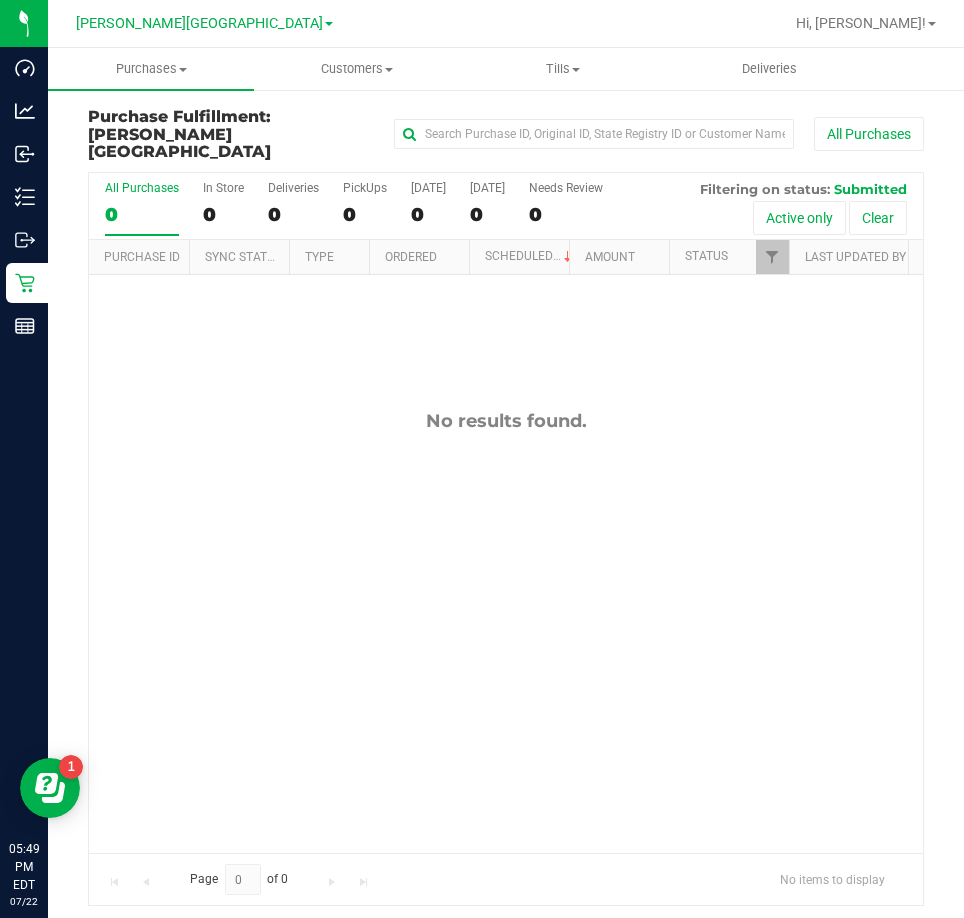 click on "No results found." at bounding box center [506, 631] 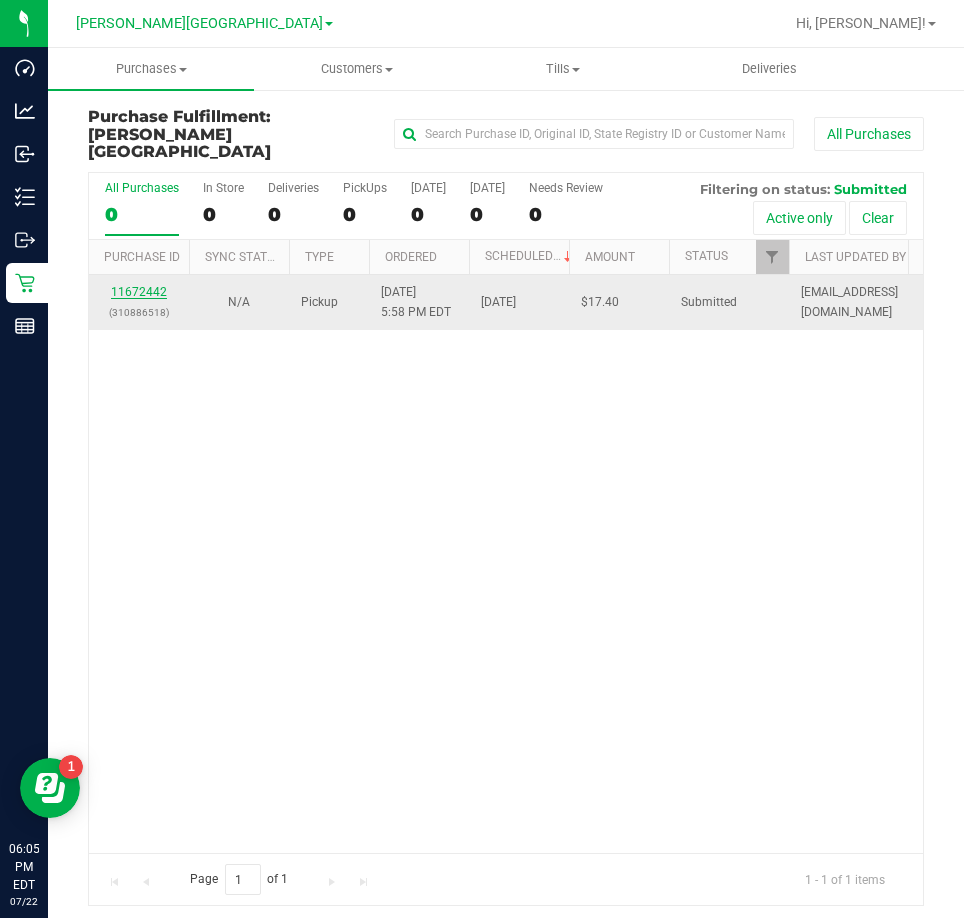 click on "11672442" at bounding box center (139, 292) 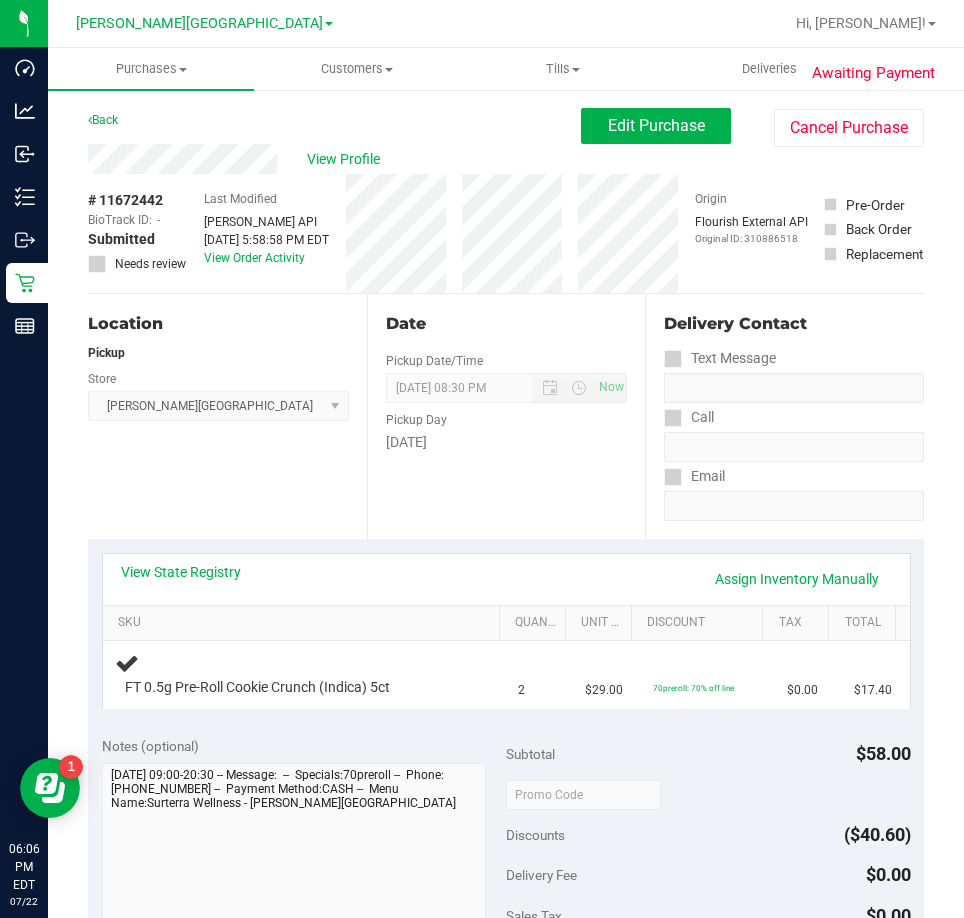 click on "Date
Pickup Date/Time
[DATE]
Now
[DATE] 08:30 PM
Now
Pickup Day
[DATE]" at bounding box center (506, 416) 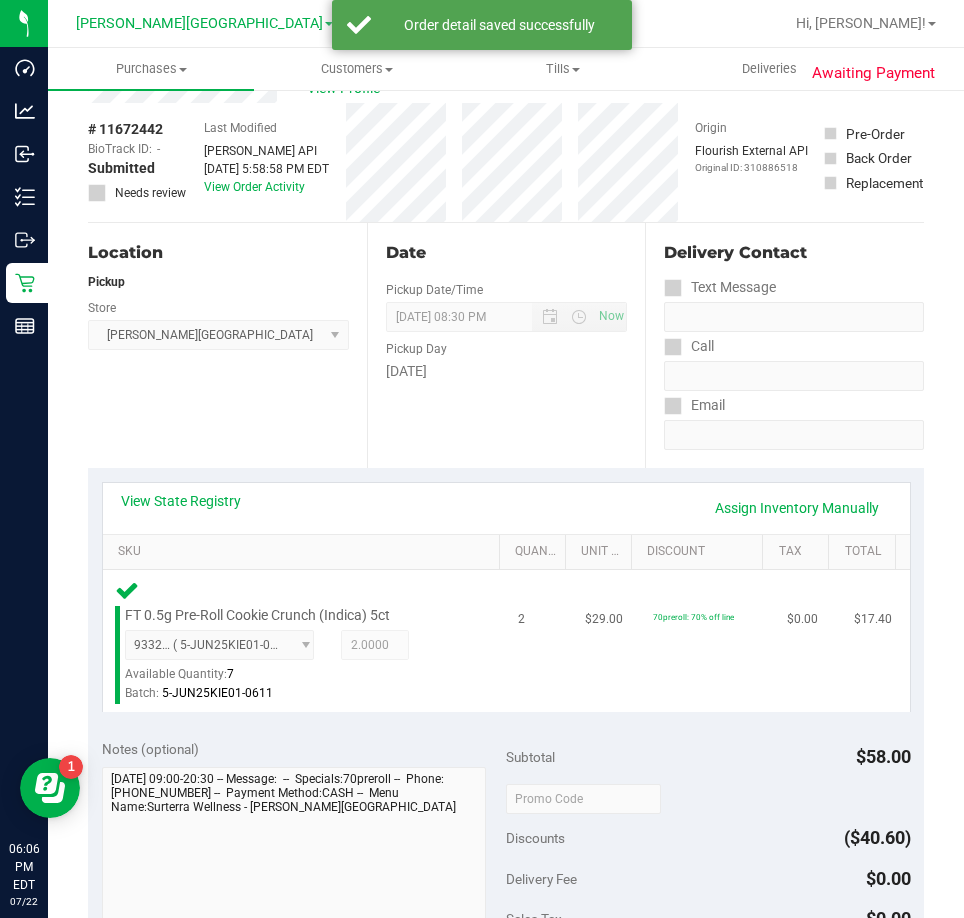 scroll, scrollTop: 400, scrollLeft: 0, axis: vertical 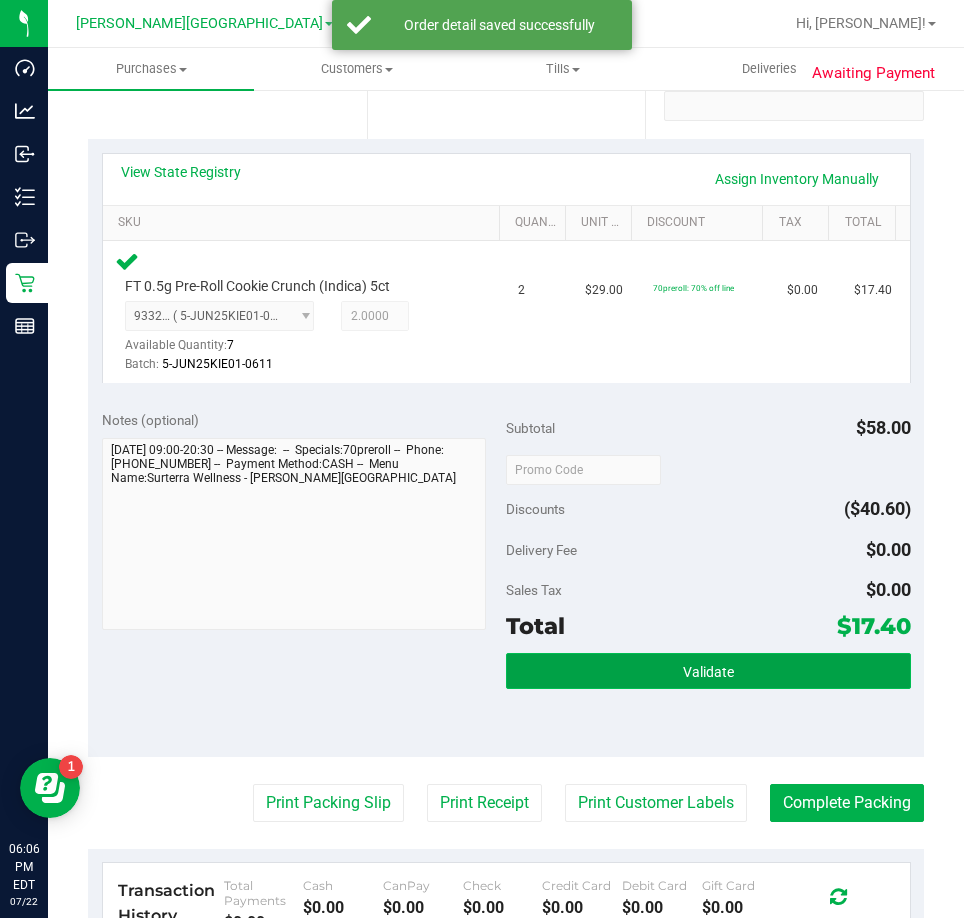 click on "Validate" at bounding box center (708, 671) 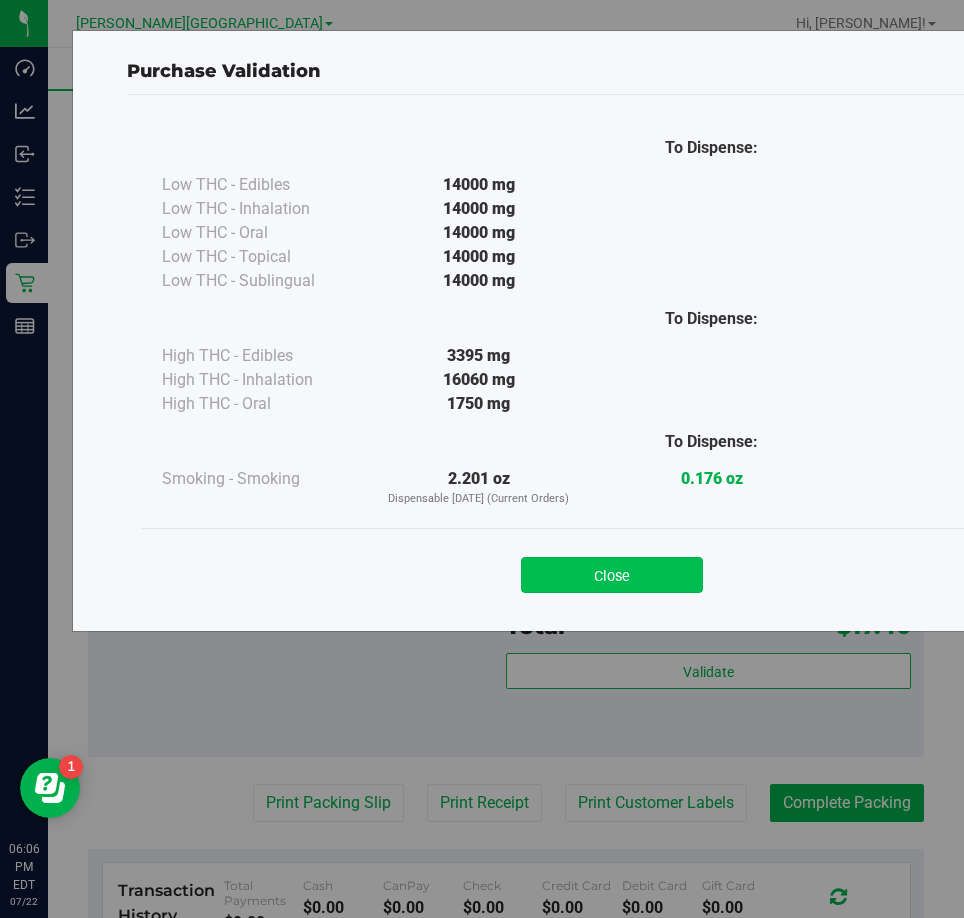 click on "Close" at bounding box center [612, 575] 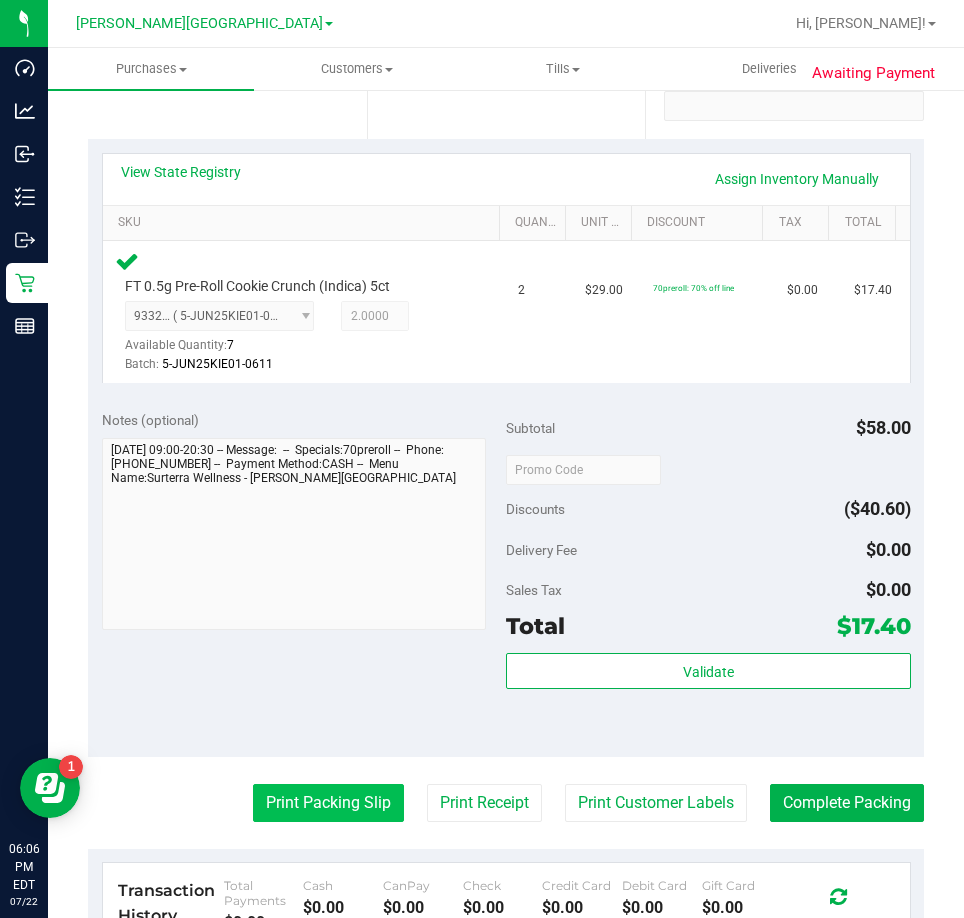 click on "Print Packing Slip" at bounding box center (328, 803) 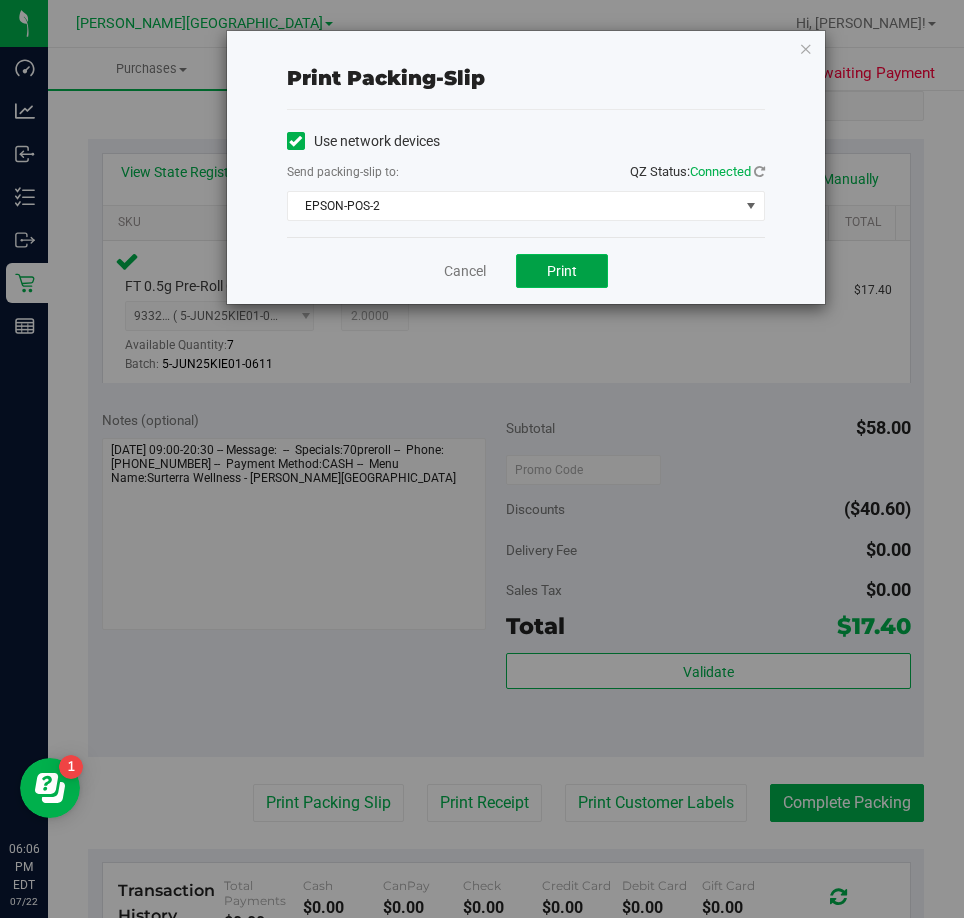 click on "Print" at bounding box center (562, 271) 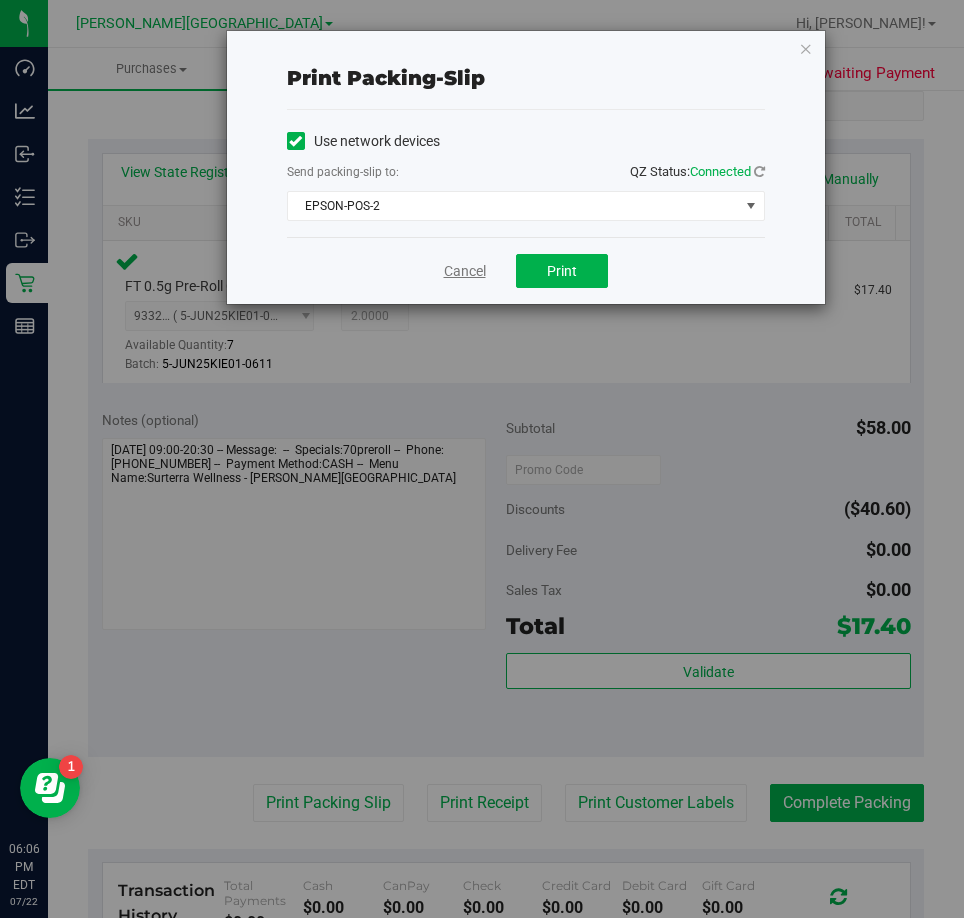 click on "Cancel" at bounding box center [465, 271] 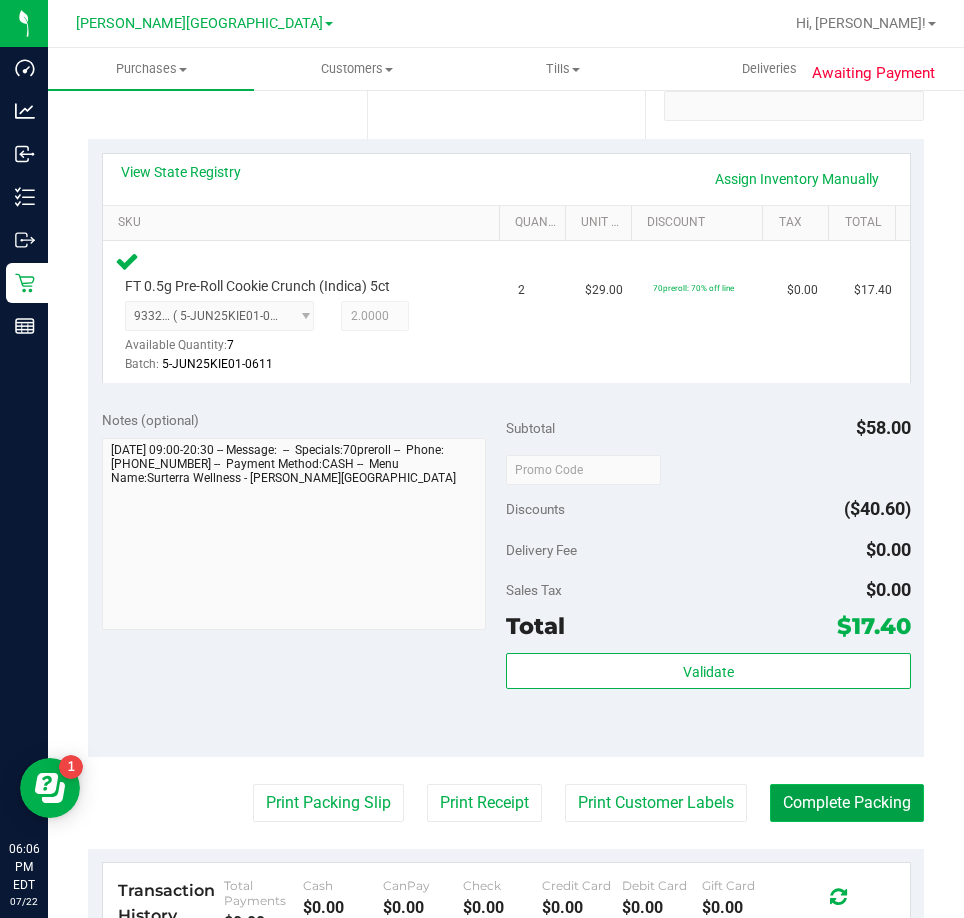 click on "Complete Packing" at bounding box center [847, 803] 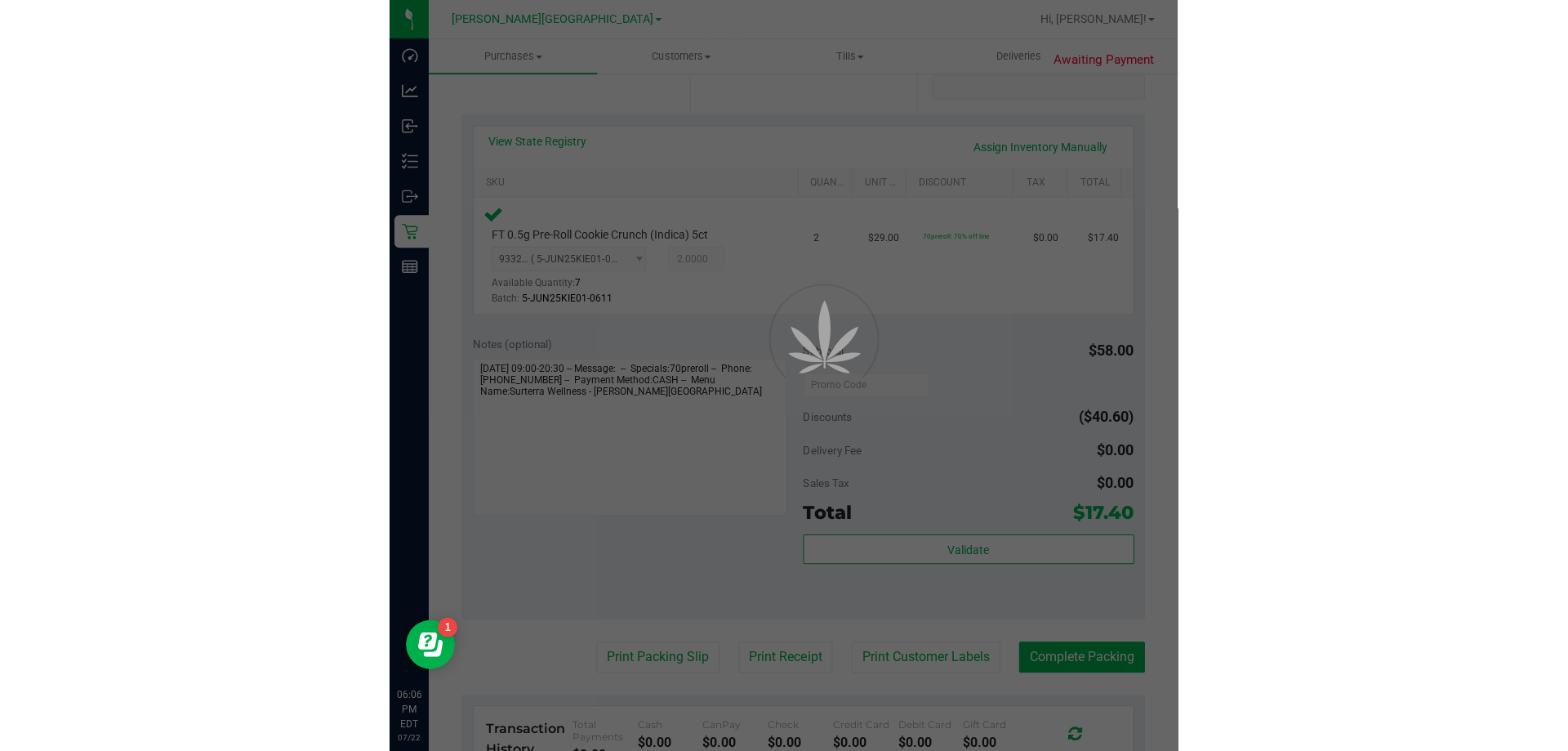 scroll, scrollTop: 0, scrollLeft: 0, axis: both 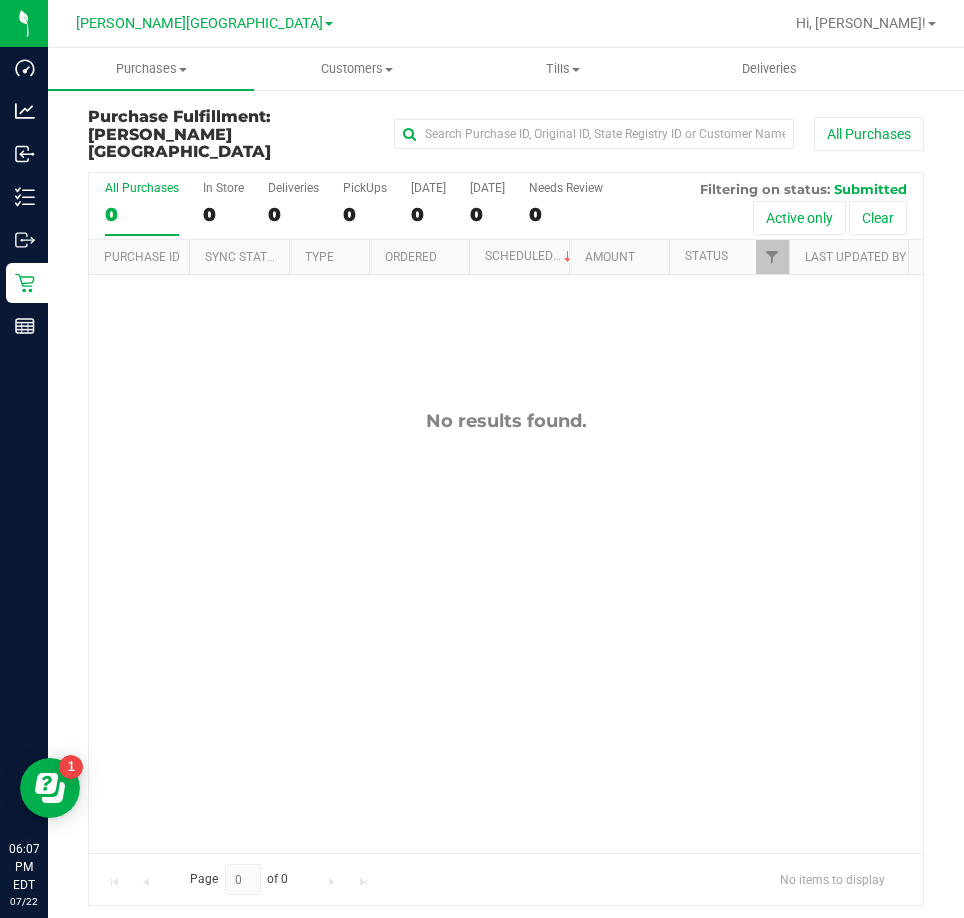 click on "No results found." at bounding box center (506, 631) 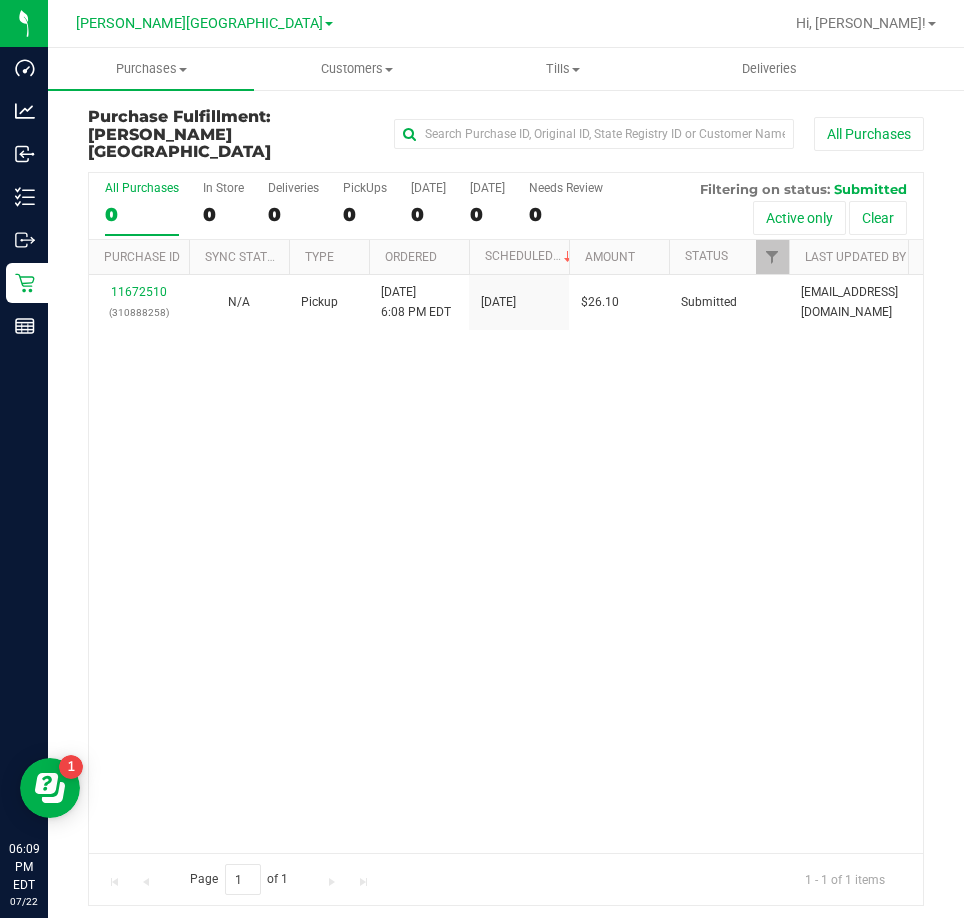 click on "11672510
(310888258)
N/A
Pickup [DATE] 6:08 PM EDT 7/23/2025
$26.10
Submitted [EMAIL_ADDRESS][DOMAIN_NAME]" at bounding box center [506, 564] 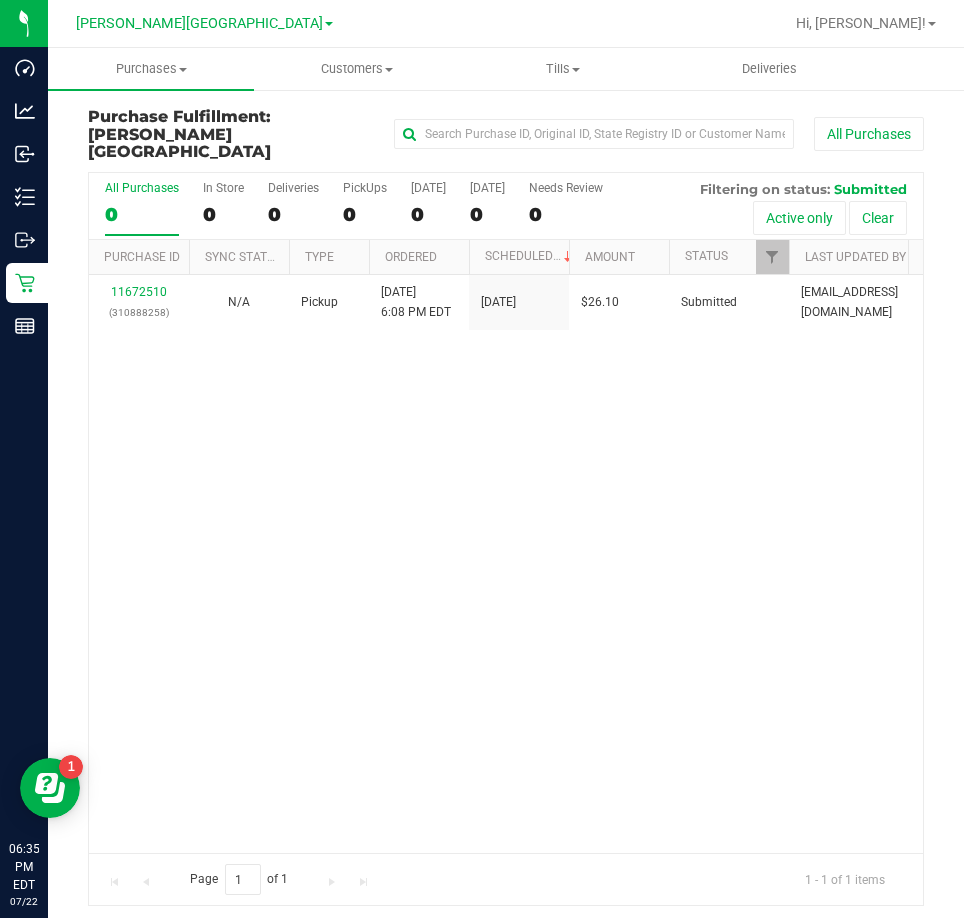 click on "11672510
(310888258)
N/A
Pickup [DATE] 6:08 PM EDT 7/23/2025
$26.10
Submitted [EMAIL_ADDRESS][DOMAIN_NAME]" at bounding box center (506, 564) 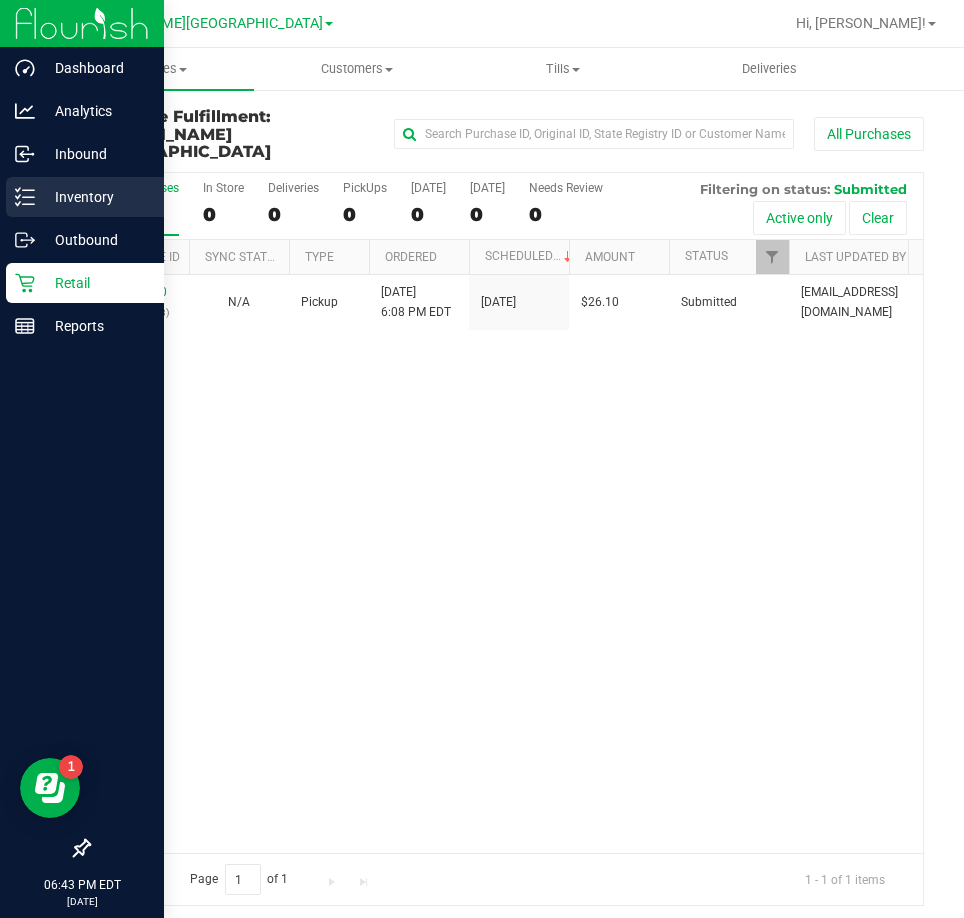 click on "Inventory" at bounding box center (95, 197) 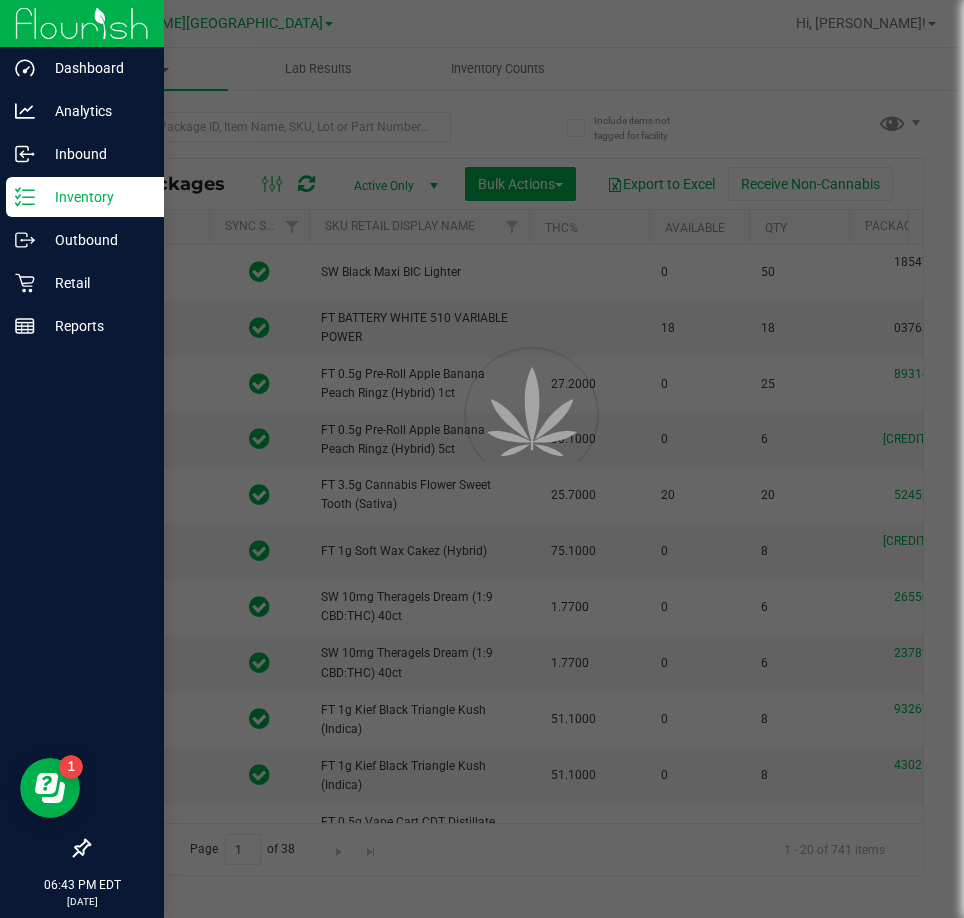 click at bounding box center (482, 459) 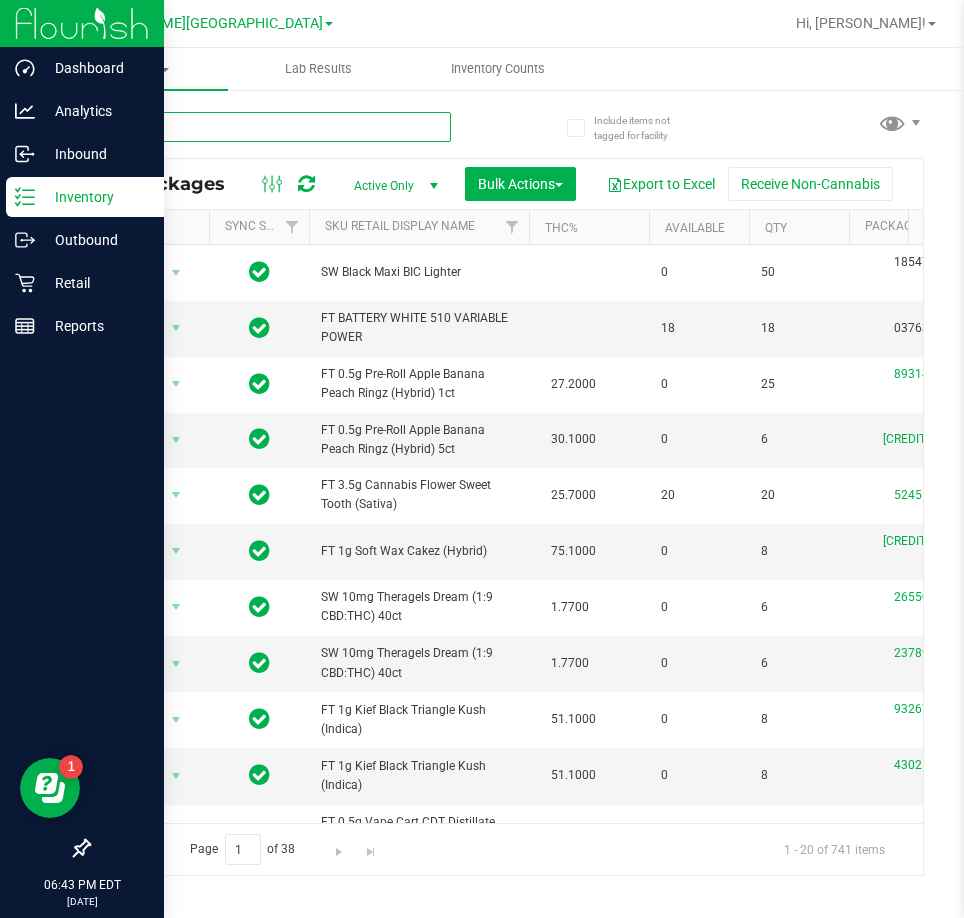 click at bounding box center [269, 127] 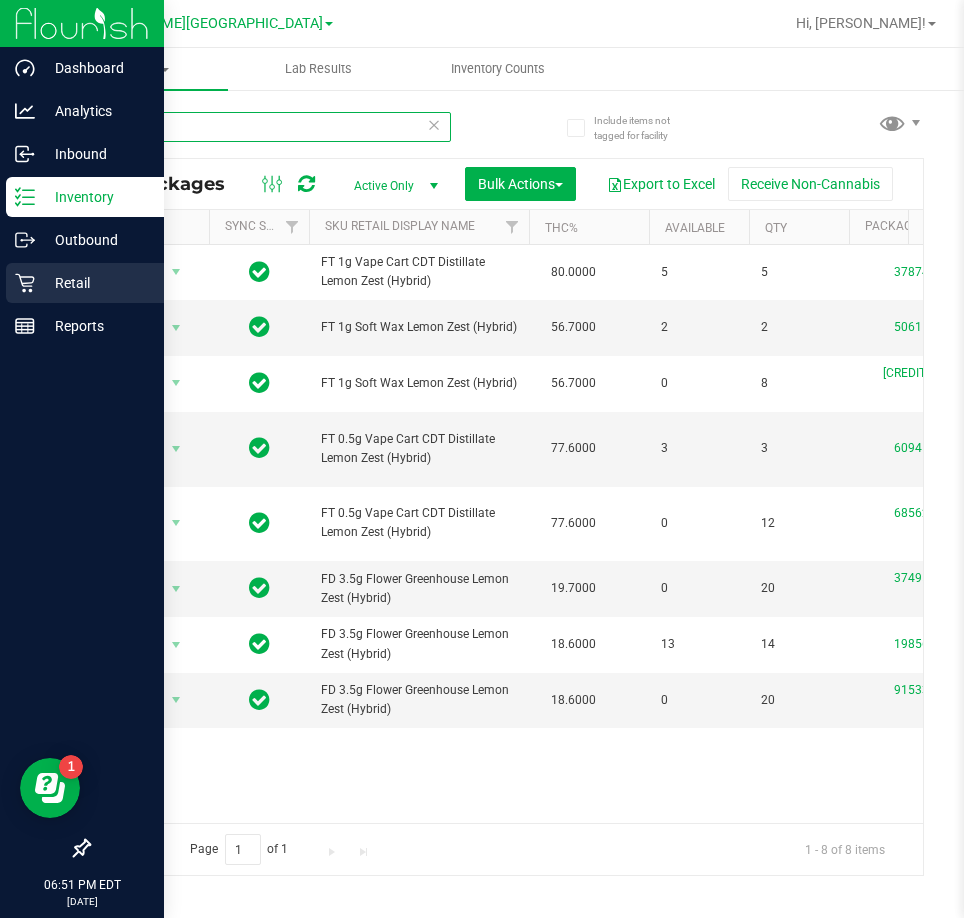 type on "lmz" 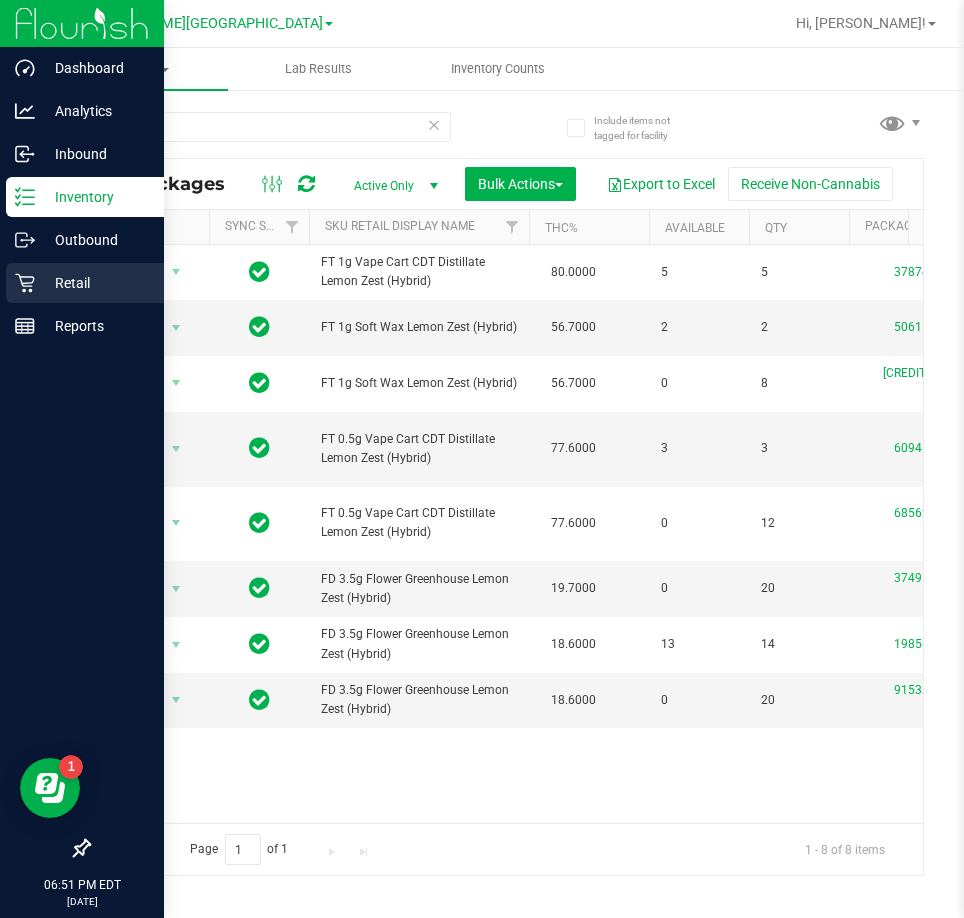click 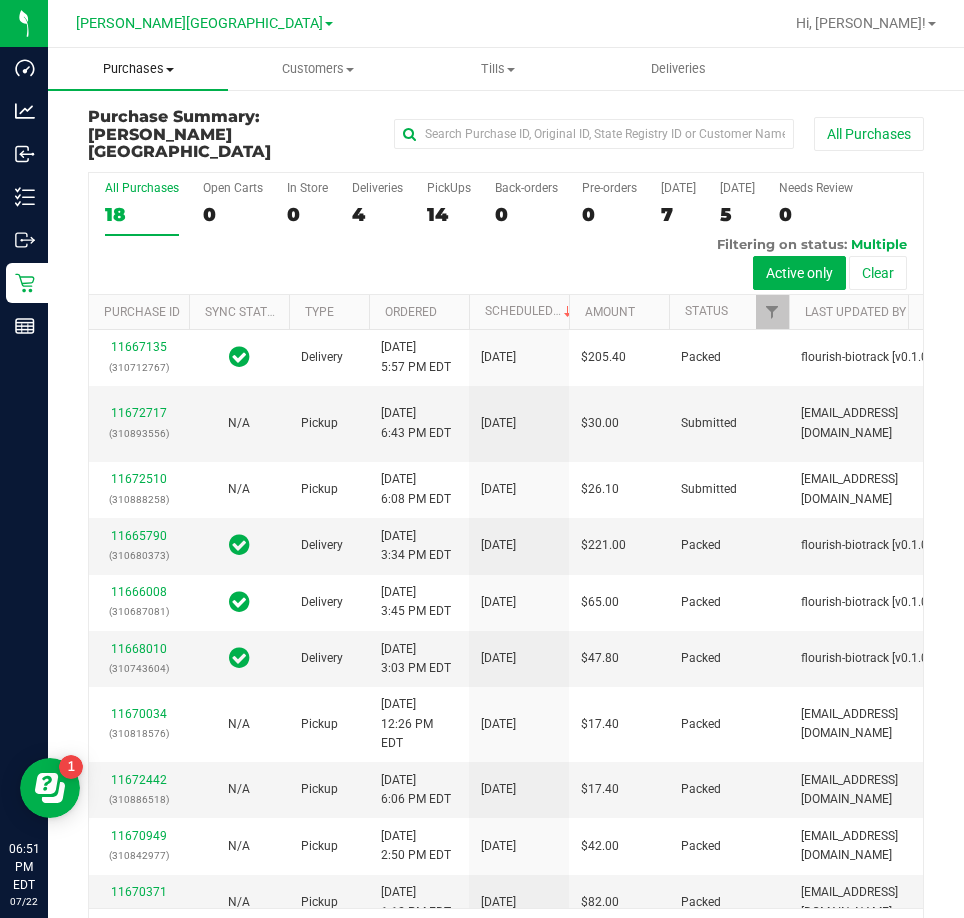 click on "Purchases
Summary of purchases
Fulfillment
All purchases" at bounding box center (138, 69) 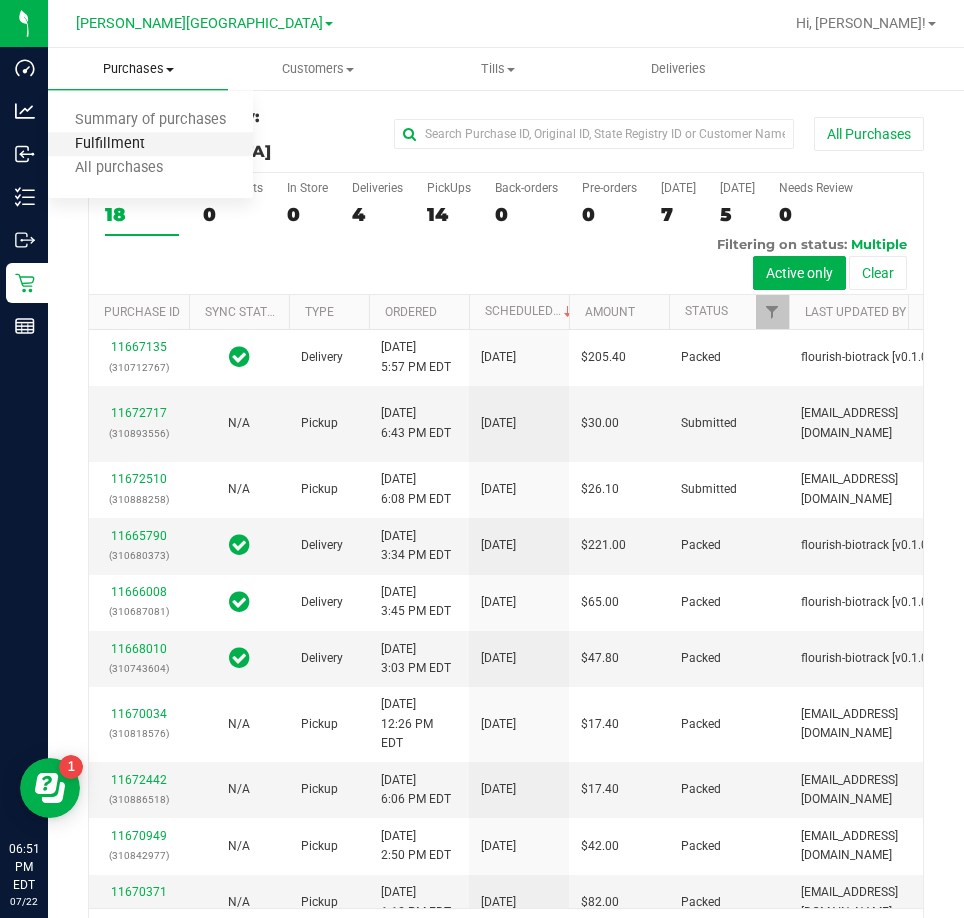 click on "Fulfillment" at bounding box center [110, 144] 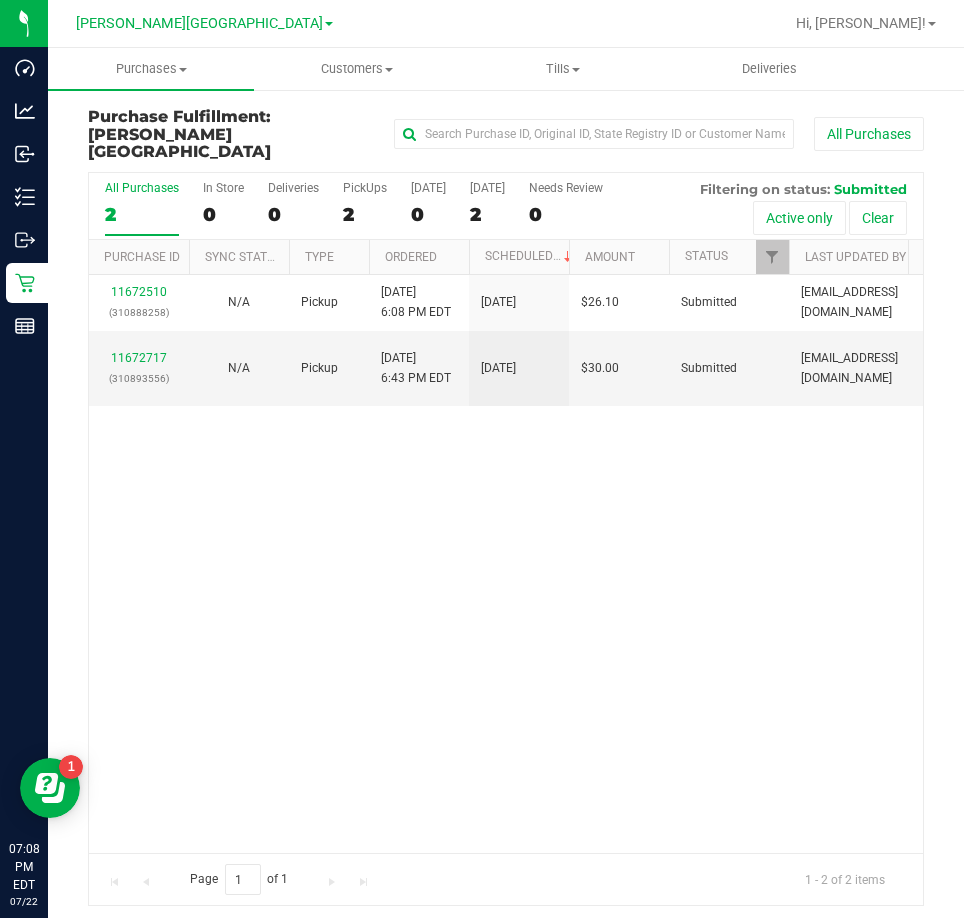 click on "11672510
(310888258)
N/A
Pickup [DATE] 6:08 PM EDT 7/23/2025
$26.10
Submitted [EMAIL_ADDRESS][DOMAIN_NAME]
11672717
(310893556)
N/A
Pickup [DATE] 6:43 PM EDT 7/23/2025
$30.00
Submitted [EMAIL_ADDRESS][DOMAIN_NAME]" at bounding box center (506, 564) 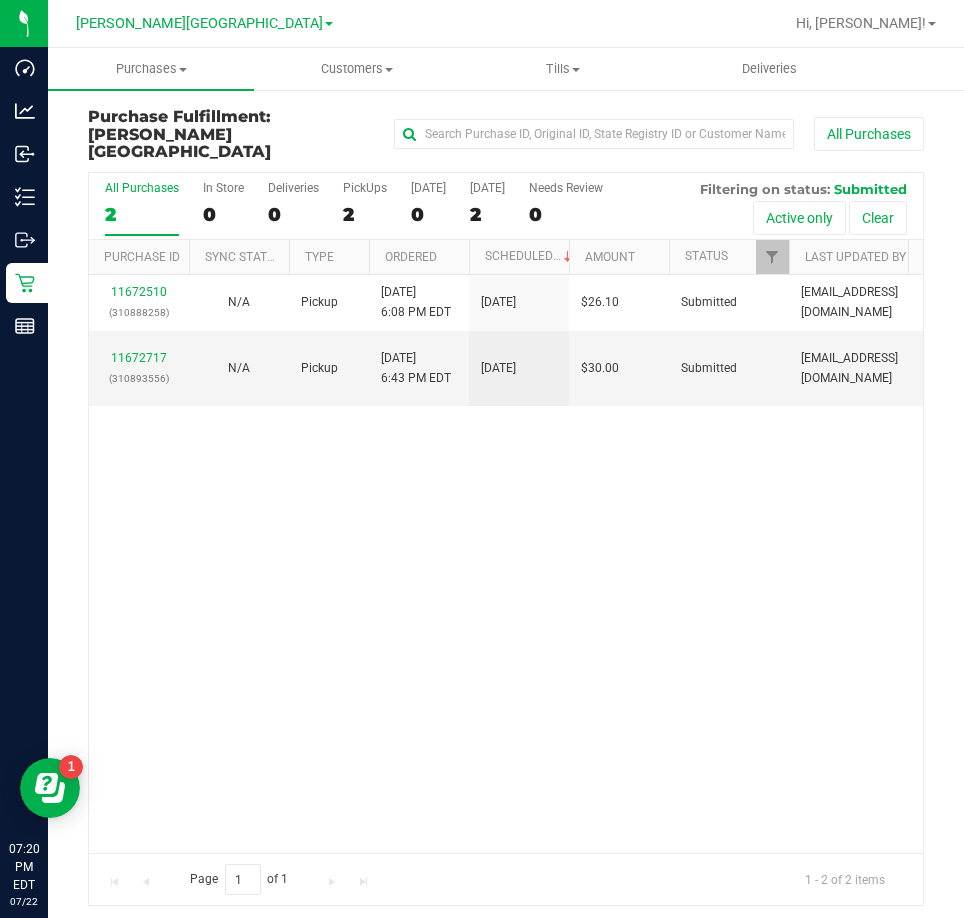 drag, startPoint x: 471, startPoint y: 576, endPoint x: 521, endPoint y: 565, distance: 51.1957 